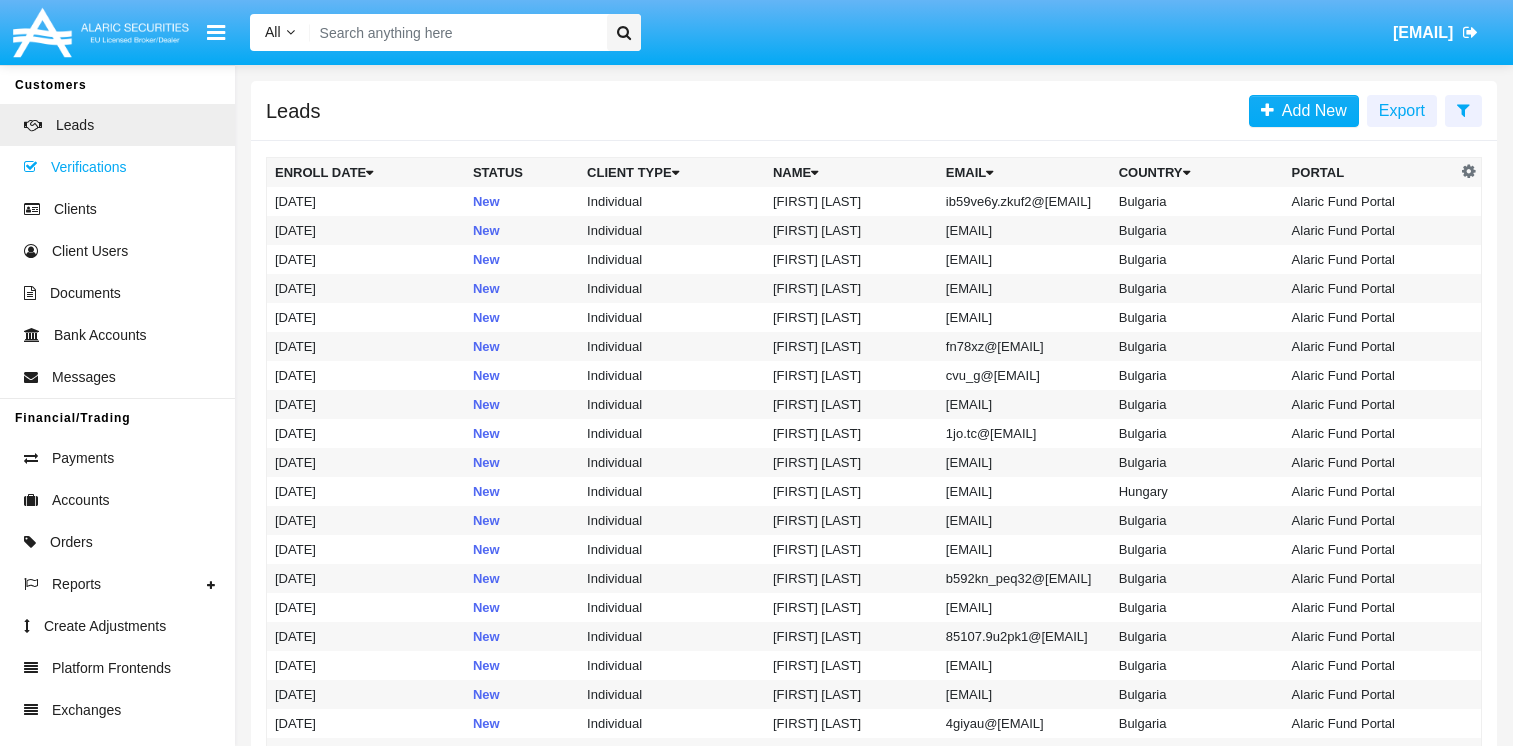scroll, scrollTop: 0, scrollLeft: 0, axis: both 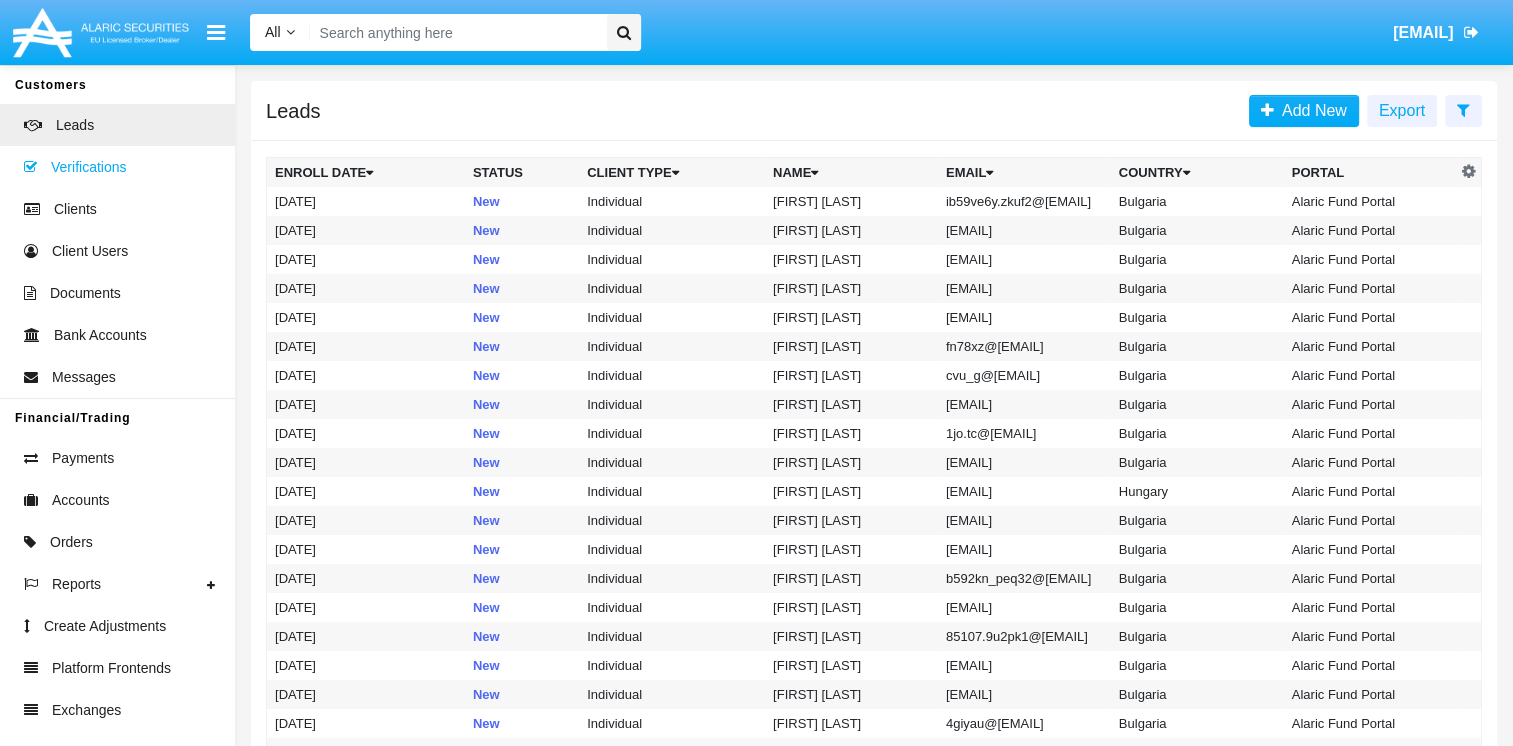 click on "Verifications" 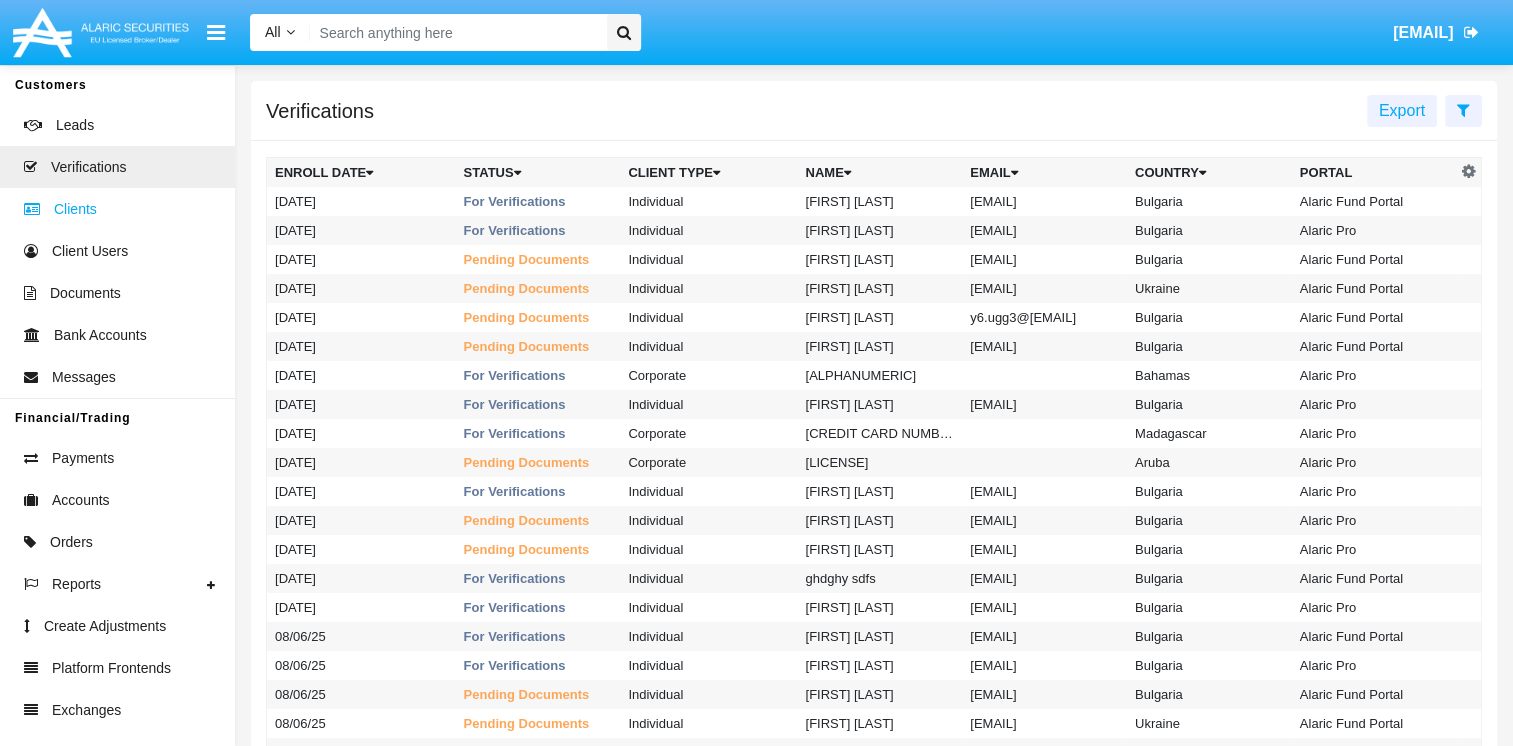 click on "Clients" 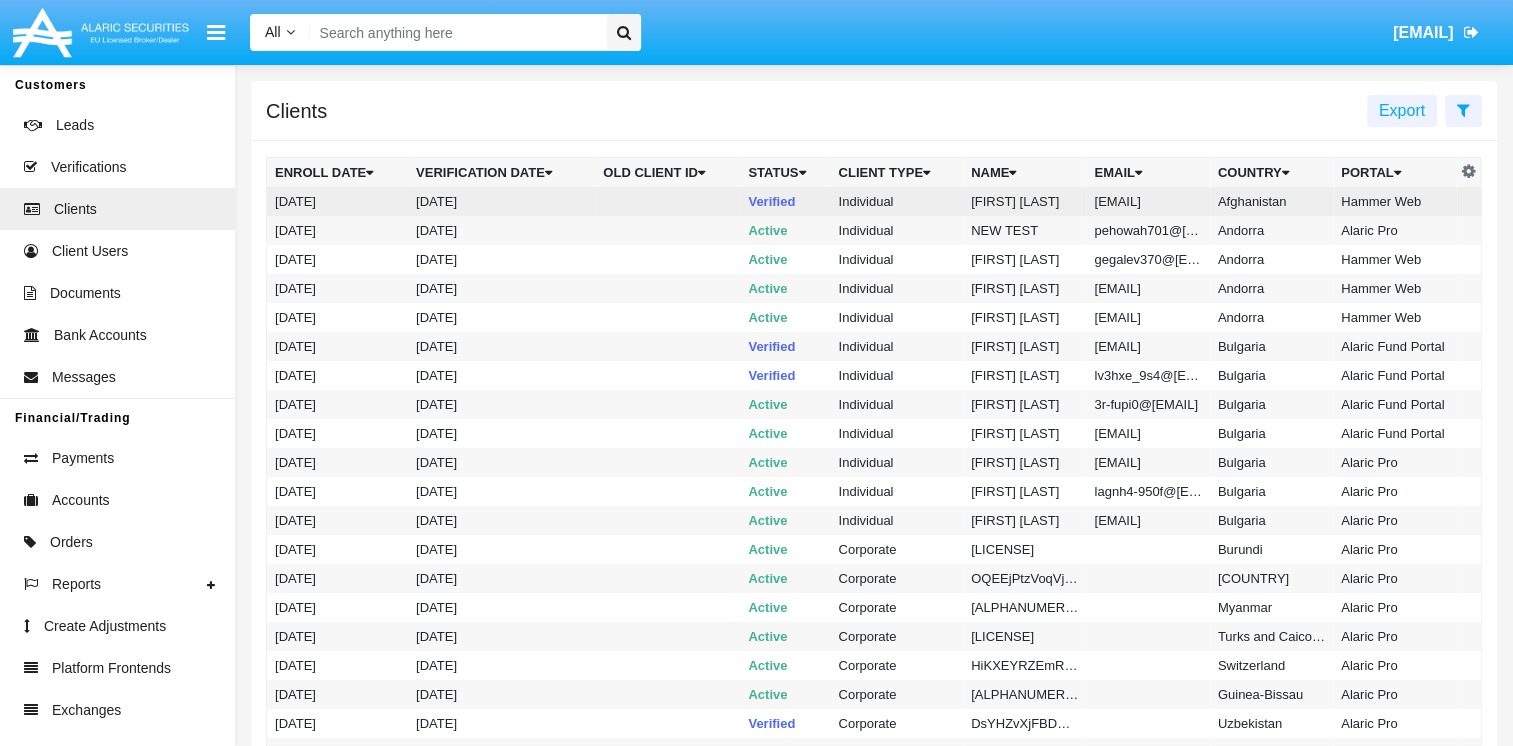 click on "Verified" 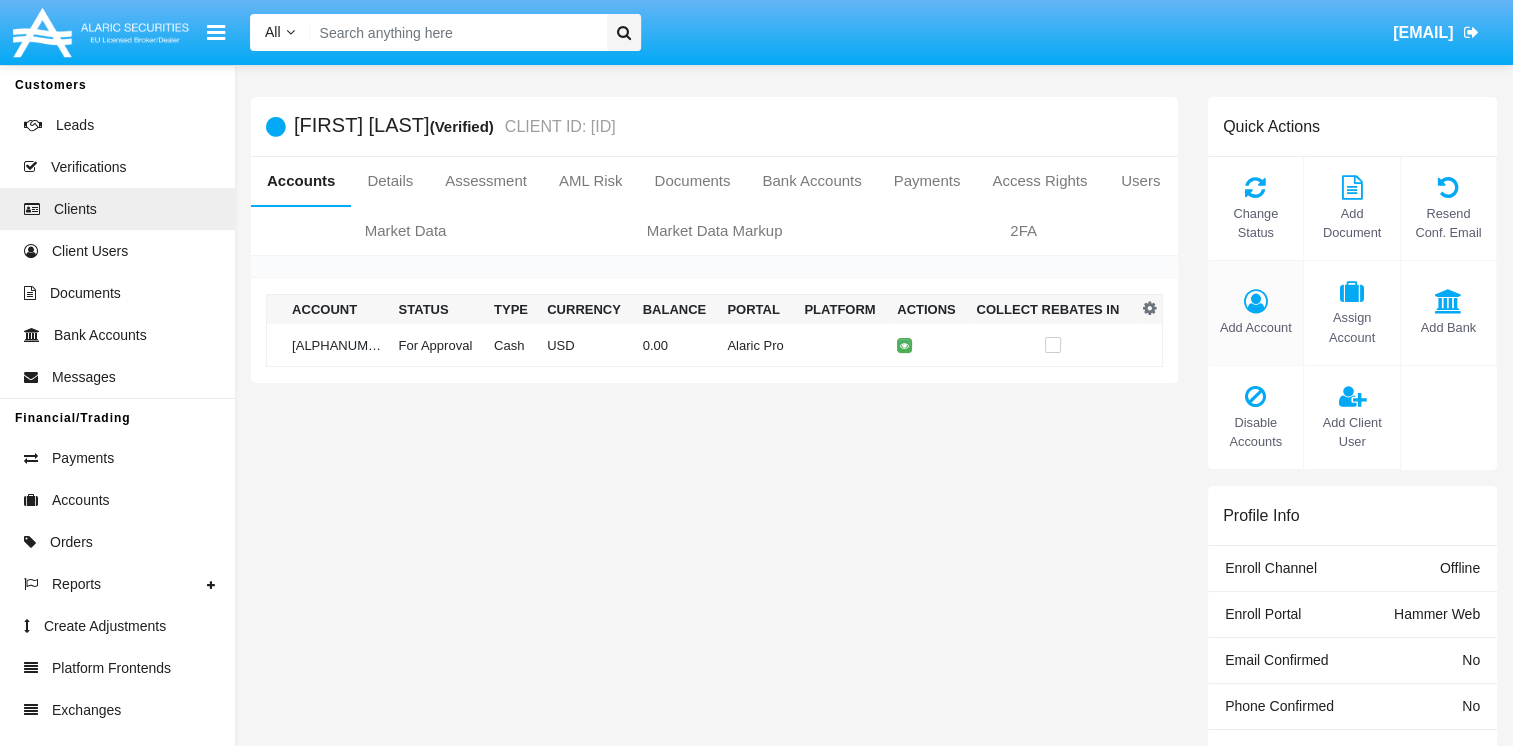 click 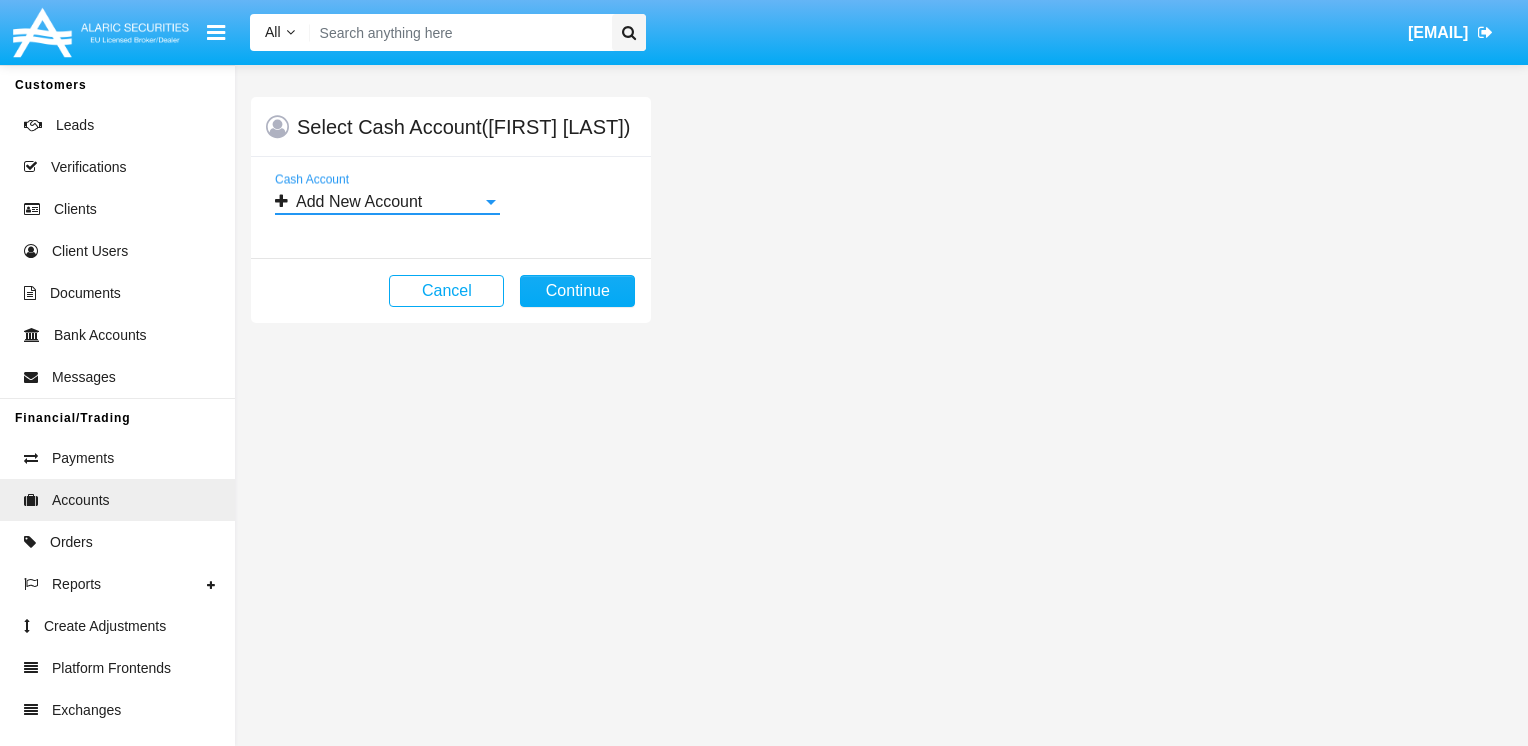 click on "Add New Account" at bounding box center [378, 202] 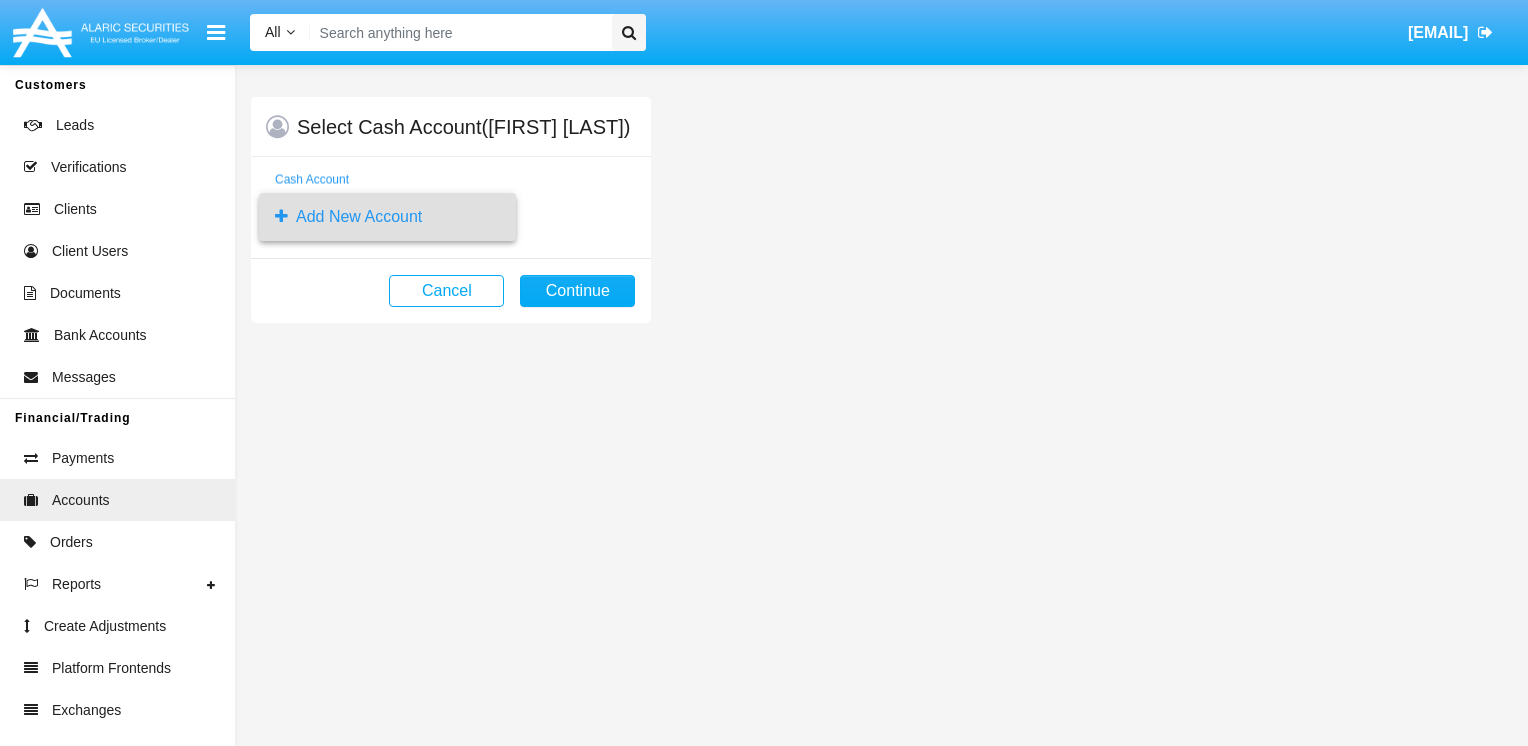 click on "Add New Account" at bounding box center [387, 217] 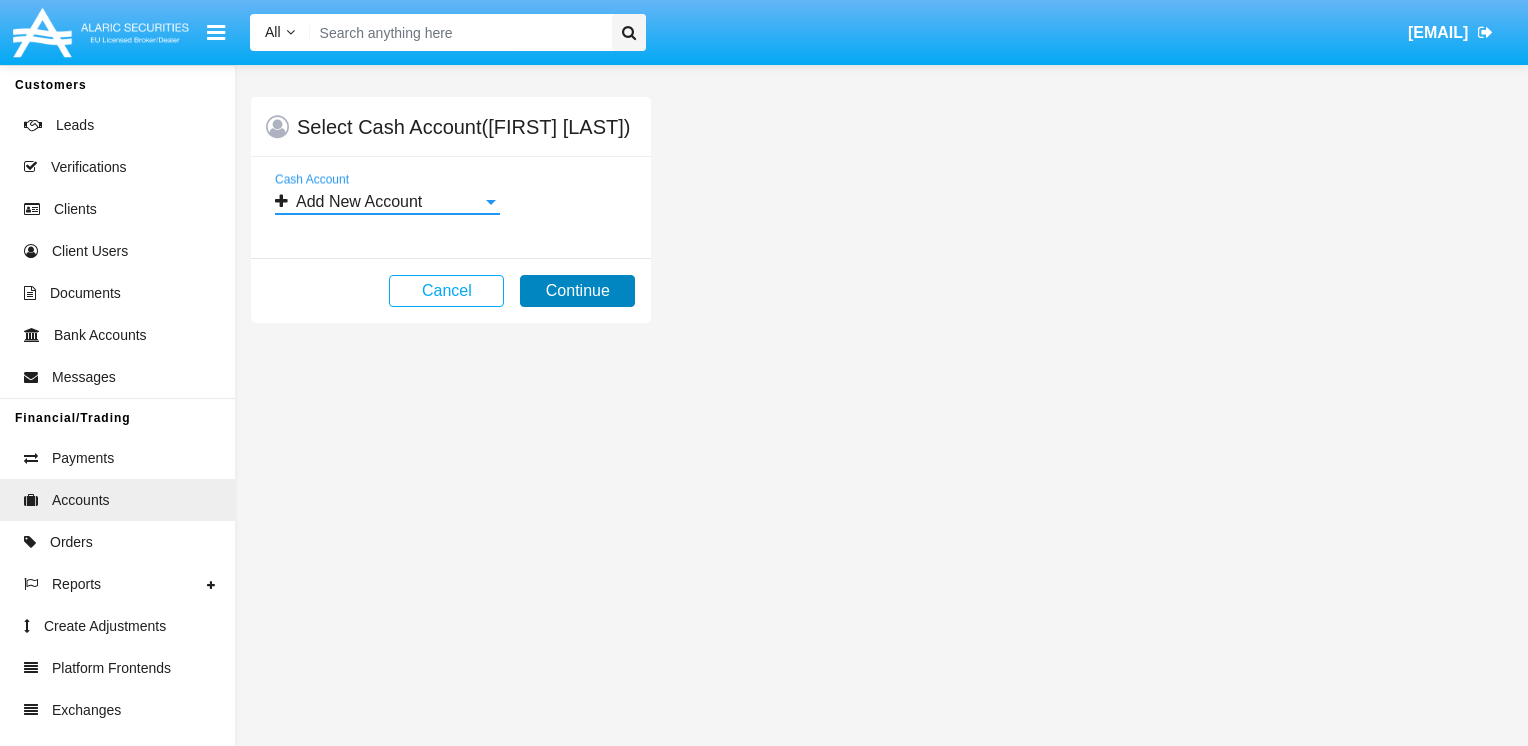 click on "Continue" 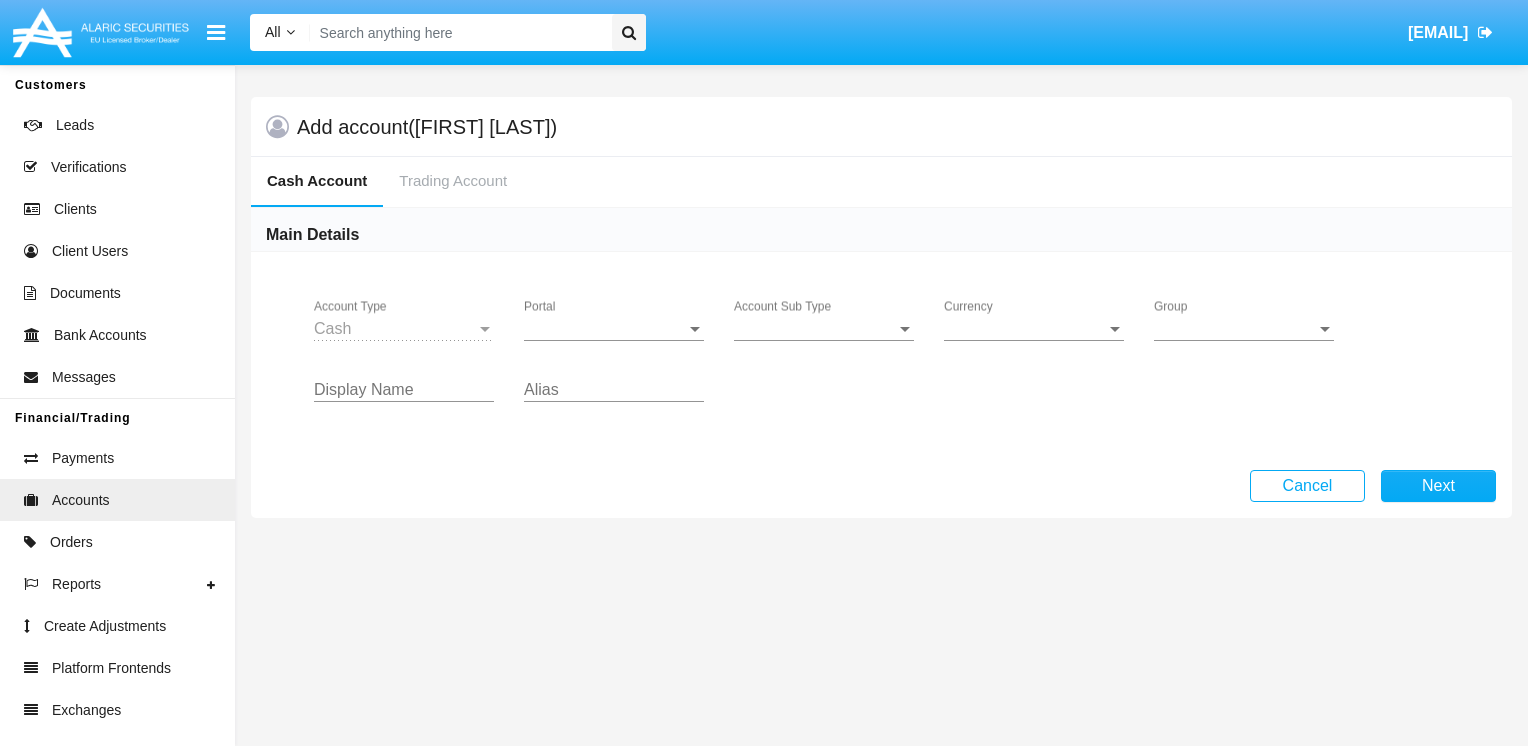 click on "Portal" at bounding box center (605, 329) 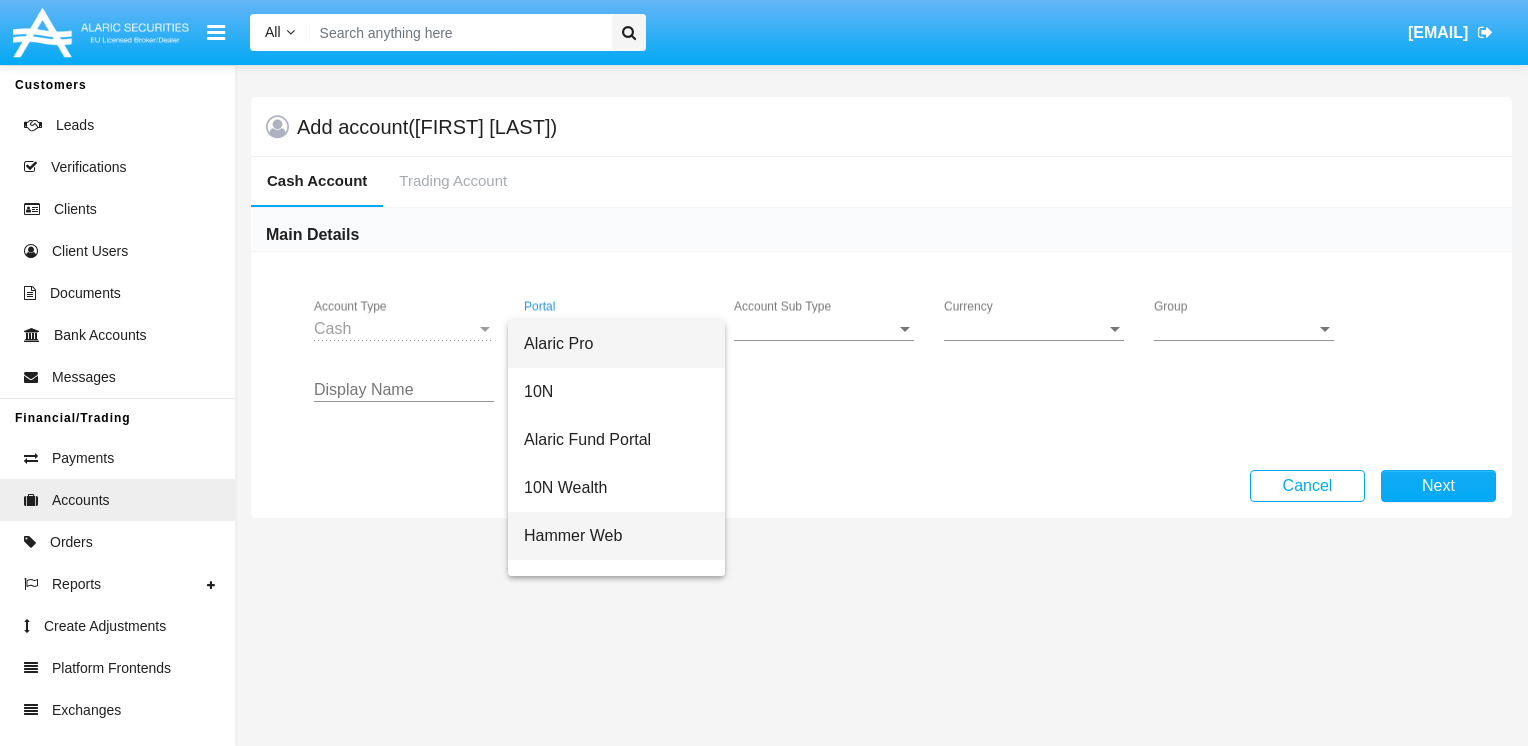 click on "Hammer Web" at bounding box center (616, 536) 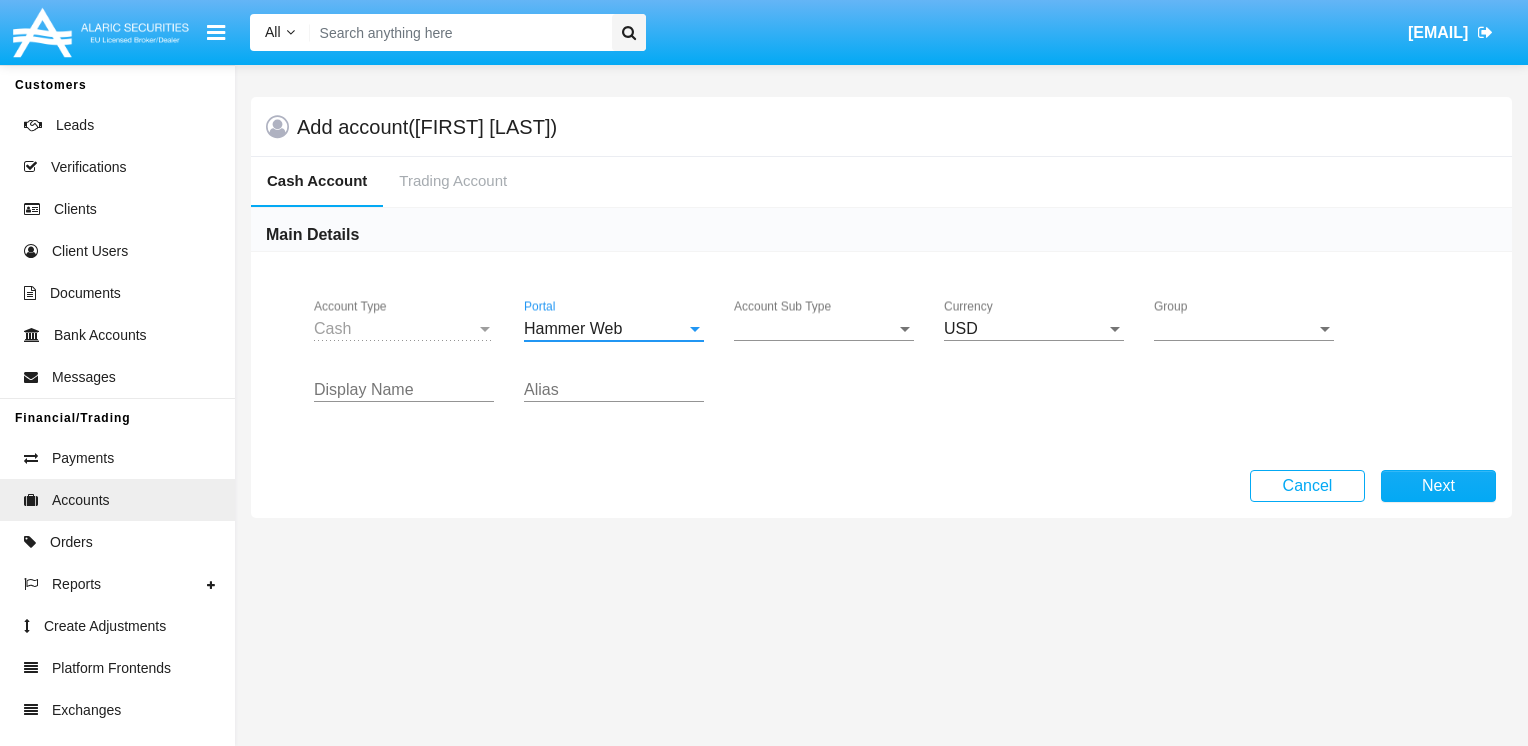 click on "Account Sub Type" at bounding box center [815, 329] 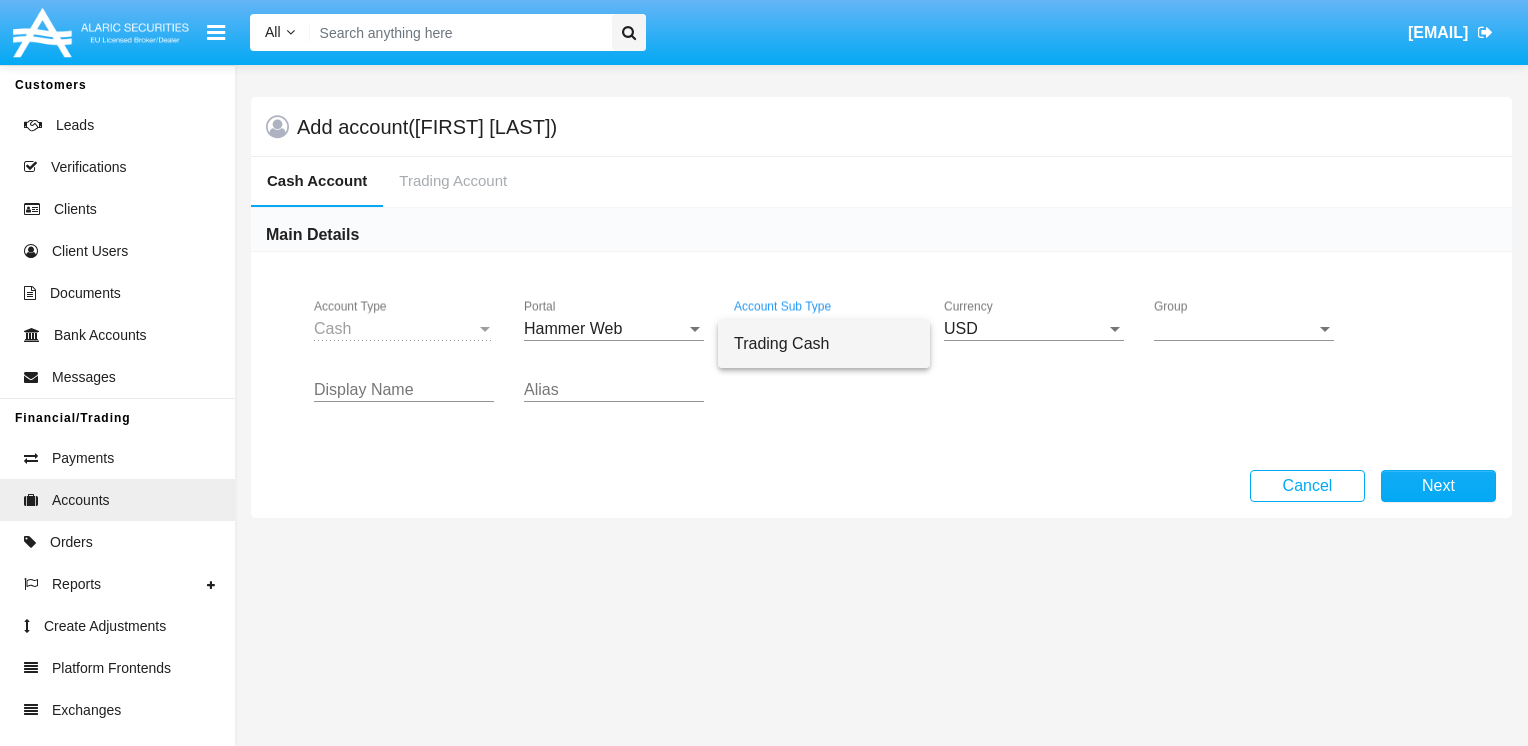 click on "Trading Cash" at bounding box center [824, 344] 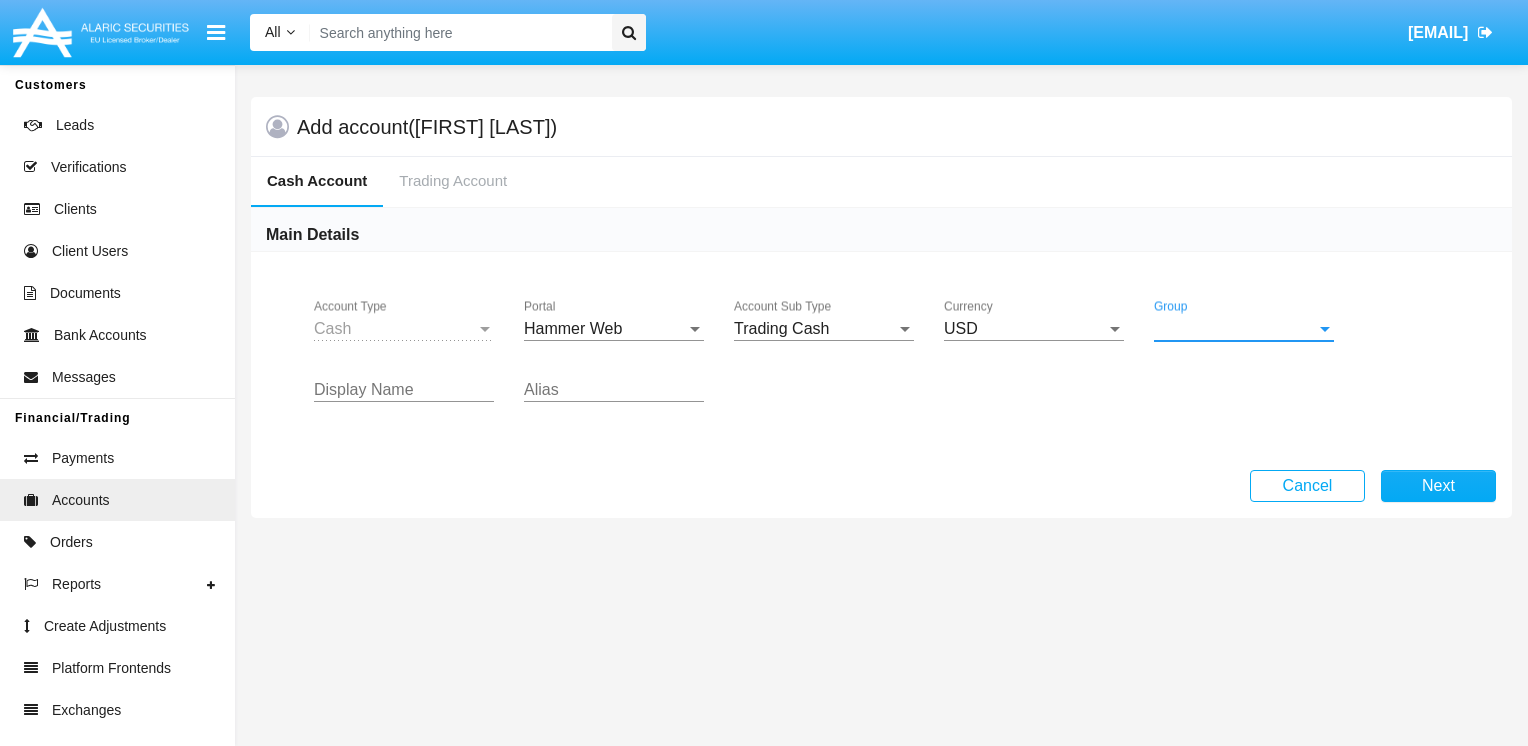 click on "Group" at bounding box center (1235, 329) 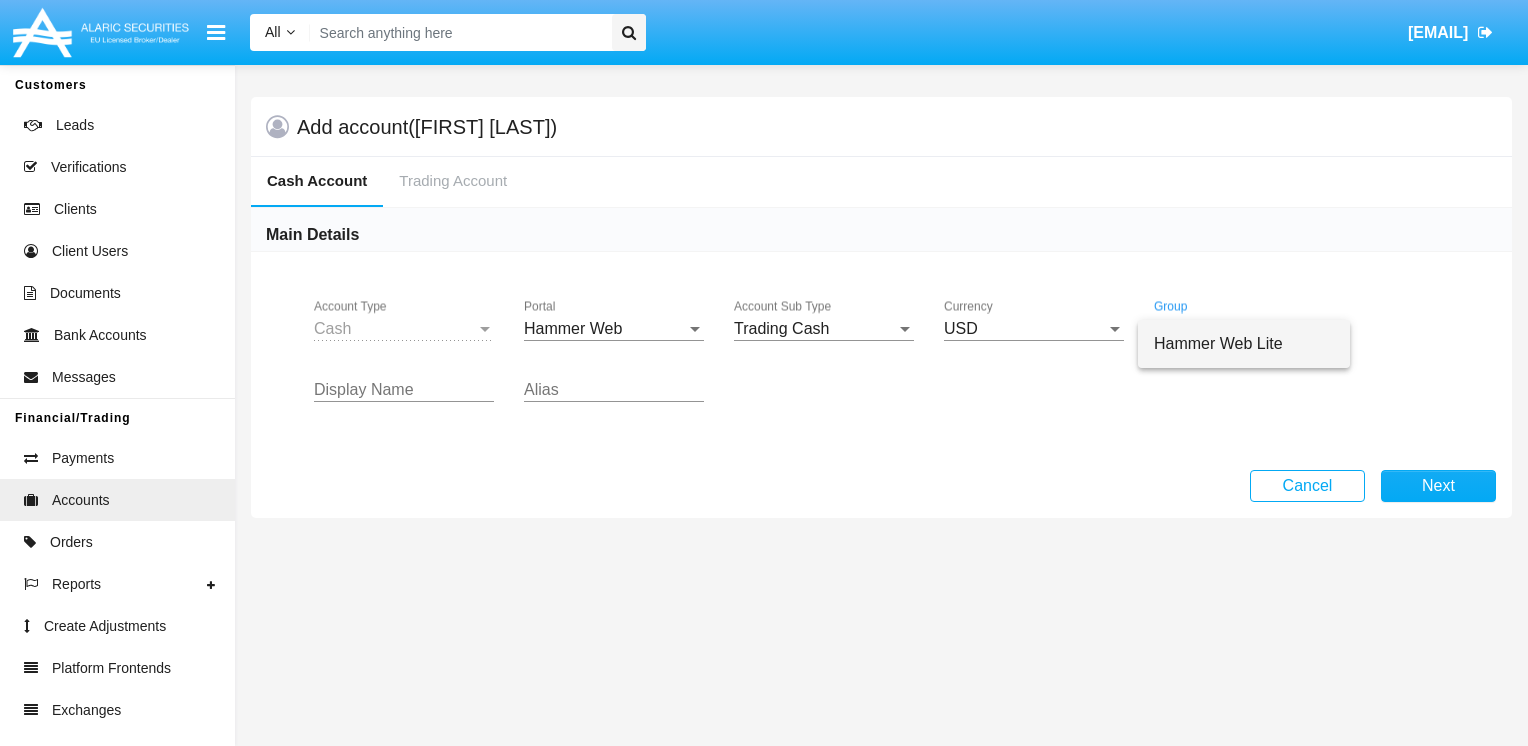 click on "Hammer Web Lite" at bounding box center [1244, 344] 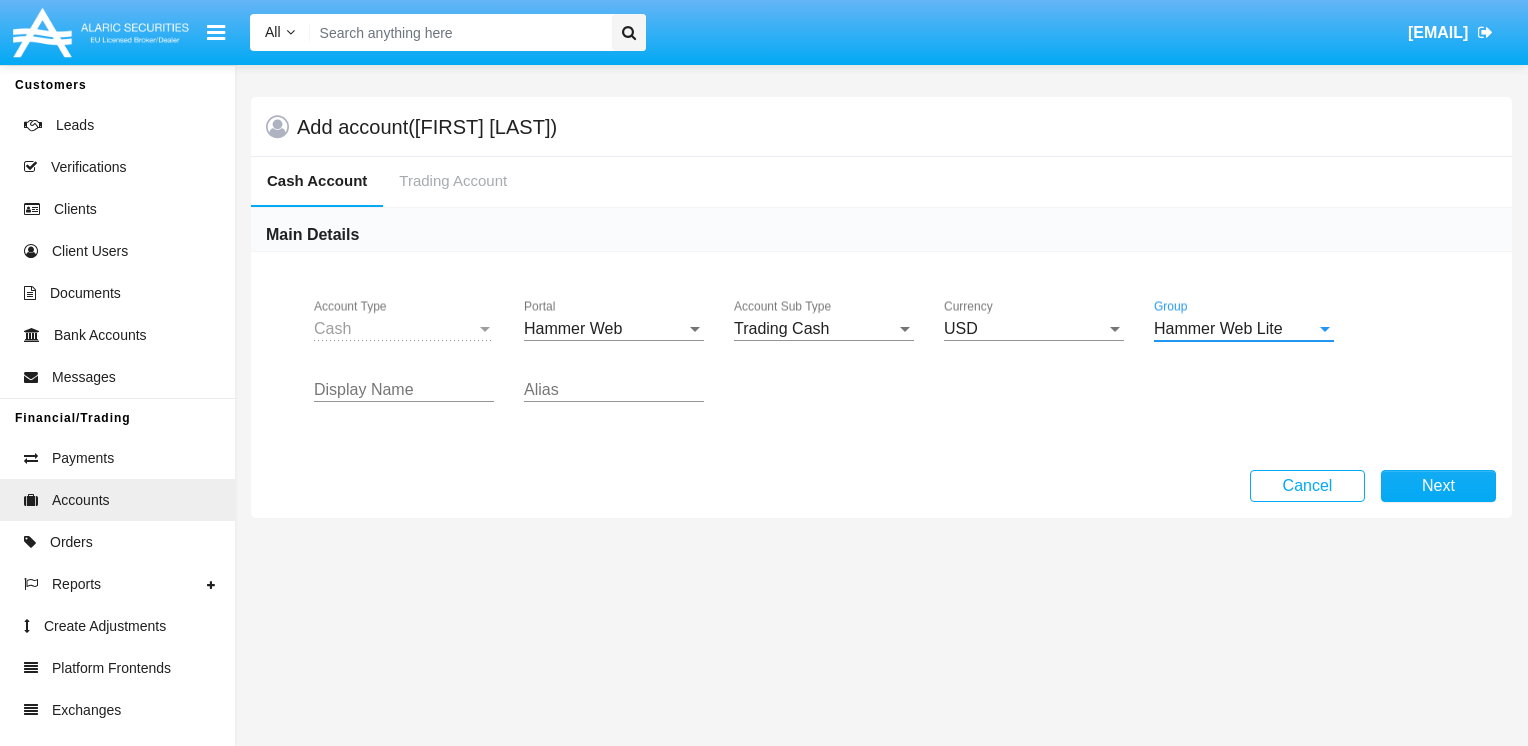 click on "Display Name" at bounding box center (404, 390) 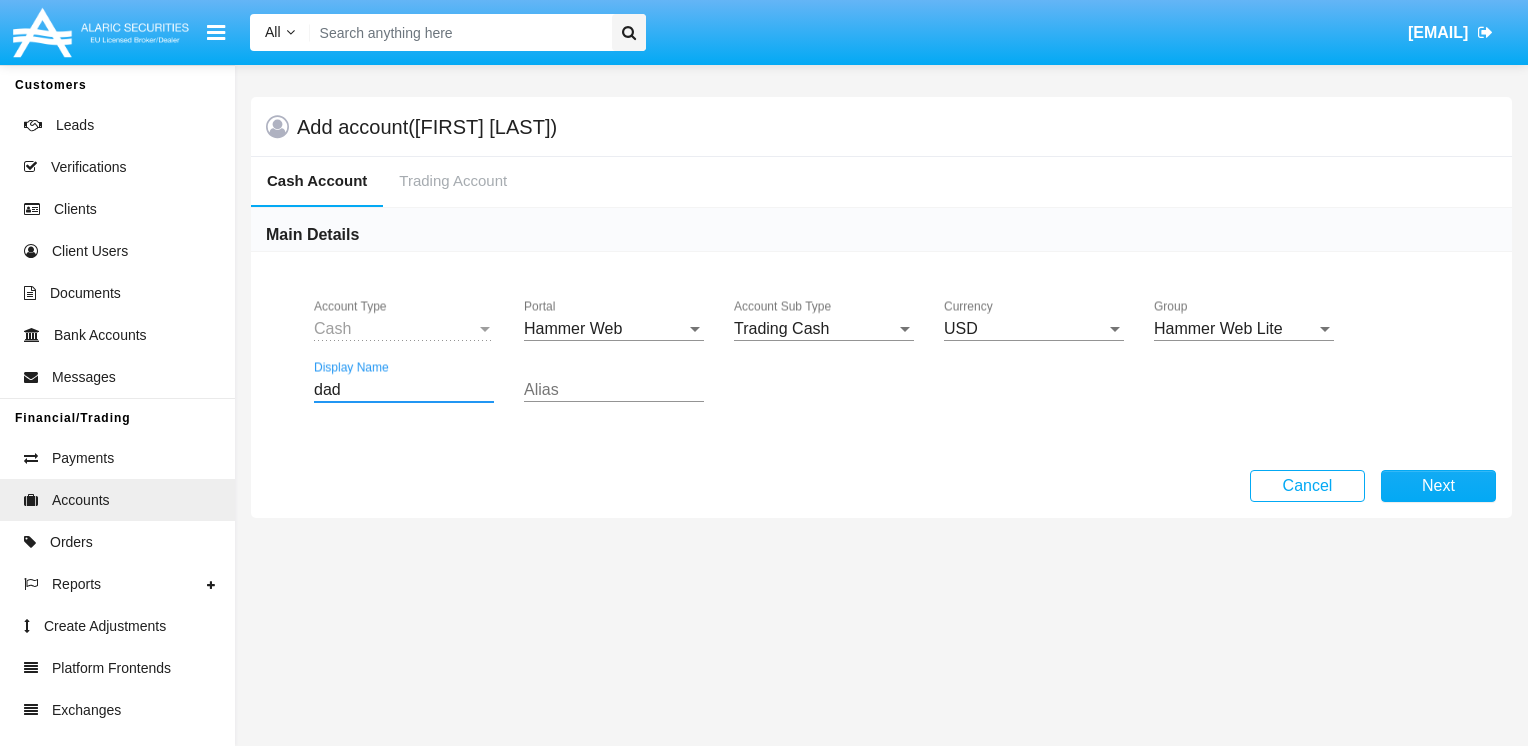 type on "dad" 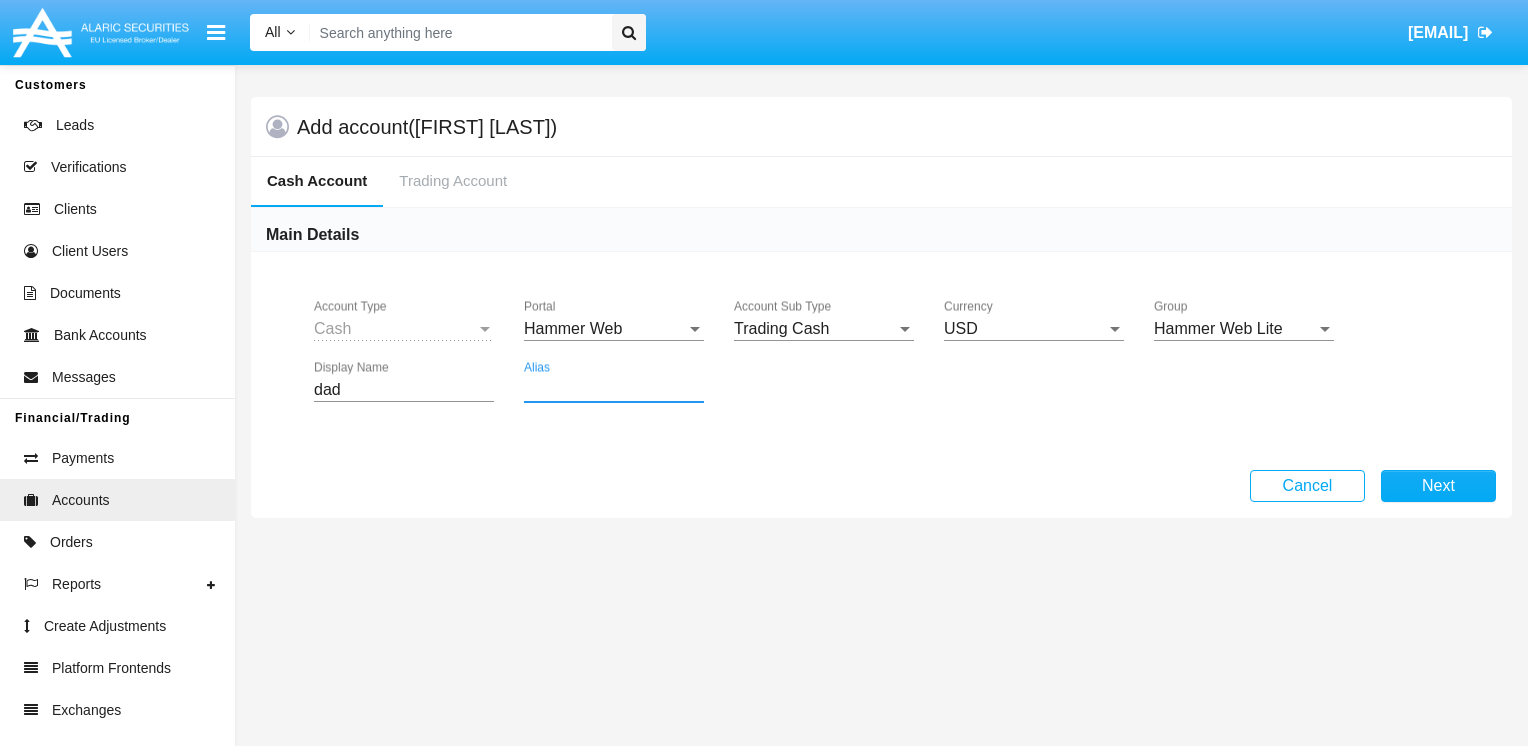click on "Alias" at bounding box center [614, 390] 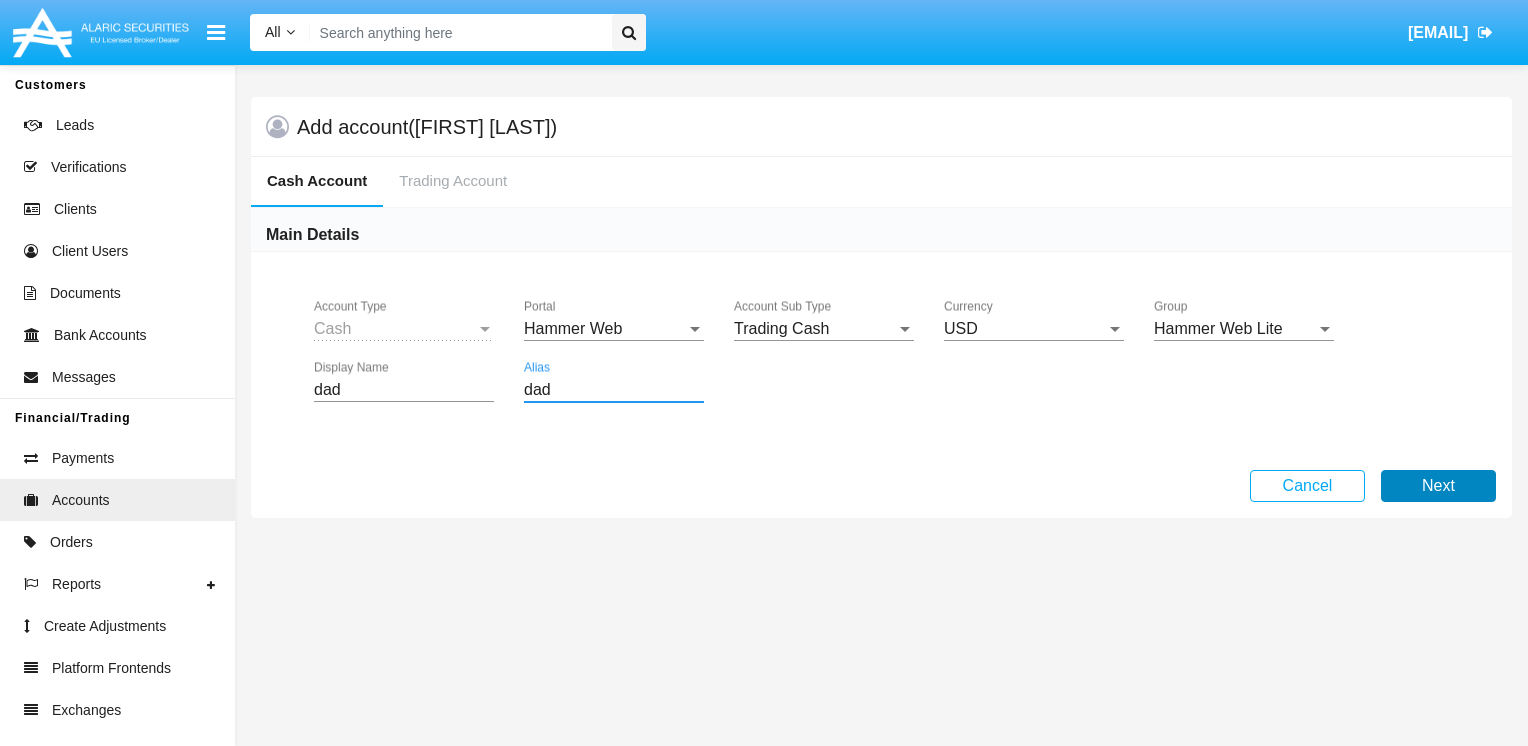 type on "dad" 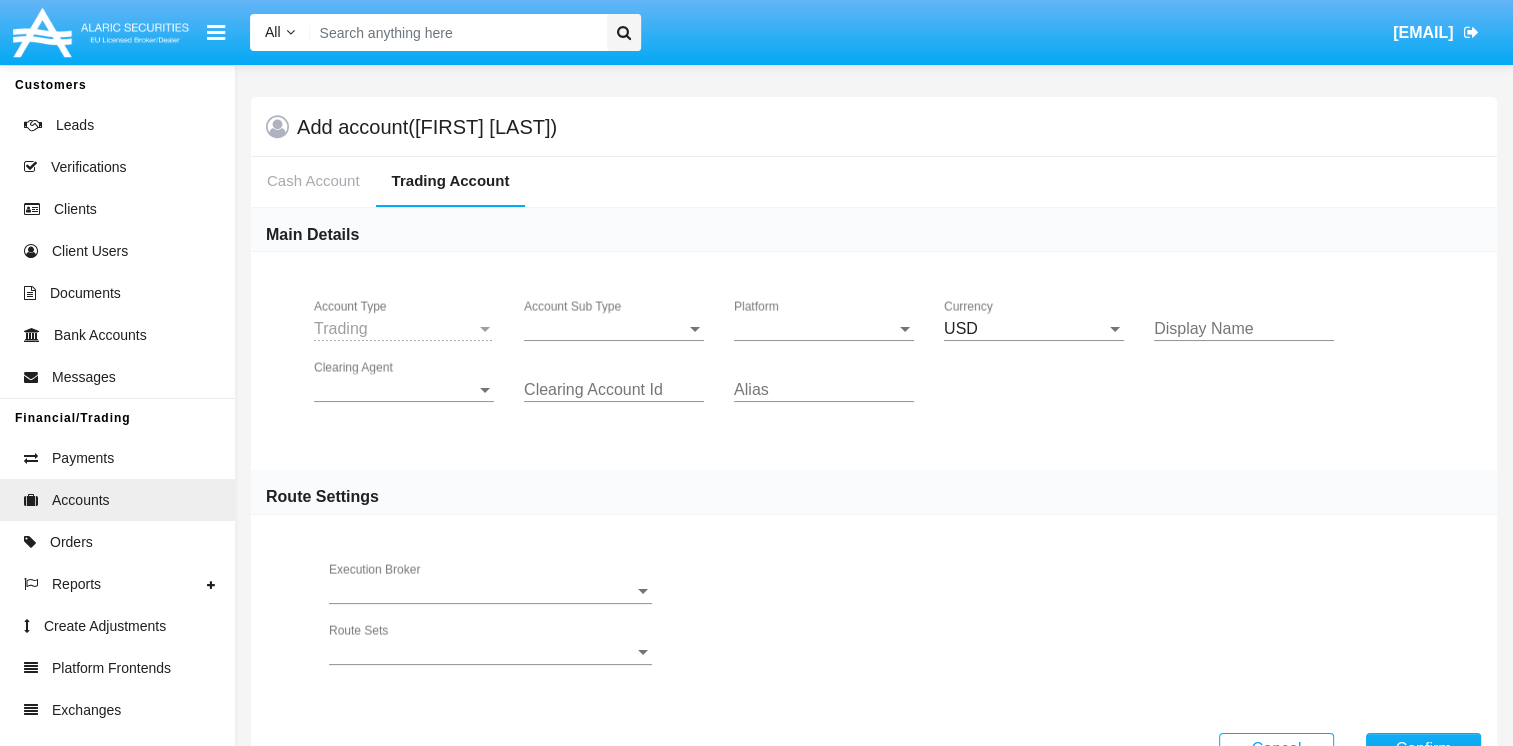 click on "Account Sub Type Account Sub Type" 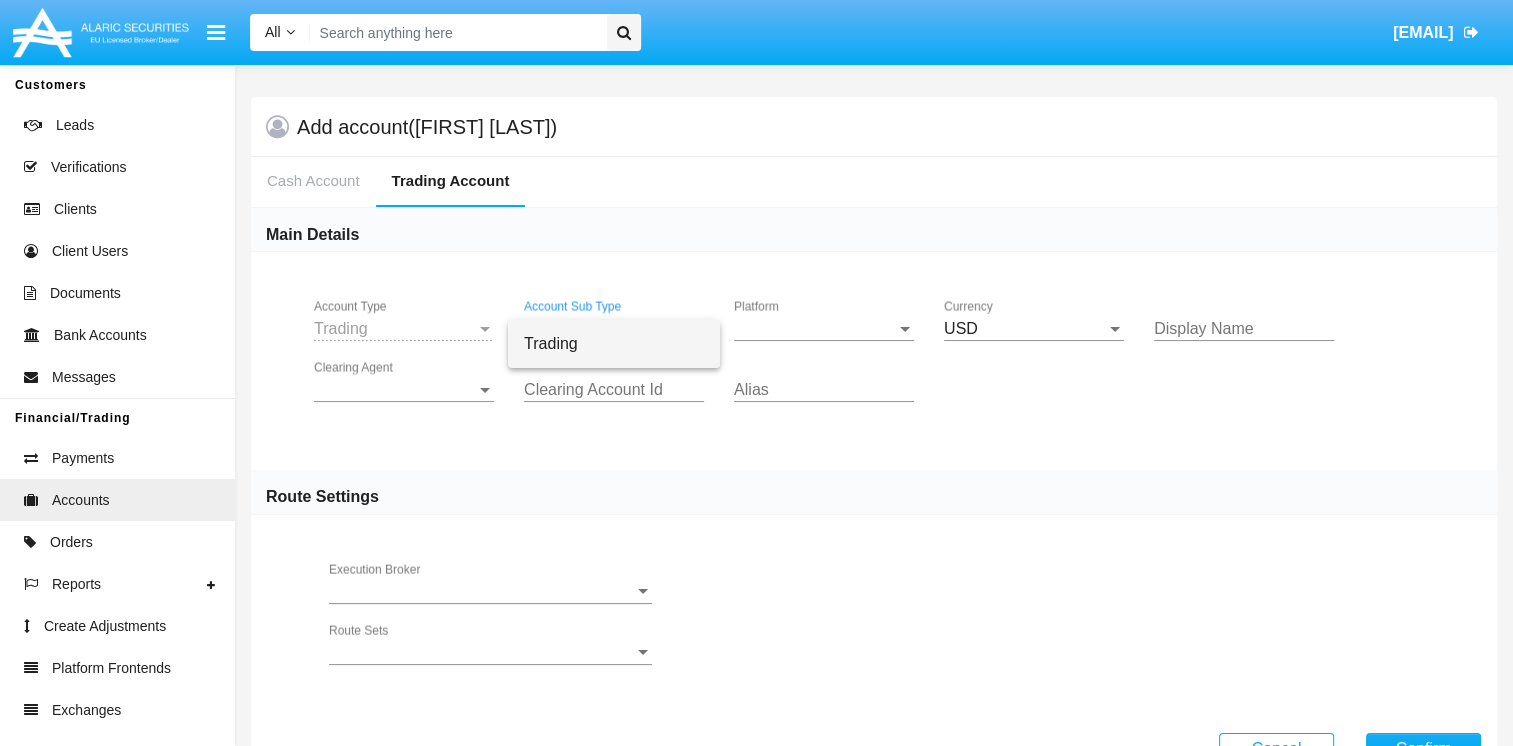 drag, startPoint x: 567, startPoint y: 311, endPoint x: 629, endPoint y: 335, distance: 66.48308 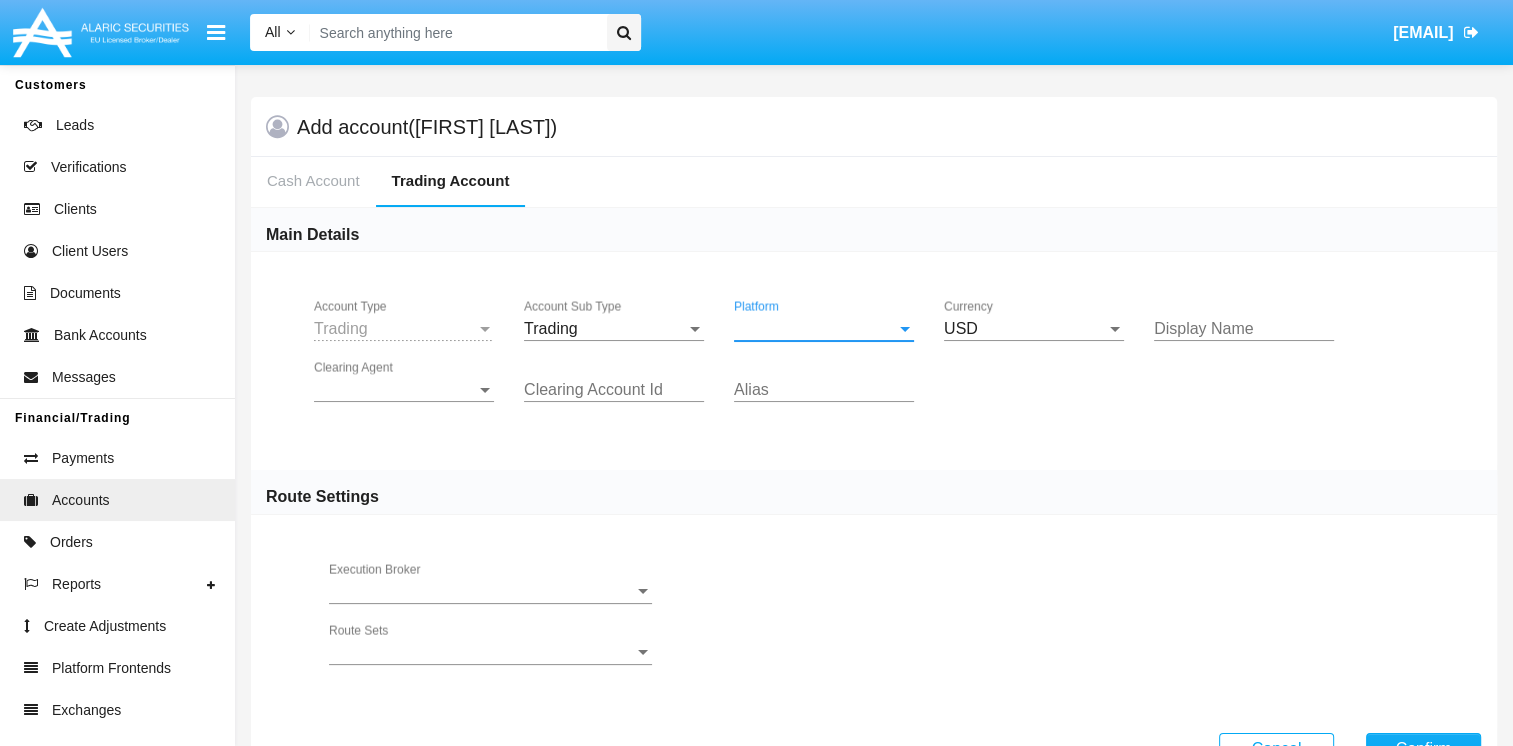 click on "Platform" at bounding box center [815, 329] 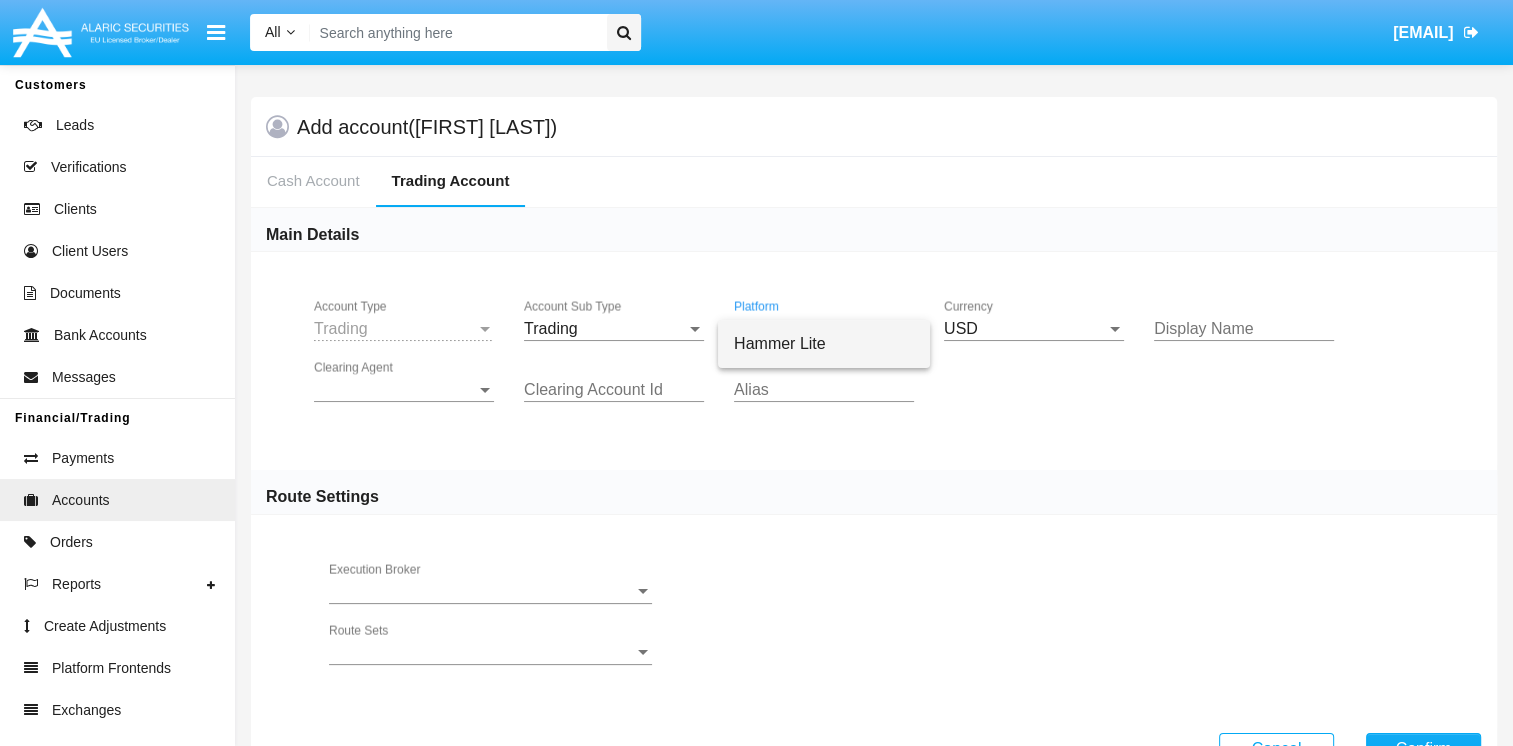 click on "Hammer Lite" at bounding box center (824, 344) 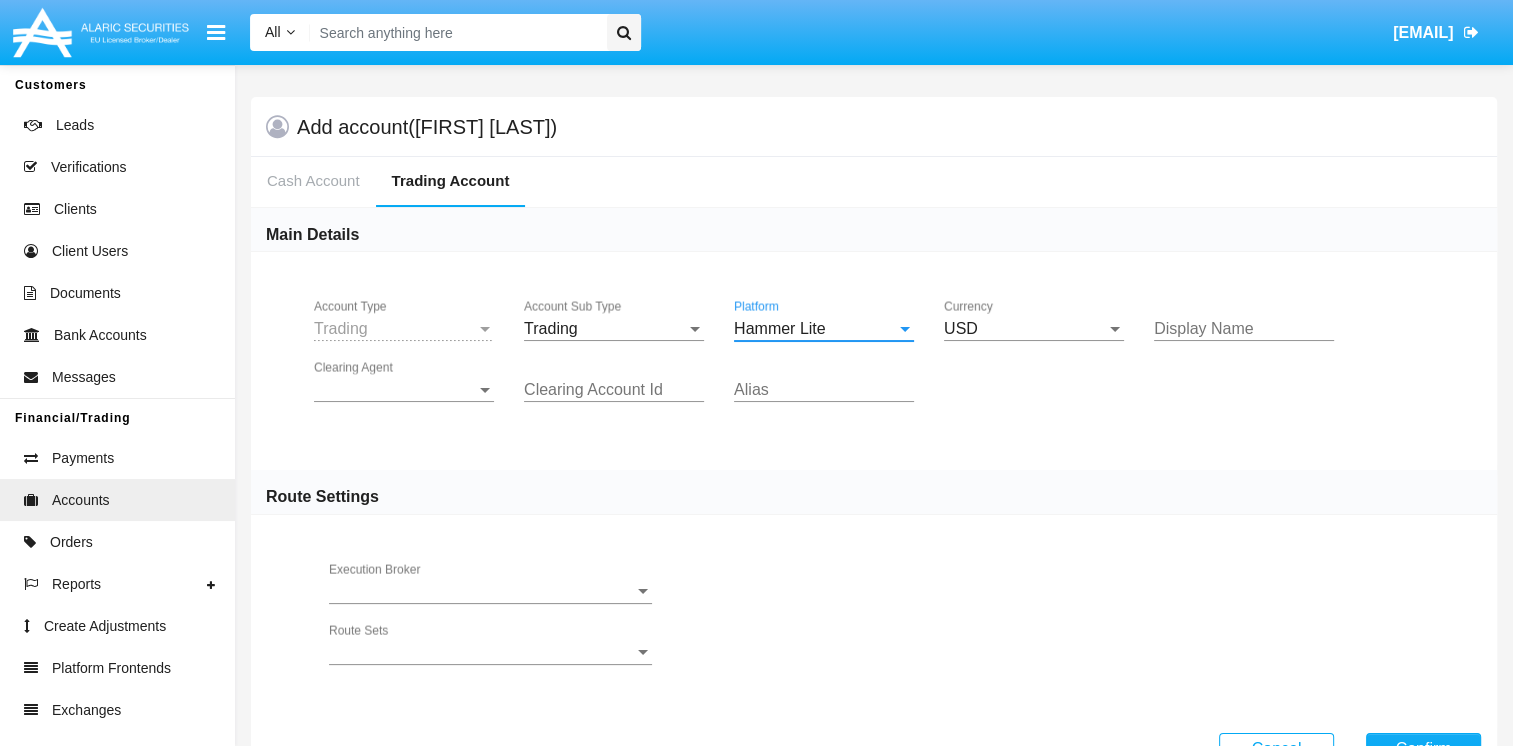 click on "Display Name" at bounding box center (1244, 329) 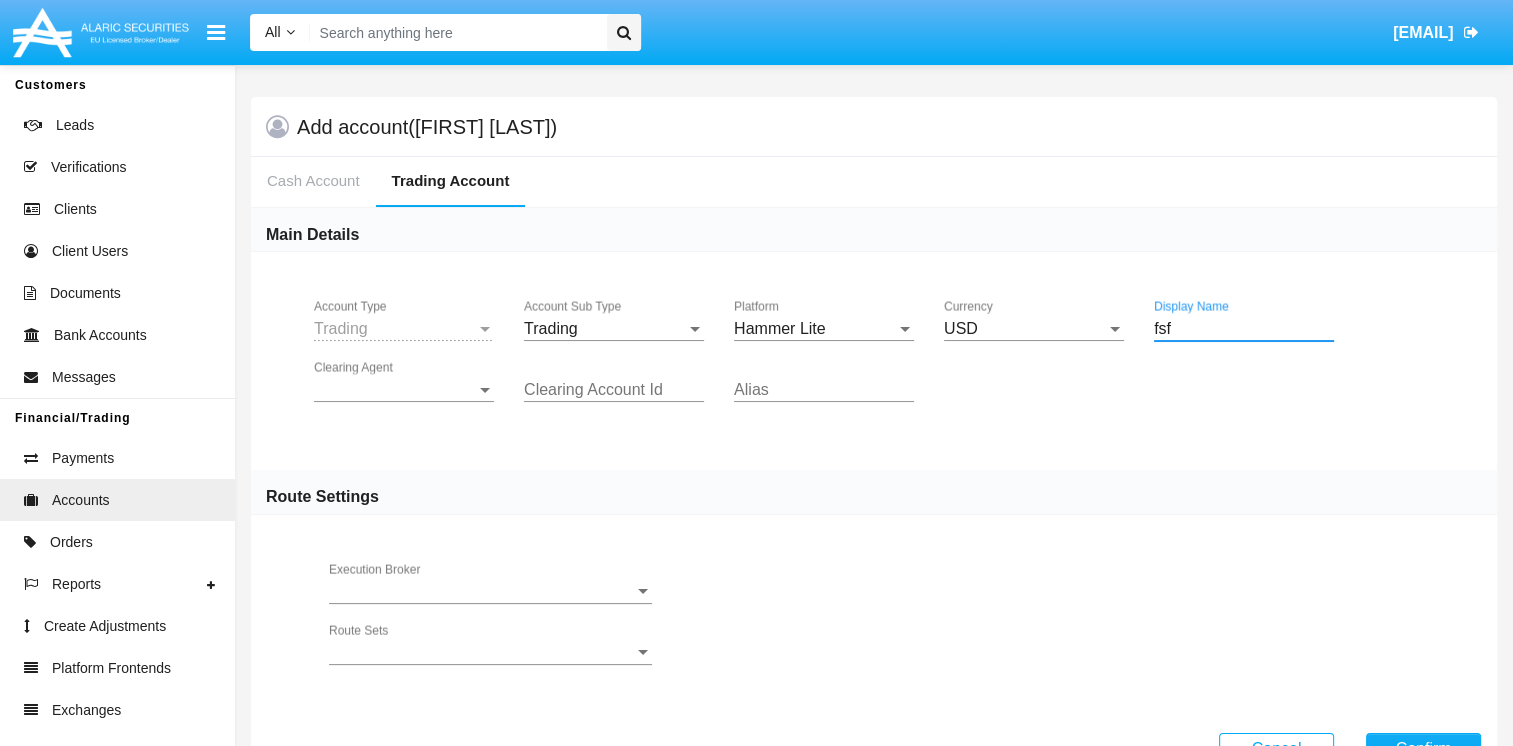 type on "fsf" 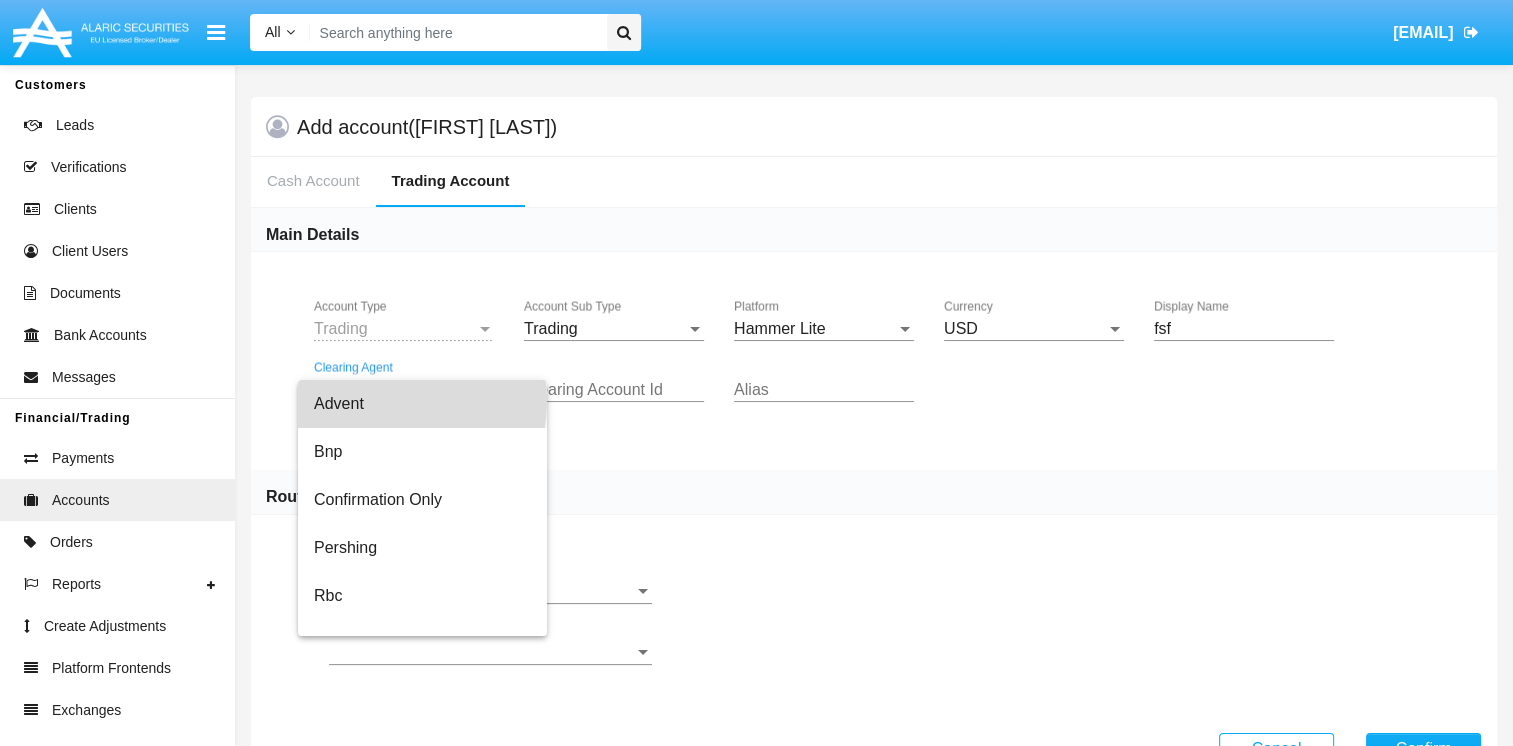 click on "Advent" at bounding box center [422, 404] 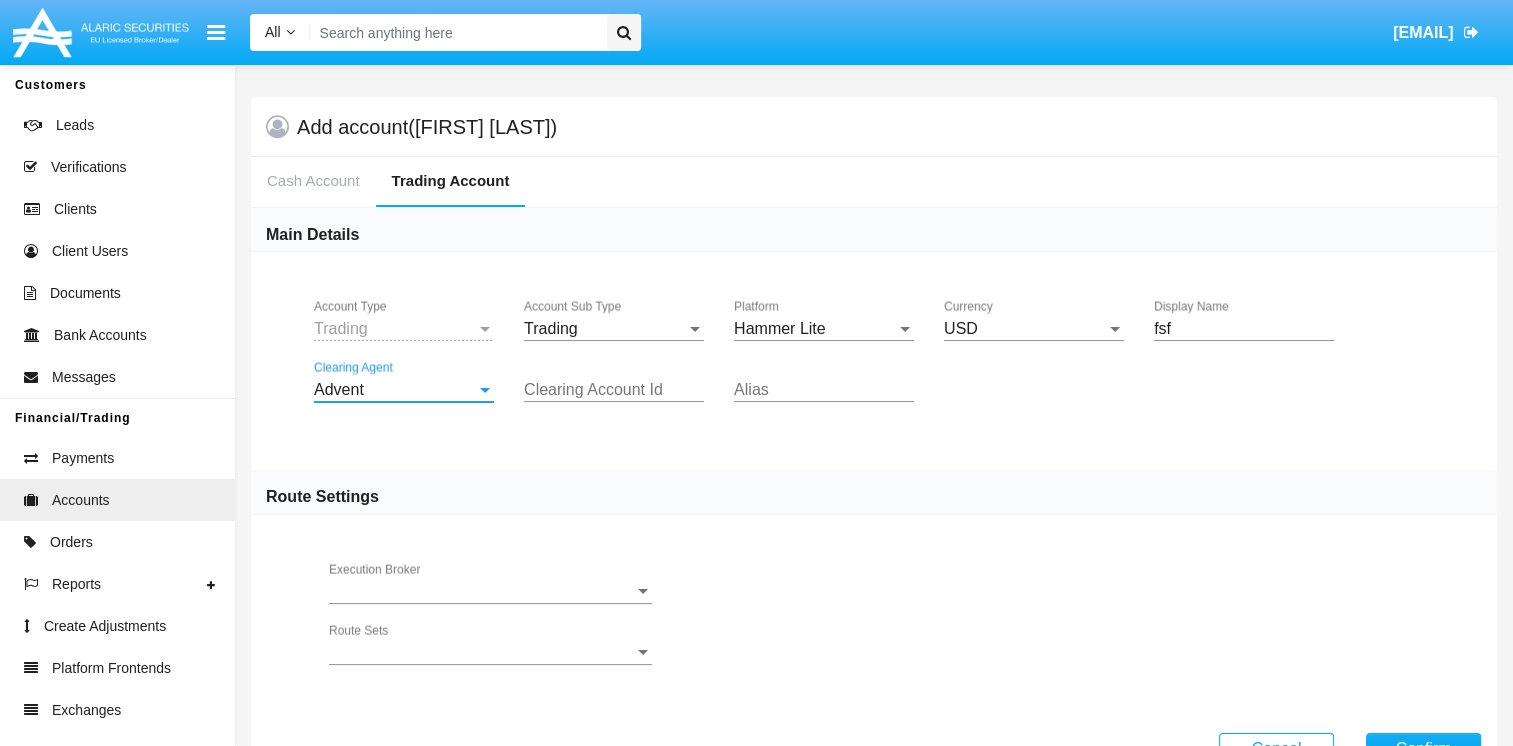click on "Clearing Account Id" at bounding box center (614, 390) 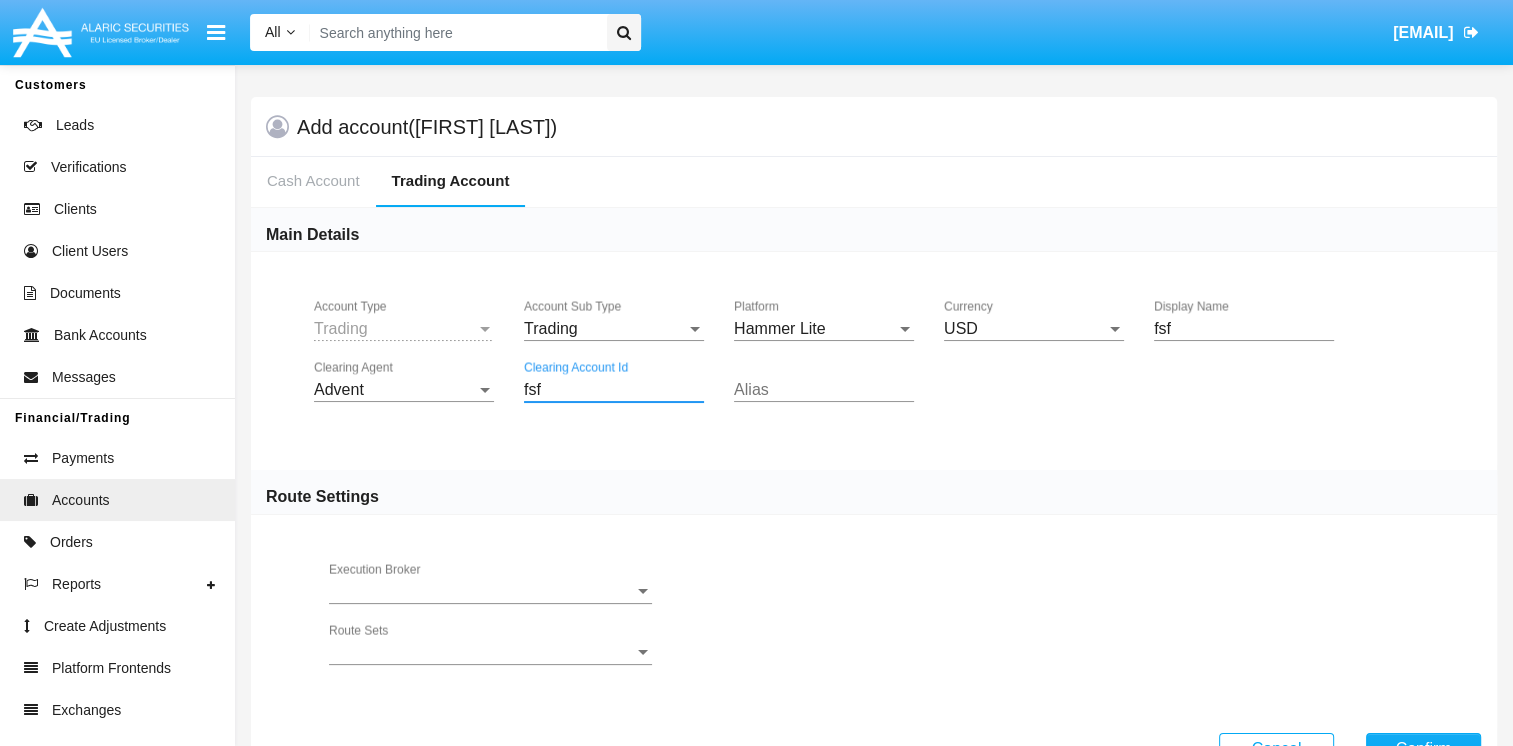 type on "fsf" 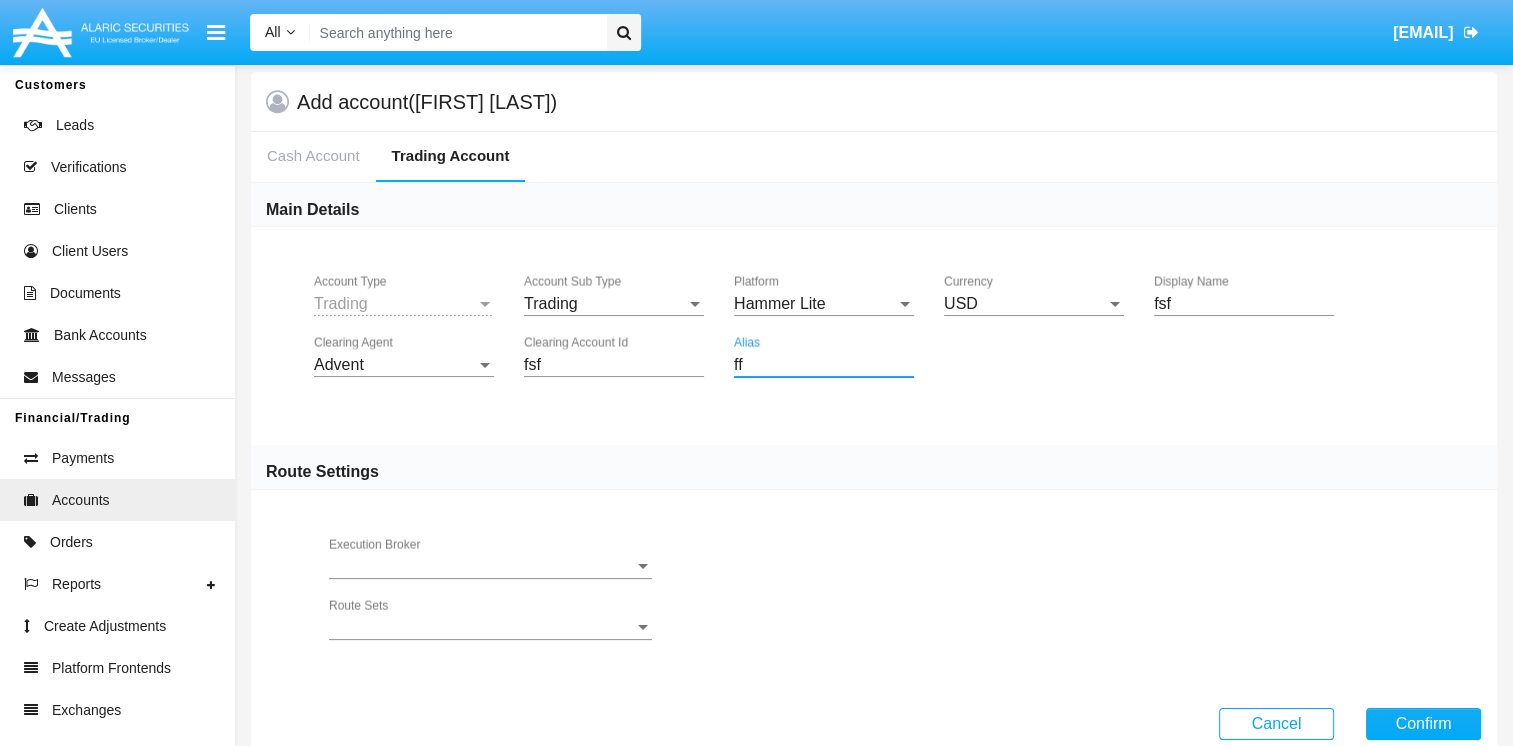 scroll, scrollTop: 64, scrollLeft: 0, axis: vertical 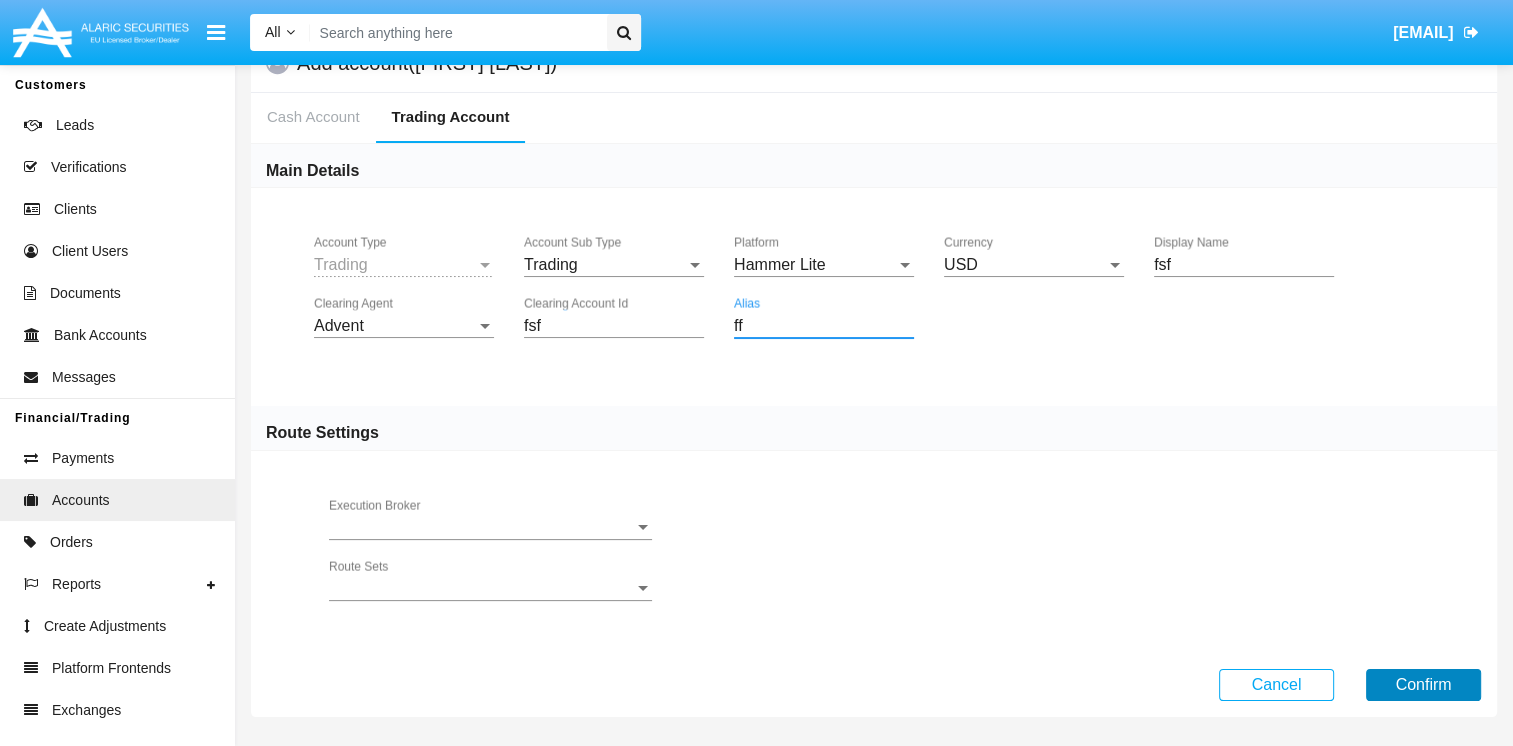 click on "Confirm" 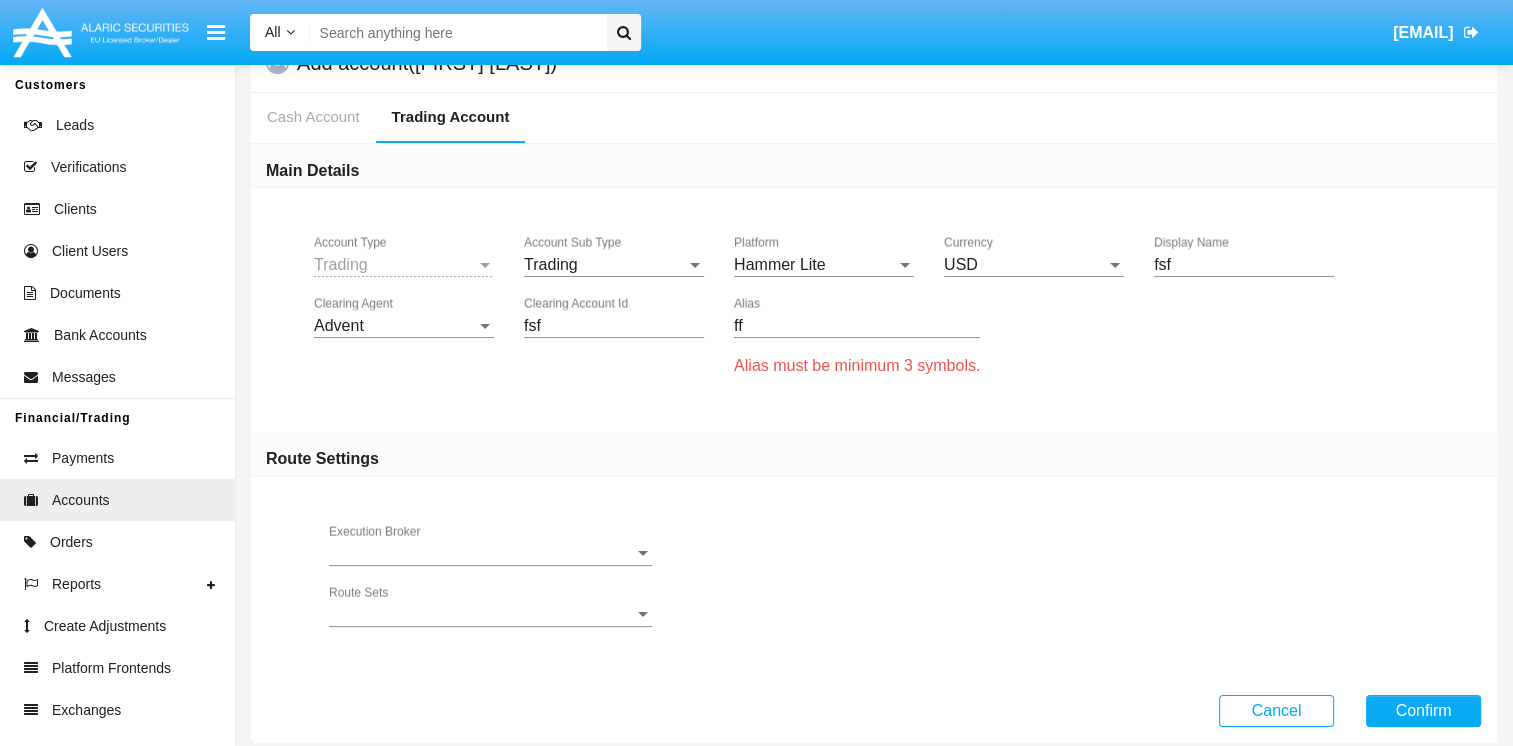 click on "ff" at bounding box center [857, 326] 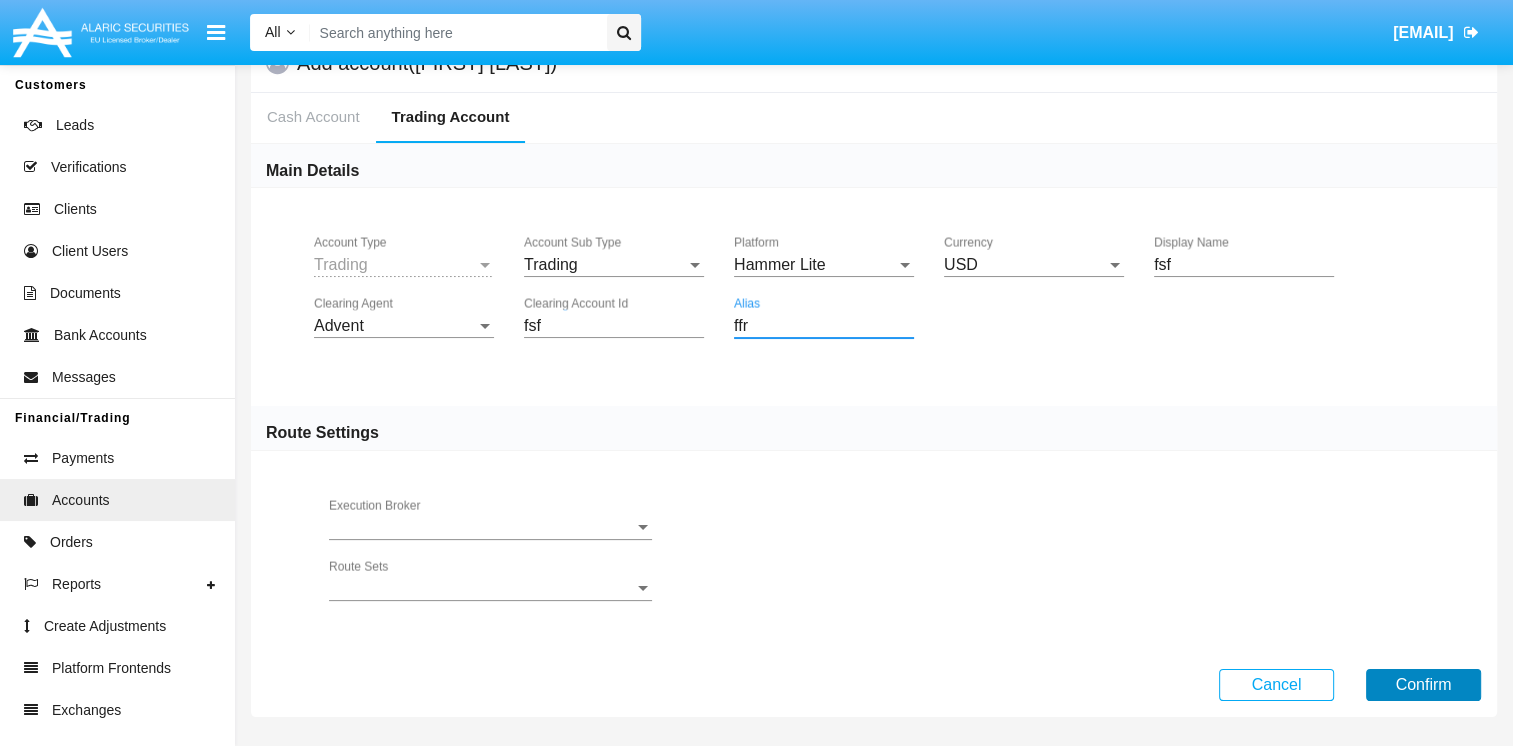 type on "ffr" 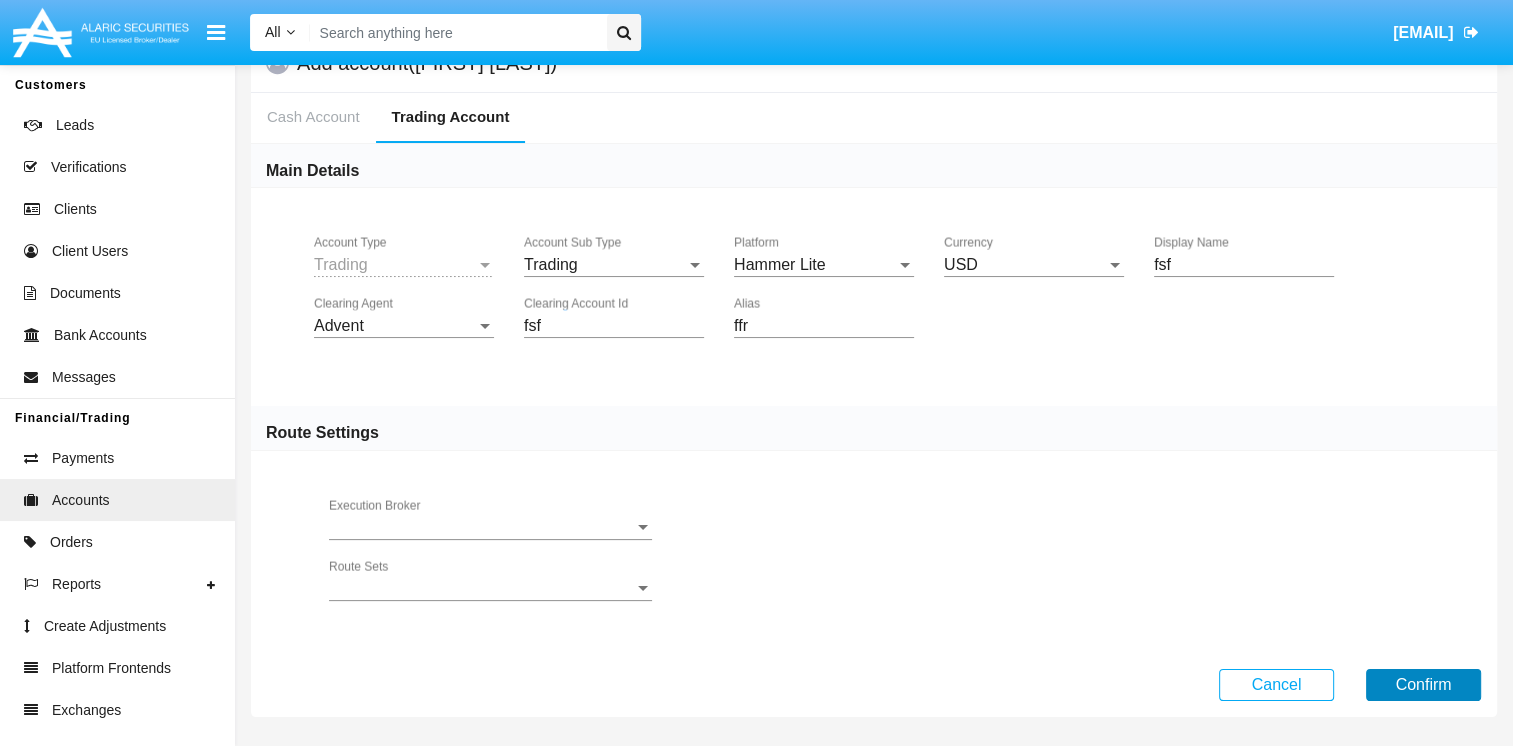 click on "Confirm" 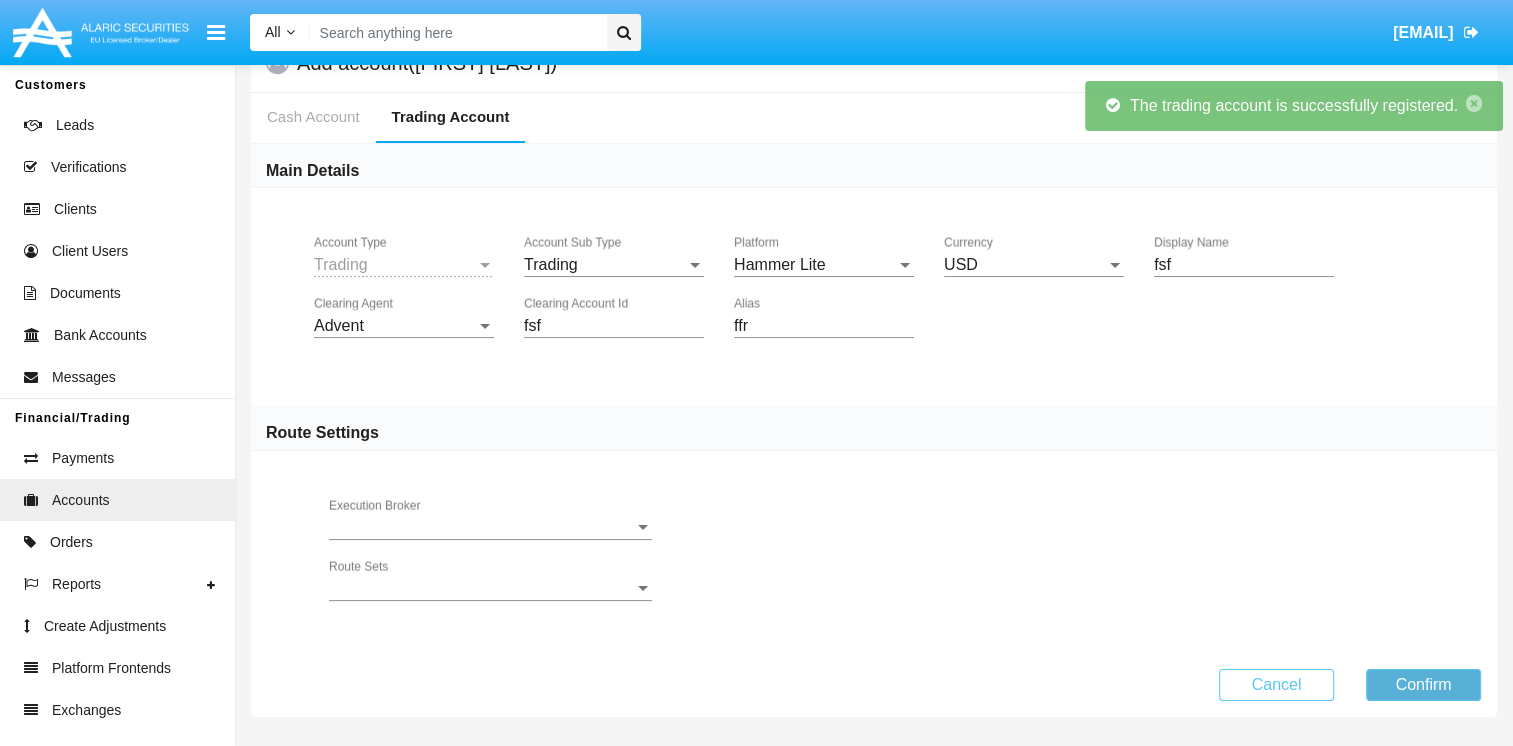 scroll, scrollTop: 0, scrollLeft: 0, axis: both 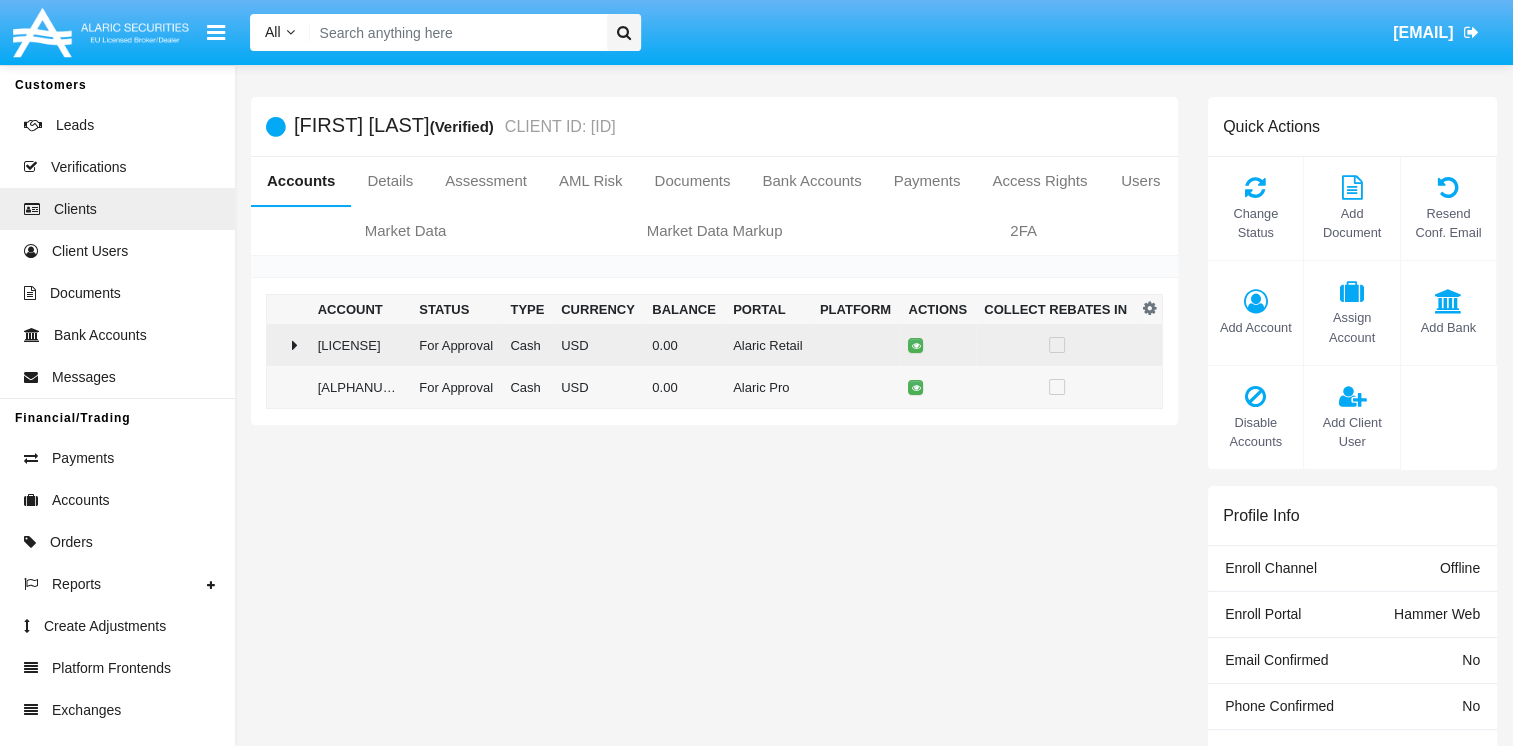 click 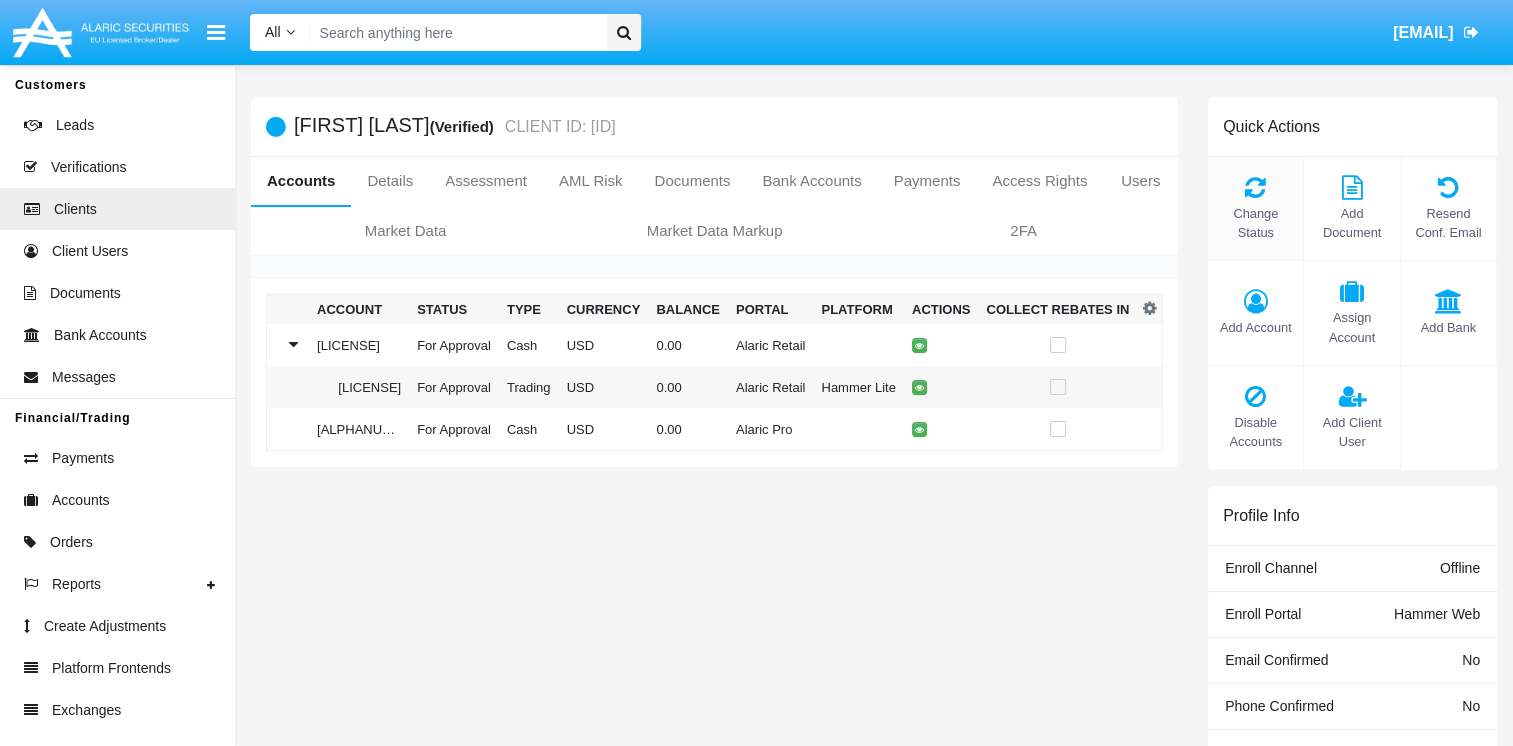 click on "Change Status" 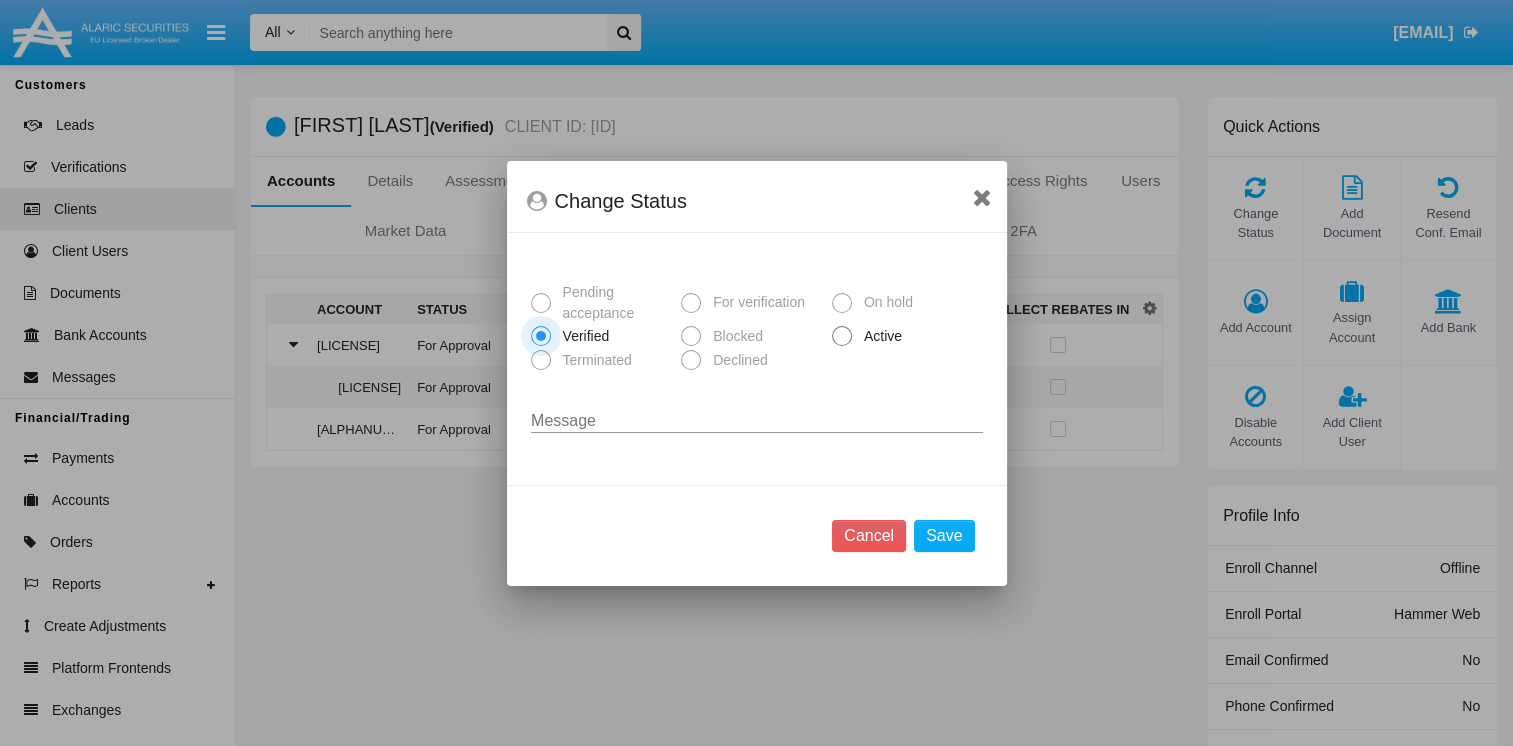 click at bounding box center (842, 336) 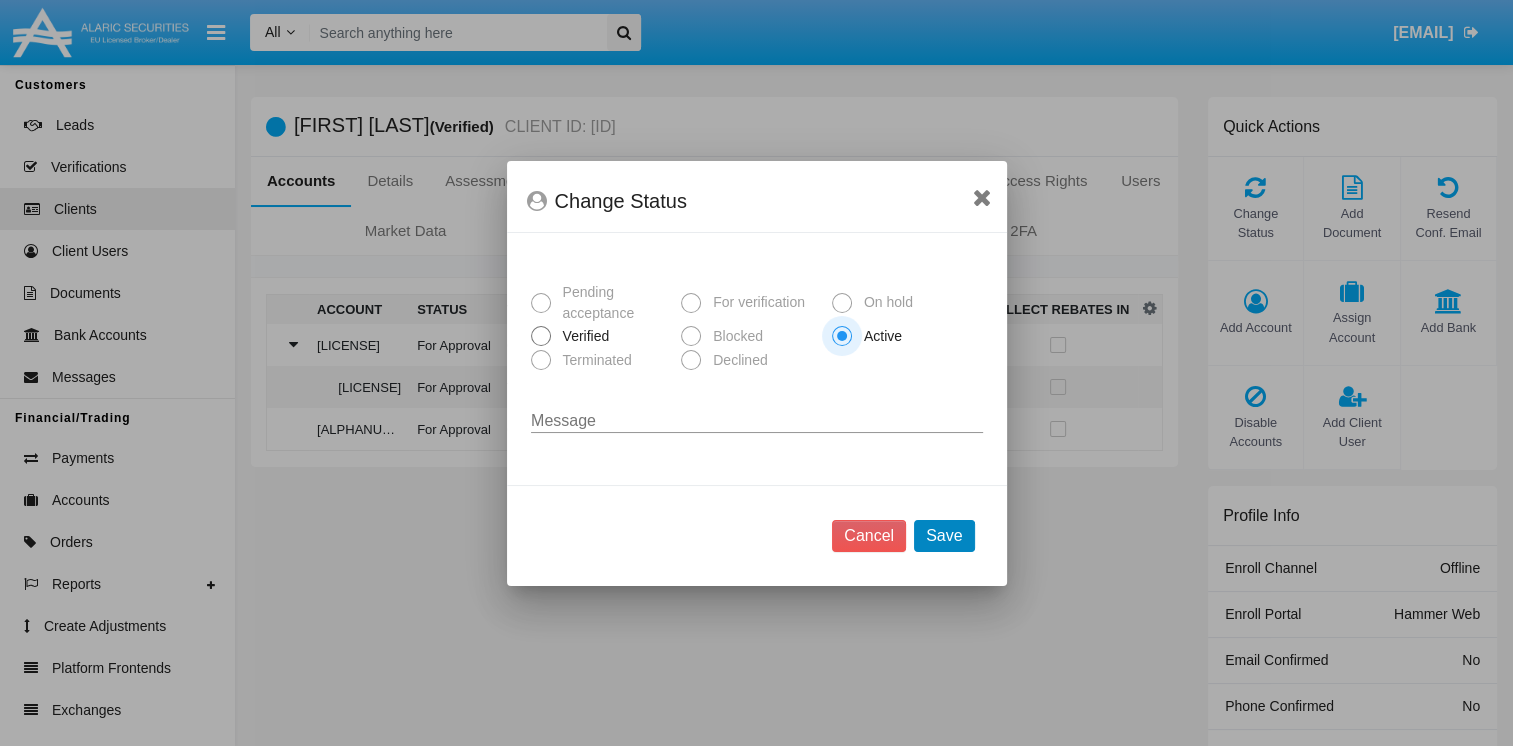 click on "Save" at bounding box center [944, 536] 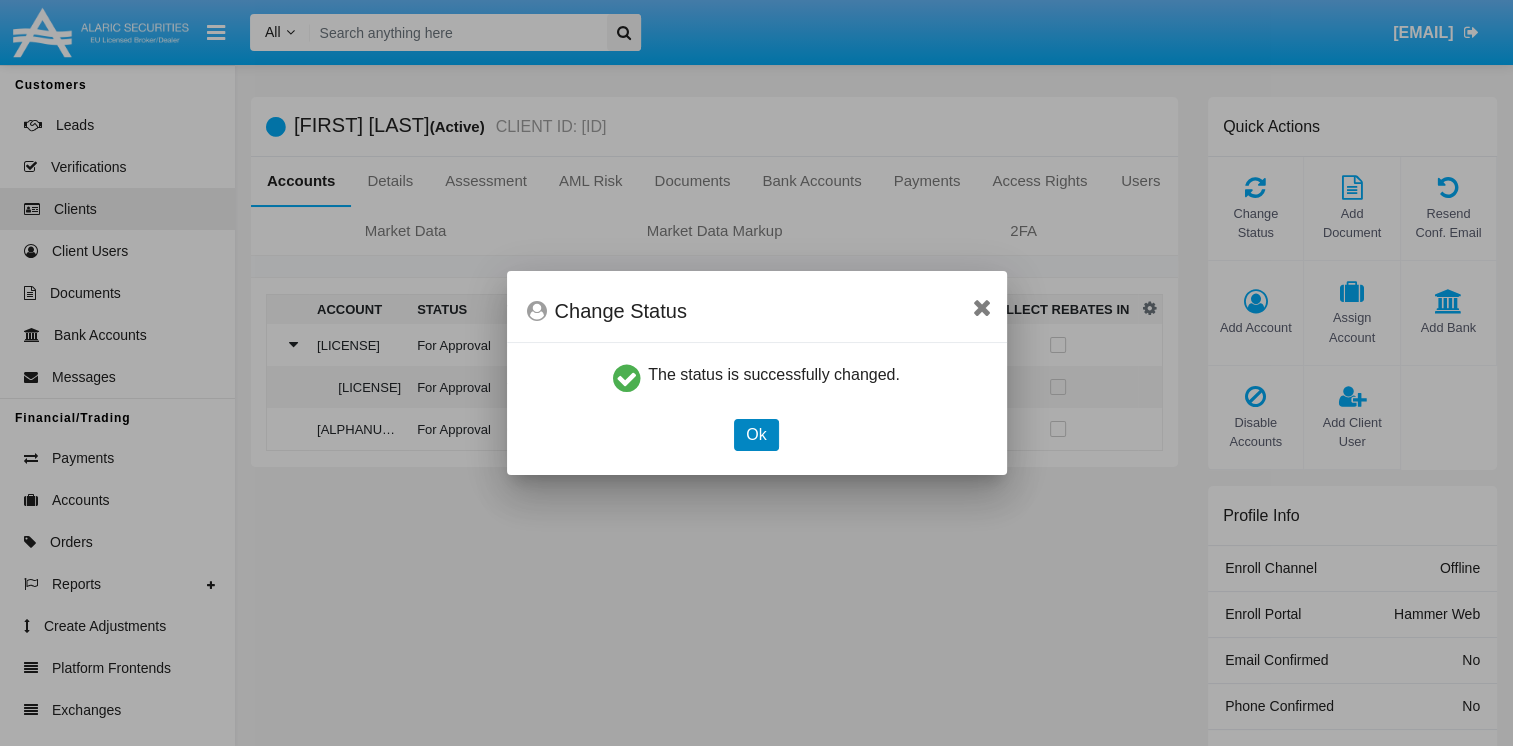 click on "Ok" at bounding box center [756, 435] 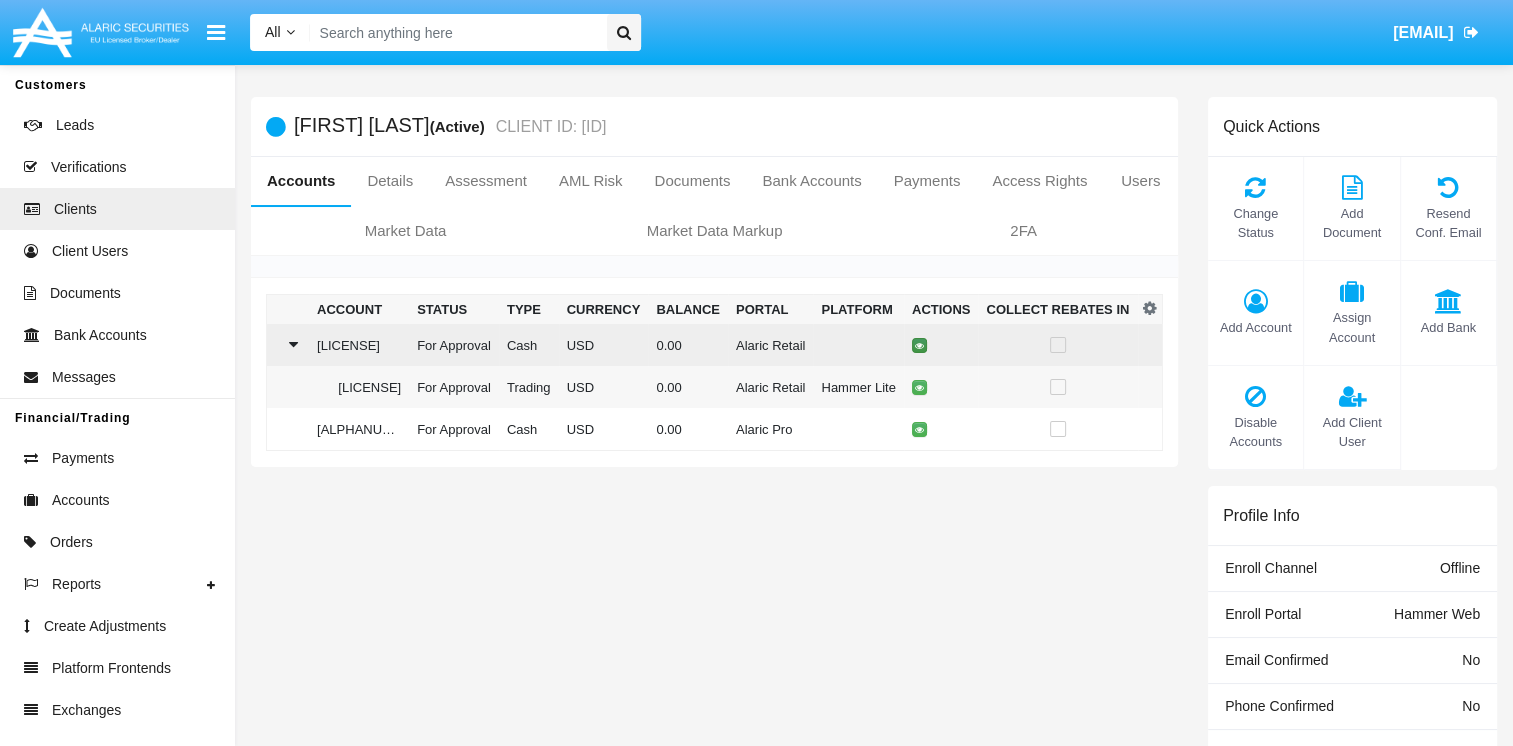 click 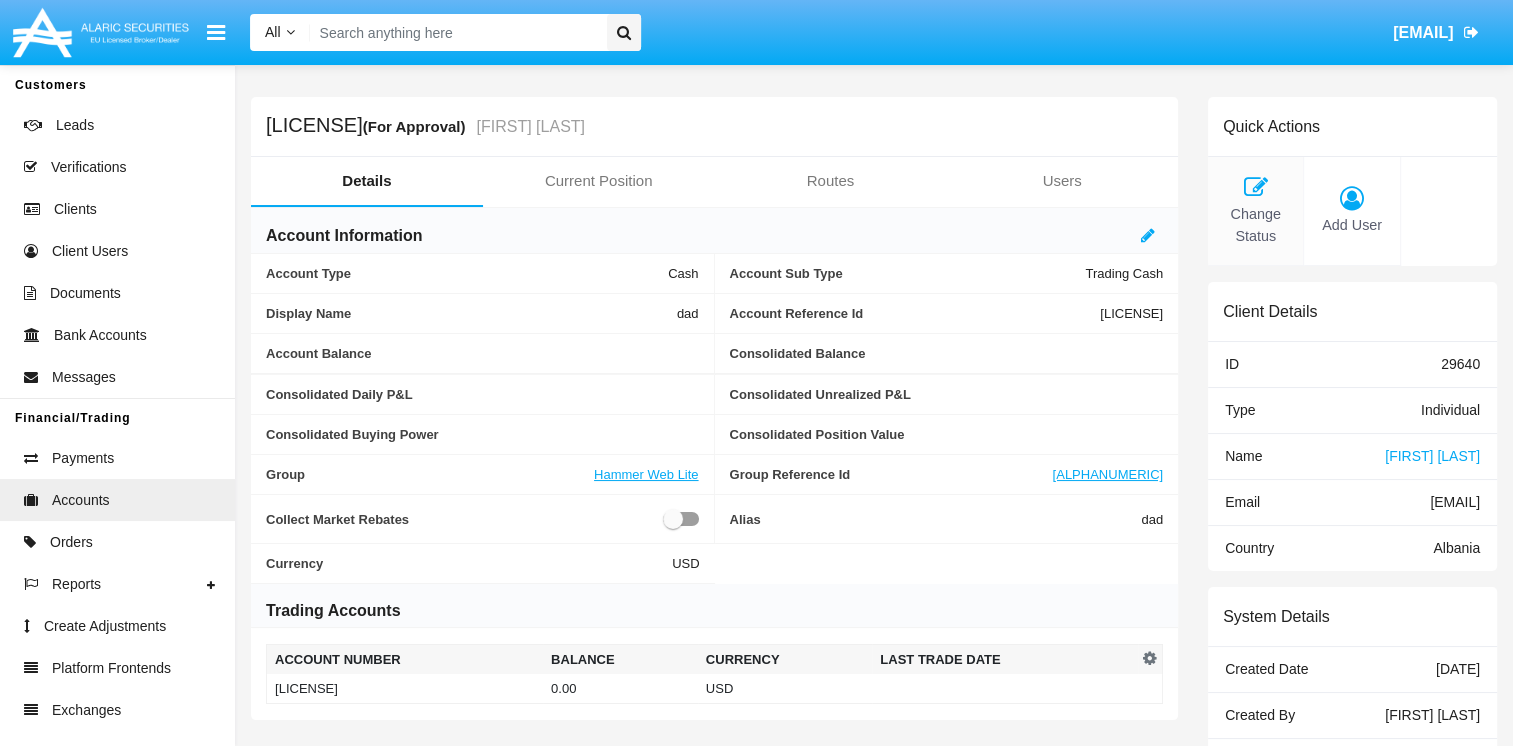 click 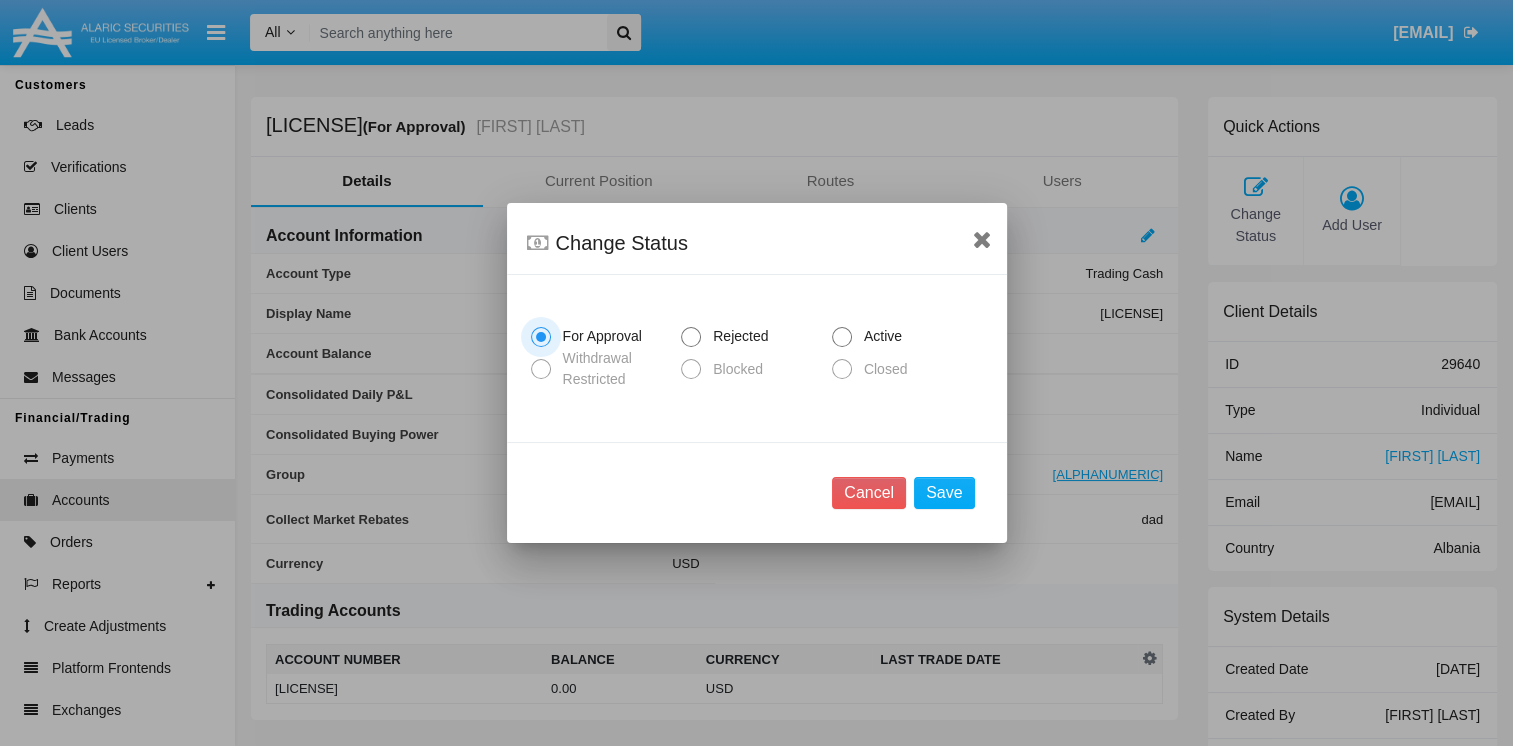 click at bounding box center [842, 337] 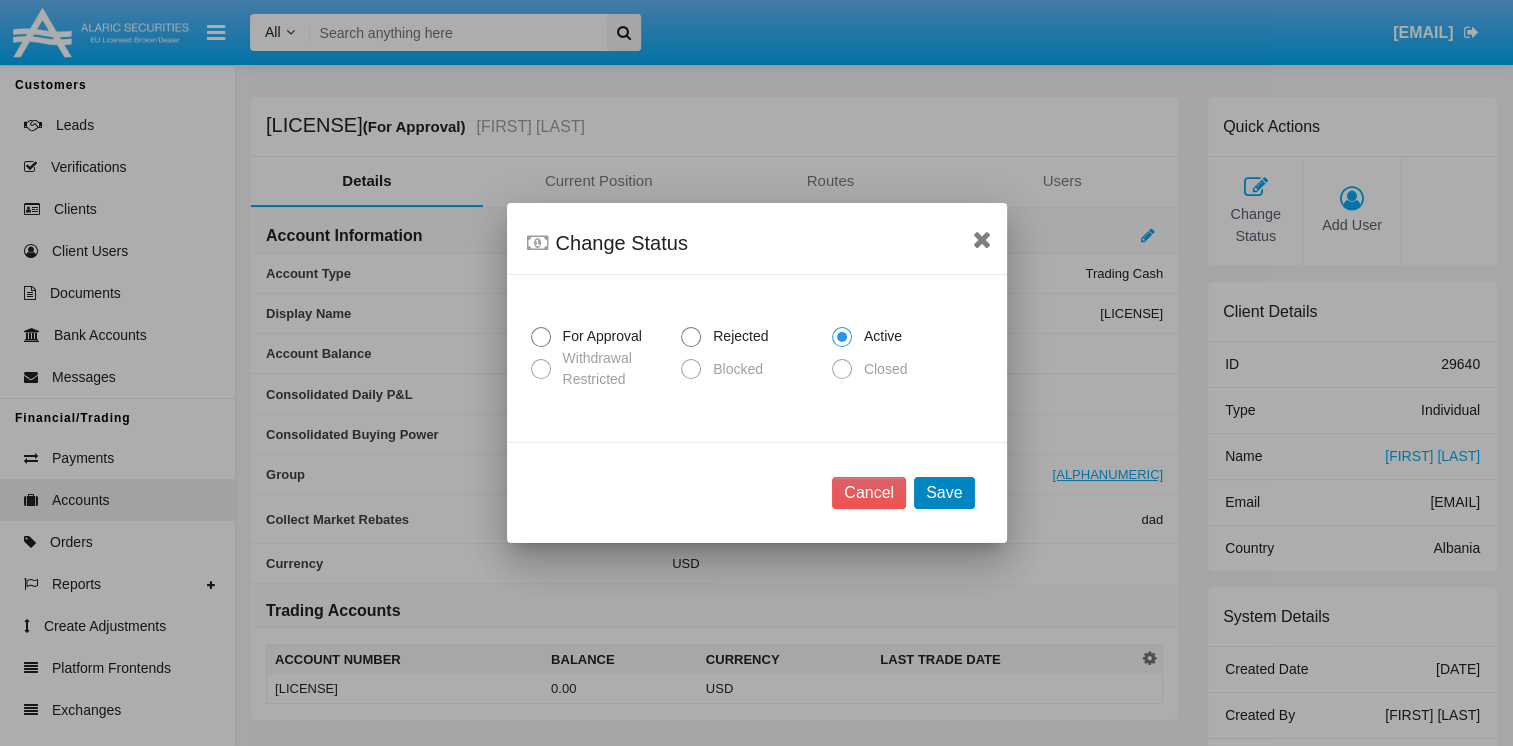 click on "Save" at bounding box center (944, 493) 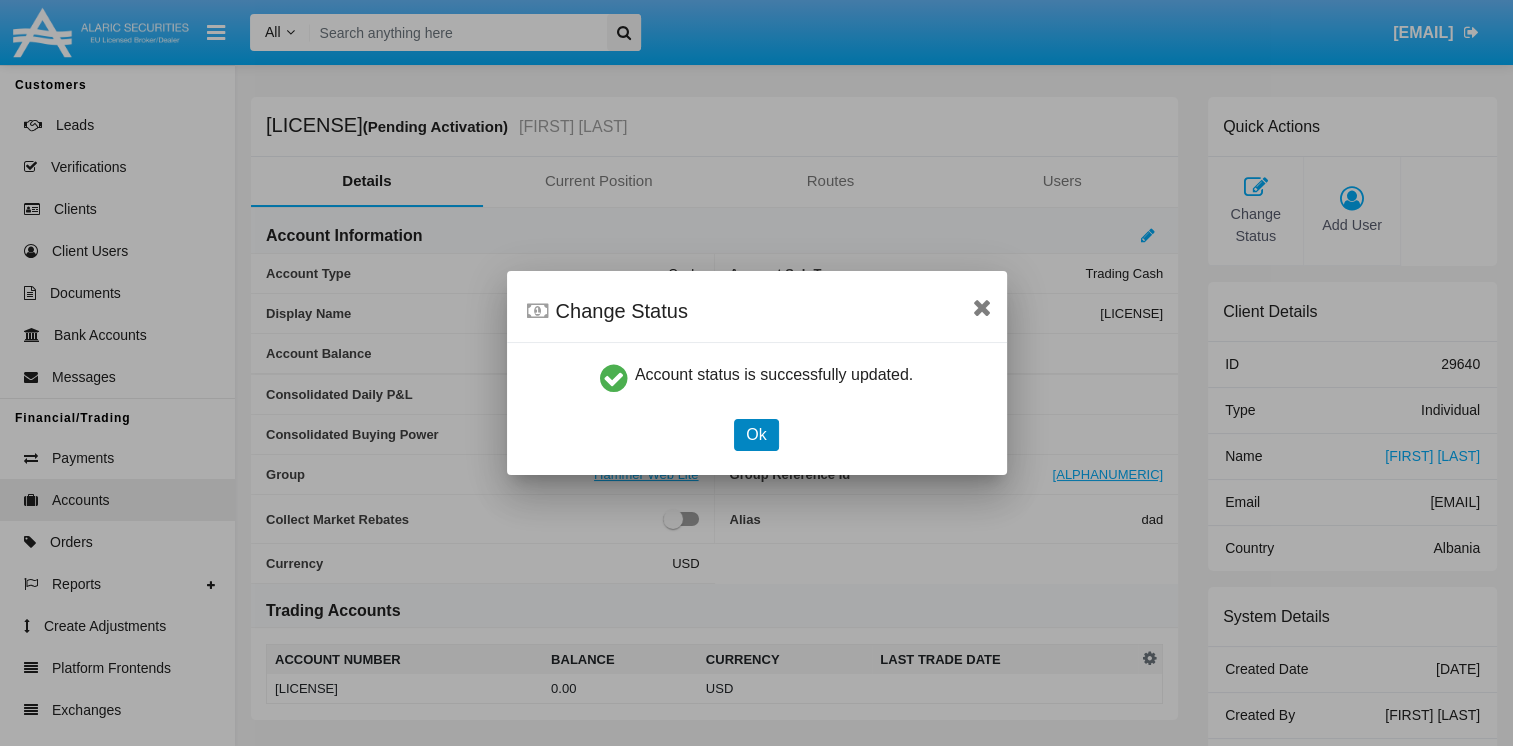 click on "Ok" at bounding box center (756, 435) 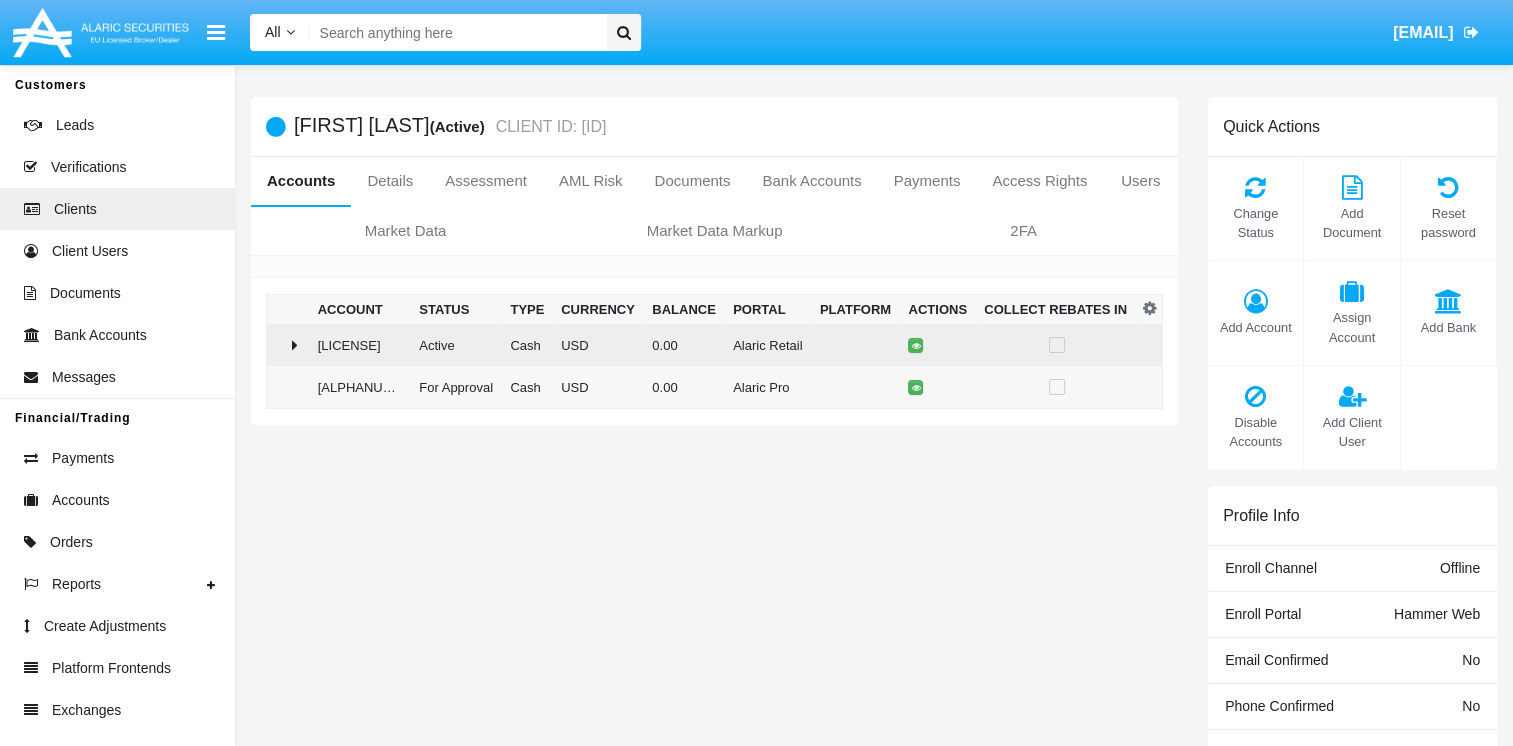 click on "[LICENSE]" 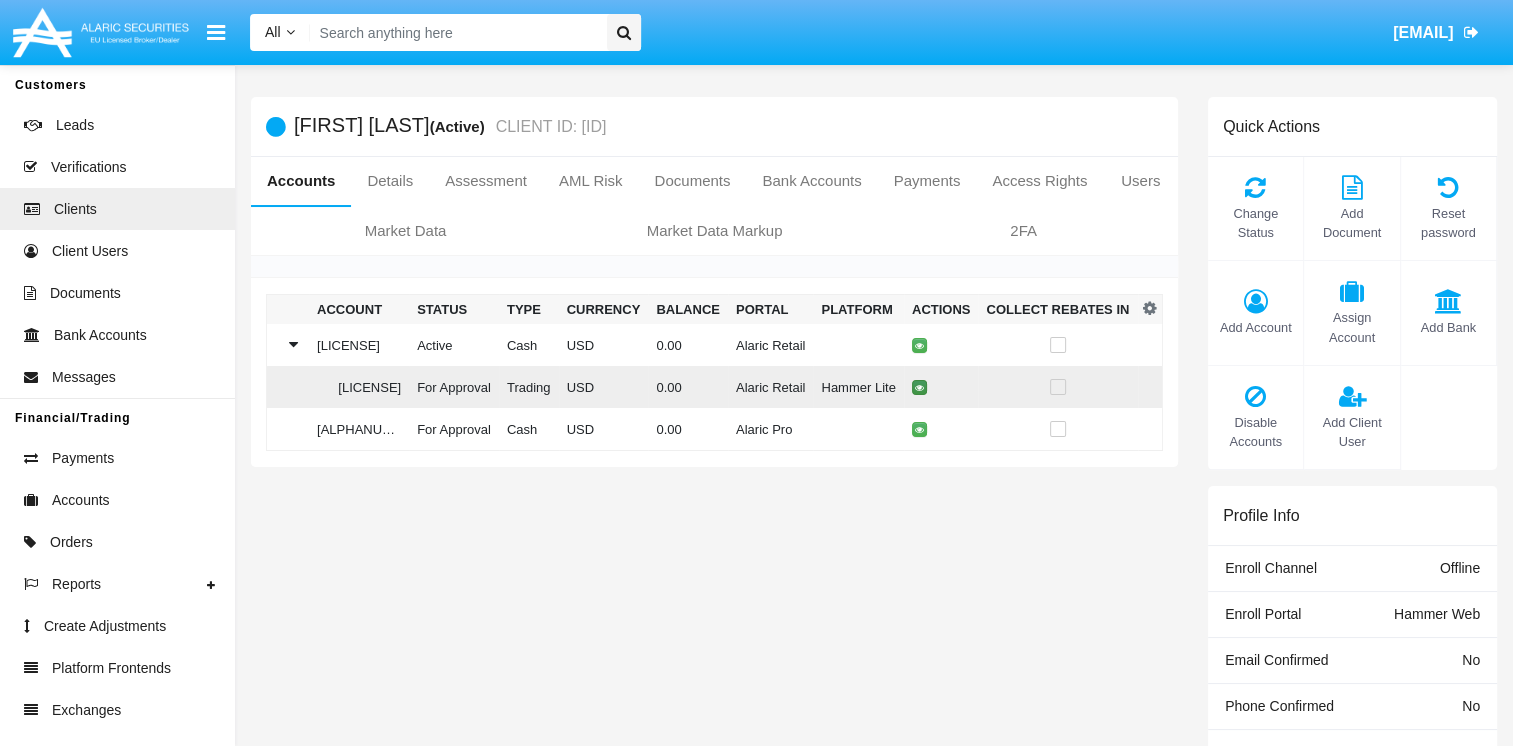 click 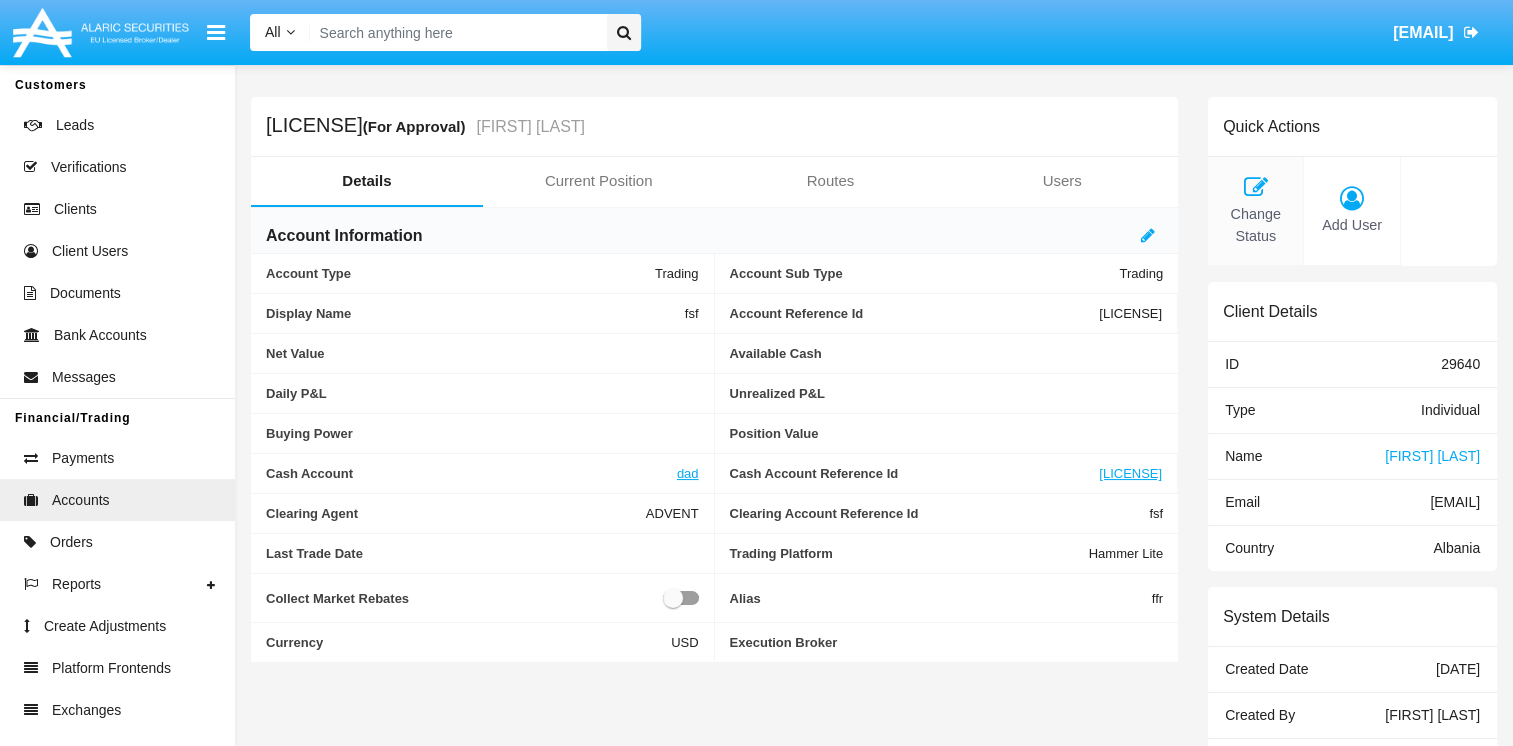 click 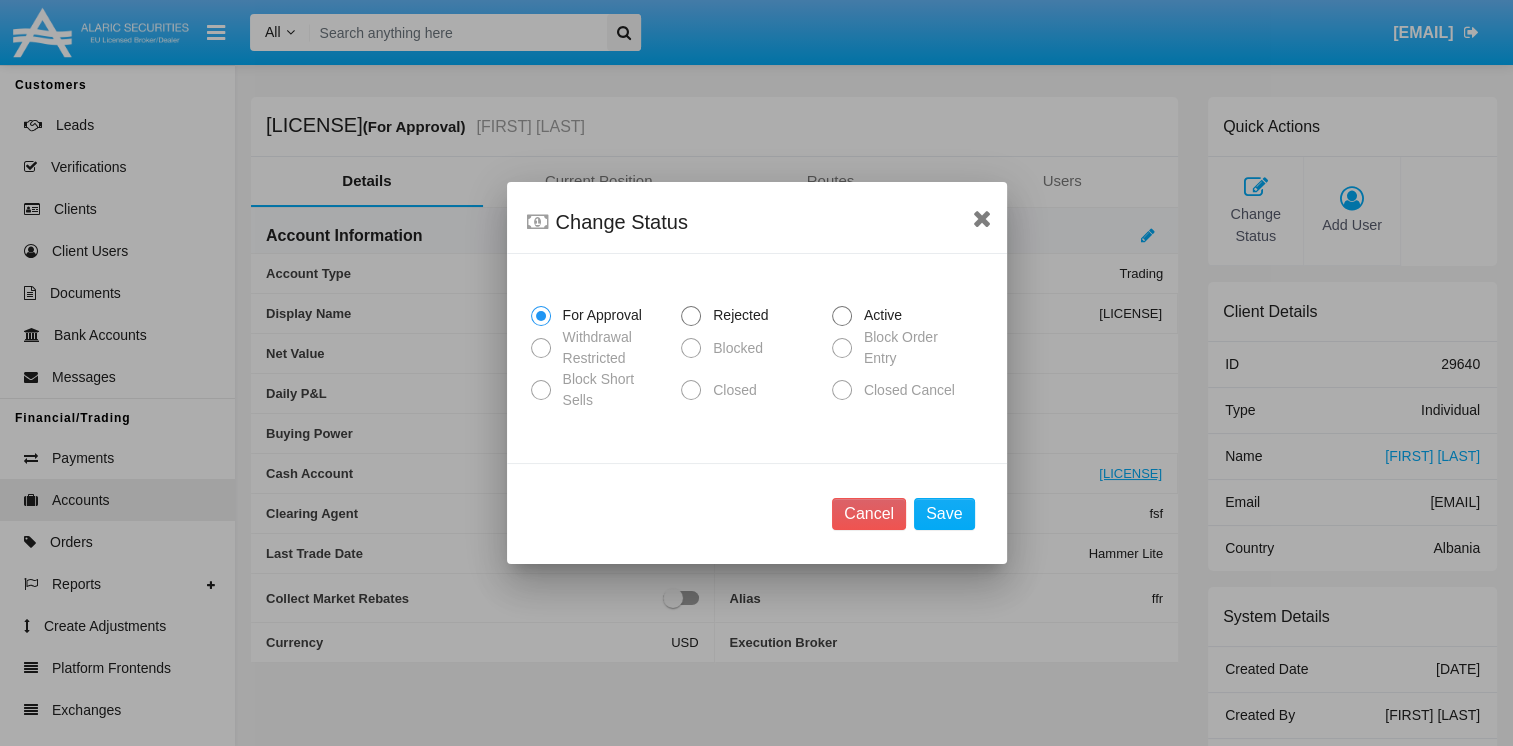 click on "Active" at bounding box center (879, 315) 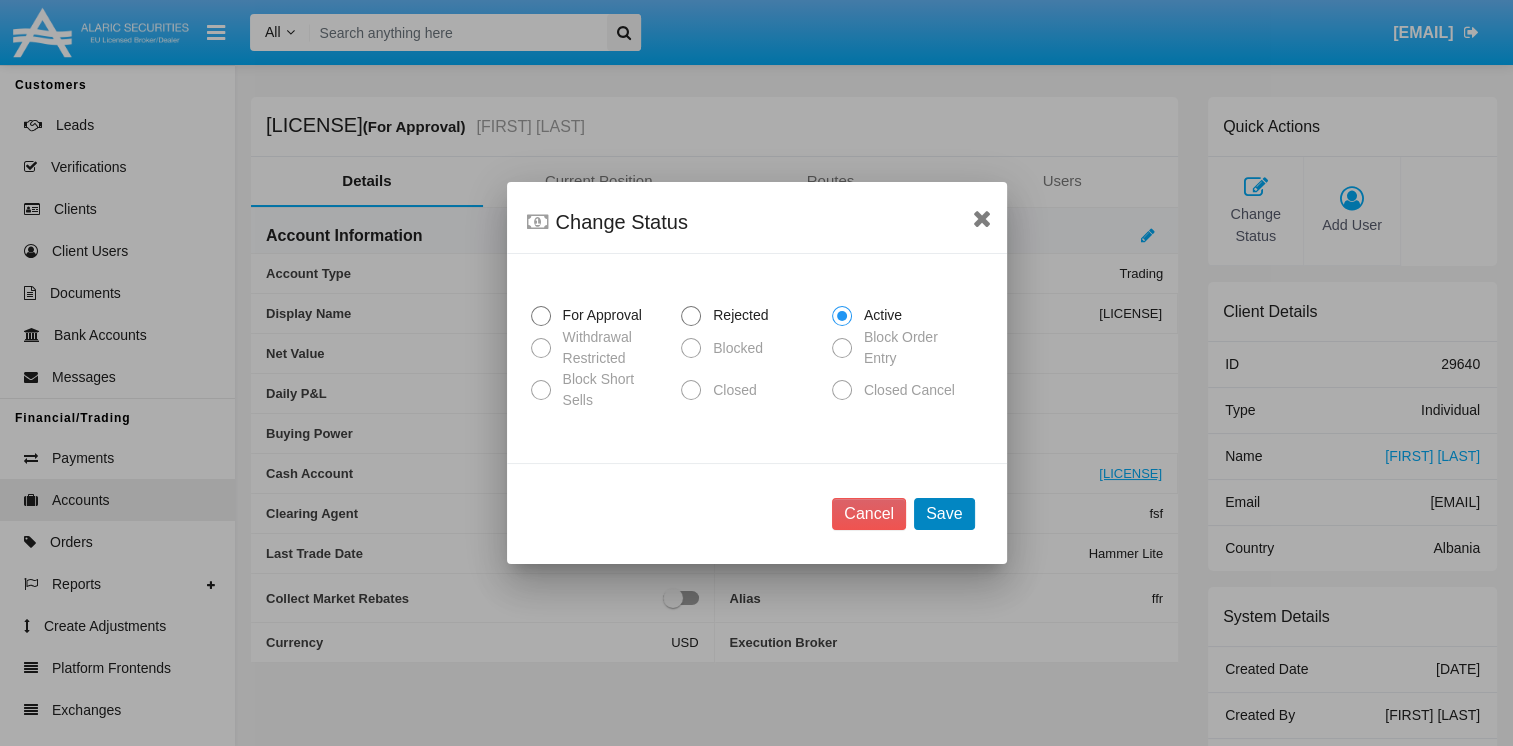click on "Save" at bounding box center (944, 514) 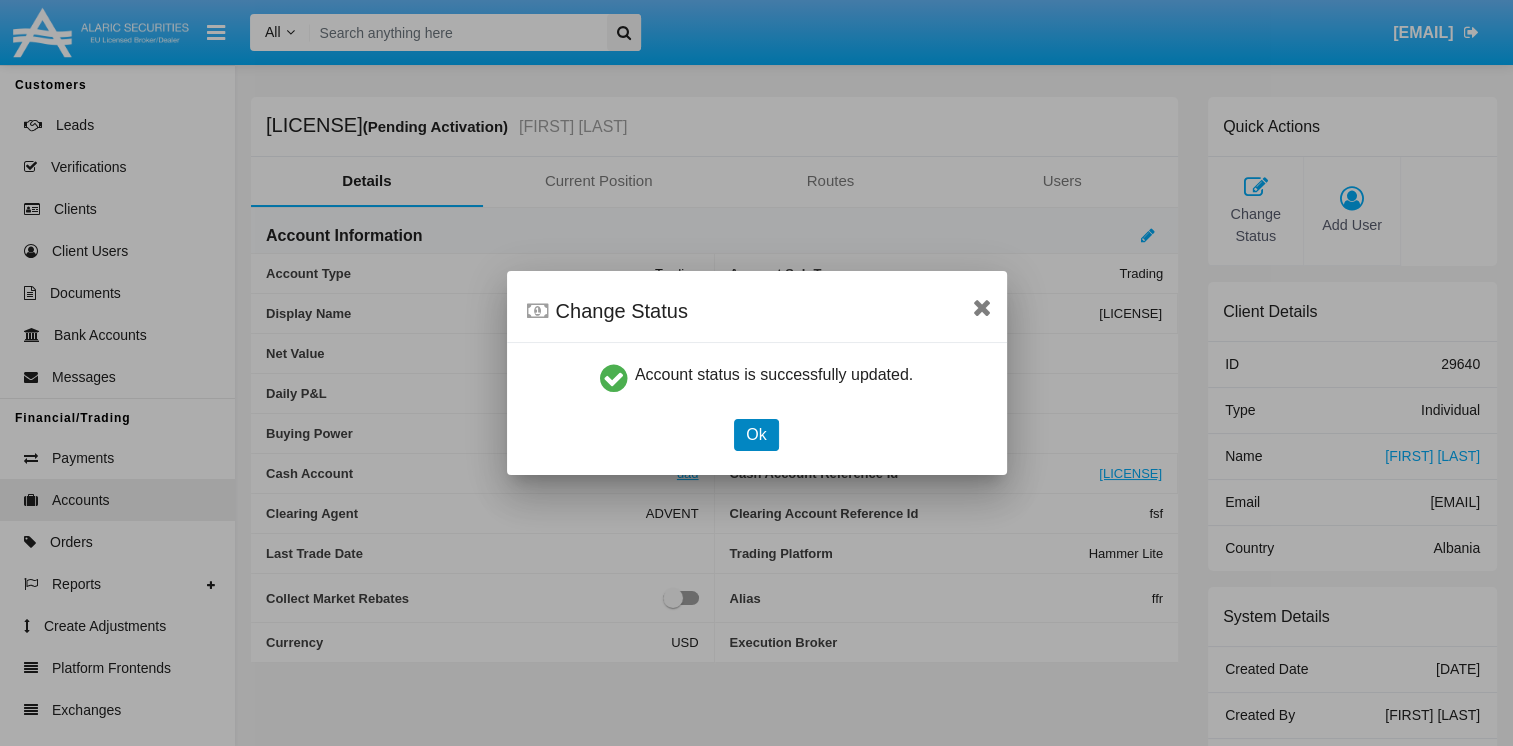 click on "Ok" at bounding box center (756, 435) 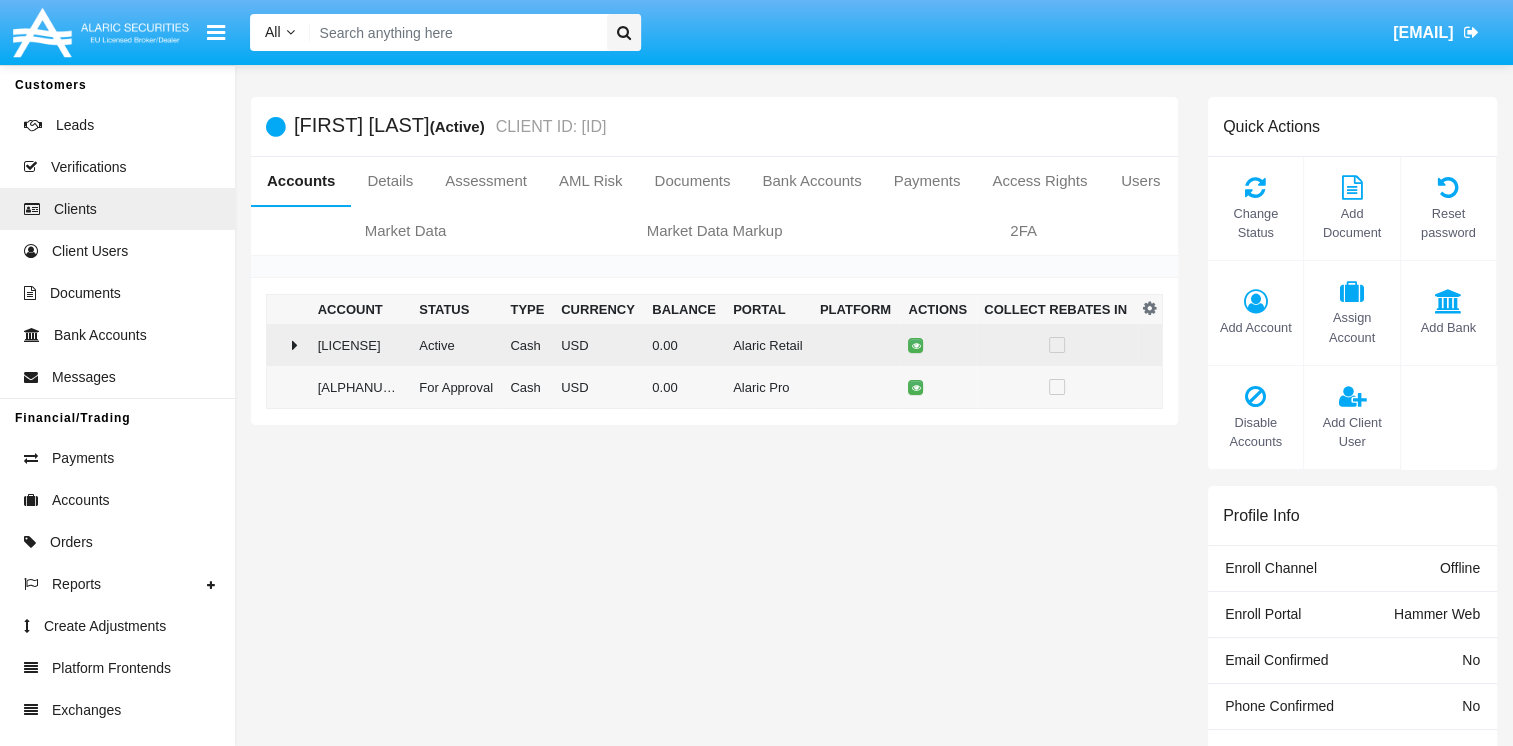 click on "[LICENSE]" 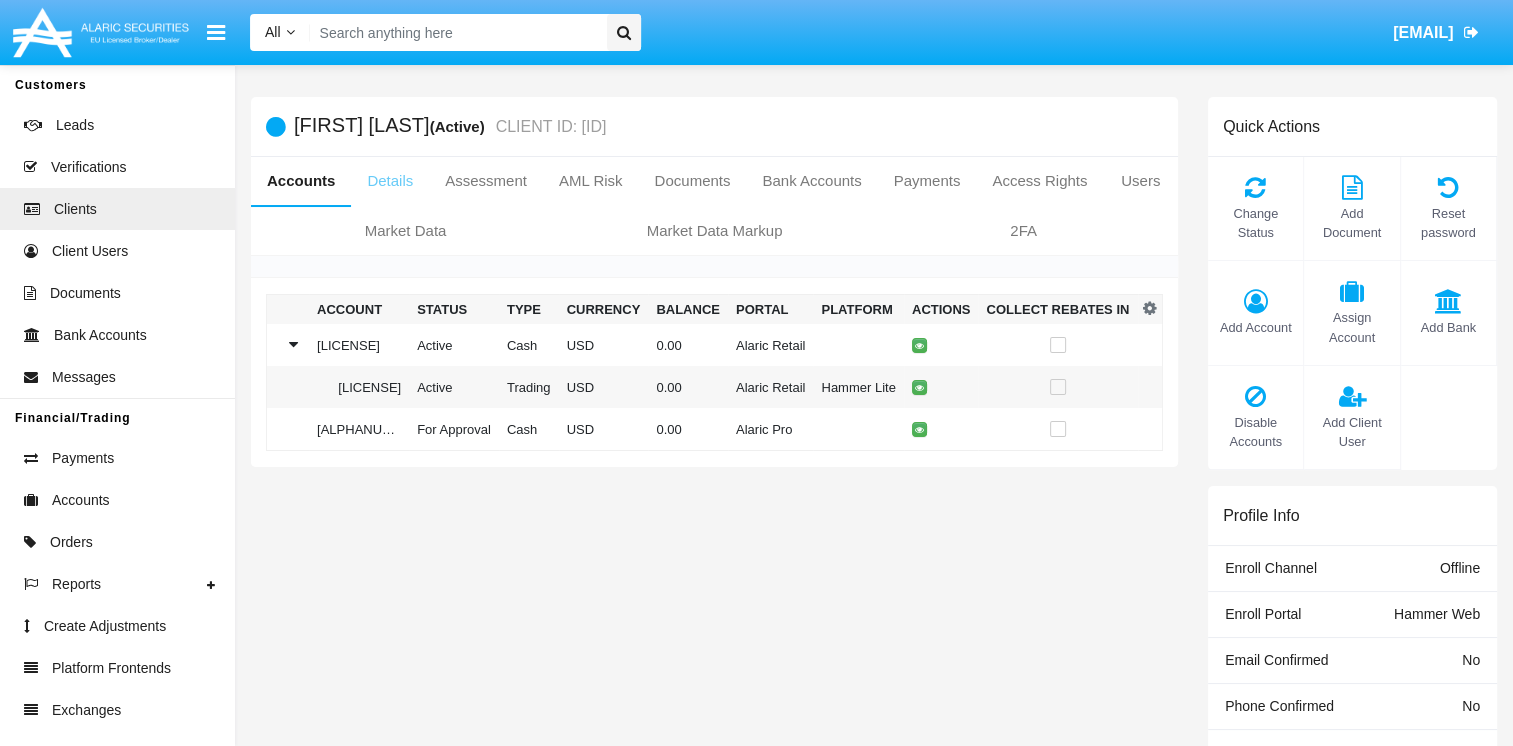 click on "Details" at bounding box center (390, 181) 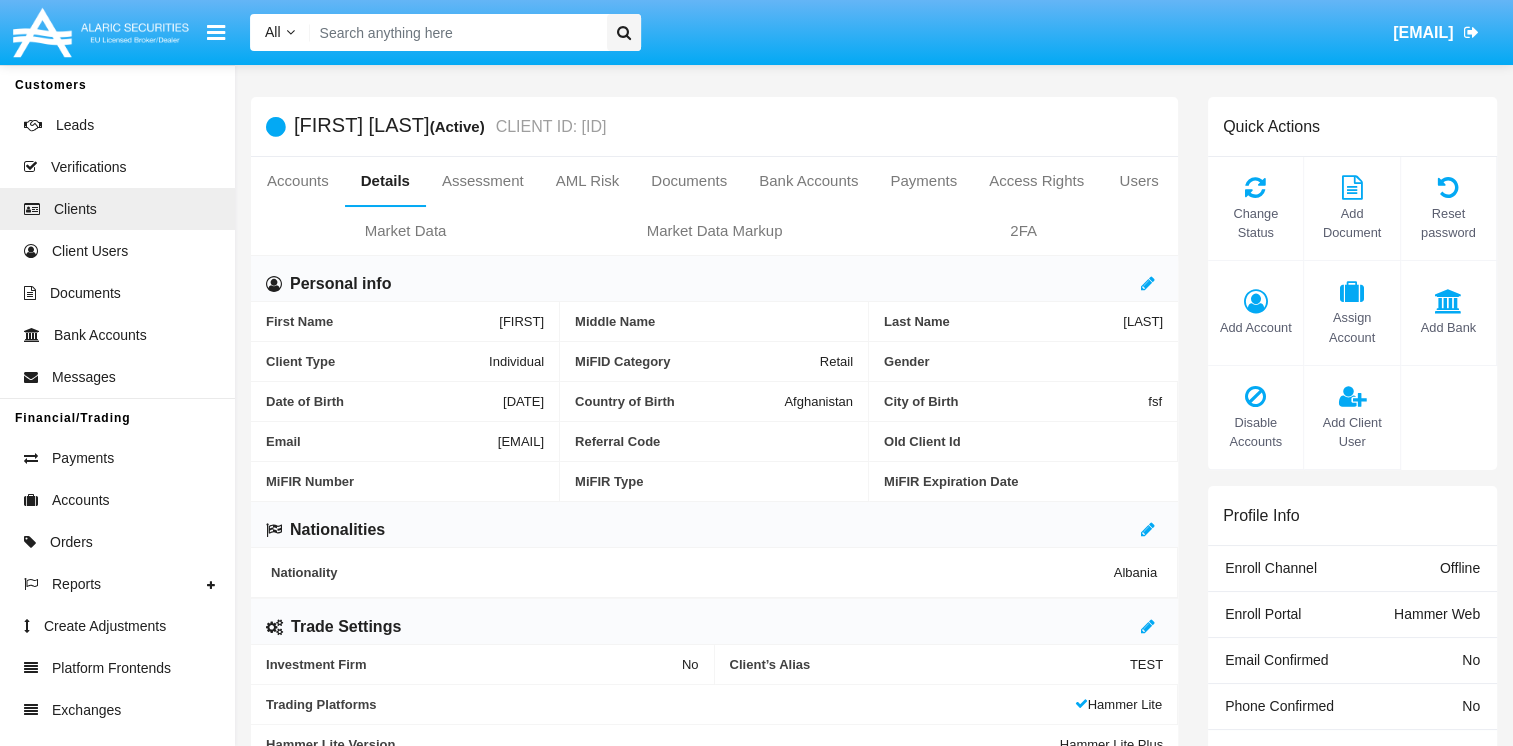 scroll, scrollTop: 100, scrollLeft: 0, axis: vertical 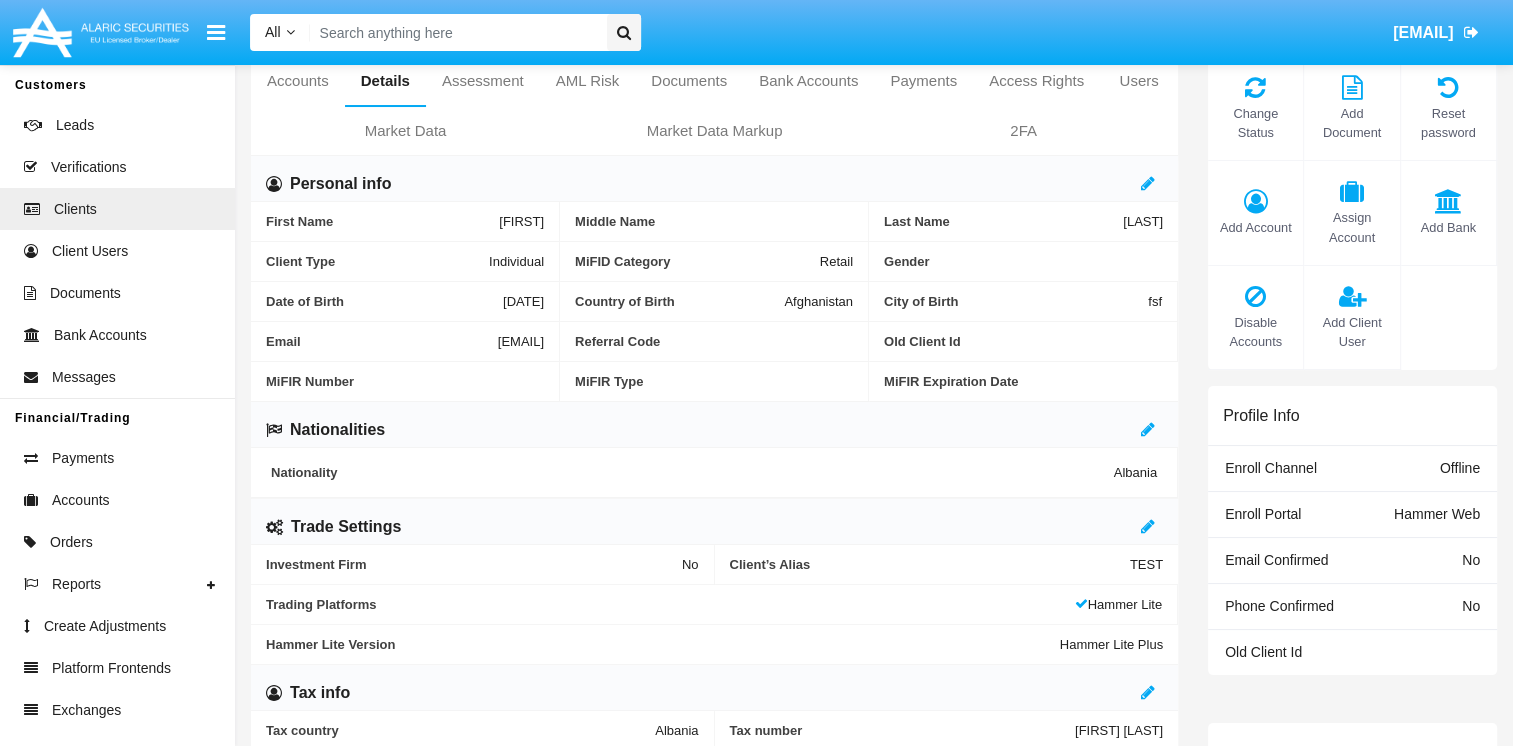 drag, startPoint x: 397, startPoint y: 342, endPoint x: 547, endPoint y: 343, distance: 150.00333 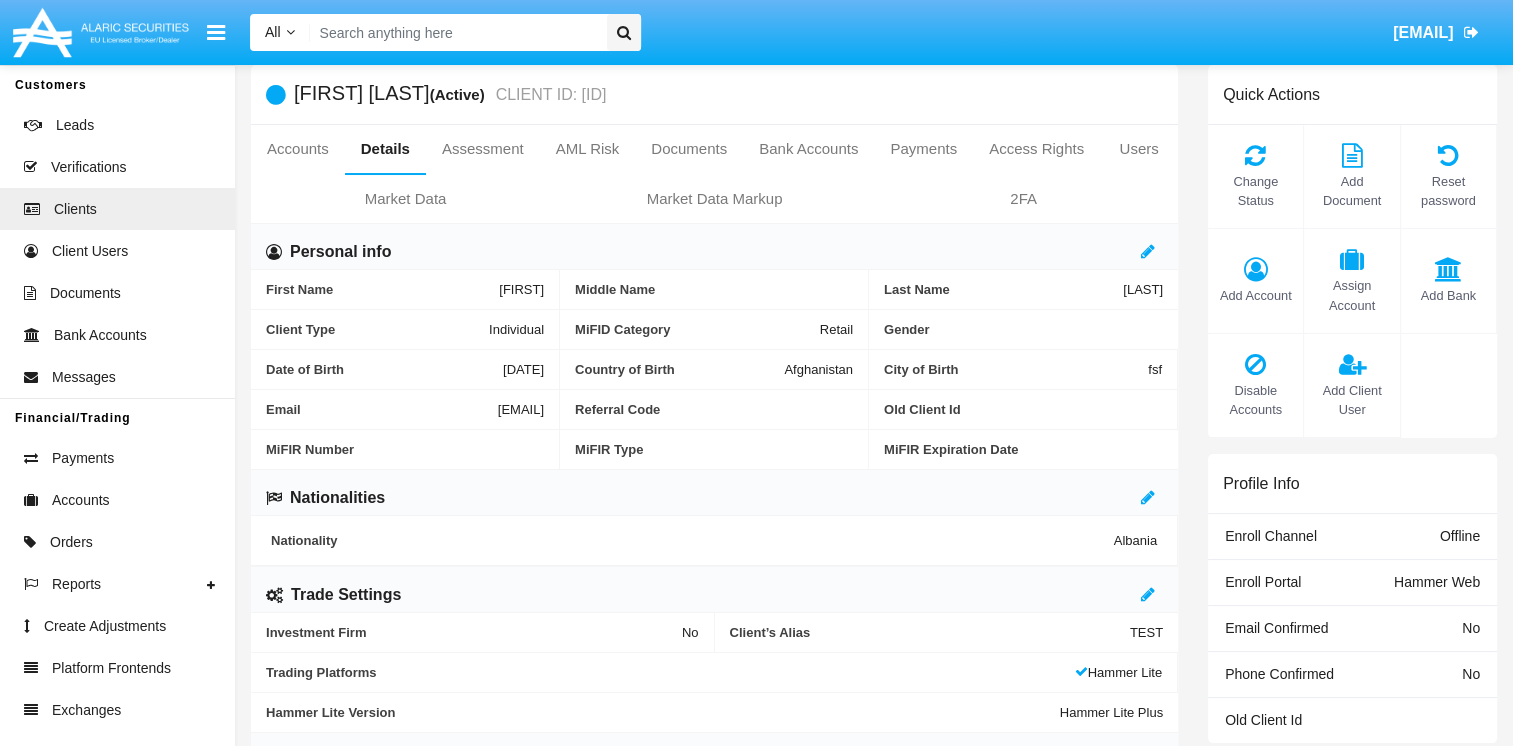 scroll, scrollTop: 0, scrollLeft: 0, axis: both 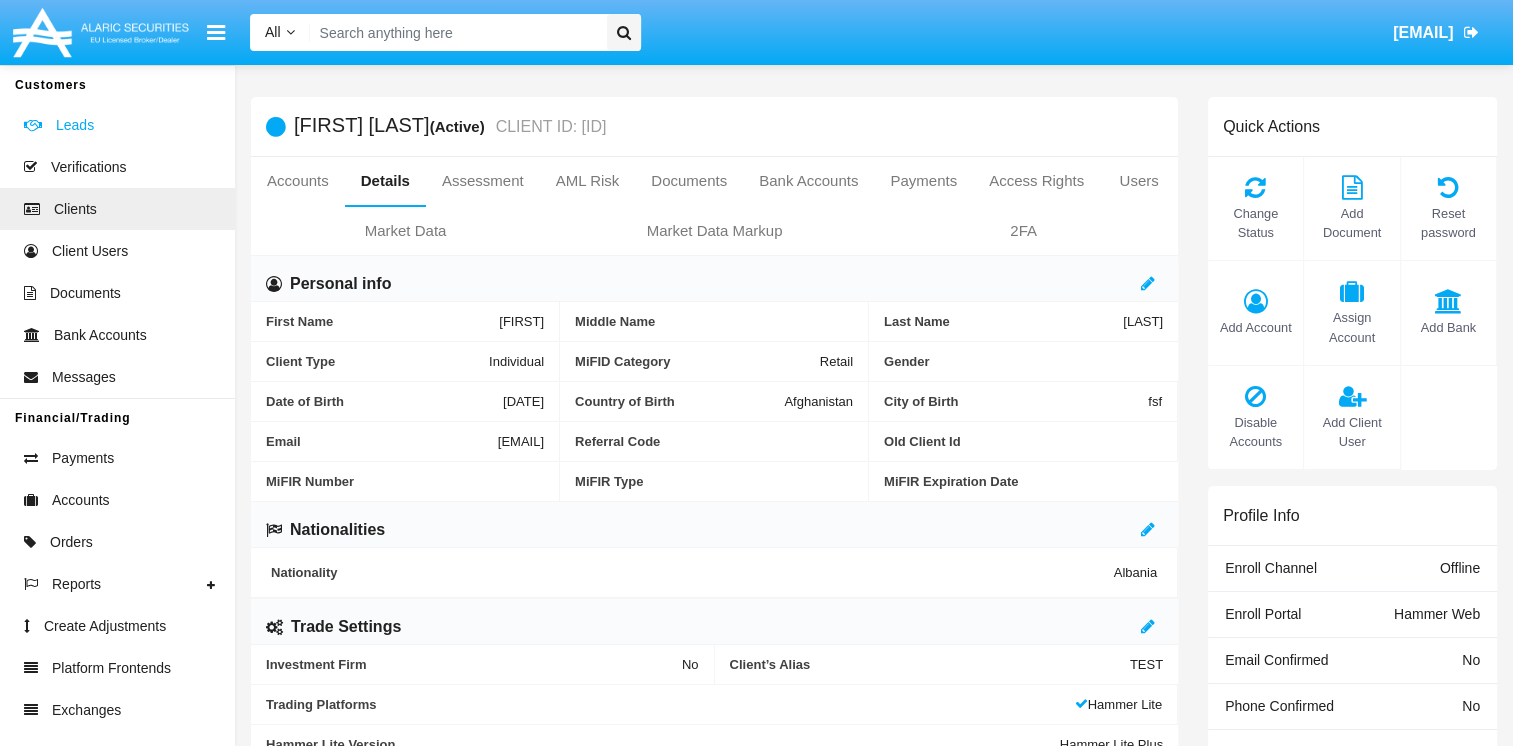click on "Leads" 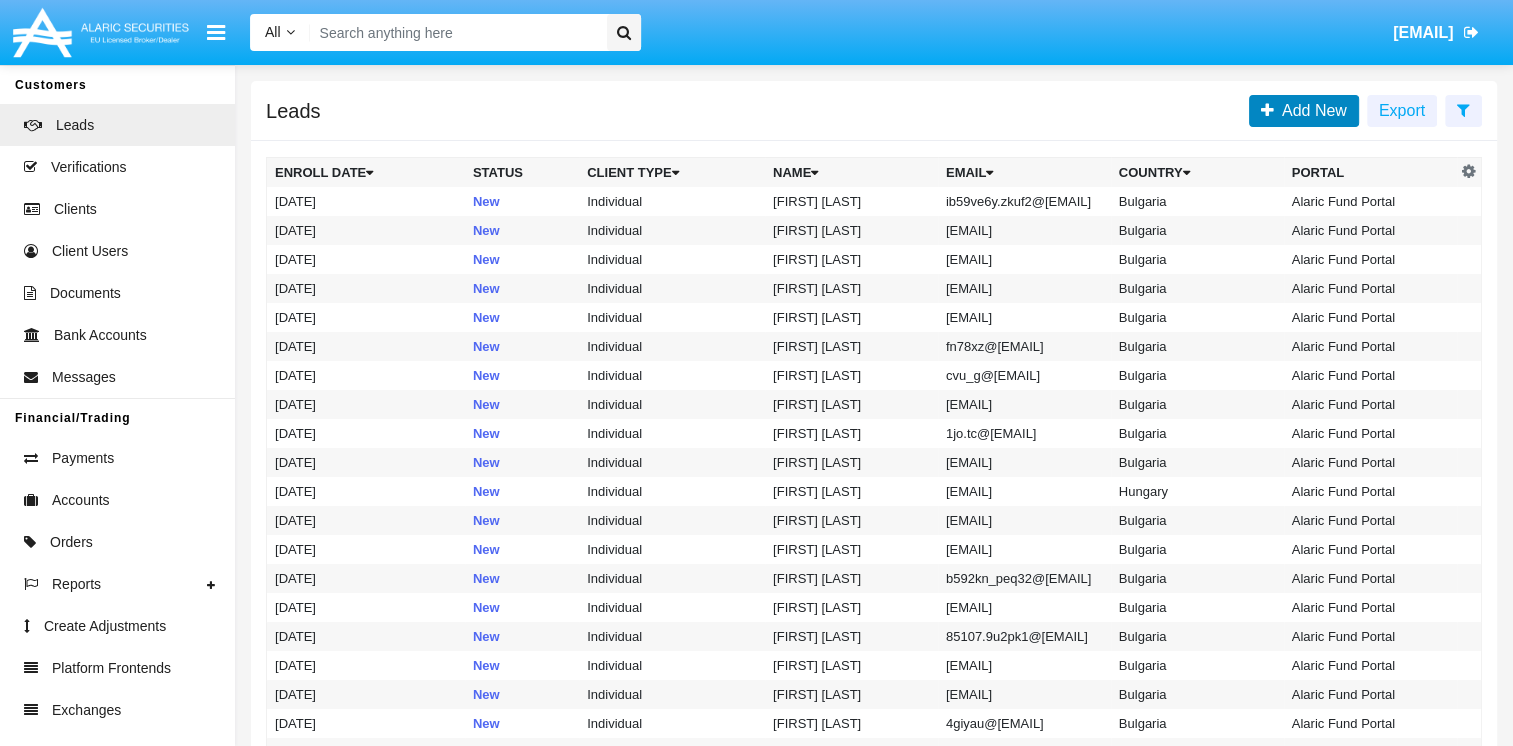 click 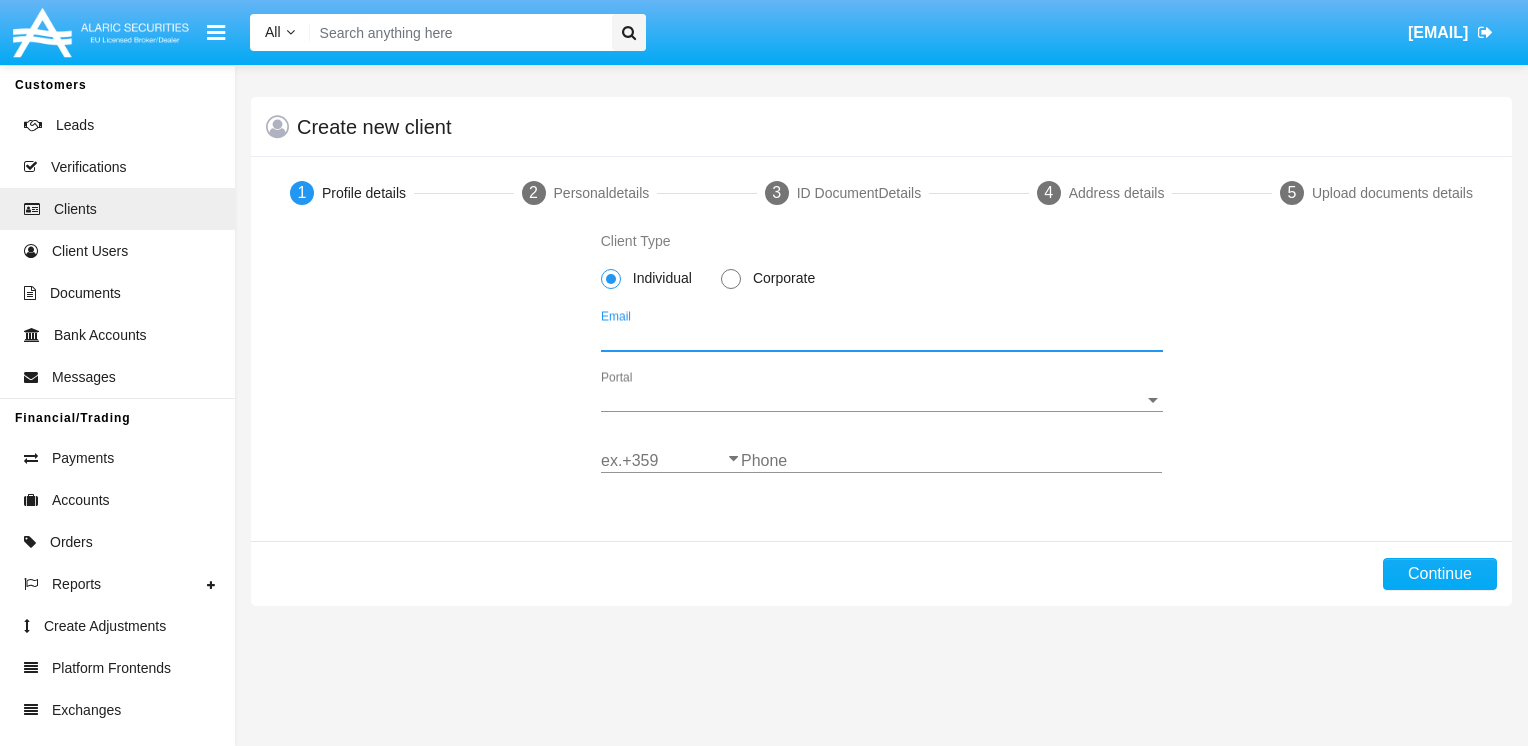 drag, startPoint x: 675, startPoint y: 327, endPoint x: 641, endPoint y: 346, distance: 38.948685 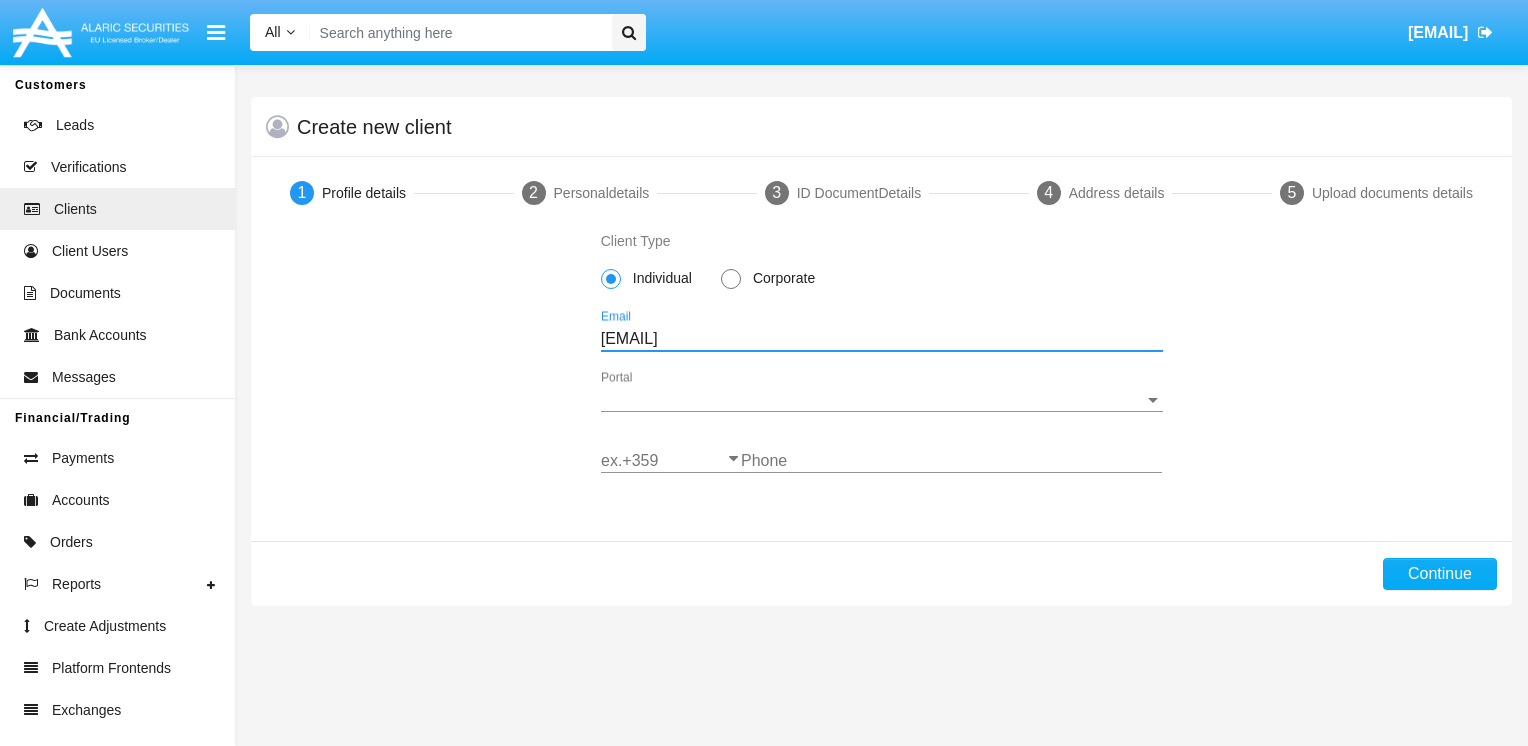 type on "[EMAIL]" 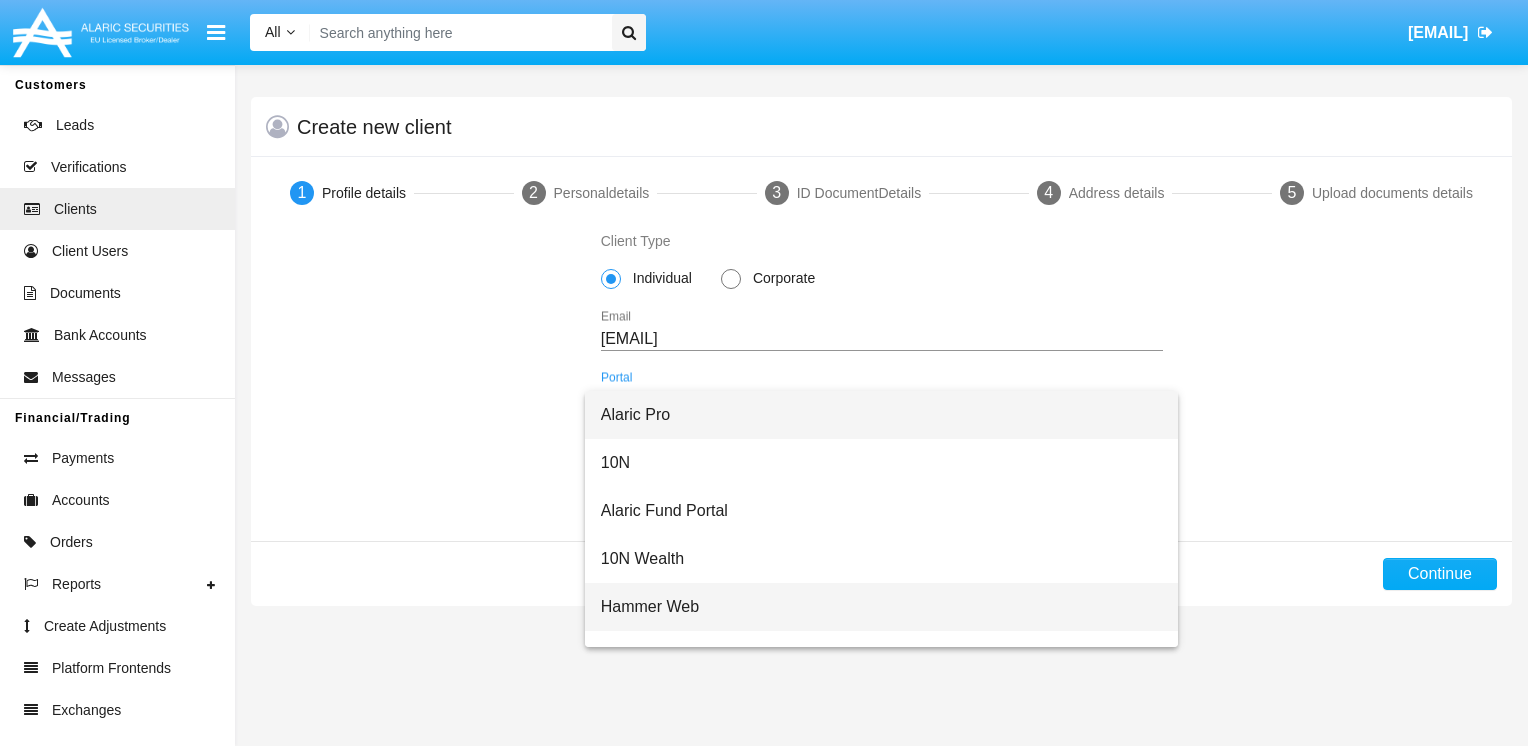 click on "Hammer Web" at bounding box center [882, 607] 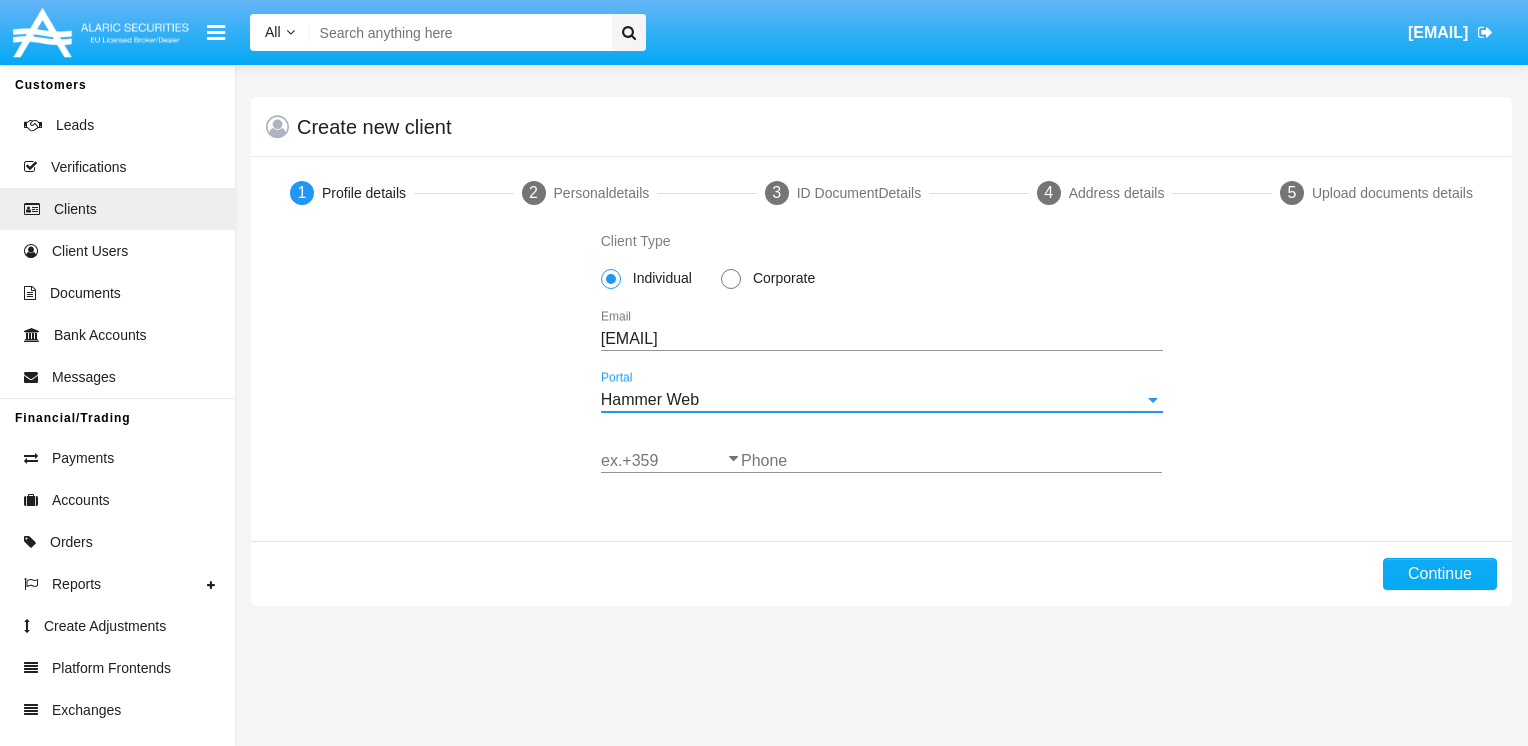 click on "ex.+359" at bounding box center (671, 461) 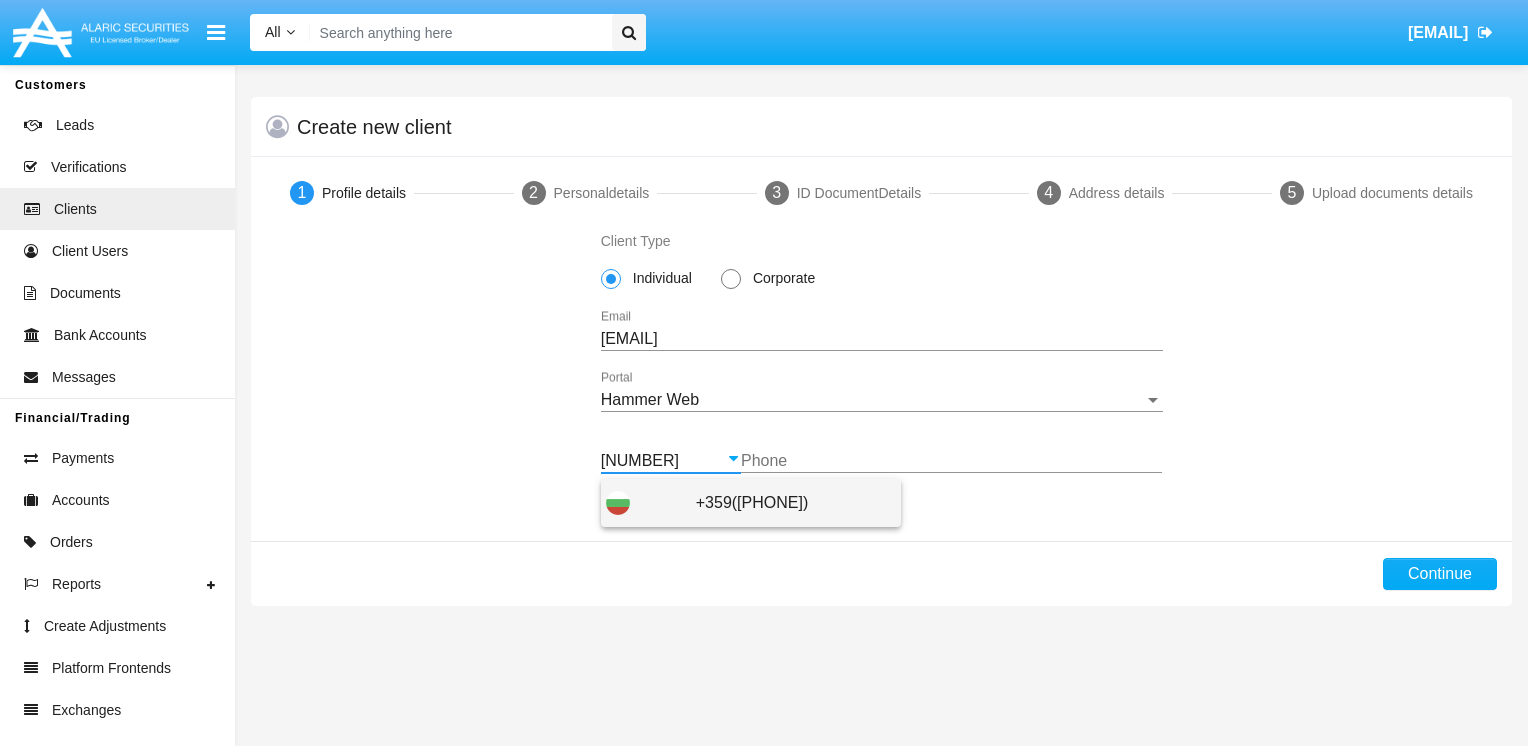 drag, startPoint x: 656, startPoint y: 491, endPoint x: 788, endPoint y: 504, distance: 132.63861 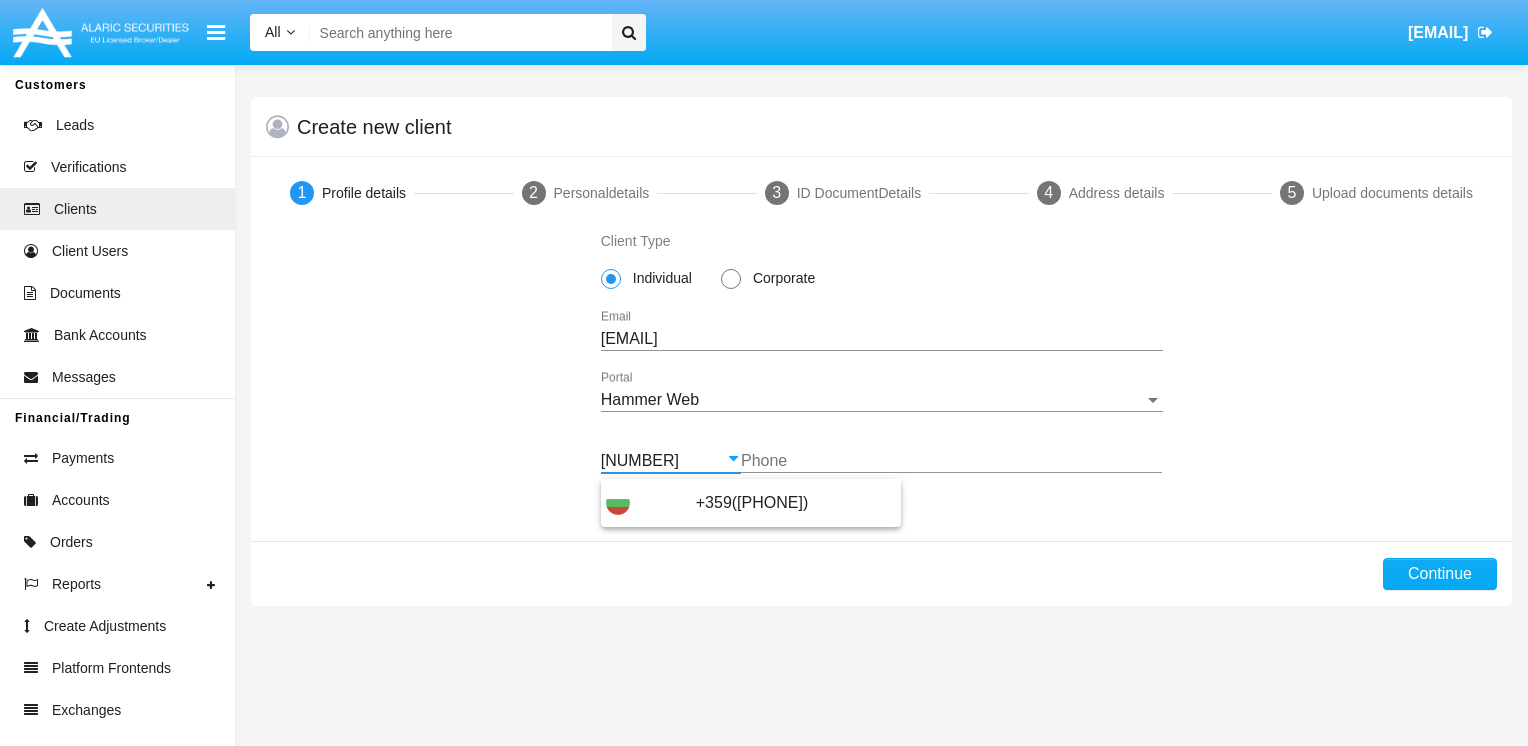 type on "+359([PHONE])" 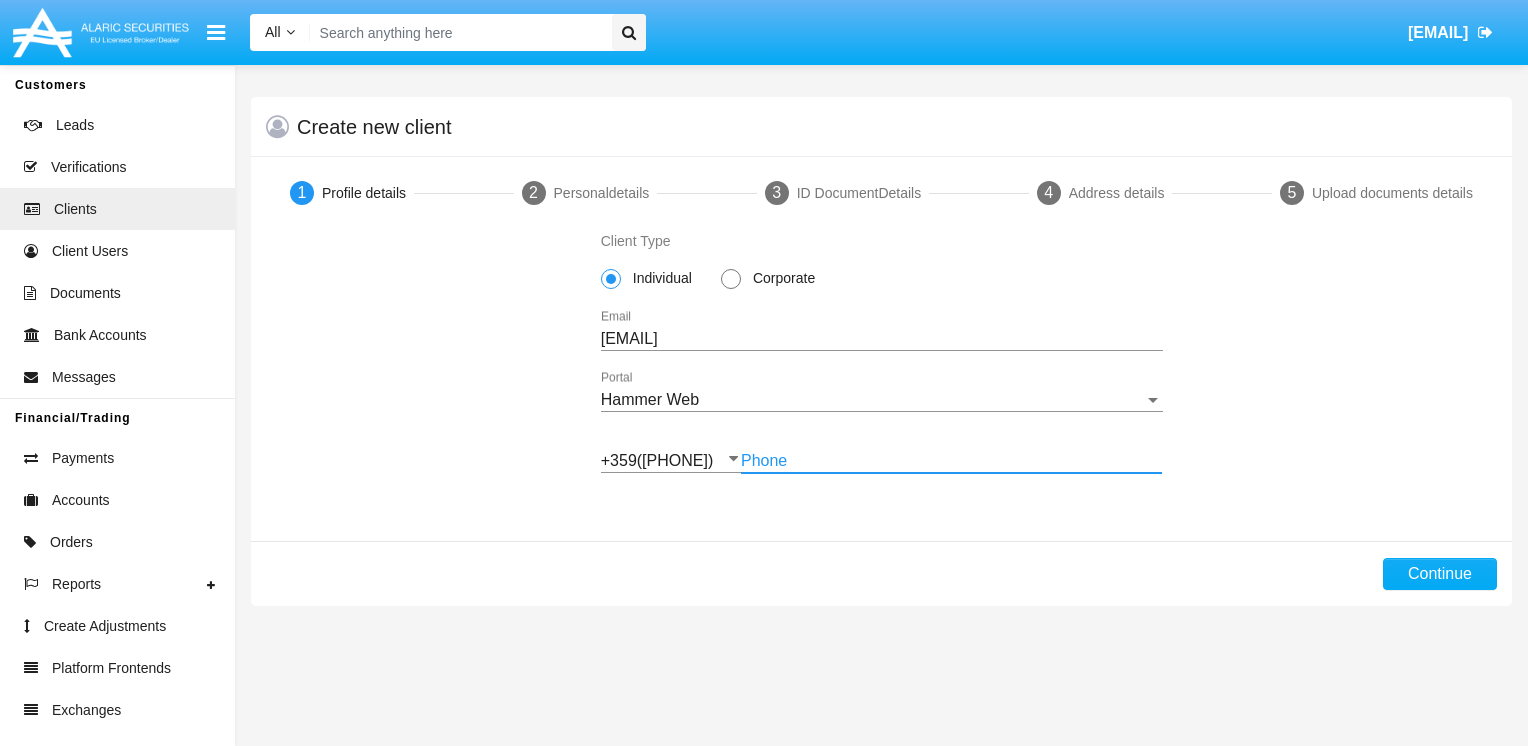 click on "Phone" at bounding box center [951, 461] 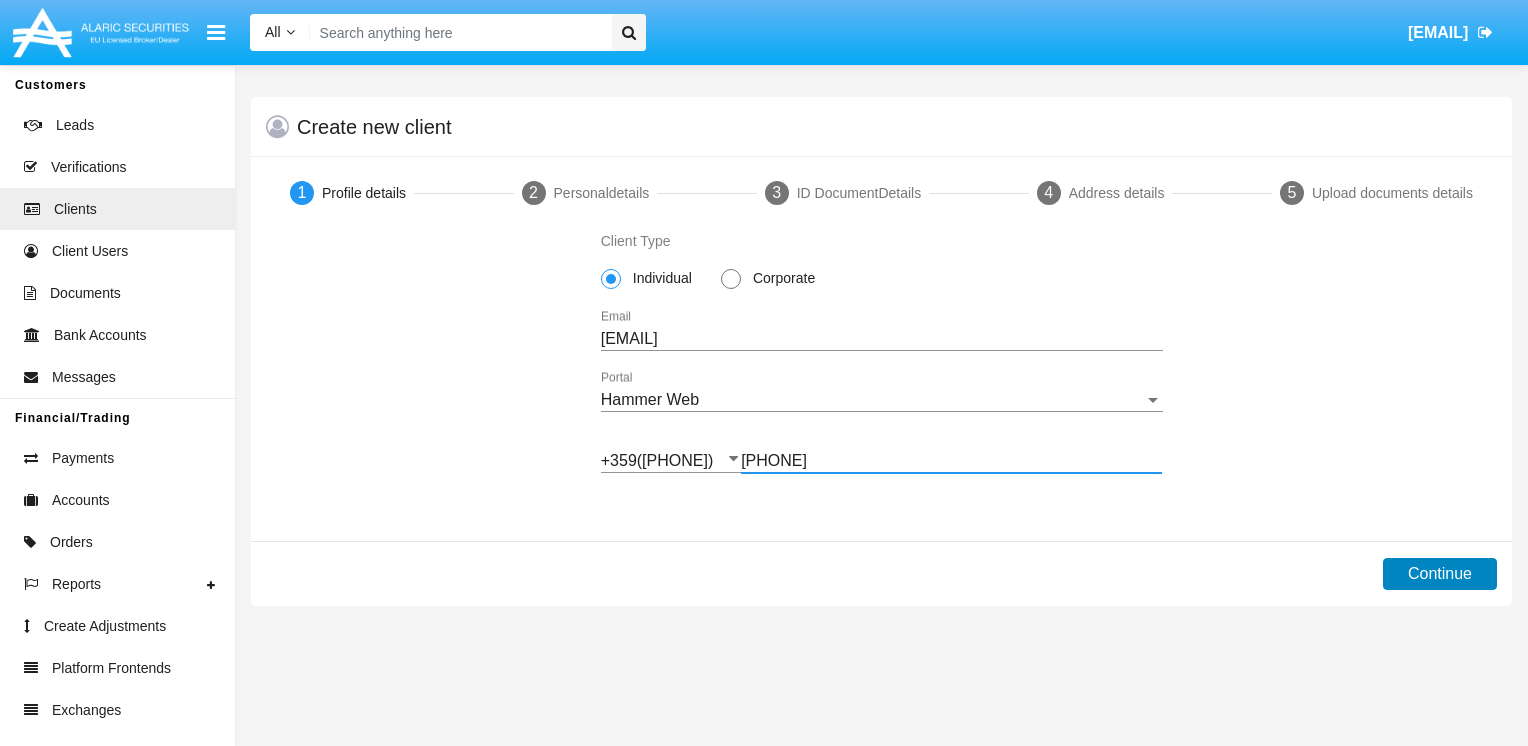 type on "[PHONE]" 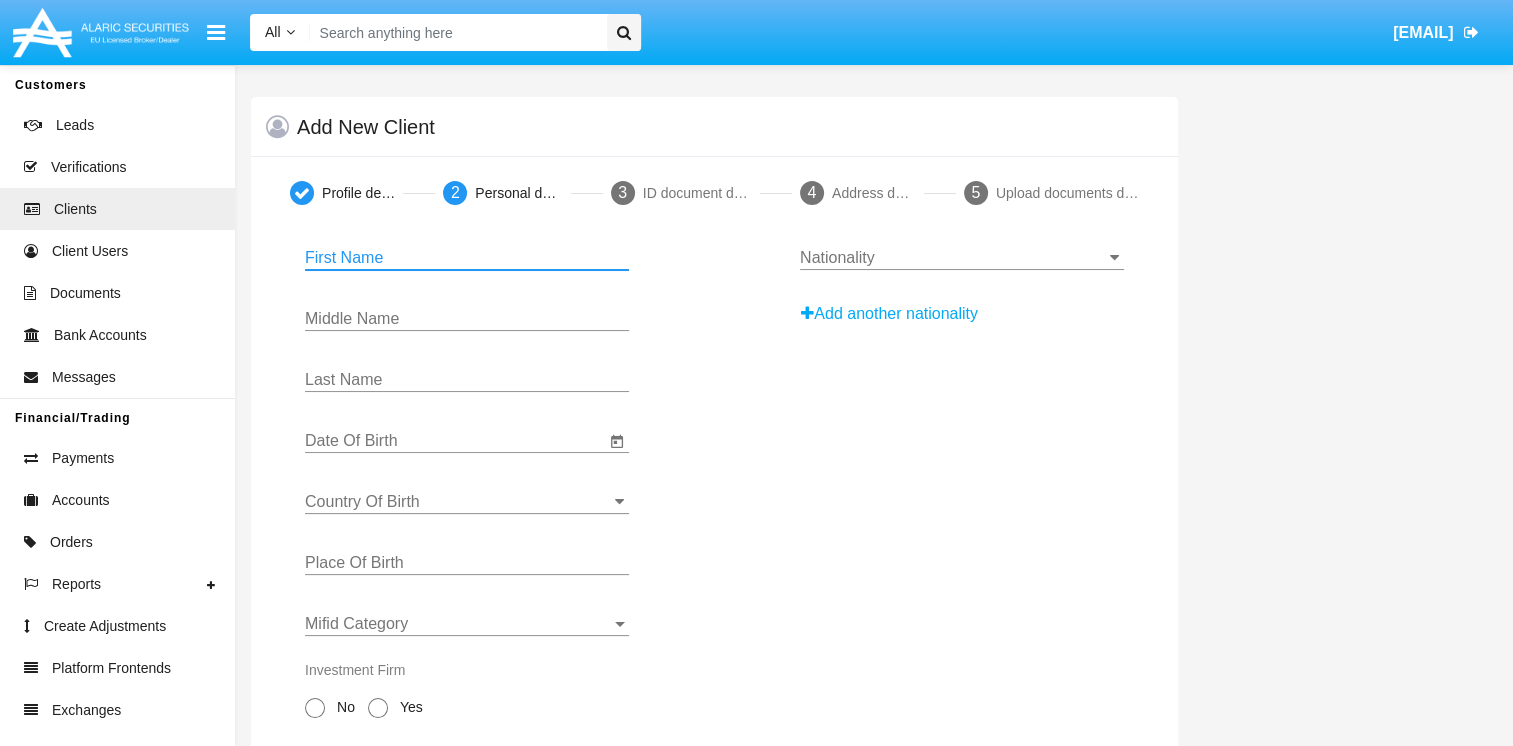 click on "First Name" at bounding box center [467, 258] 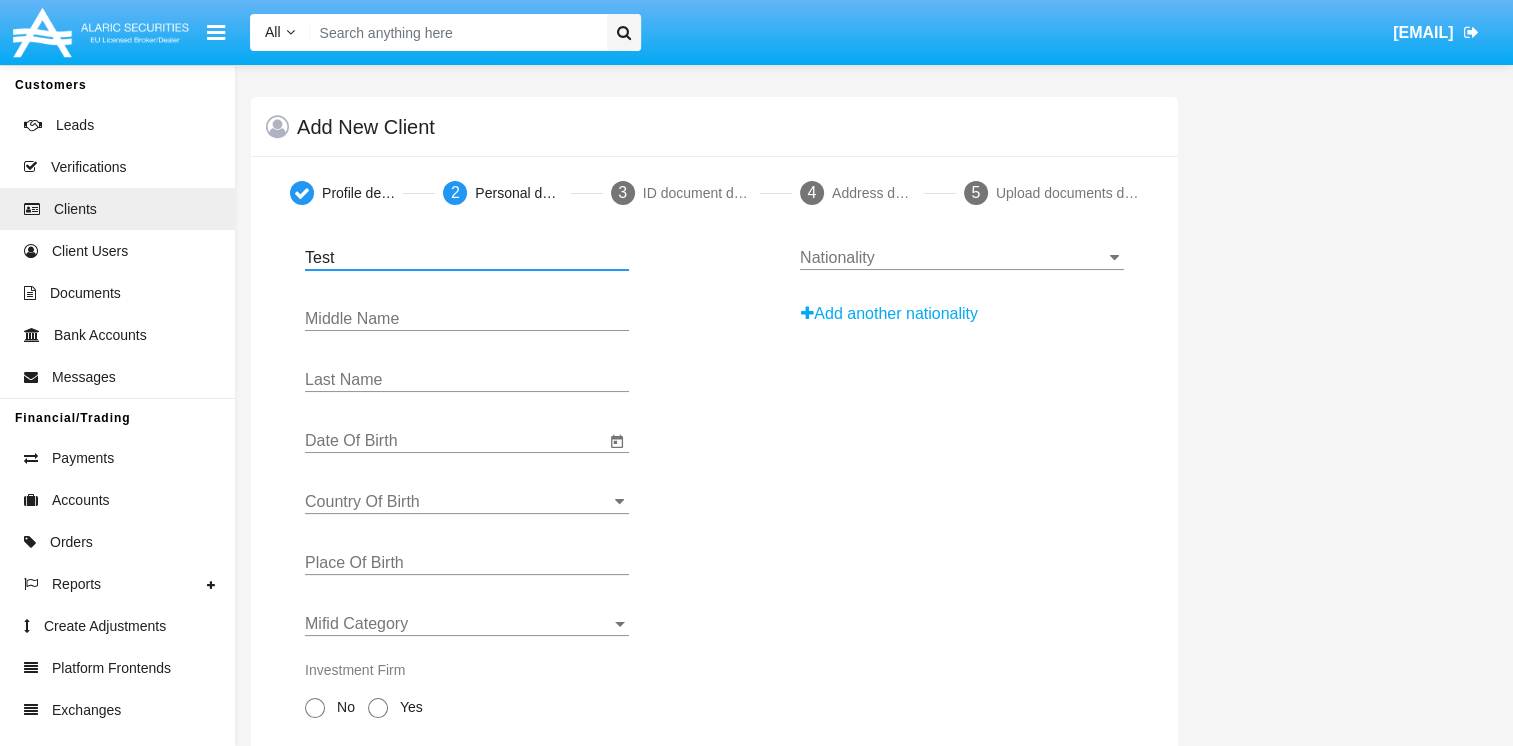 type on "Test" 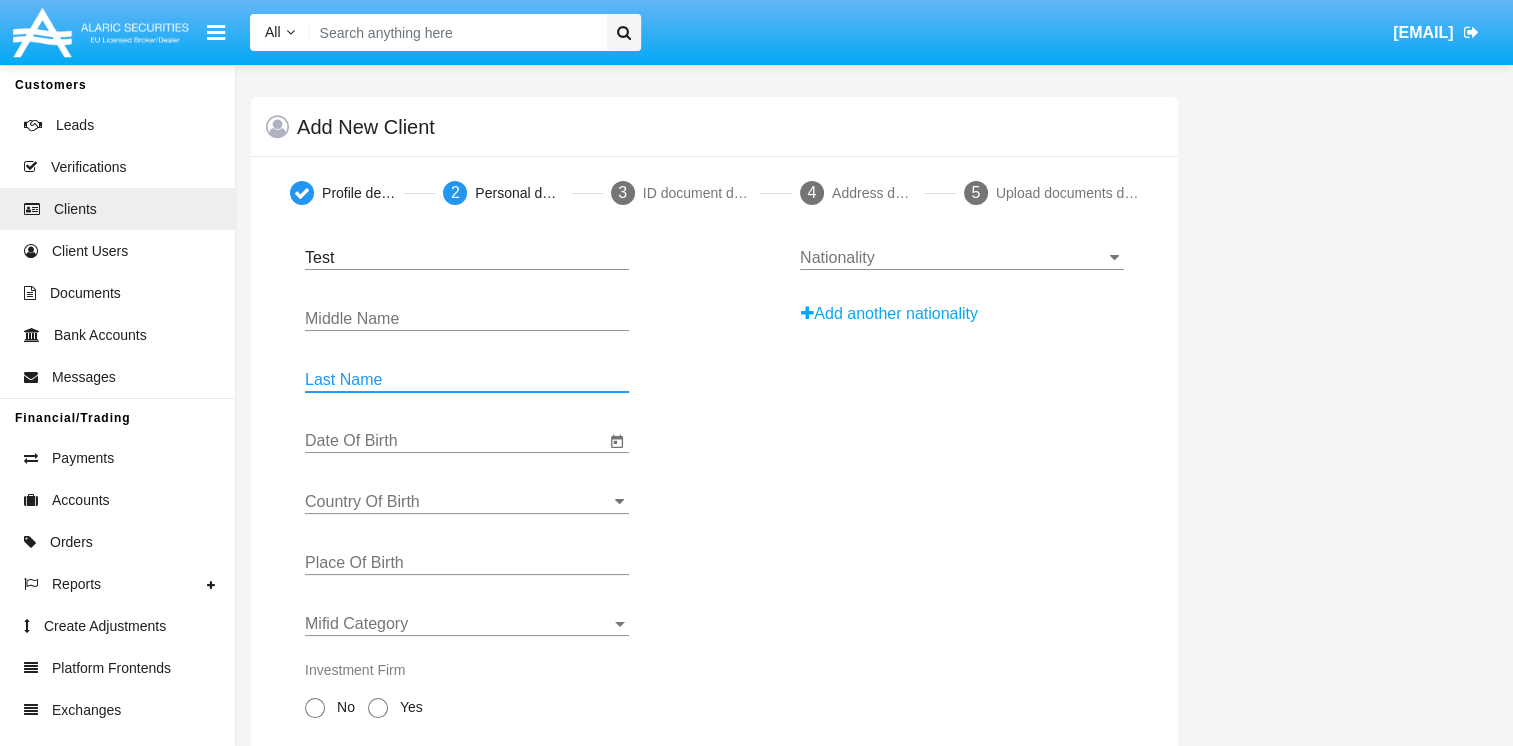type on "t" 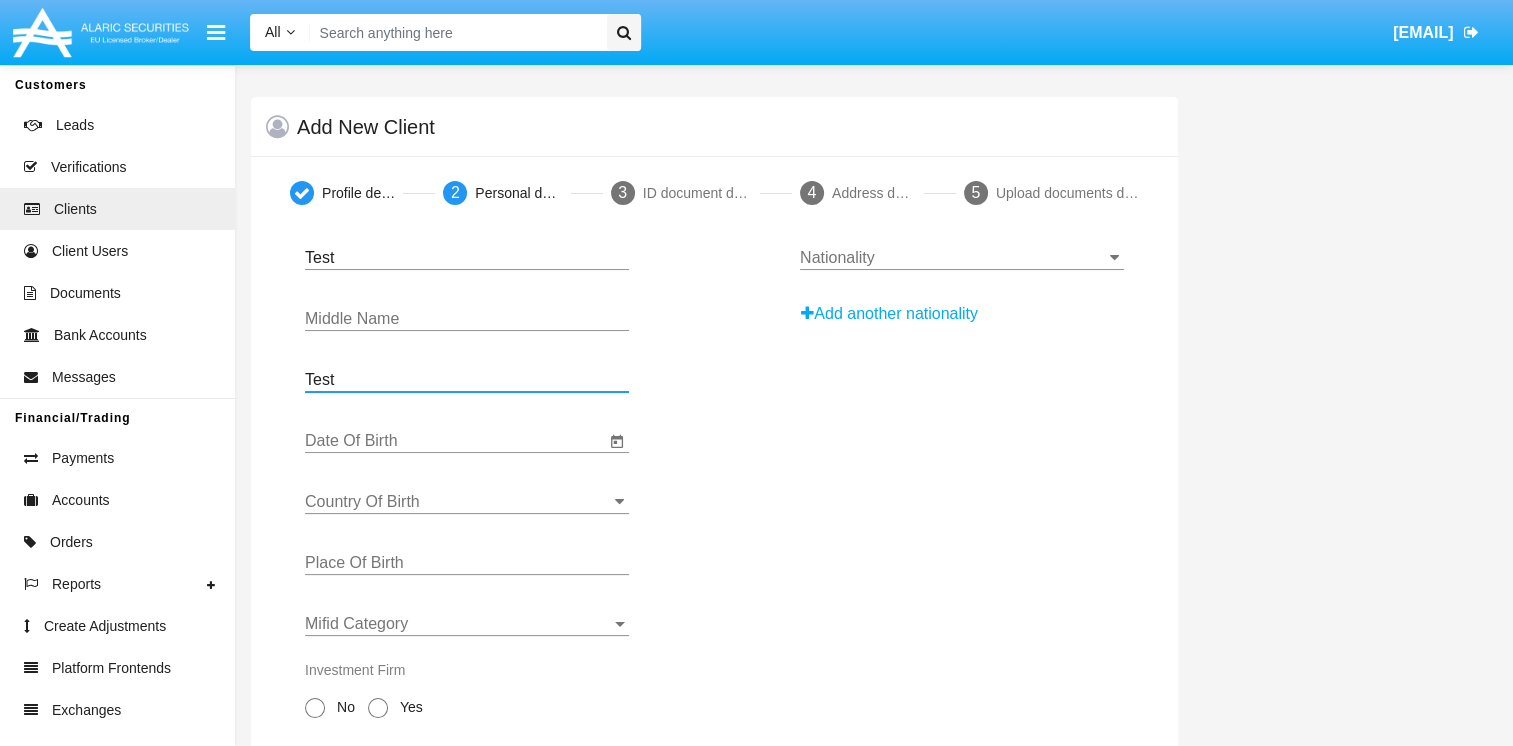 type on "Test" 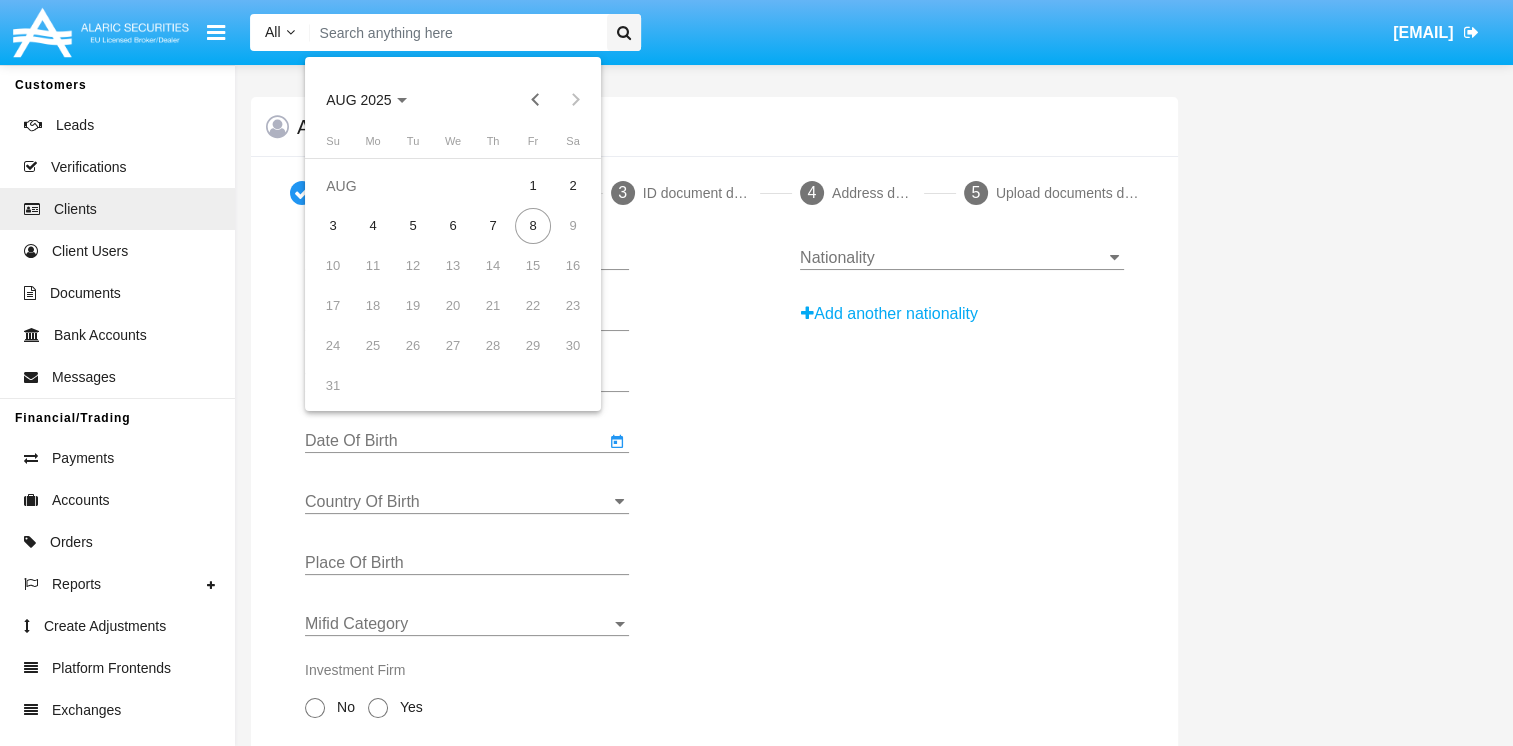 click on "AUG 2025" at bounding box center [358, 100] 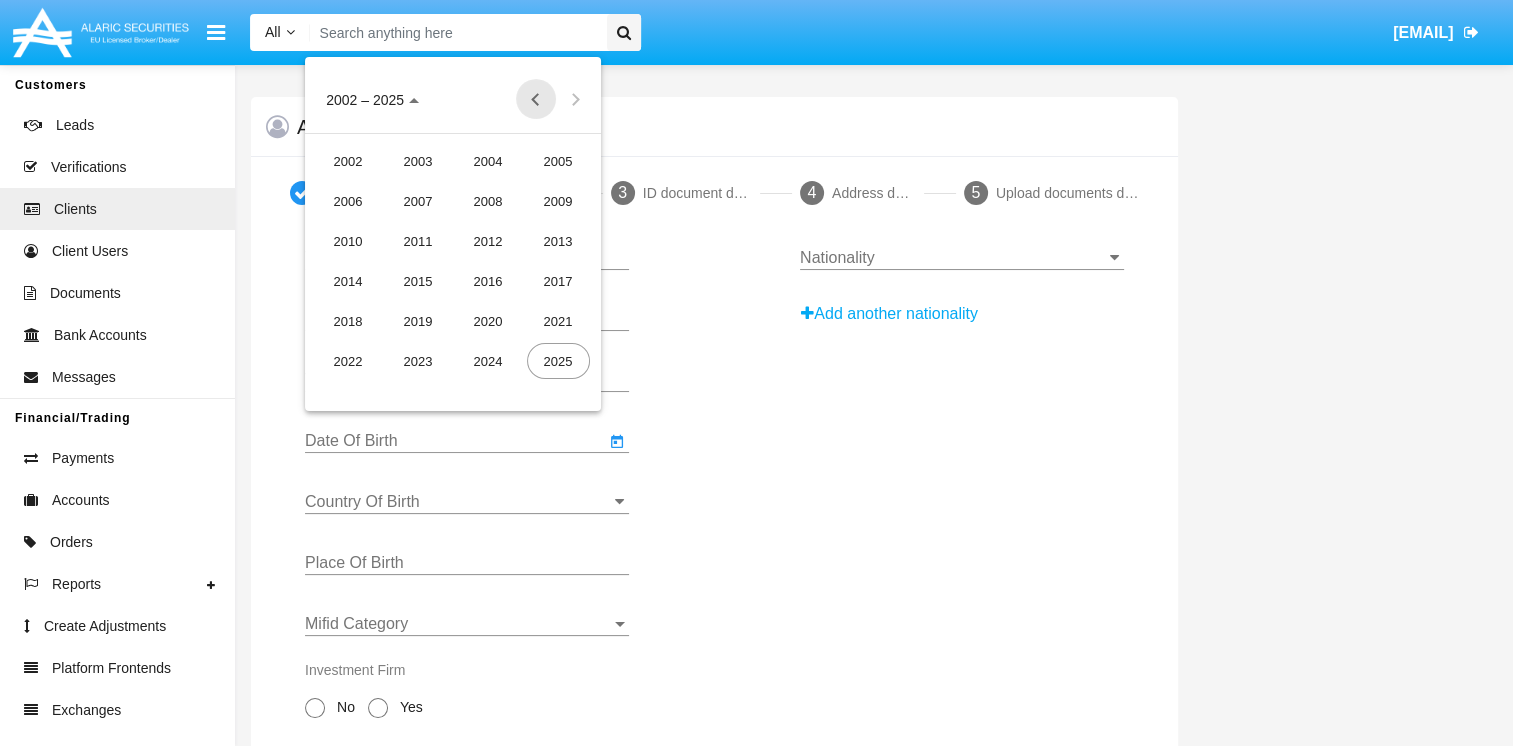 click at bounding box center [536, 99] 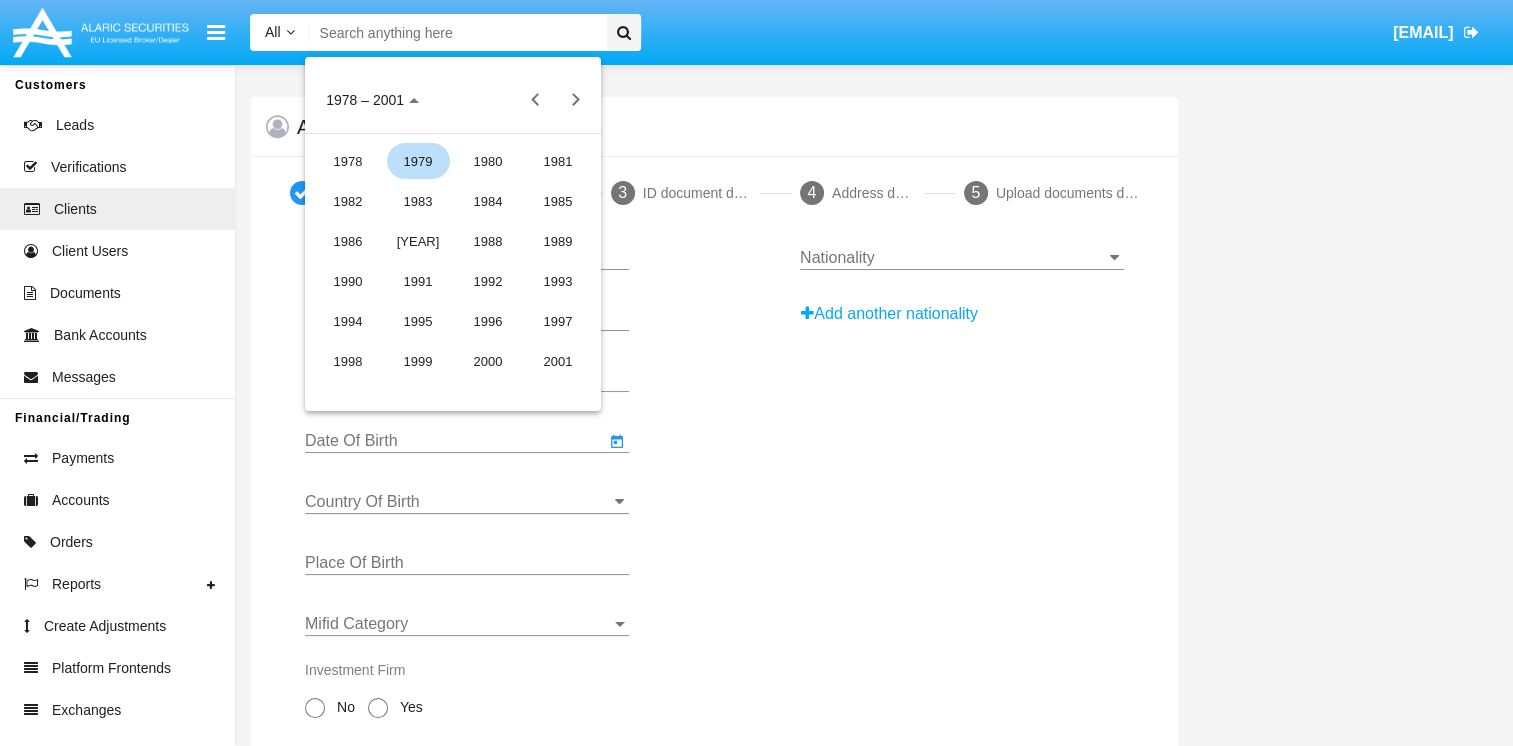 click on "1979" at bounding box center [418, 161] 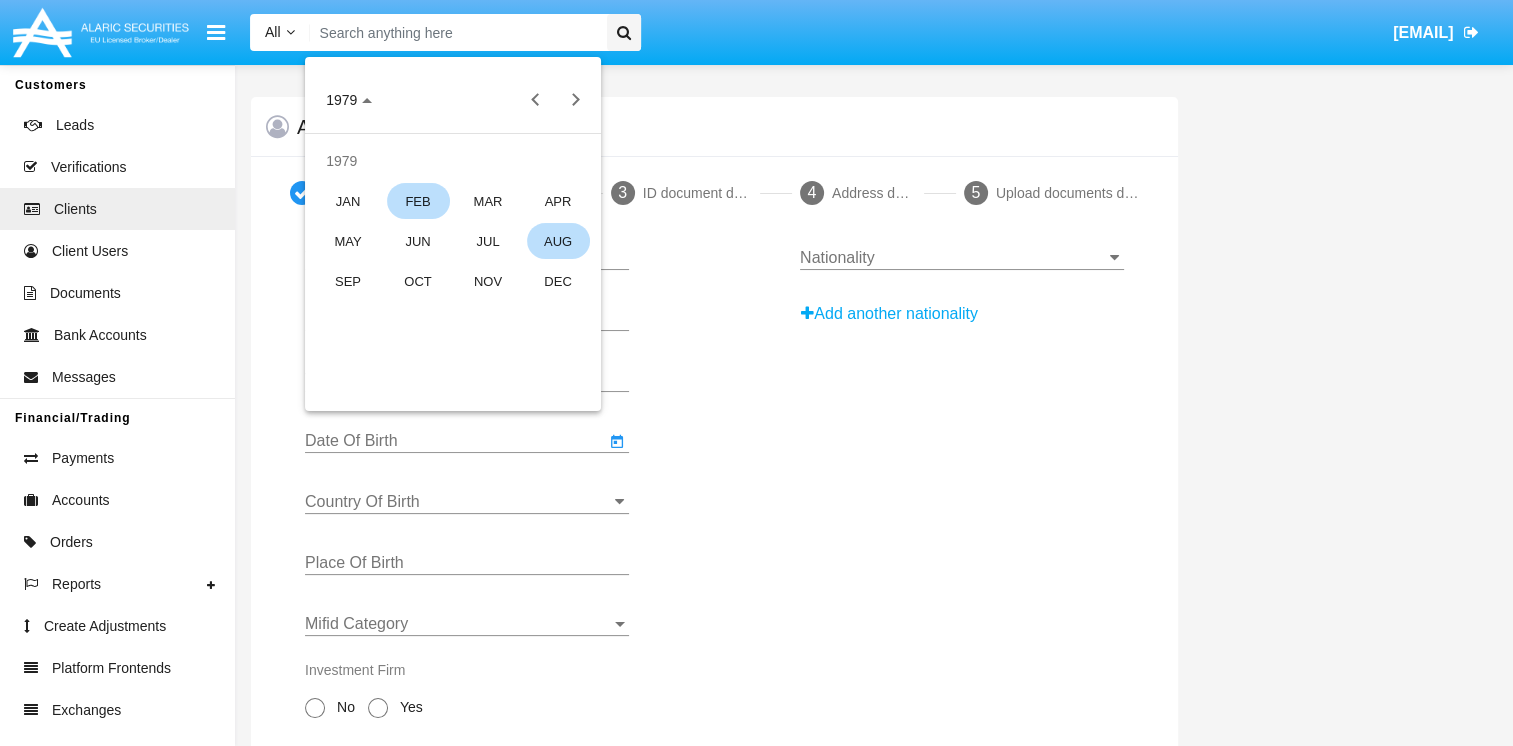 click on "FEB" at bounding box center (418, 201) 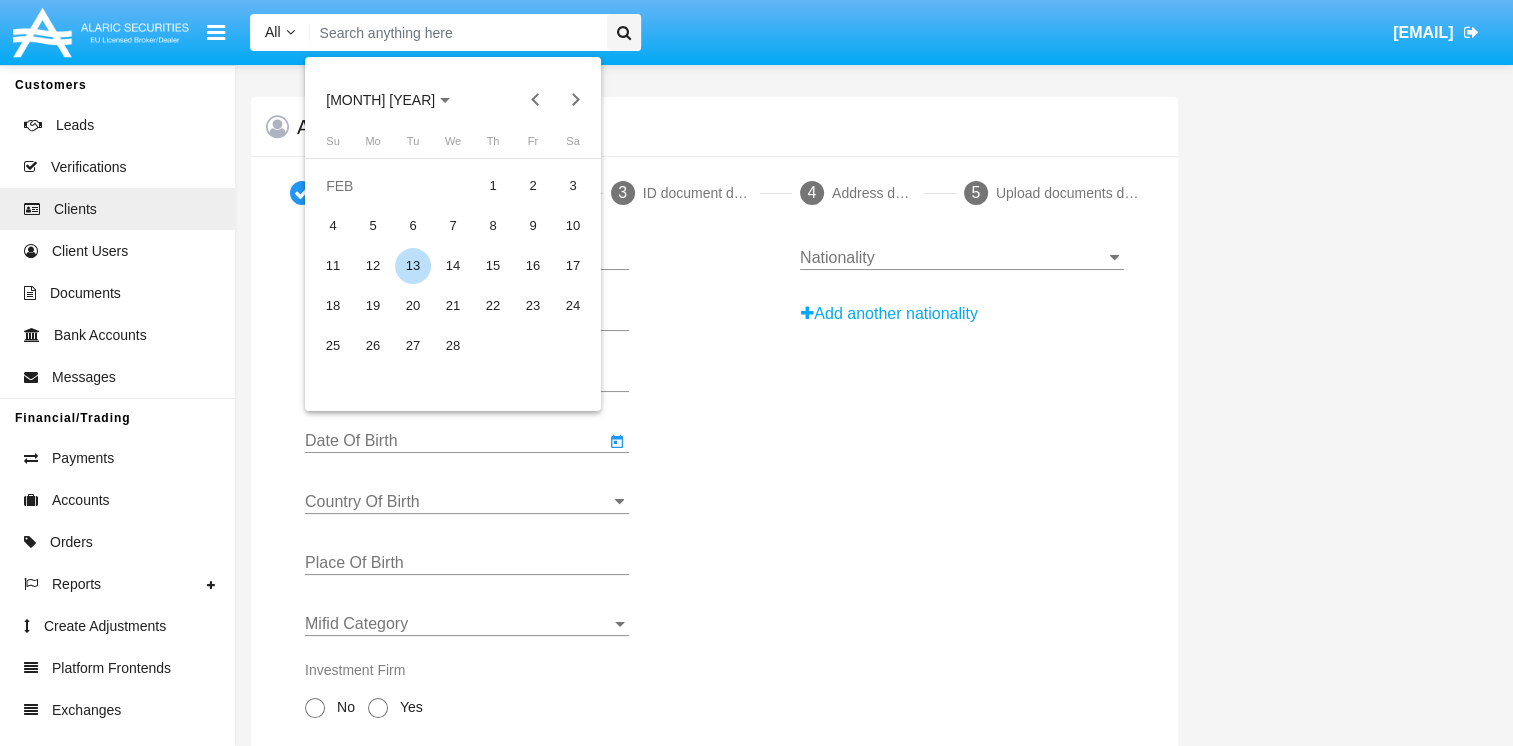 click on "13" at bounding box center (413, 266) 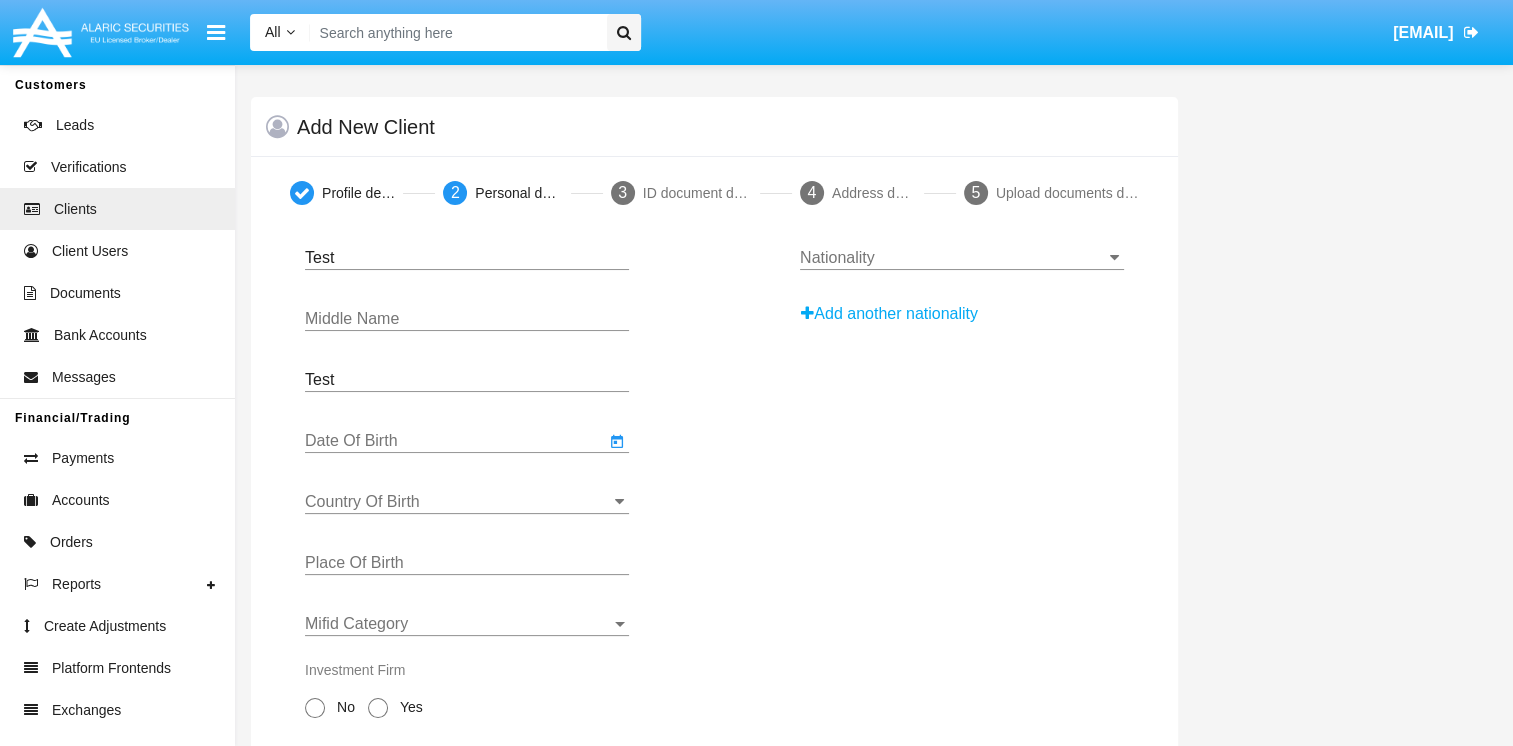 type on "[DATE]" 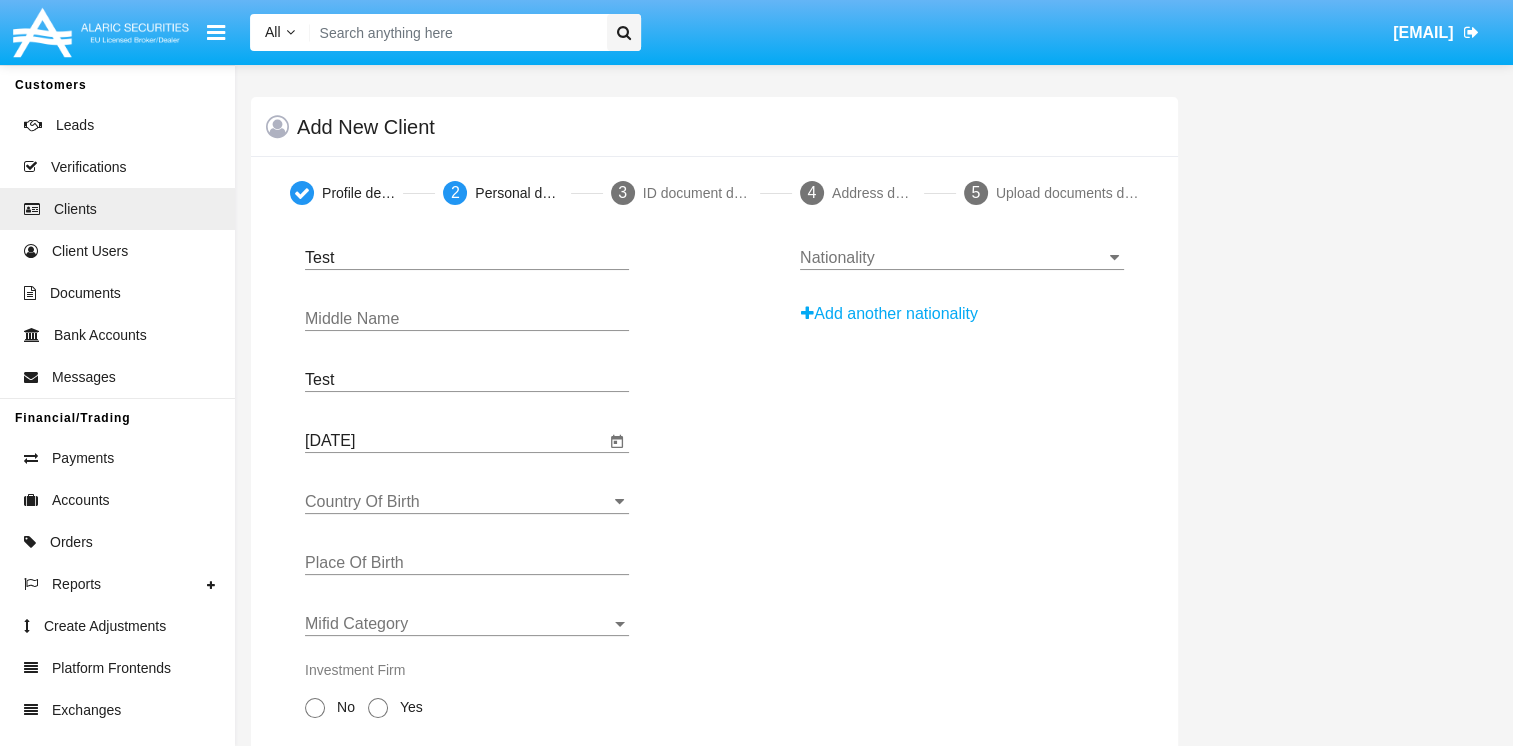 click on "Country Of Birth" at bounding box center (467, 502) 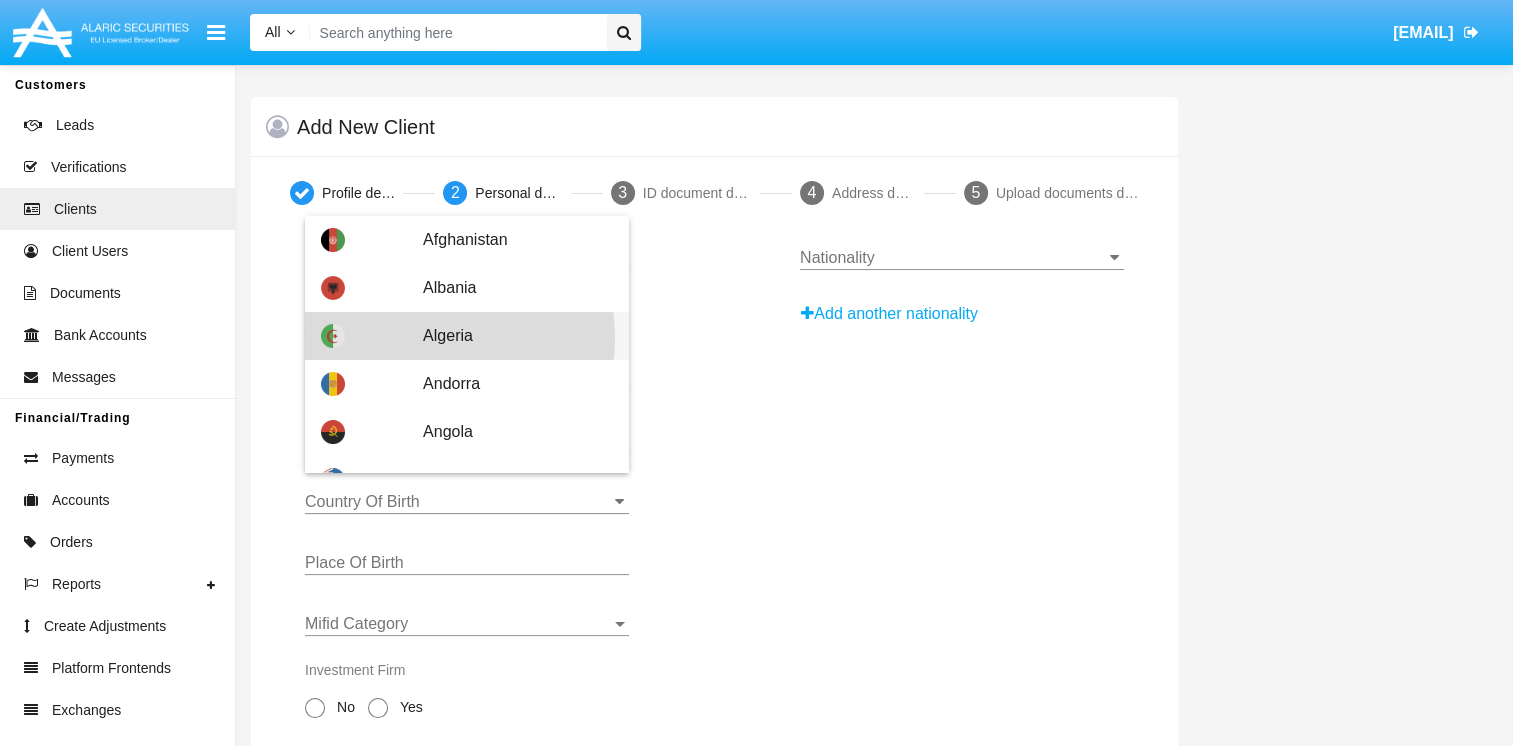 click on "Algeria" at bounding box center (518, 336) 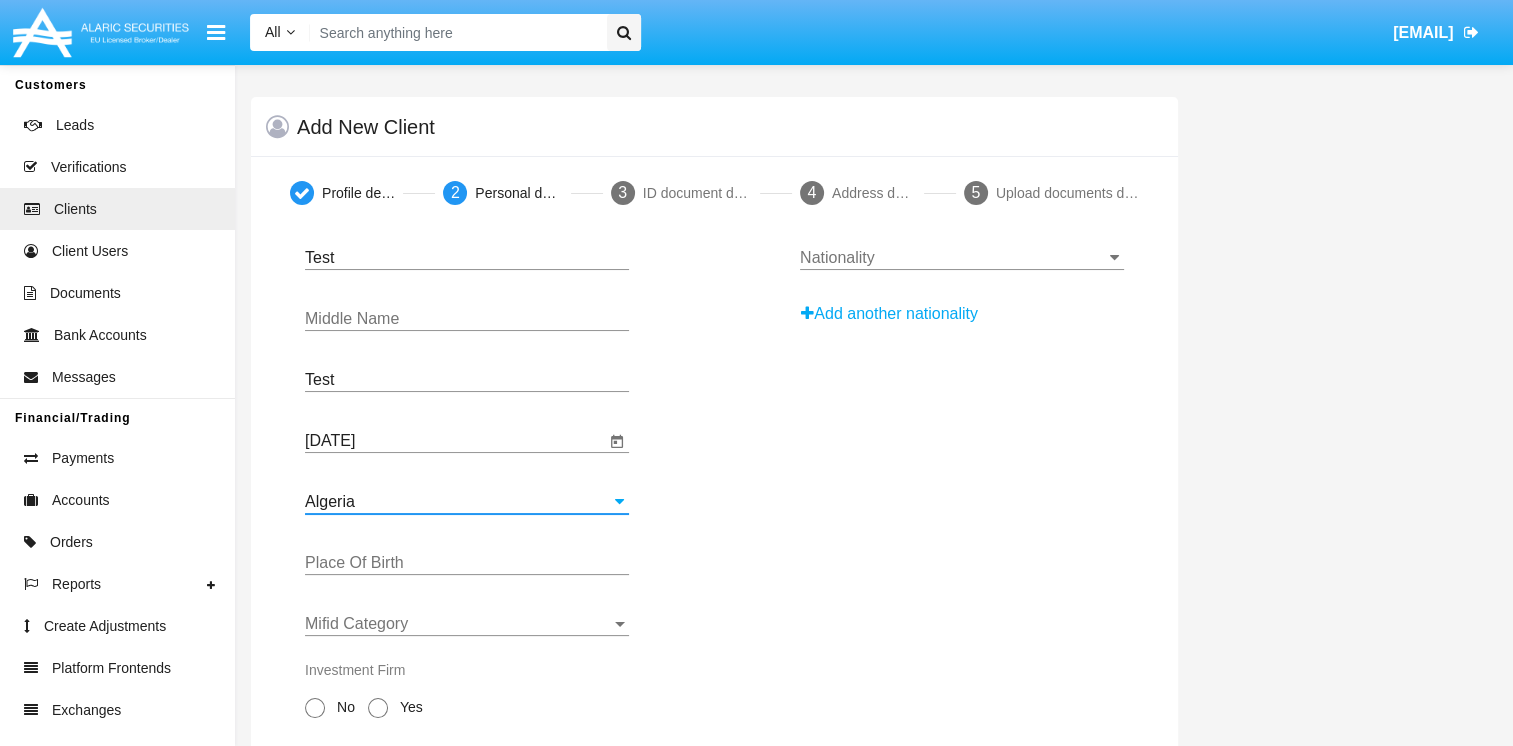 click on "Place Of Birth" at bounding box center [467, 563] 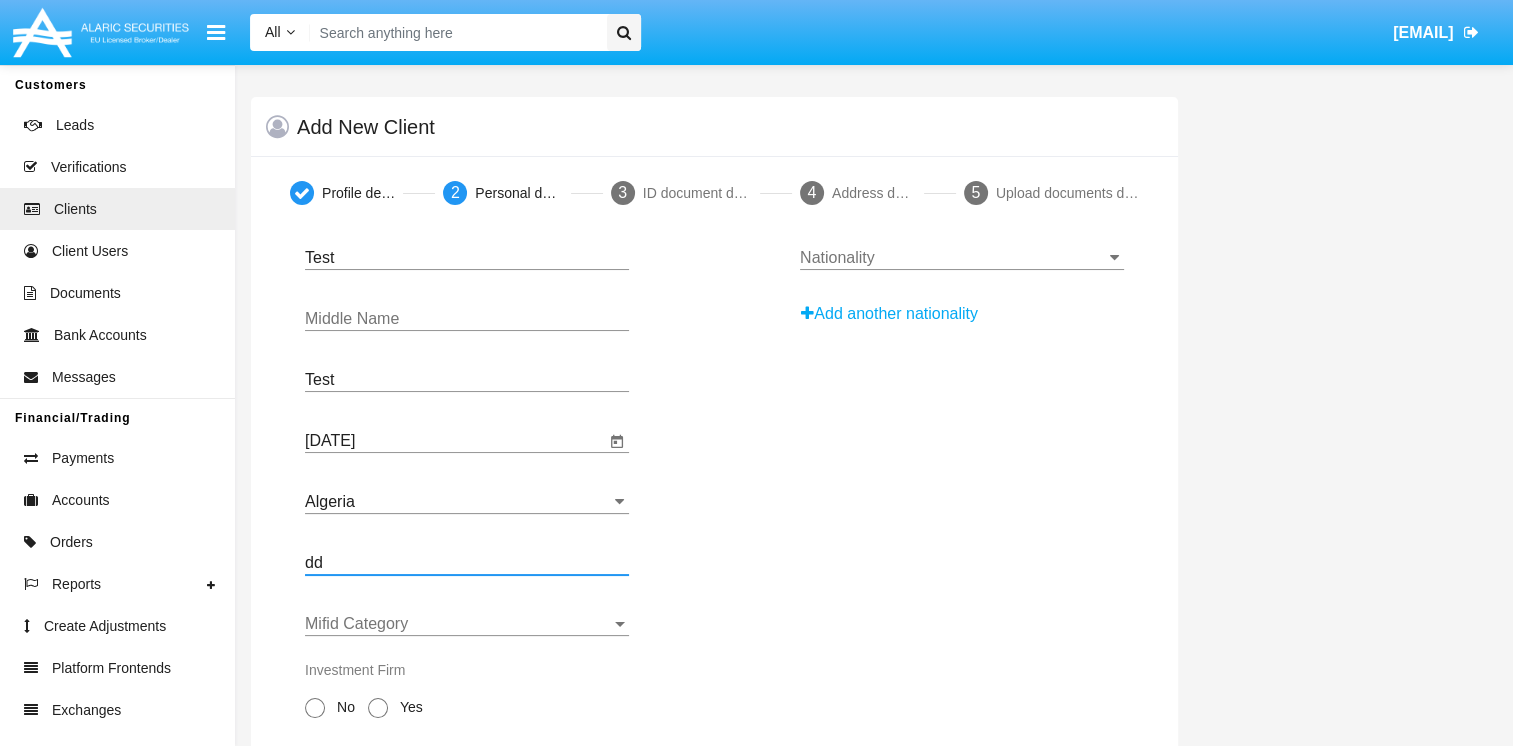 type on "dd" 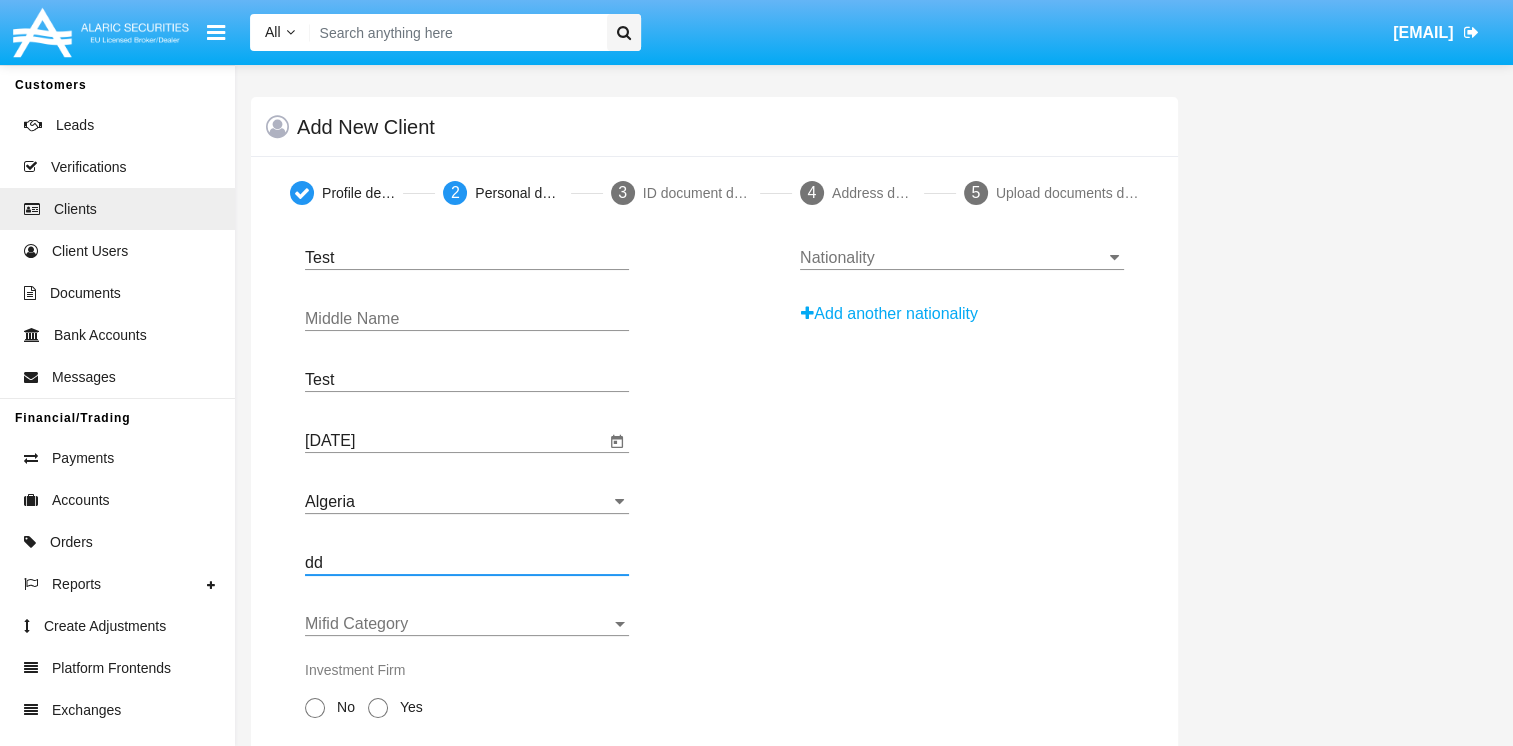 click on "Mifid Category" at bounding box center [458, 624] 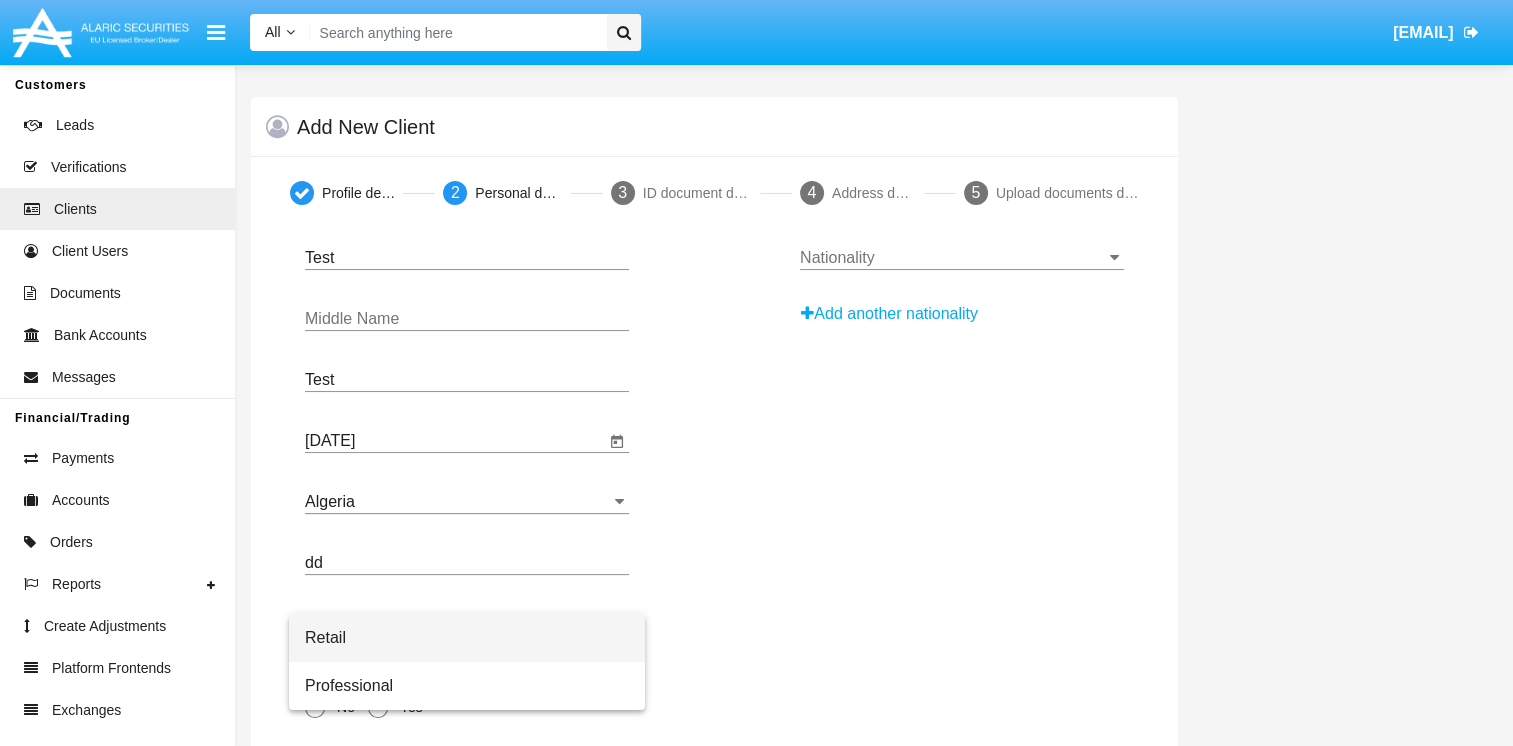 click on "Retail" at bounding box center [467, 638] 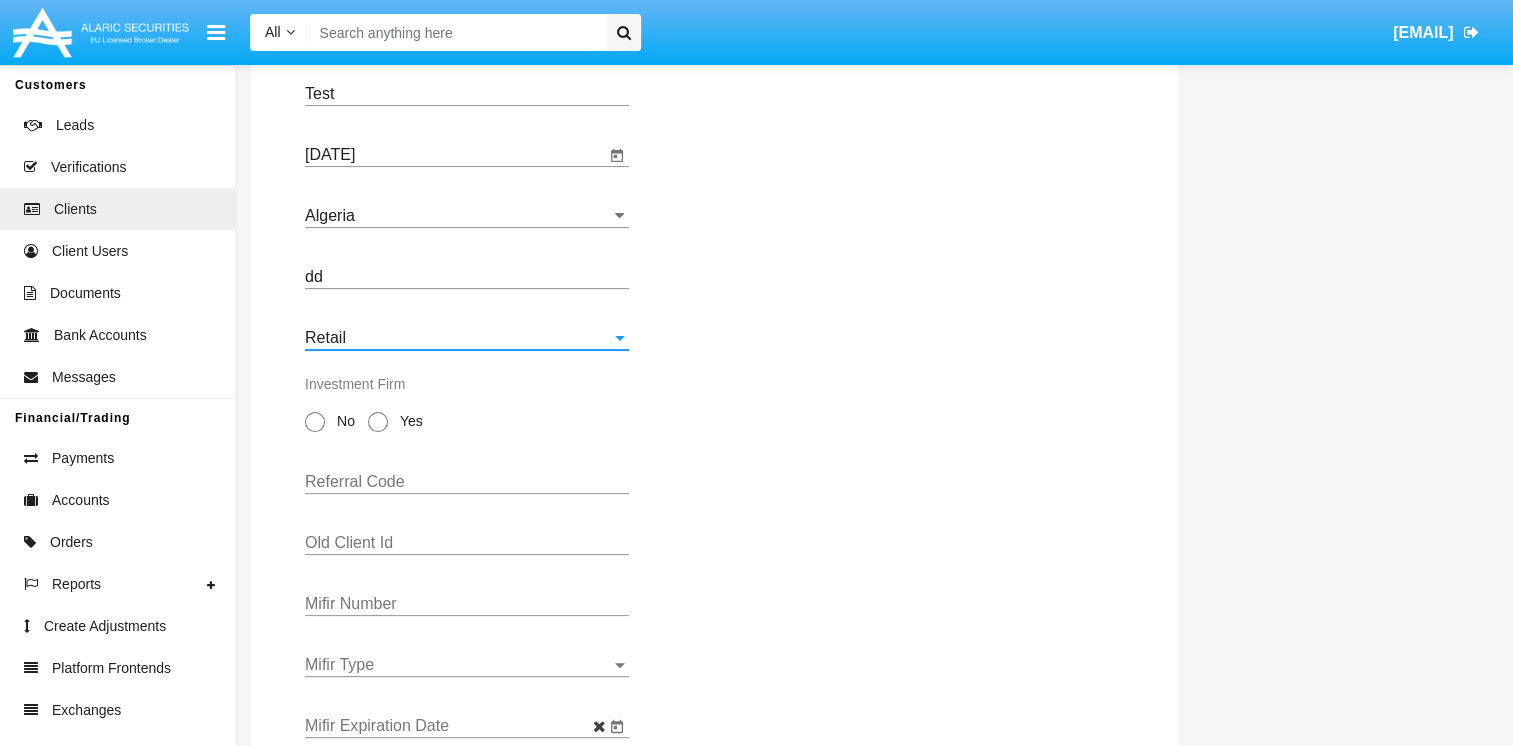 scroll, scrollTop: 300, scrollLeft: 0, axis: vertical 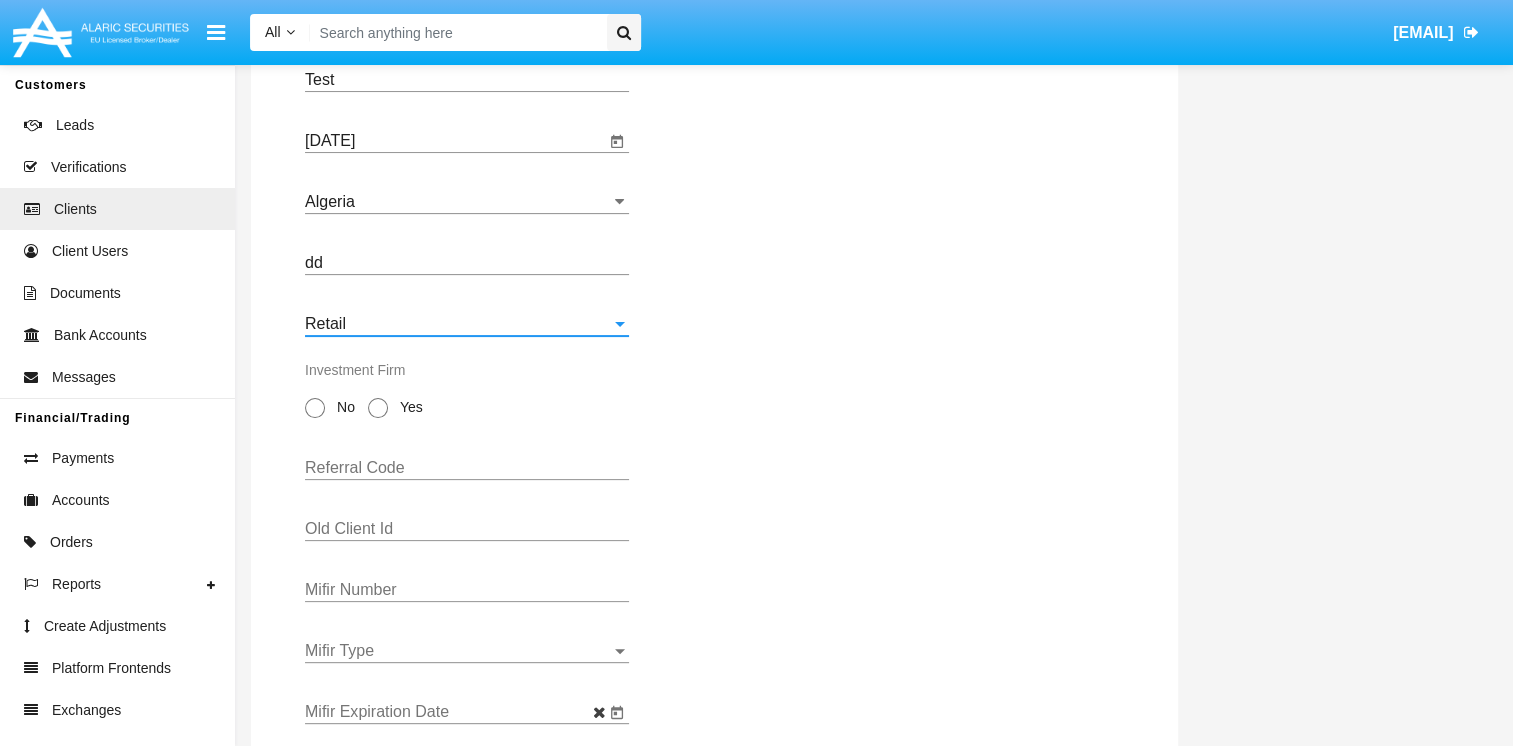 click on "No" at bounding box center (342, 407) 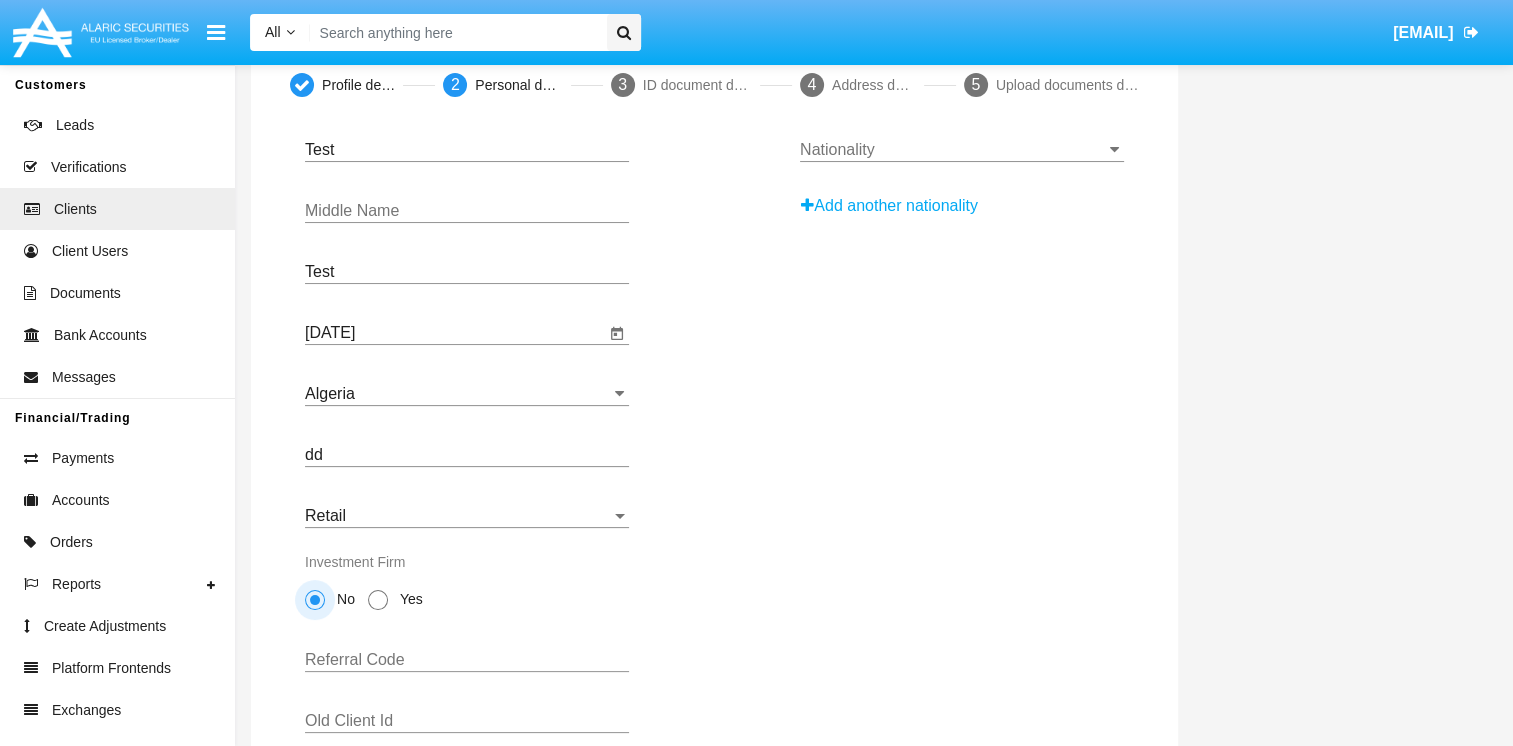 scroll, scrollTop: 0, scrollLeft: 0, axis: both 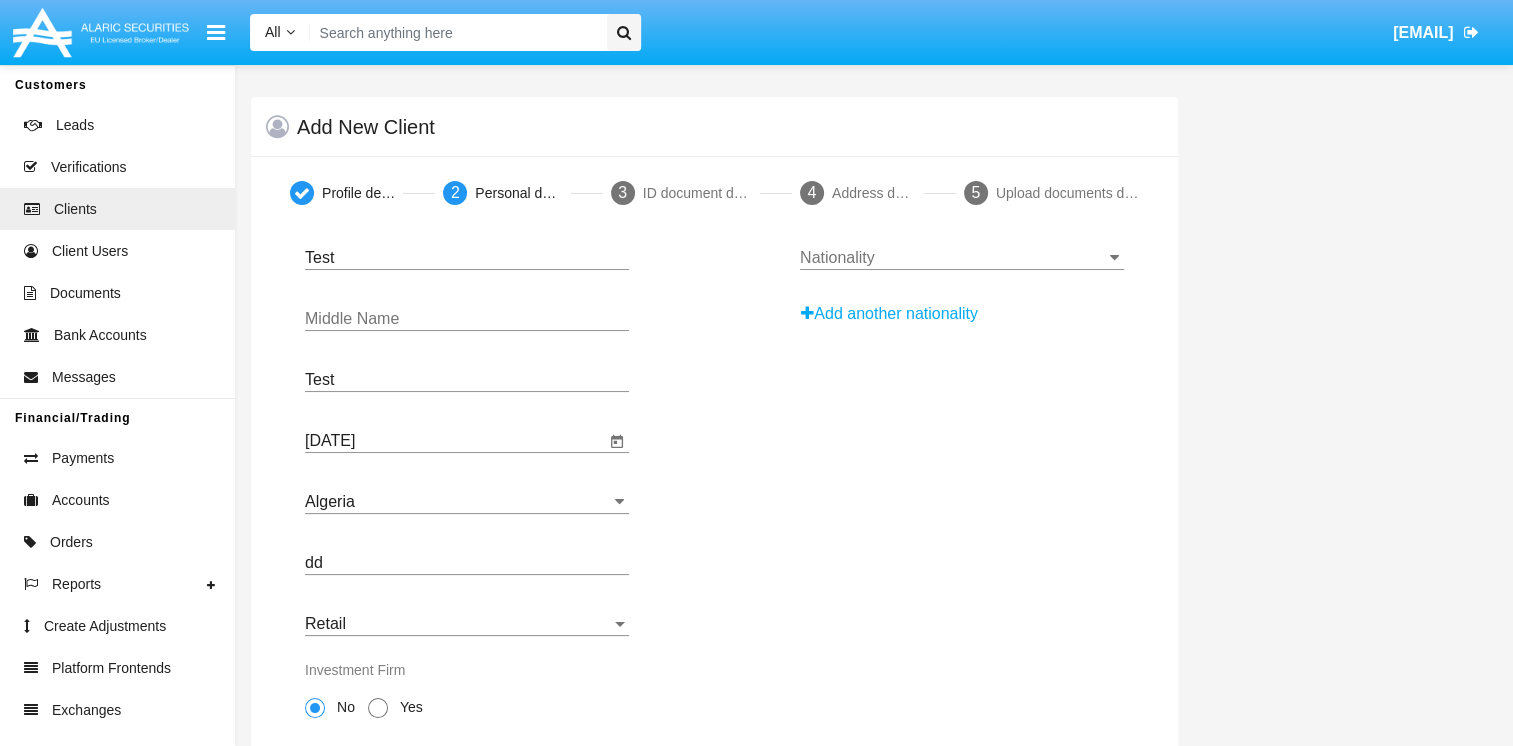 click on "Nationality" at bounding box center (962, 251) 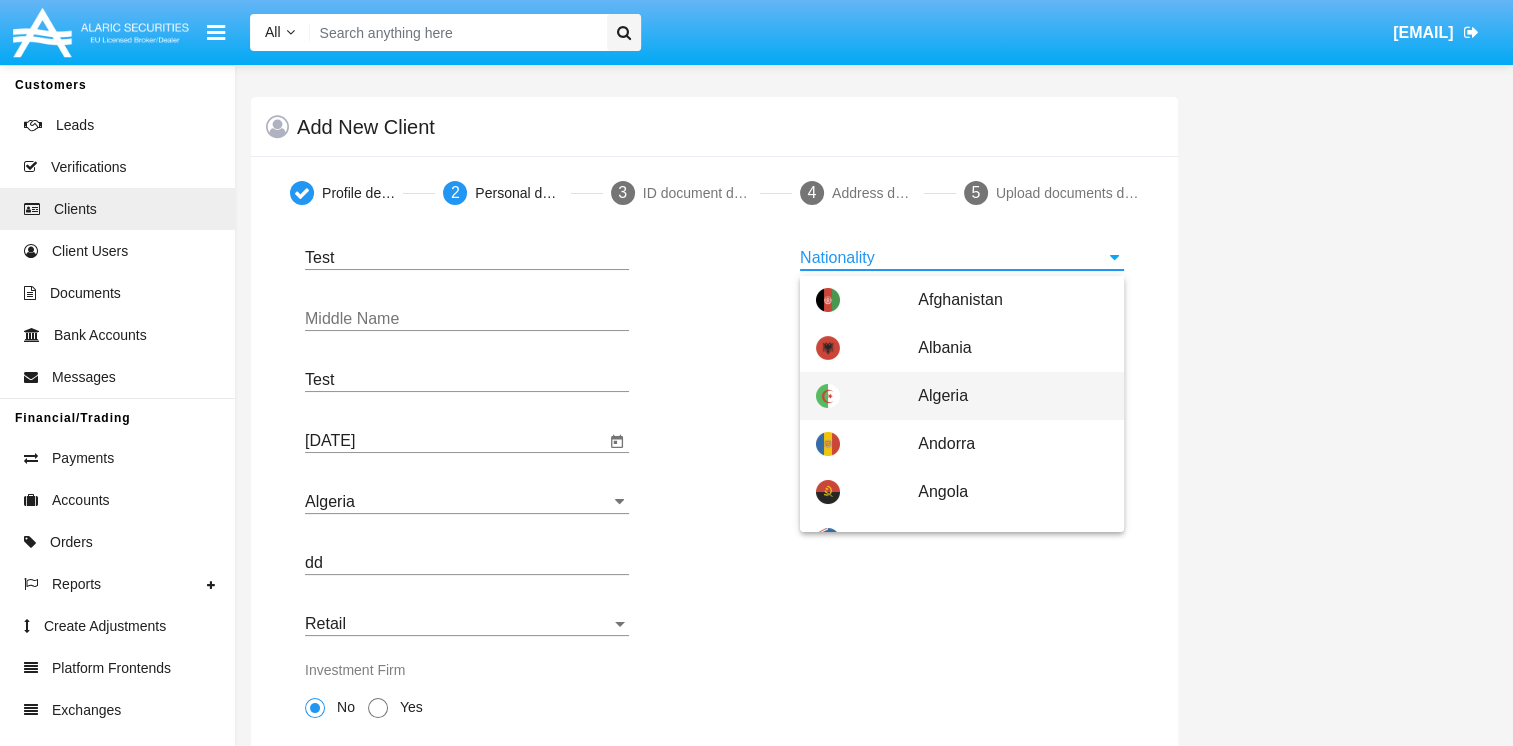 click on "Algeria" at bounding box center [962, 396] 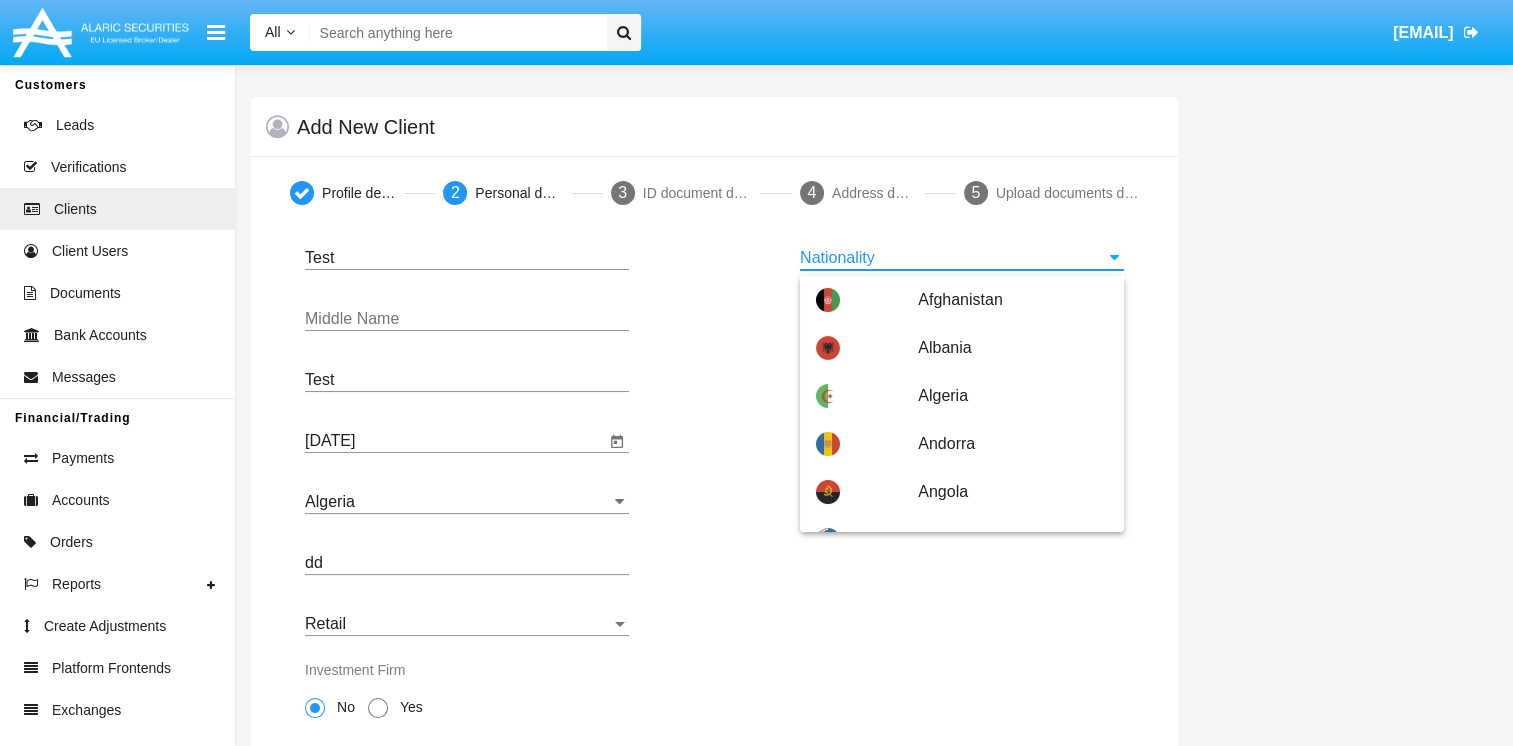 type on "Algeria" 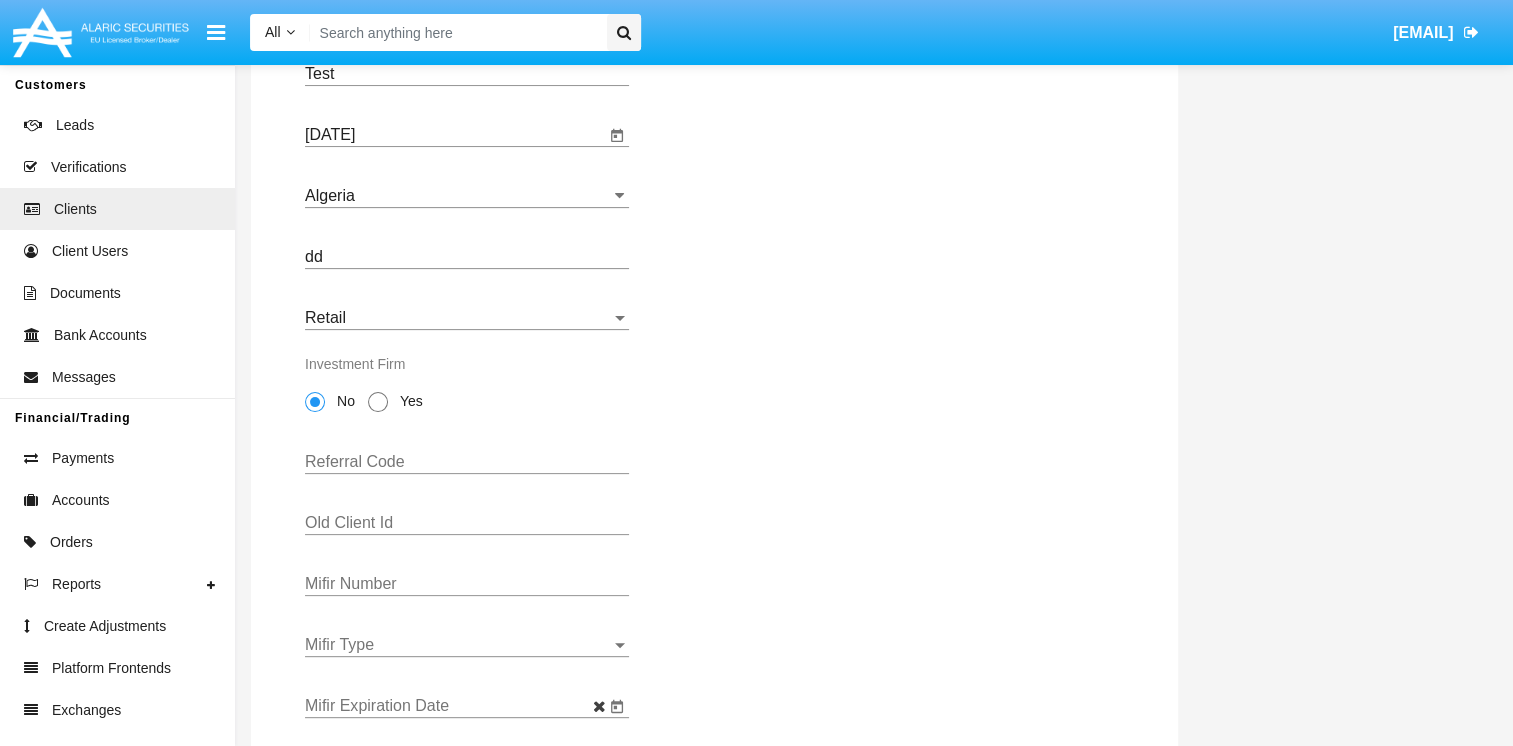 scroll, scrollTop: 440, scrollLeft: 0, axis: vertical 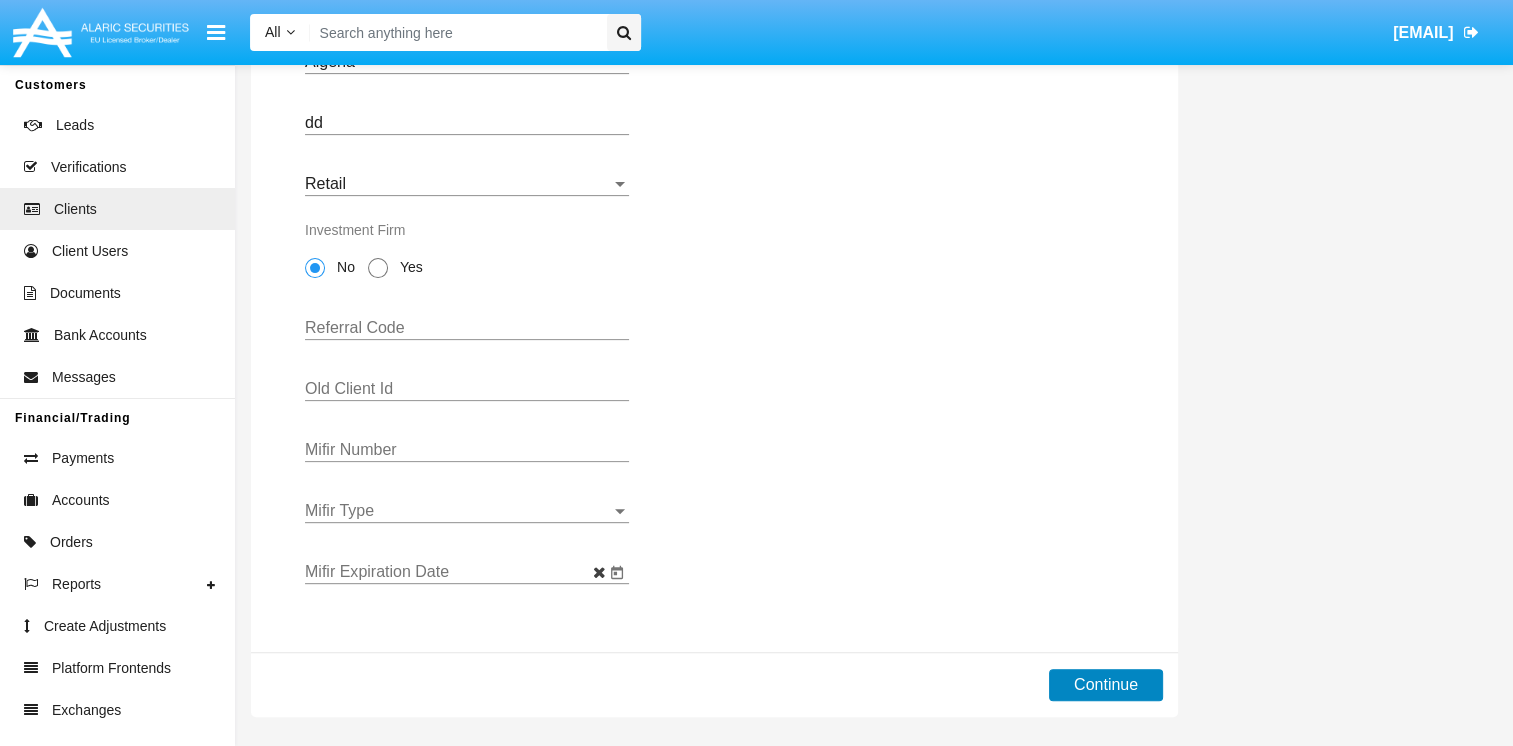 click on "Continue" 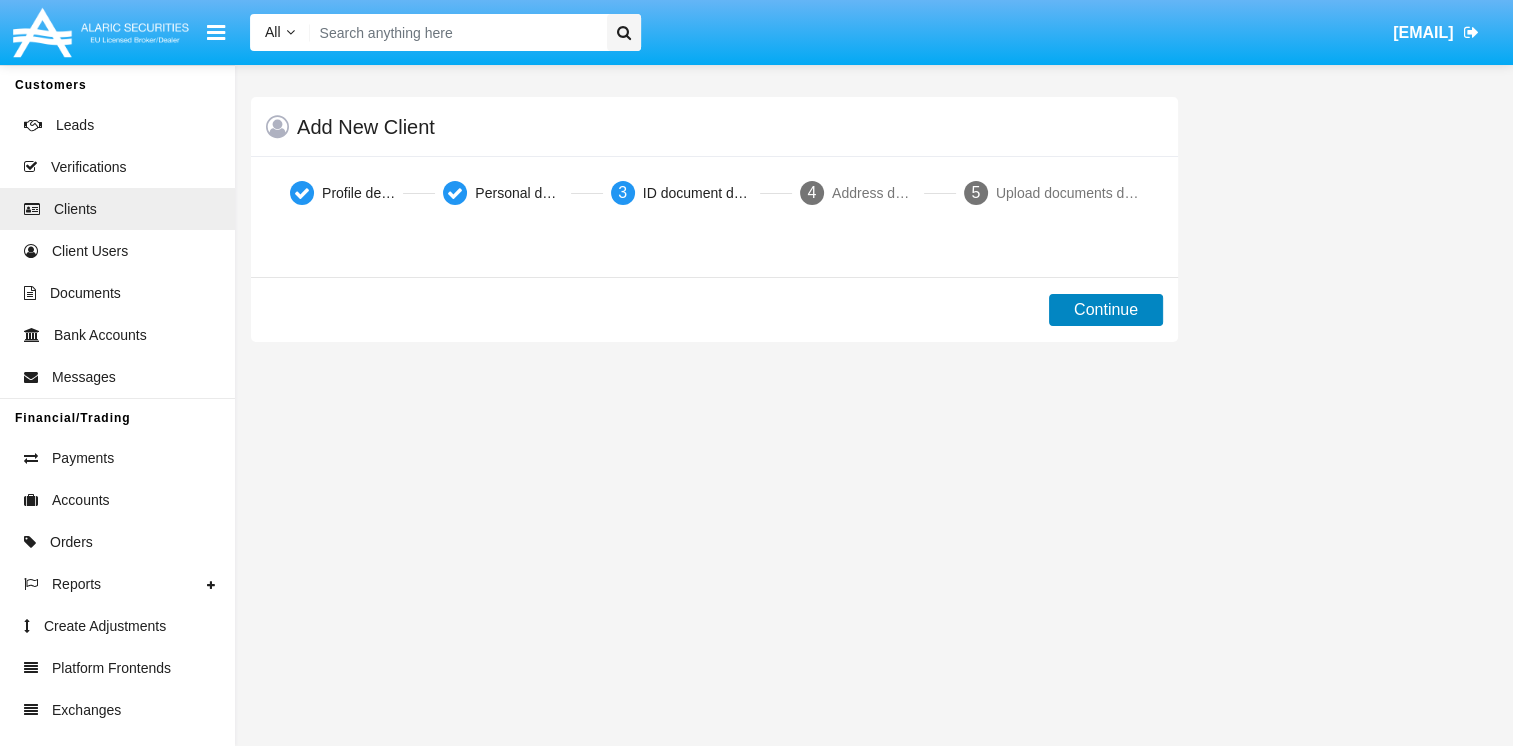 scroll, scrollTop: 0, scrollLeft: 0, axis: both 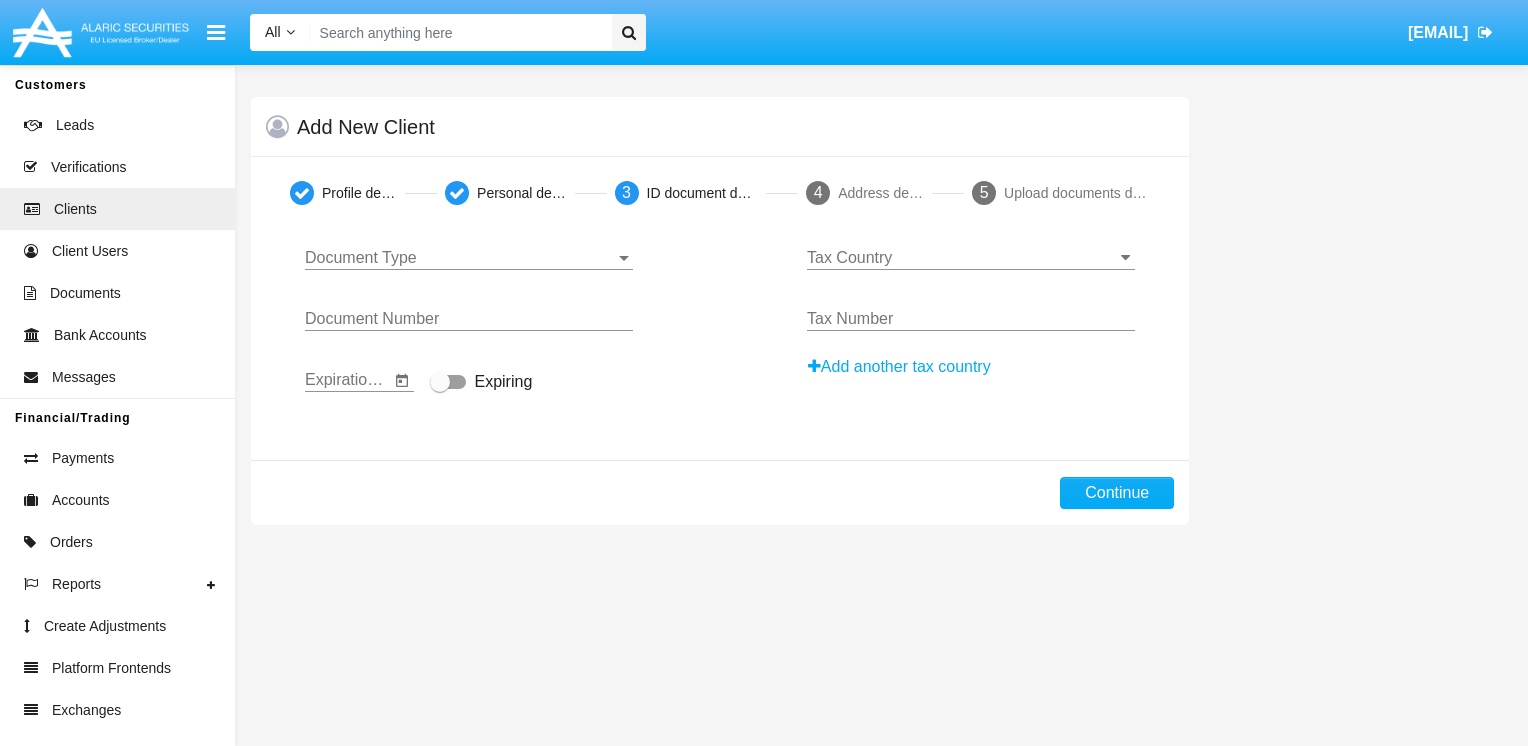 click on "Document Type" at bounding box center [460, 258] 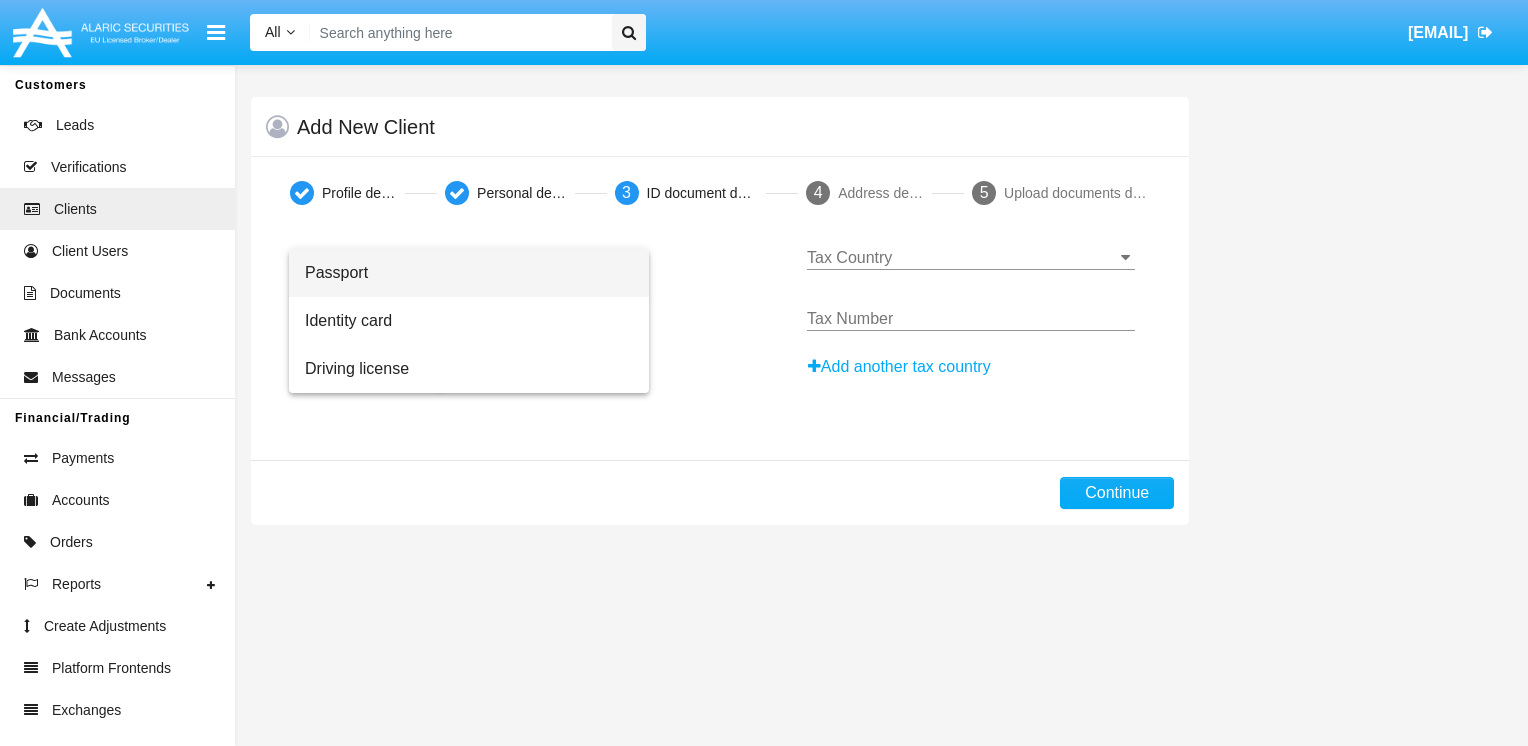 click on "Passport" at bounding box center [469, 273] 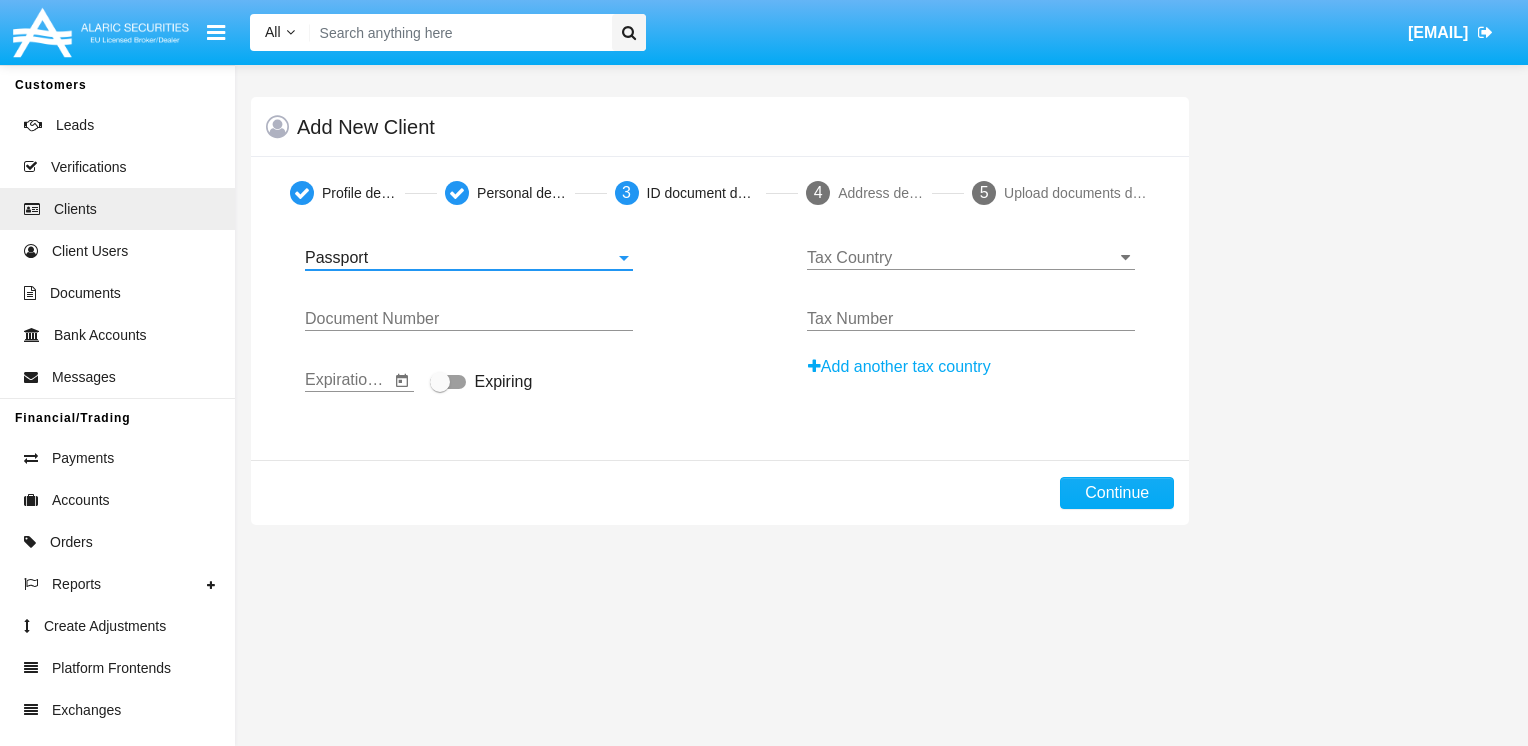 click on "Document Number" at bounding box center [469, 312] 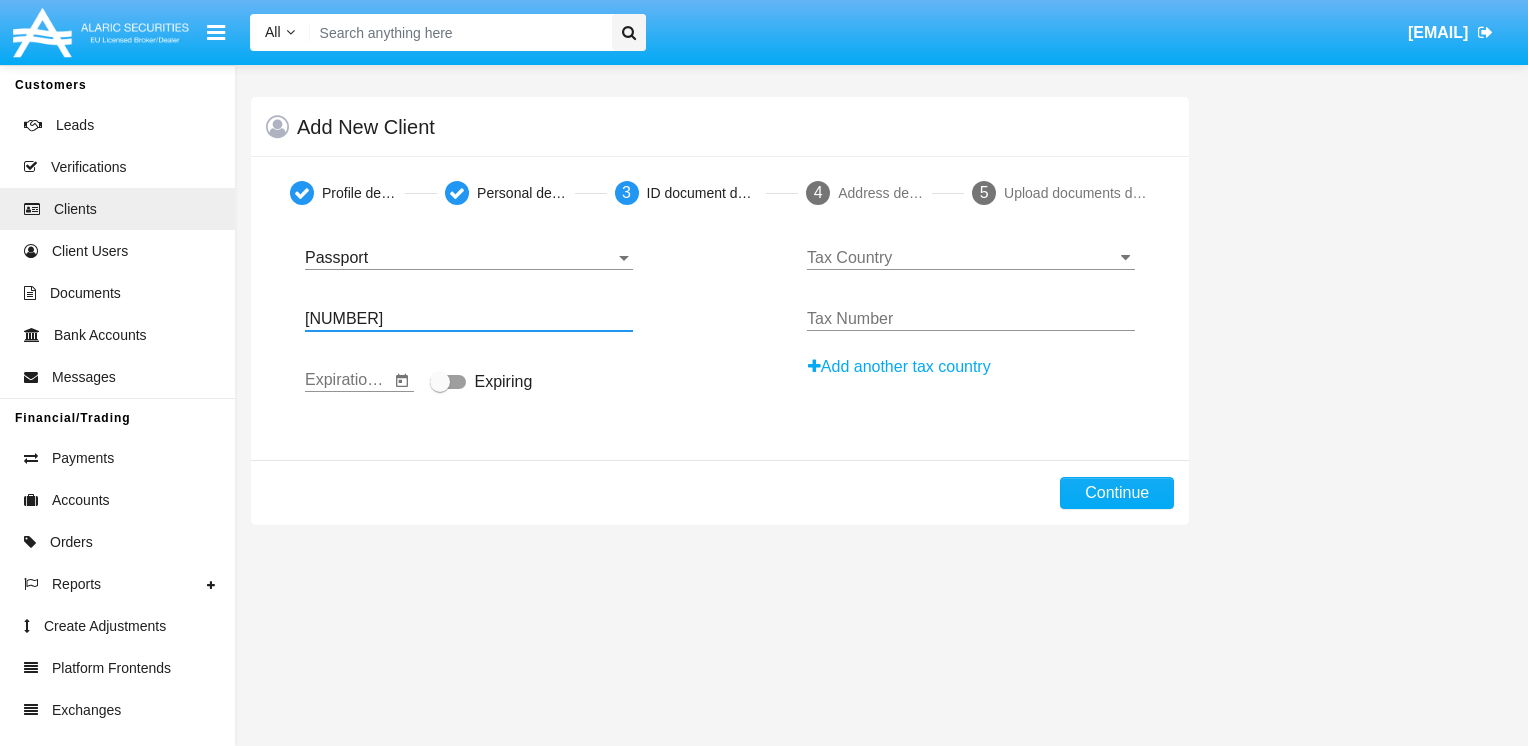 type on "[NUMBER]" 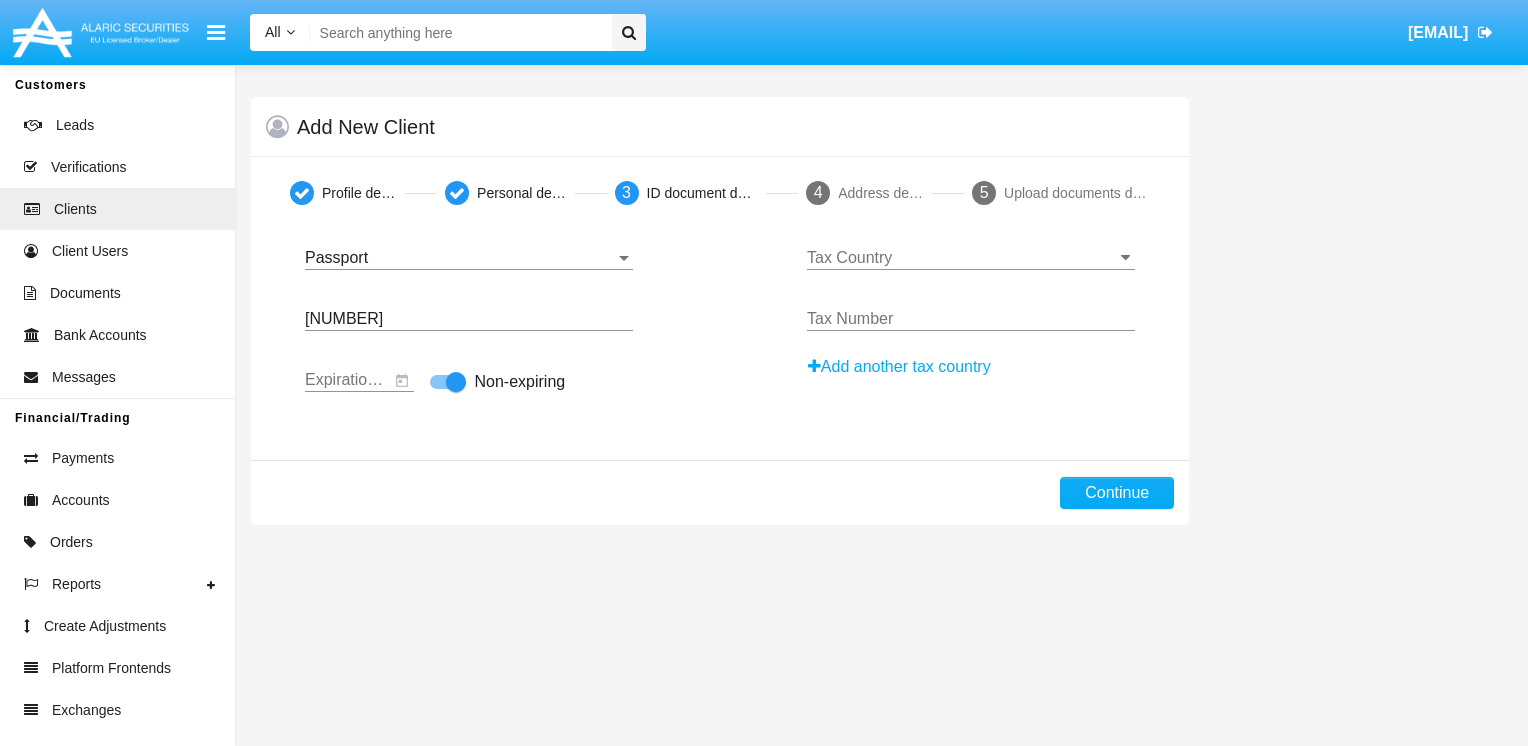 click on "Tax Country" at bounding box center (971, 251) 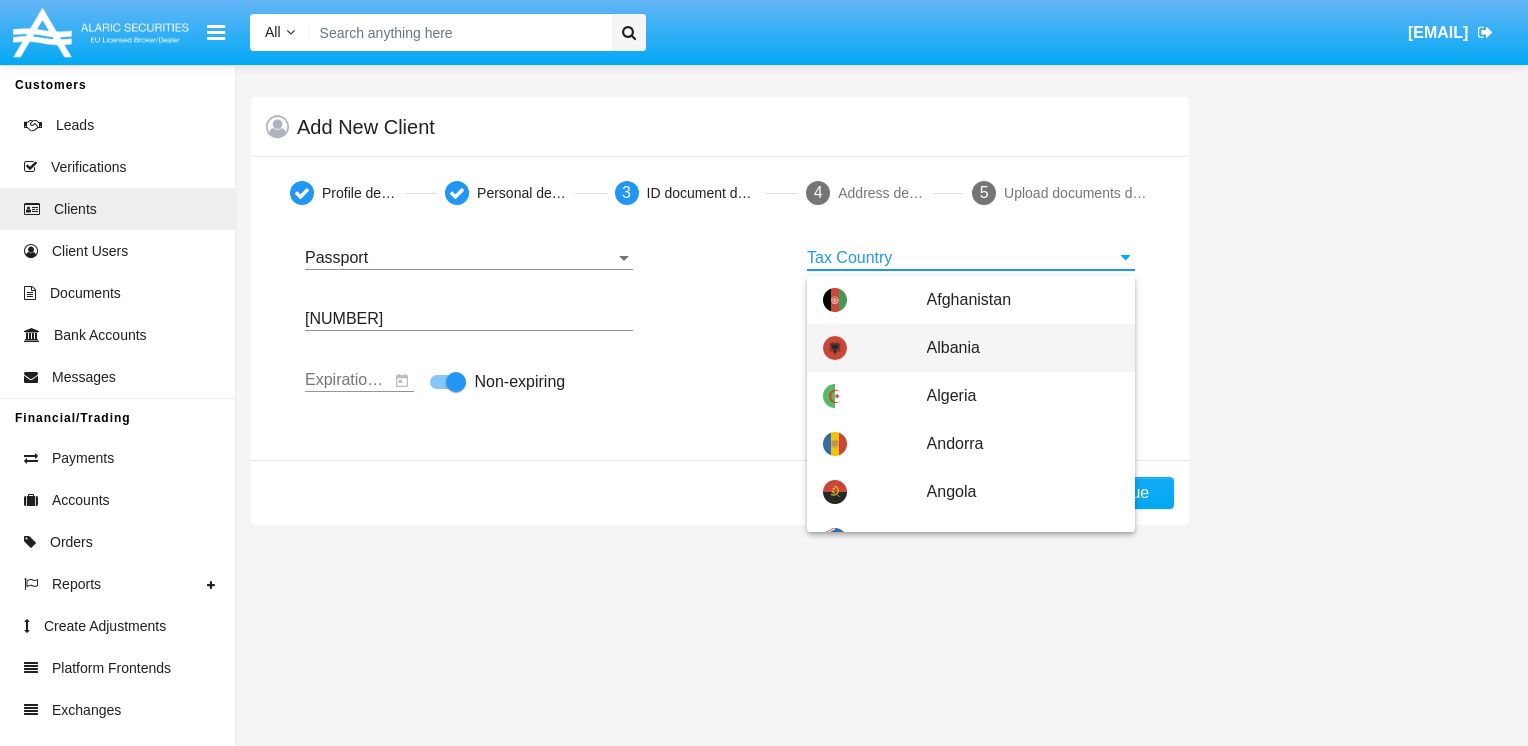 click on "Albania" at bounding box center [1023, 348] 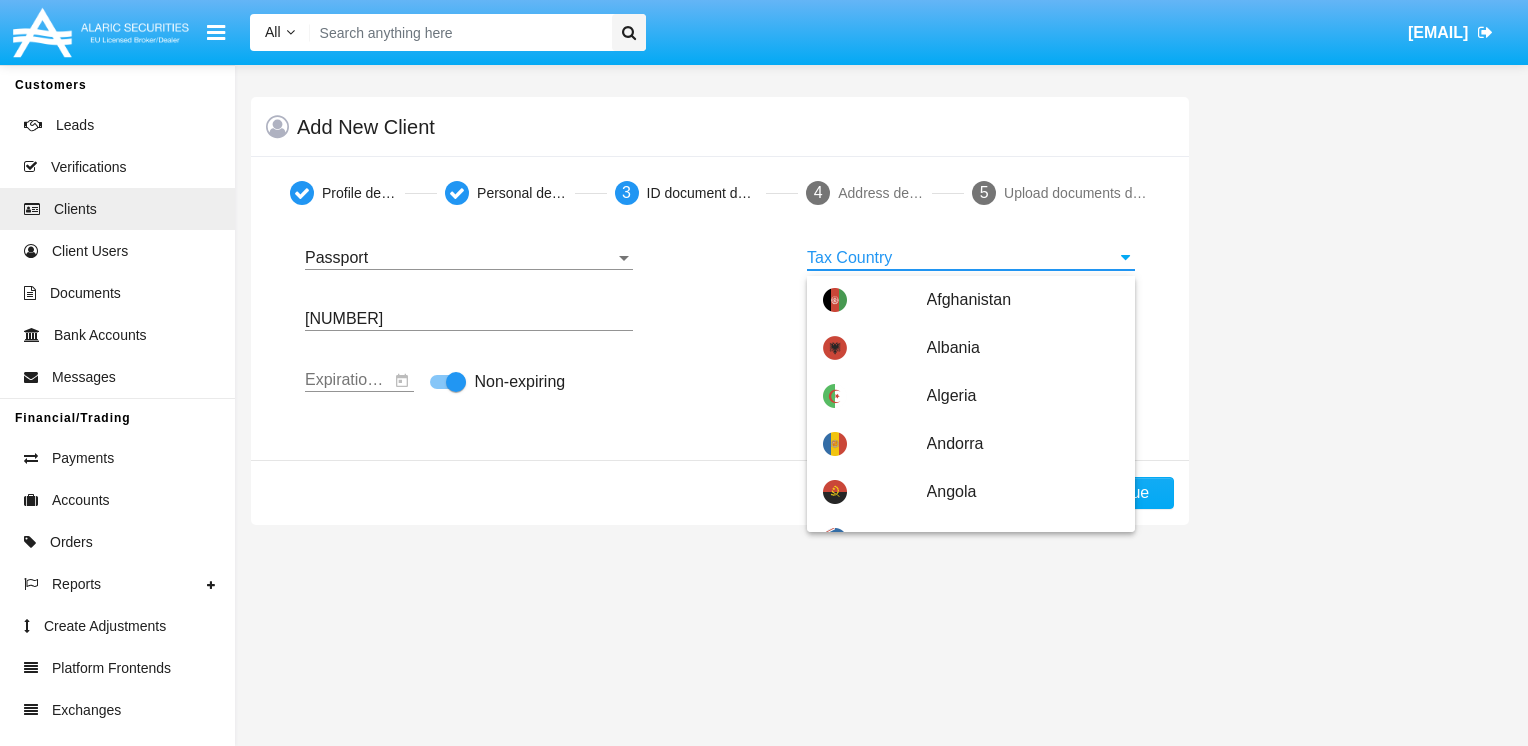 type on "Albania" 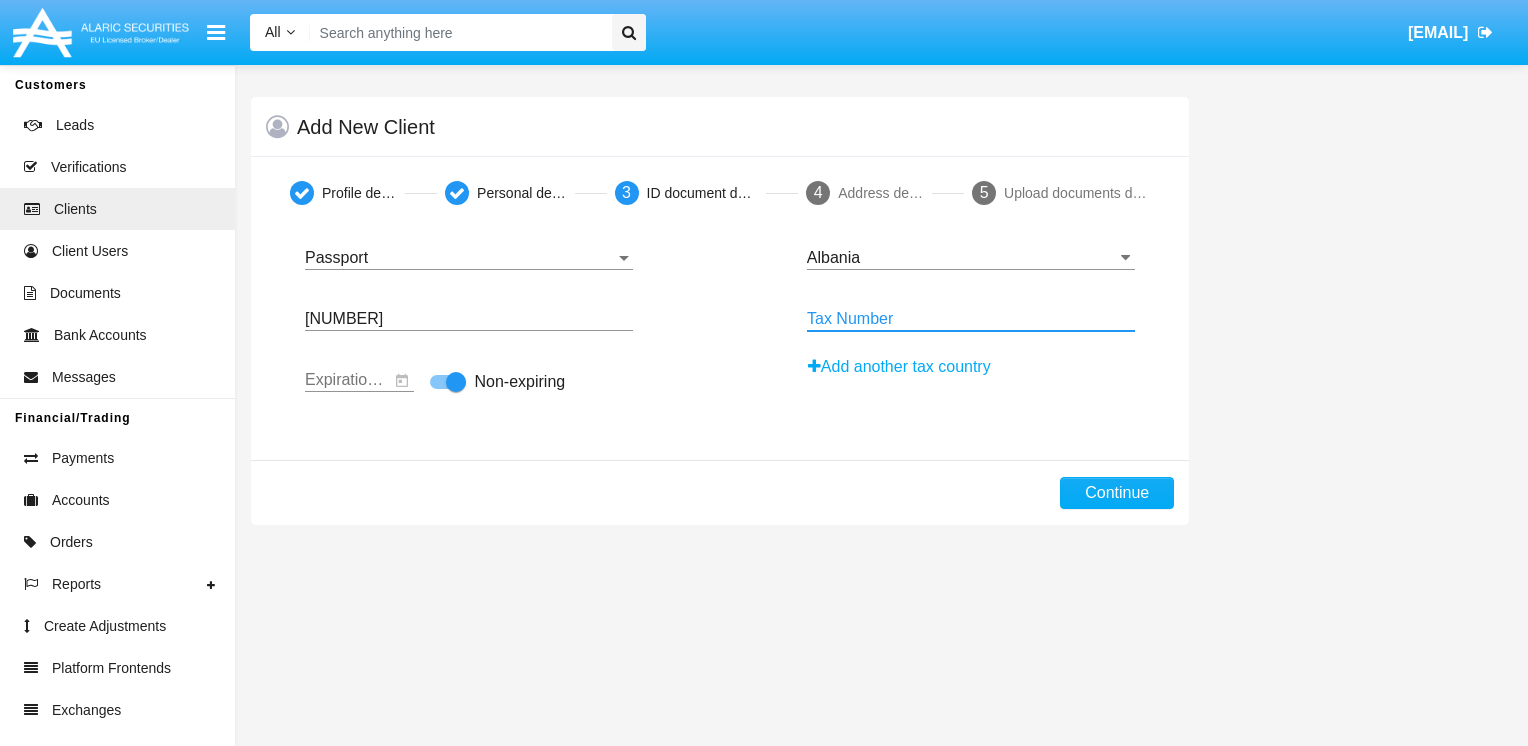 click on "Tax Number" at bounding box center [971, 319] 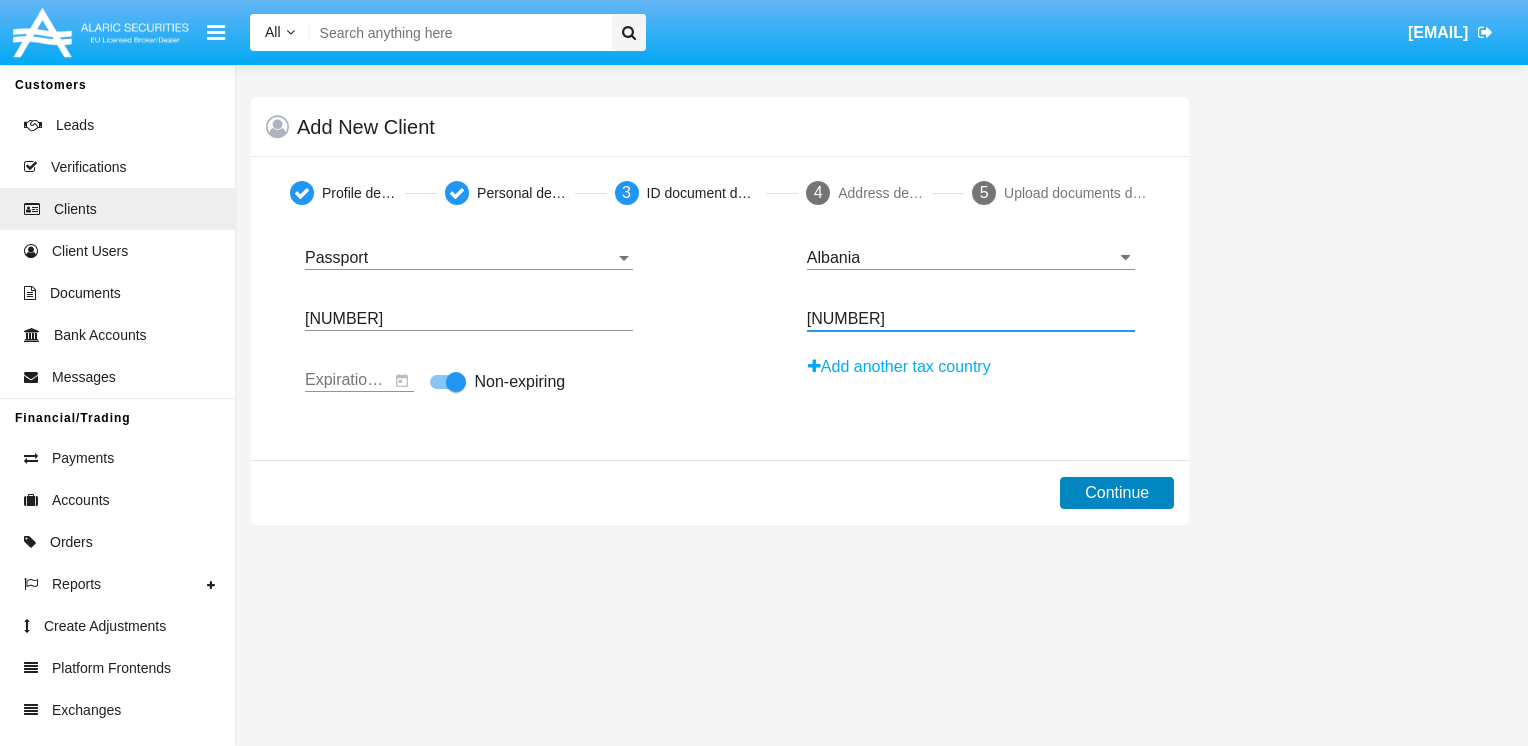 type on "[NUMBER]" 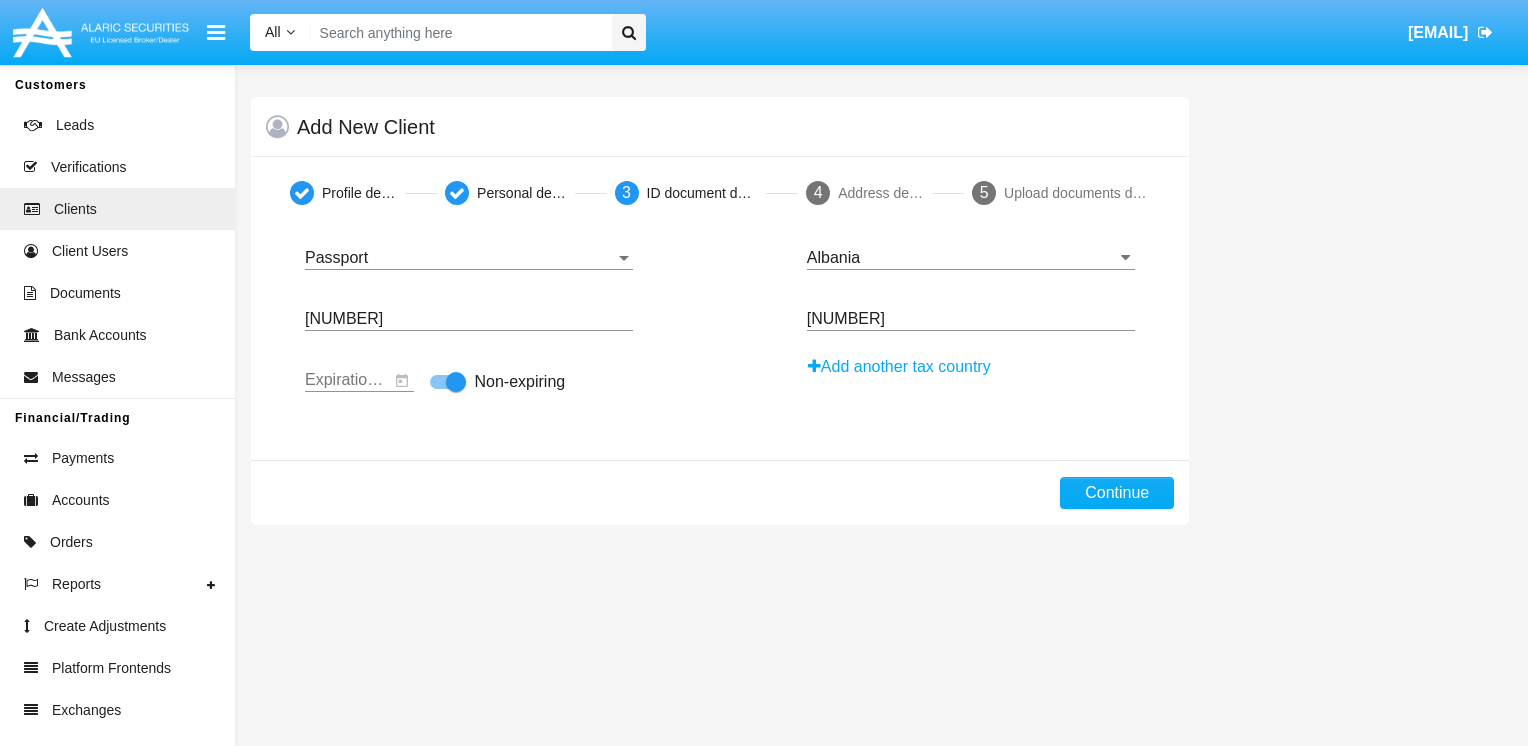 click on "[NUMBER]" at bounding box center (469, 319) 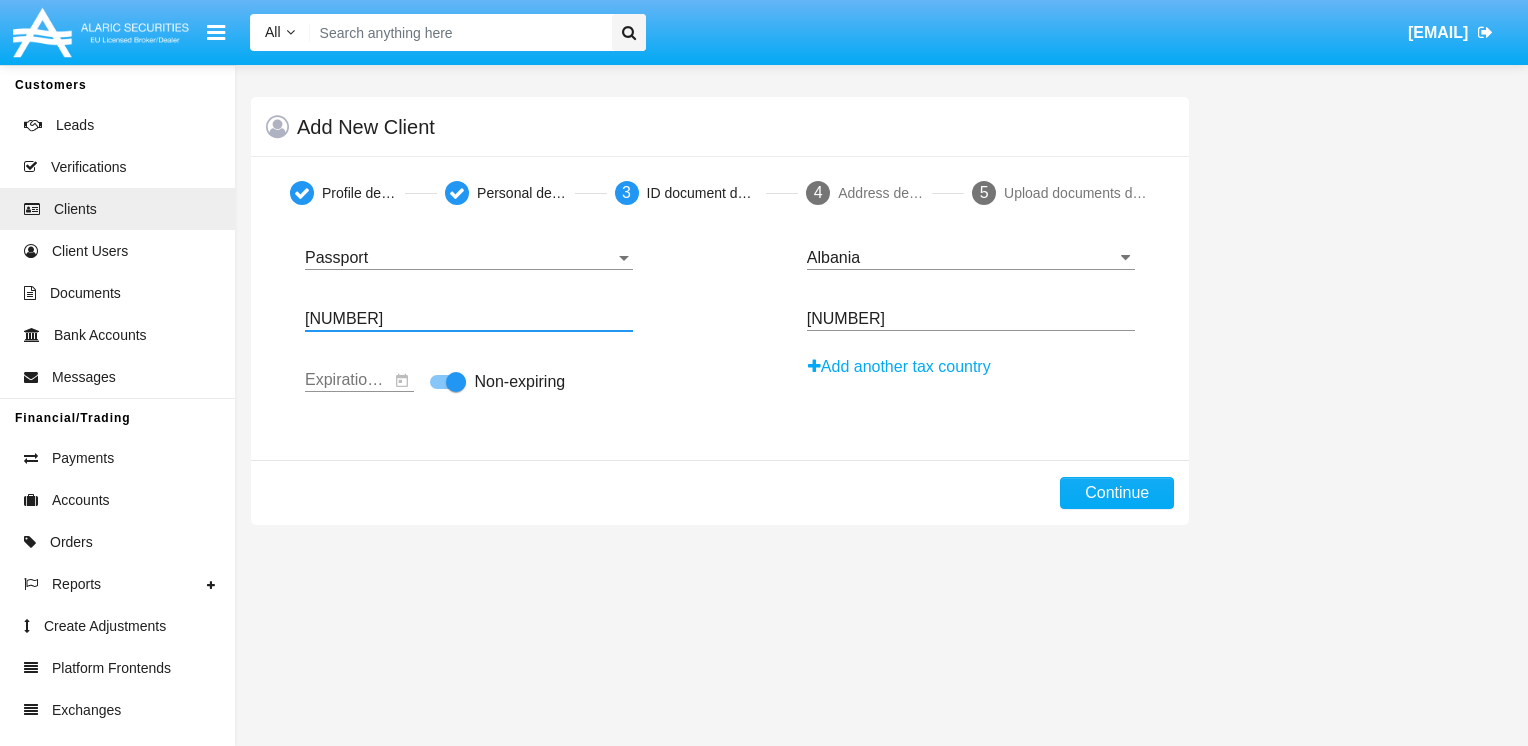type on "[NUMBER]" 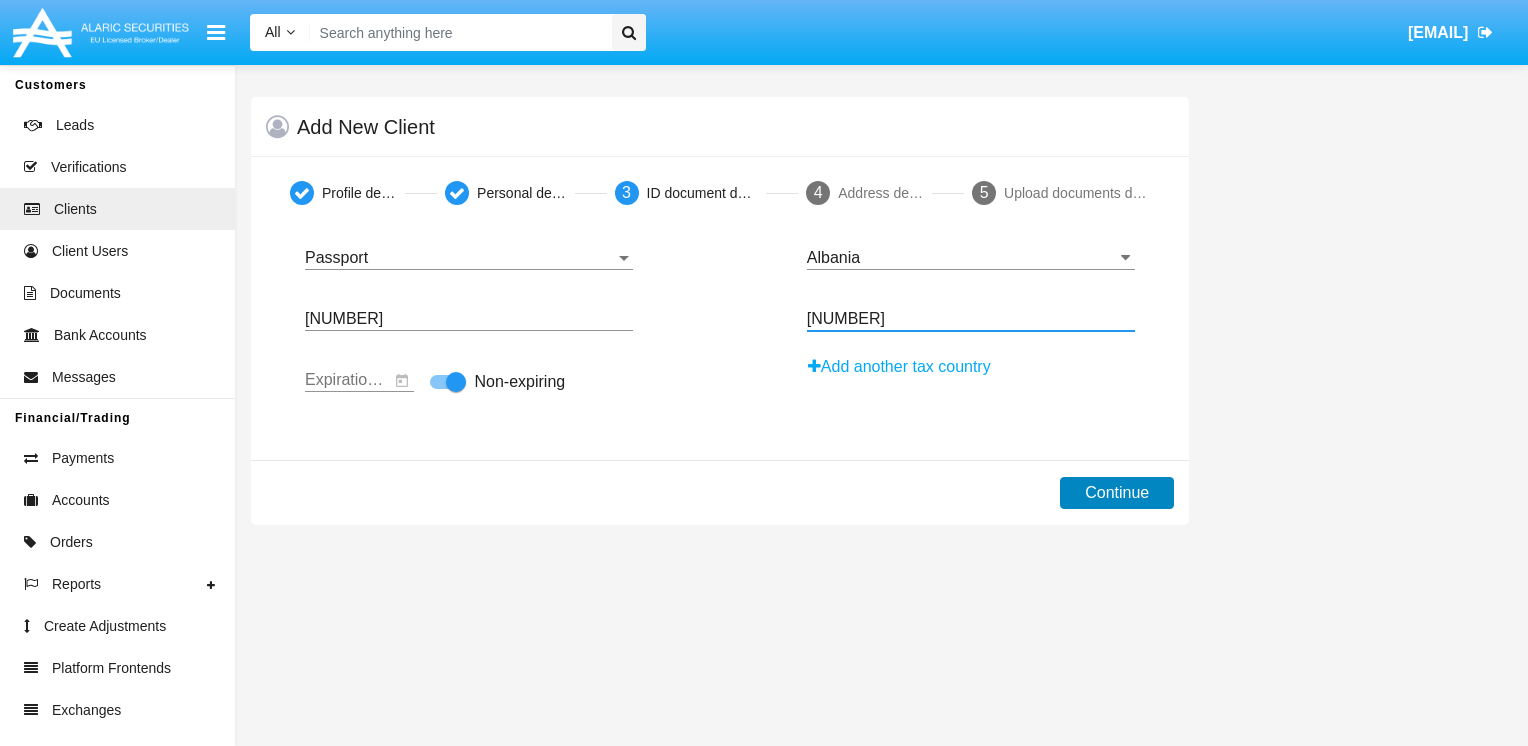 type on "[NUMBER]" 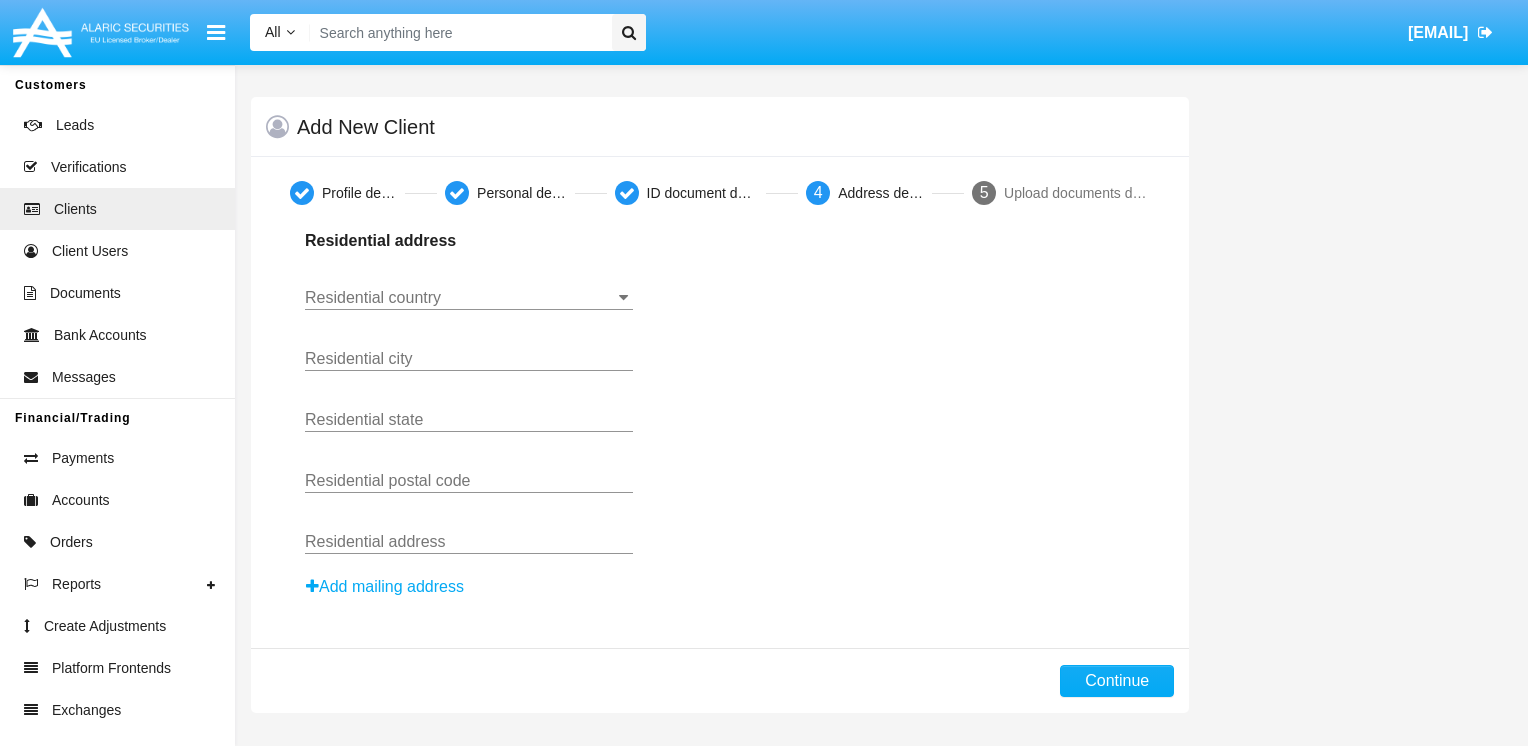 click on "Residential country" at bounding box center (469, 298) 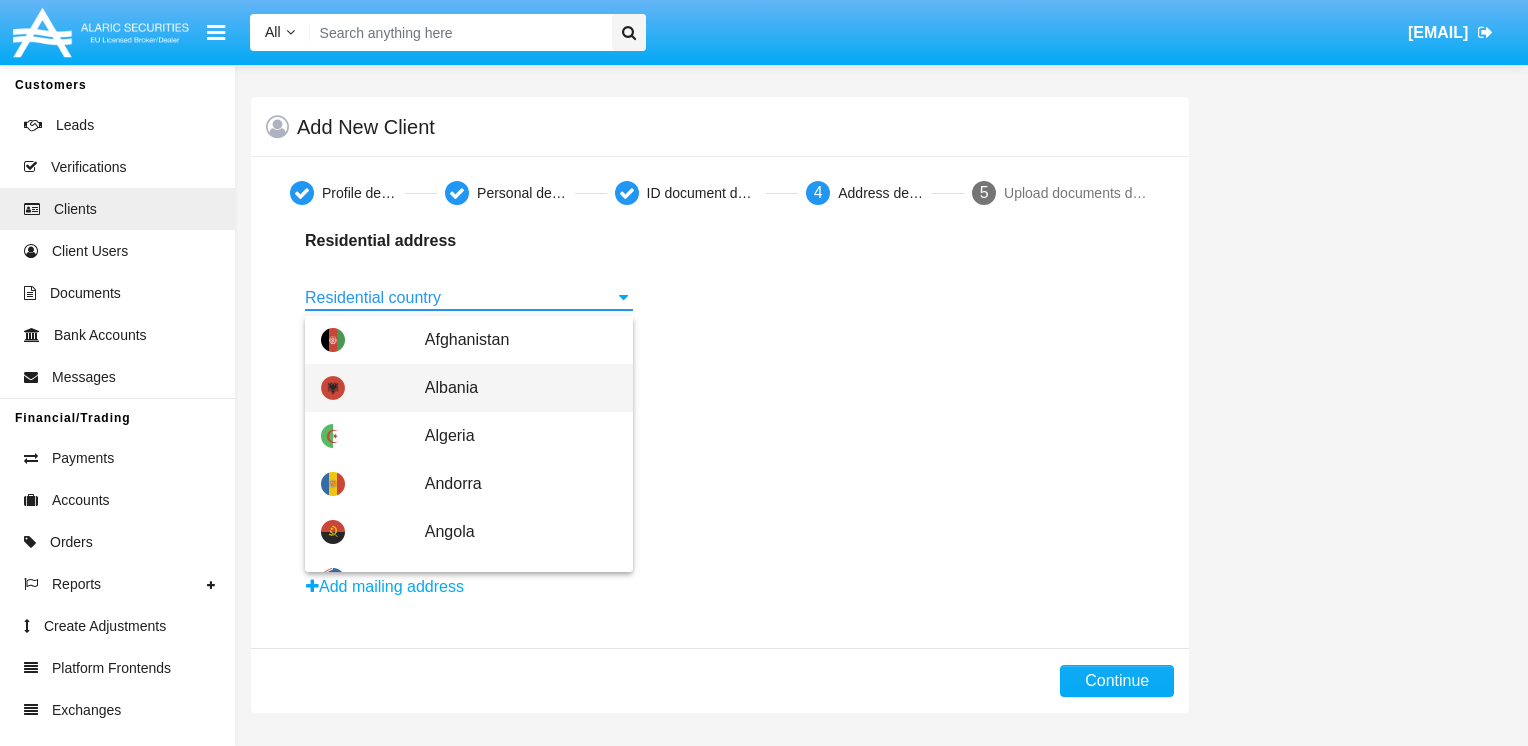 click on "Albania" at bounding box center (521, 388) 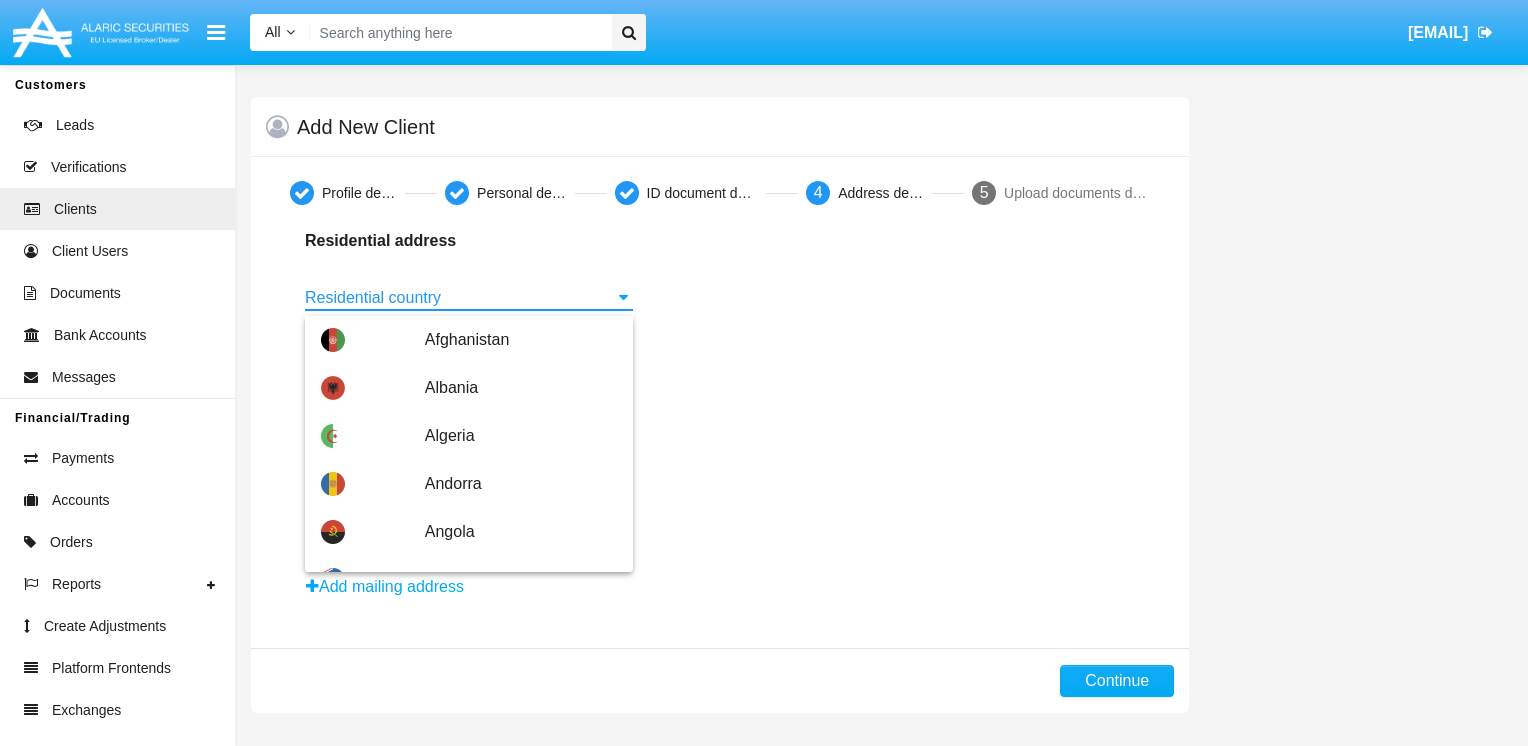 type on "Albania" 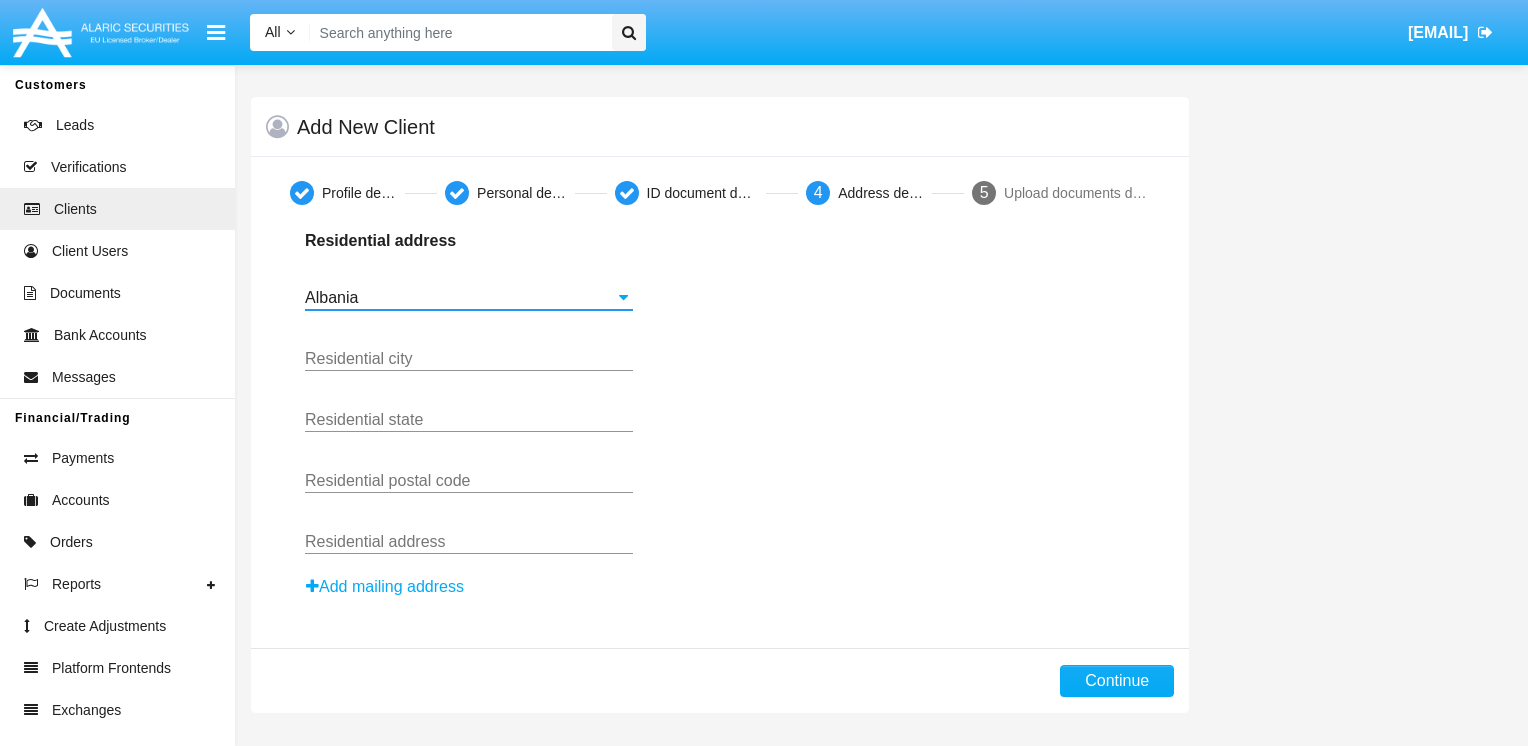 click on "Residential city" at bounding box center (469, 352) 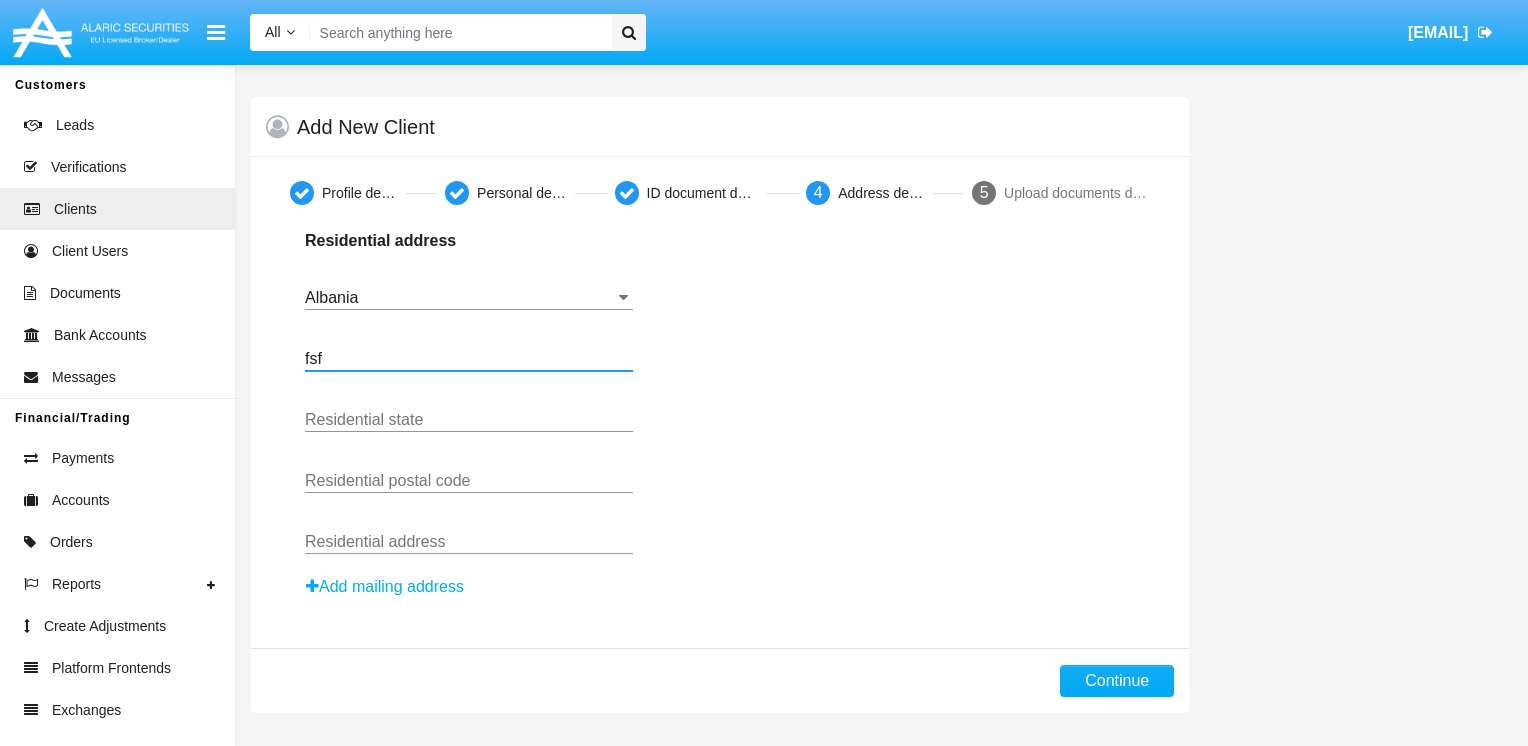 type on "fsf" 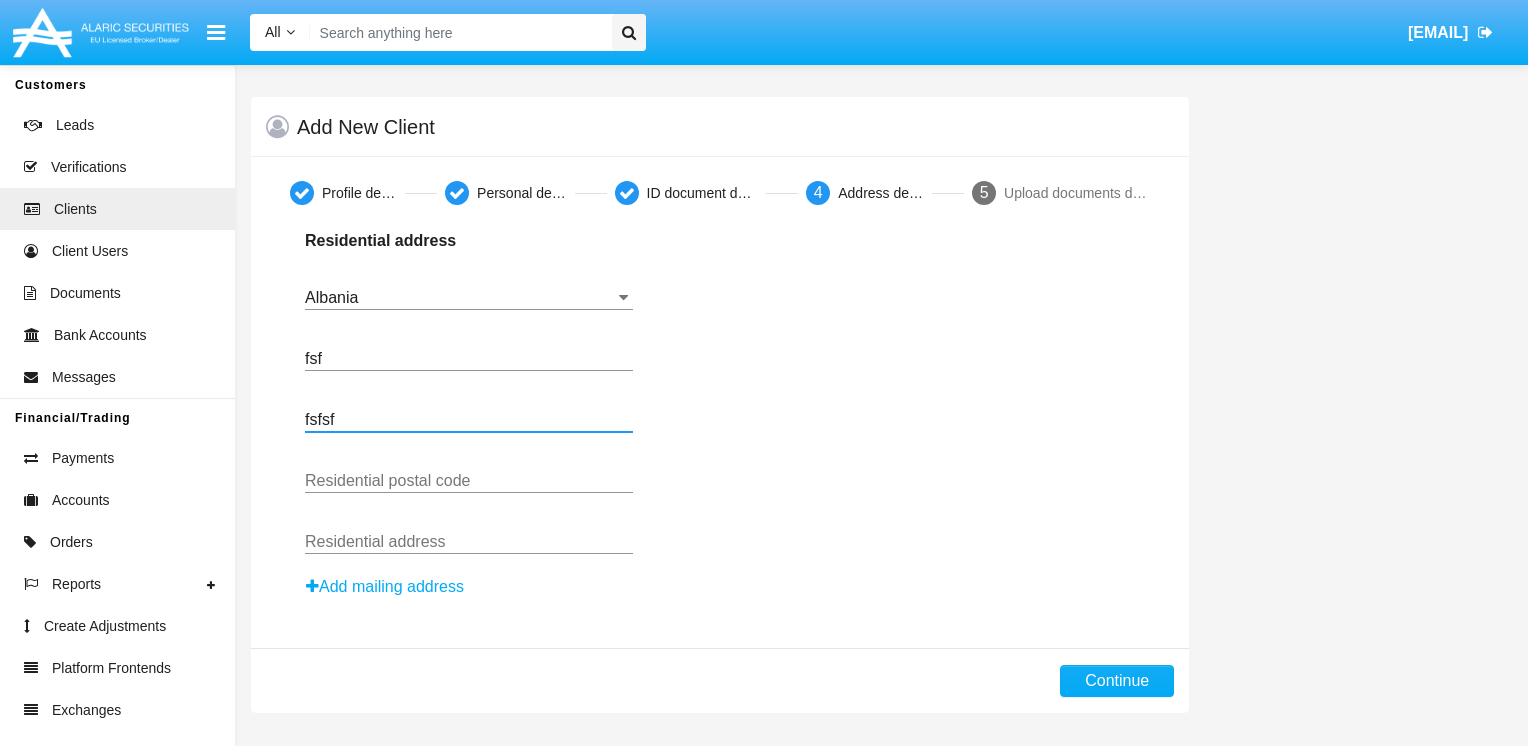 type on "fsfsf" 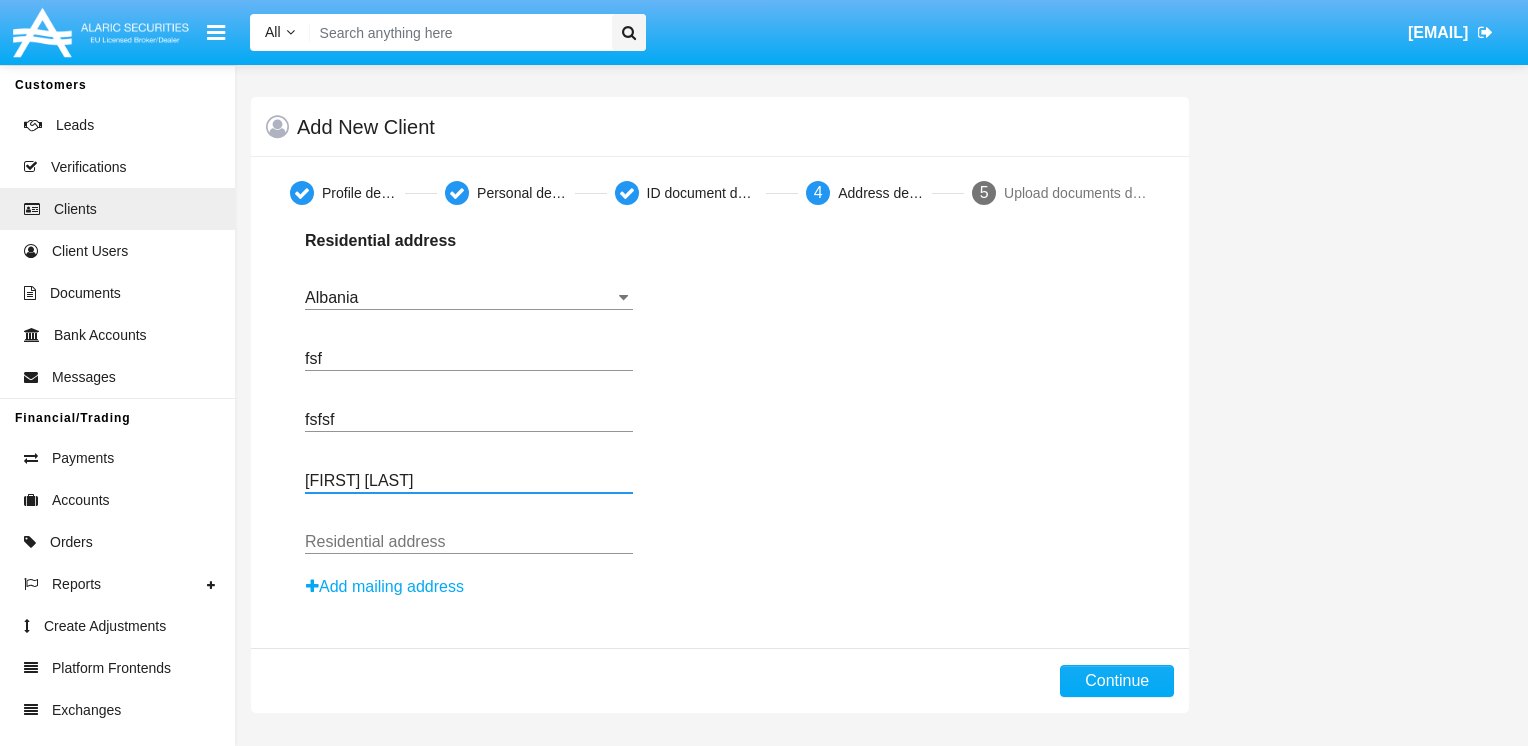 type on "[FIRST] [LAST]" 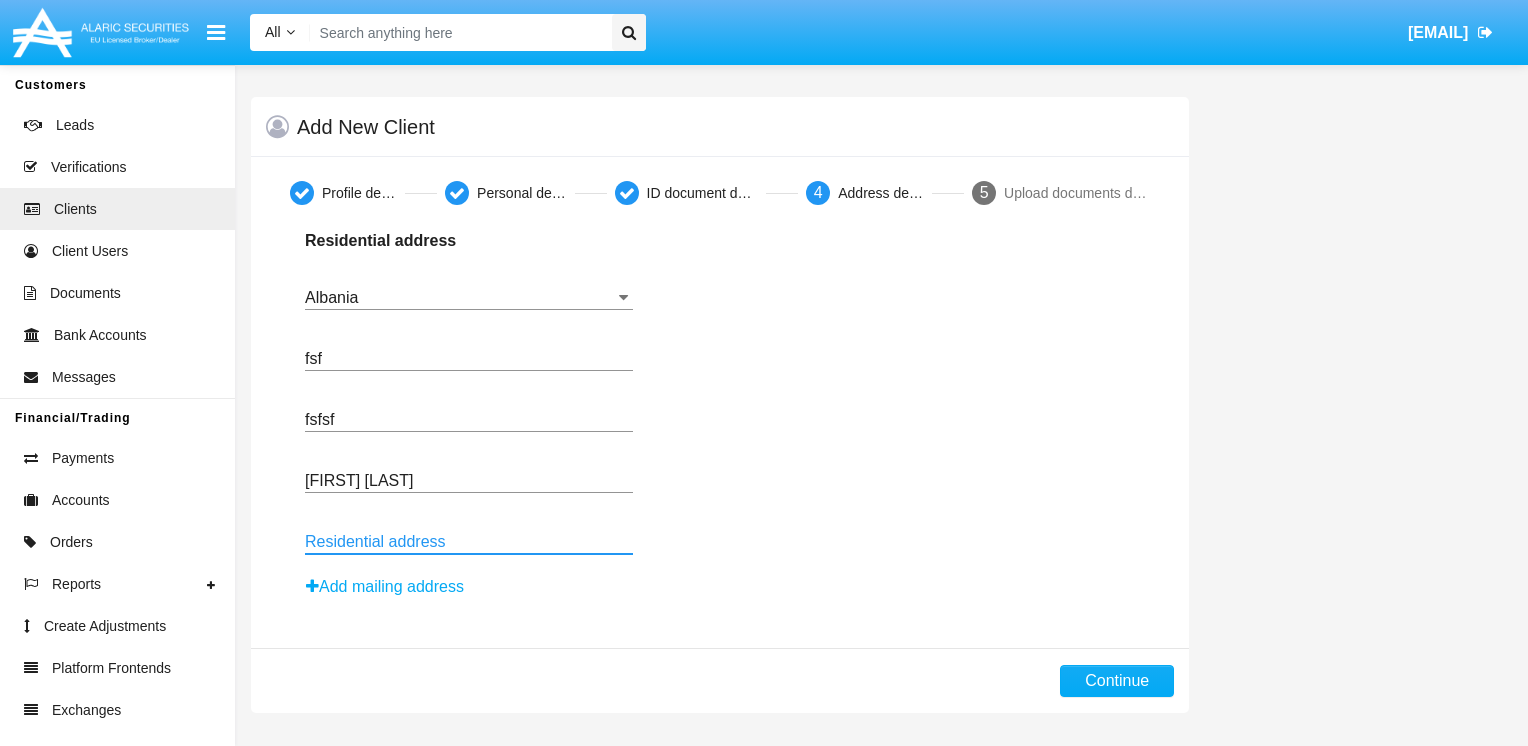 click on "Residential address" at bounding box center [469, 542] 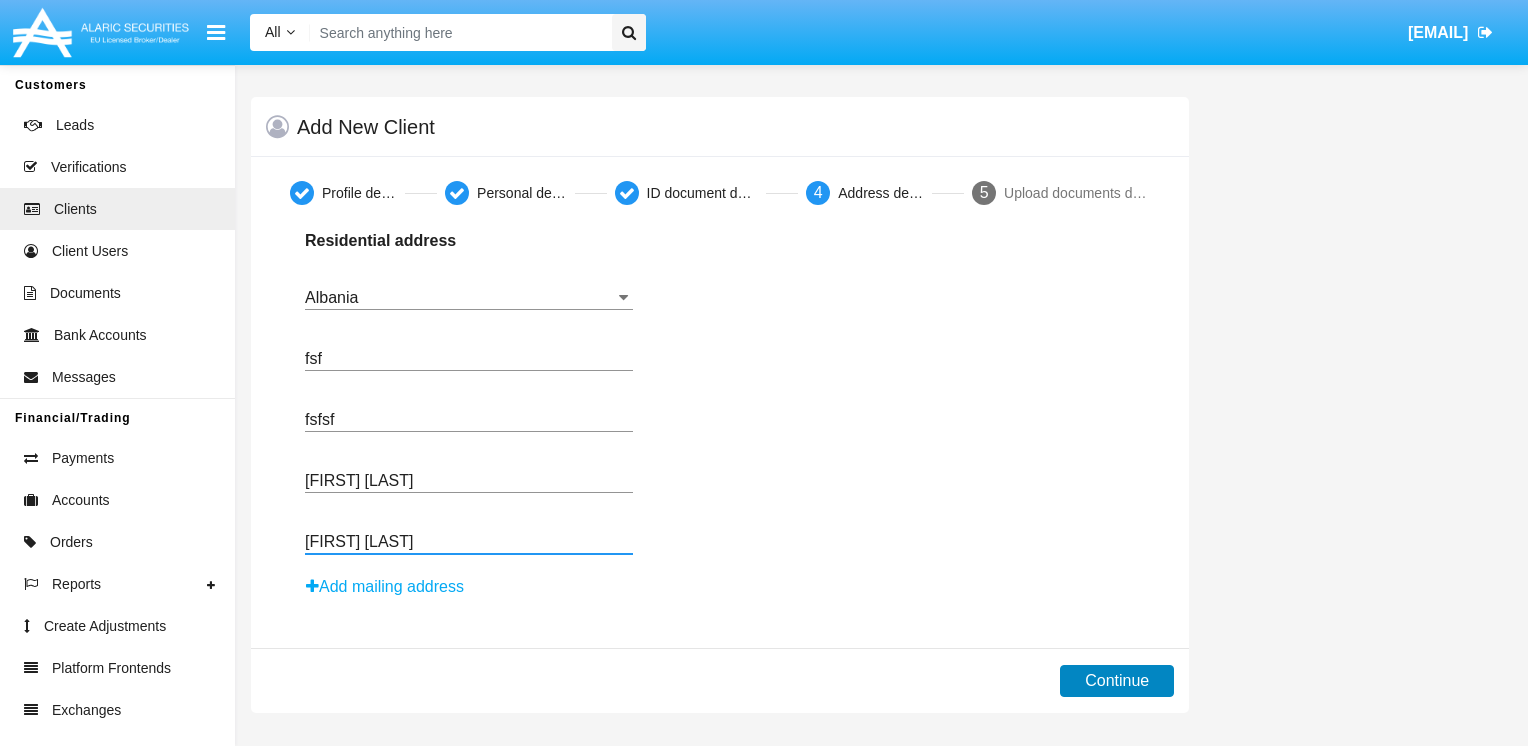 type on "[FIRST] [LAST]" 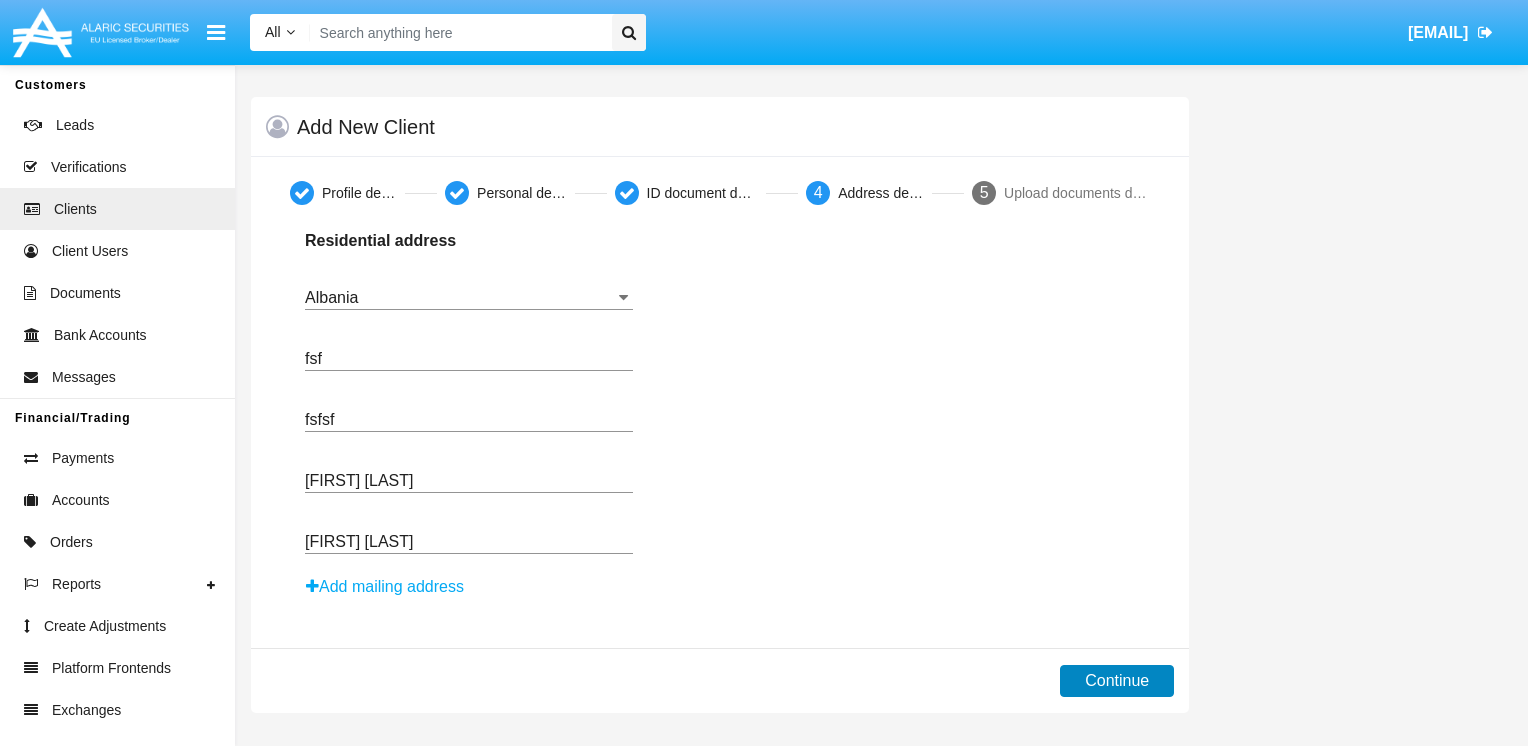 click on "Continue" 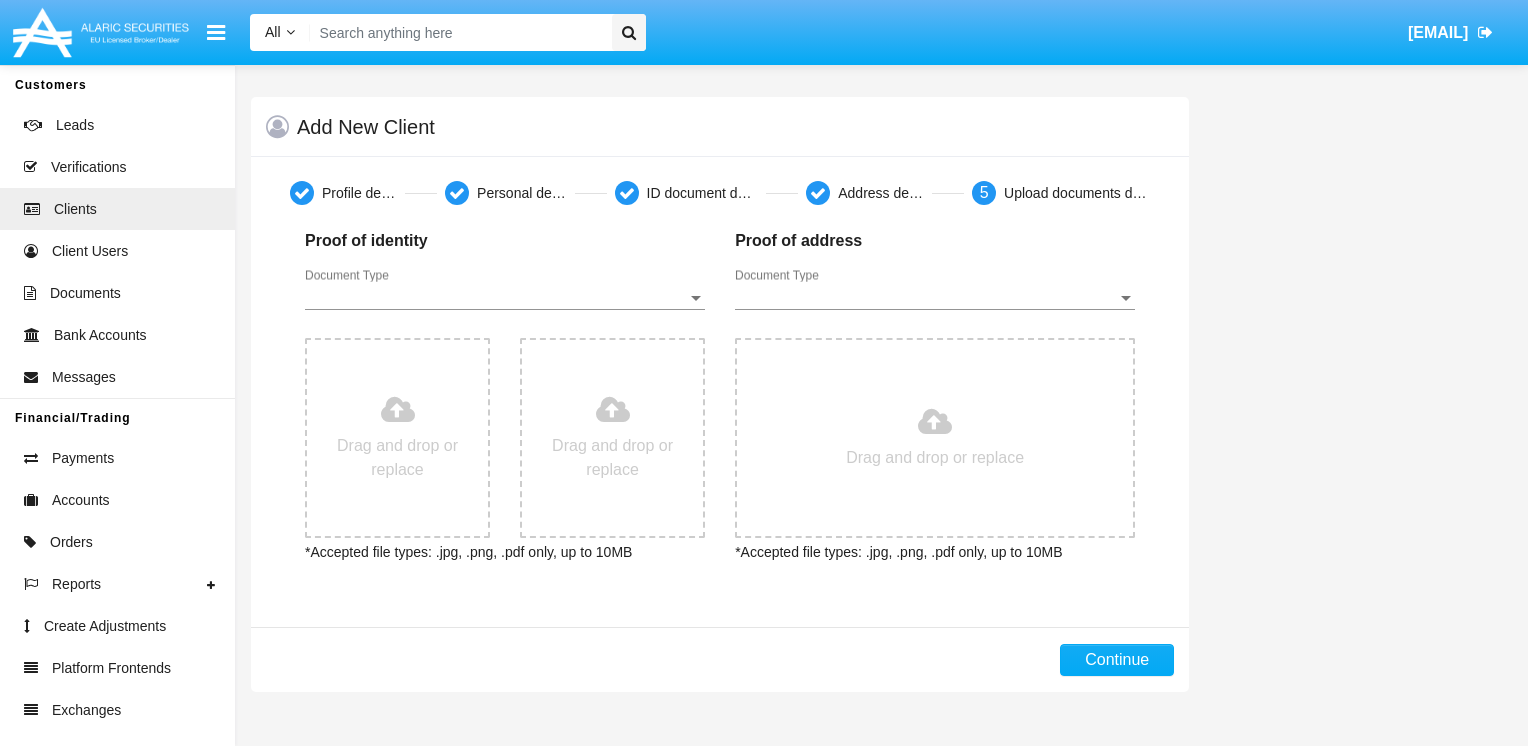 click on "Document Type" at bounding box center [496, 298] 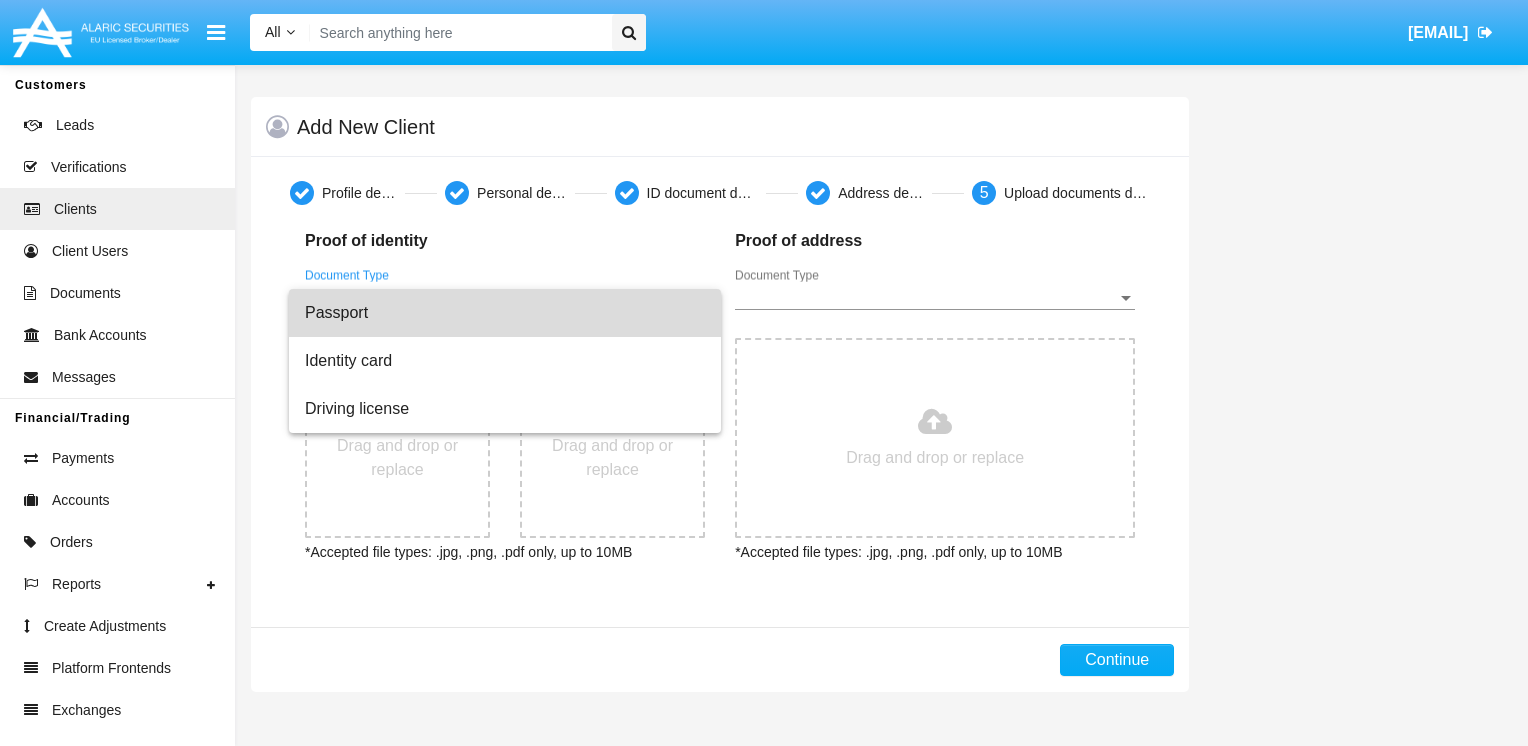 click on "Passport" at bounding box center [505, 313] 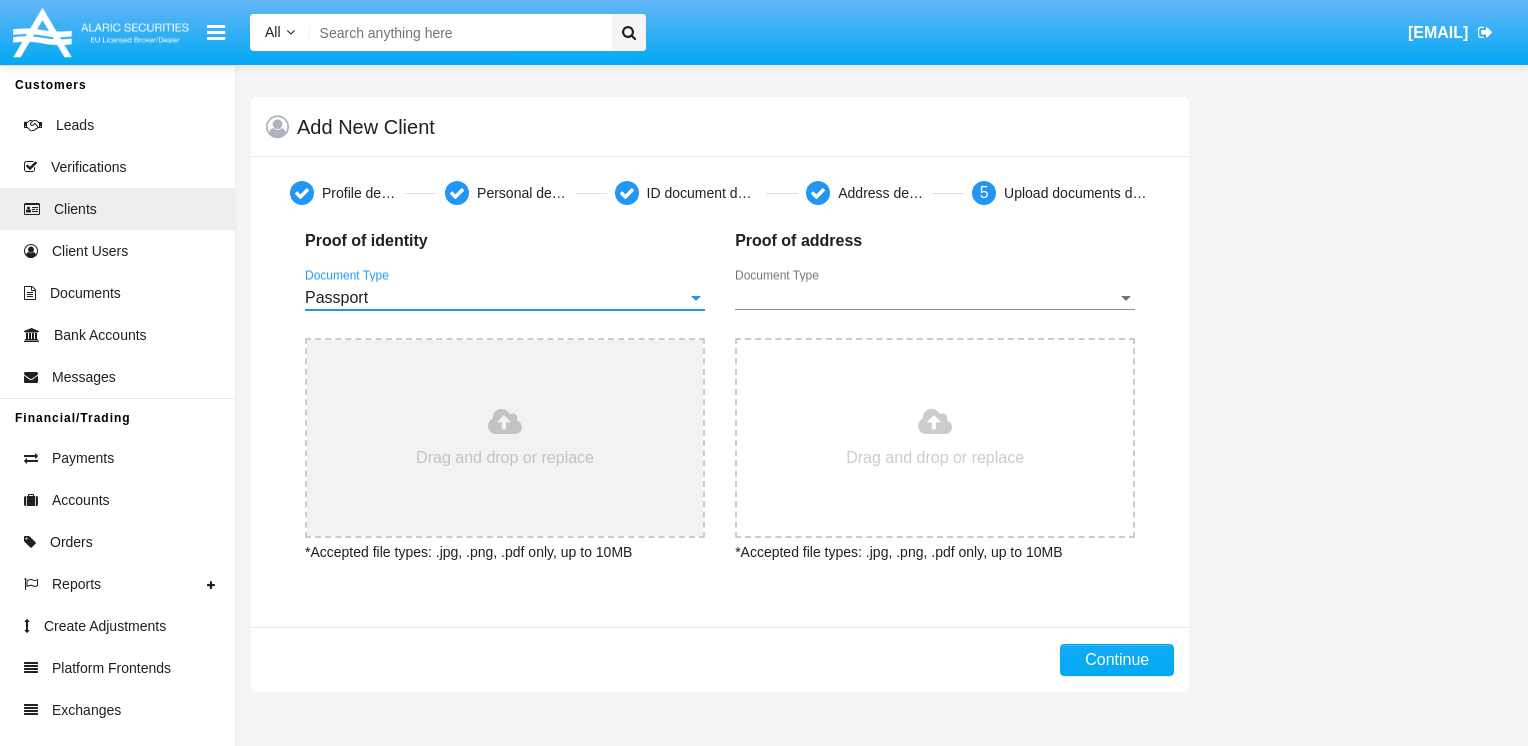 click at bounding box center (505, 438) 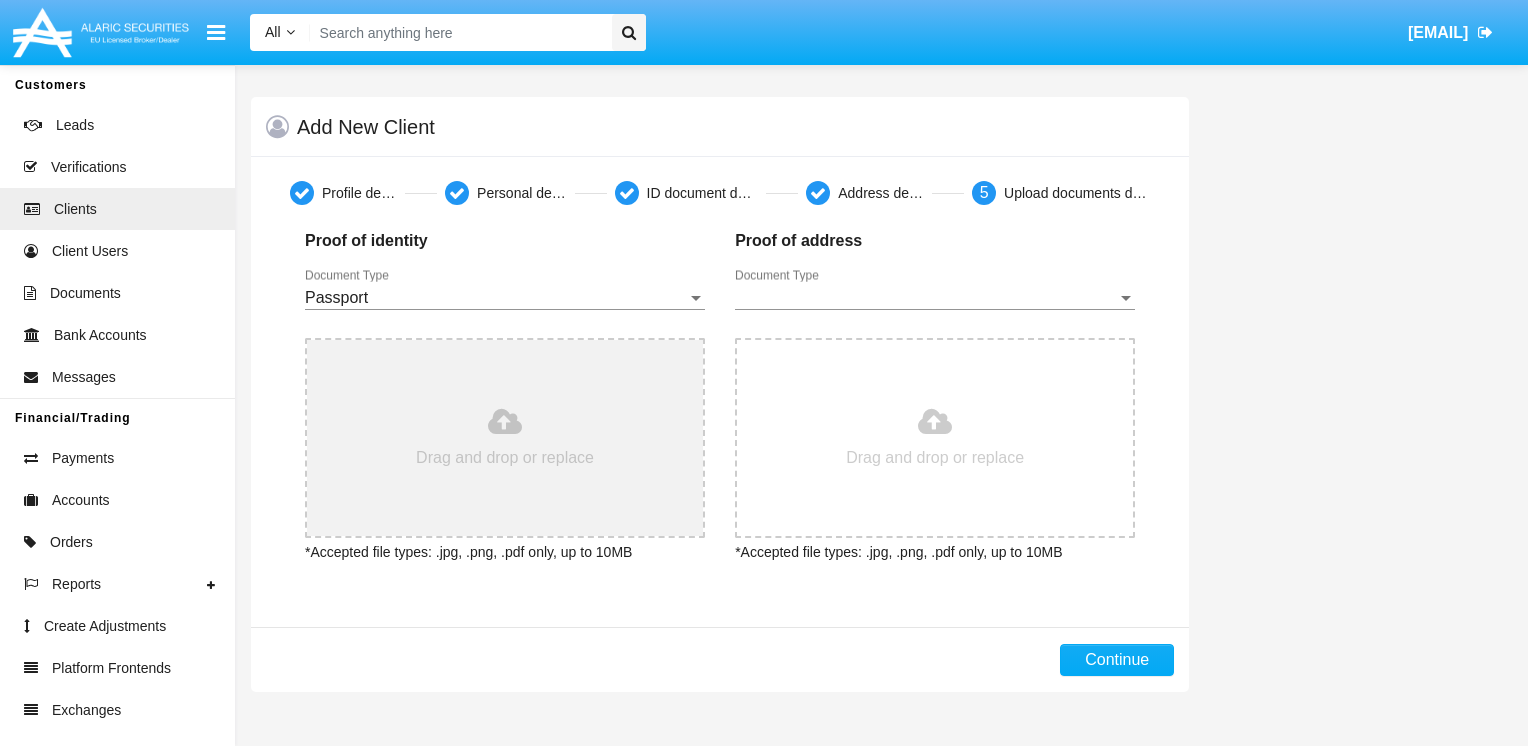 type on "[FILENAME]" 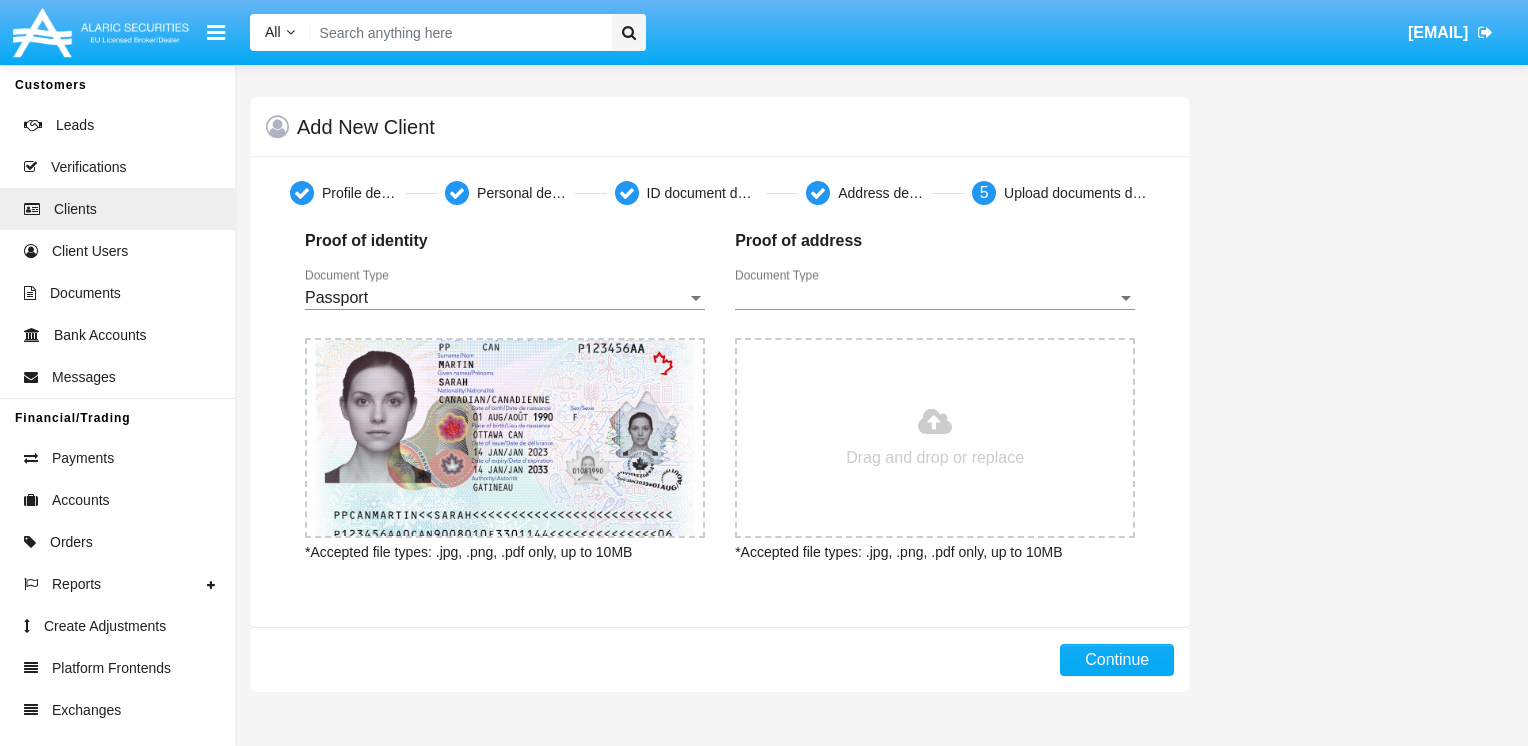 click on "Document Type Document Type" at bounding box center [935, 291] 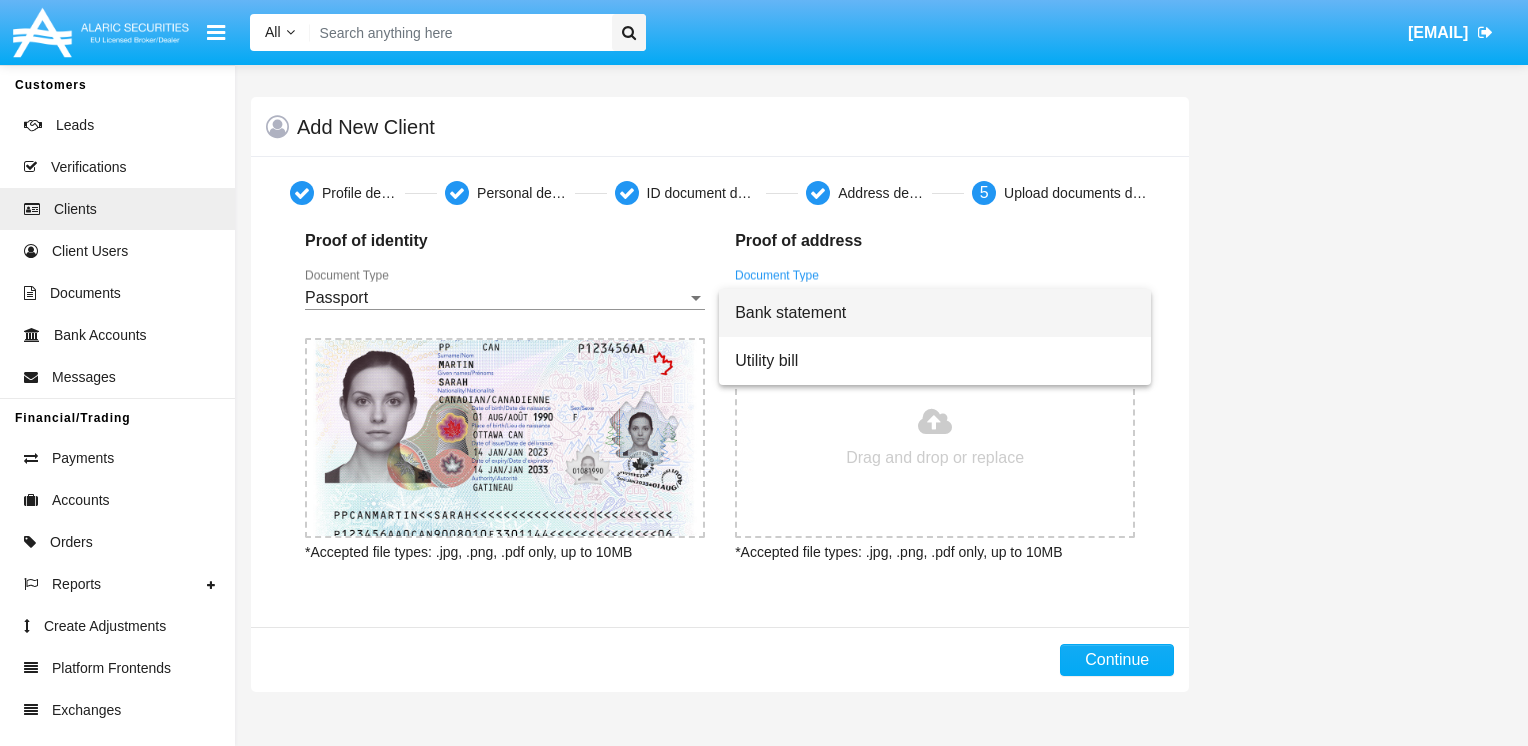 drag, startPoint x: 780, startPoint y: 303, endPoint x: 795, endPoint y: 329, distance: 30.016663 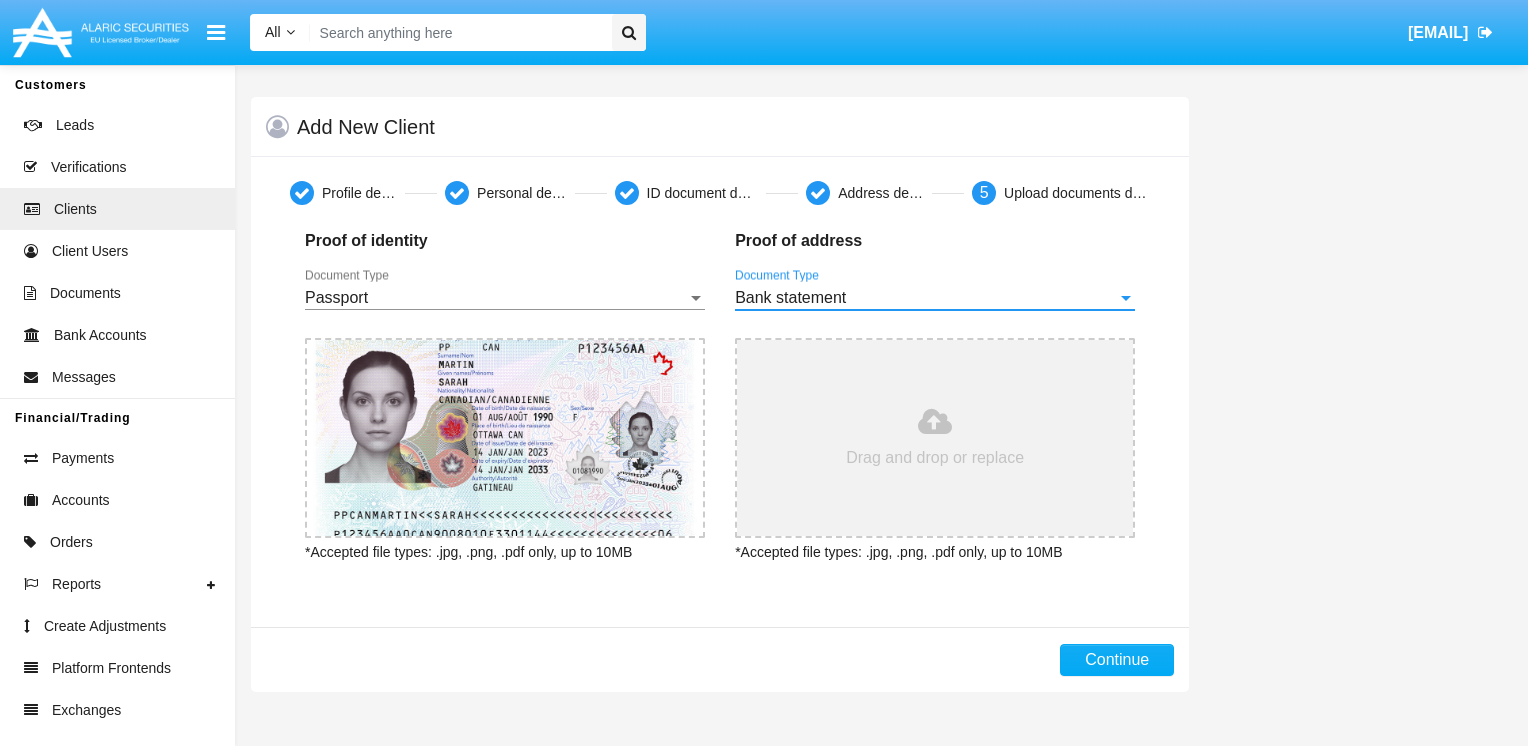 click at bounding box center [935, 438] 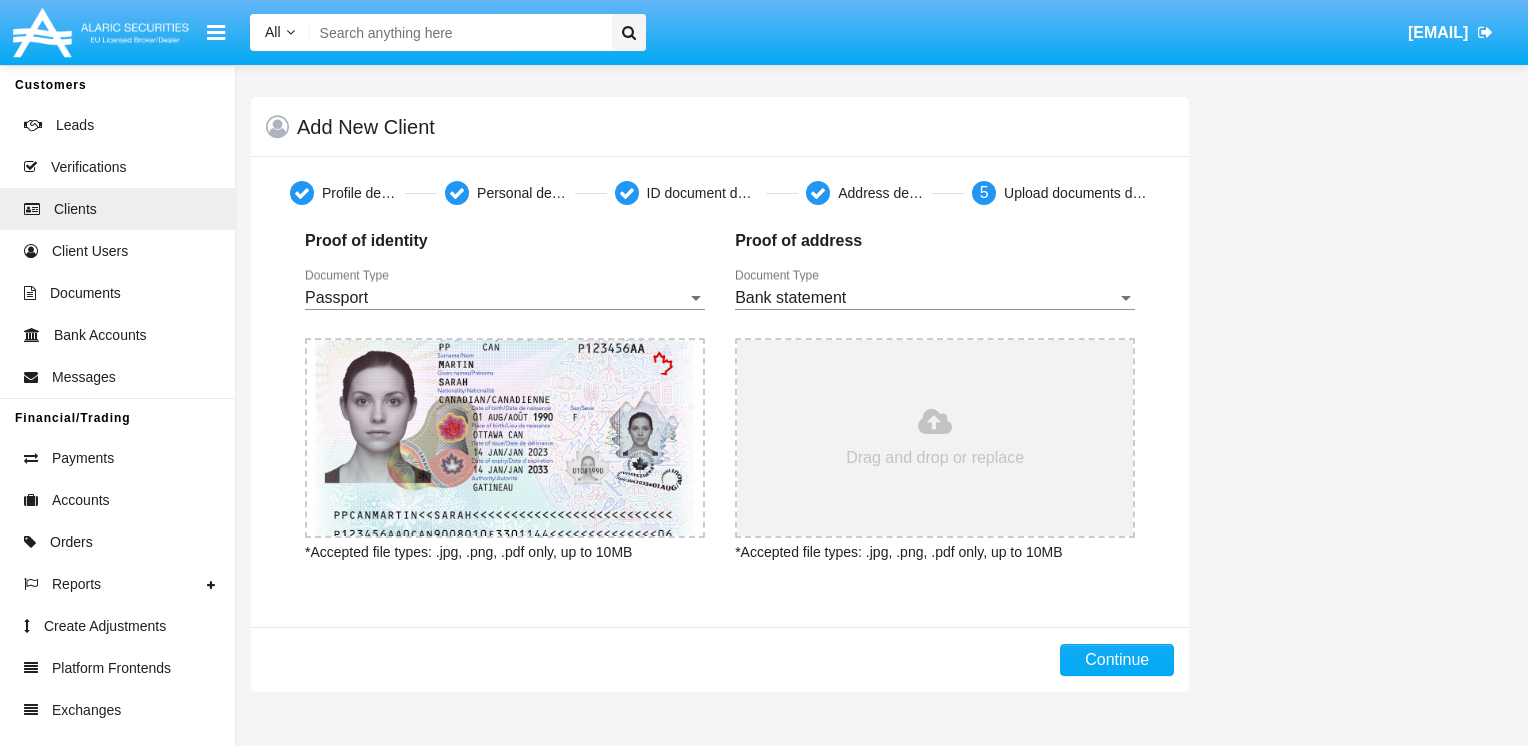 type on "[FILENAME]" 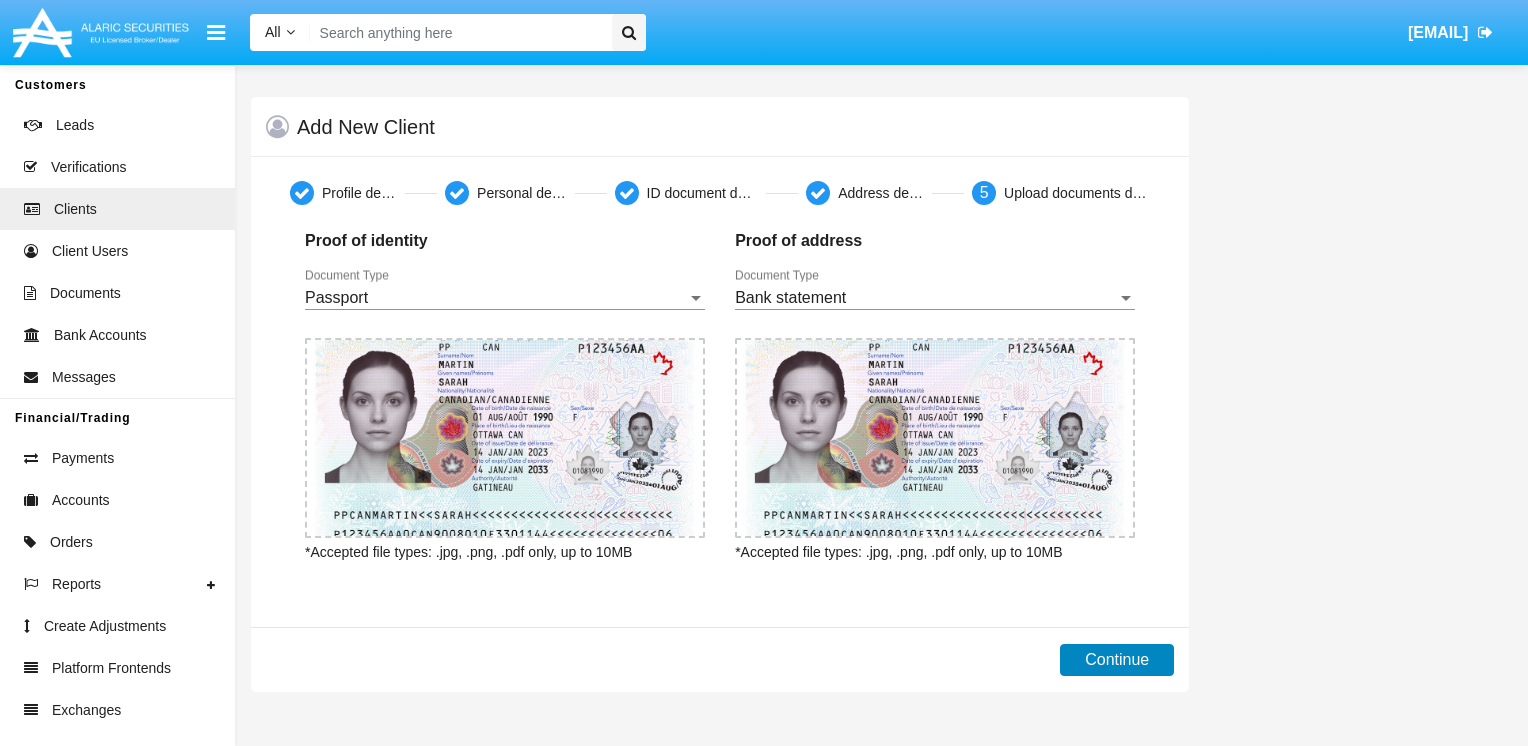 click on "Continue" 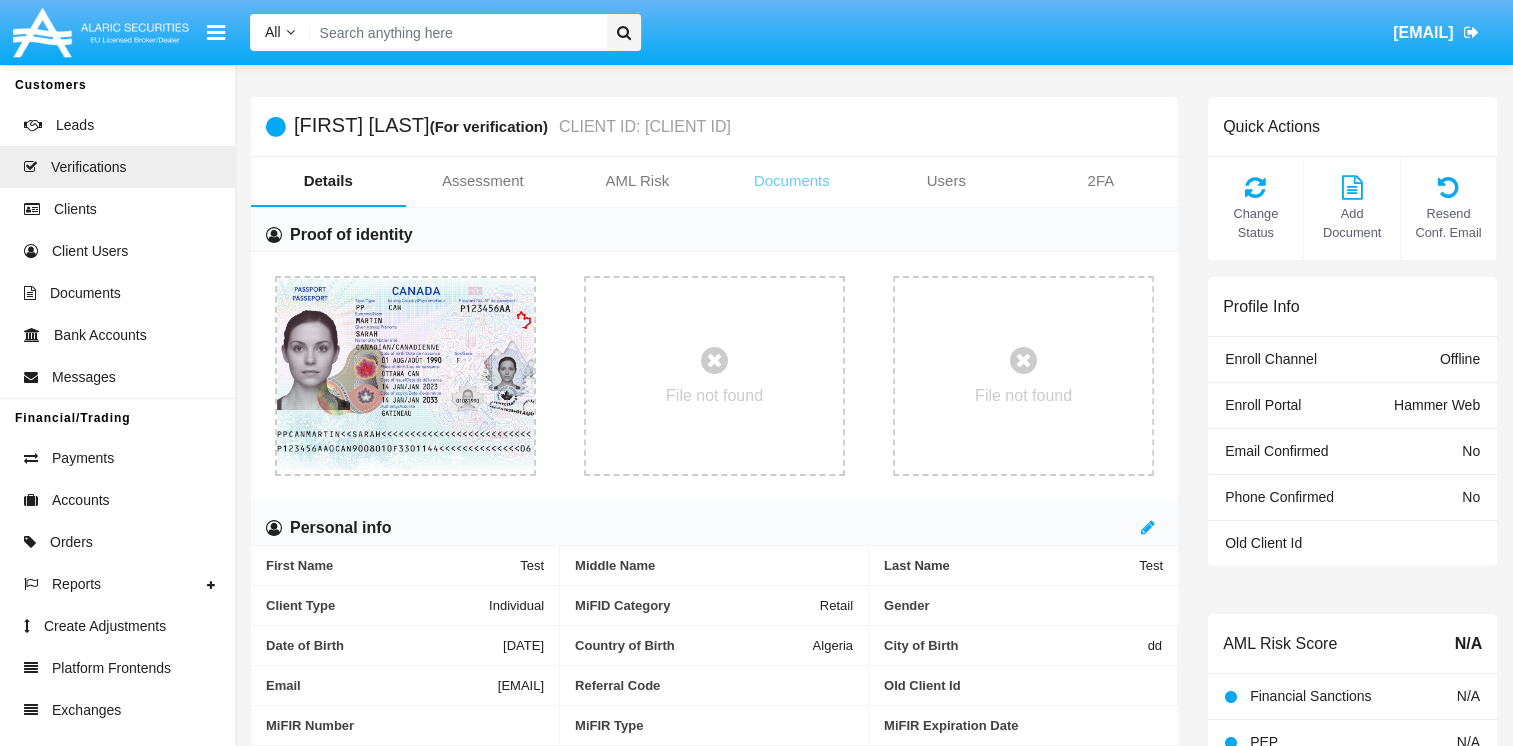click on "Documents" at bounding box center (792, 181) 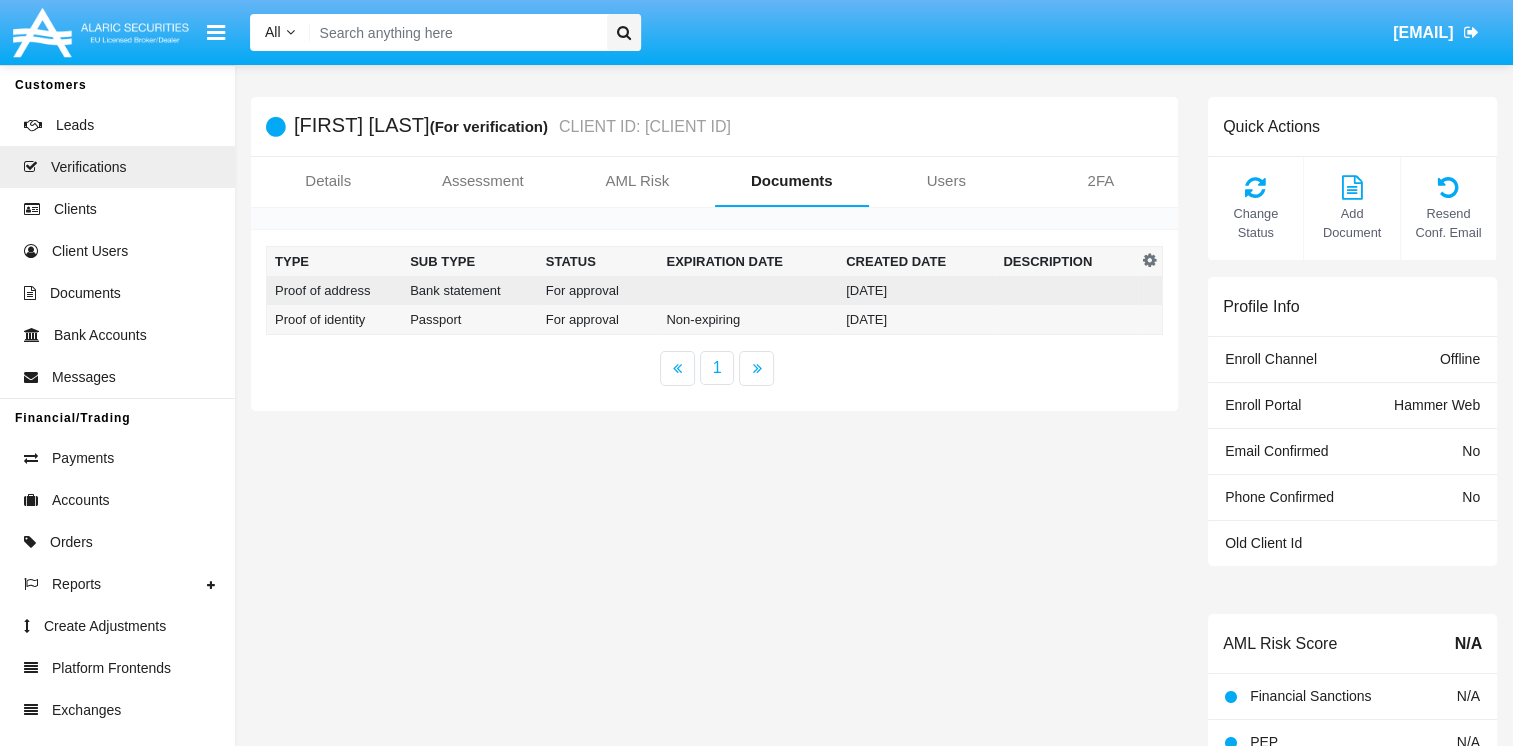 click on "[DATE]" 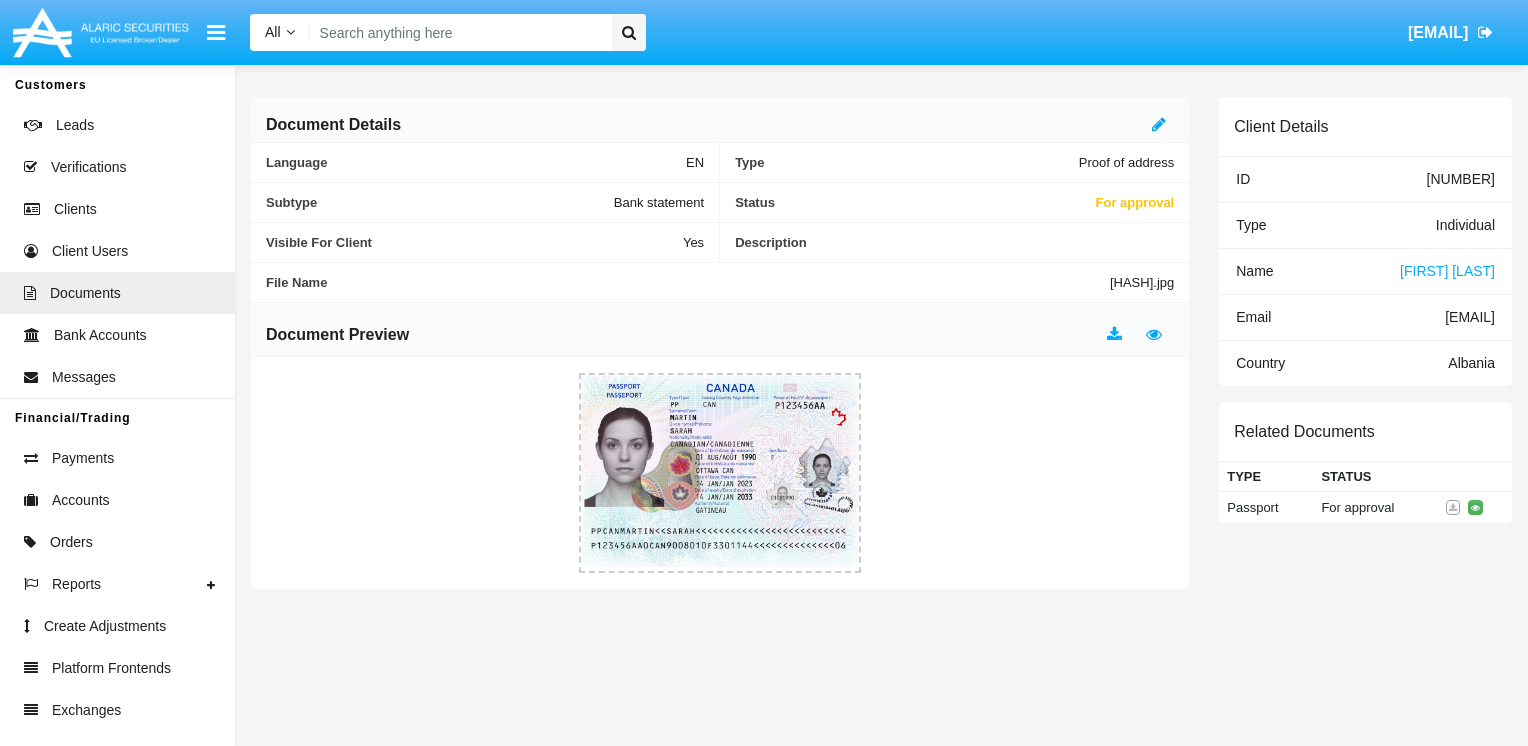 click 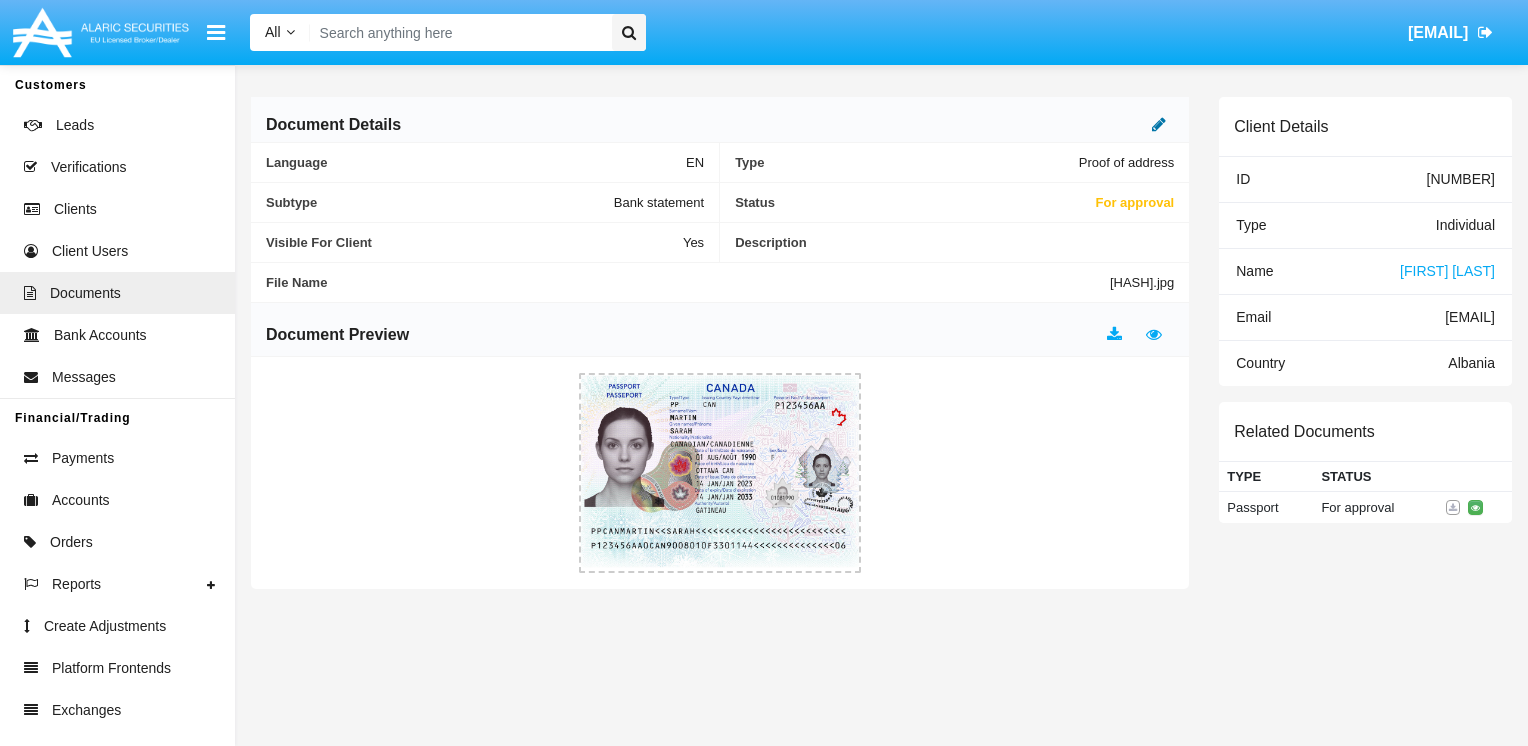 click 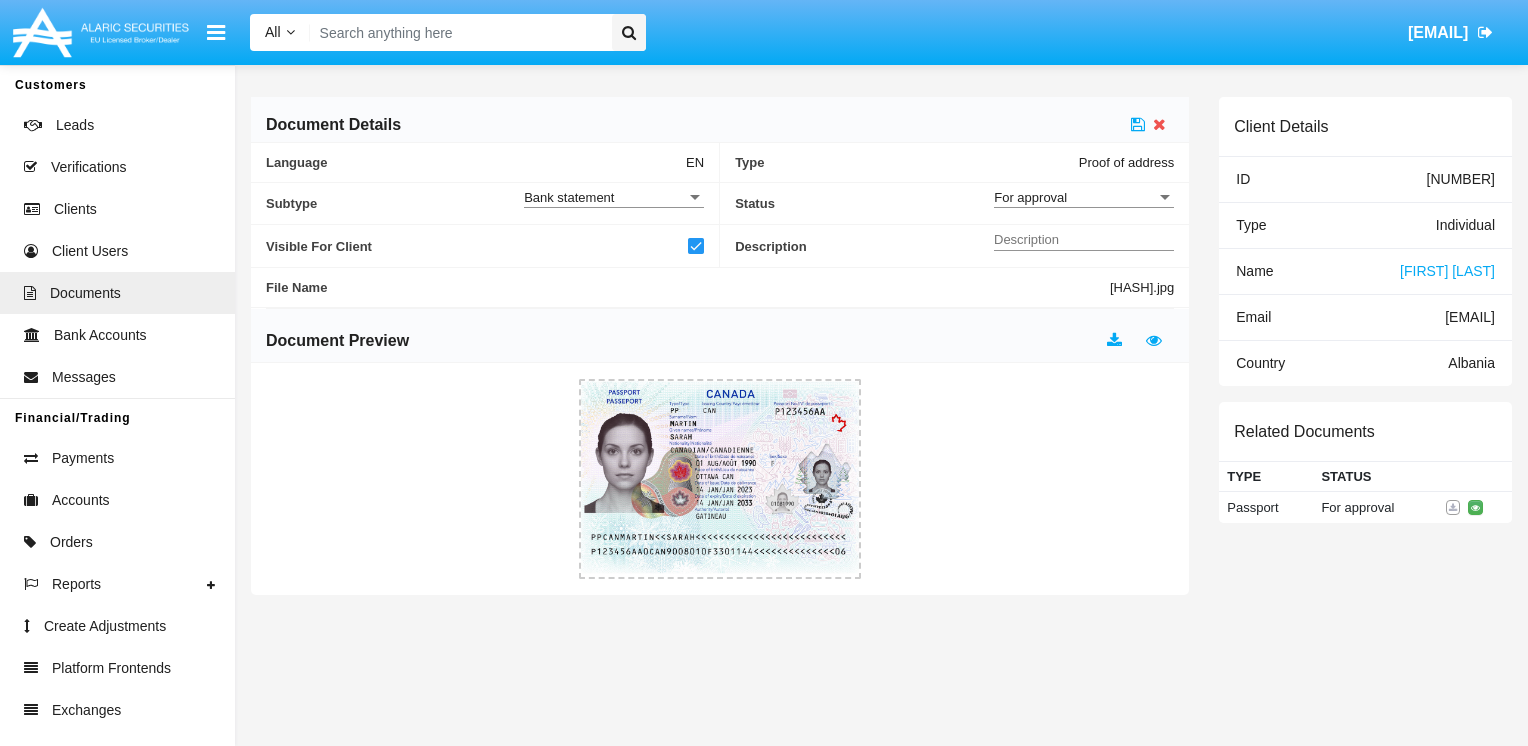 click on "For approval" at bounding box center [1075, 197] 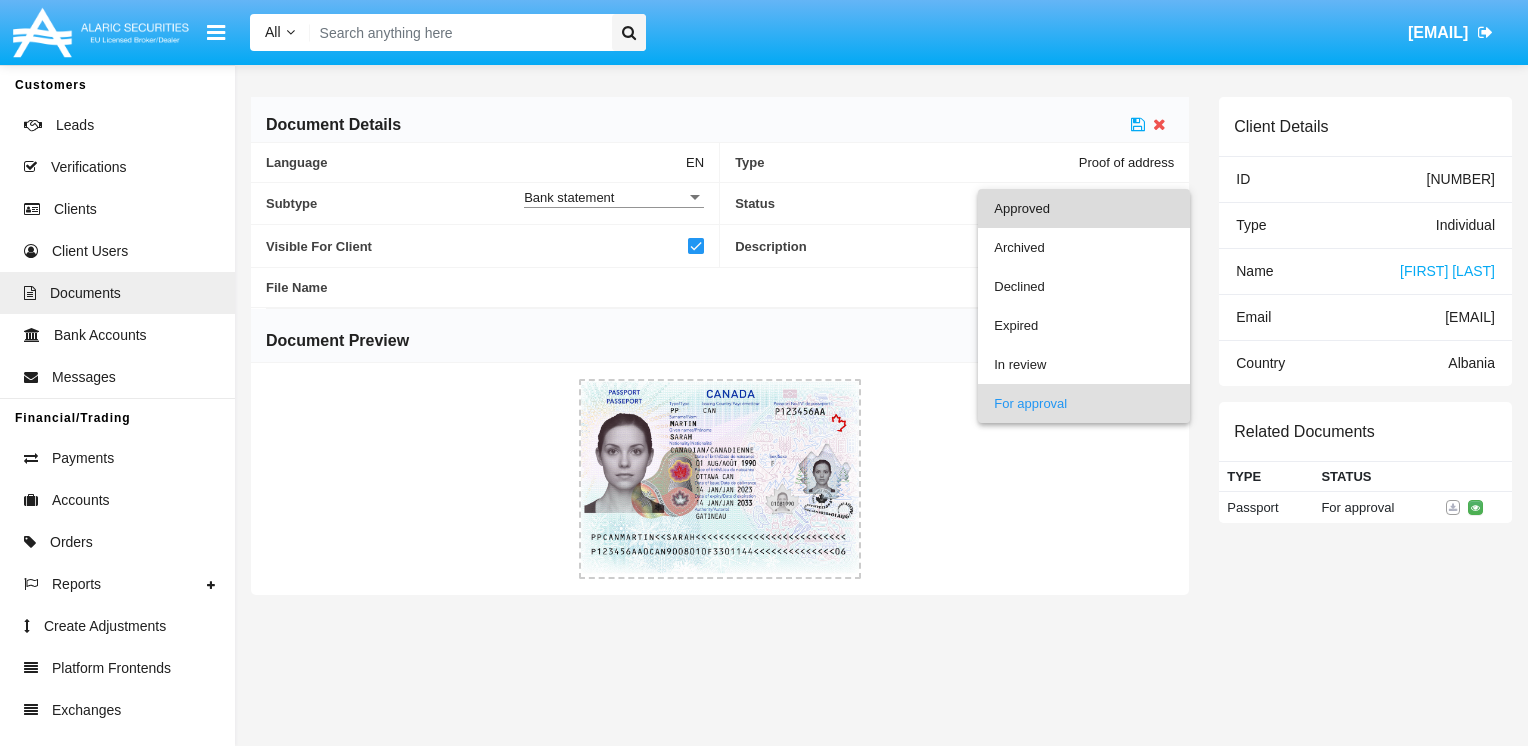 click on "Approved" at bounding box center (1084, 208) 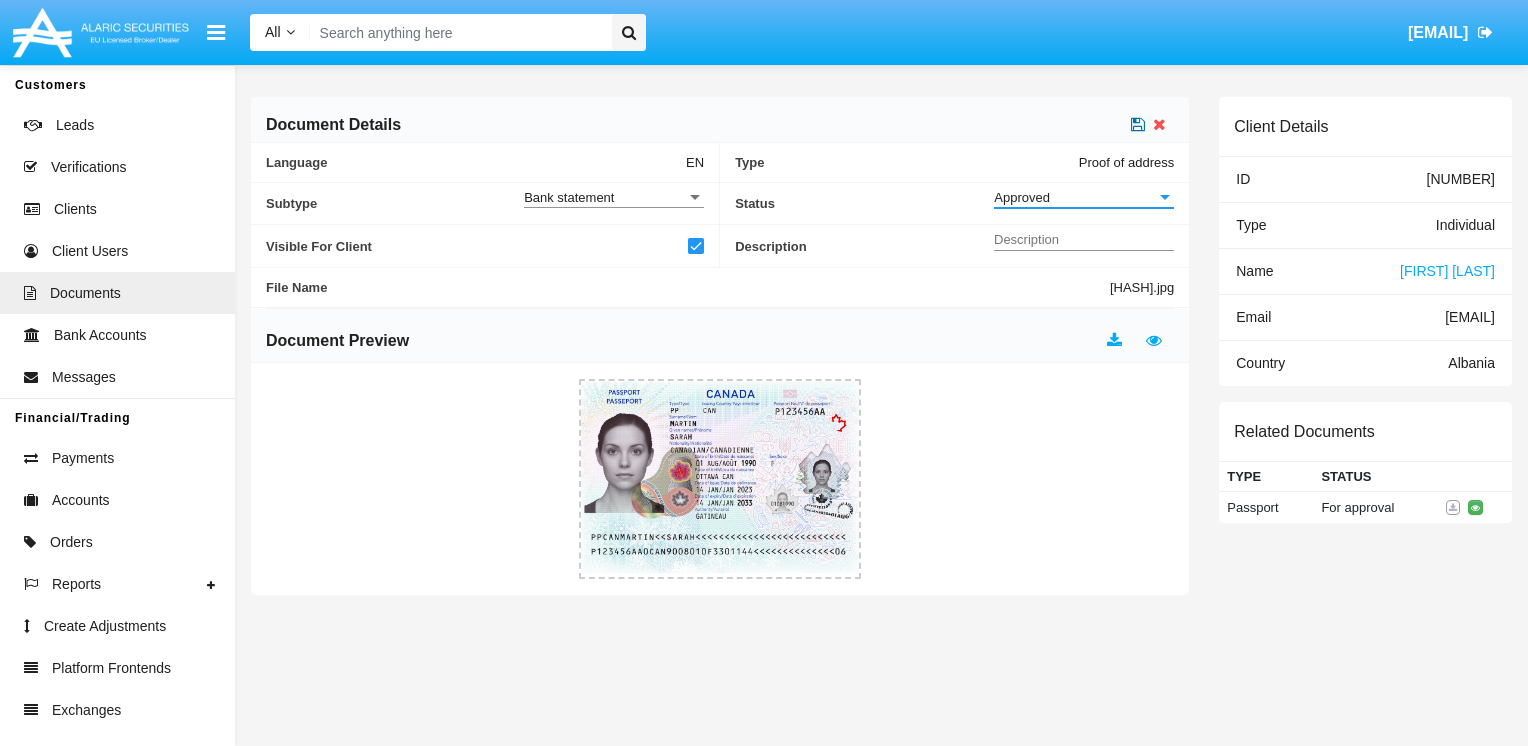 click 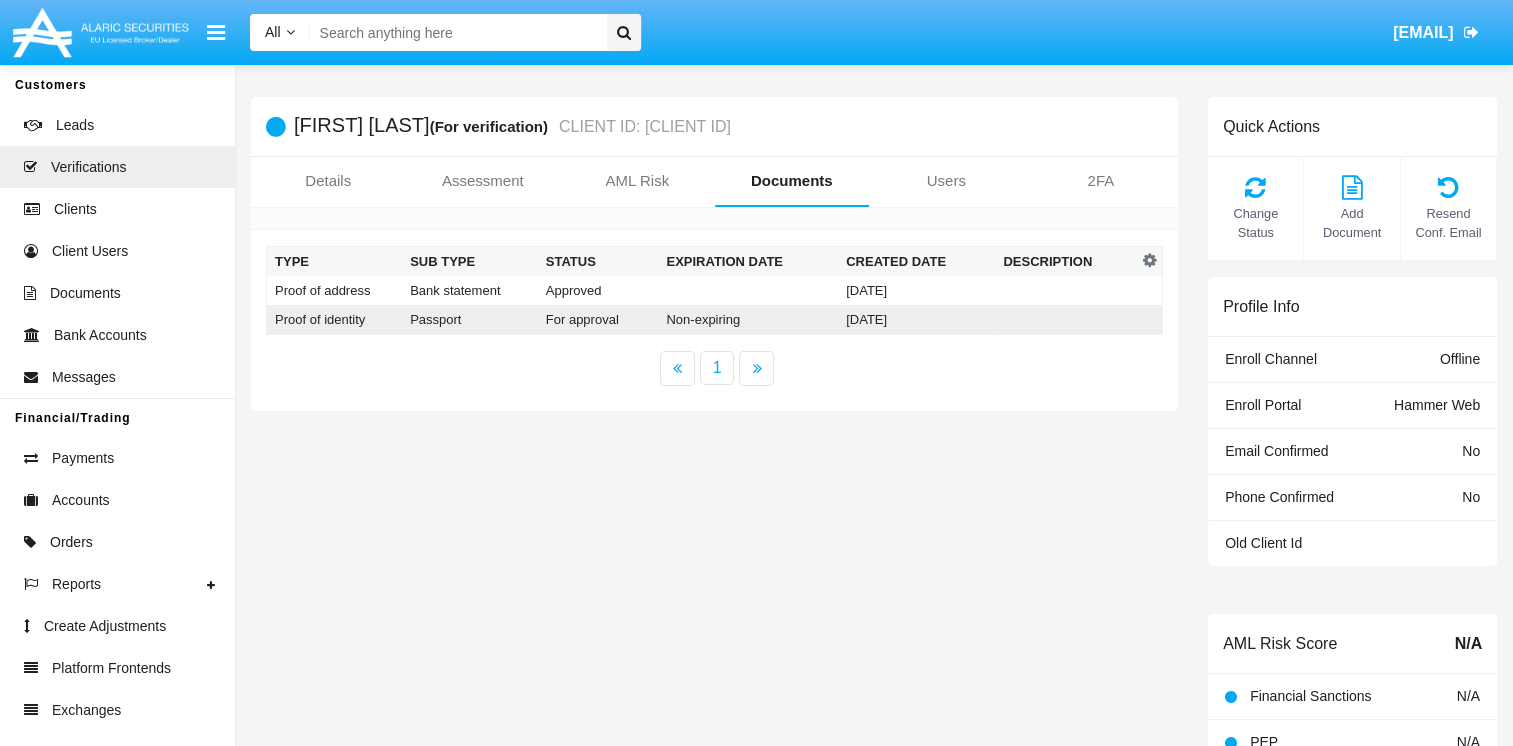 click on "Passport" 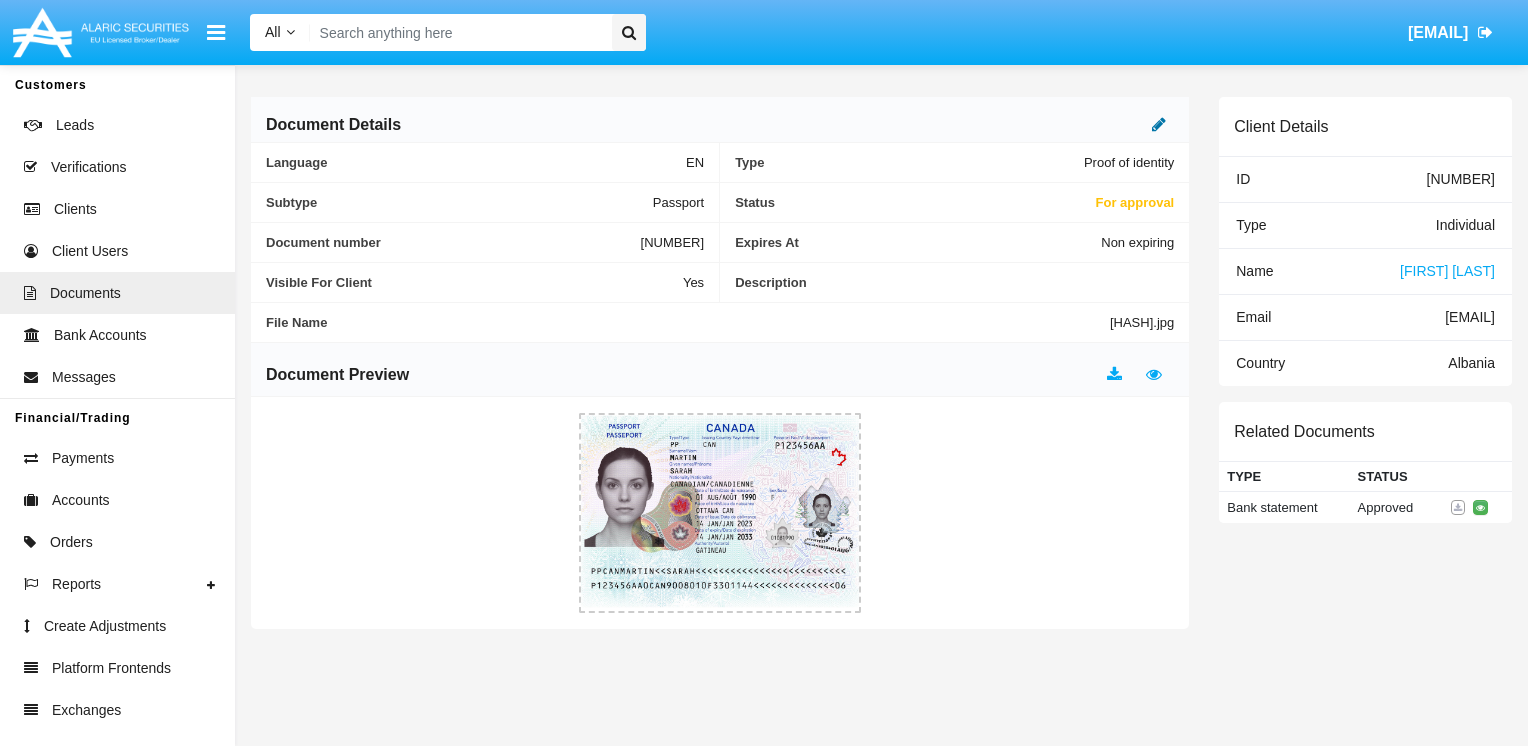 click 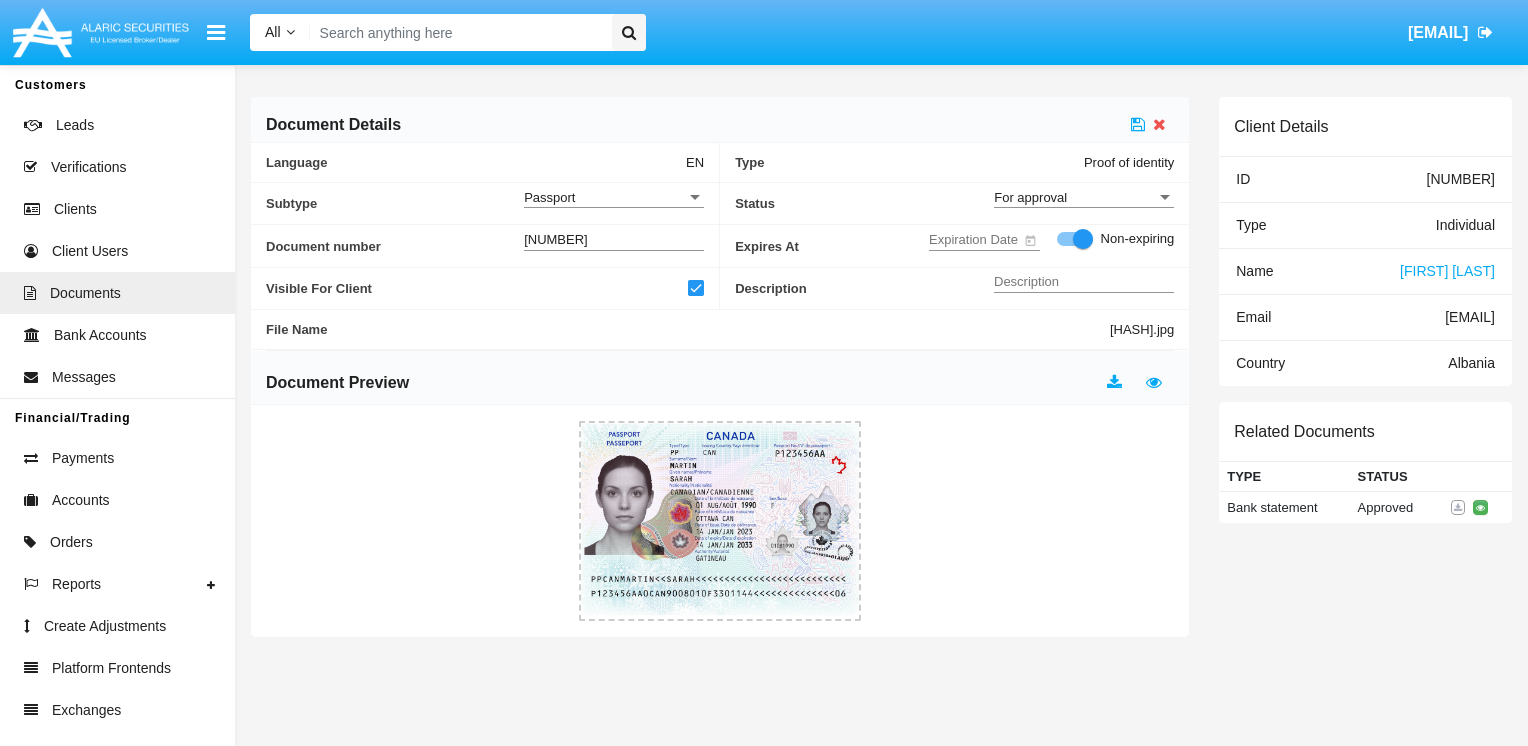 click on "For approval" at bounding box center [1075, 197] 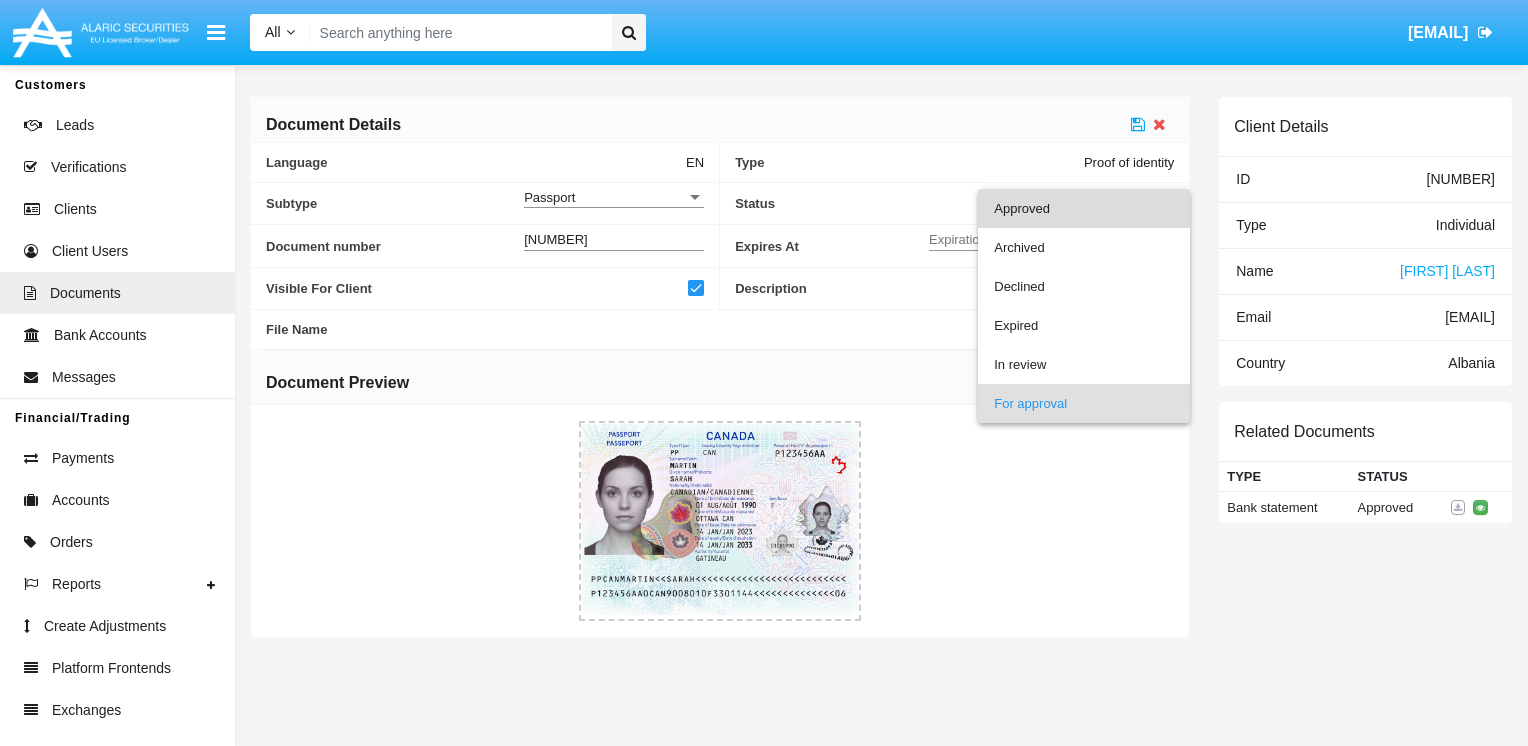 drag, startPoint x: 1099, startPoint y: 195, endPoint x: 1086, endPoint y: 203, distance: 15.264338 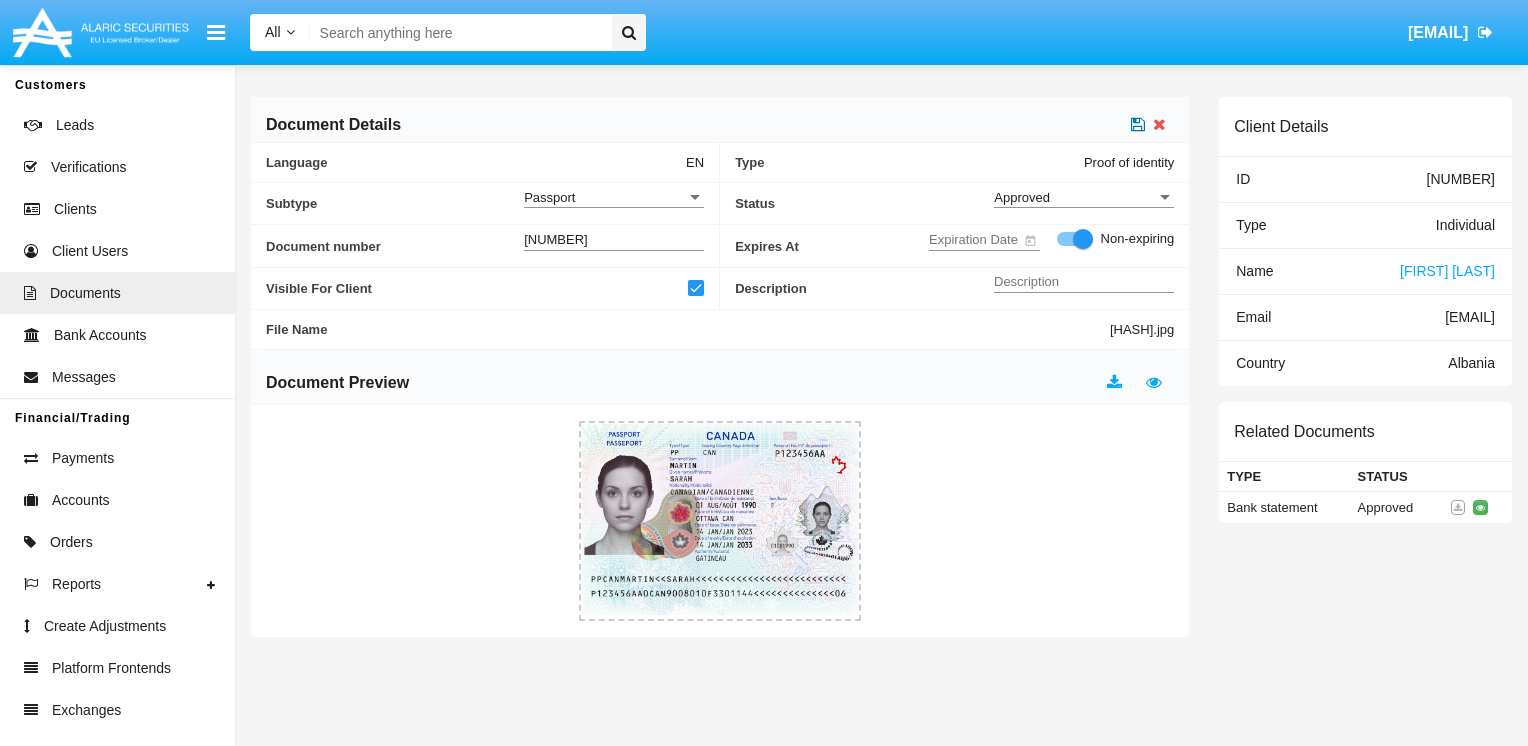 click 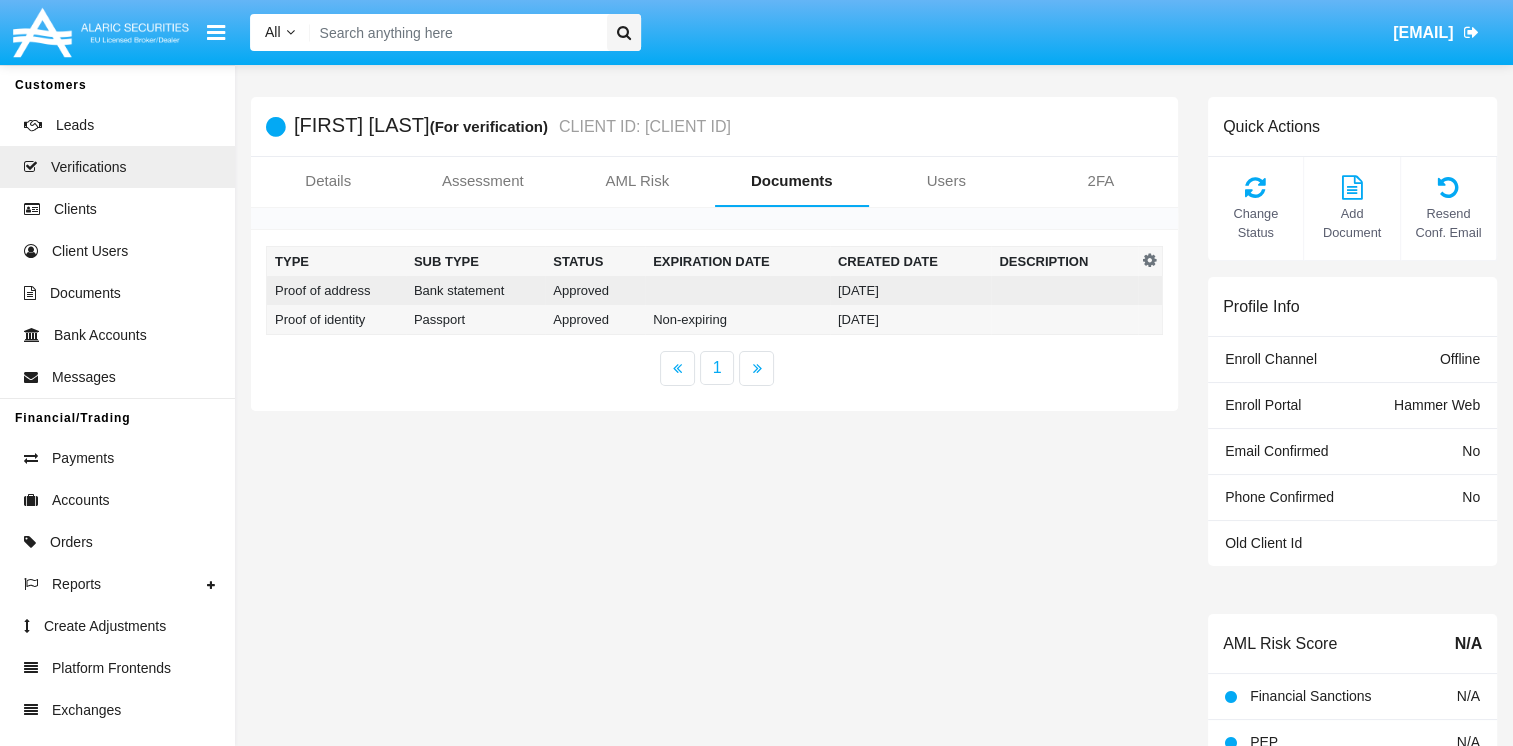 click on "[DATE]" 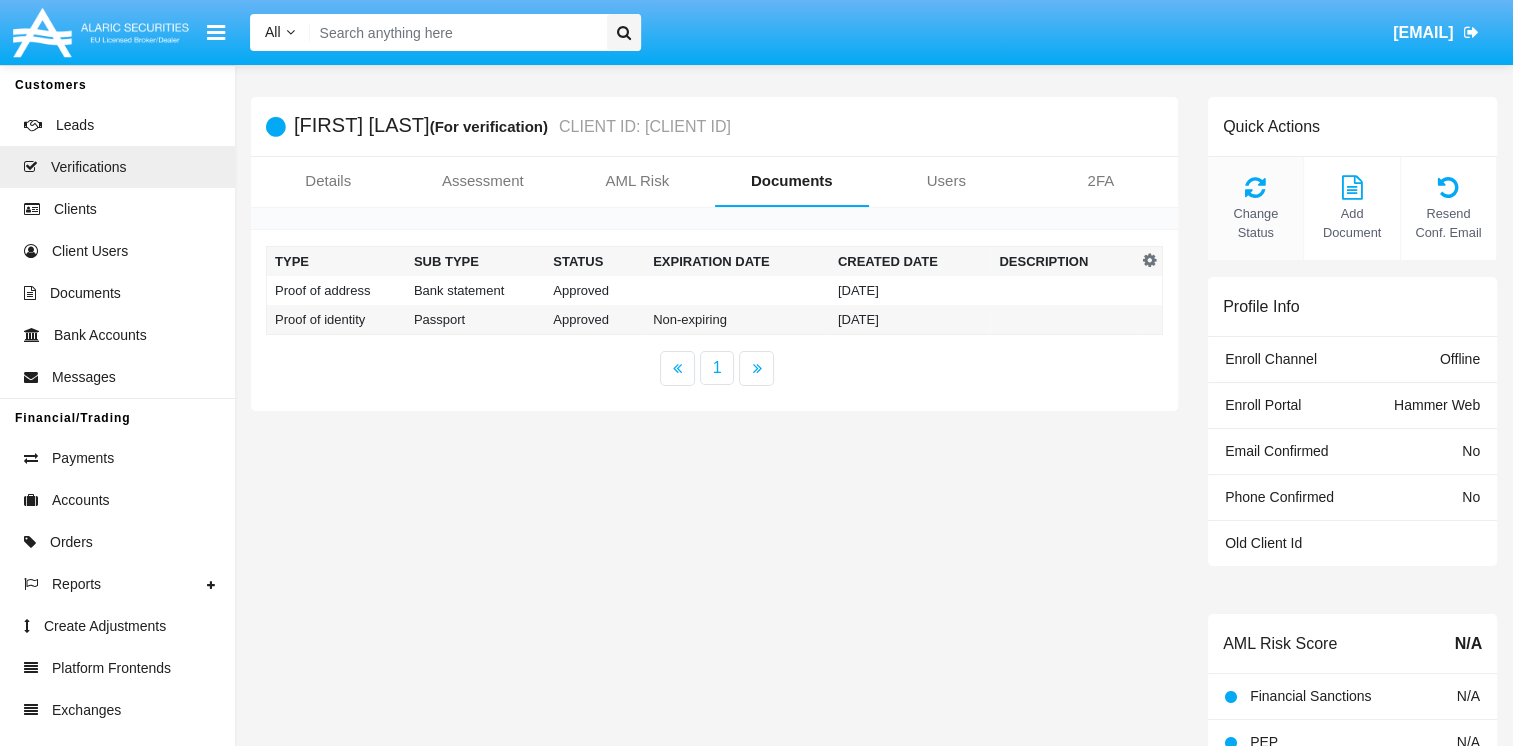 click on "Change Status" 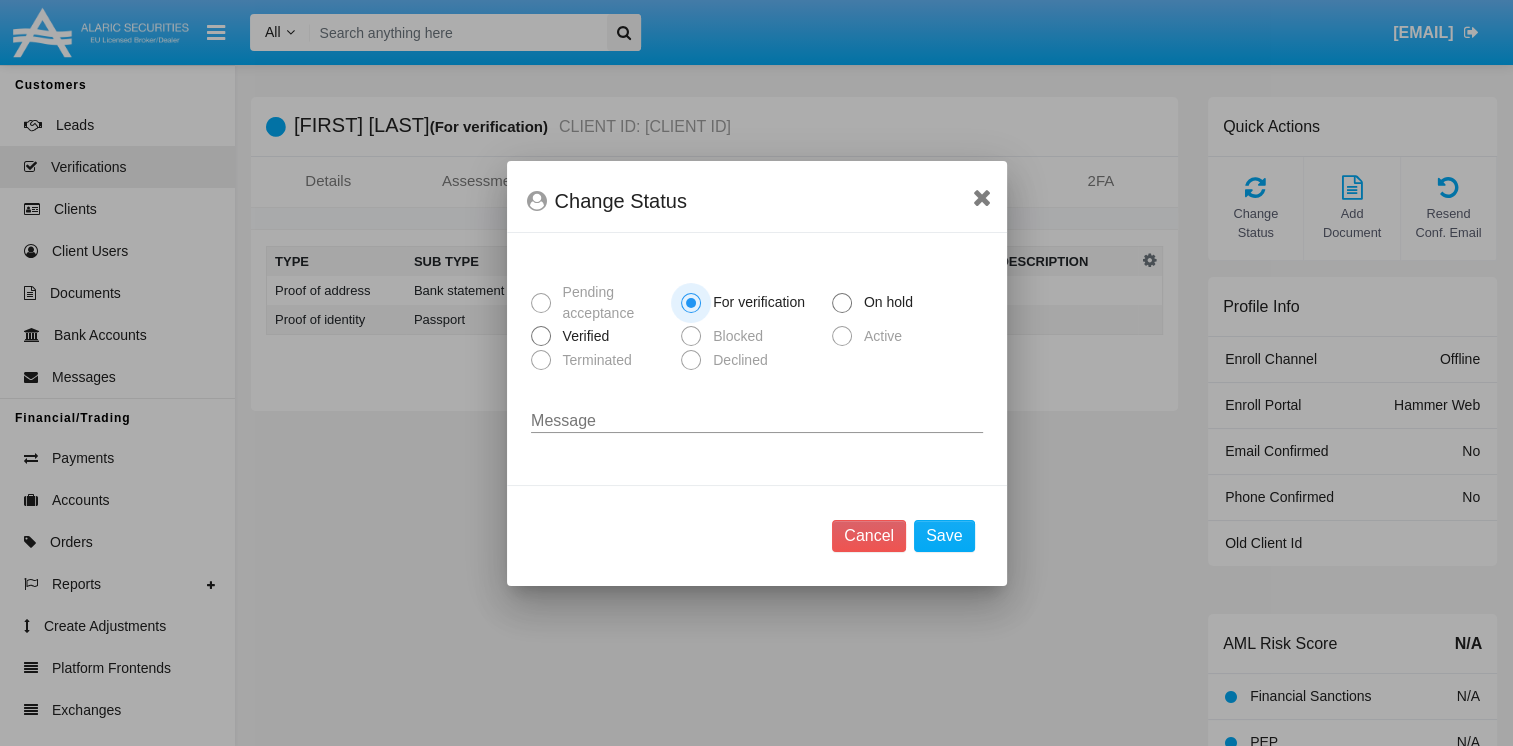 click on "Verified" at bounding box center (583, 336) 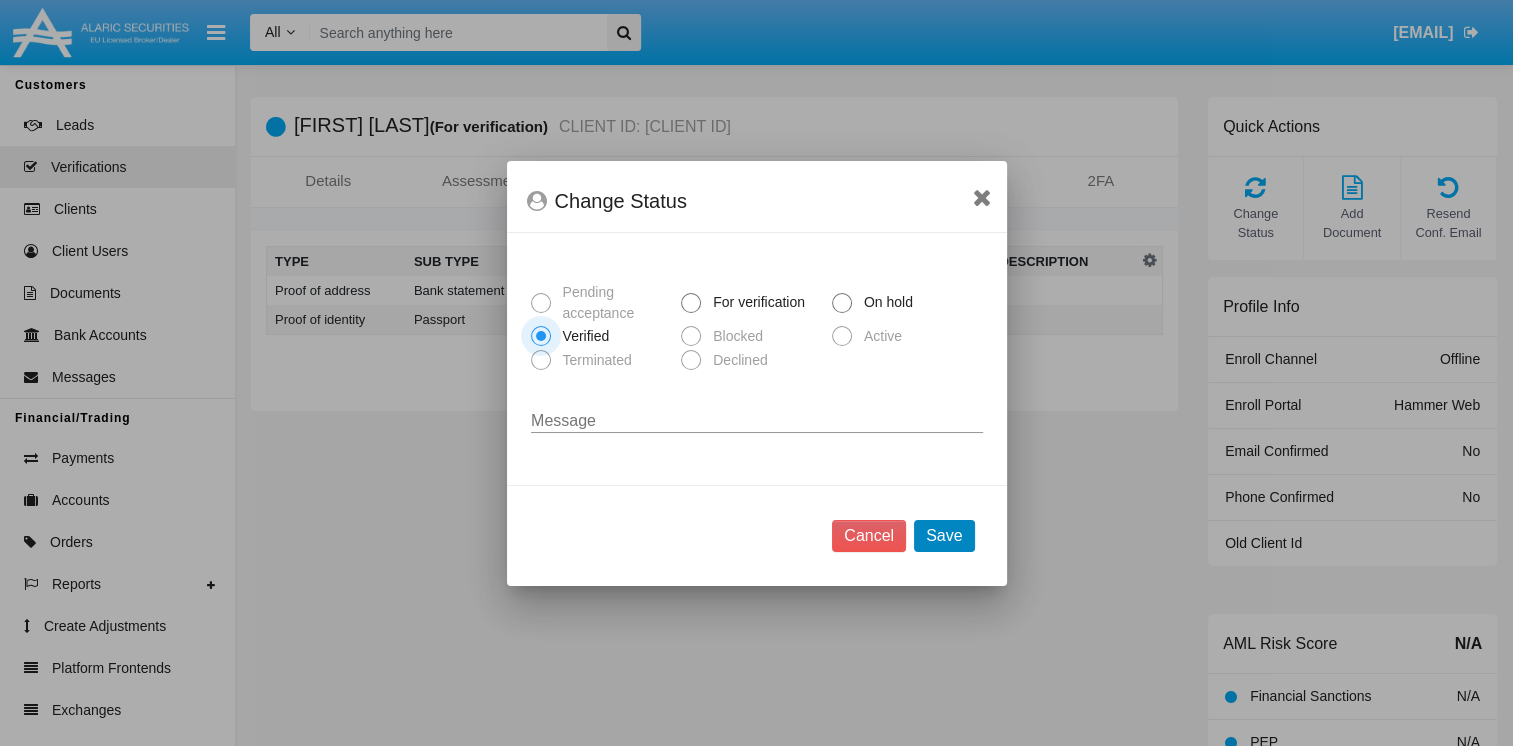 click on "Save" at bounding box center [944, 536] 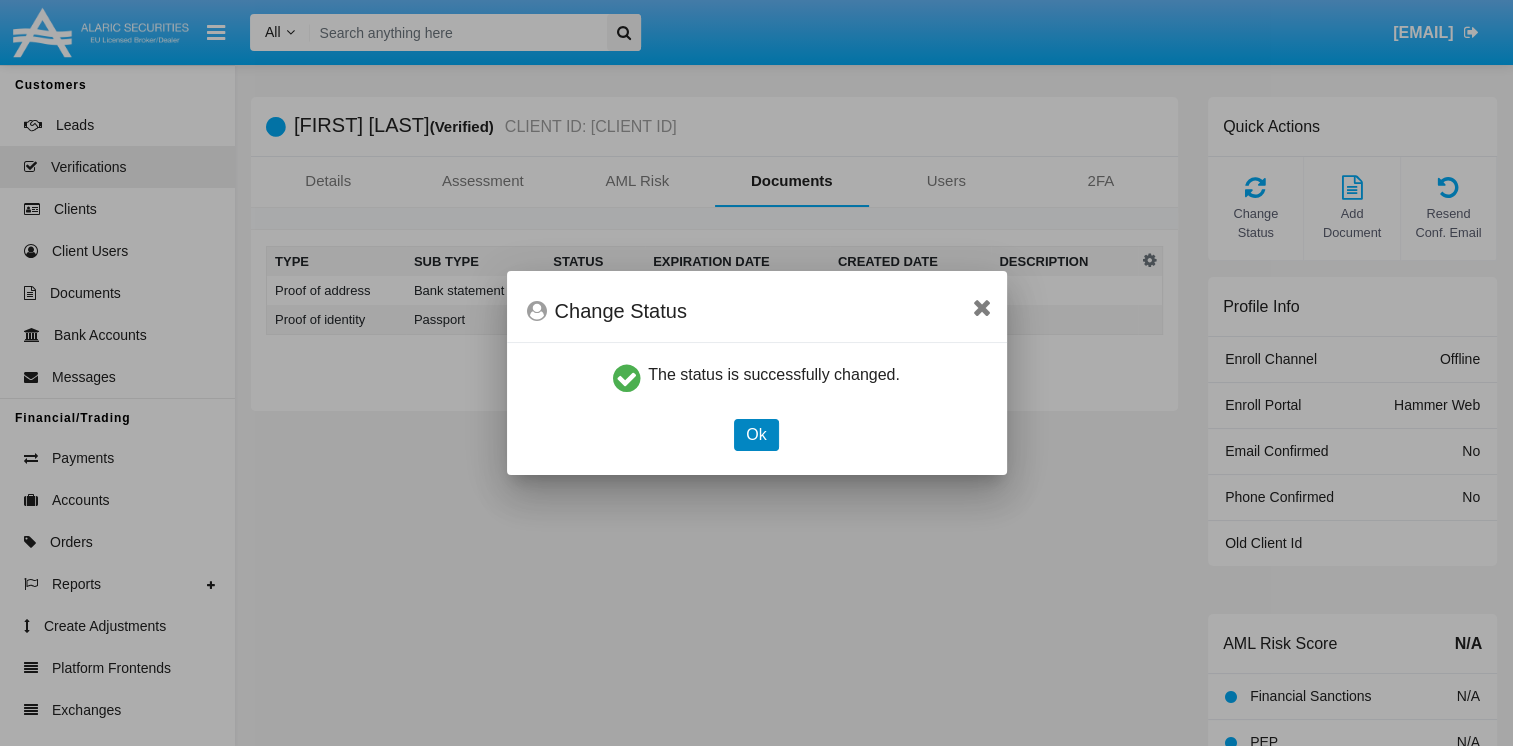 click on "Ok" at bounding box center (756, 435) 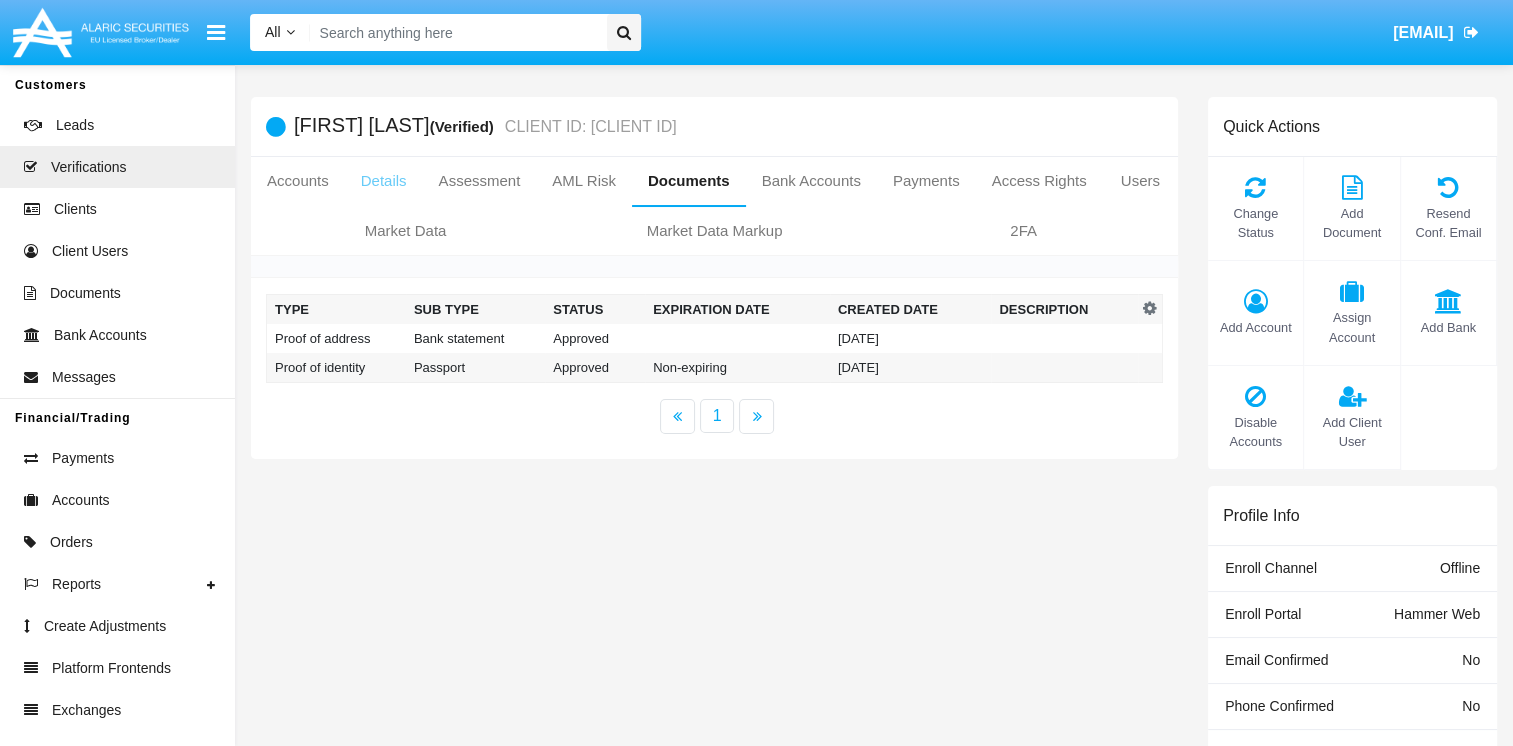 click on "Details" at bounding box center [384, 181] 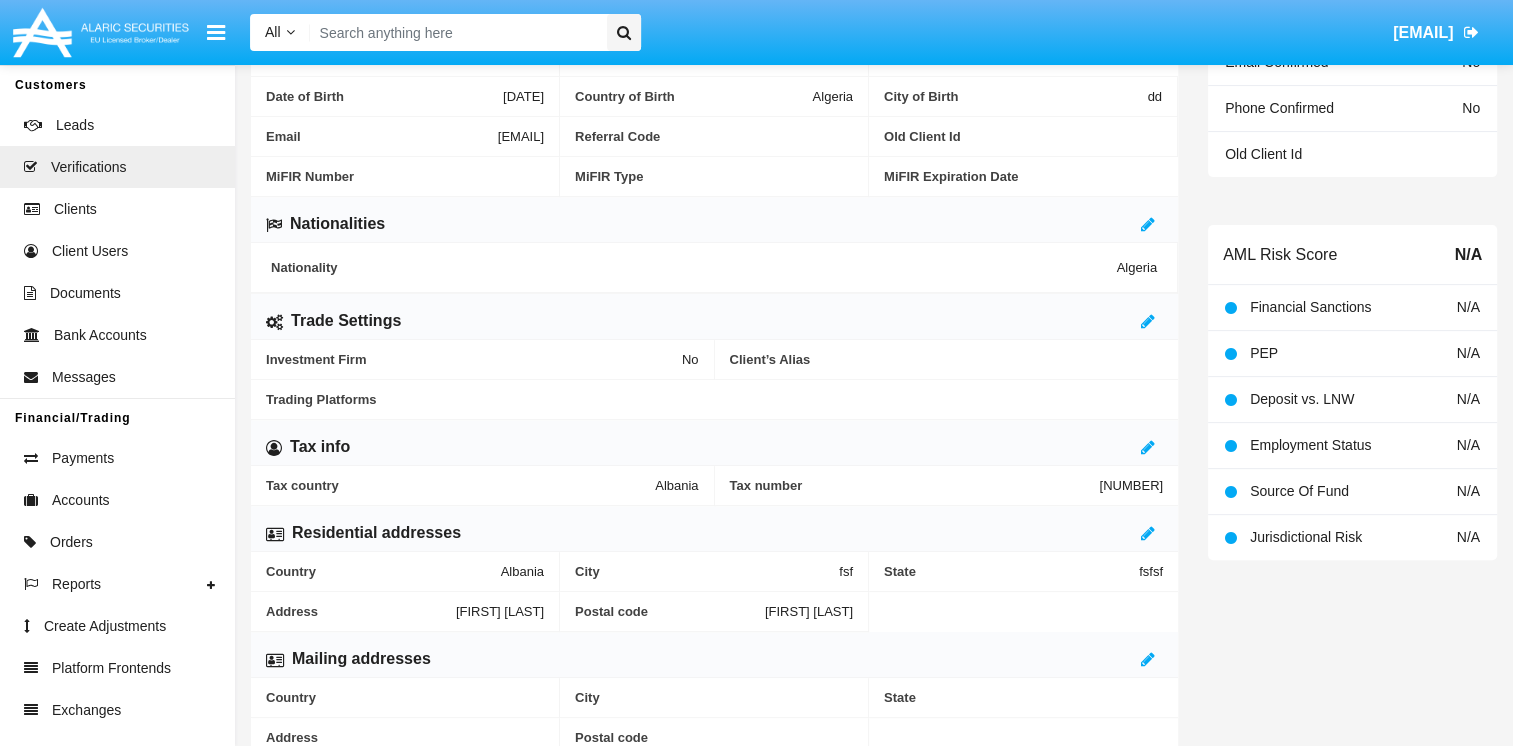scroll, scrollTop: 600, scrollLeft: 0, axis: vertical 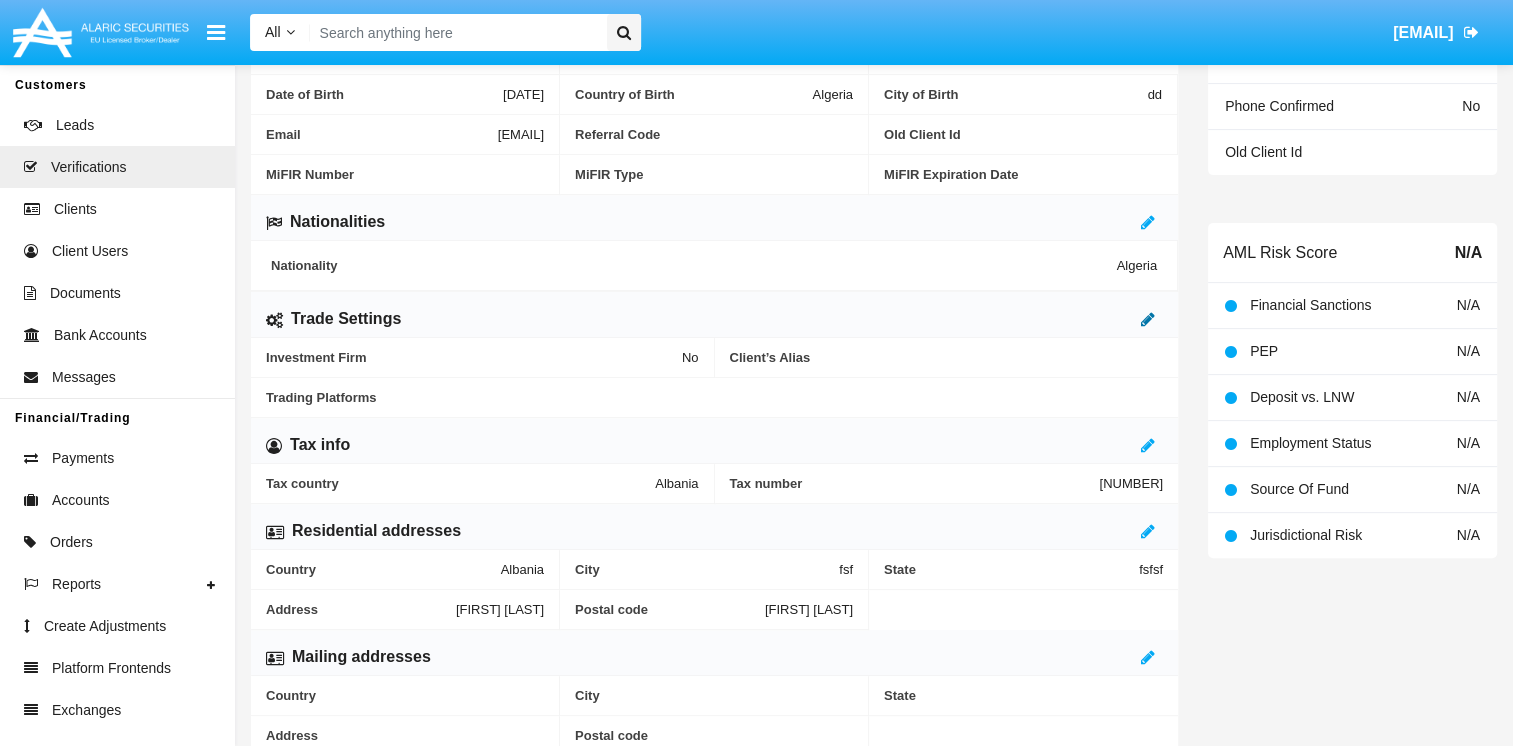 click 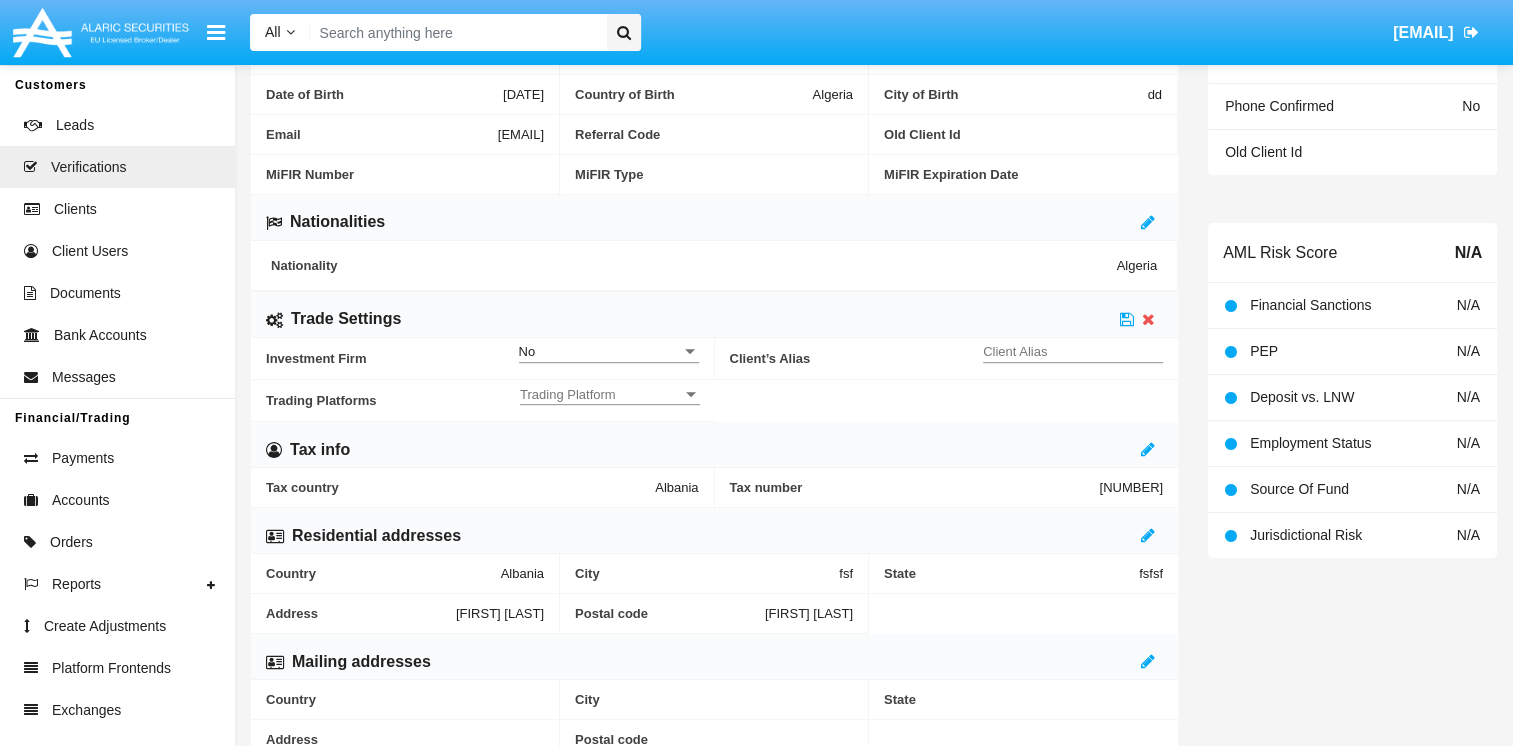 click on "Client Alias" at bounding box center (1073, 351) 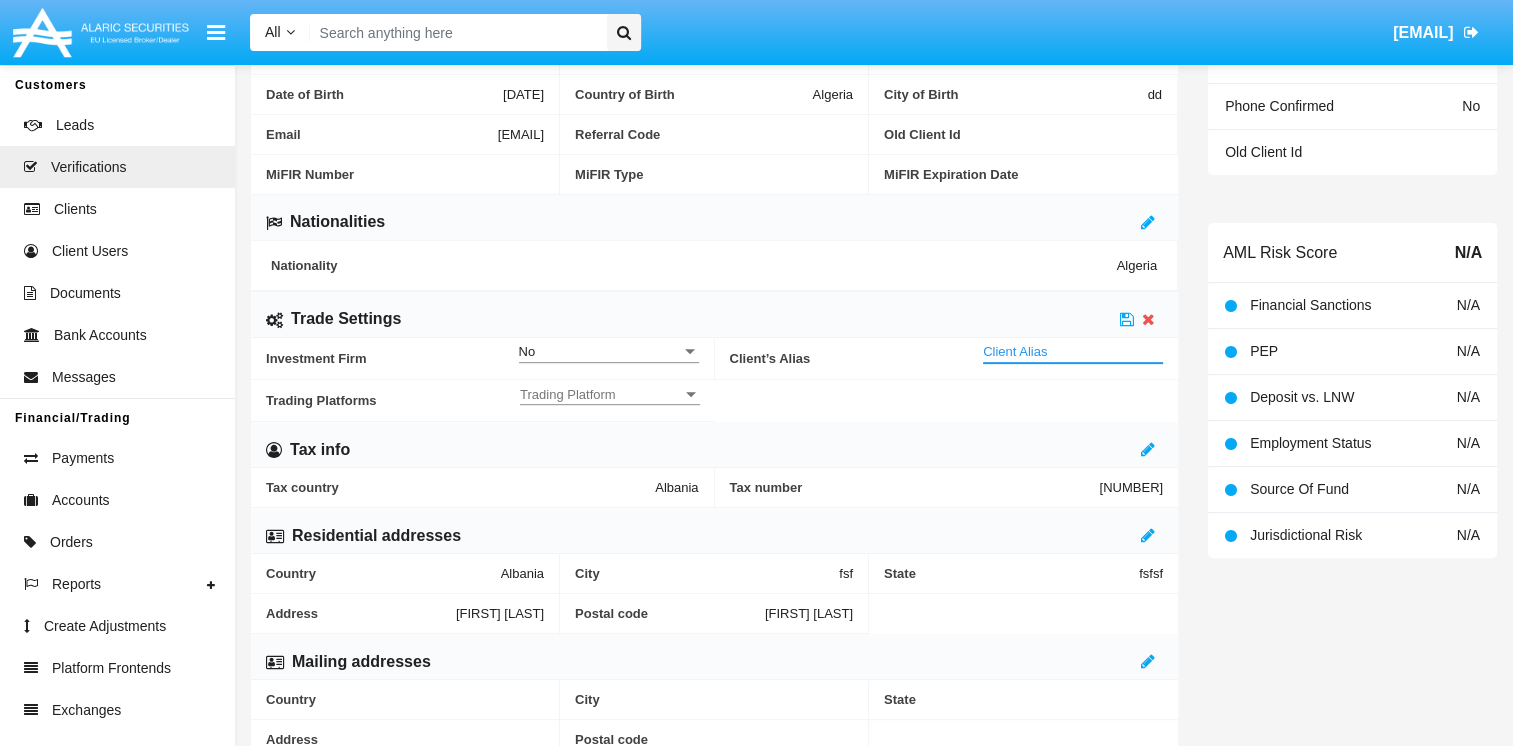 type on "Y" 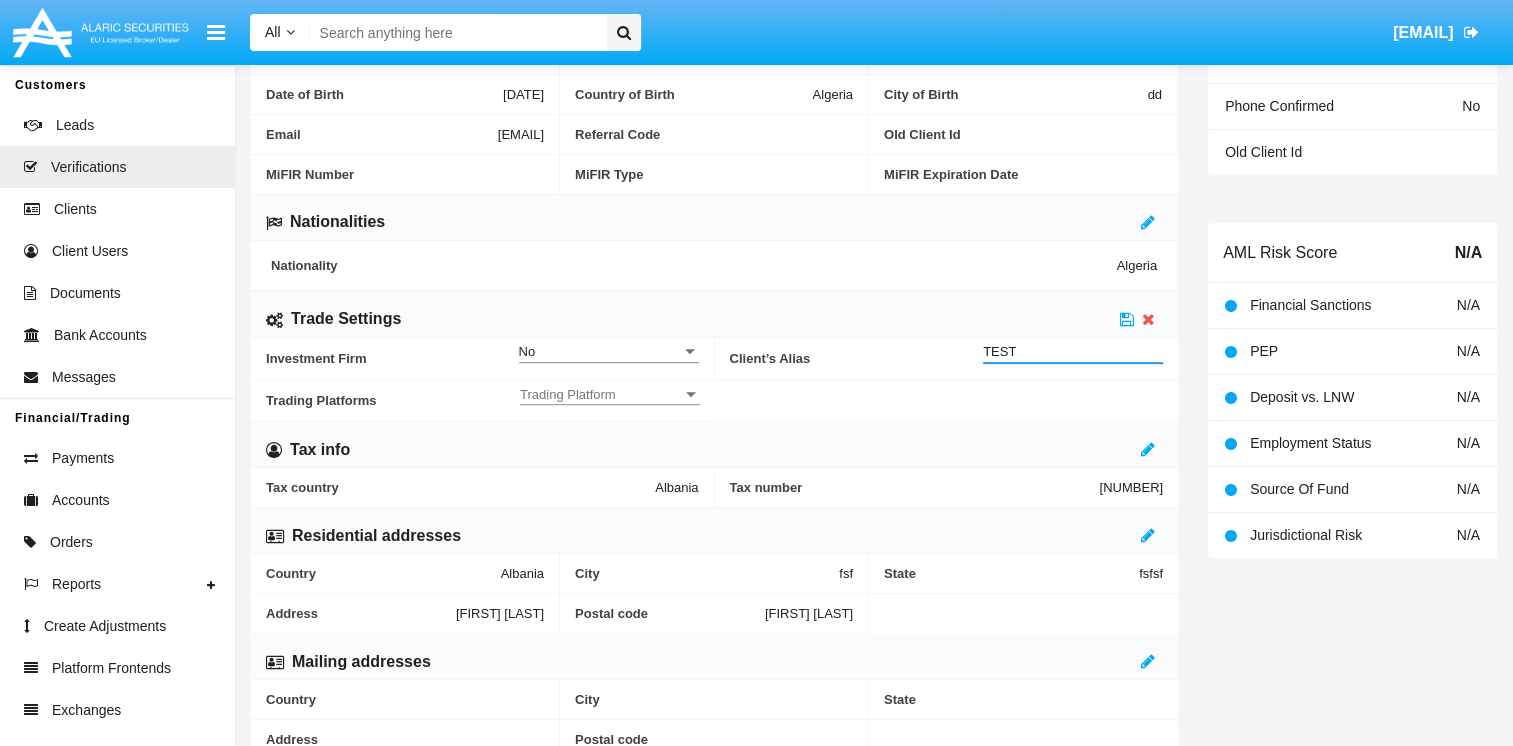 type on "TEST" 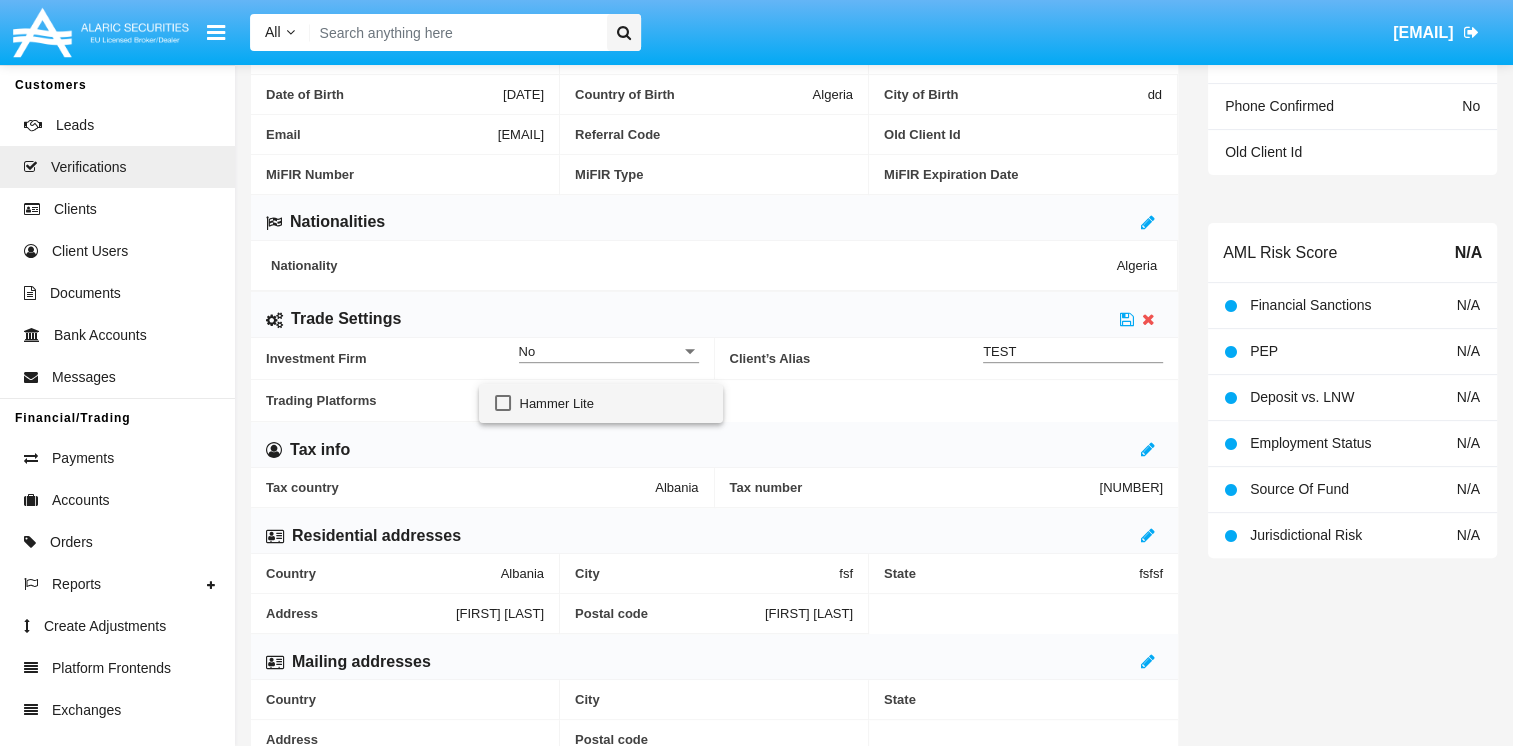 click on "Hammer Lite" at bounding box center (613, 403) 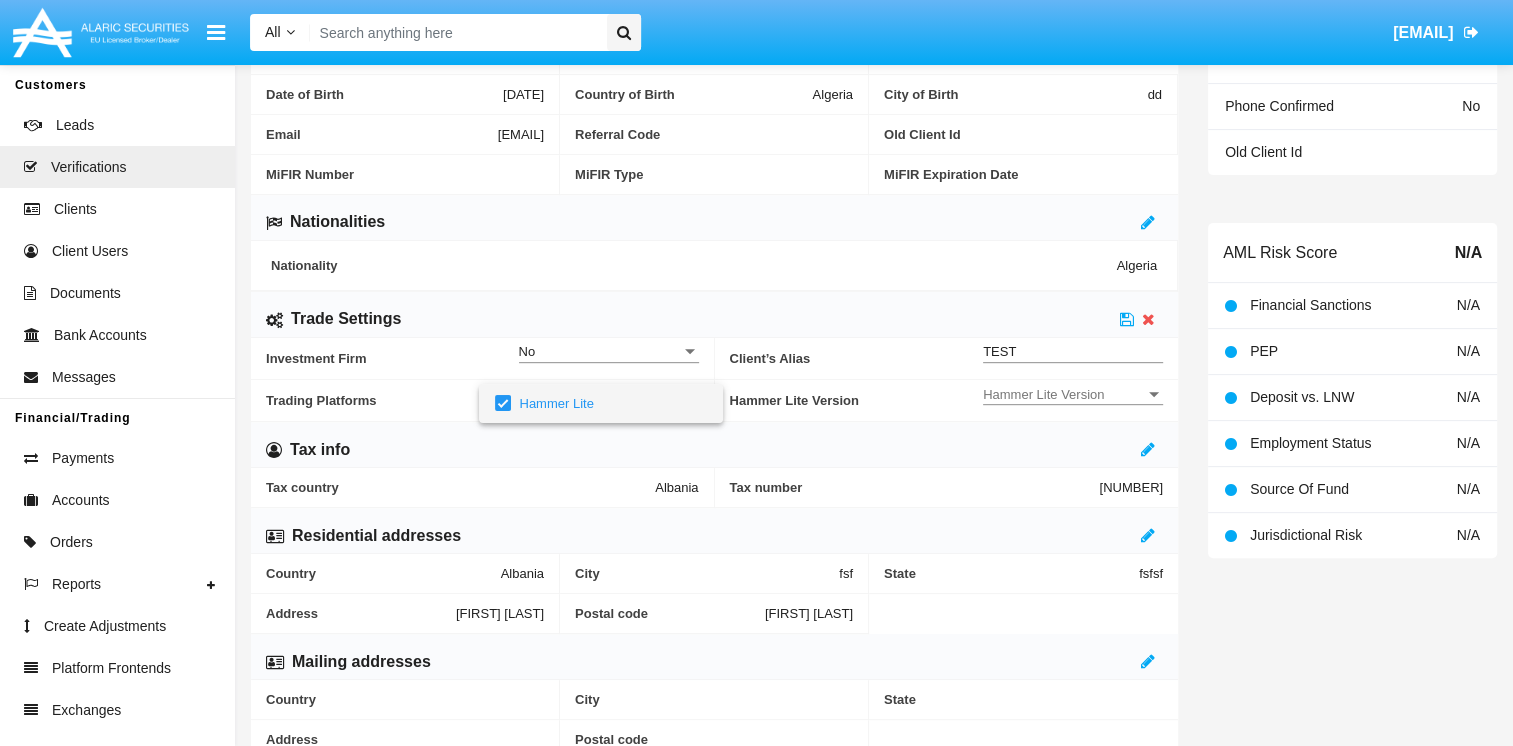 click at bounding box center [756, 373] 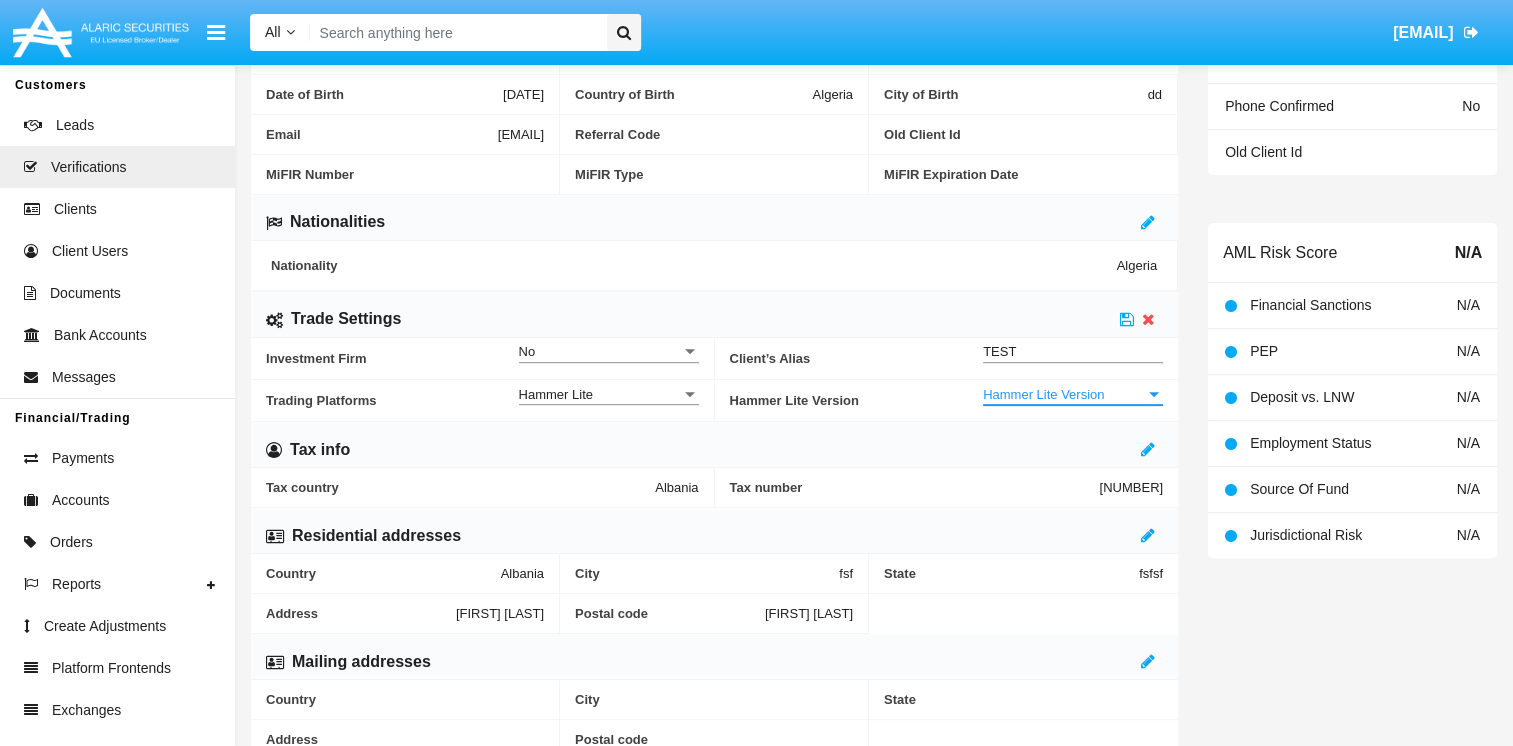 click on "Hammer Lite Version" at bounding box center [1064, 394] 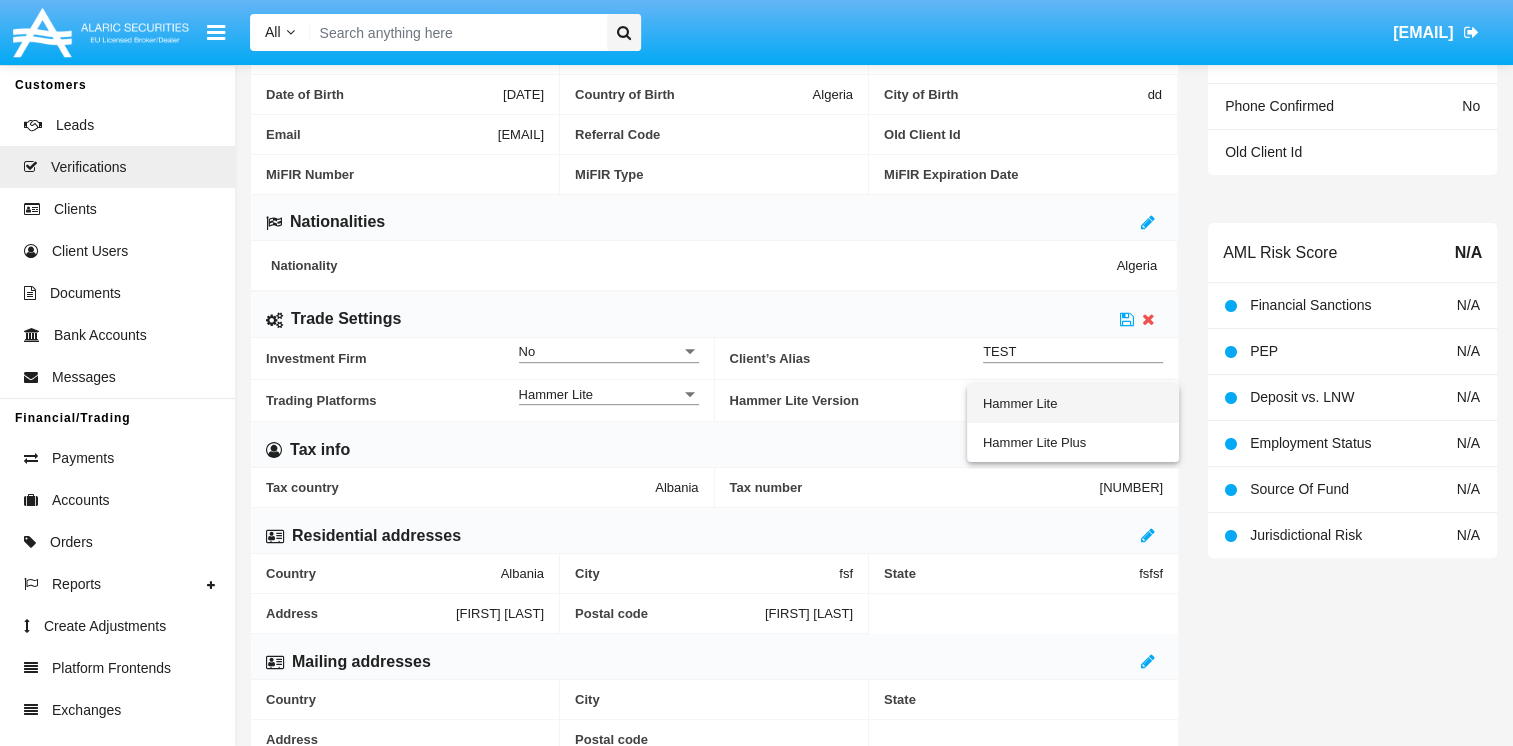 click on "Hammer Lite" at bounding box center (1073, 403) 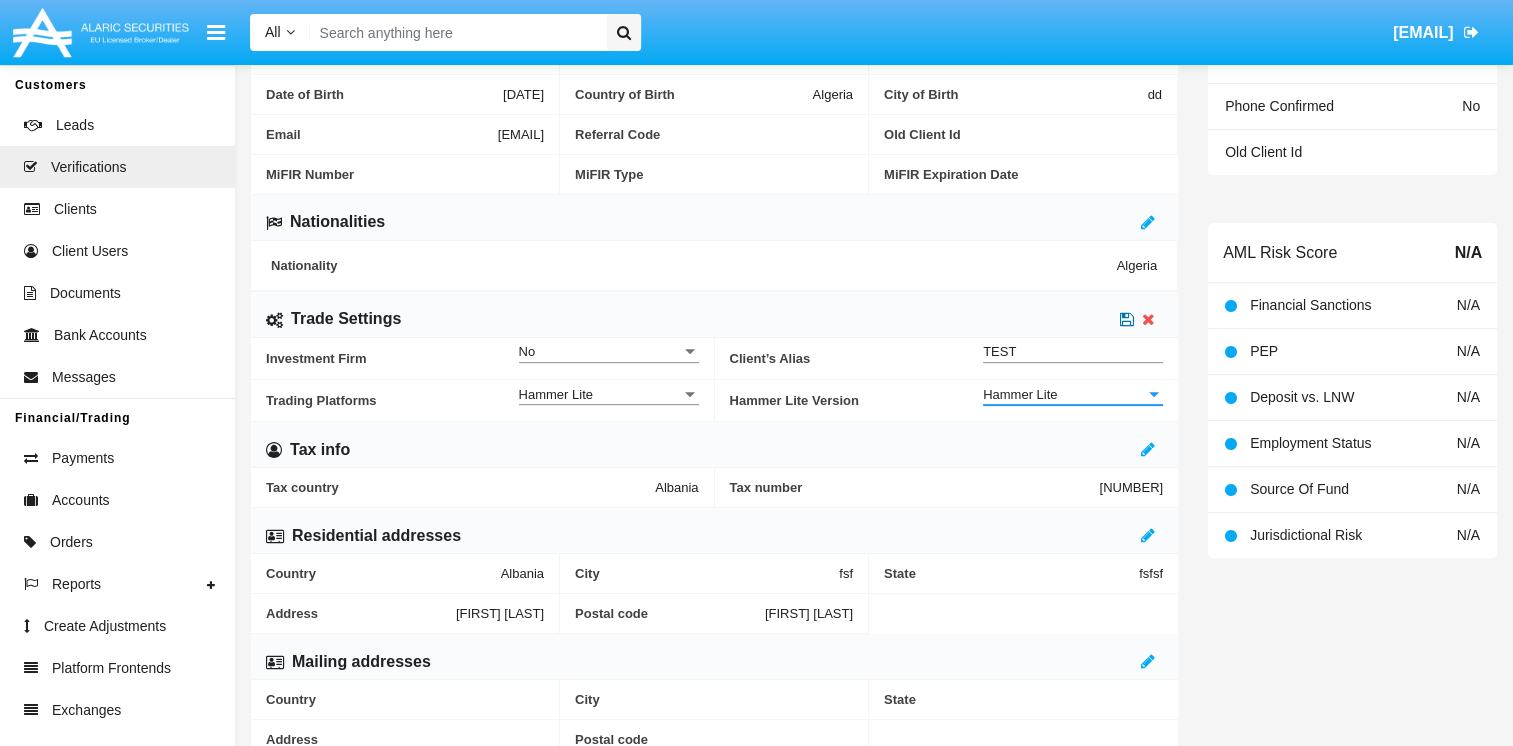 click 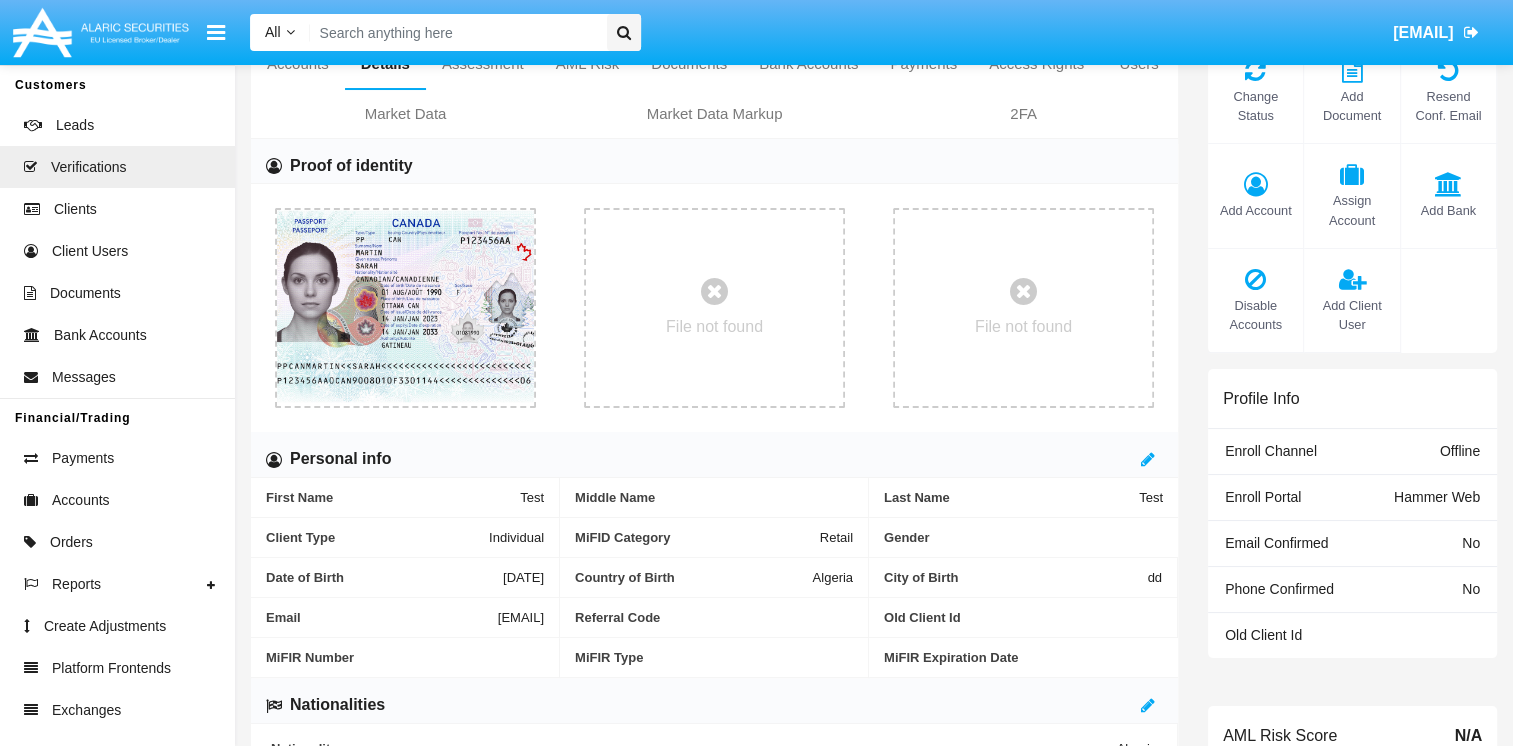 scroll, scrollTop: 0, scrollLeft: 0, axis: both 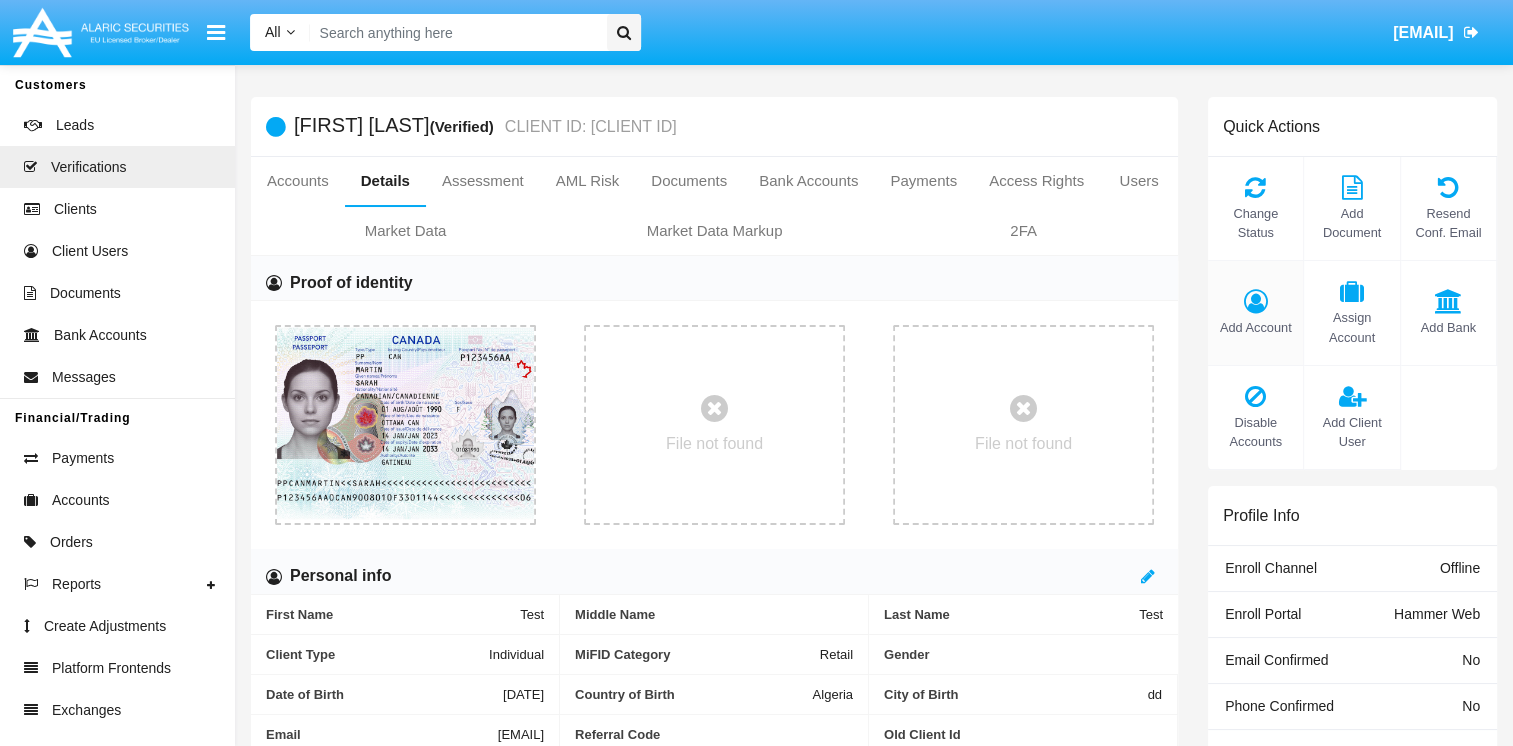 click on "Add Account" 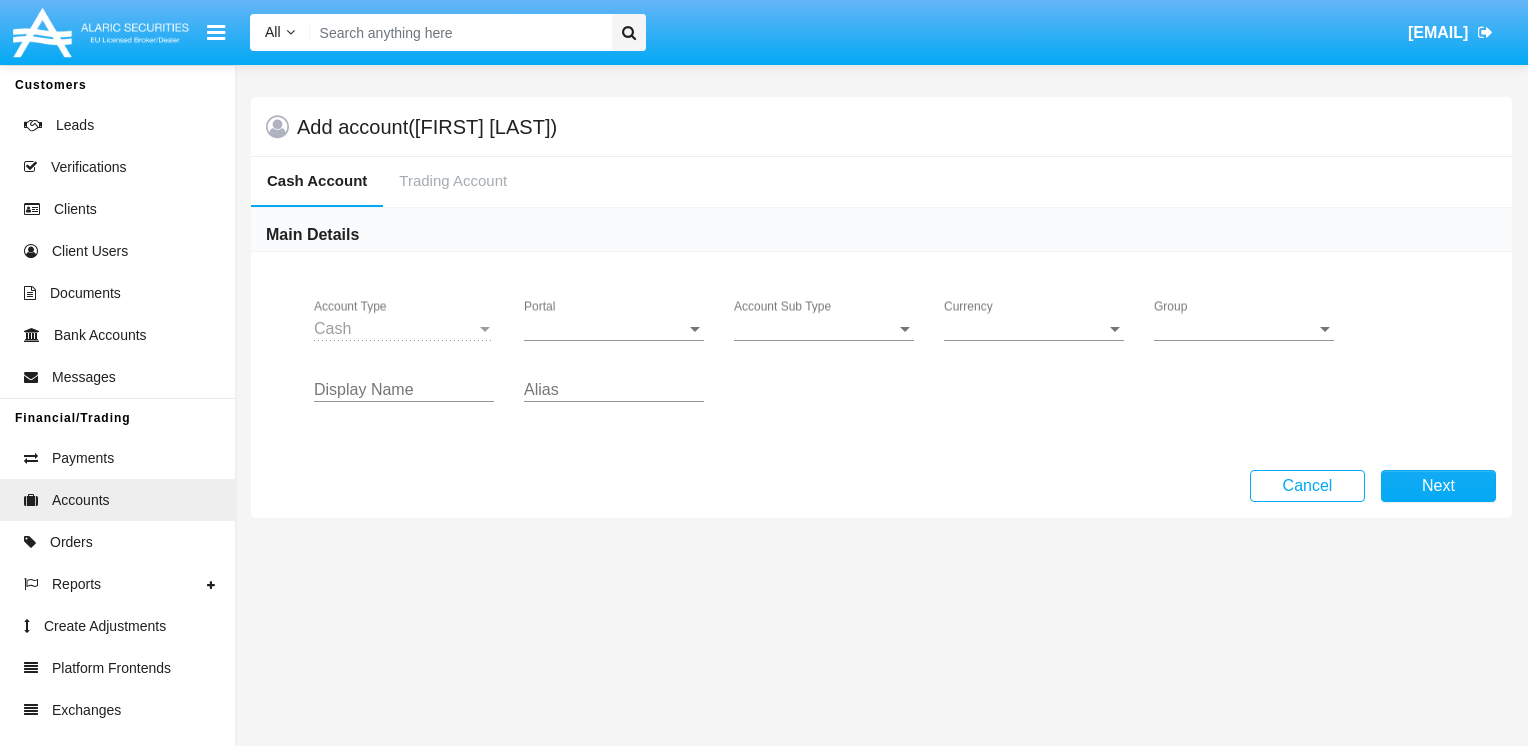 click on "Portal" at bounding box center [605, 329] 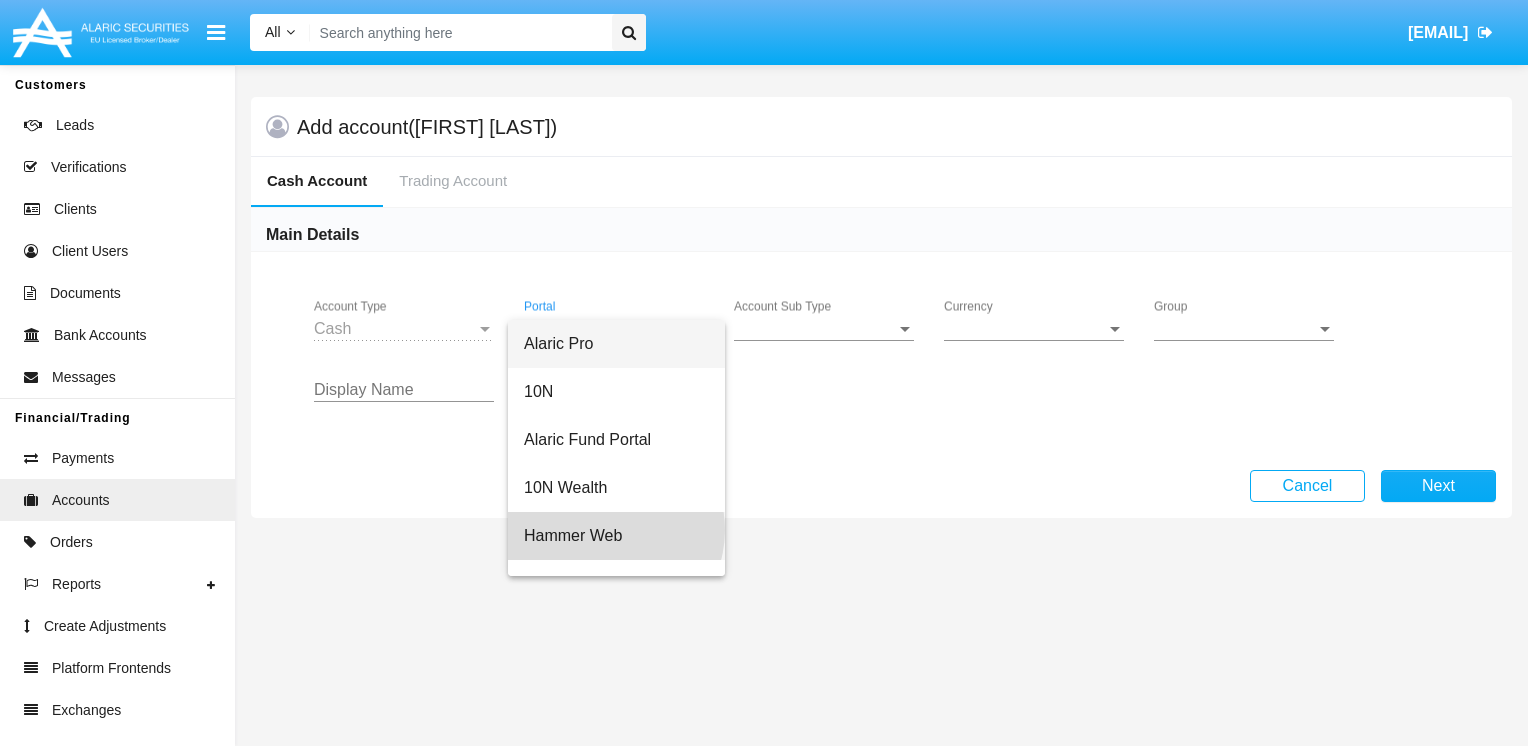 click on "Hammer Web" at bounding box center [616, 536] 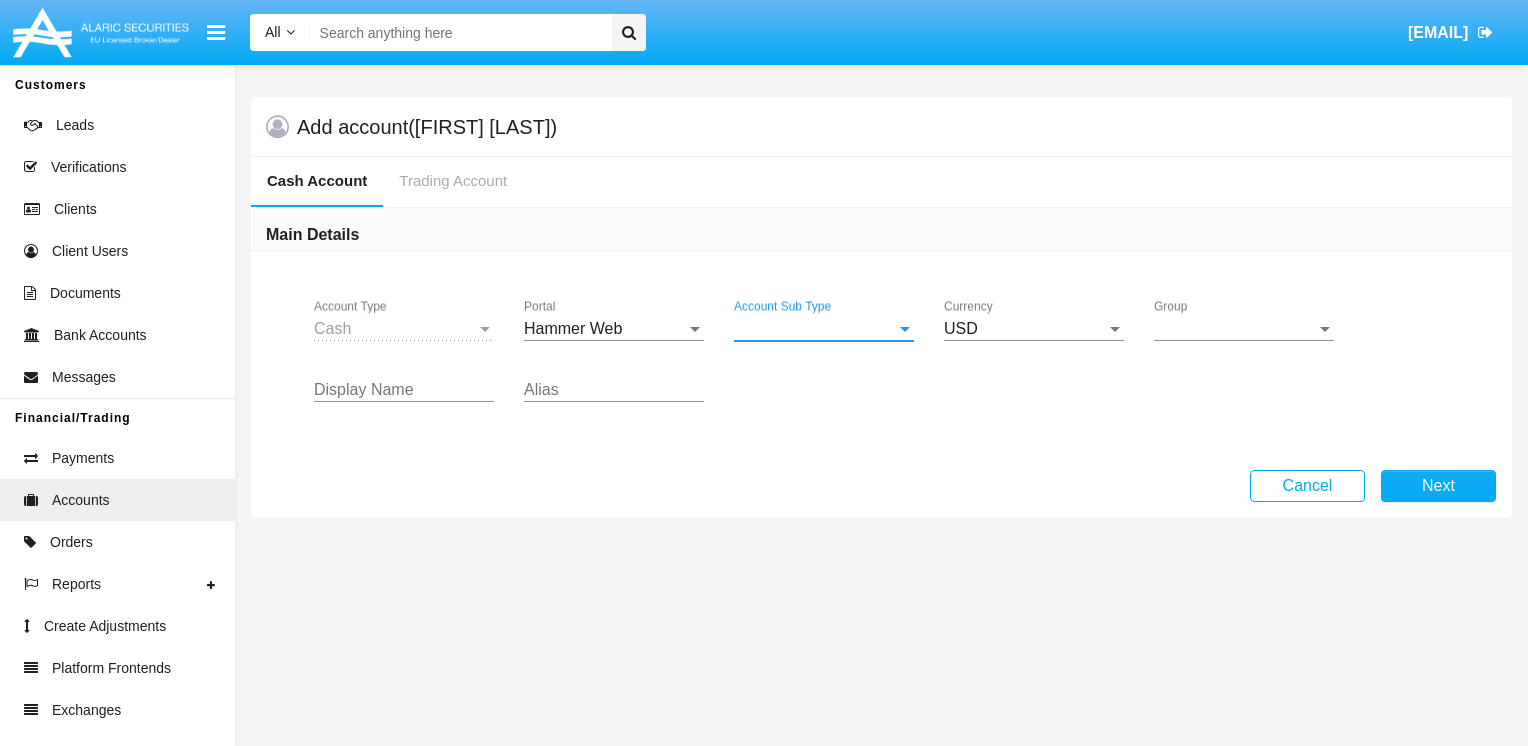 click on "Account Sub Type" at bounding box center (815, 329) 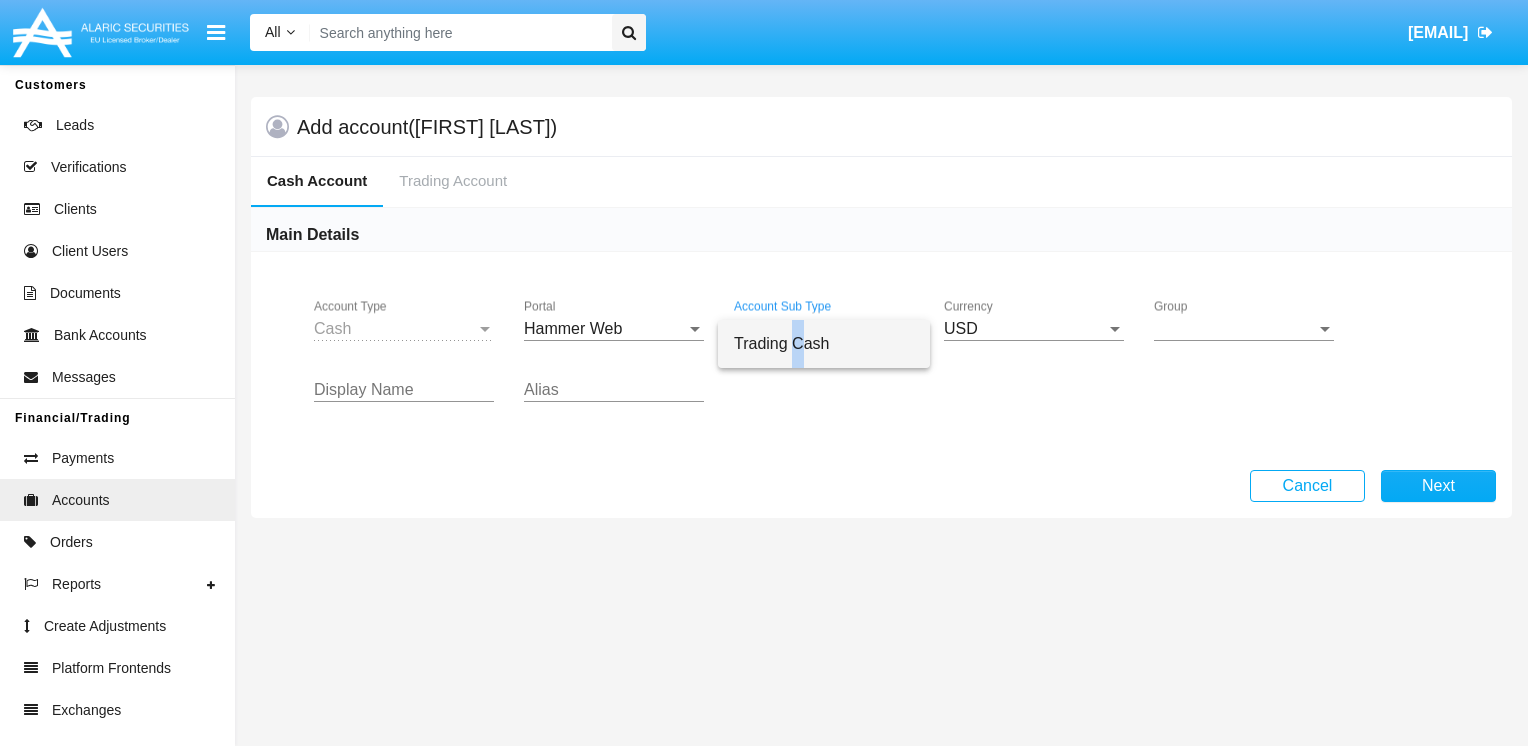 click on "Trading Cash" at bounding box center [824, 344] 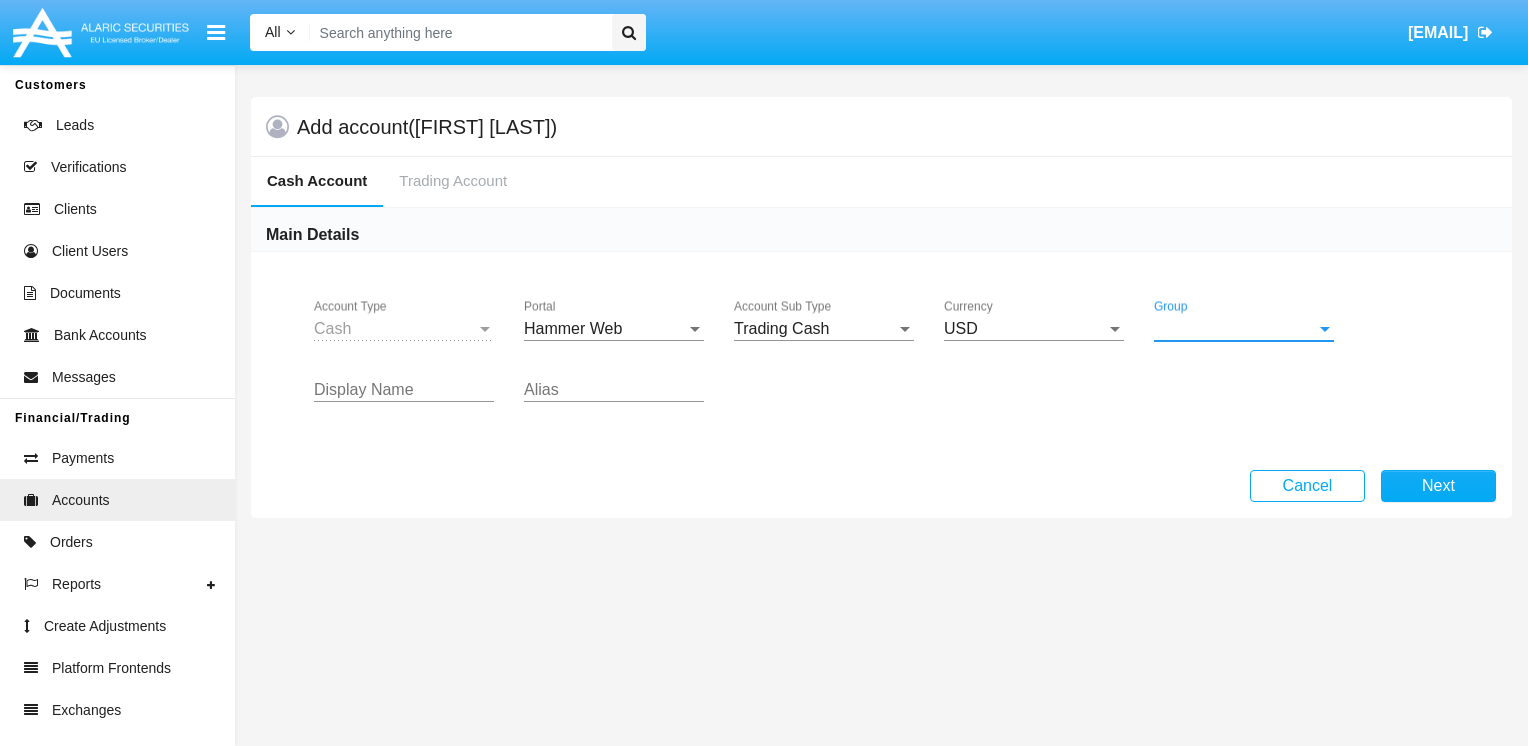 click on "Group" at bounding box center [1235, 329] 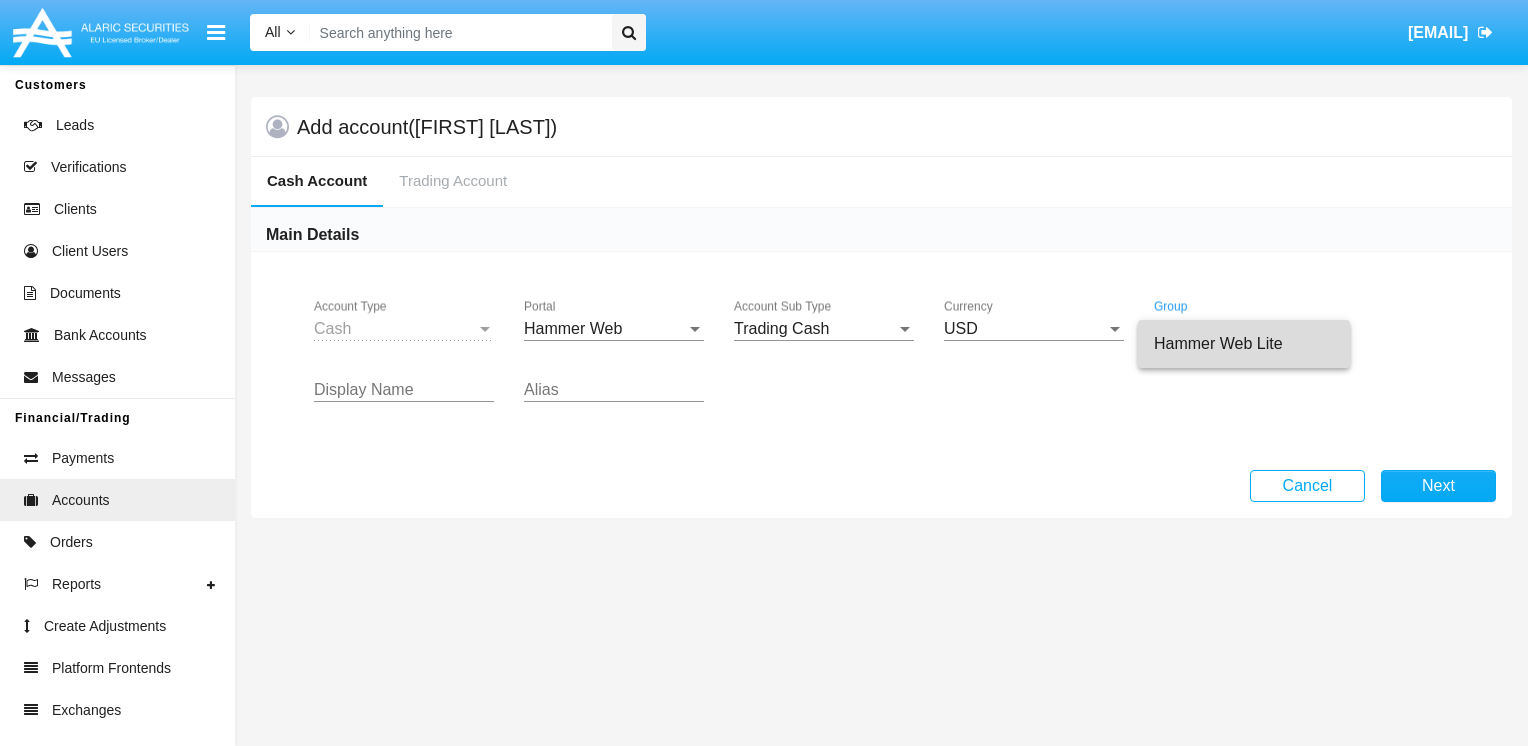 drag, startPoint x: 1228, startPoint y: 346, endPoint x: 387, endPoint y: 398, distance: 842.6061 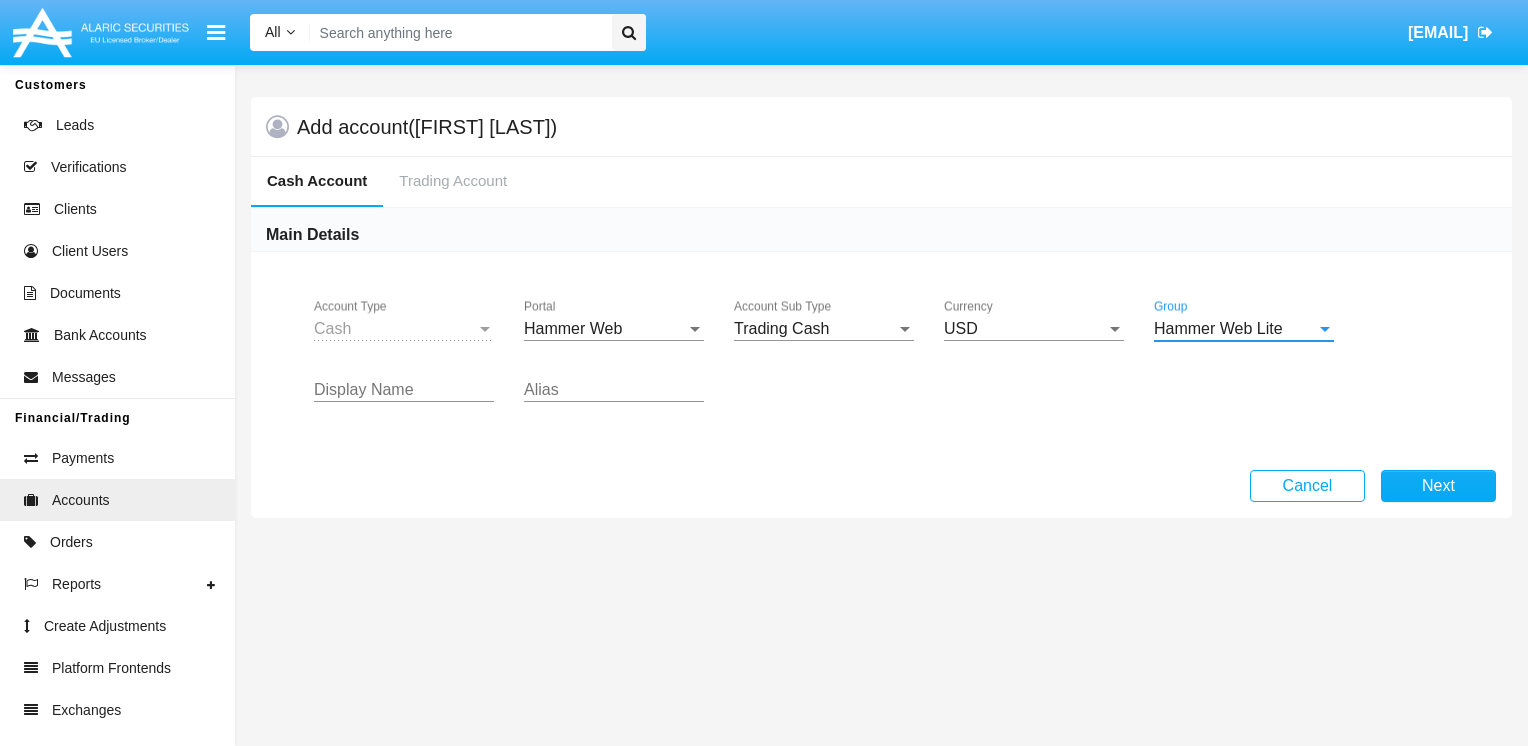 click on "Display Name" at bounding box center (404, 390) 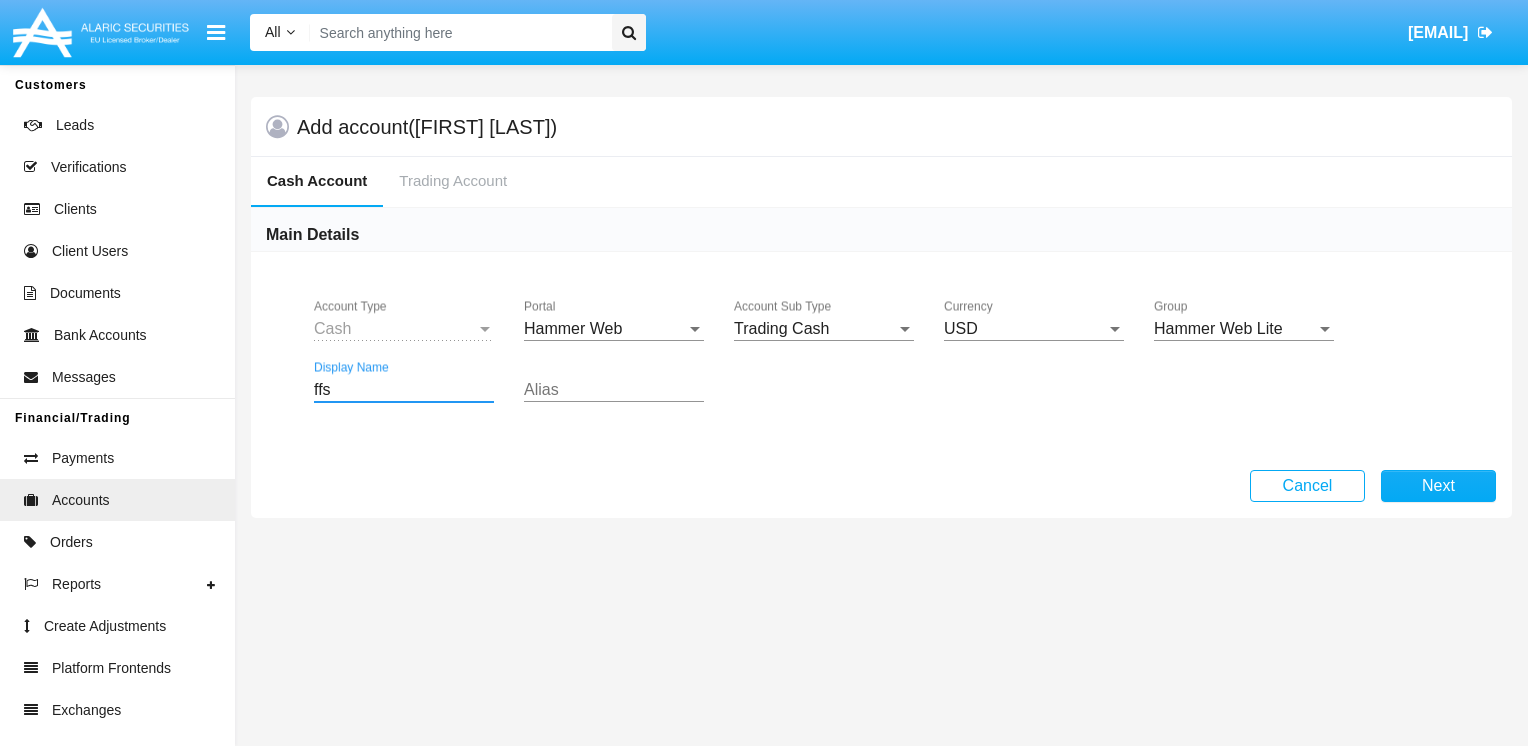 type on "ffs" 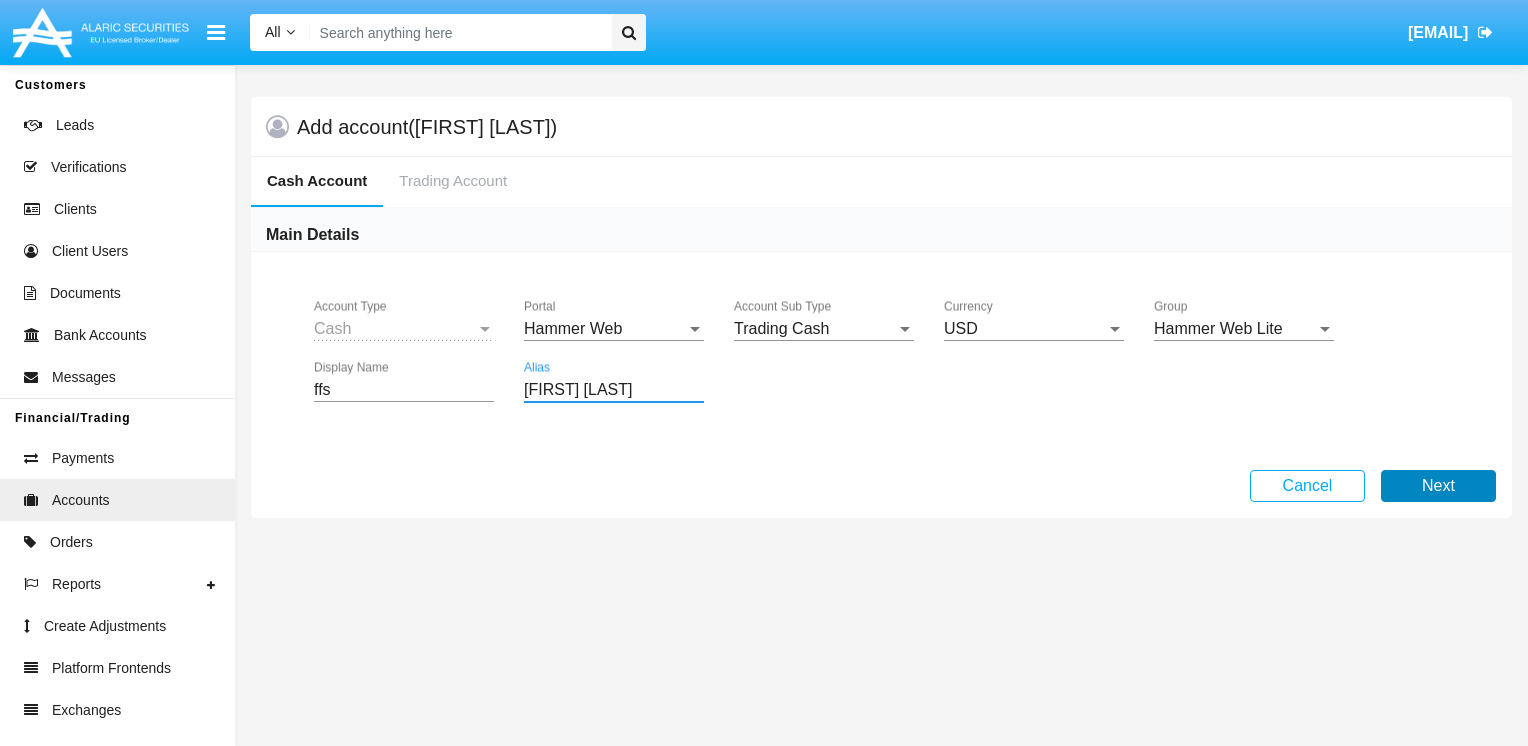 type on "[FIRST] [LAST]" 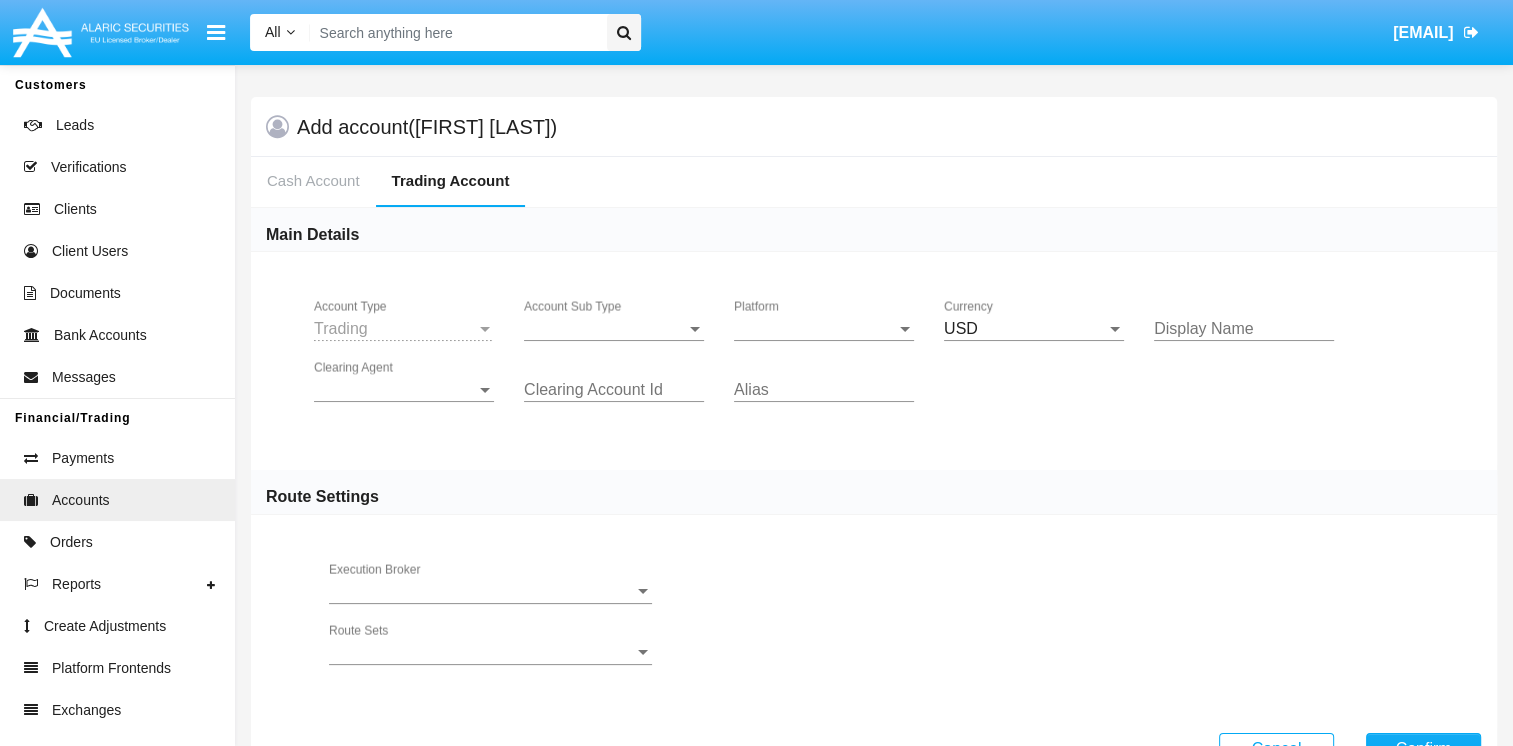 click on "Account Sub Type" at bounding box center (605, 329) 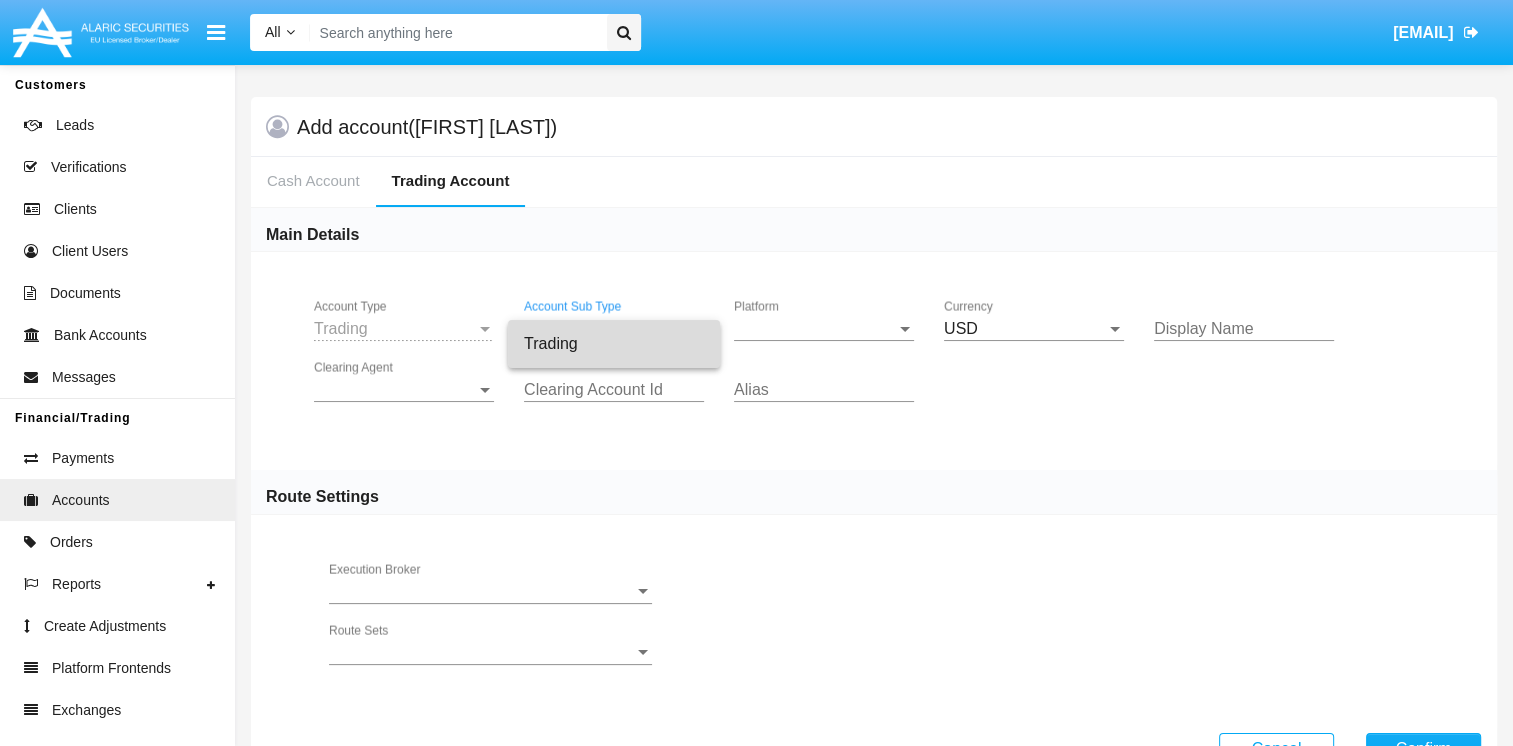click on "Trading" at bounding box center [614, 344] 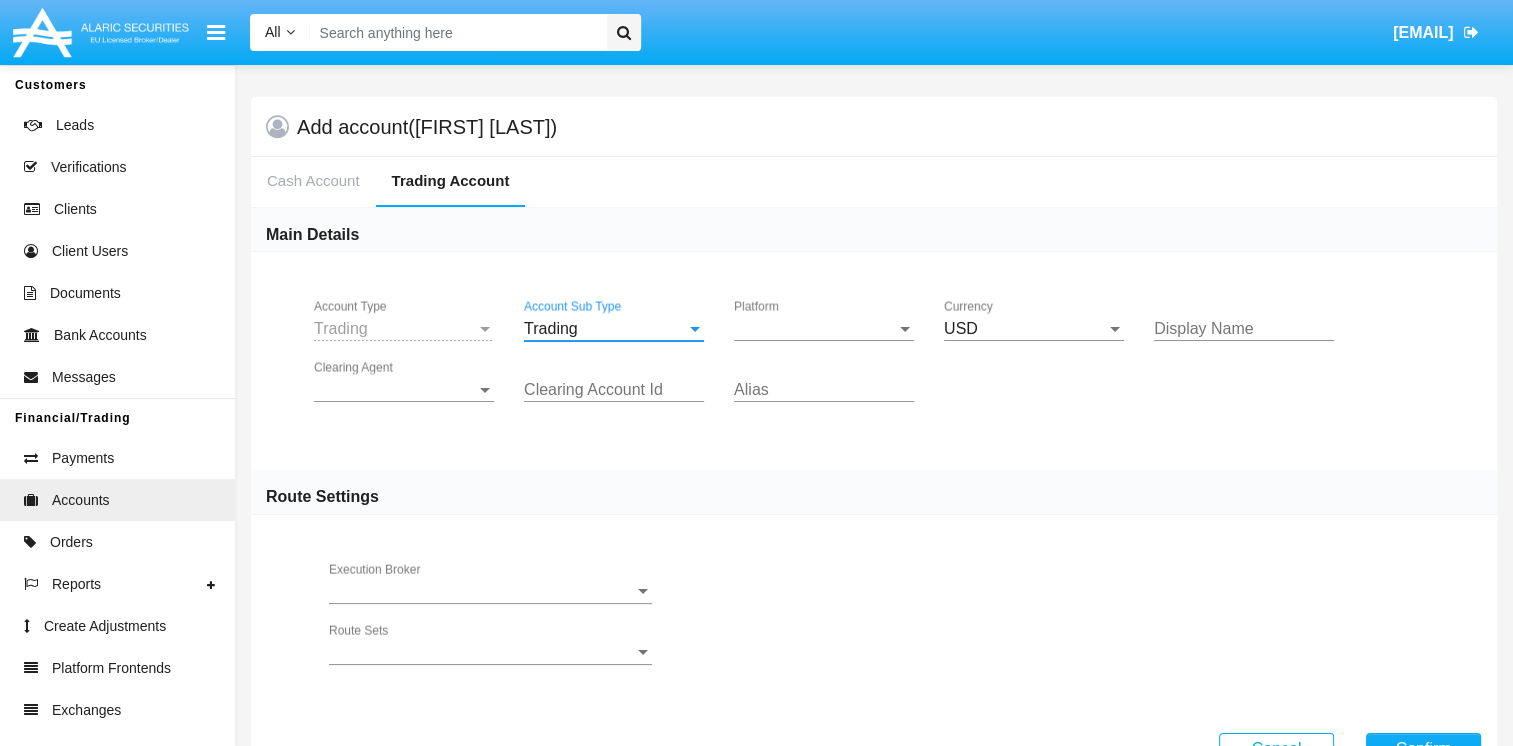 click on "Platform" at bounding box center (815, 329) 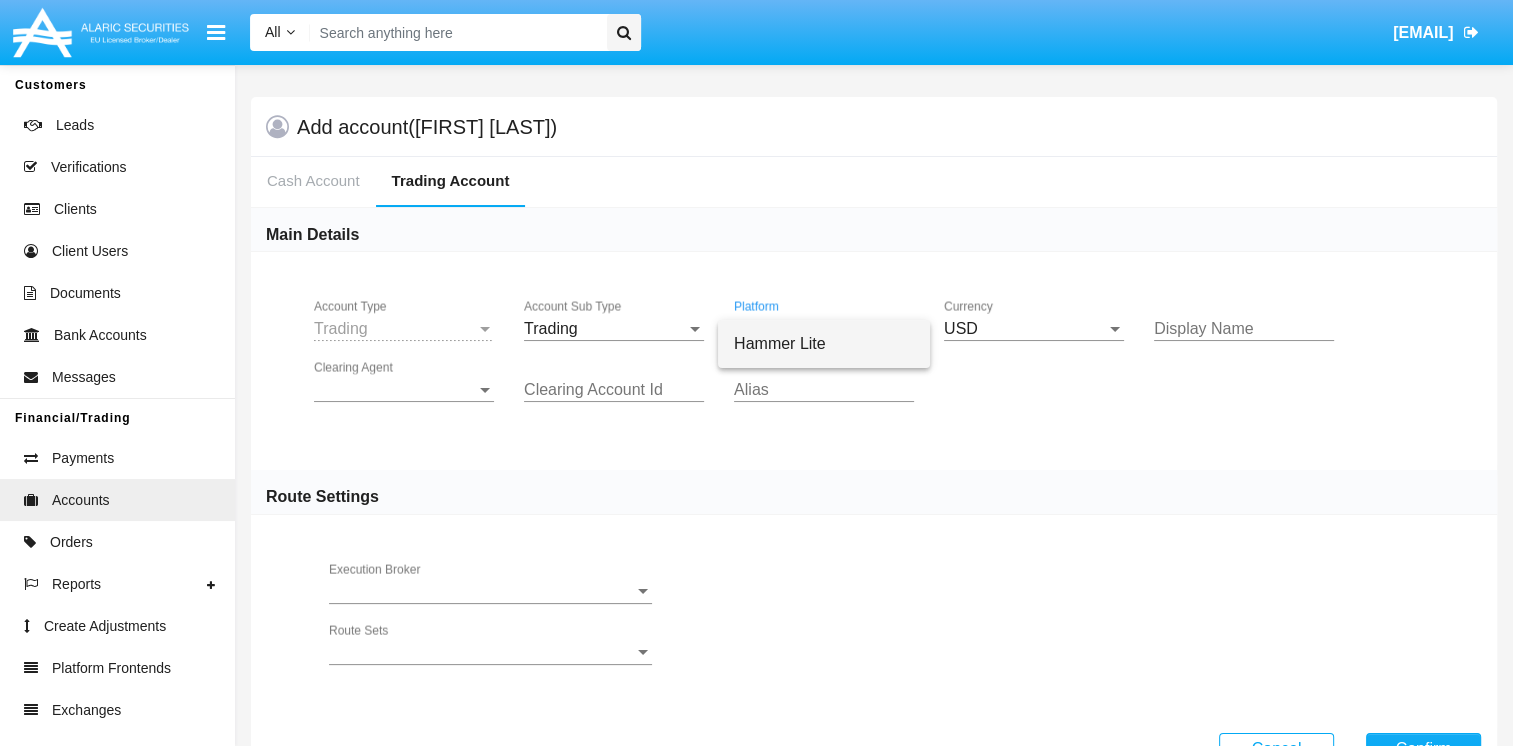 click on "Hammer Lite" at bounding box center (824, 344) 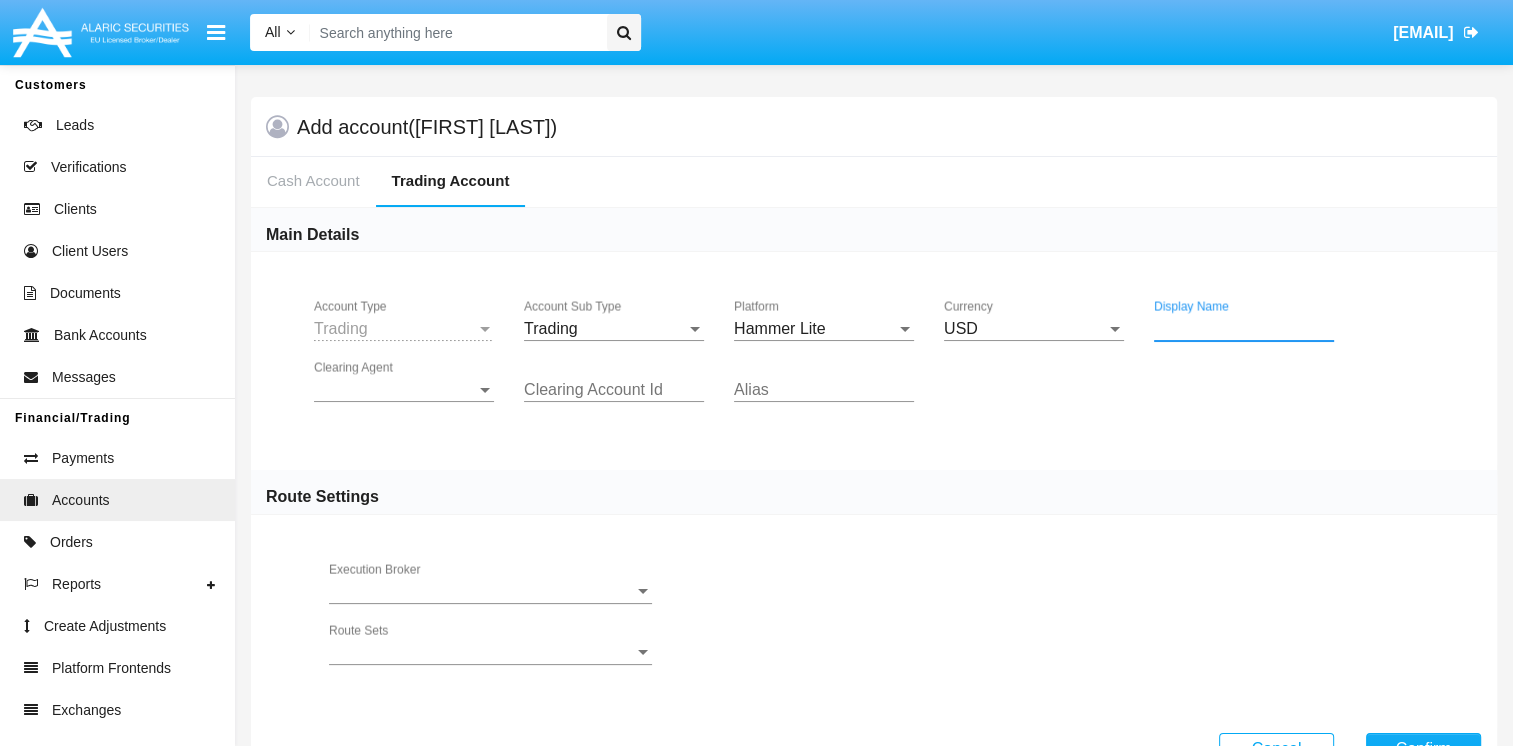 click on "Display Name" at bounding box center [1244, 329] 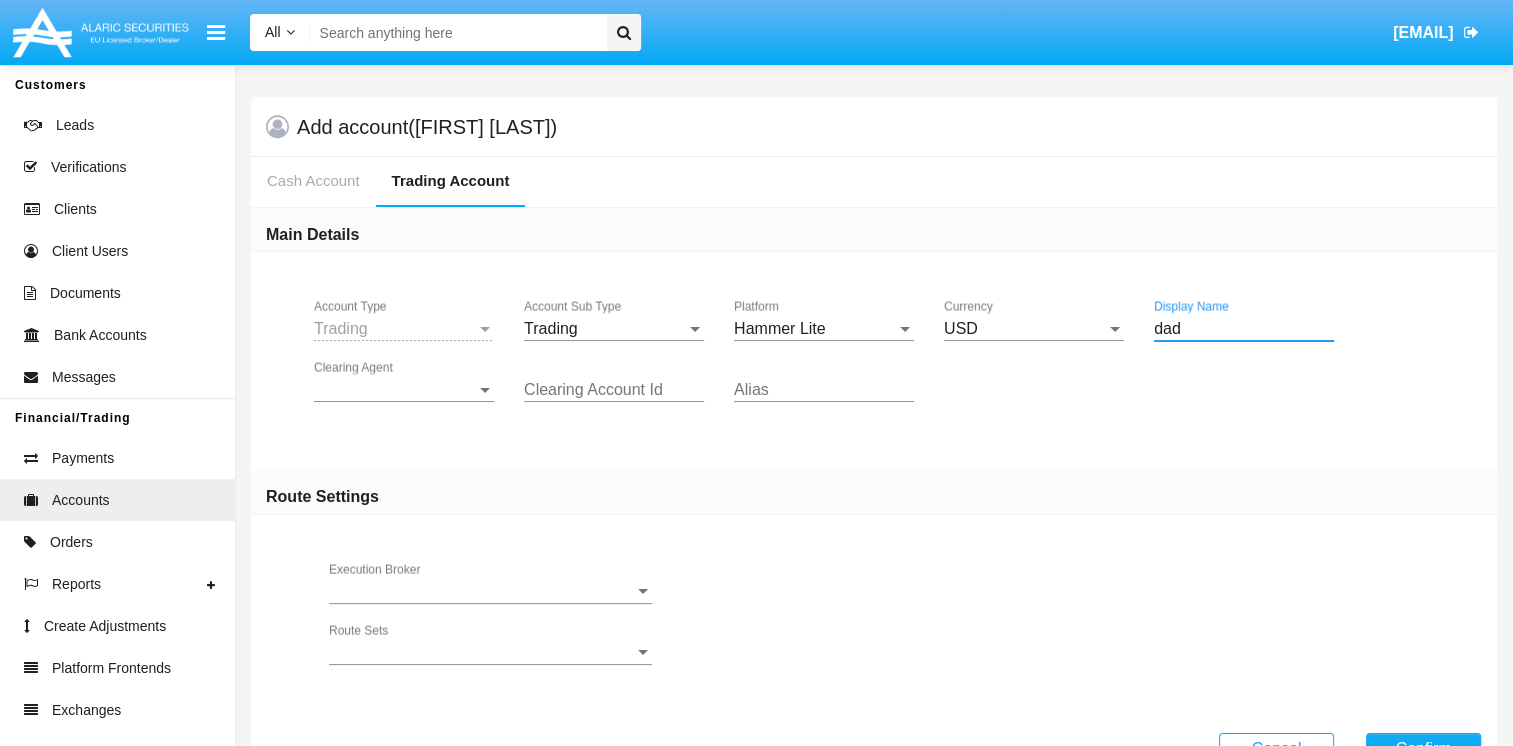 type on "dad" 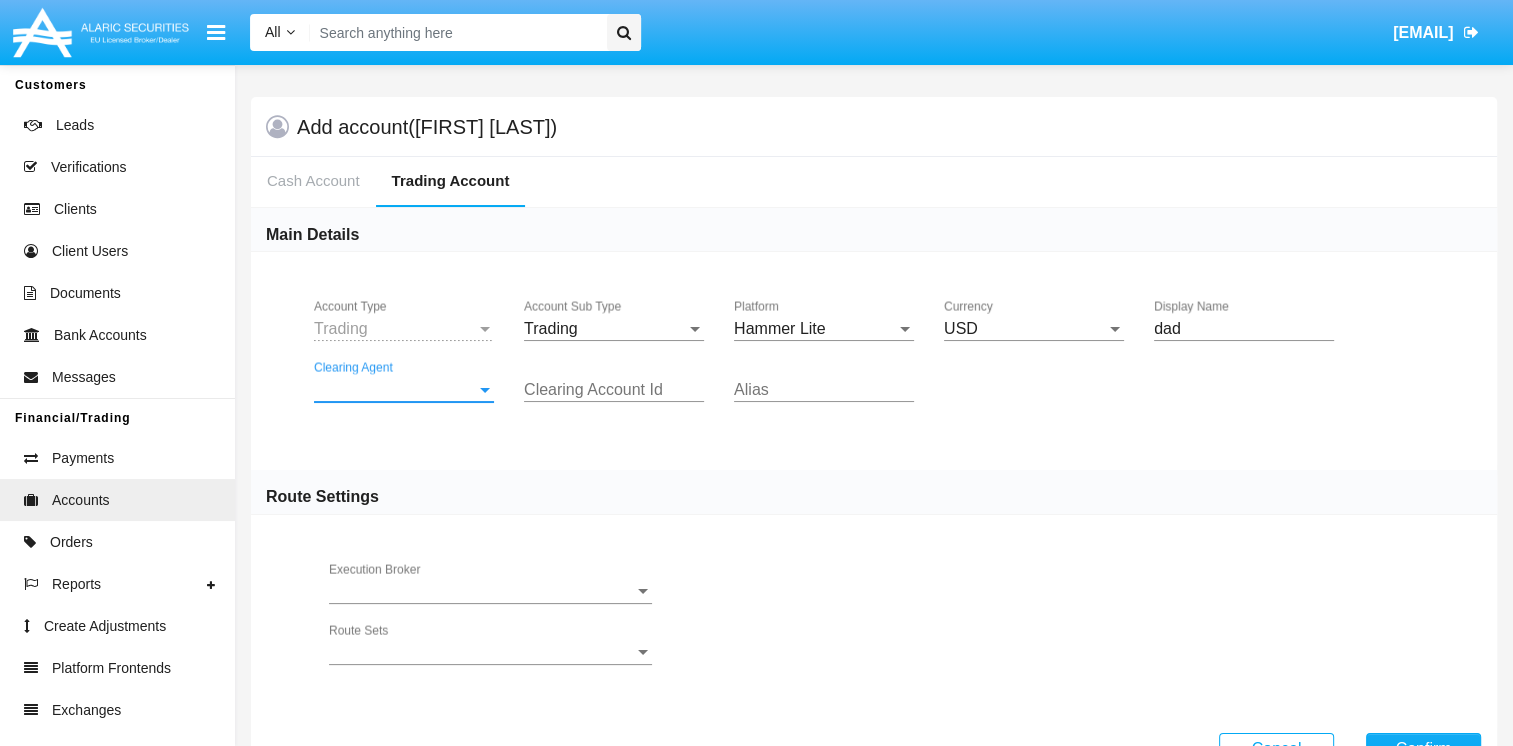click on "Clearing Agent" at bounding box center (395, 390) 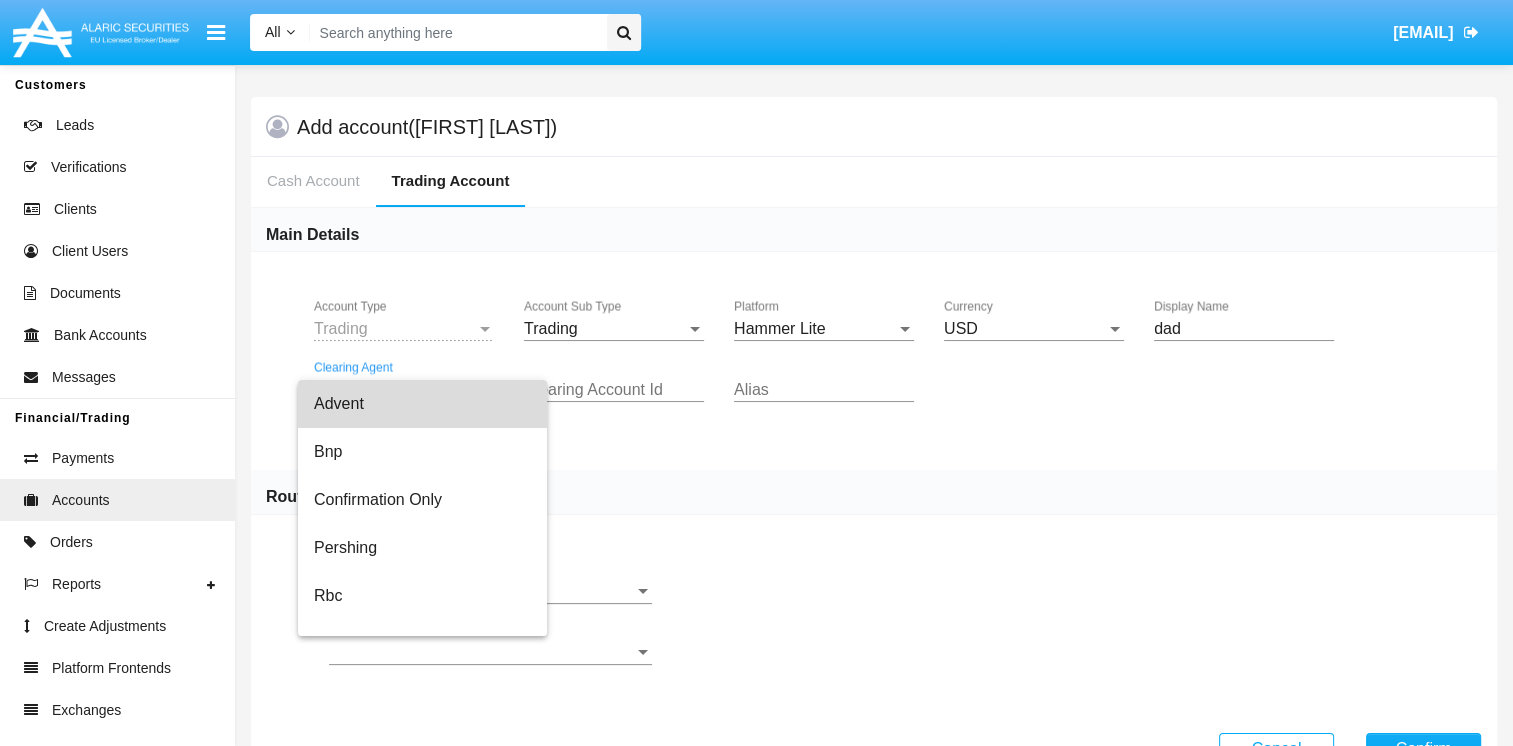 click on "Advent" at bounding box center (422, 404) 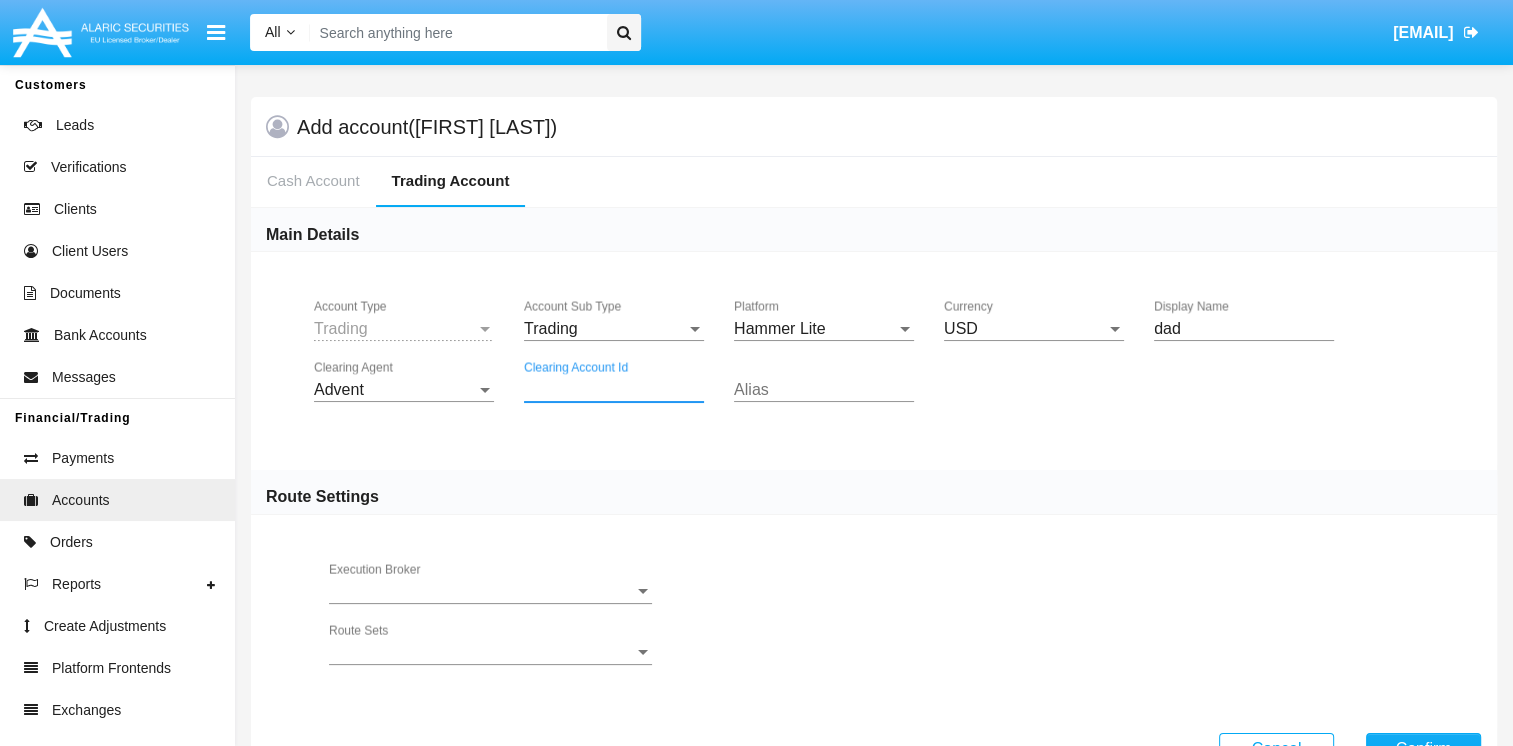 click on "Clearing Account Id" at bounding box center [614, 390] 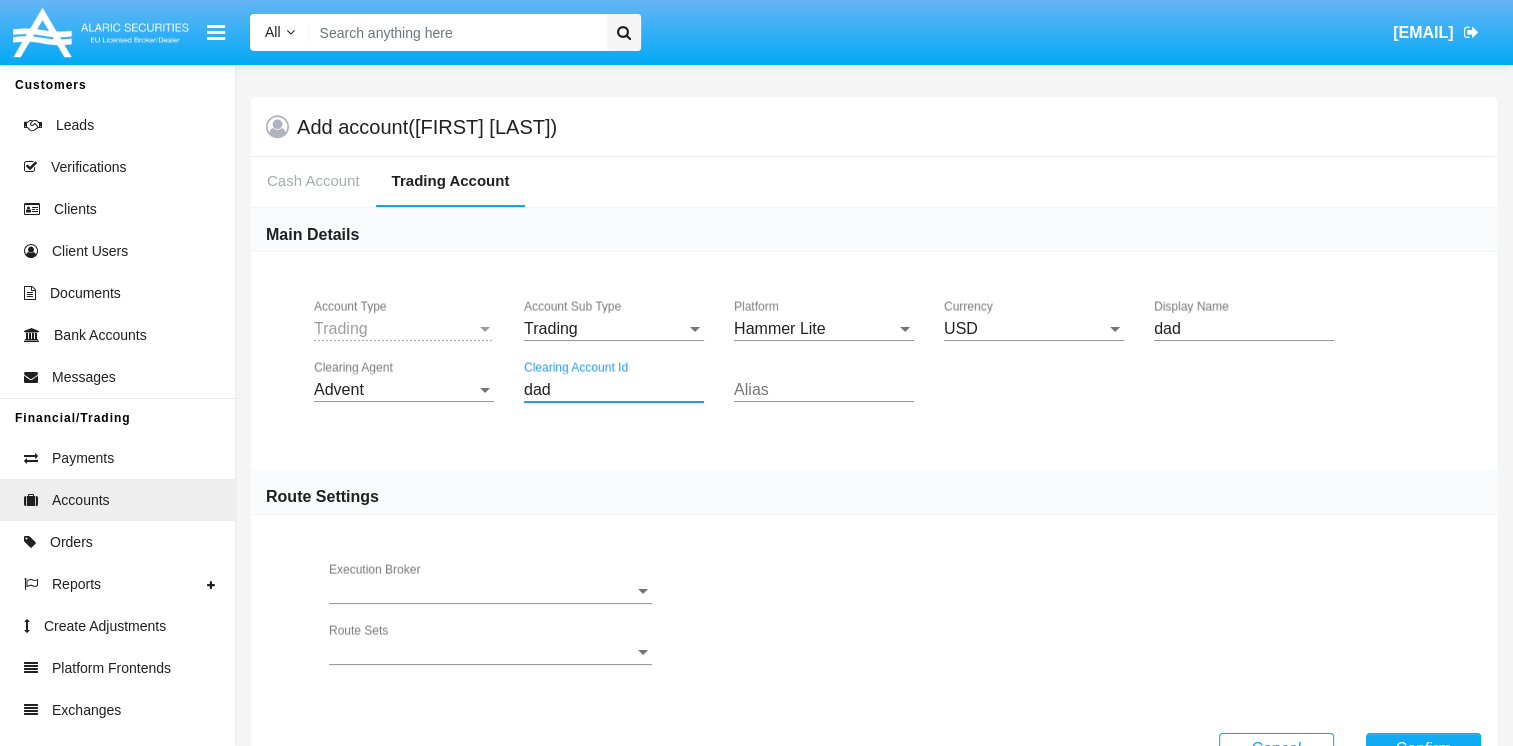 type on "dad" 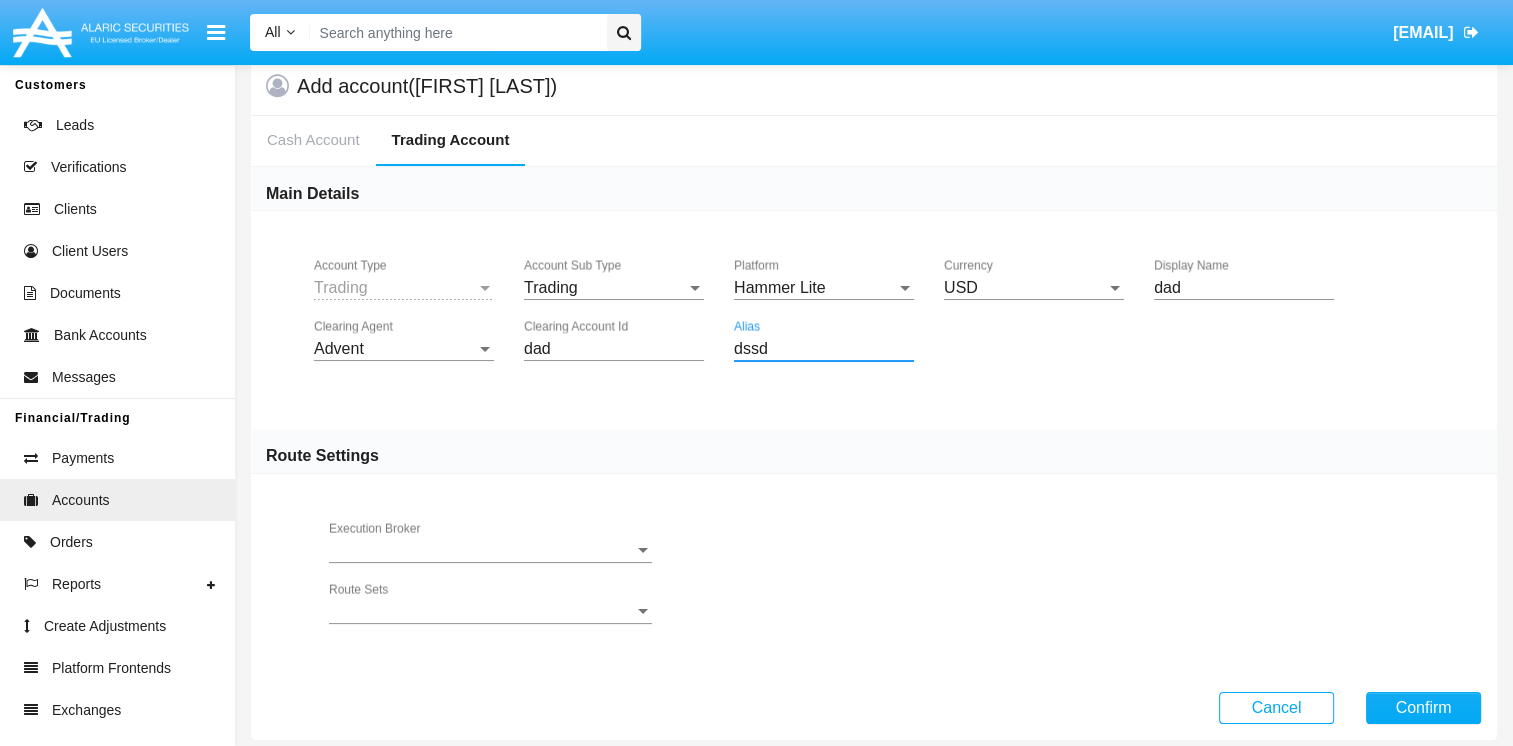scroll, scrollTop: 64, scrollLeft: 0, axis: vertical 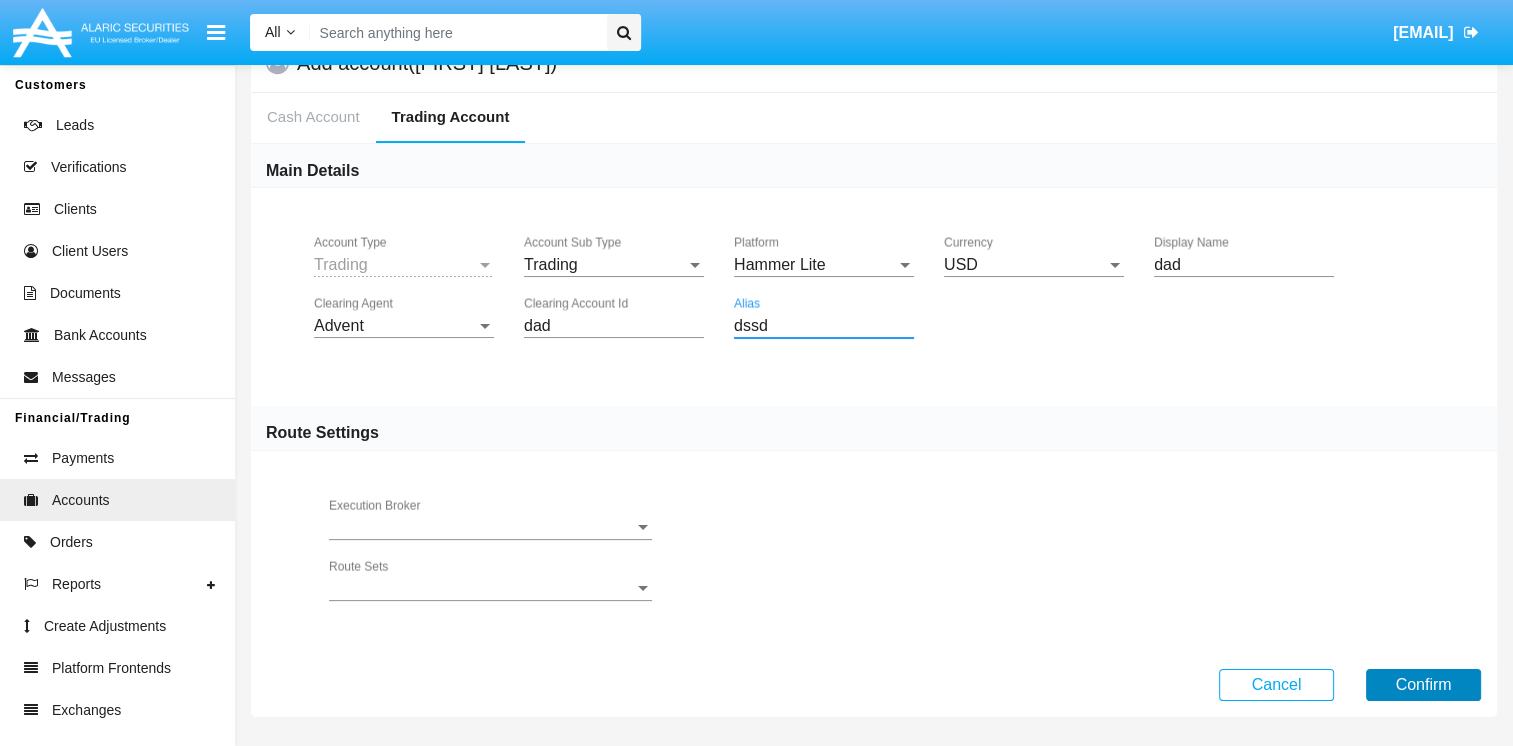 type on "dssd" 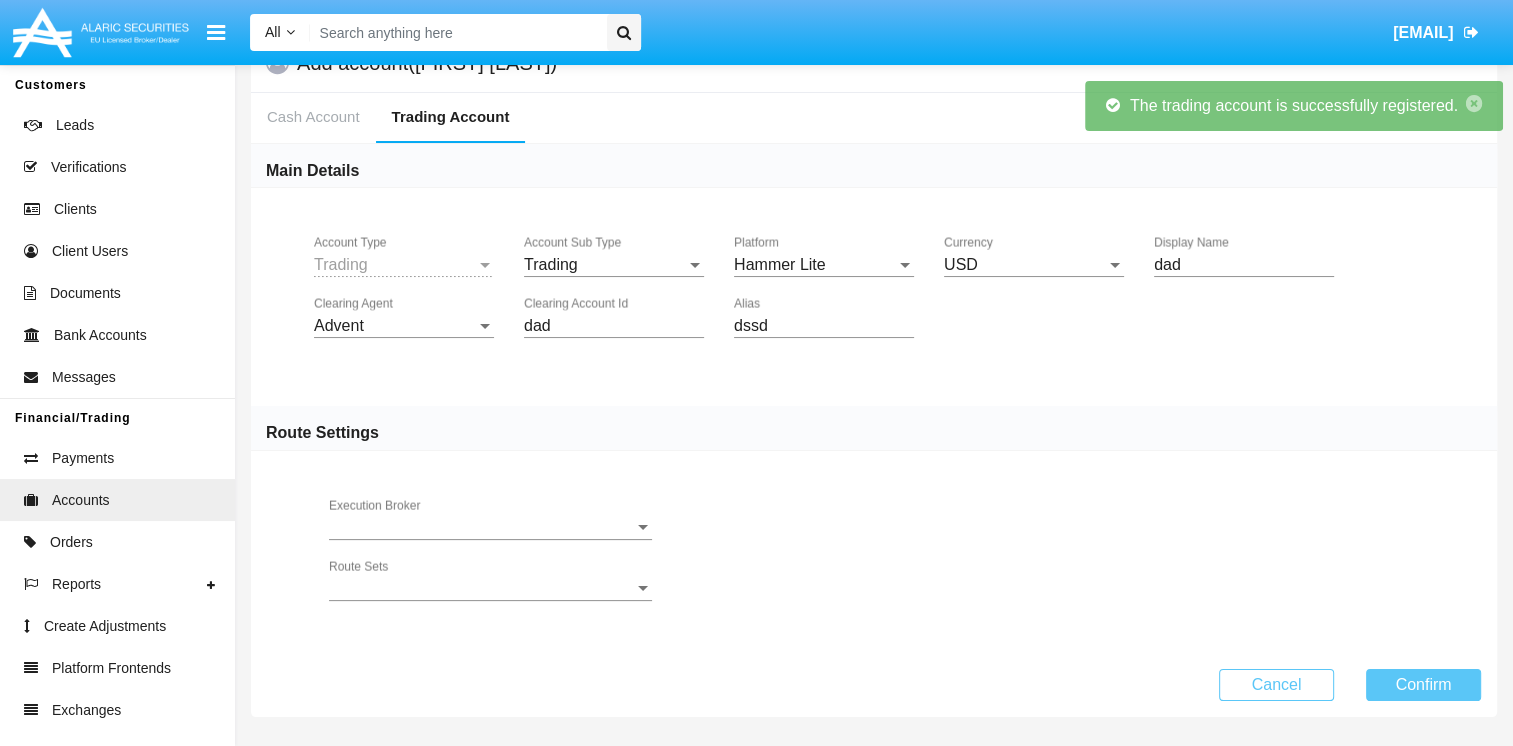 scroll, scrollTop: 0, scrollLeft: 0, axis: both 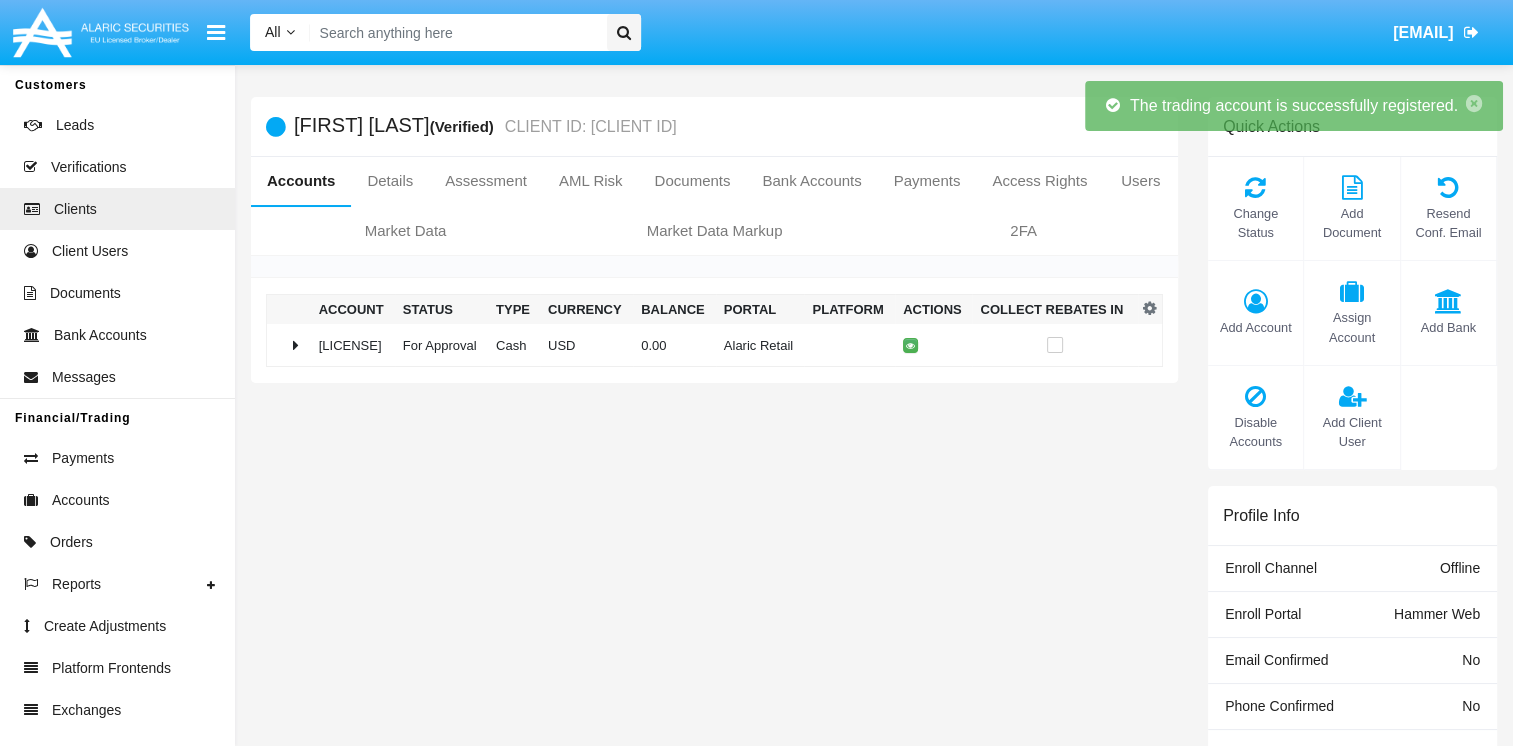 click on "Display columns    Account     Status     Type     Currency     Balance     Portal     Platform   Reset  Close  Account   Status   Type   Currency   Balance   Portal   Platform  Actions Collect Rebates In  HWLI029641AC1   For Approval   Cash   USD   0.00   Alaric Retail" 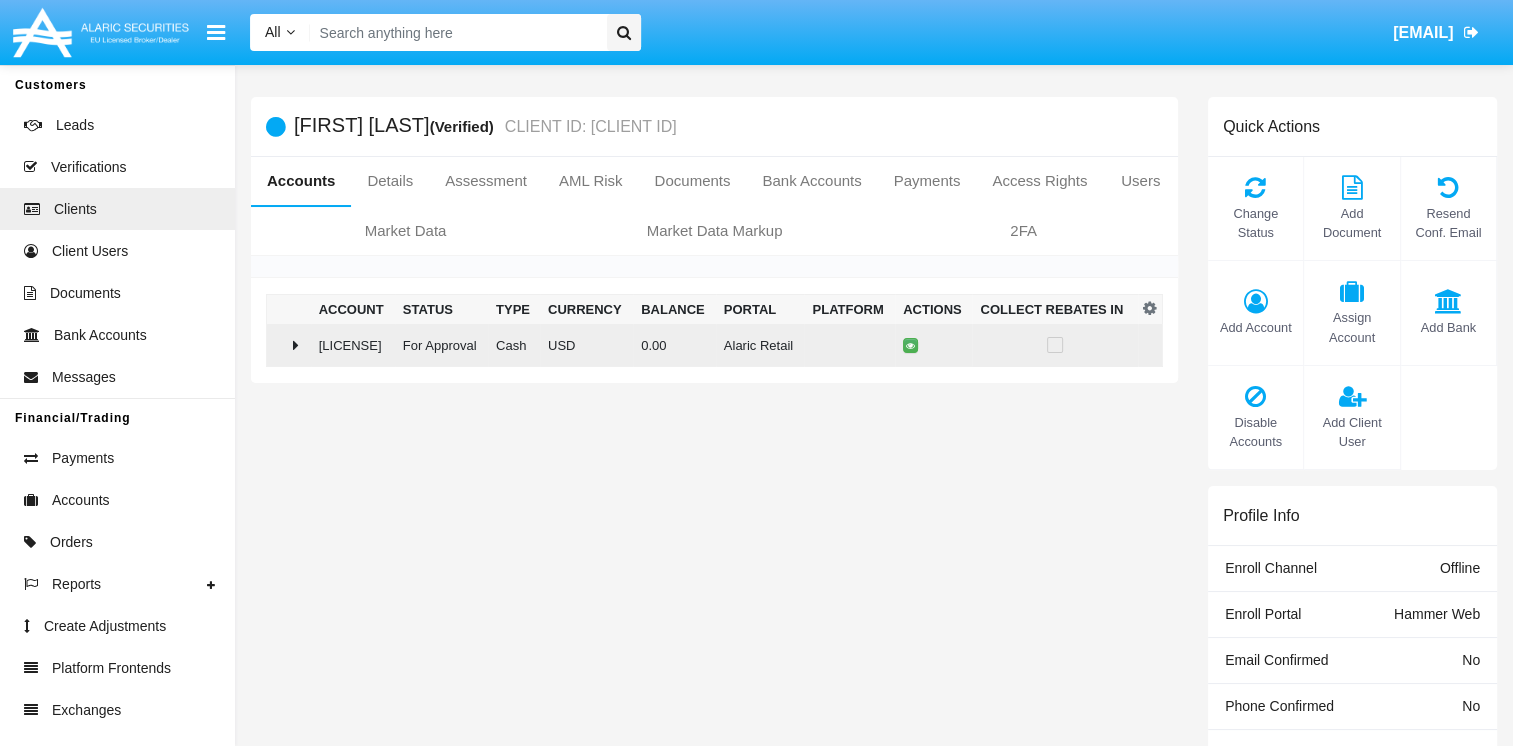 click on "[LICENSE]" 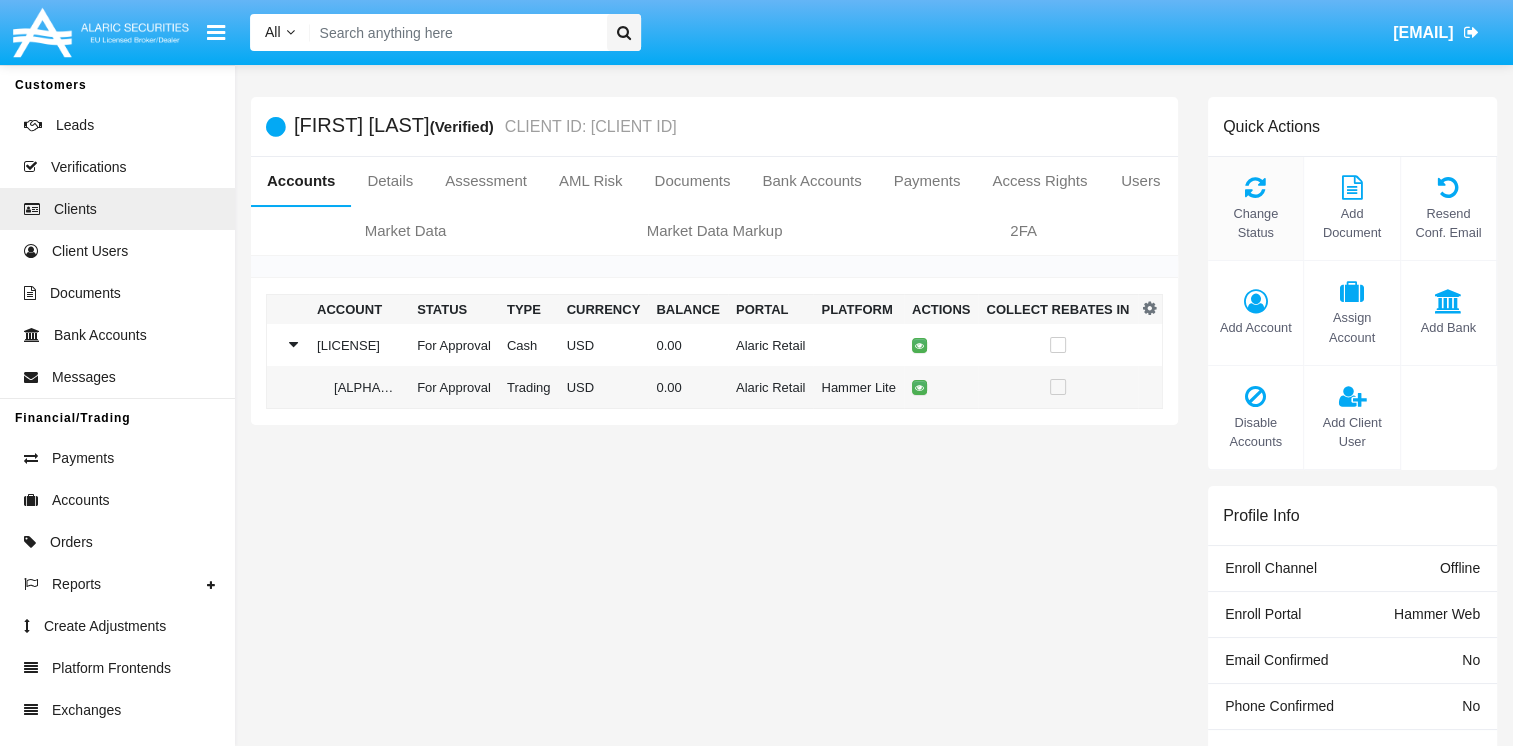 click 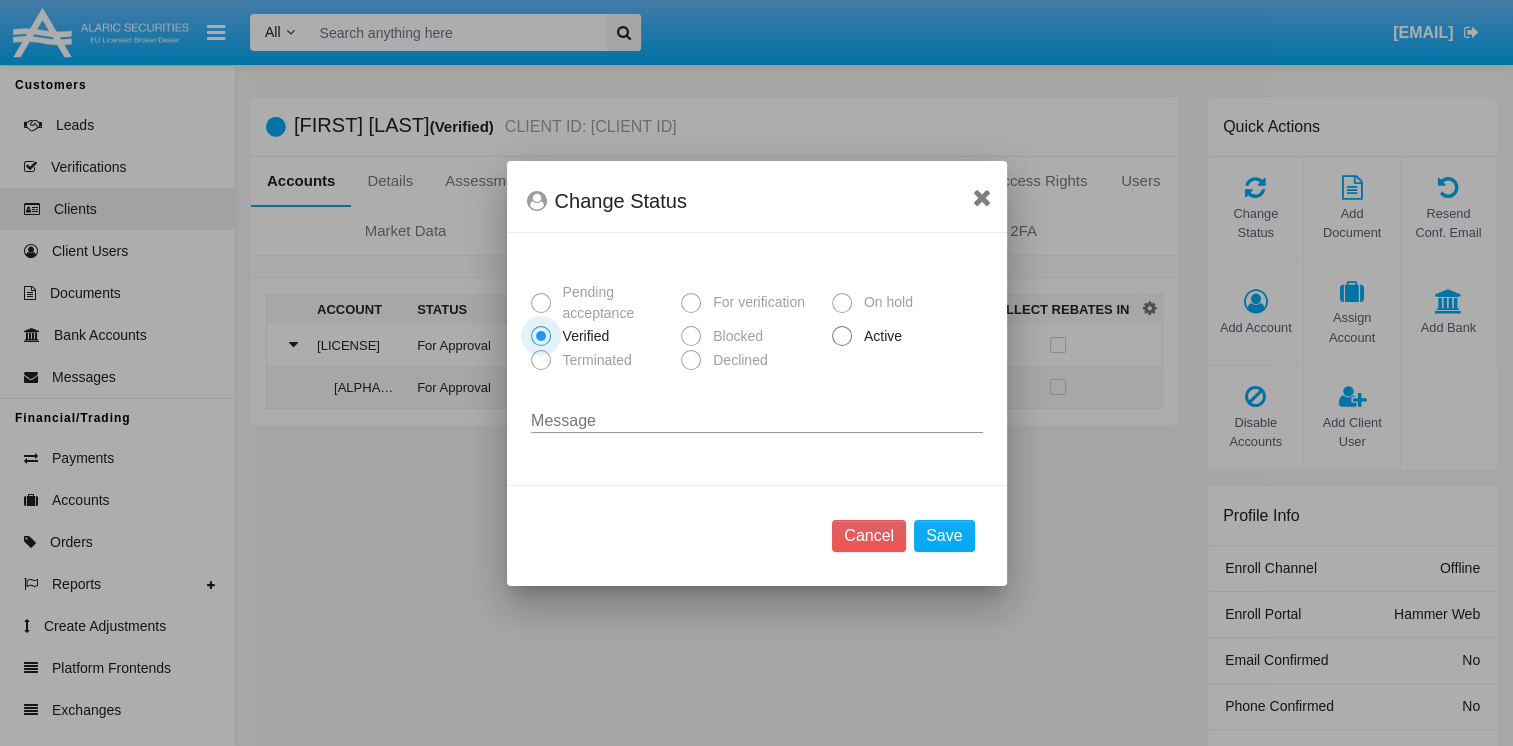 click at bounding box center (842, 336) 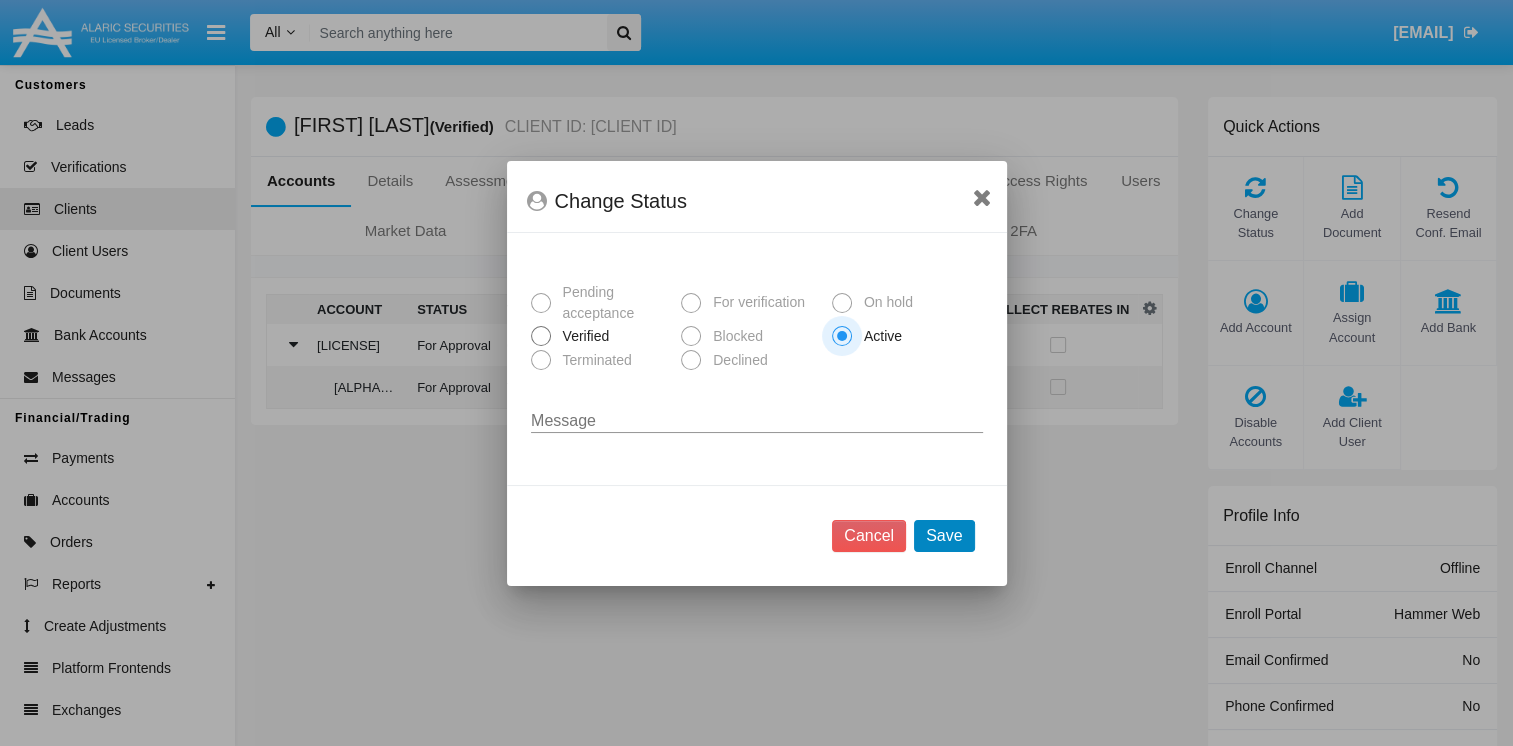 click on "Save" at bounding box center (944, 536) 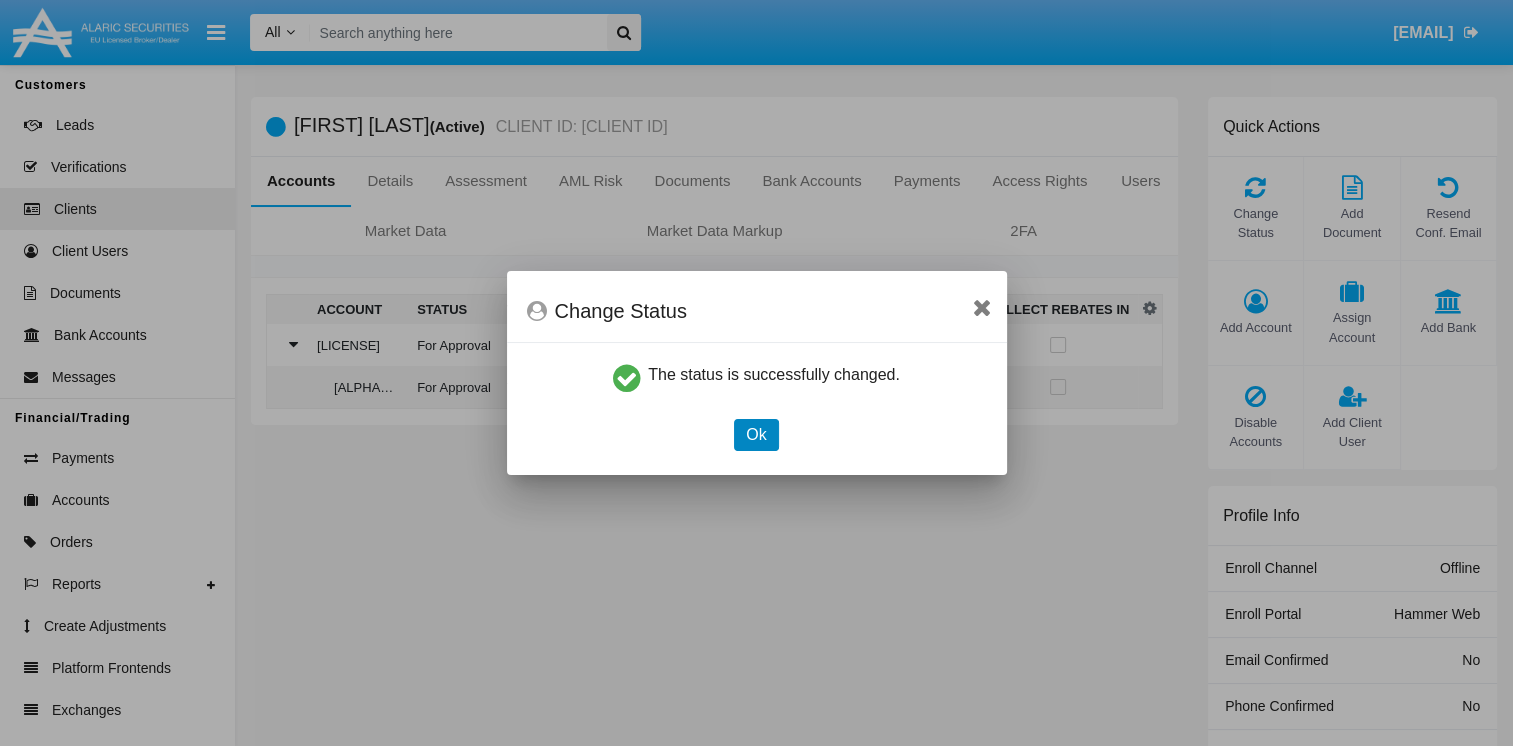 click on "Ok" at bounding box center [756, 435] 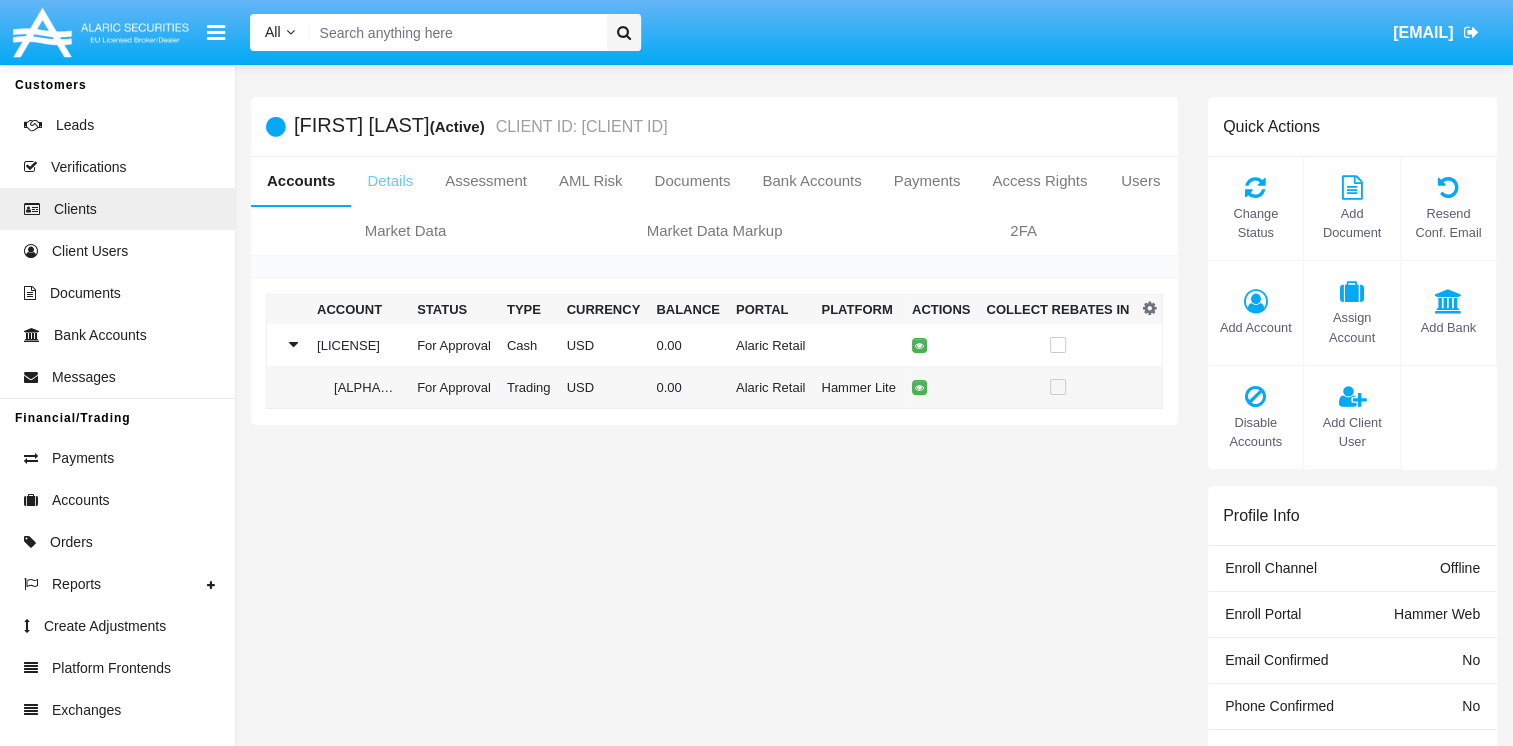 click on "Details" at bounding box center [390, 181] 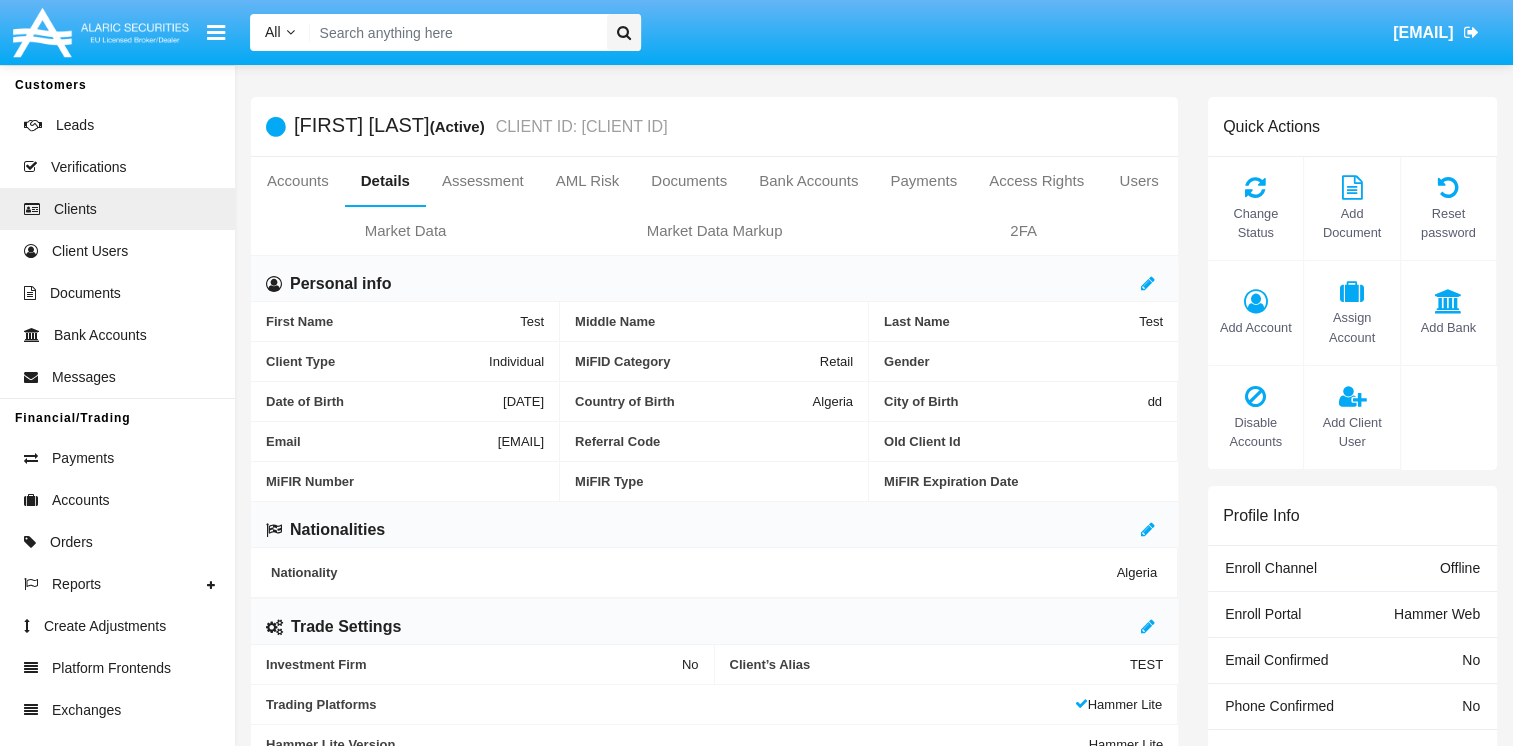 drag, startPoint x: 389, startPoint y: 439, endPoint x: 551, endPoint y: 445, distance: 162.11107 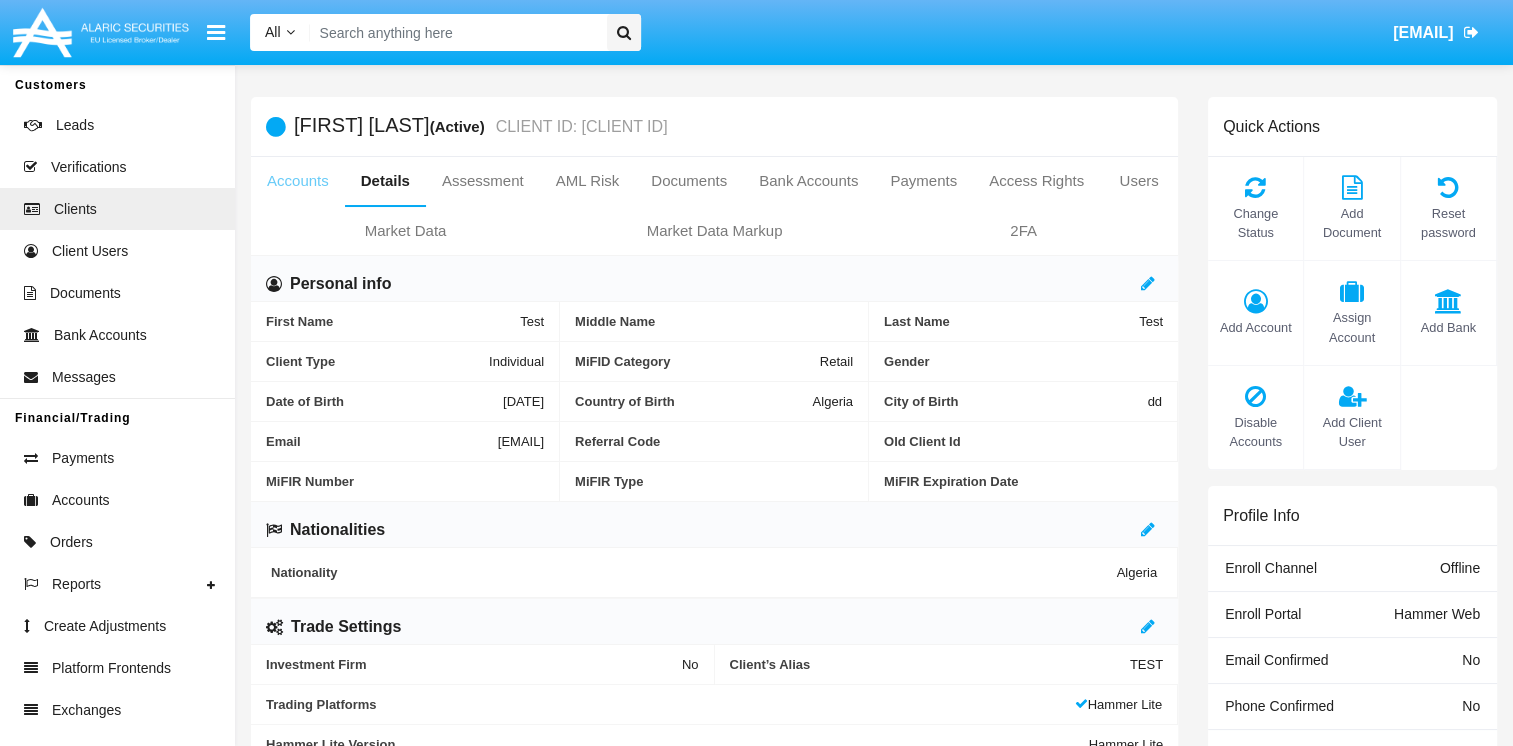 click on "Accounts" at bounding box center [298, 181] 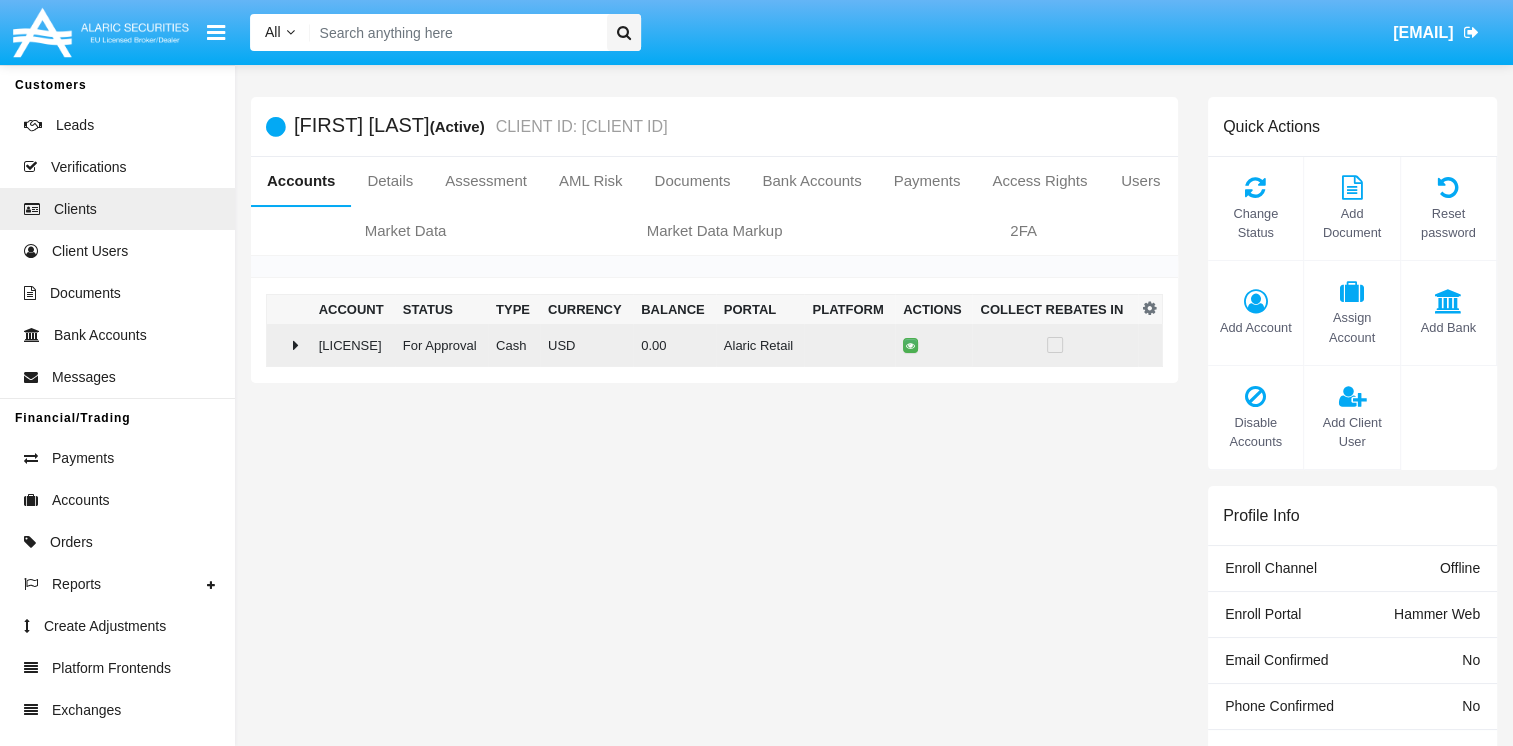 click on "[LICENSE]" 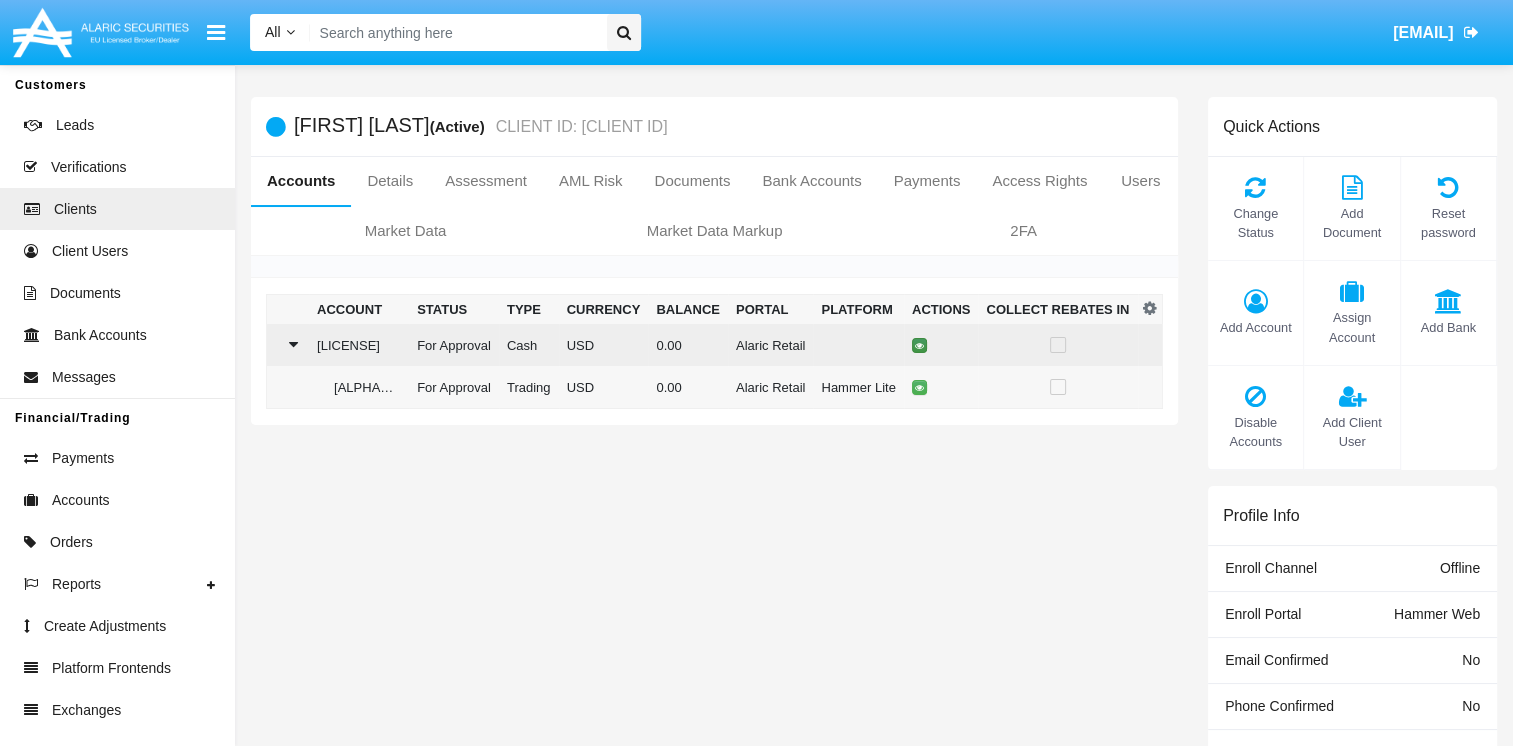 click 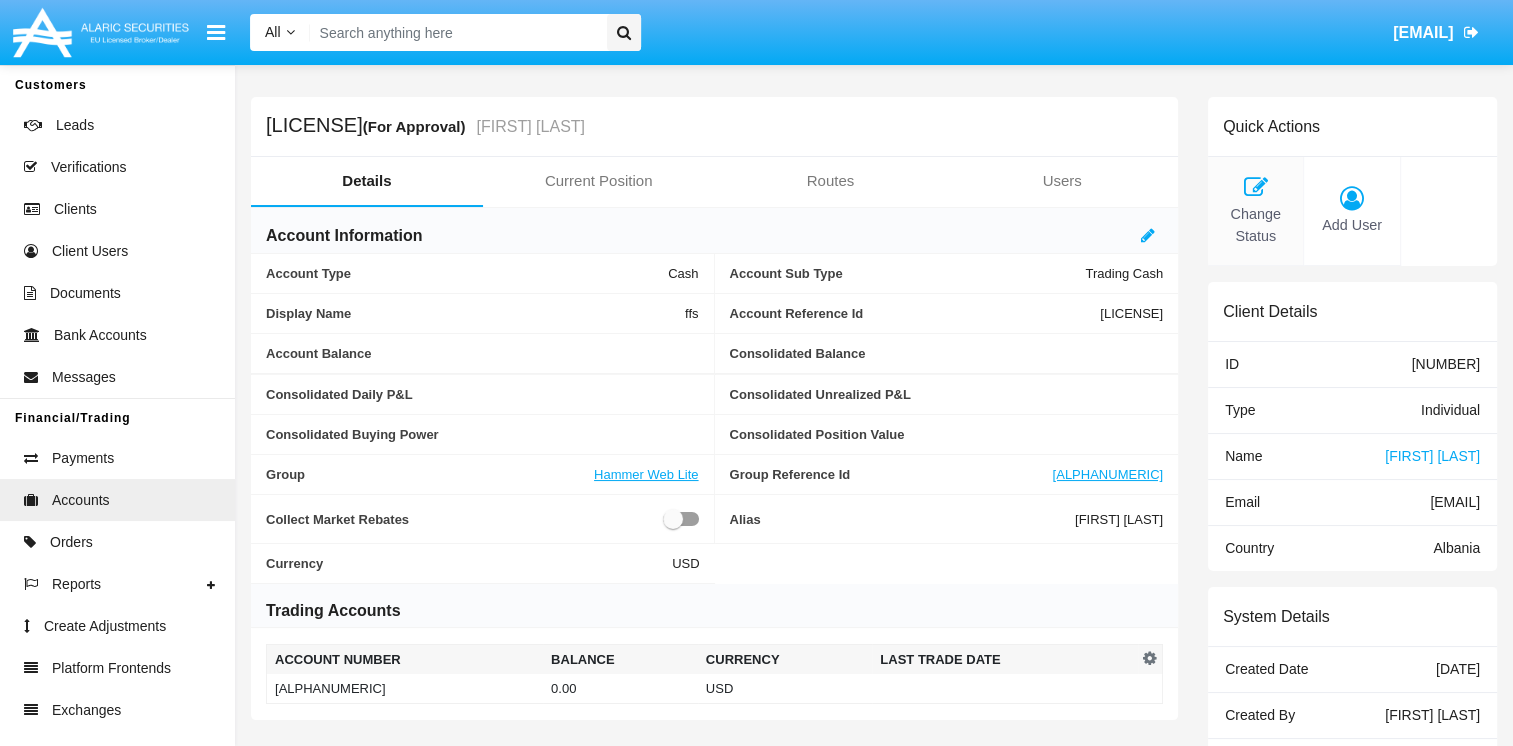 click on "Change Status" 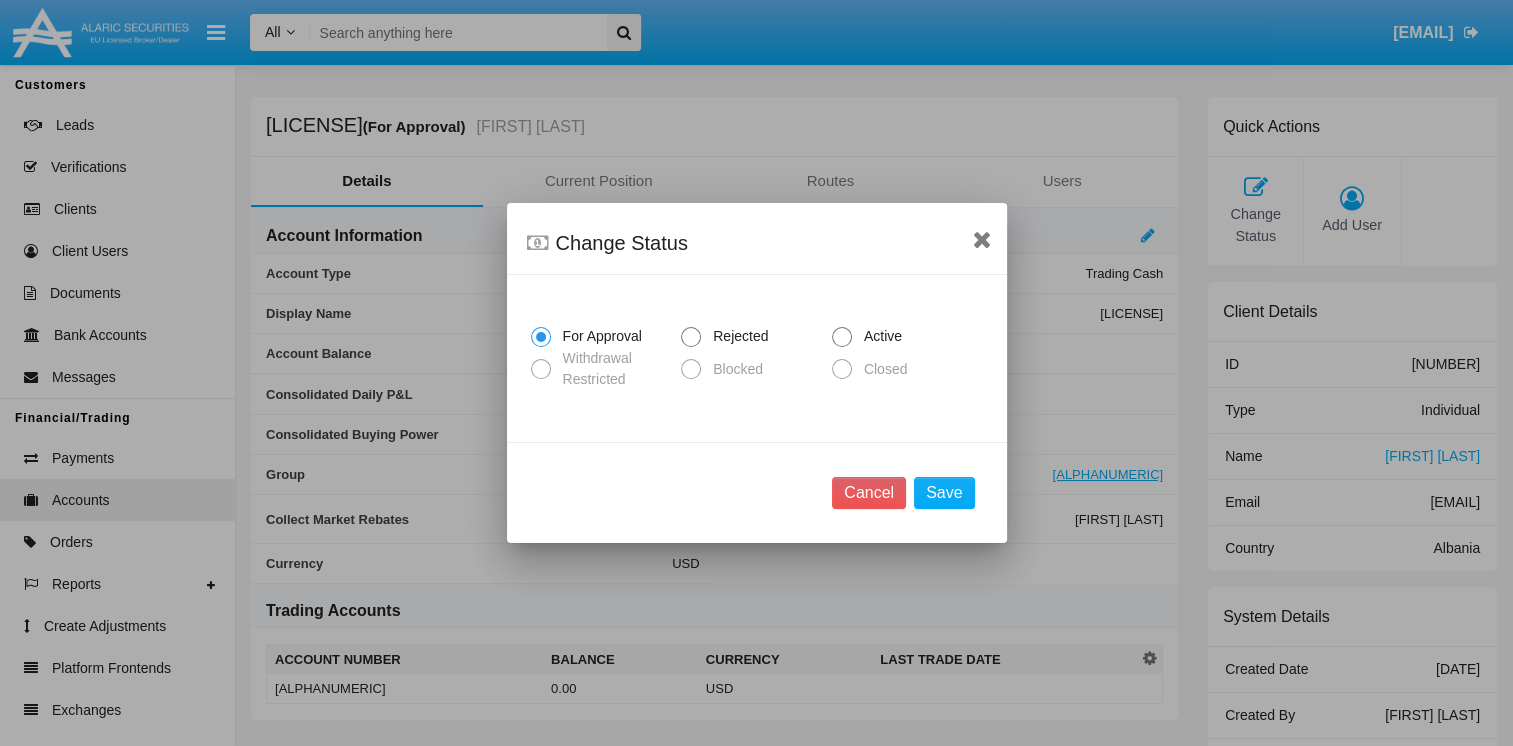 click on "For Approval     Rejected     Active     Withdrawal Restricted     Blocked     Closed" at bounding box center [757, 360] 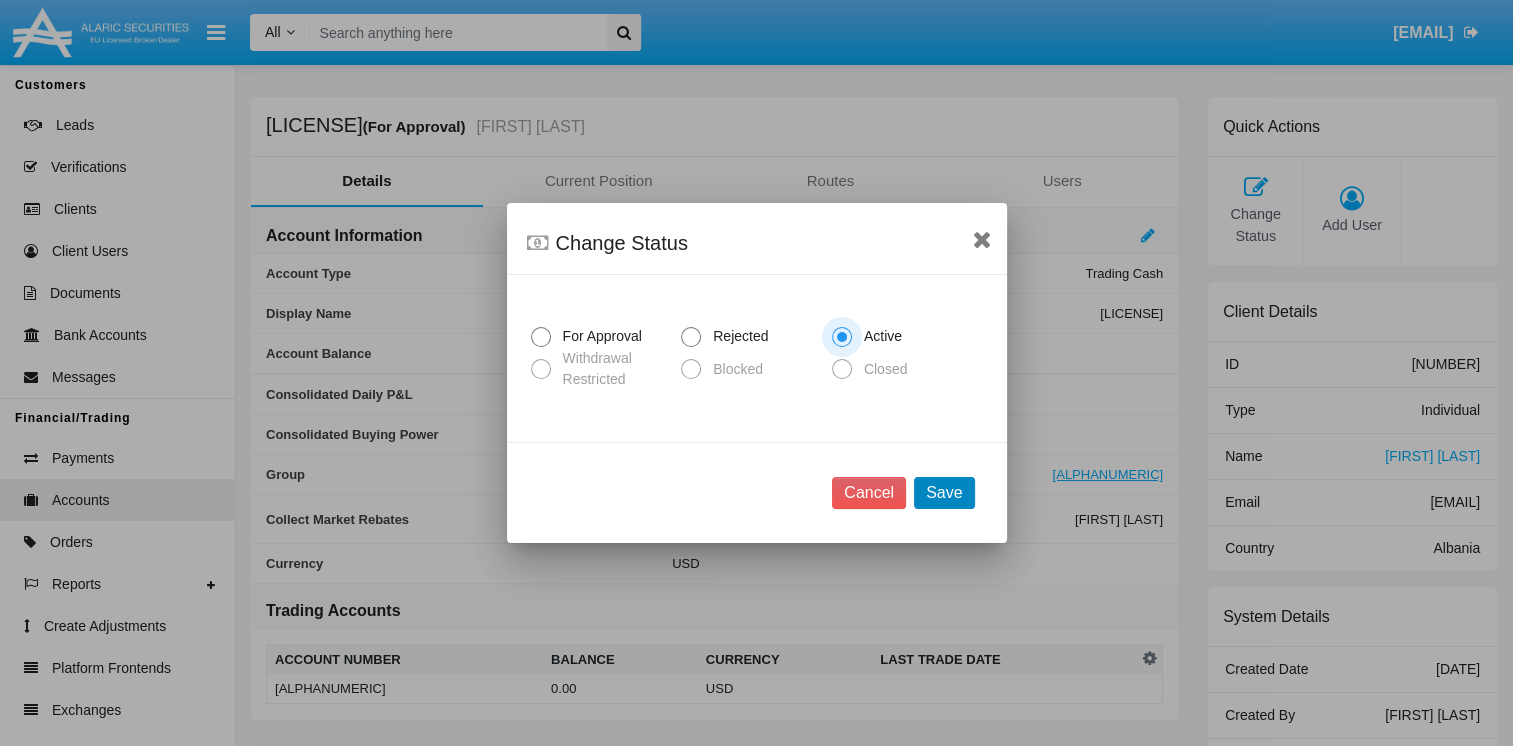 click on "Save" at bounding box center (944, 493) 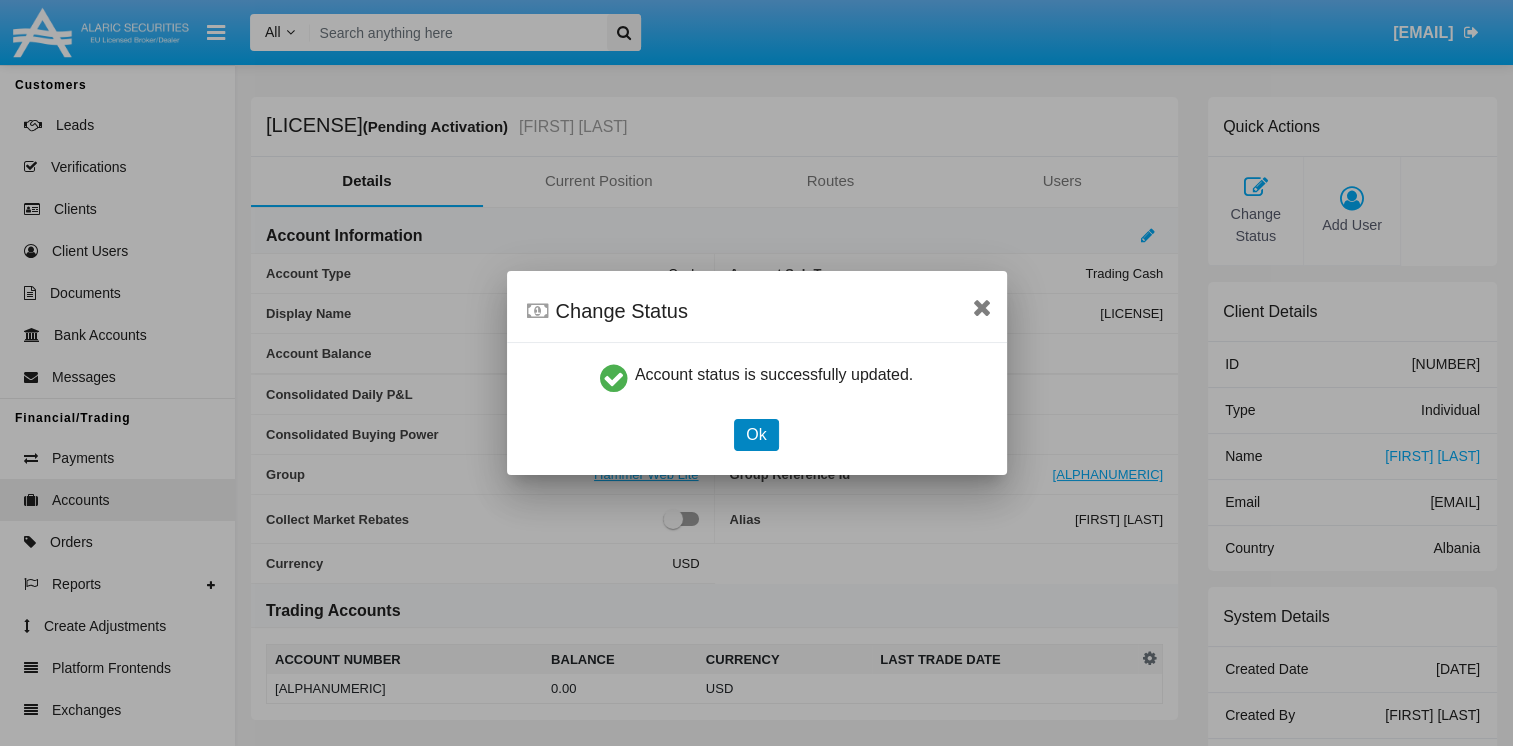 click on "Ok" at bounding box center (756, 435) 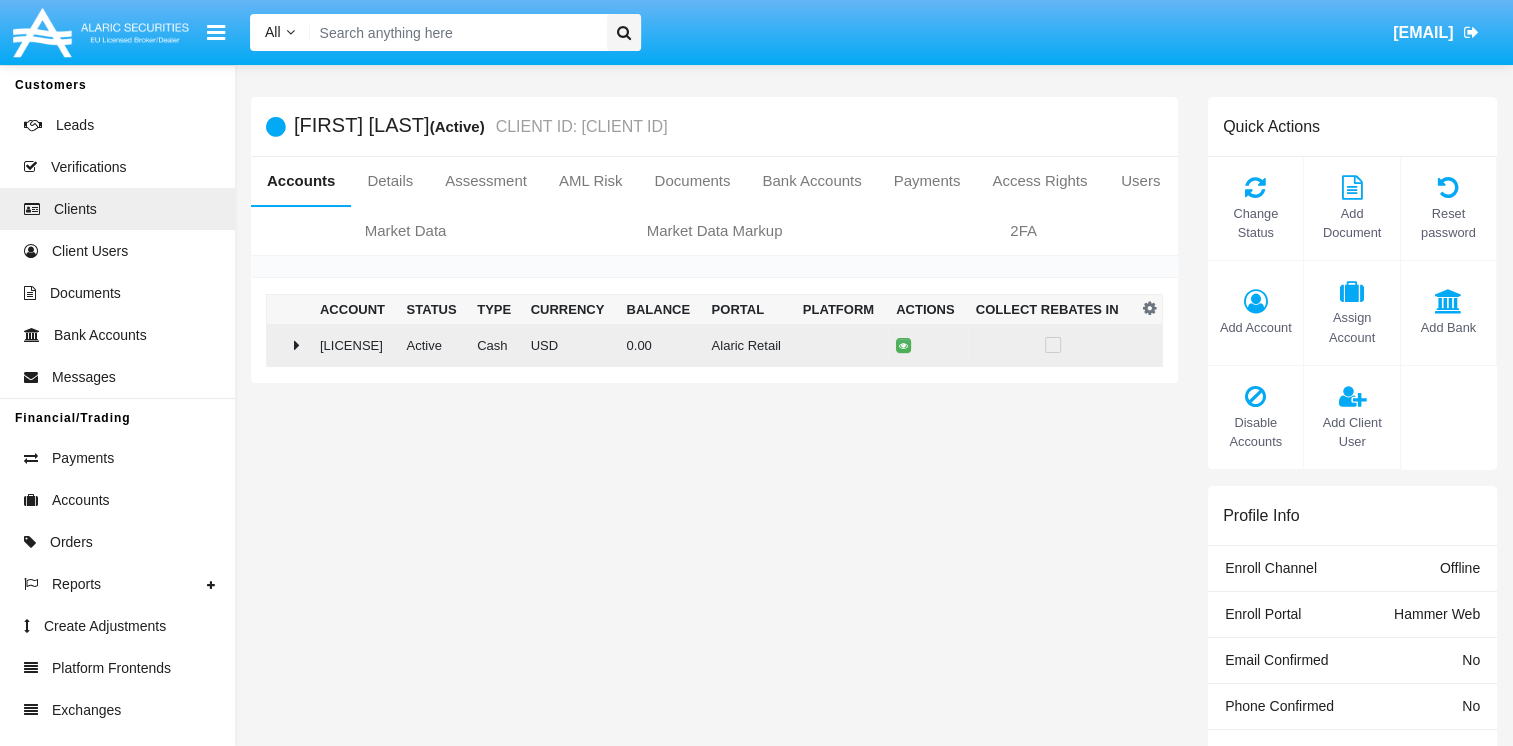 click on "[LICENSE]" 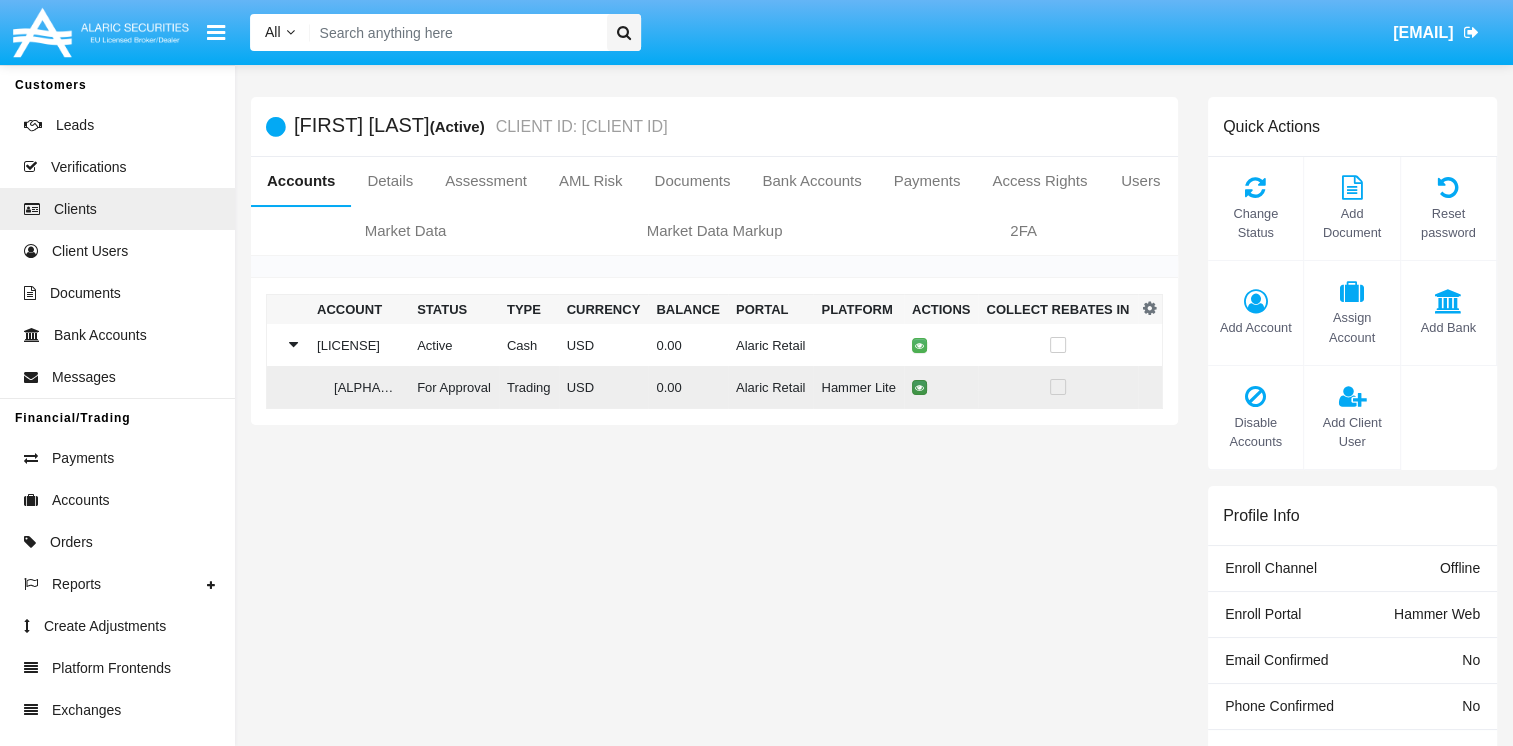 click 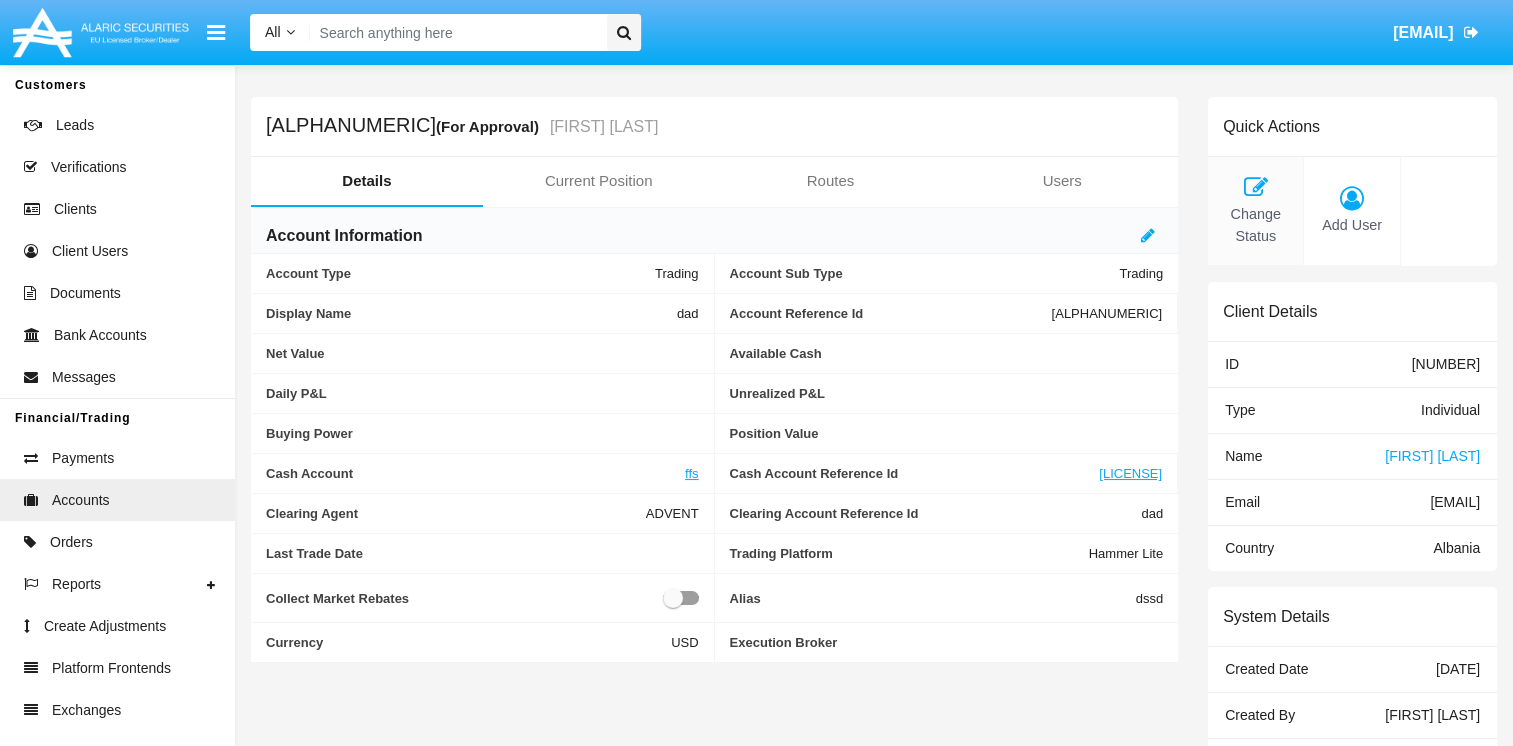 click on "Change Status" 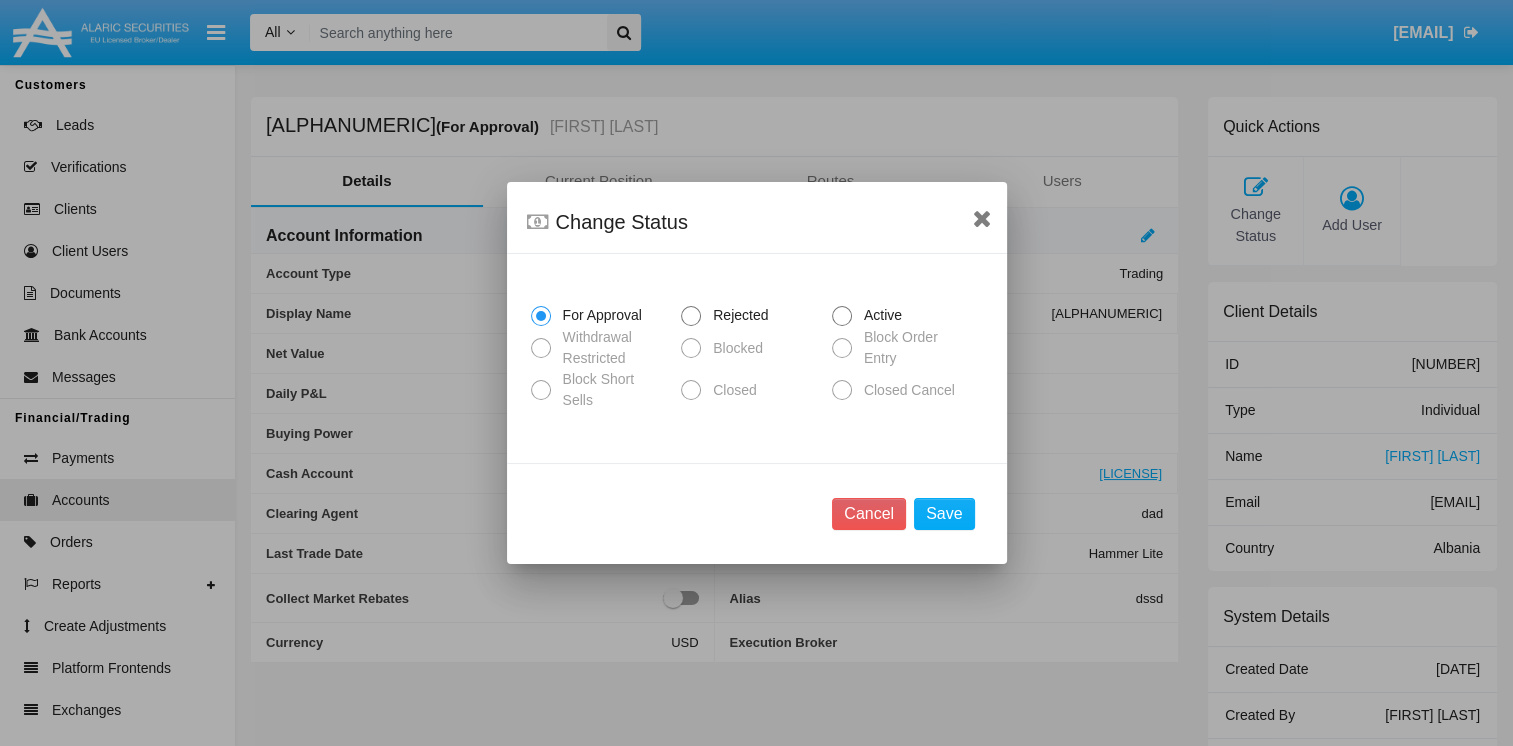 click at bounding box center (842, 316) 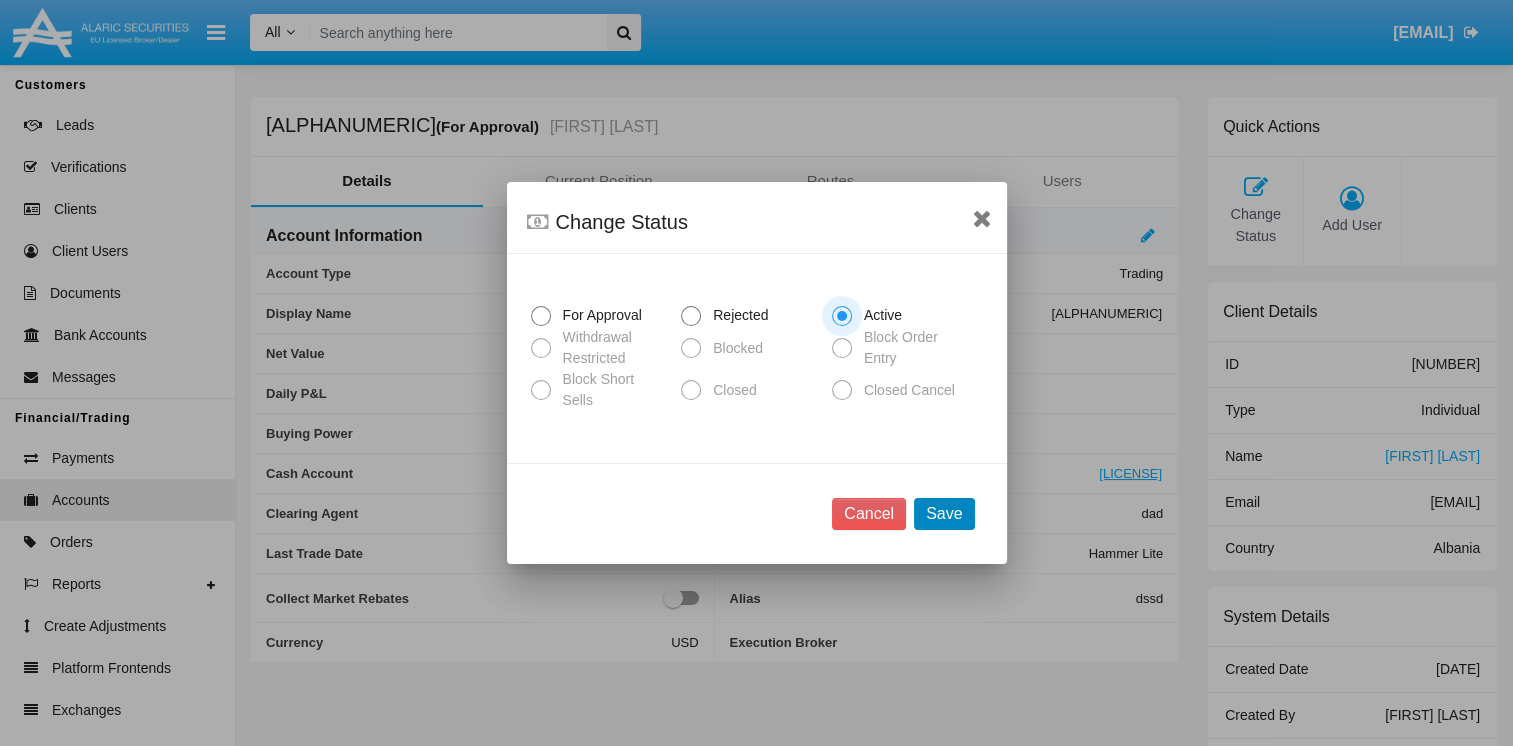 click on "Save" at bounding box center (944, 514) 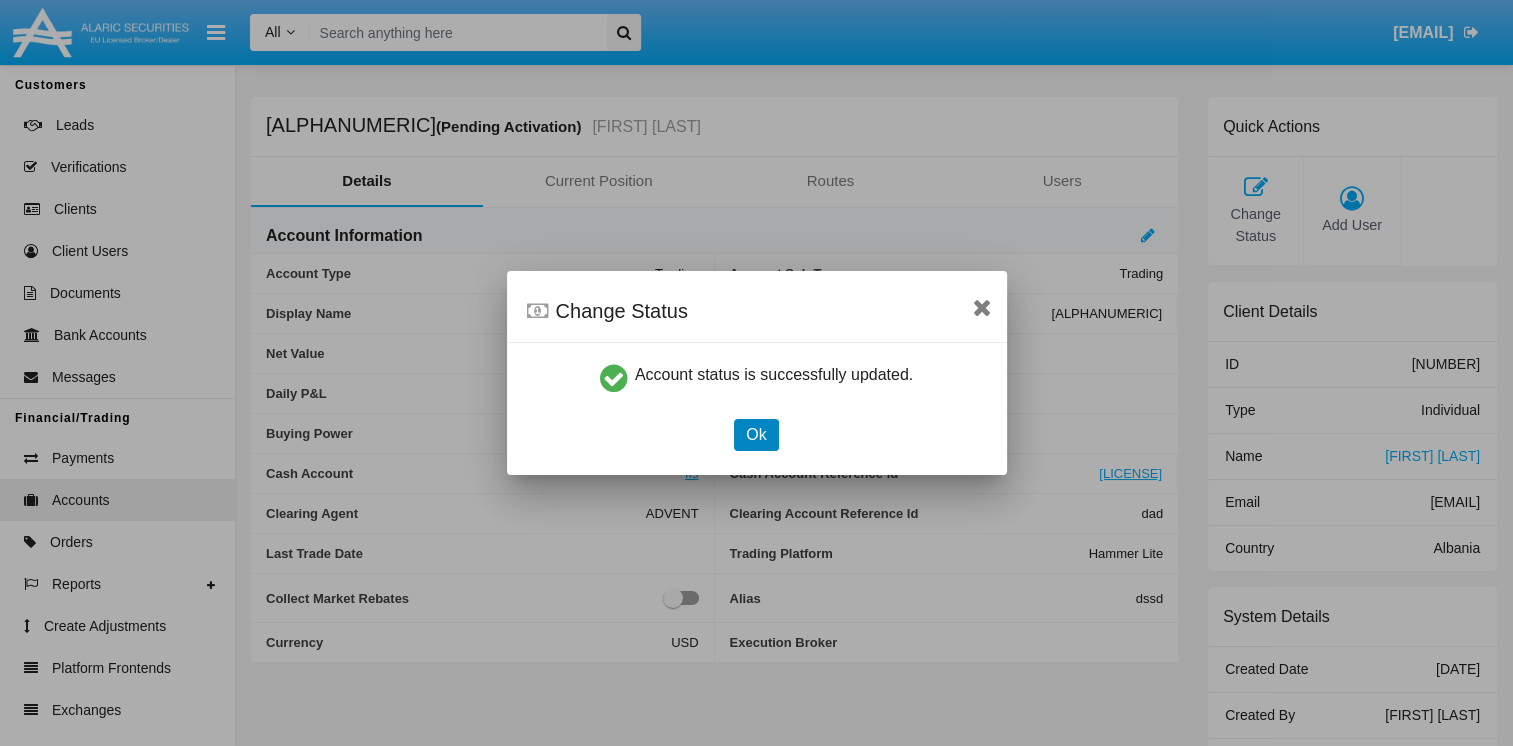 click on "Ok" at bounding box center (756, 435) 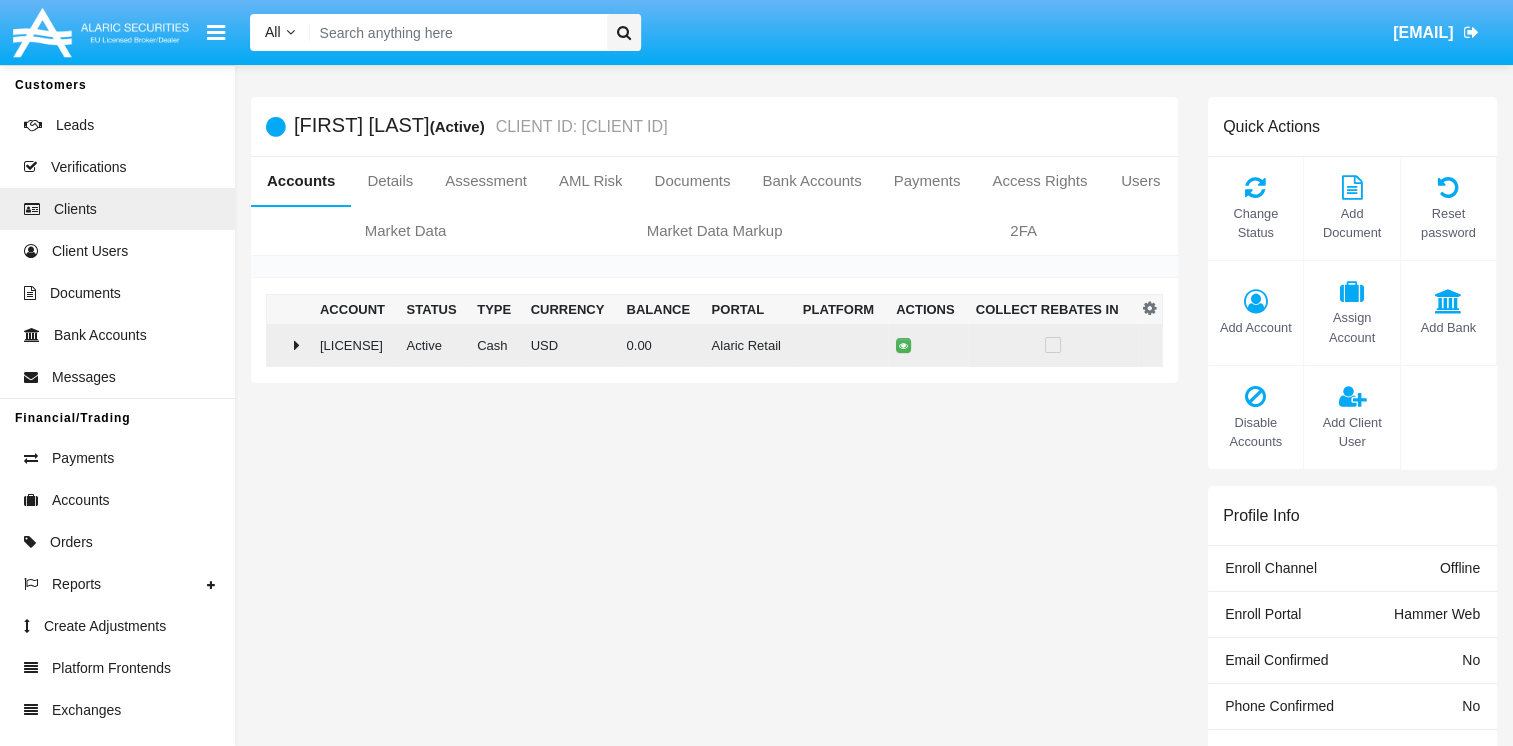 click on "[LICENSE]" 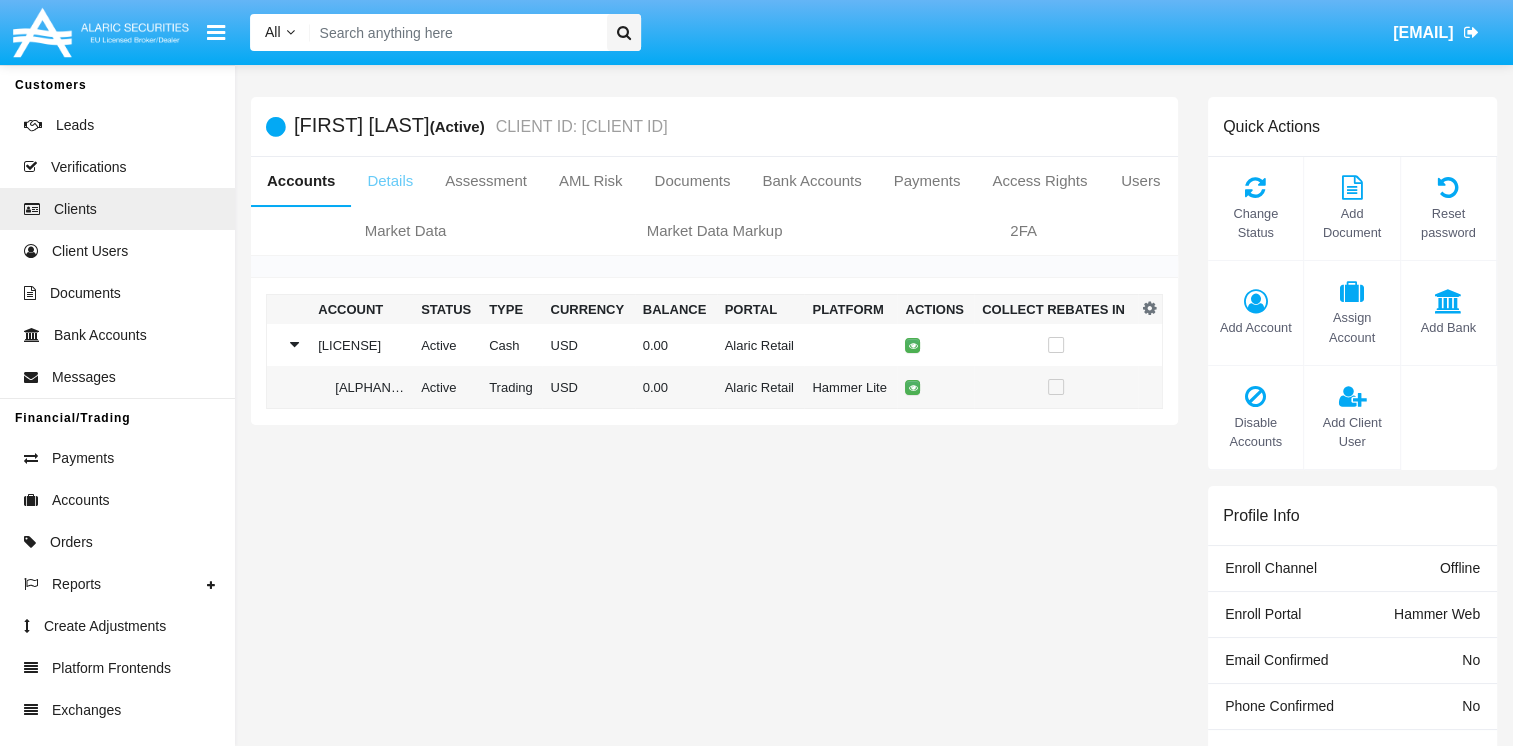 click on "Details" at bounding box center [390, 181] 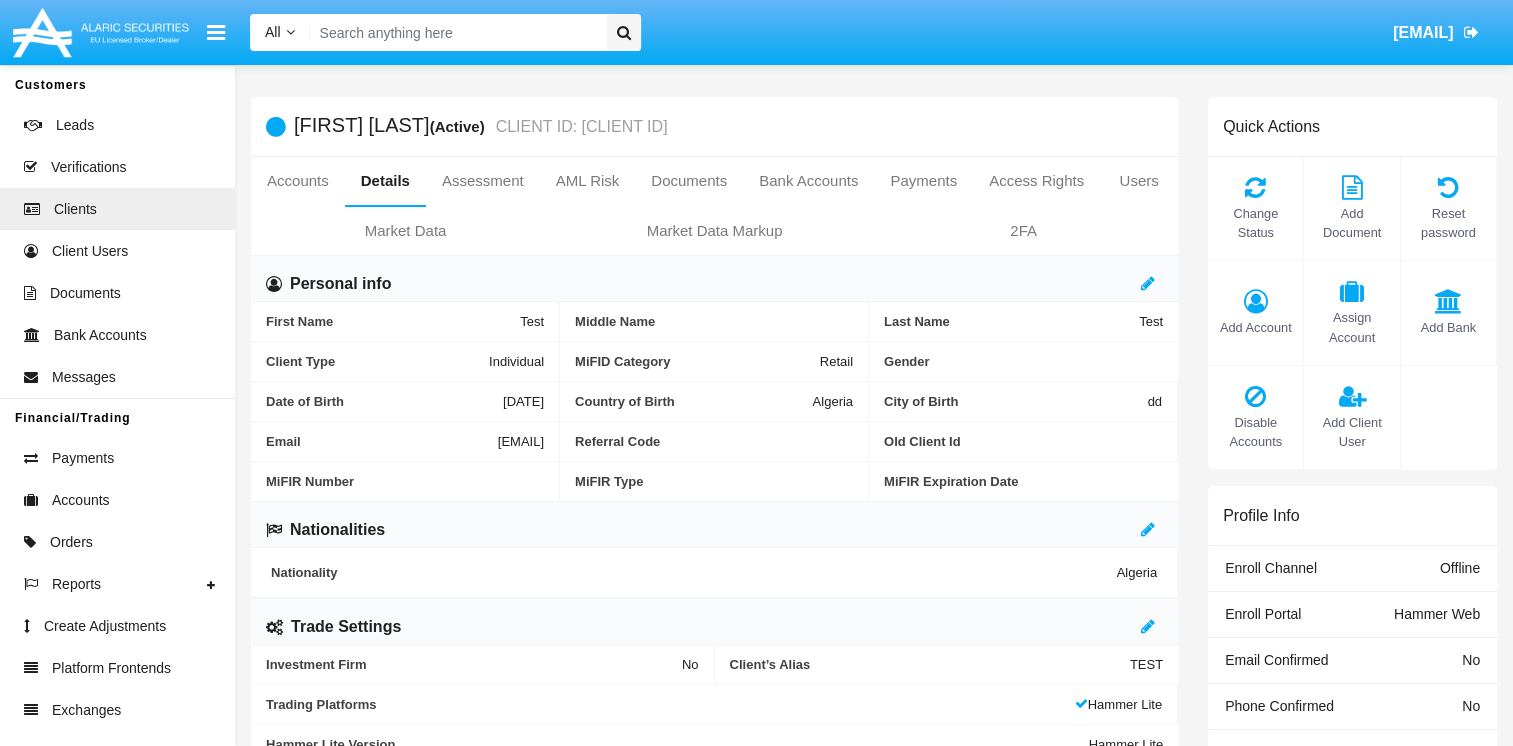 drag, startPoint x: 402, startPoint y: 439, endPoint x: 549, endPoint y: 446, distance: 147.16656 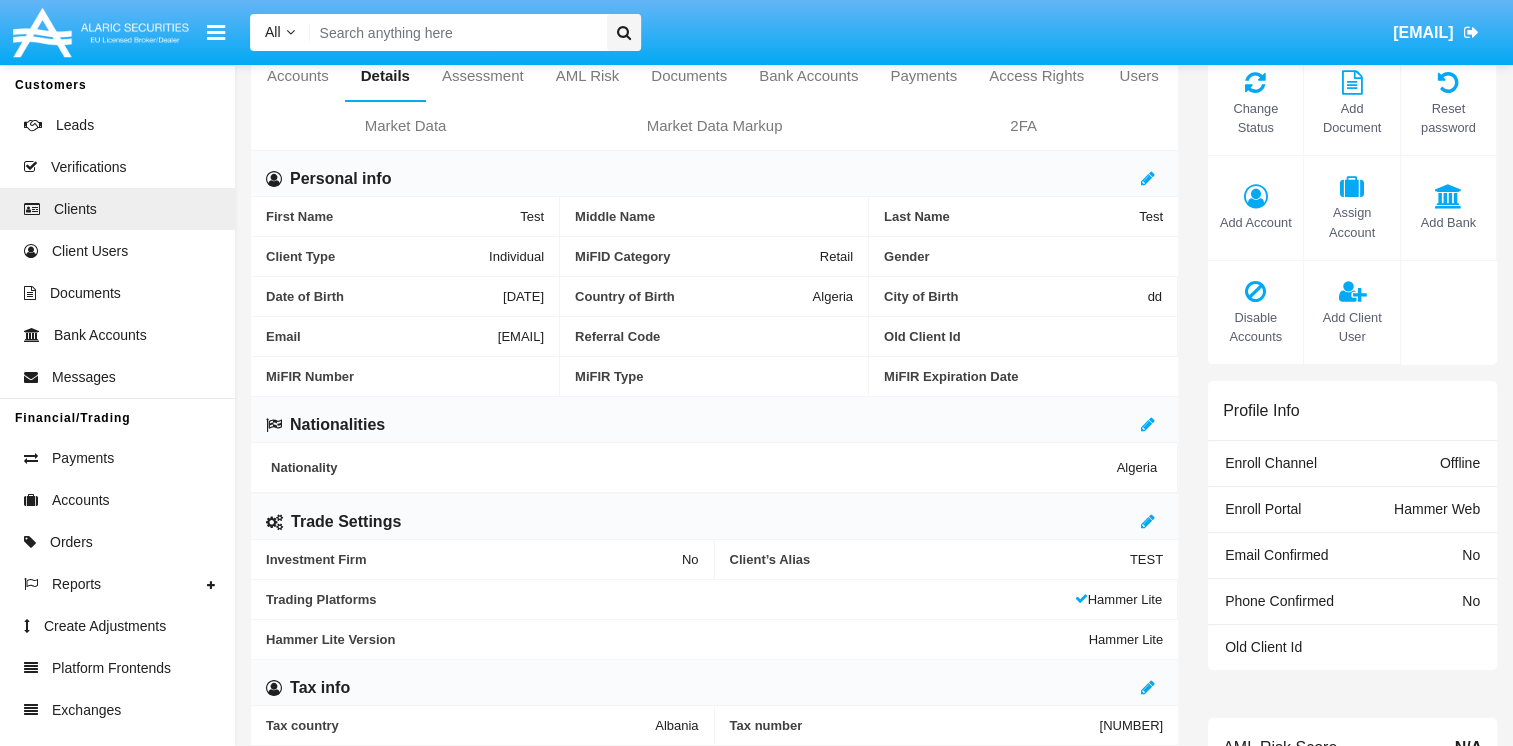 scroll, scrollTop: 200, scrollLeft: 0, axis: vertical 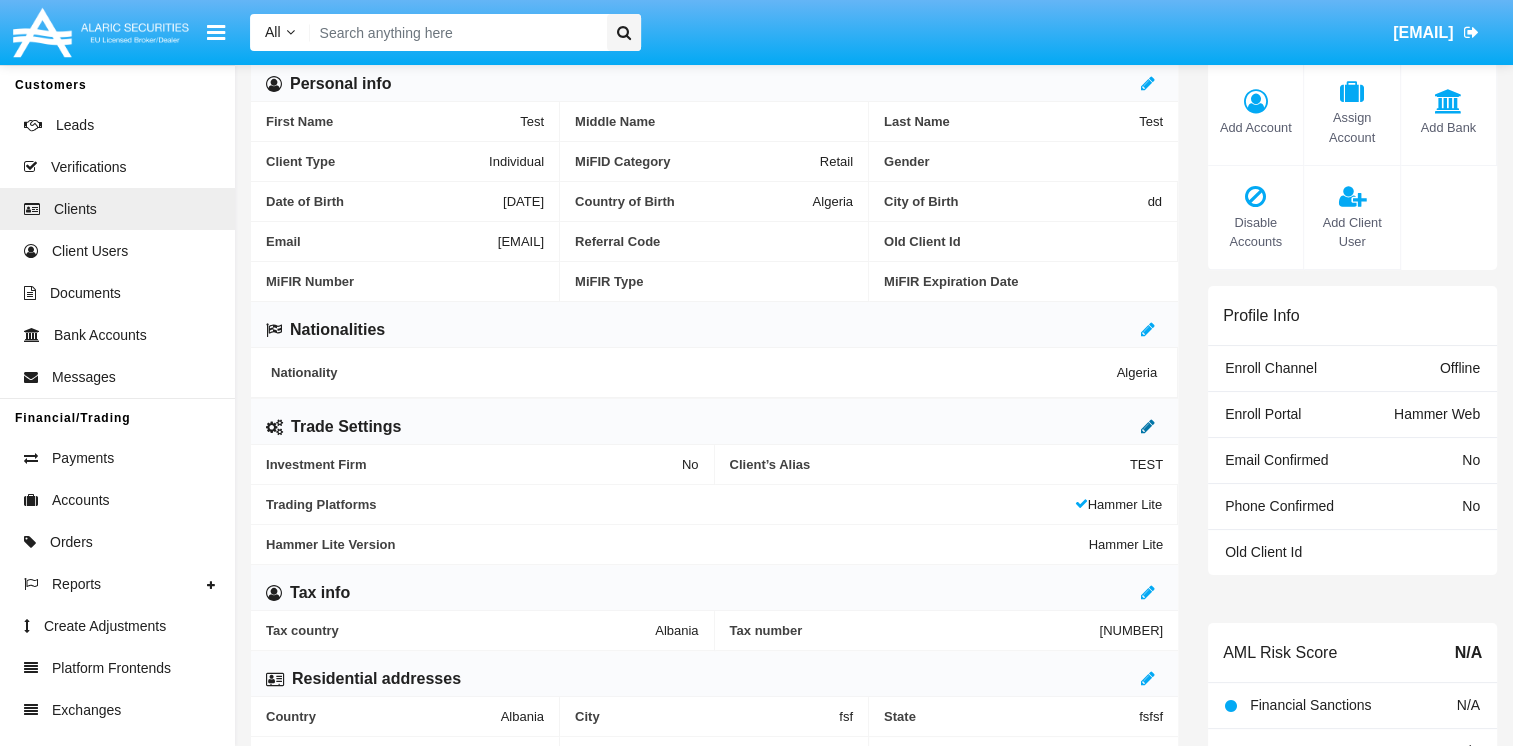 drag, startPoint x: 1146, startPoint y: 426, endPoint x: 1081, endPoint y: 542, distance: 132.96992 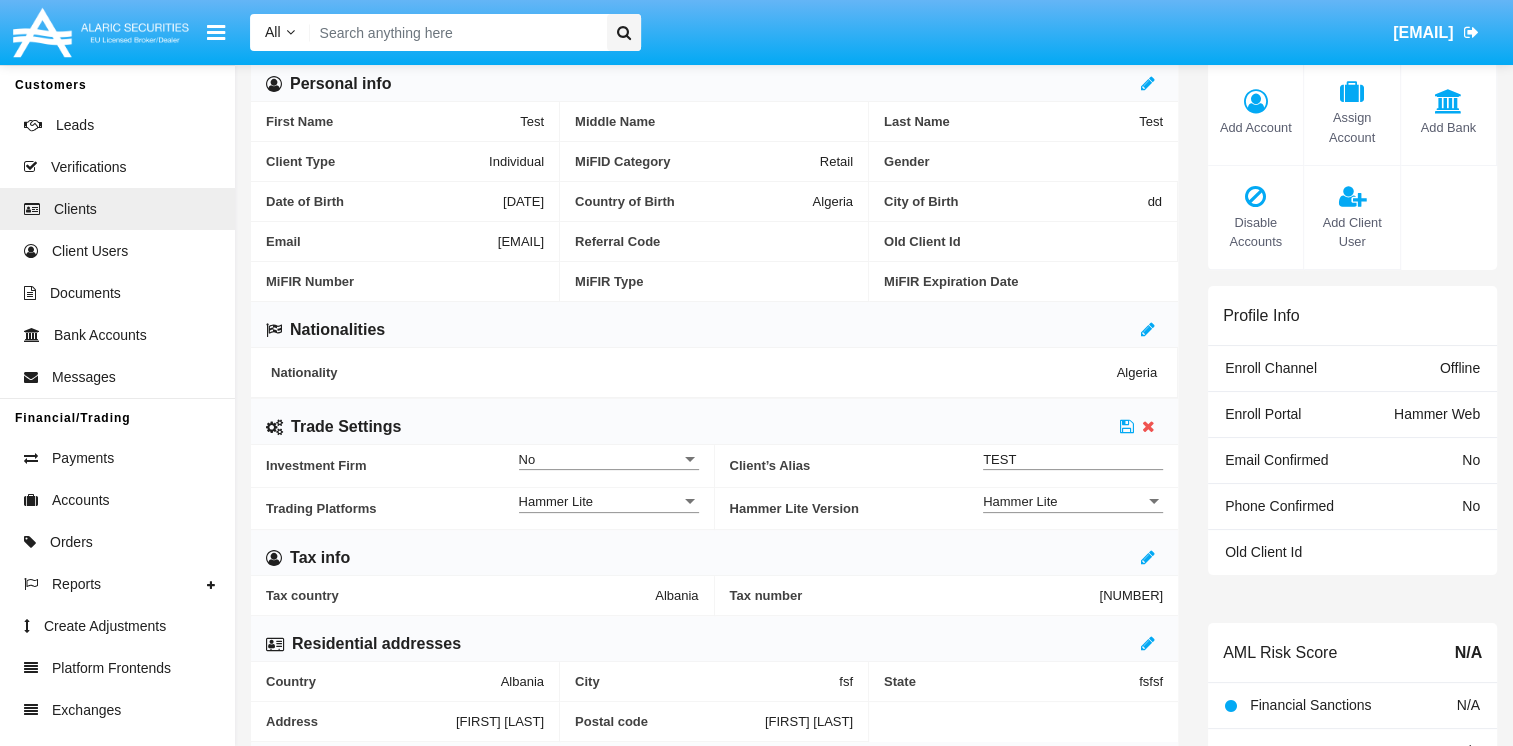 click on "Hammer Lite" at bounding box center (1064, 501) 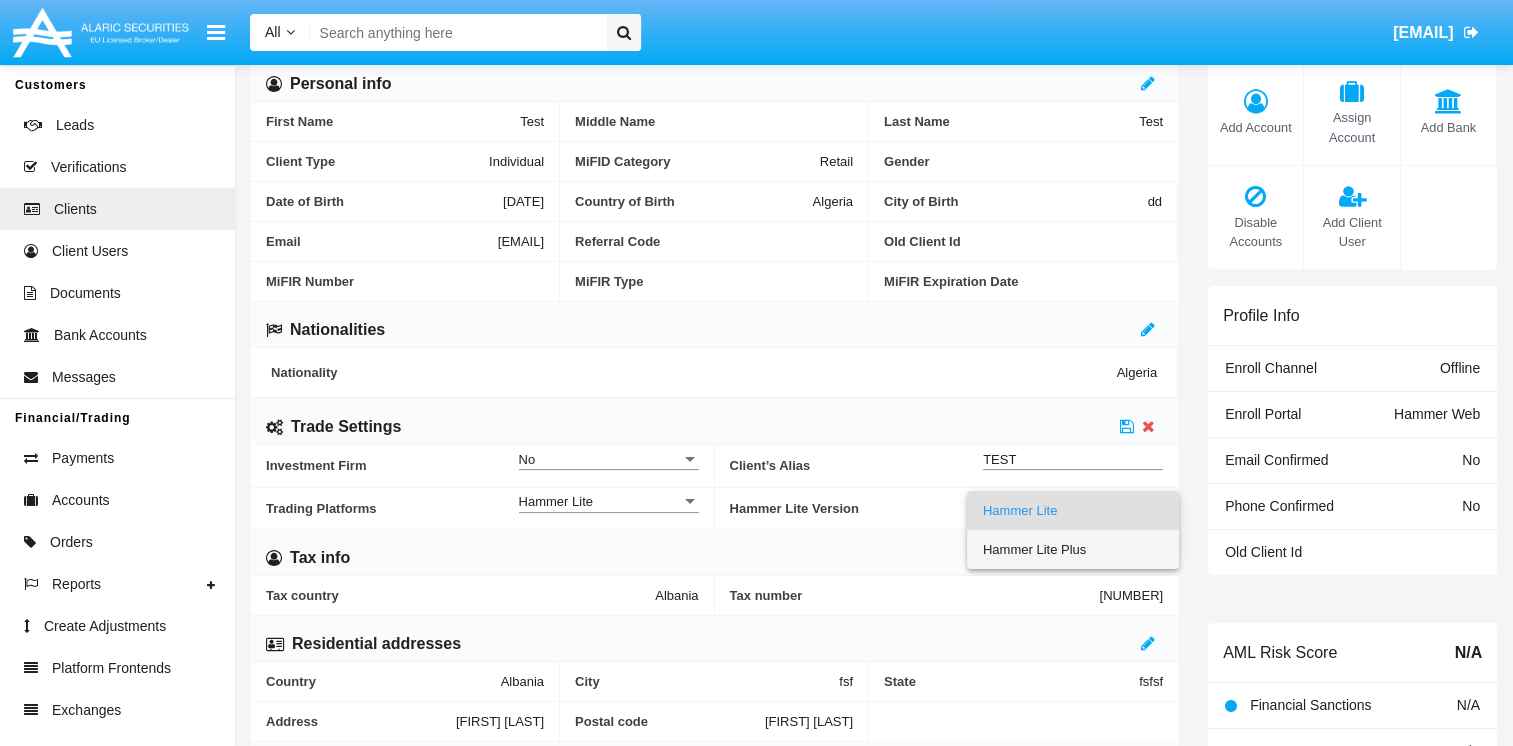 click on "Hammer Lite Plus" at bounding box center [1073, 549] 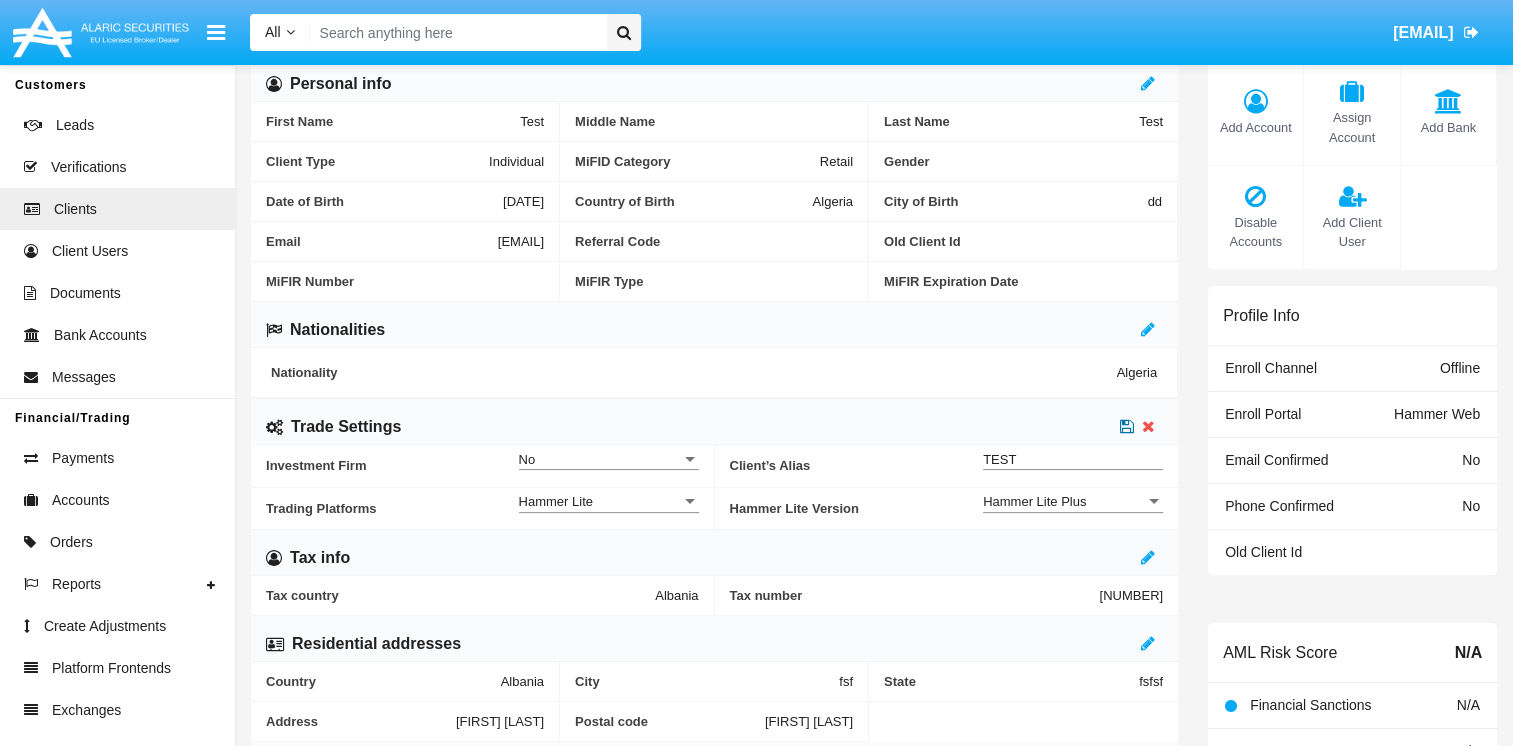 click 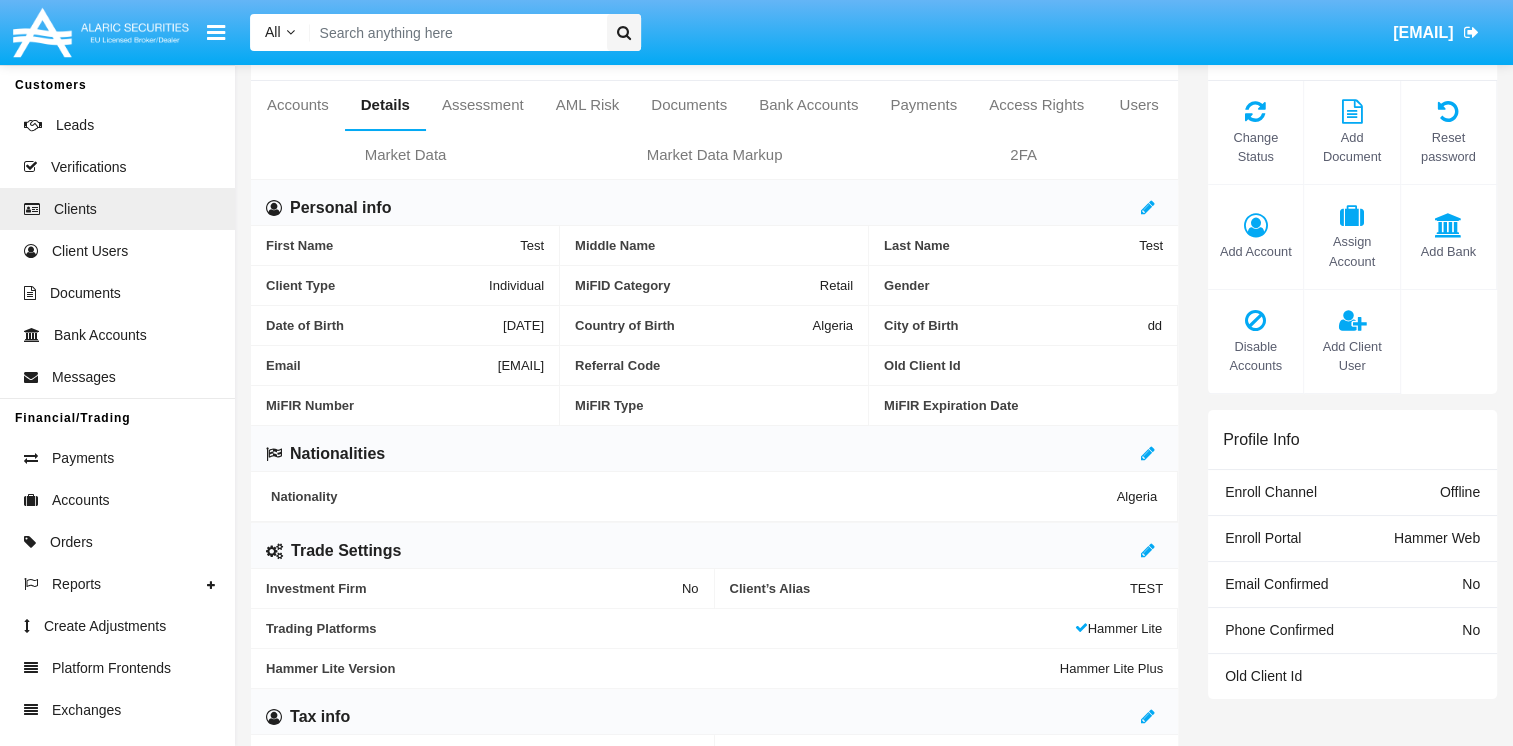 scroll, scrollTop: 0, scrollLeft: 0, axis: both 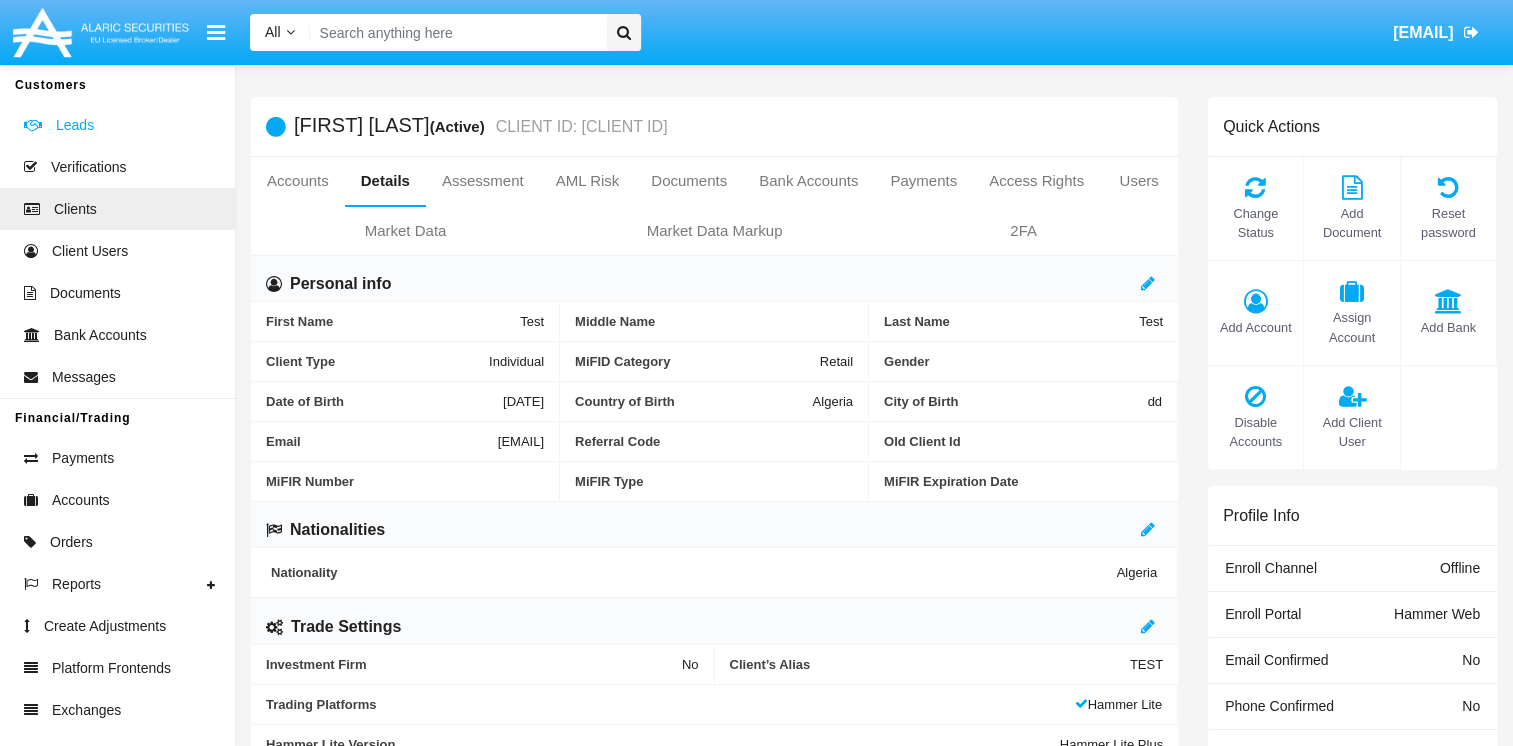 click on "Leads" 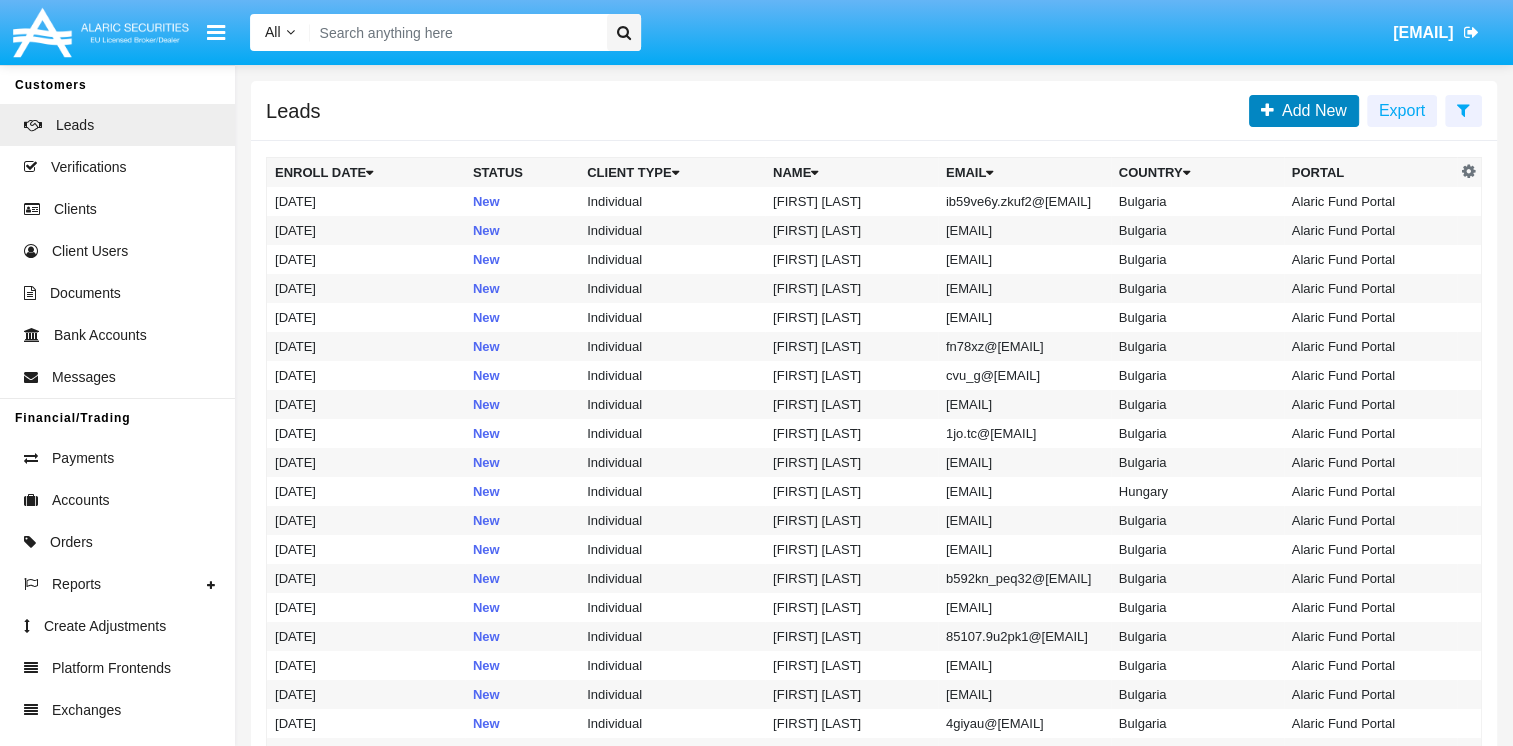 click on "Add New" 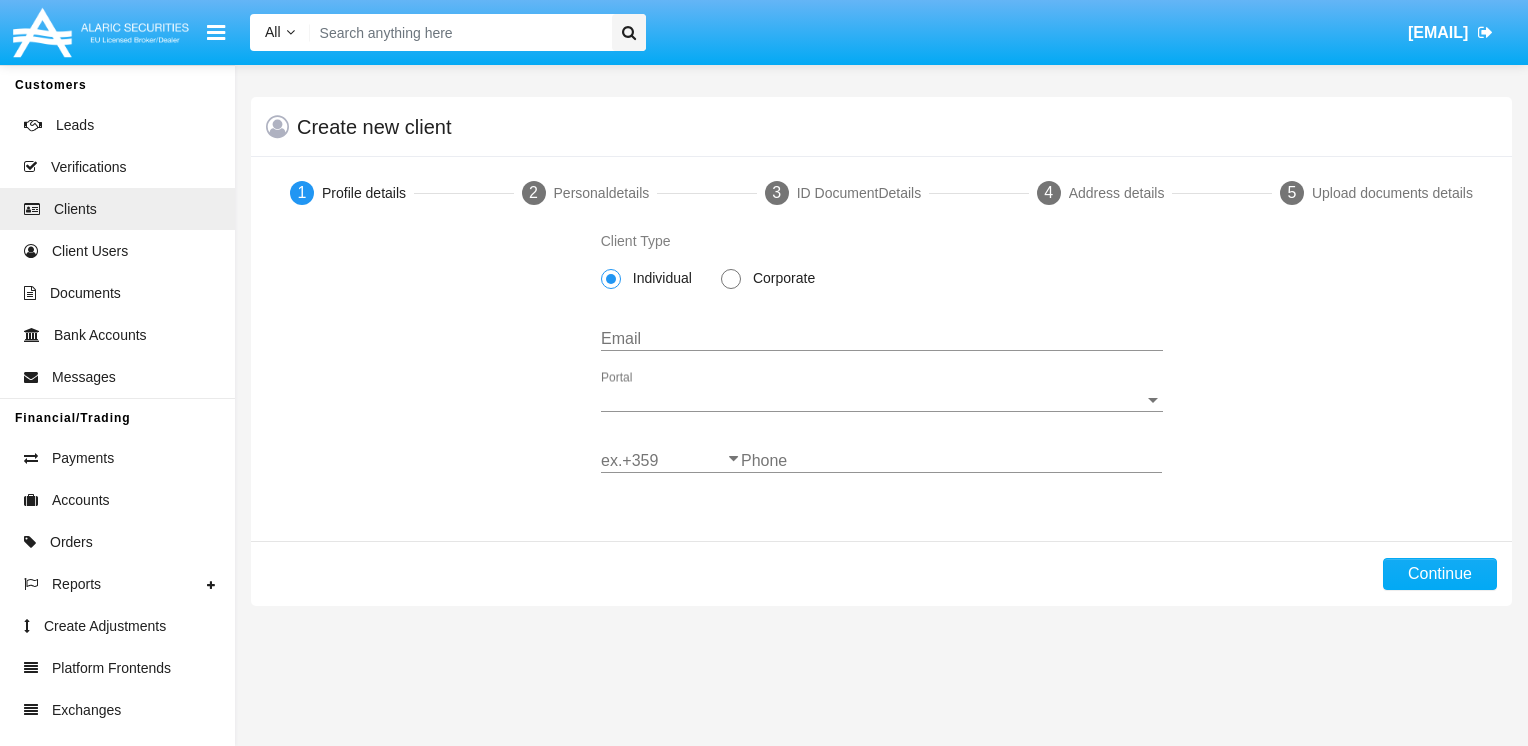 click on "Email" at bounding box center [882, 339] 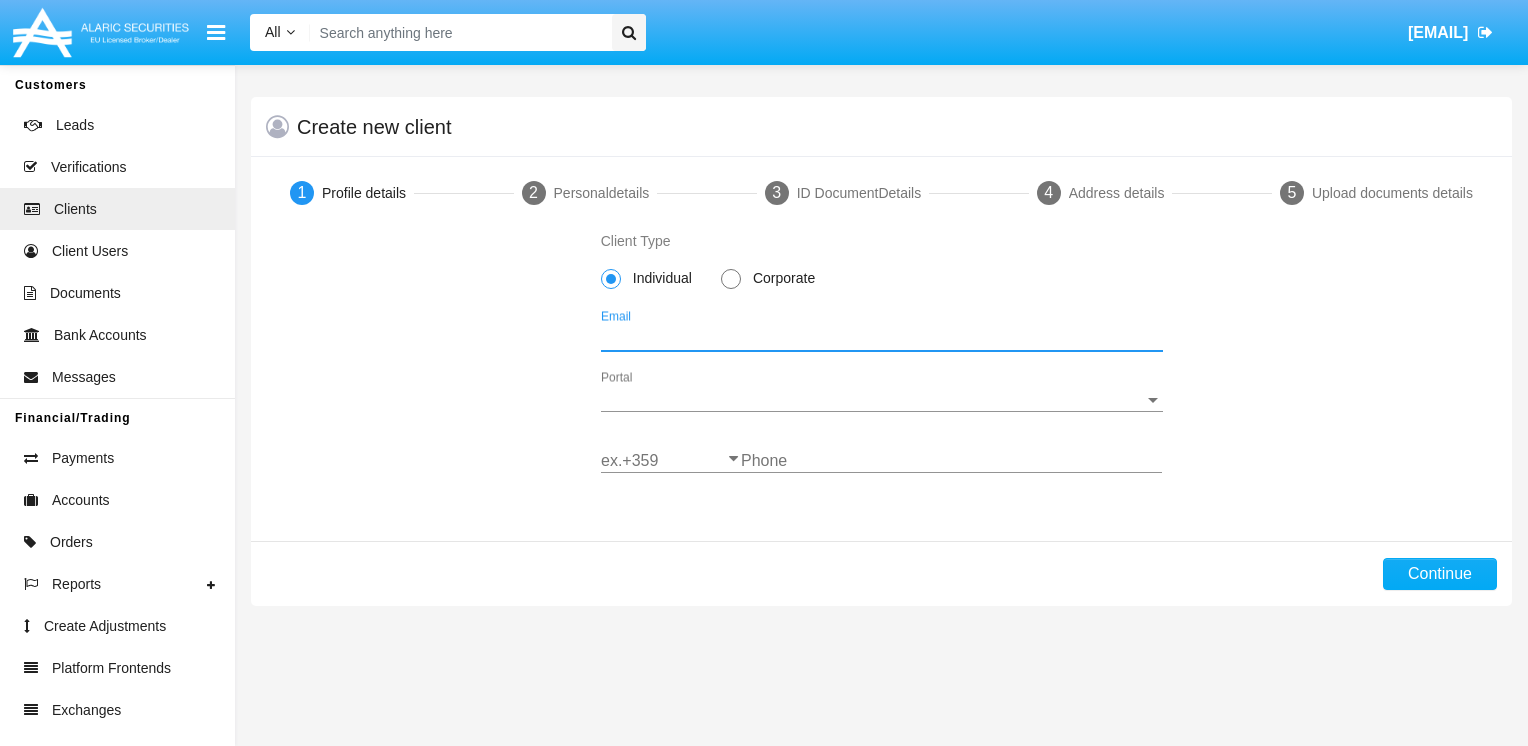 paste on "[EMAIL]" 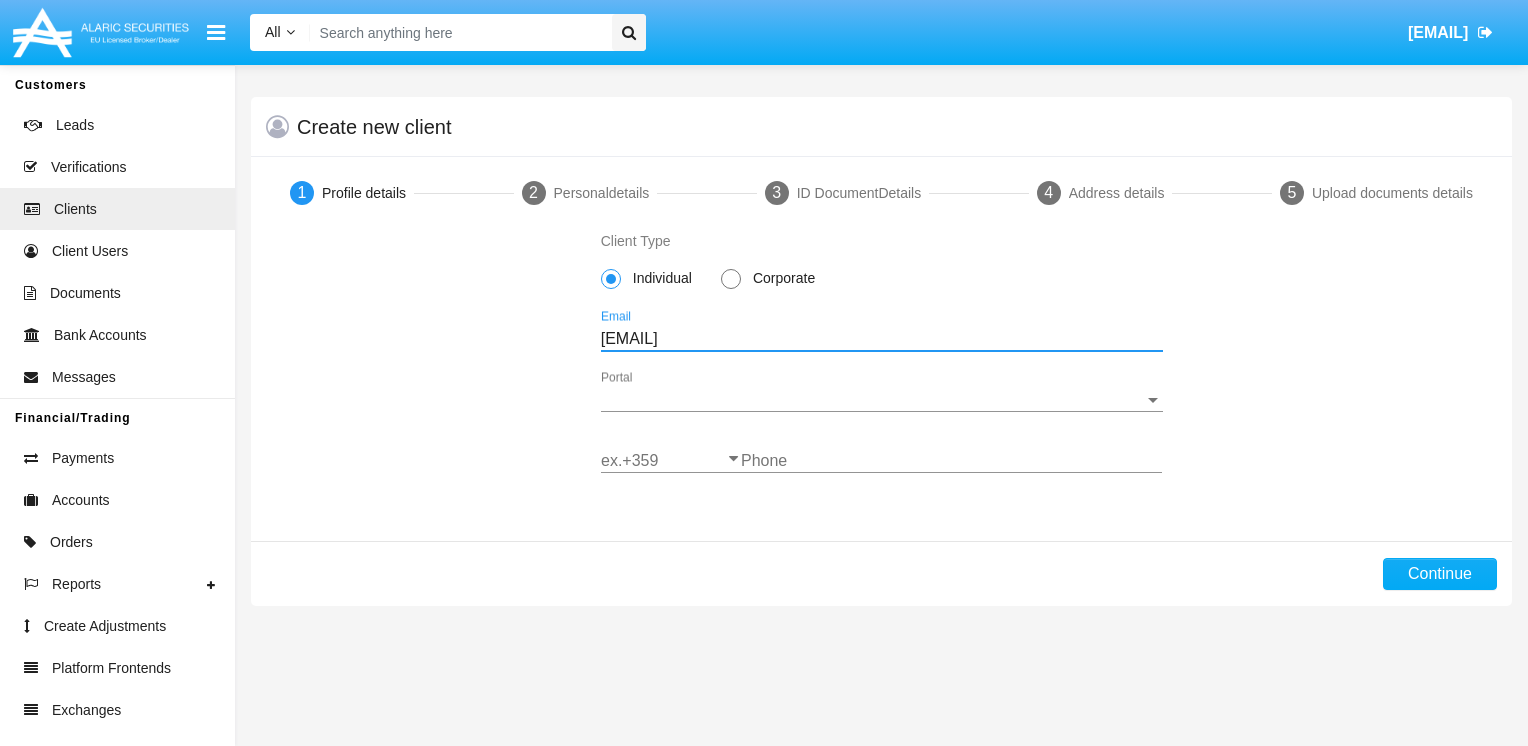 type on "[EMAIL]" 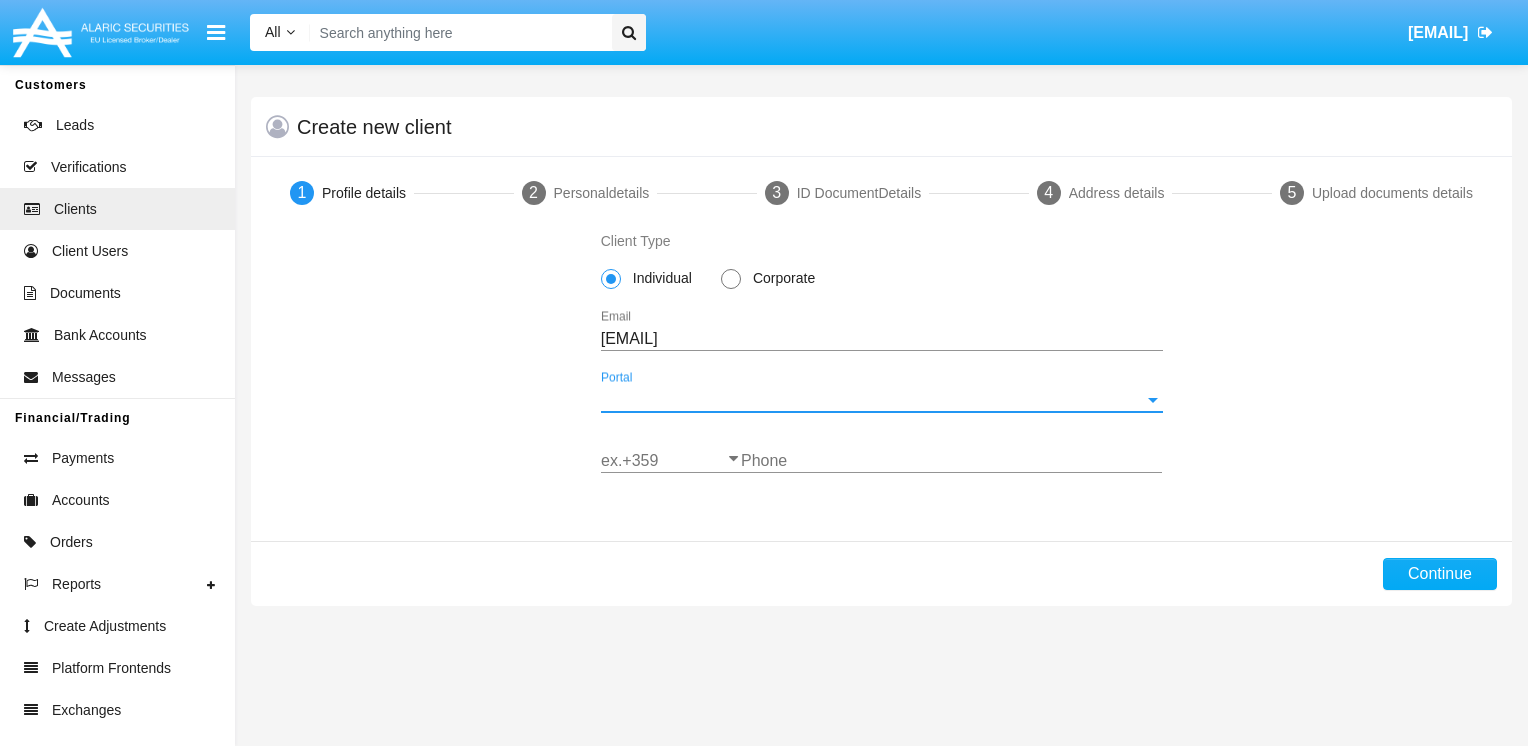 click on "Portal" at bounding box center (873, 400) 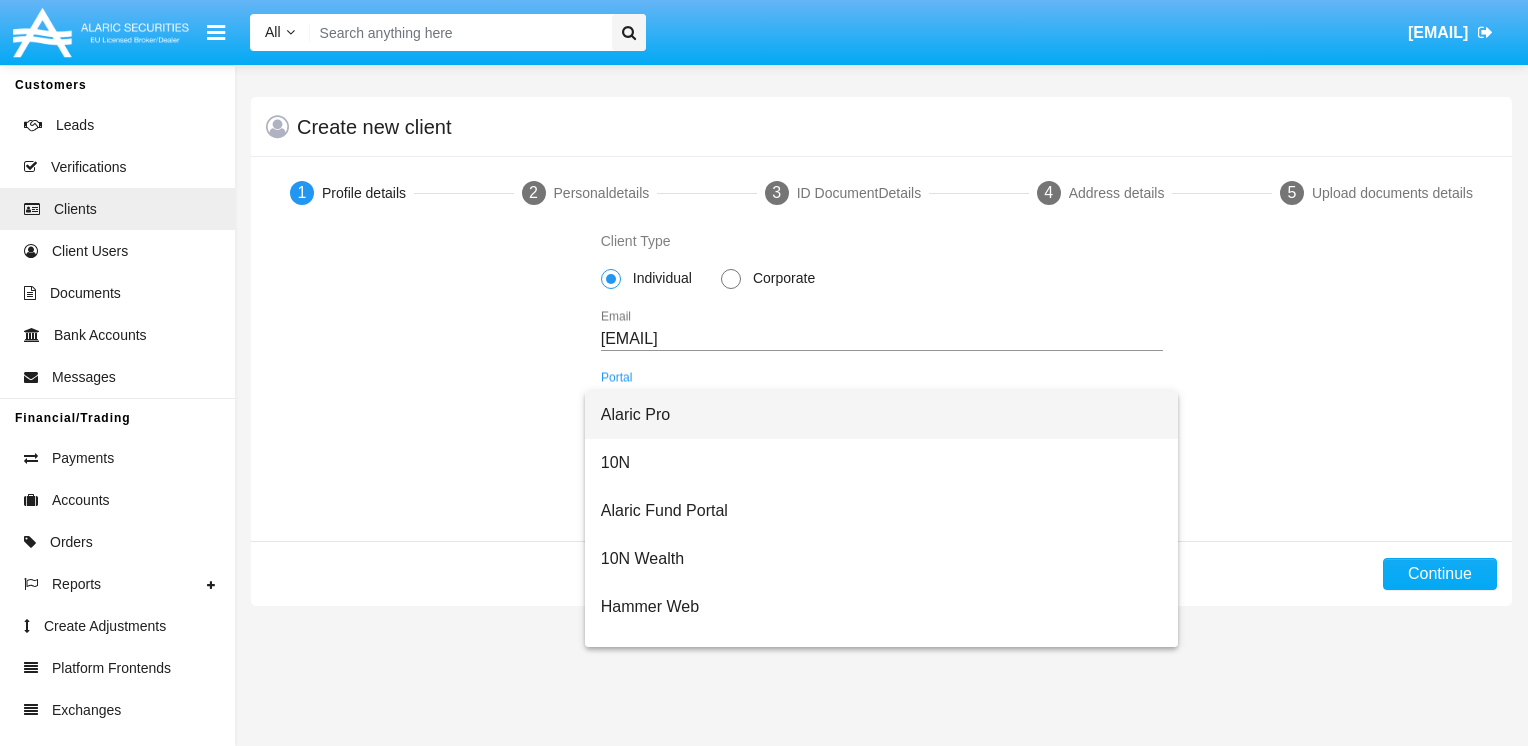 drag, startPoint x: 659, startPoint y: 410, endPoint x: 661, endPoint y: 454, distance: 44.04543 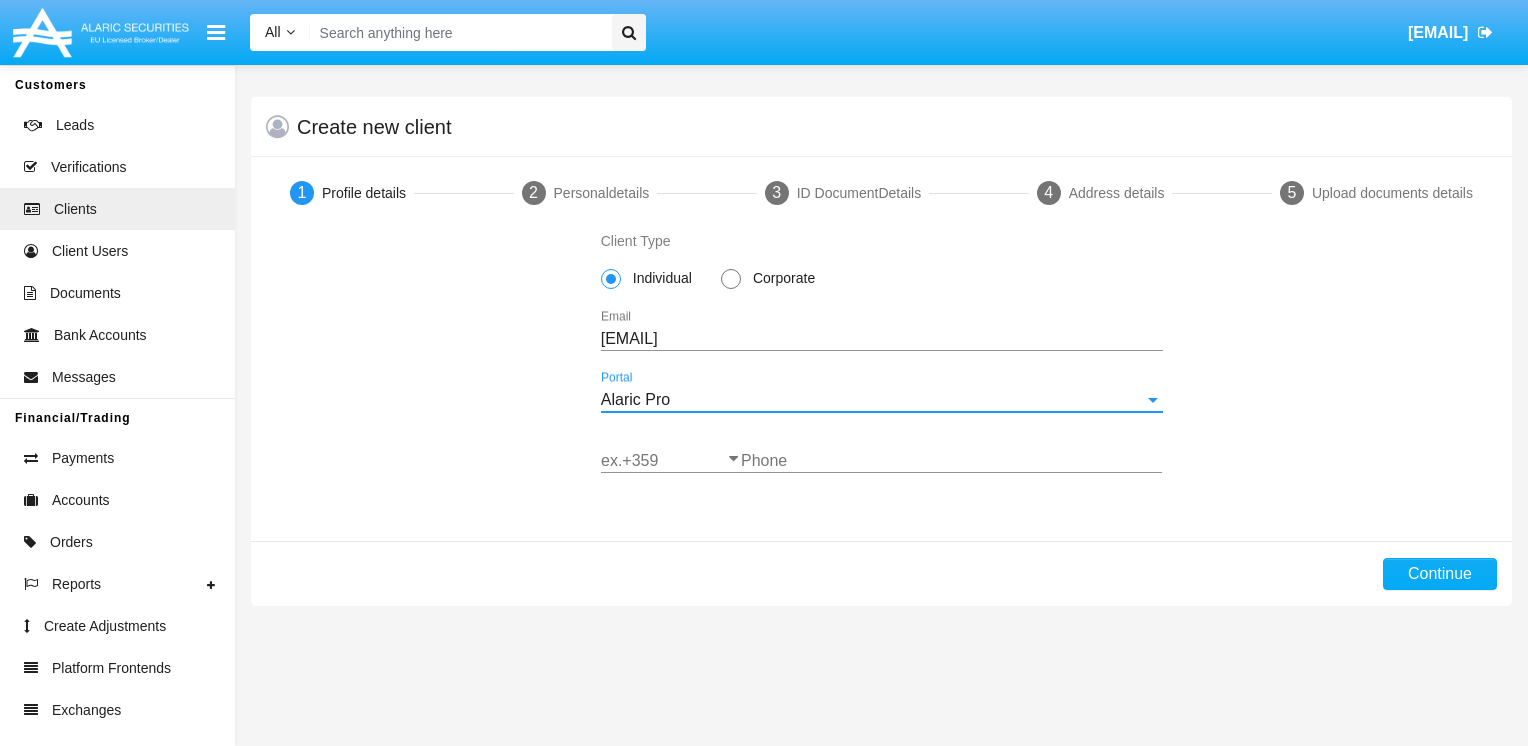click on "ex.+359" at bounding box center [671, 461] 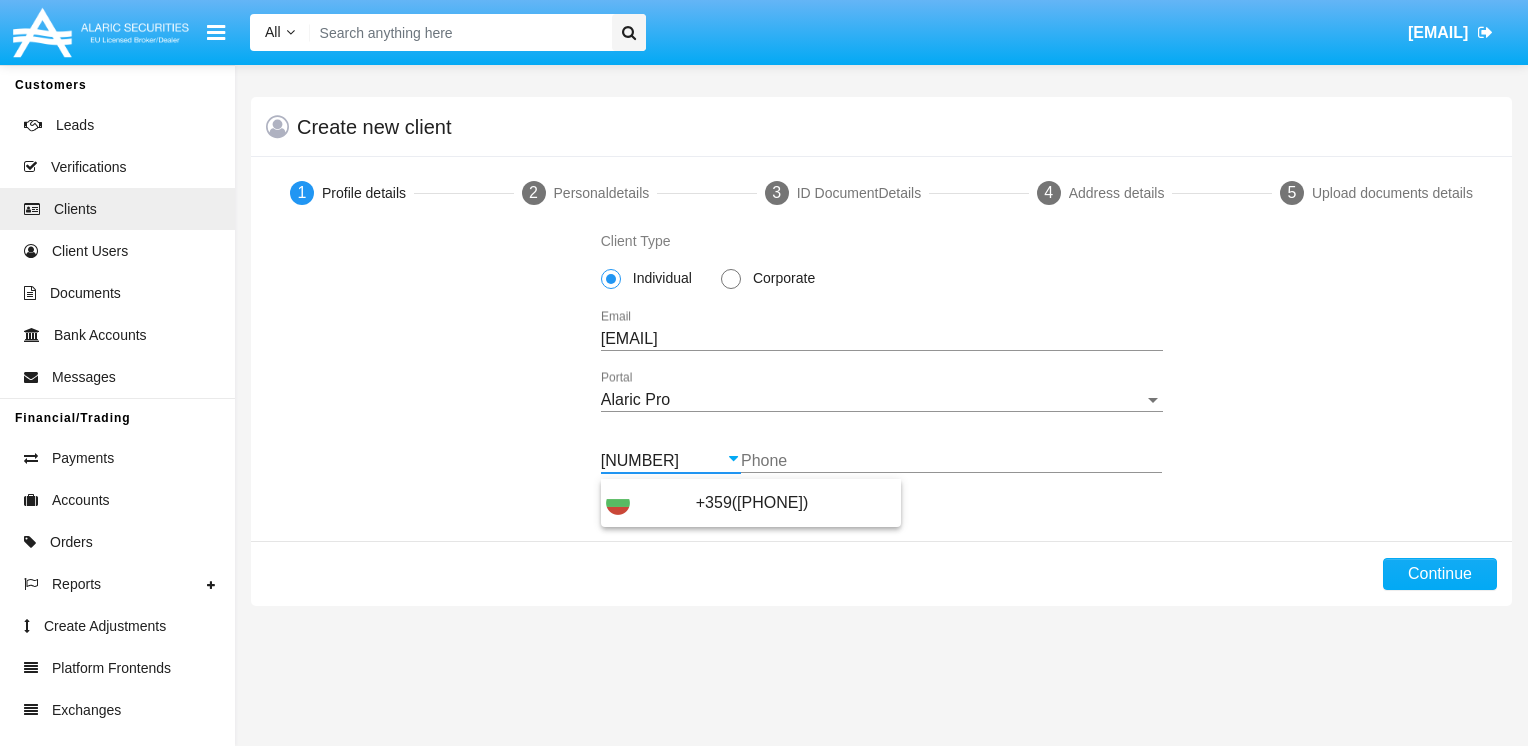 click on "+359([PHONE])" at bounding box center [751, 502] 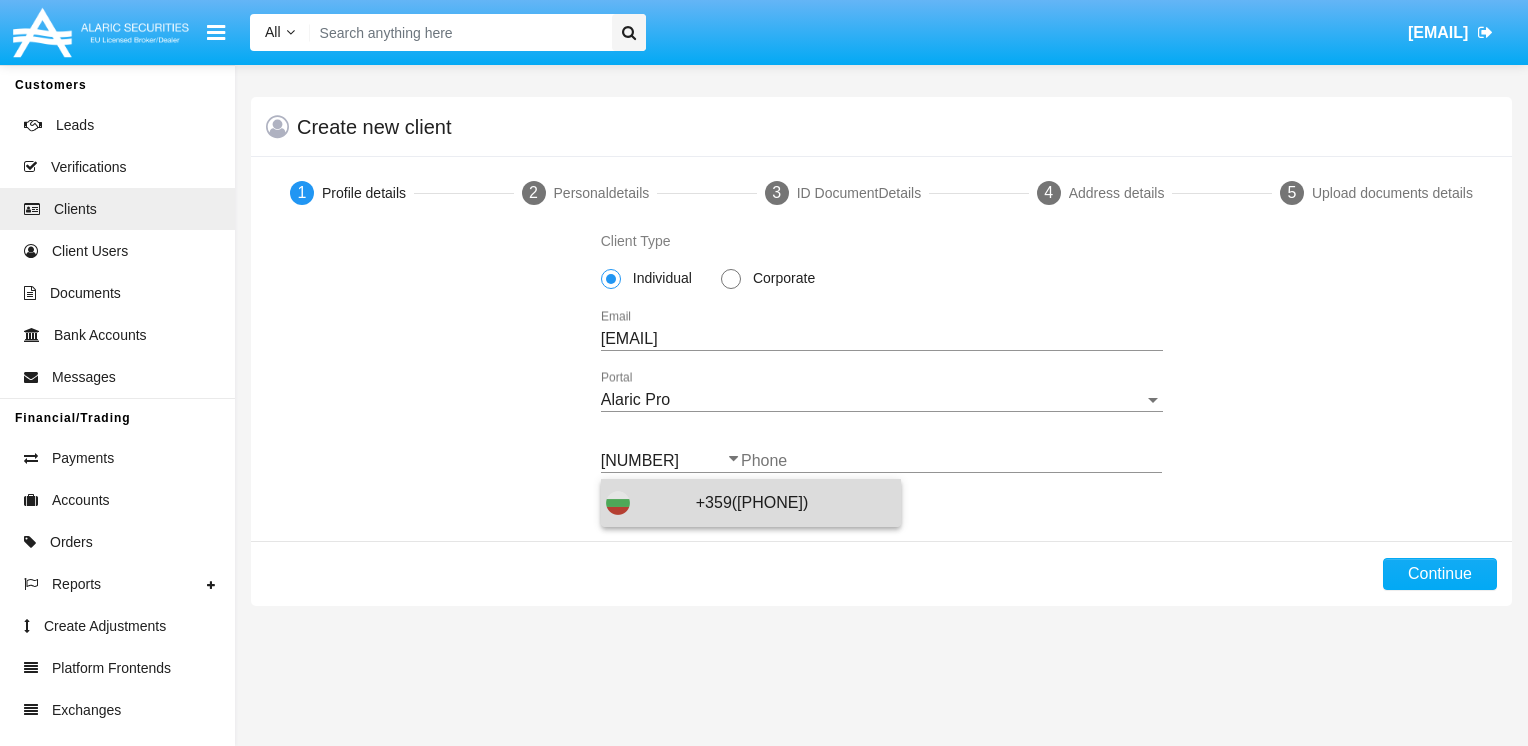 click on "+359([PHONE])" at bounding box center [796, 503] 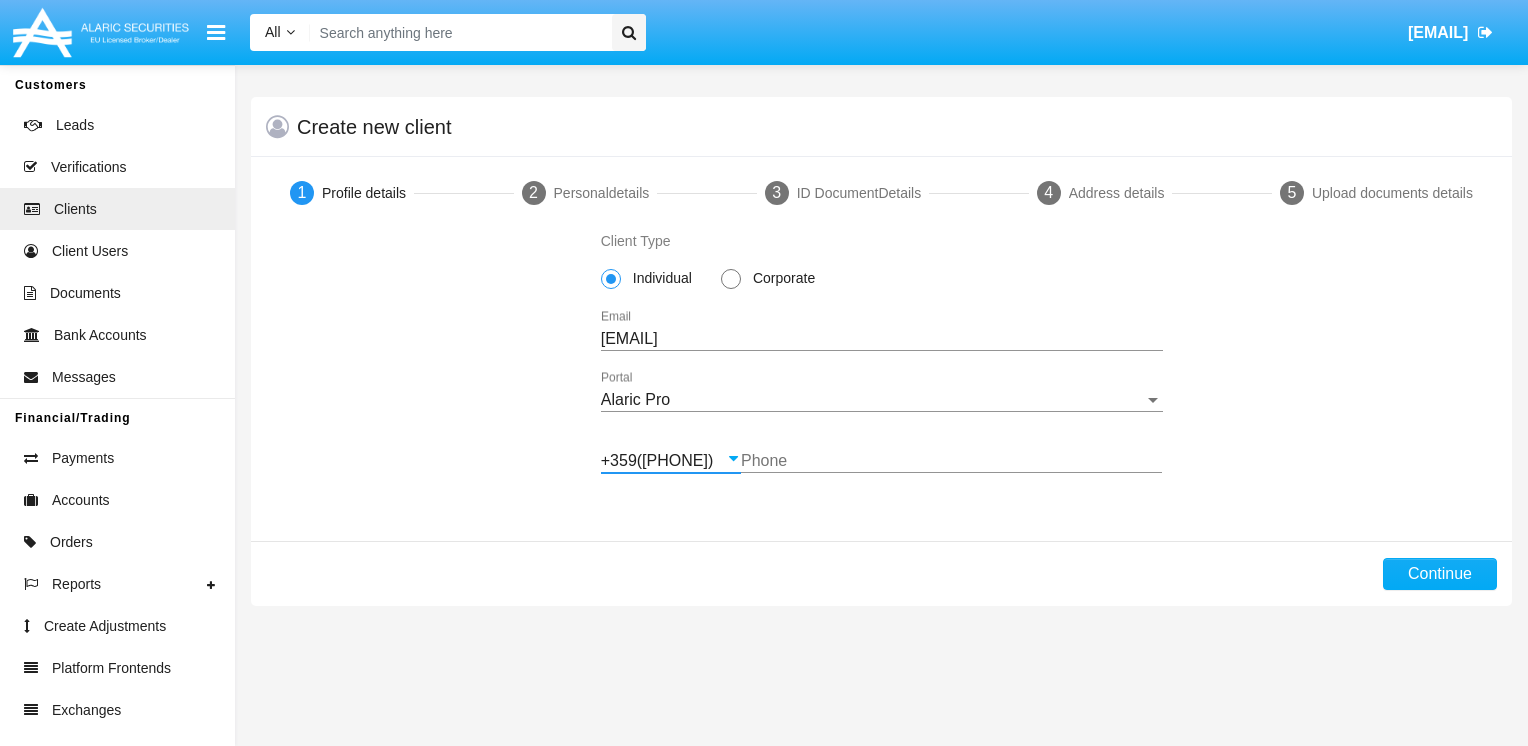 click on "Phone" at bounding box center (951, 461) 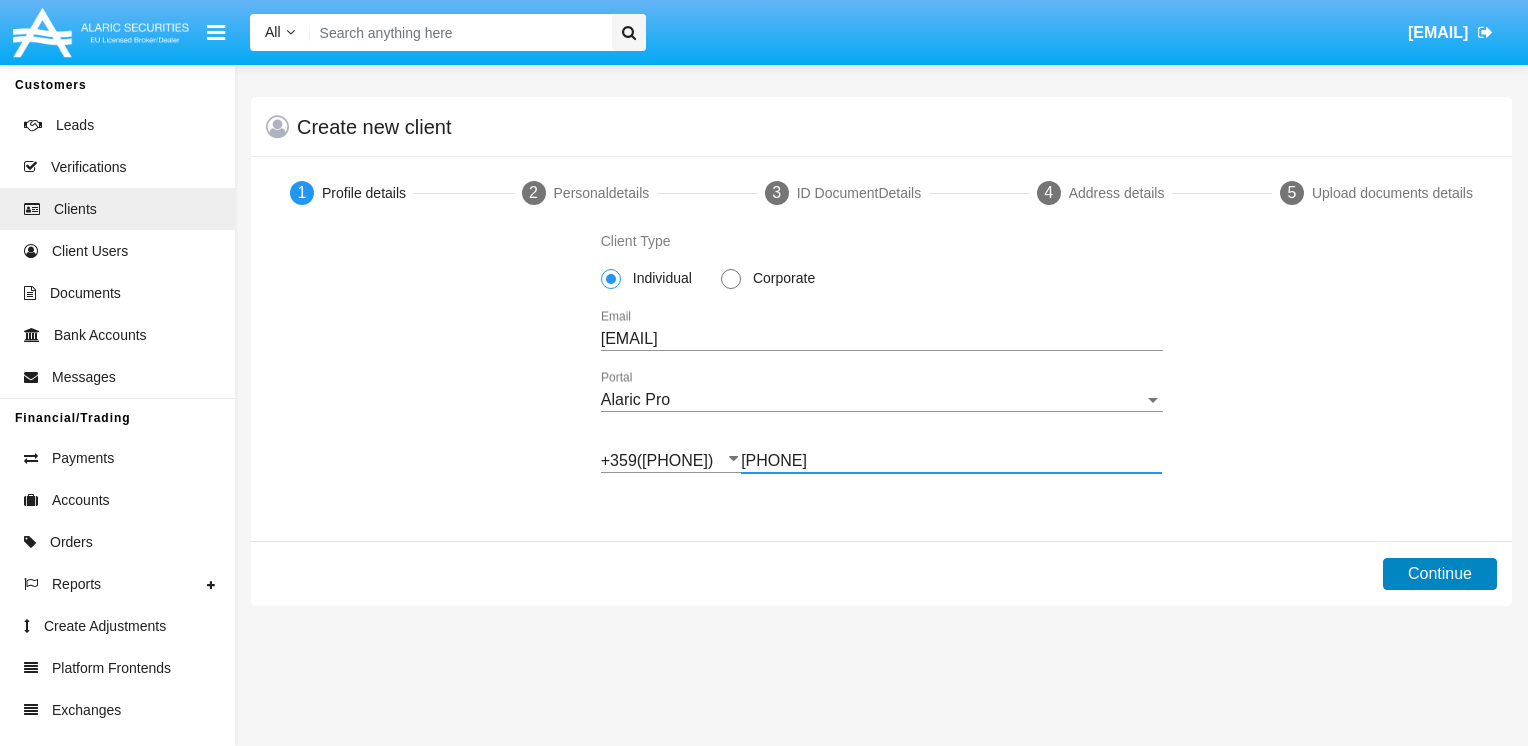 type on "[PHONE]" 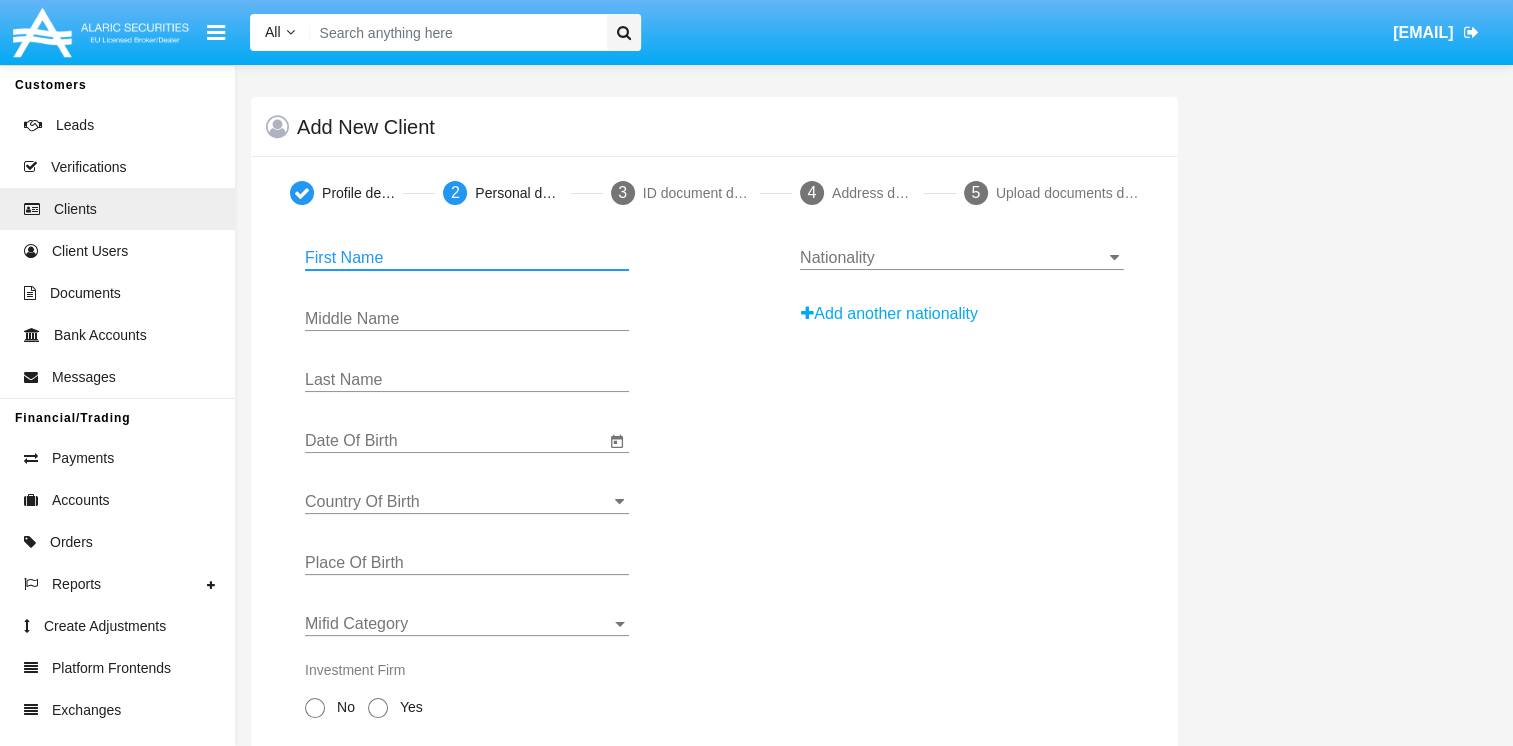 click on "First Name" at bounding box center [467, 258] 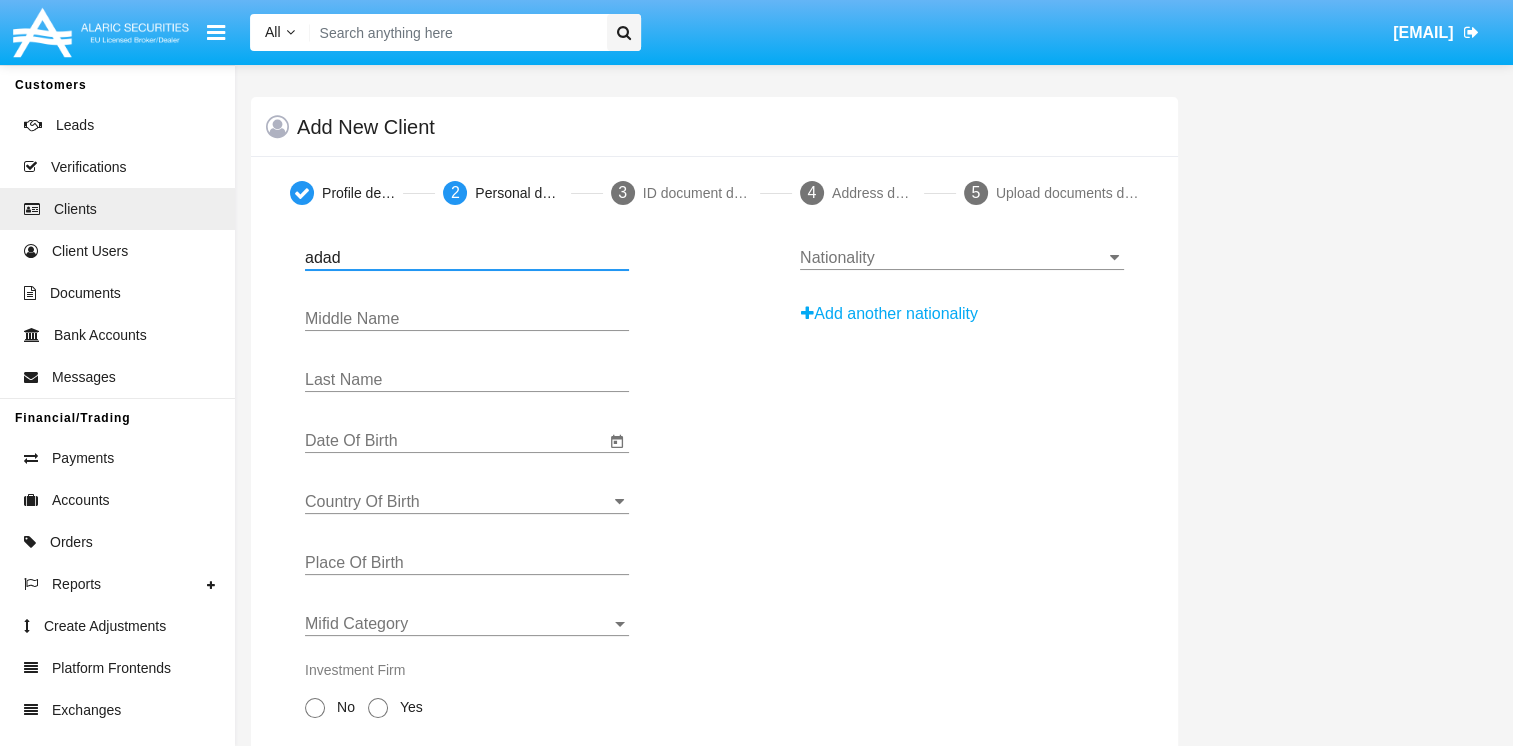 type on "adad" 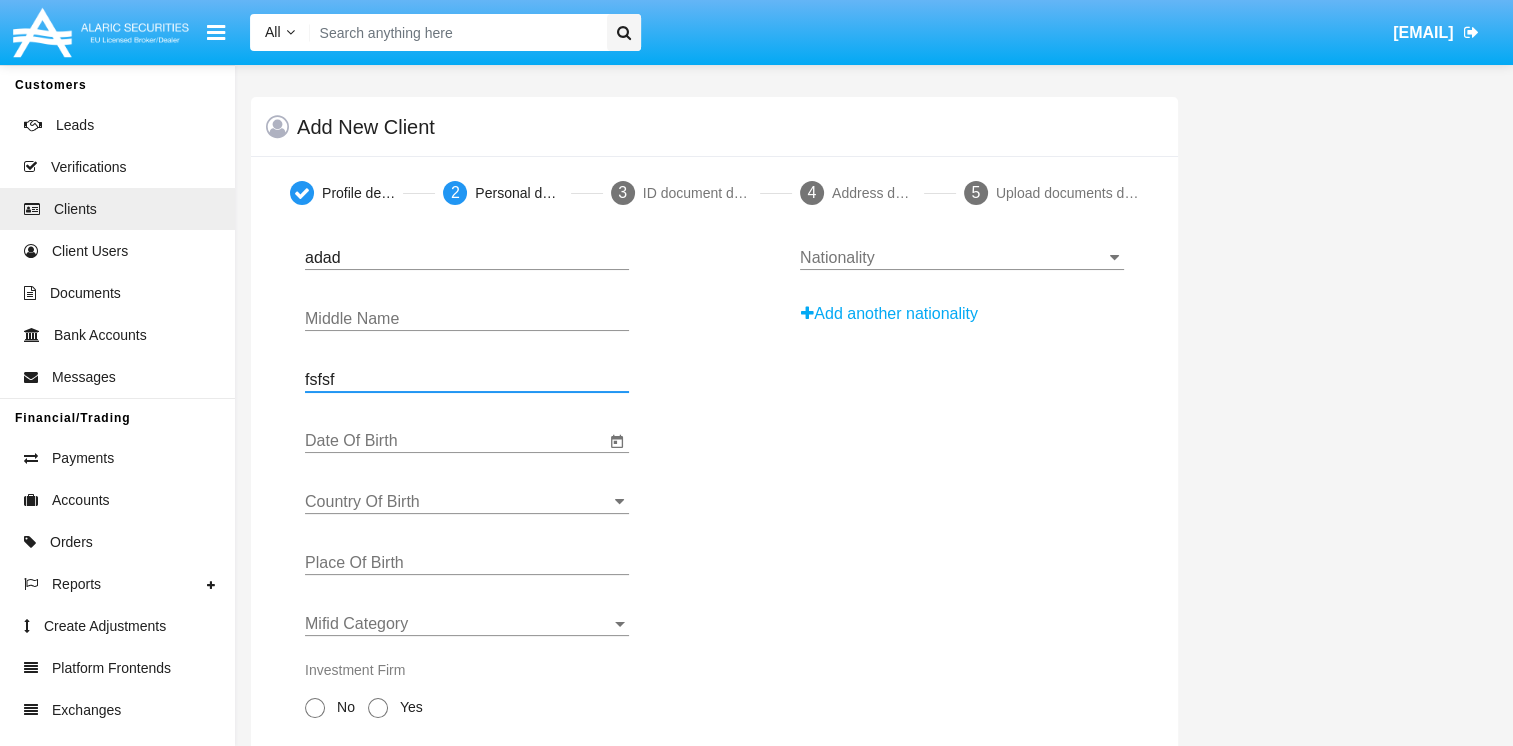 type on "fsfsf" 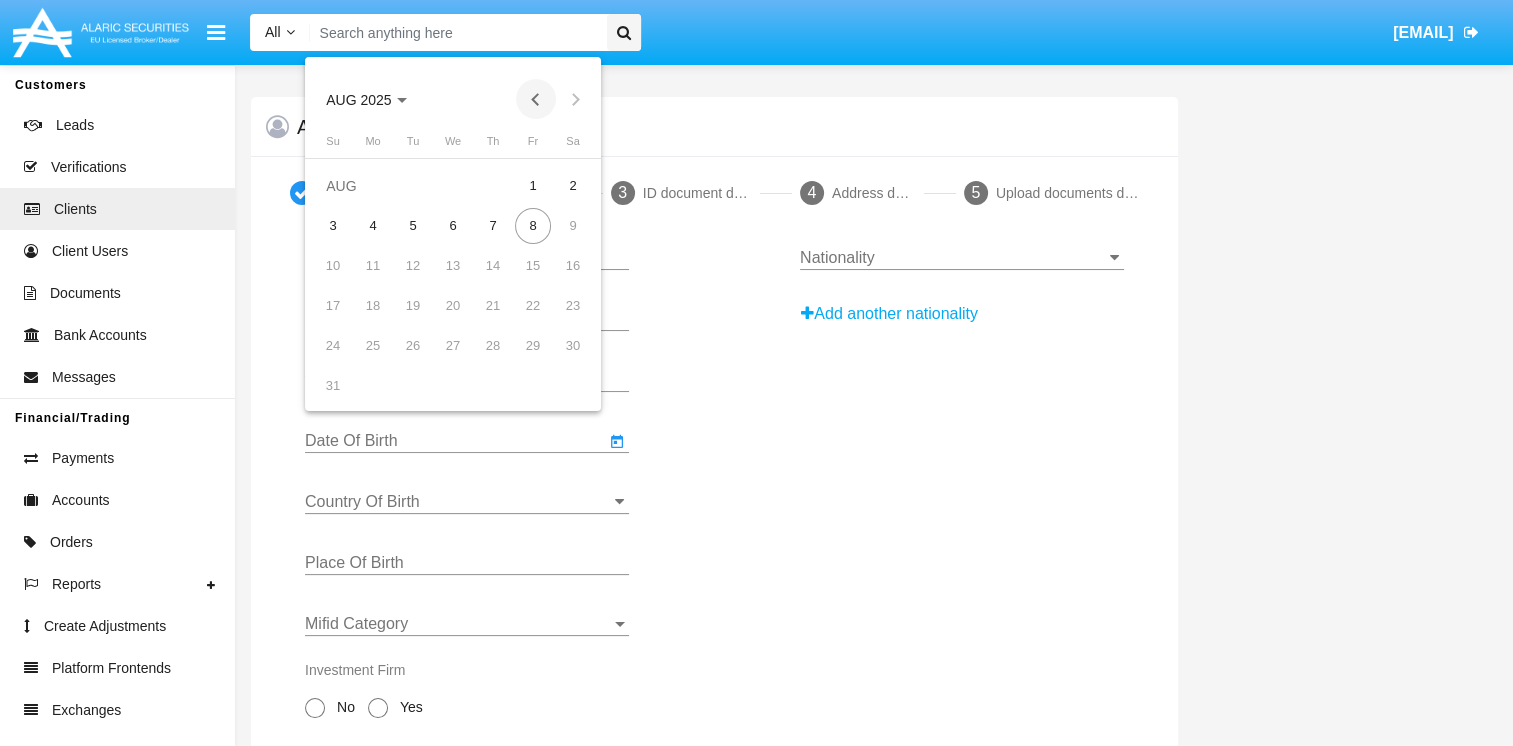 click at bounding box center [536, 99] 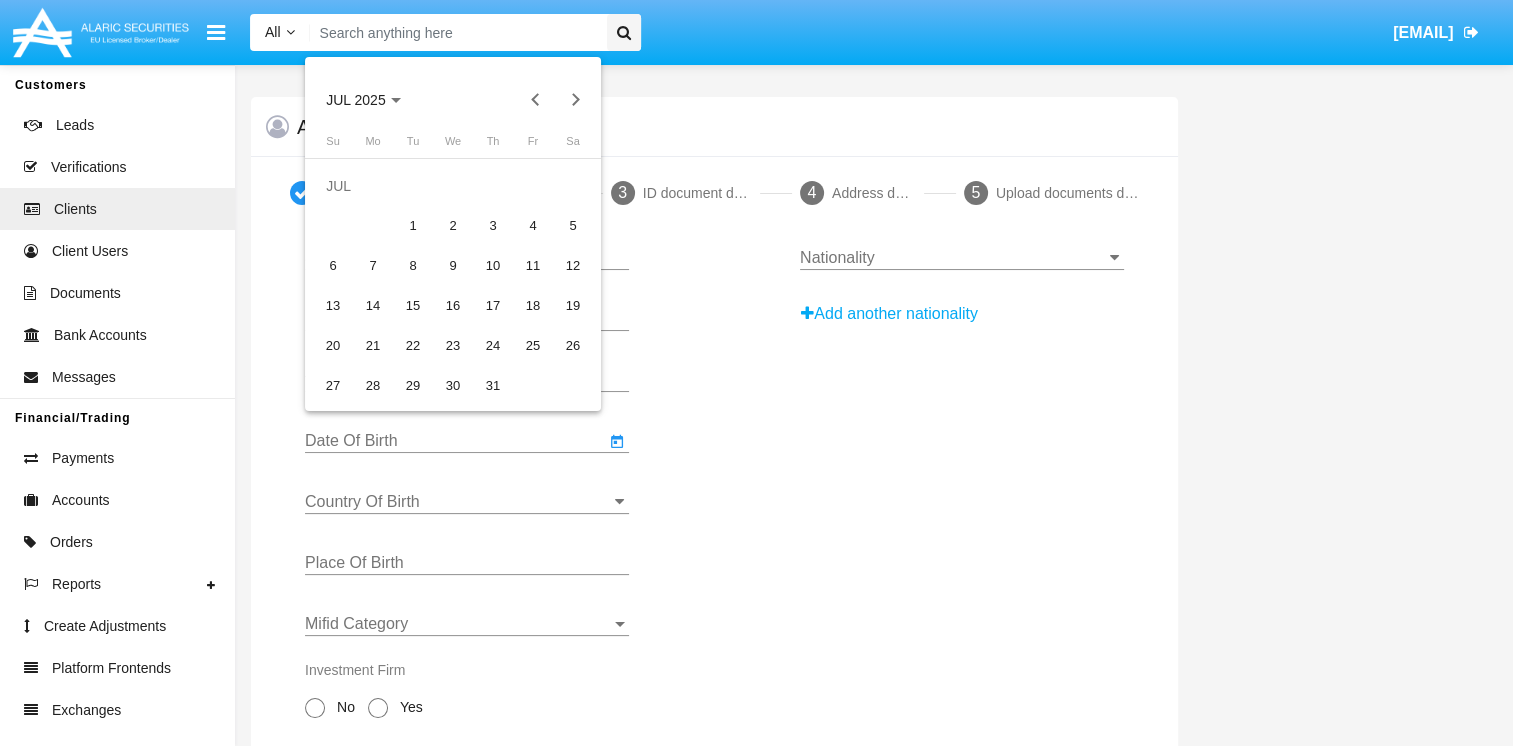 click on "JUL 2025" at bounding box center (363, 99) 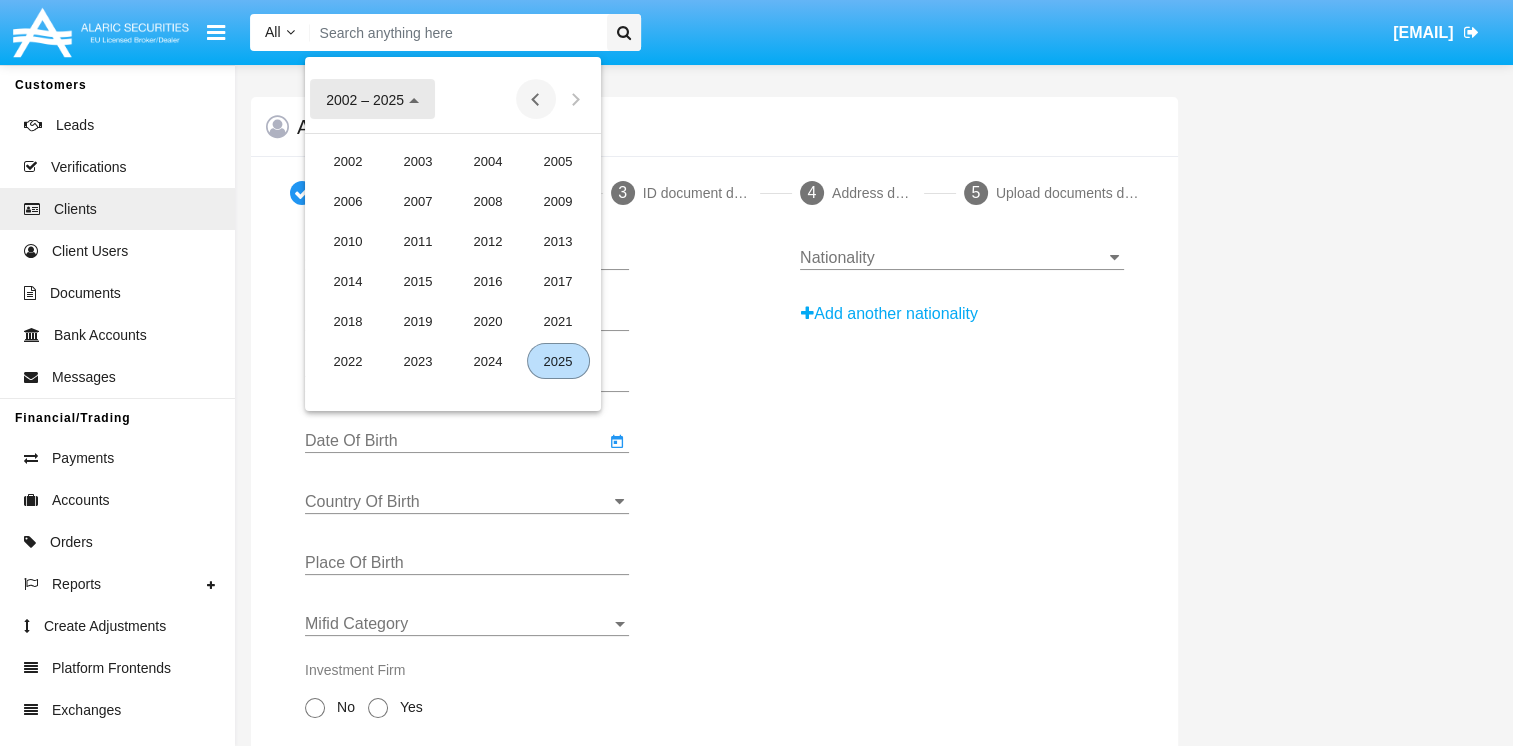 click at bounding box center (536, 99) 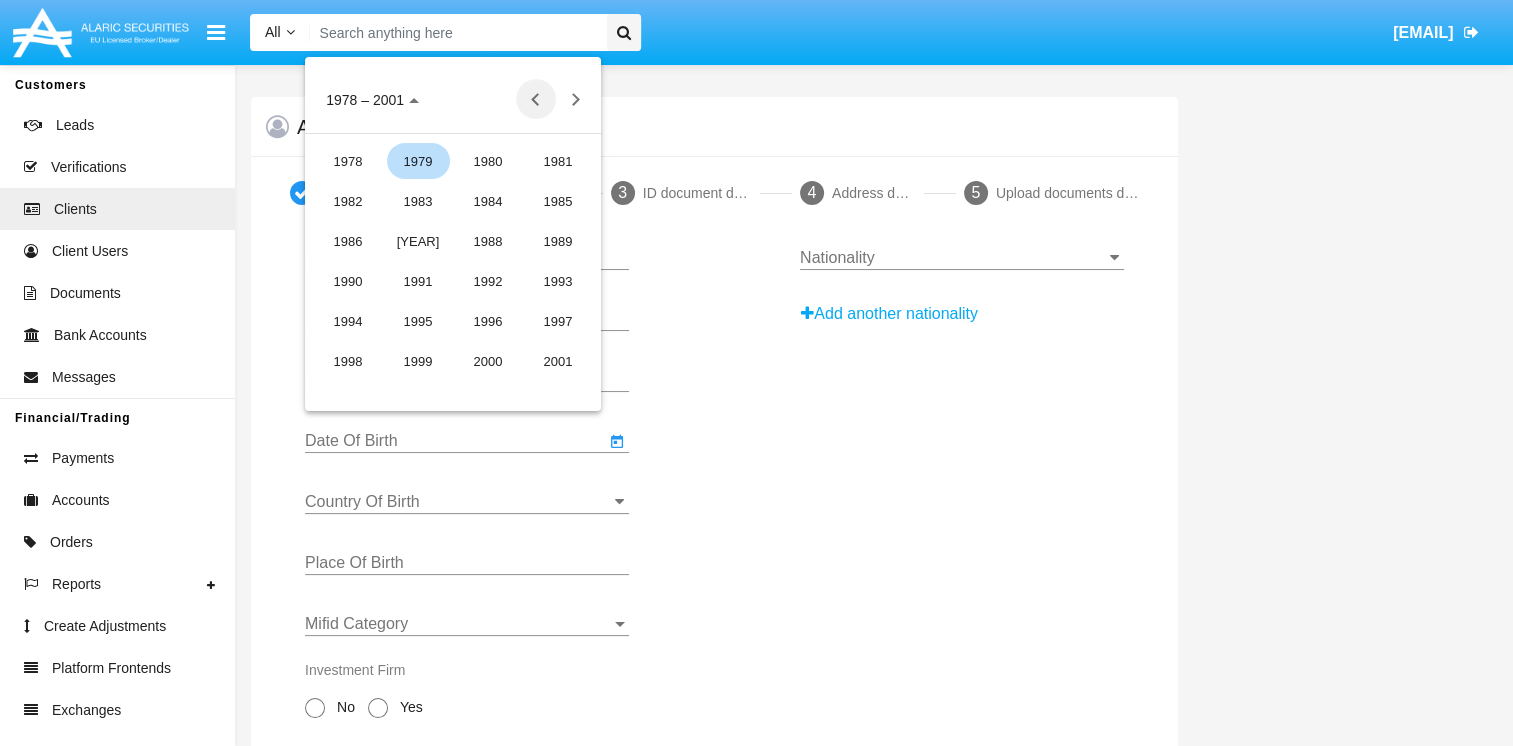 click on "1979" at bounding box center [418, 161] 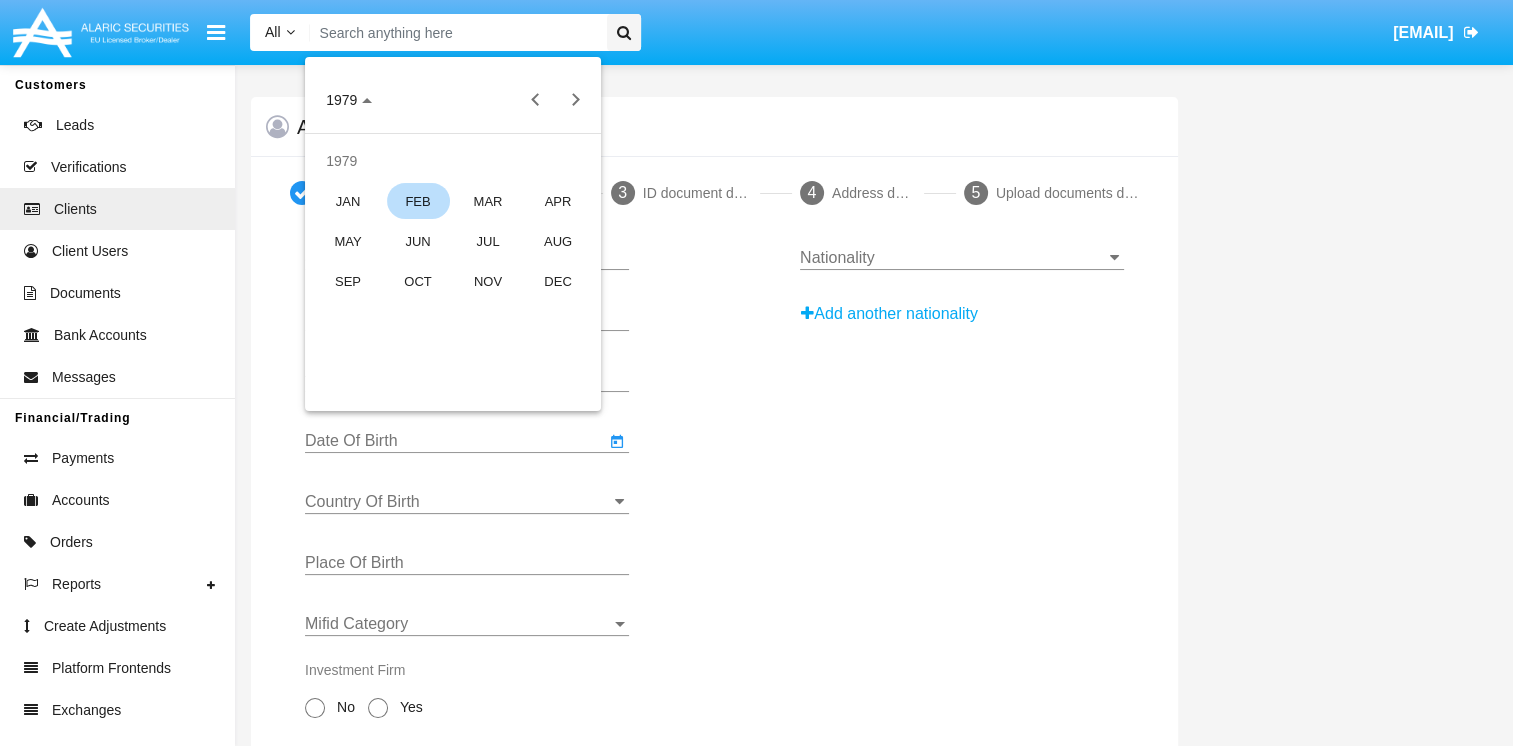 click on "FEB" at bounding box center [418, 201] 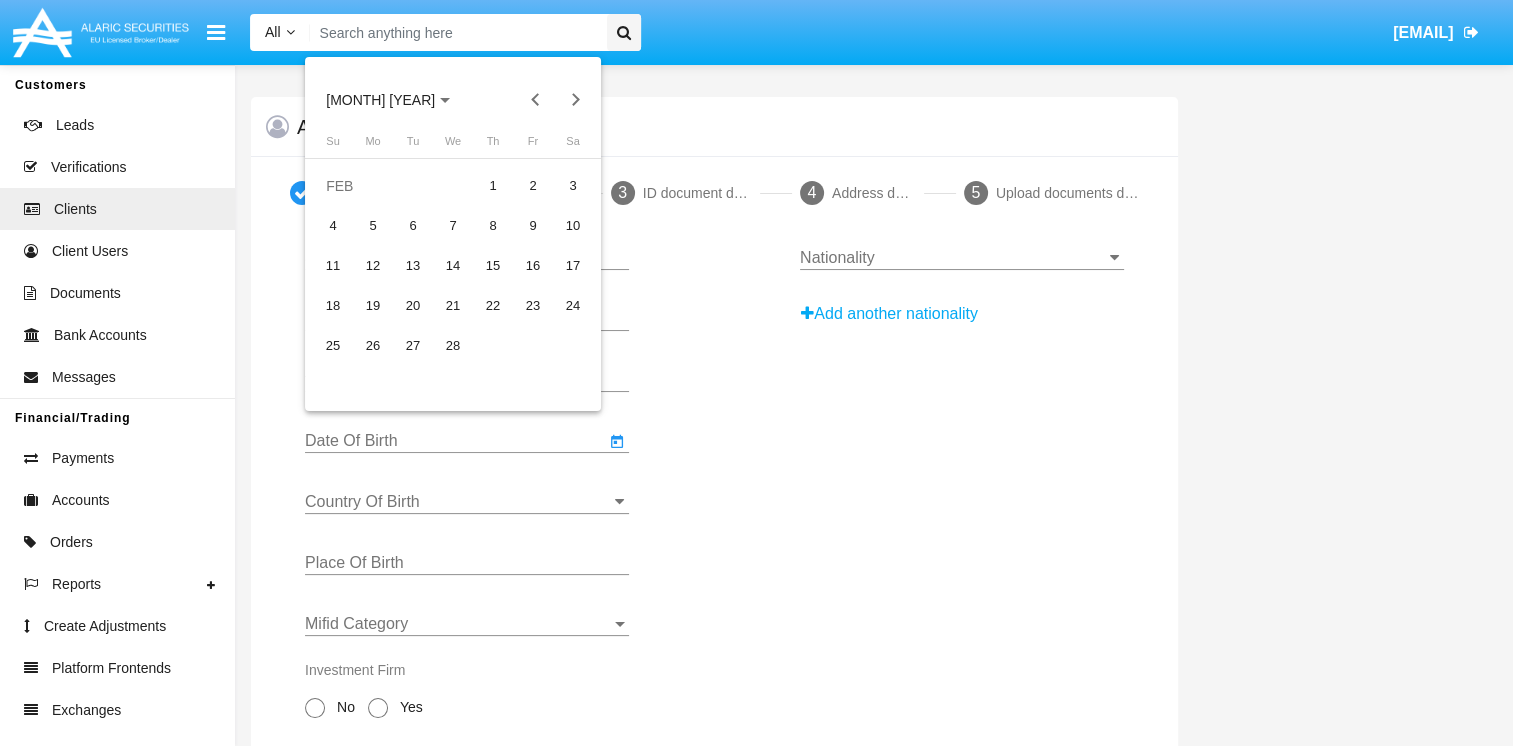 click on "6" at bounding box center (413, 226) 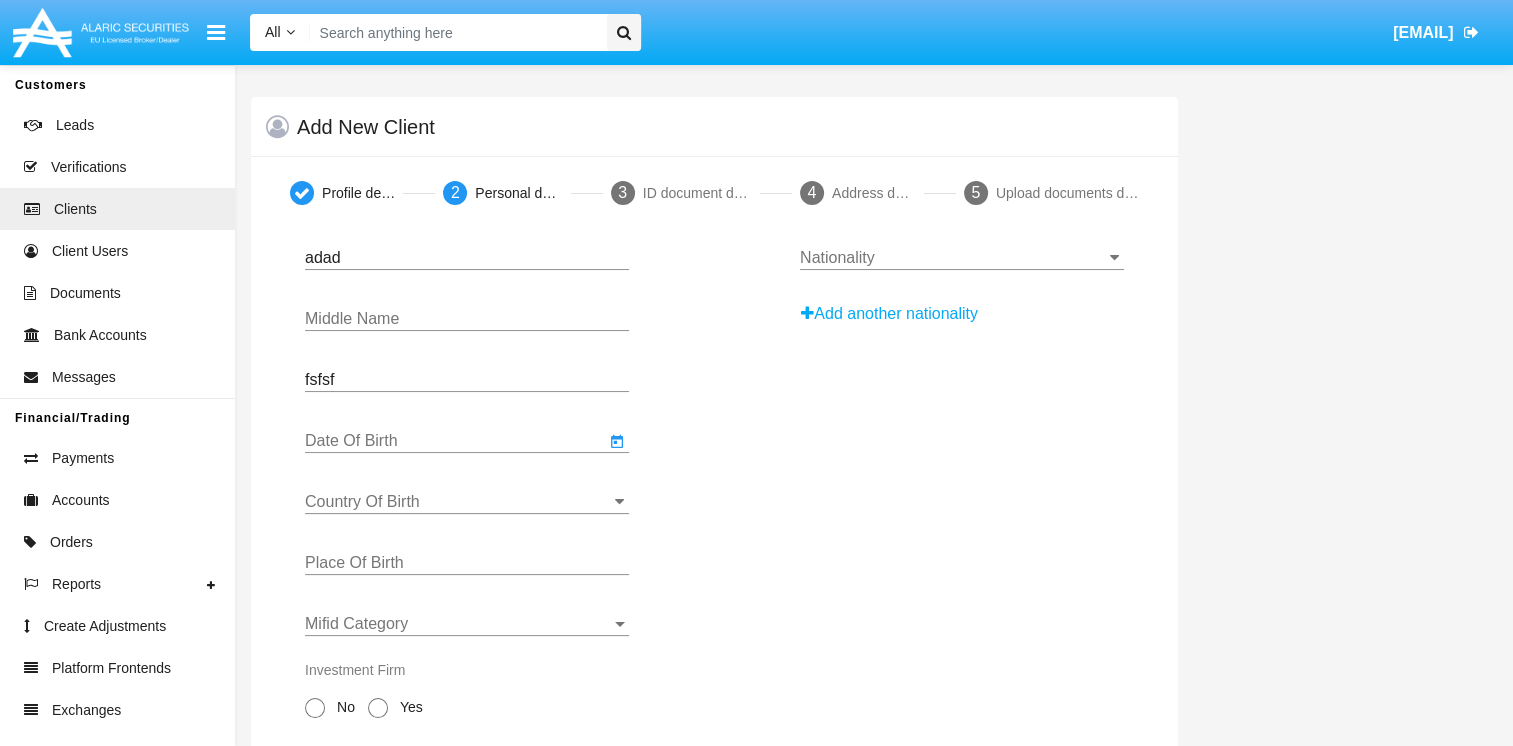 type on "[DATE]" 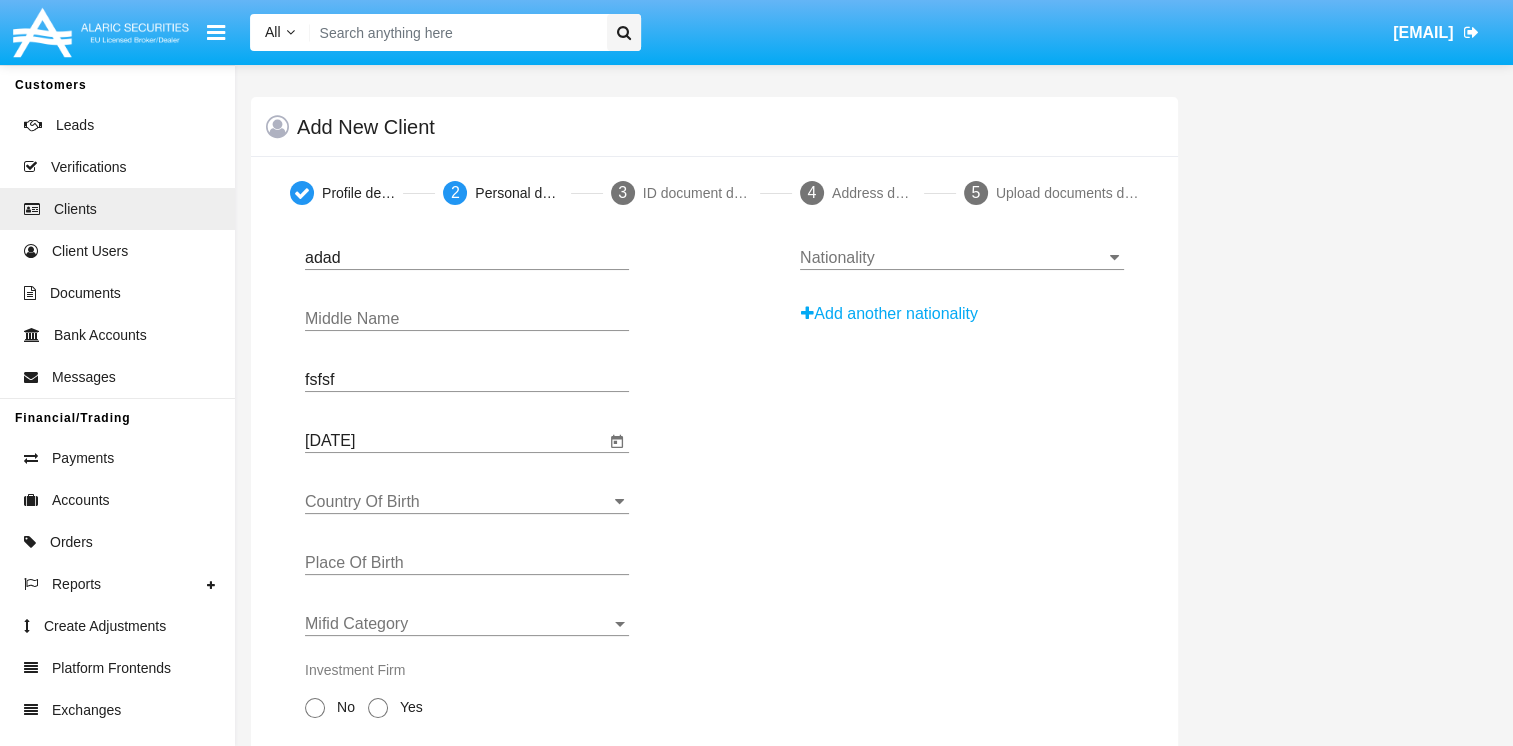 click on "Country Of Birth" at bounding box center (467, 495) 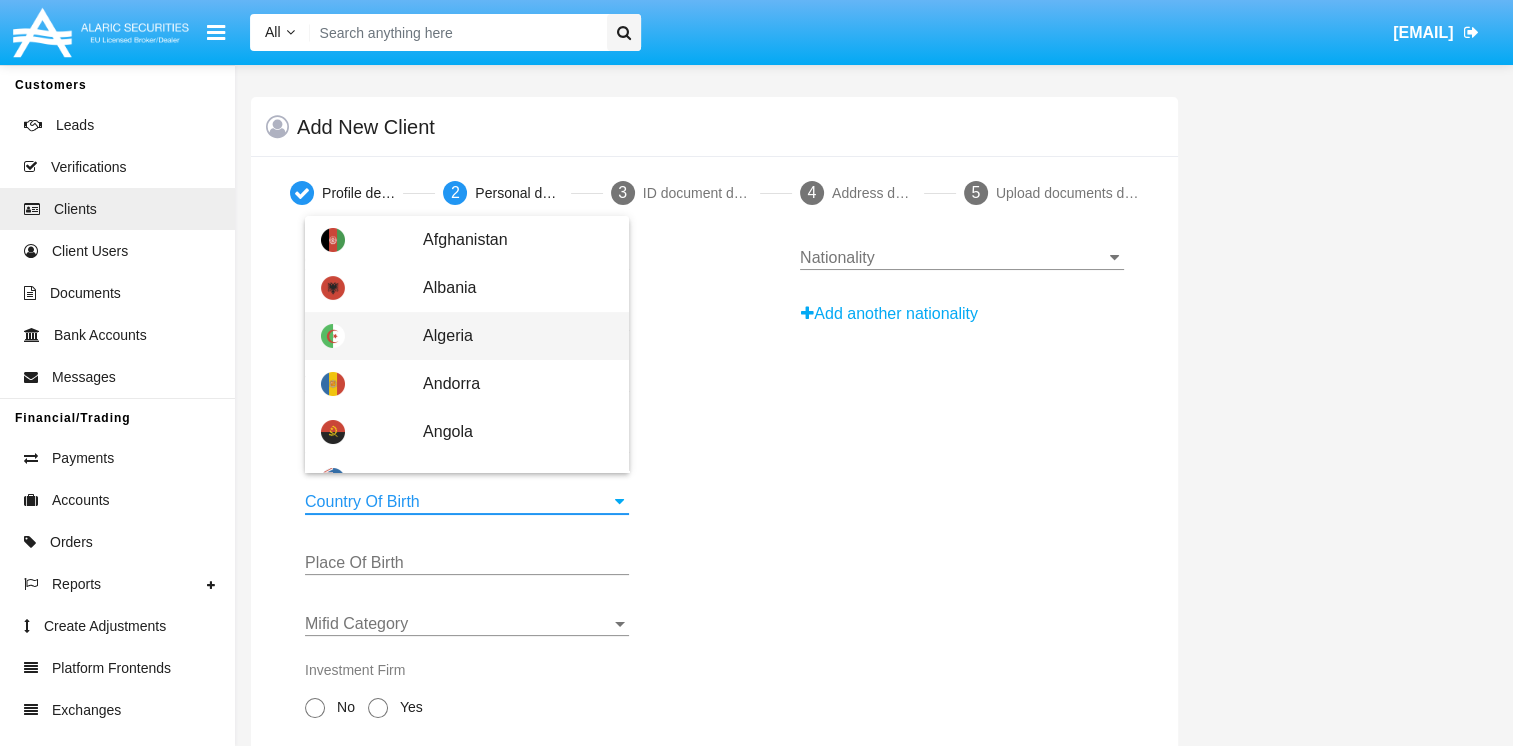 click on "Algeria" at bounding box center (518, 336) 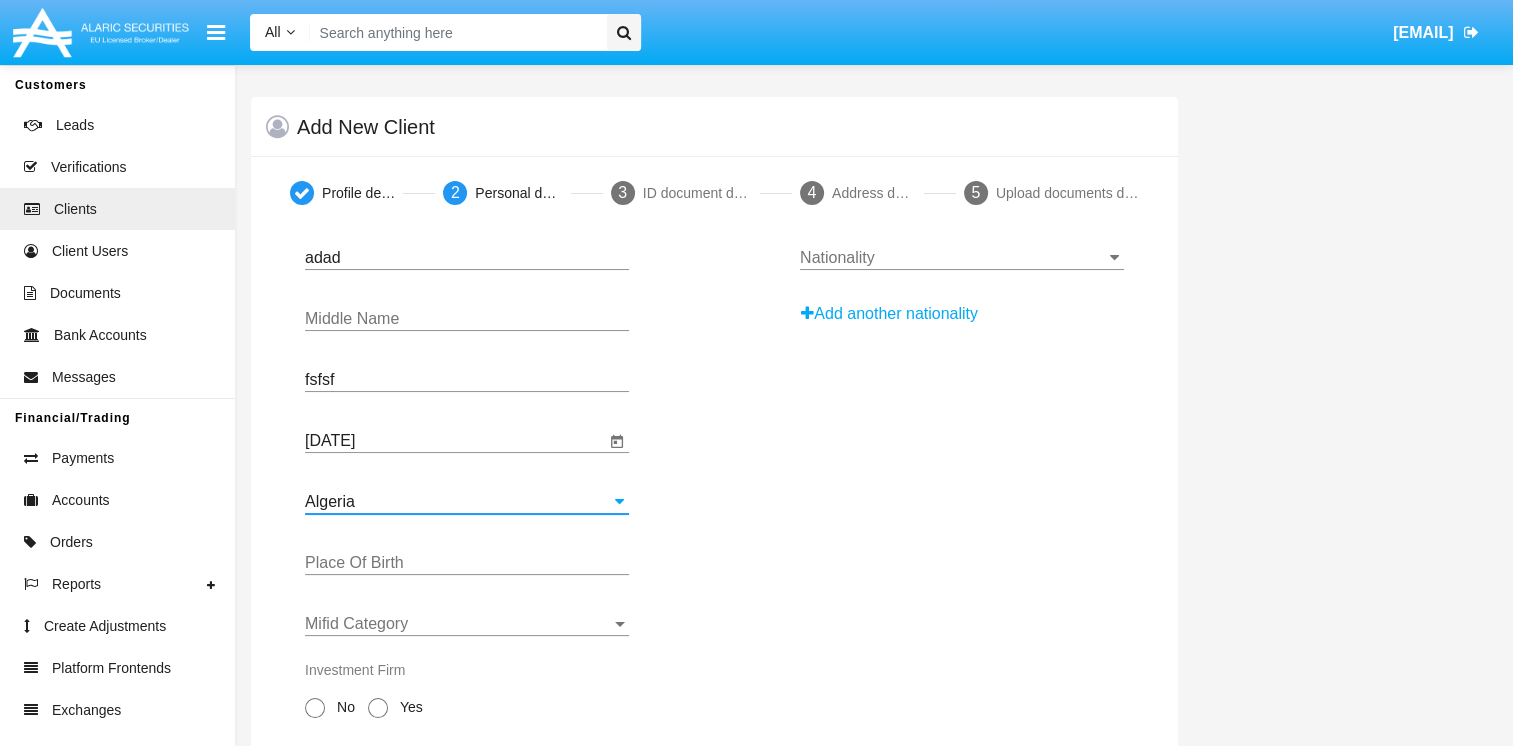 click on "Place Of Birth" at bounding box center (467, 556) 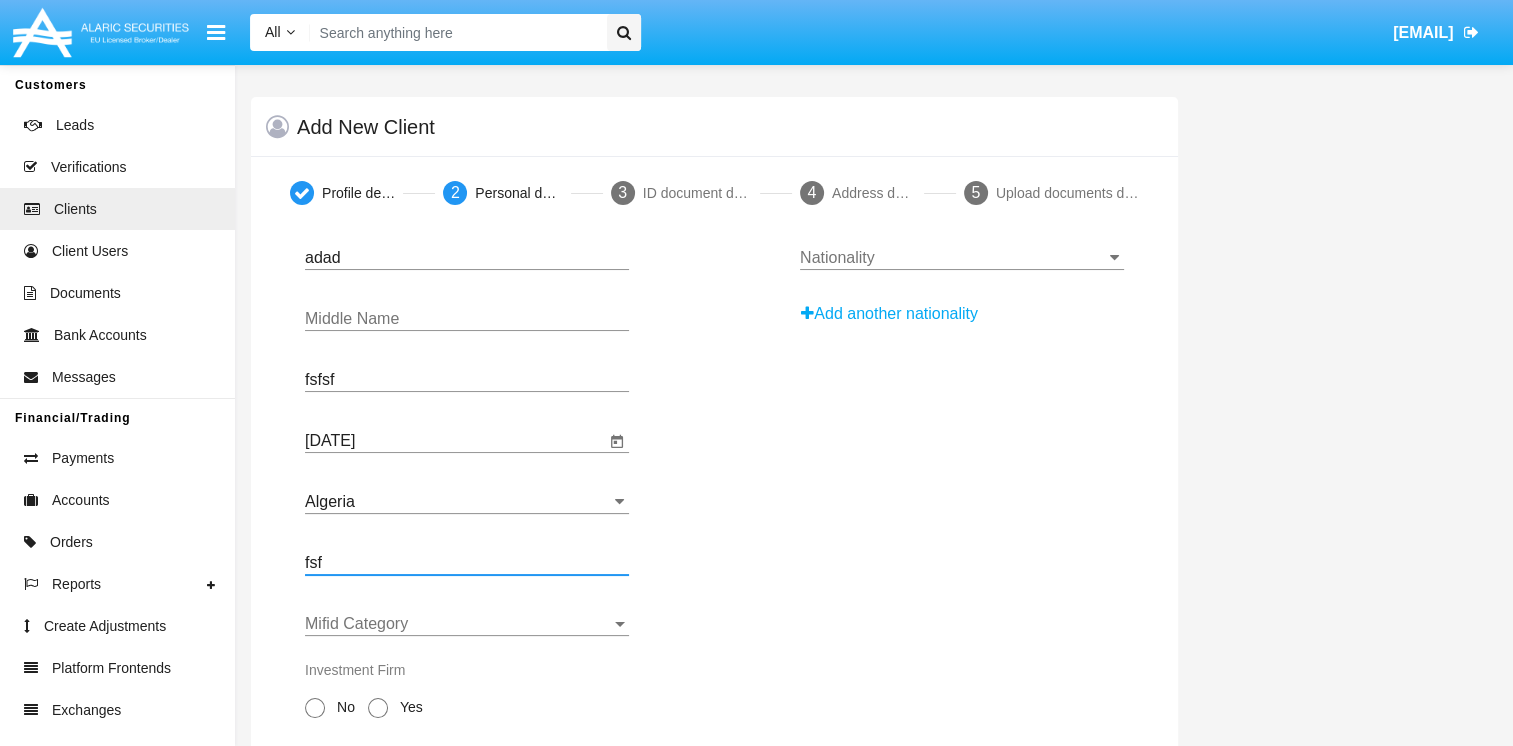 type on "fsf" 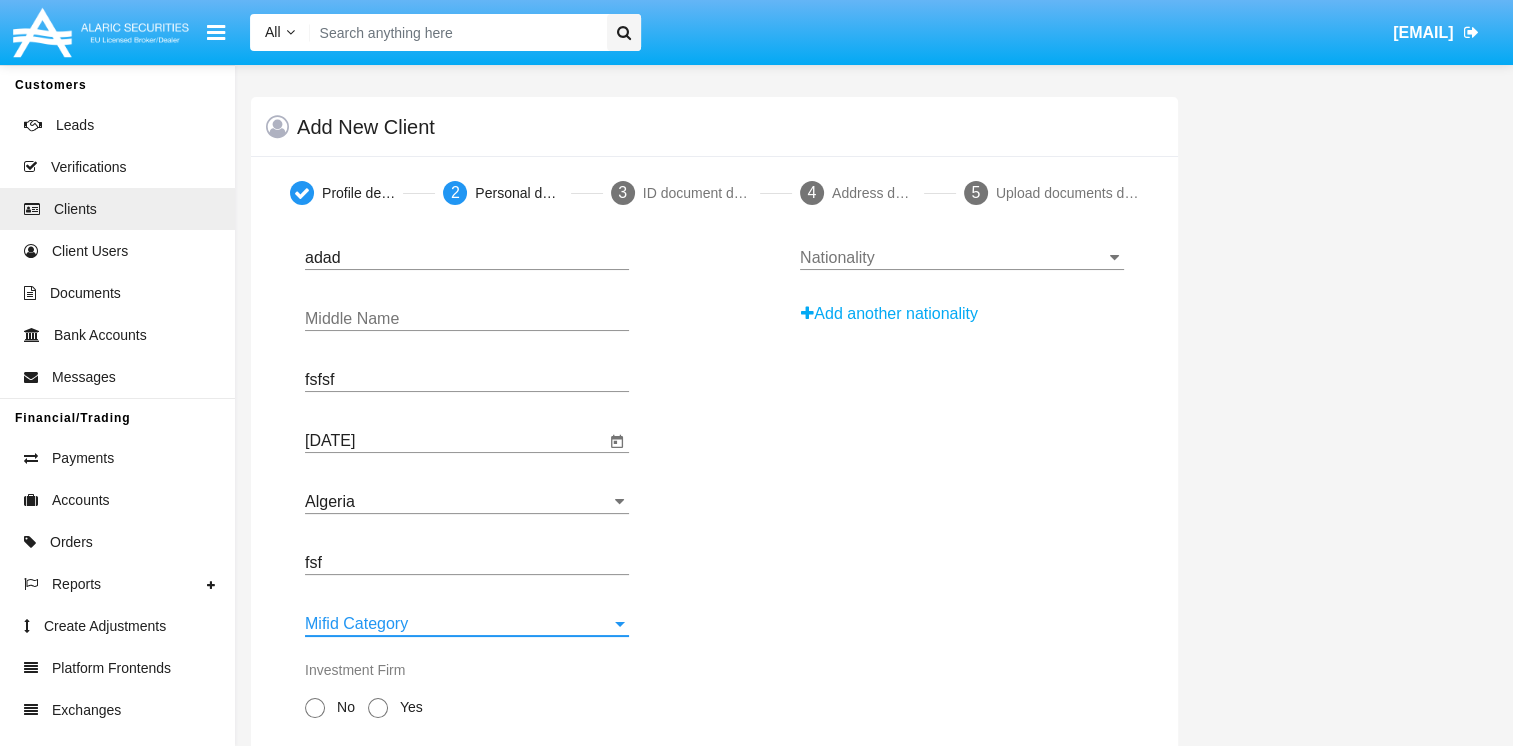 click on "Mifid Category" at bounding box center [458, 624] 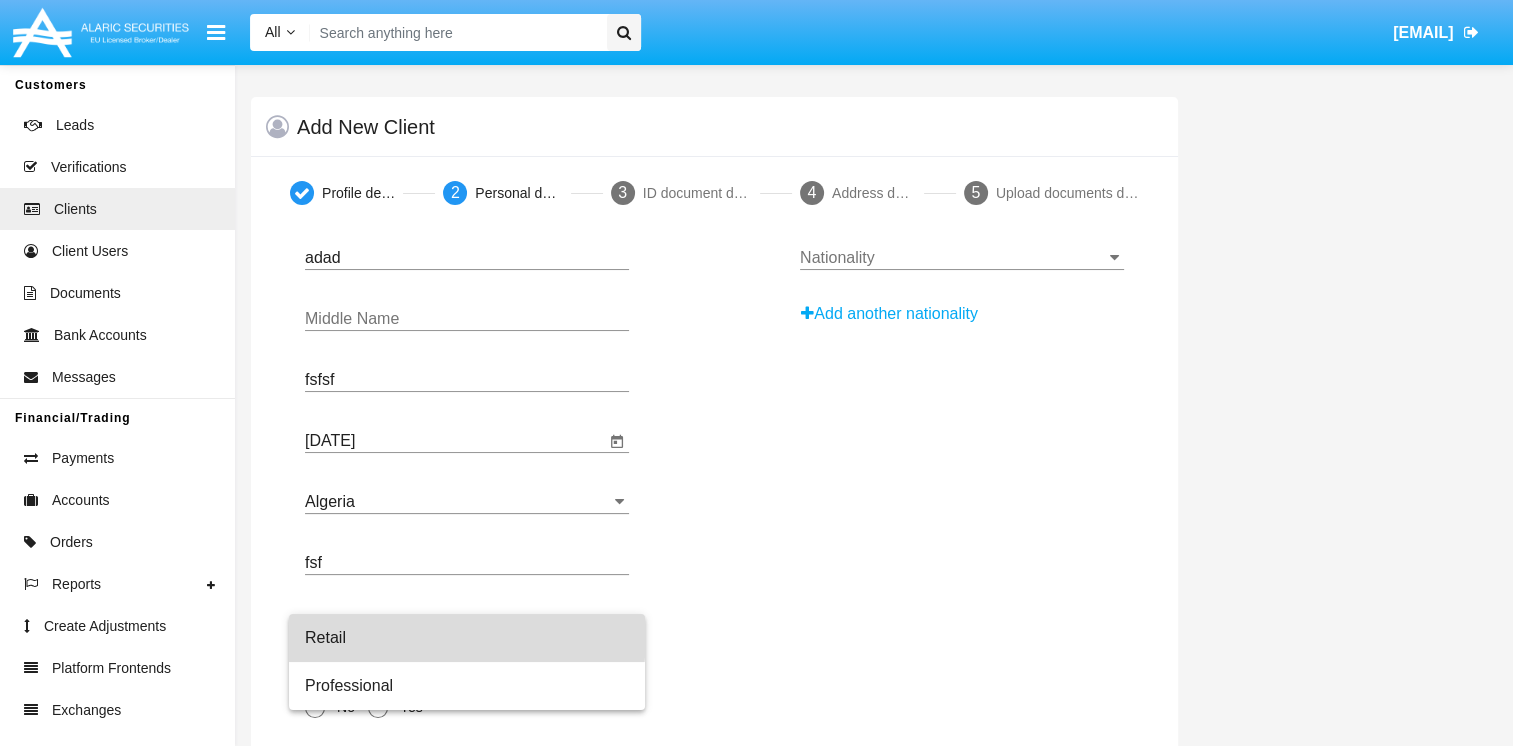 click on "Retail" at bounding box center [467, 638] 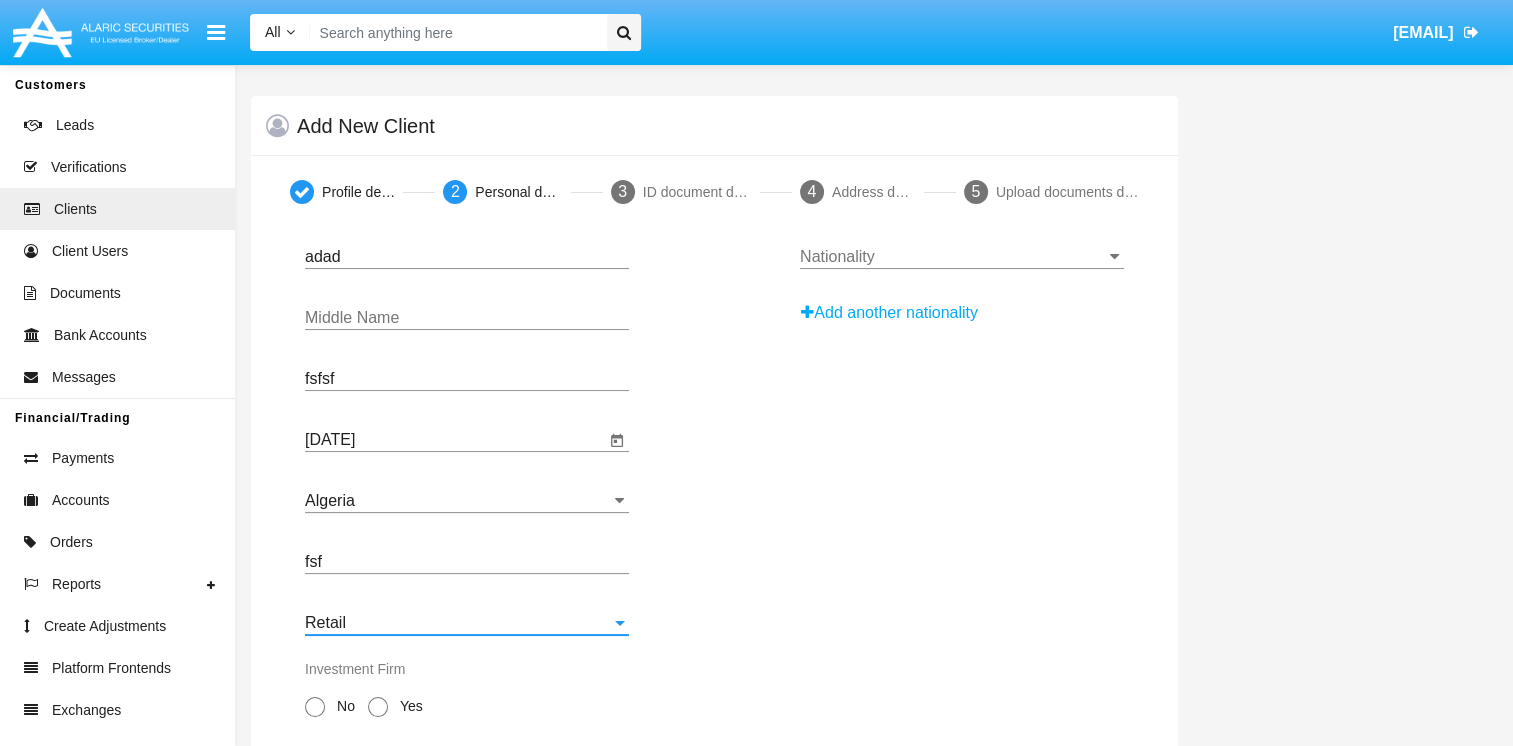 scroll, scrollTop: 300, scrollLeft: 0, axis: vertical 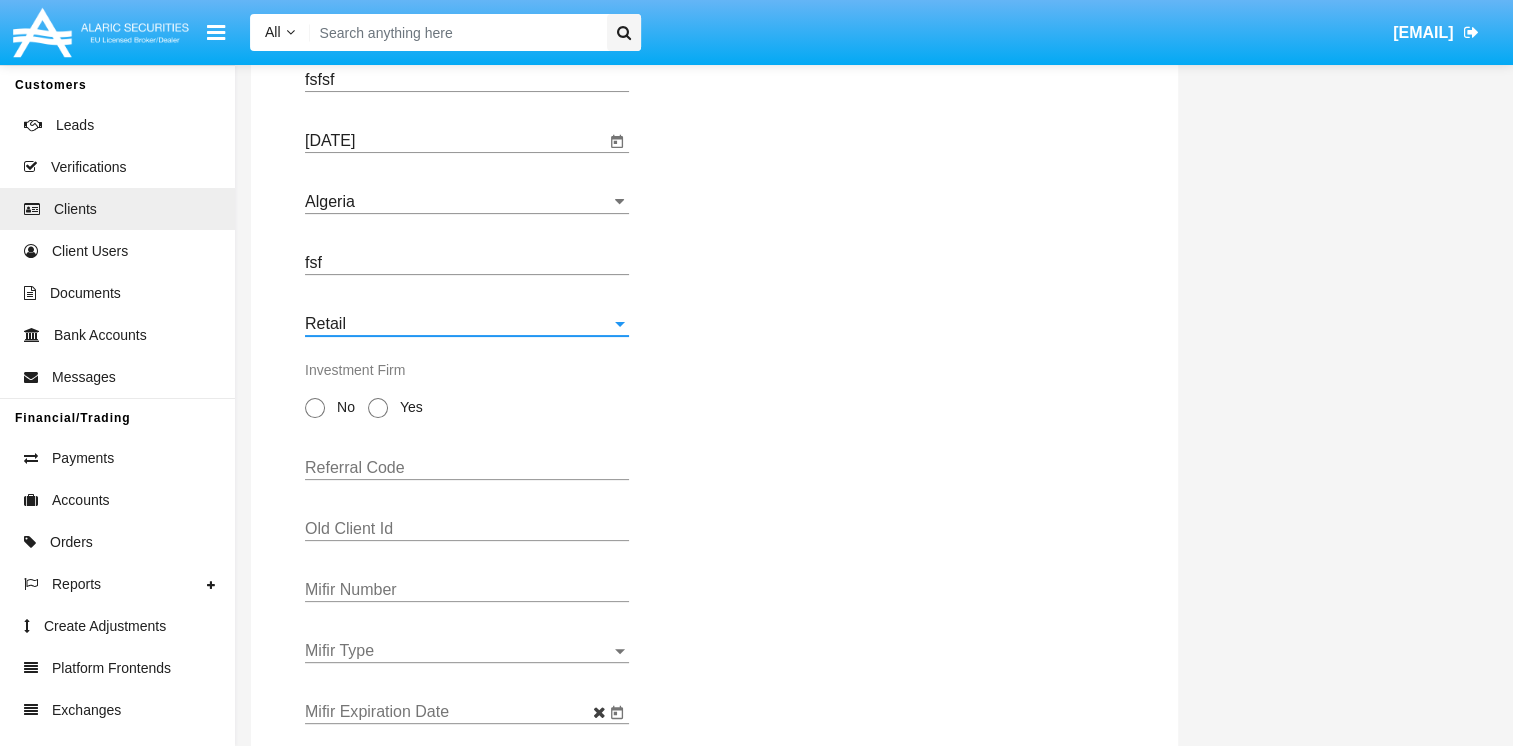 click at bounding box center (315, 408) 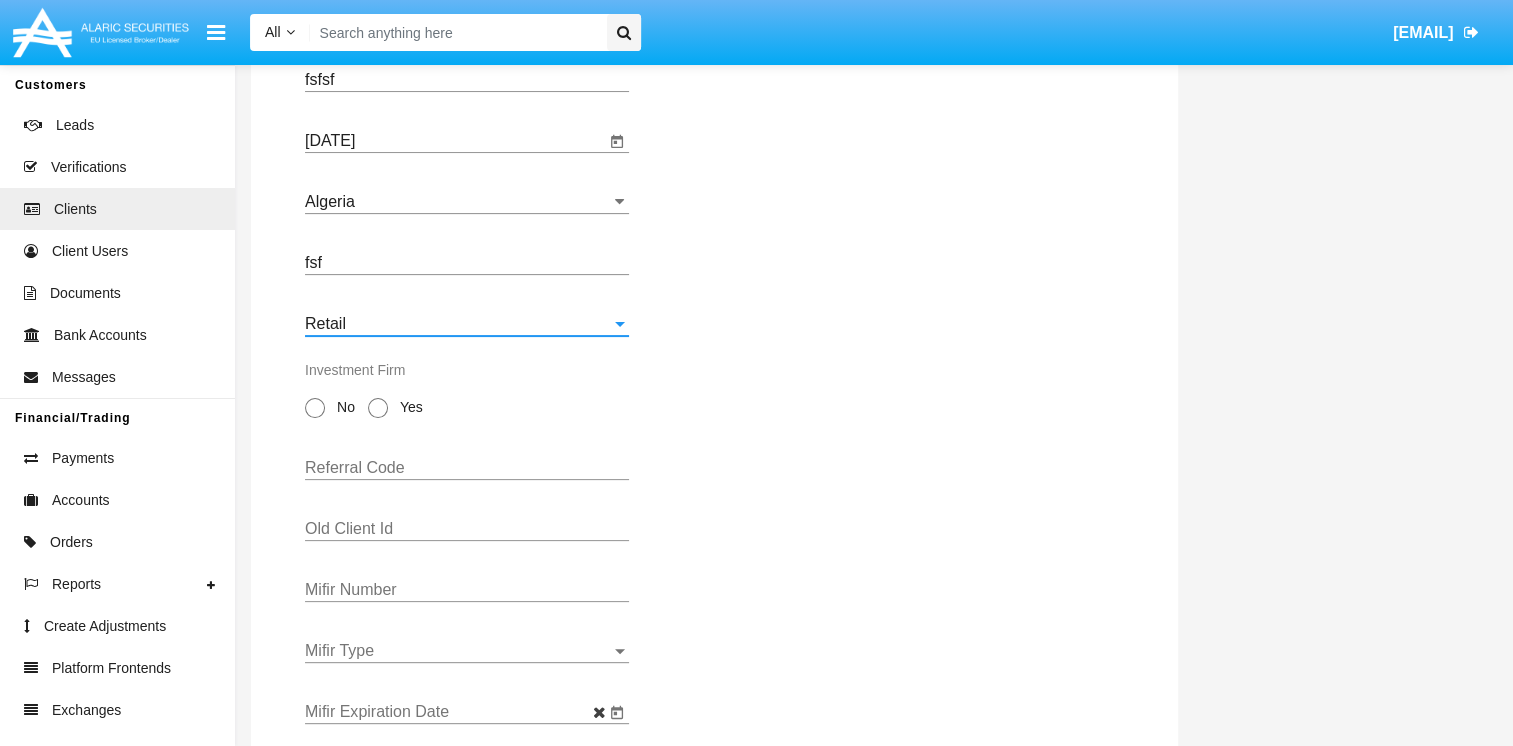 click on "No" at bounding box center (314, 418) 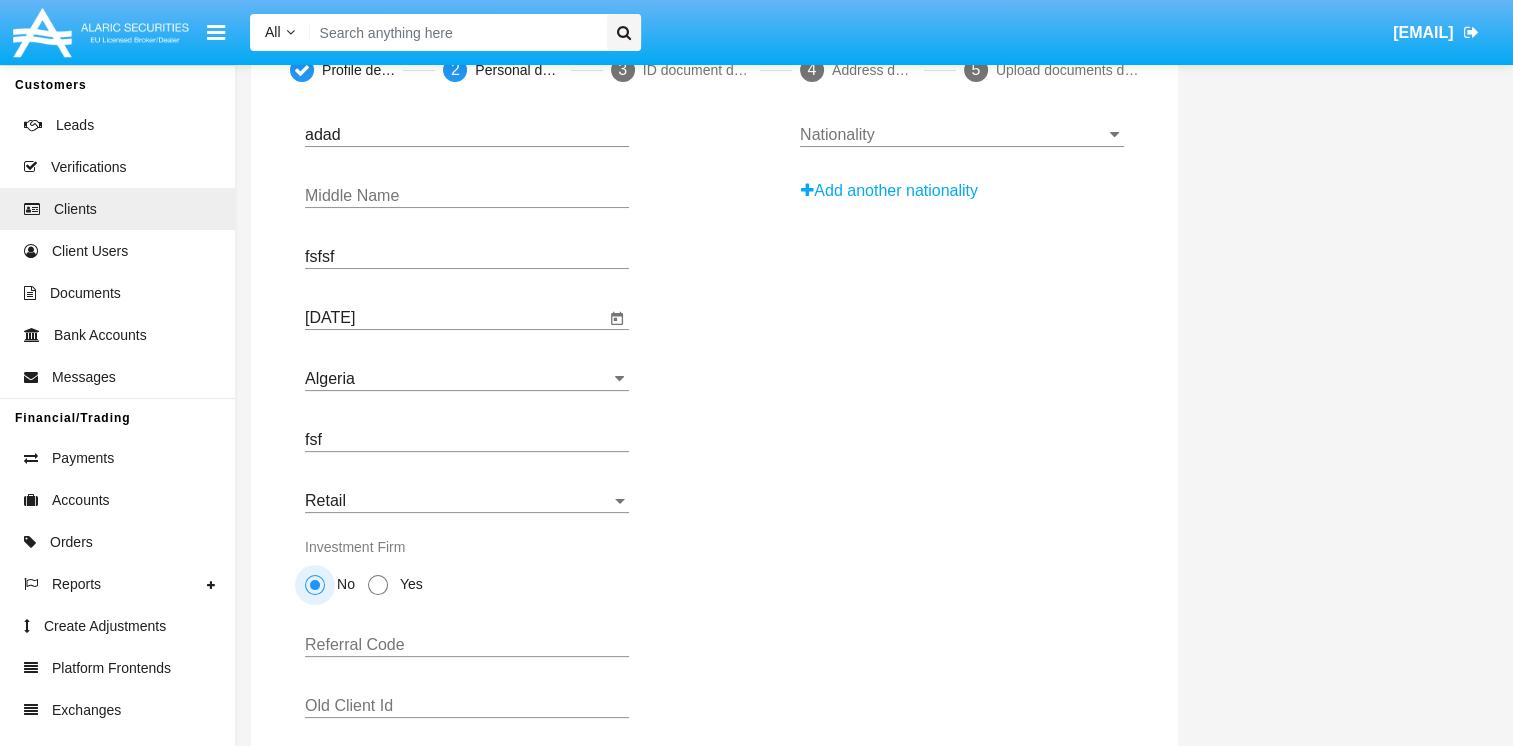 scroll, scrollTop: 0, scrollLeft: 0, axis: both 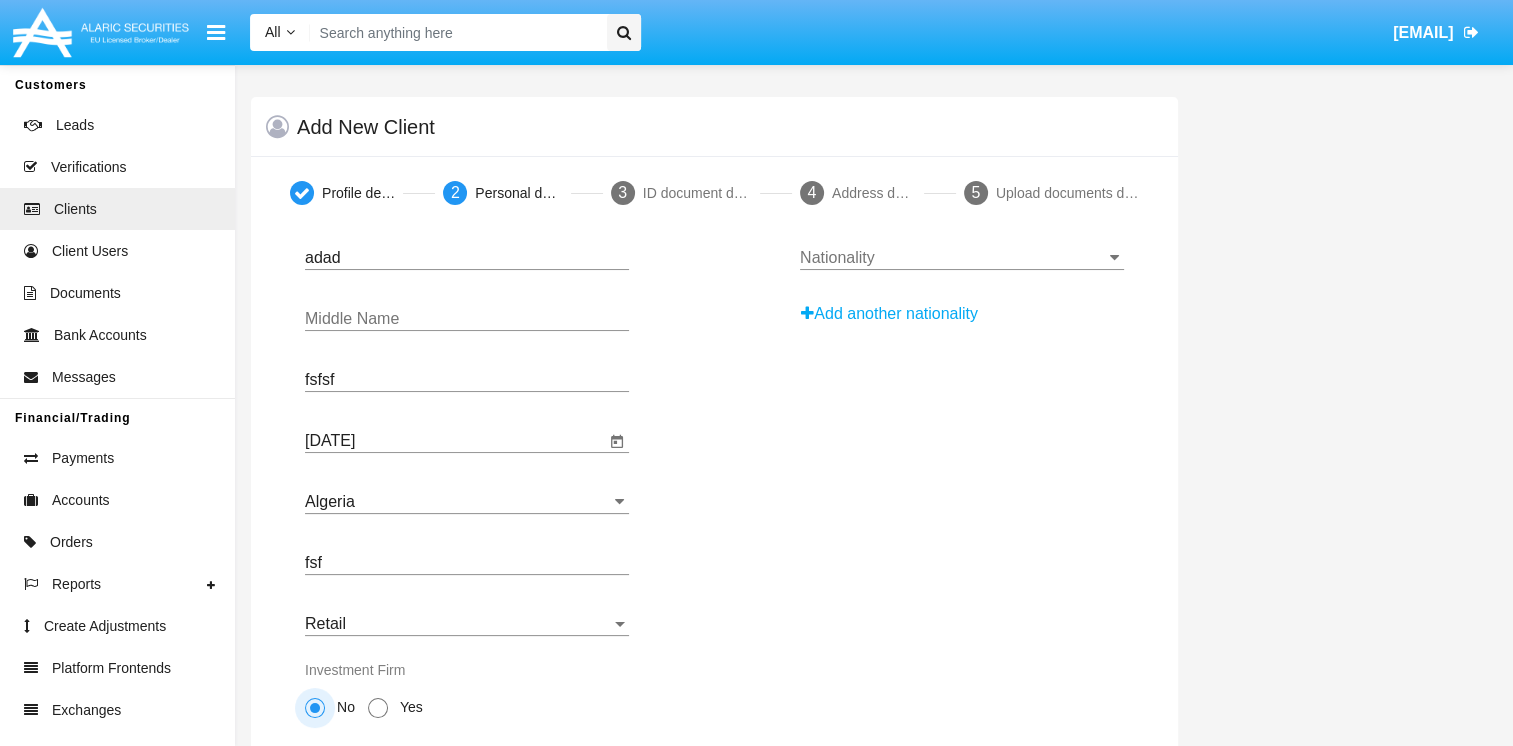 click on "Nationality" at bounding box center (962, 251) 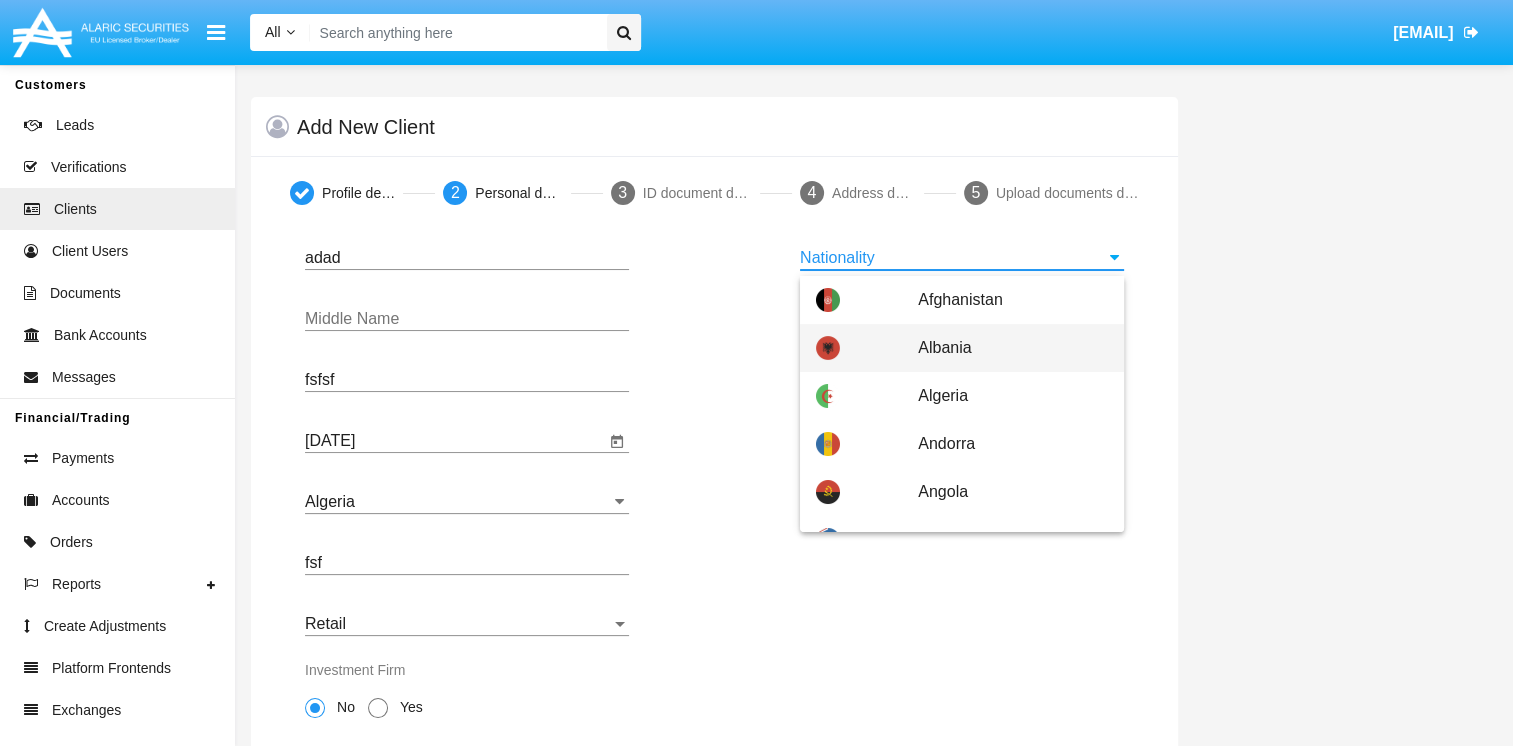 click on "Albania" at bounding box center (962, 348) 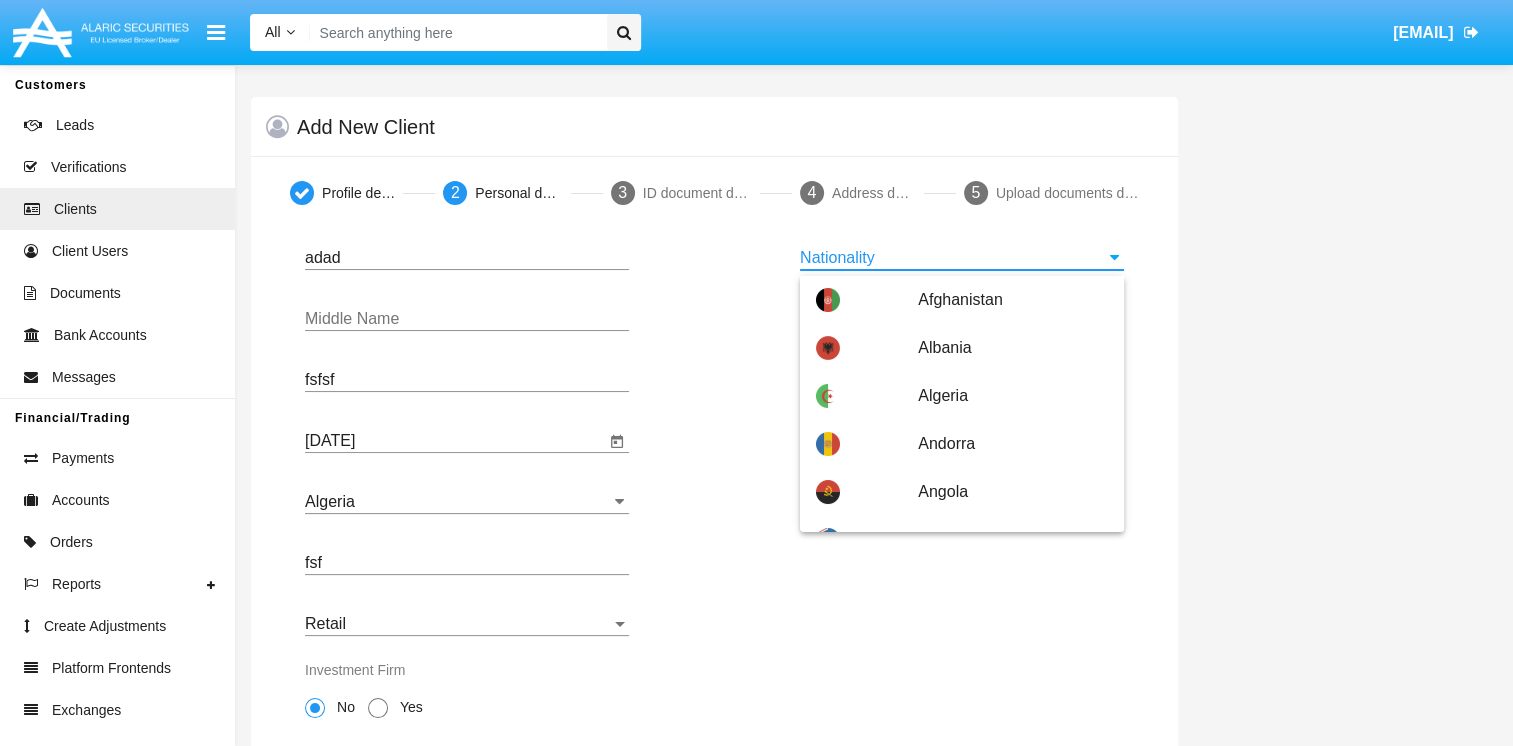 type on "Albania" 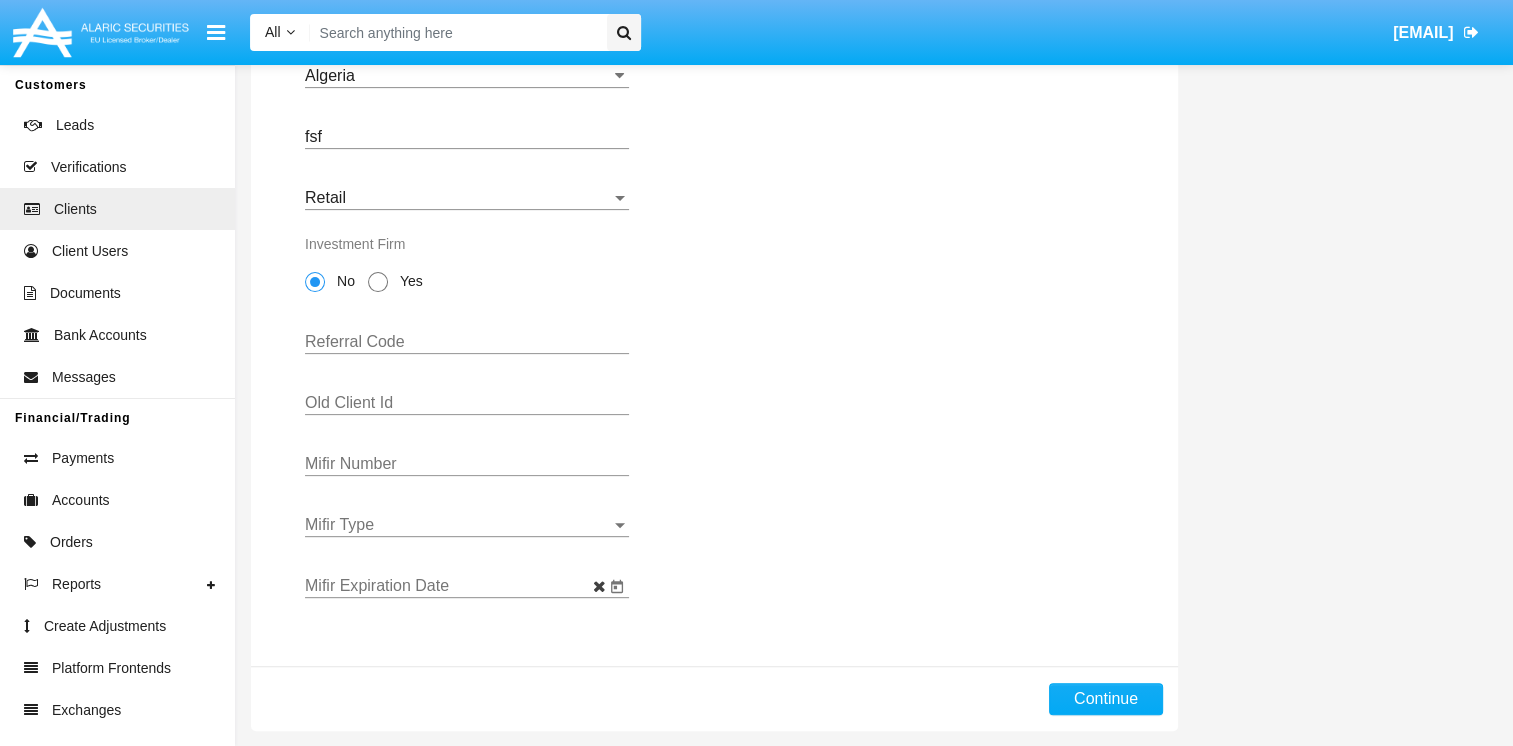 scroll, scrollTop: 440, scrollLeft: 0, axis: vertical 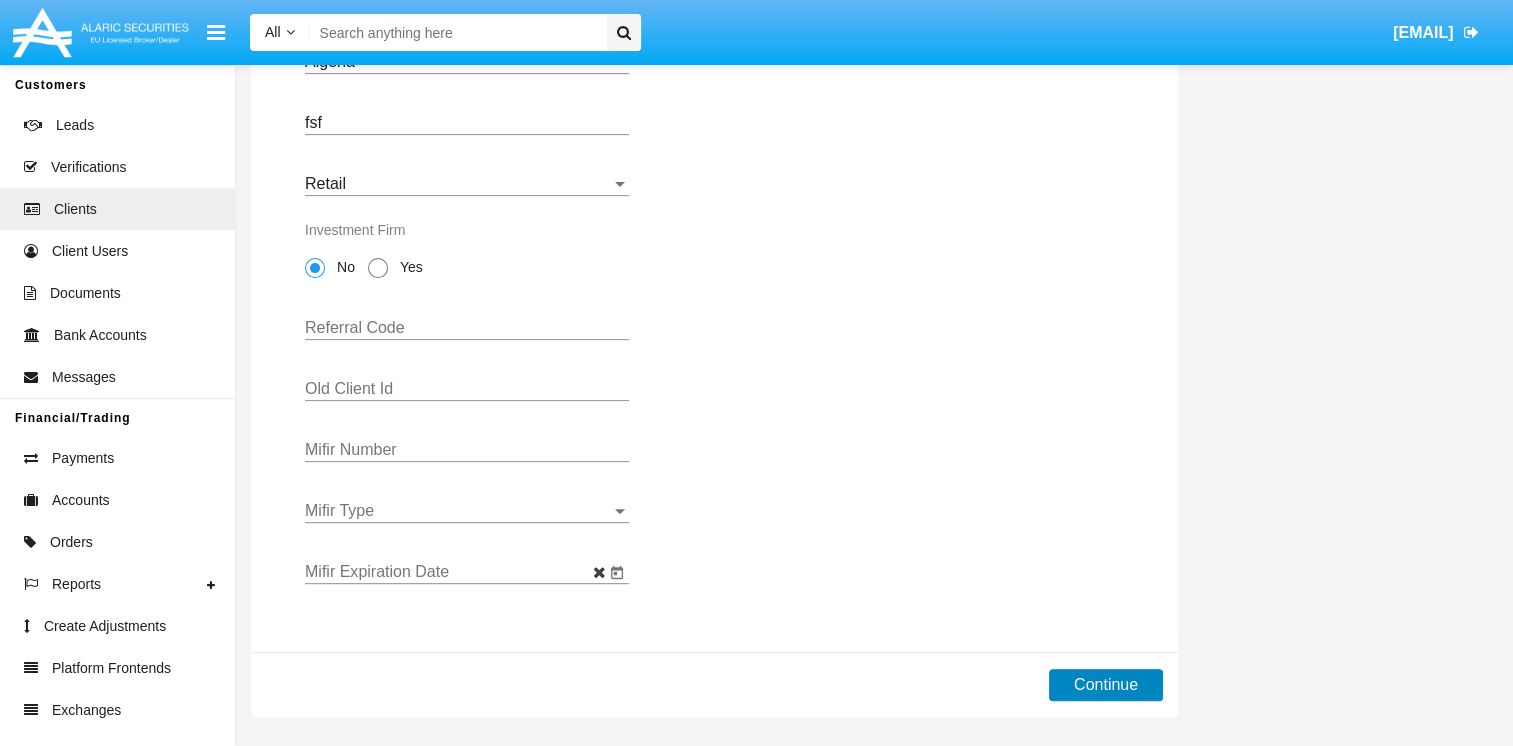 click on "Continue" 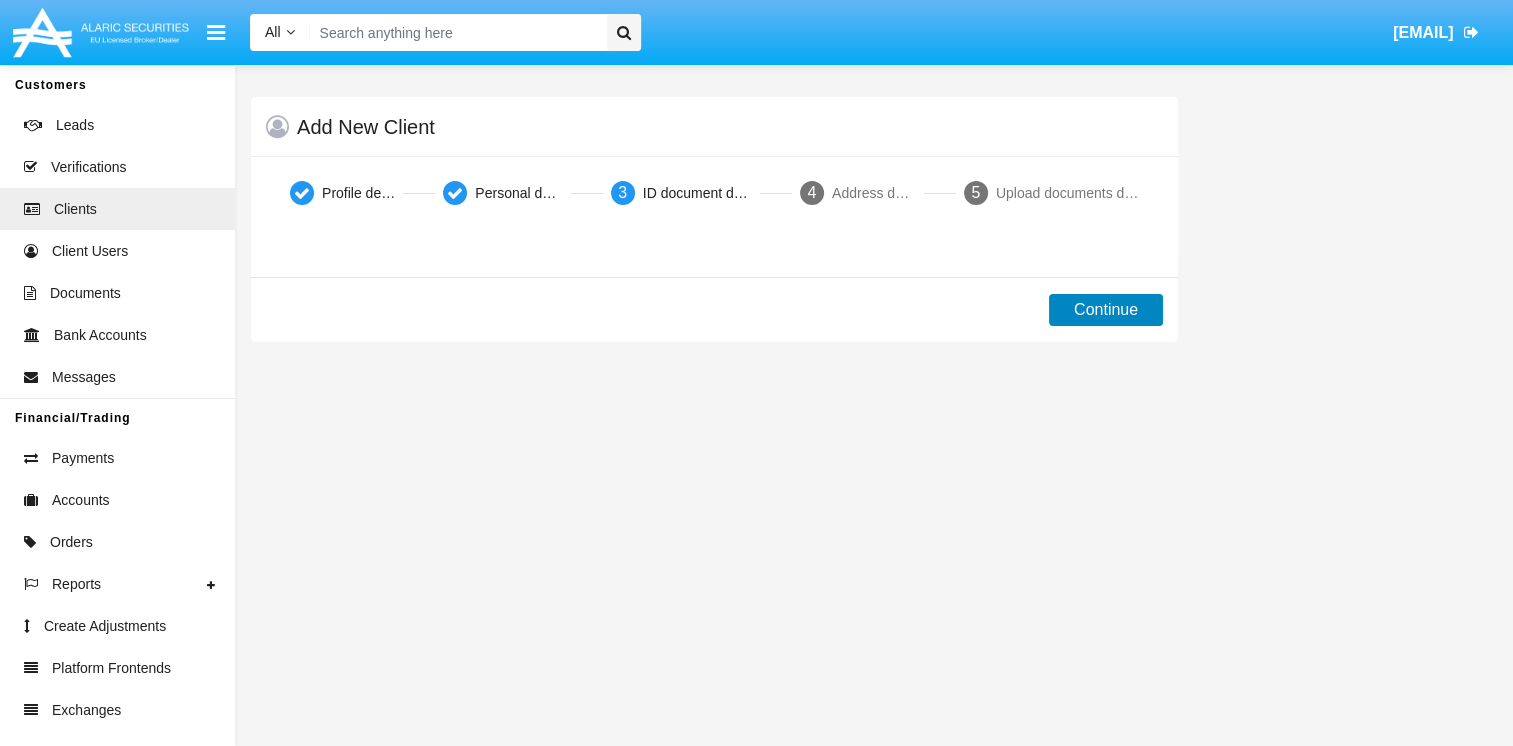 scroll, scrollTop: 0, scrollLeft: 0, axis: both 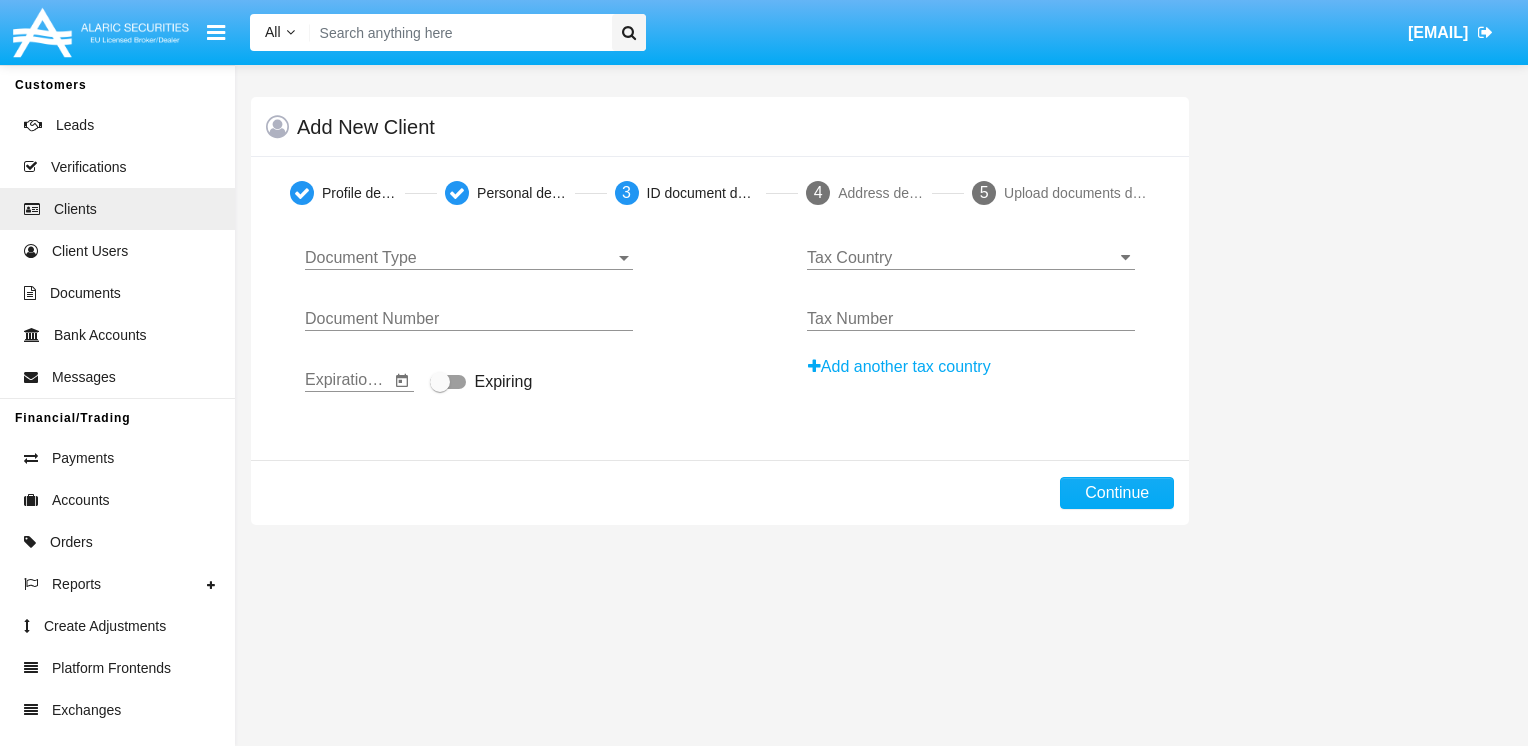 click on "Document Type" at bounding box center [460, 258] 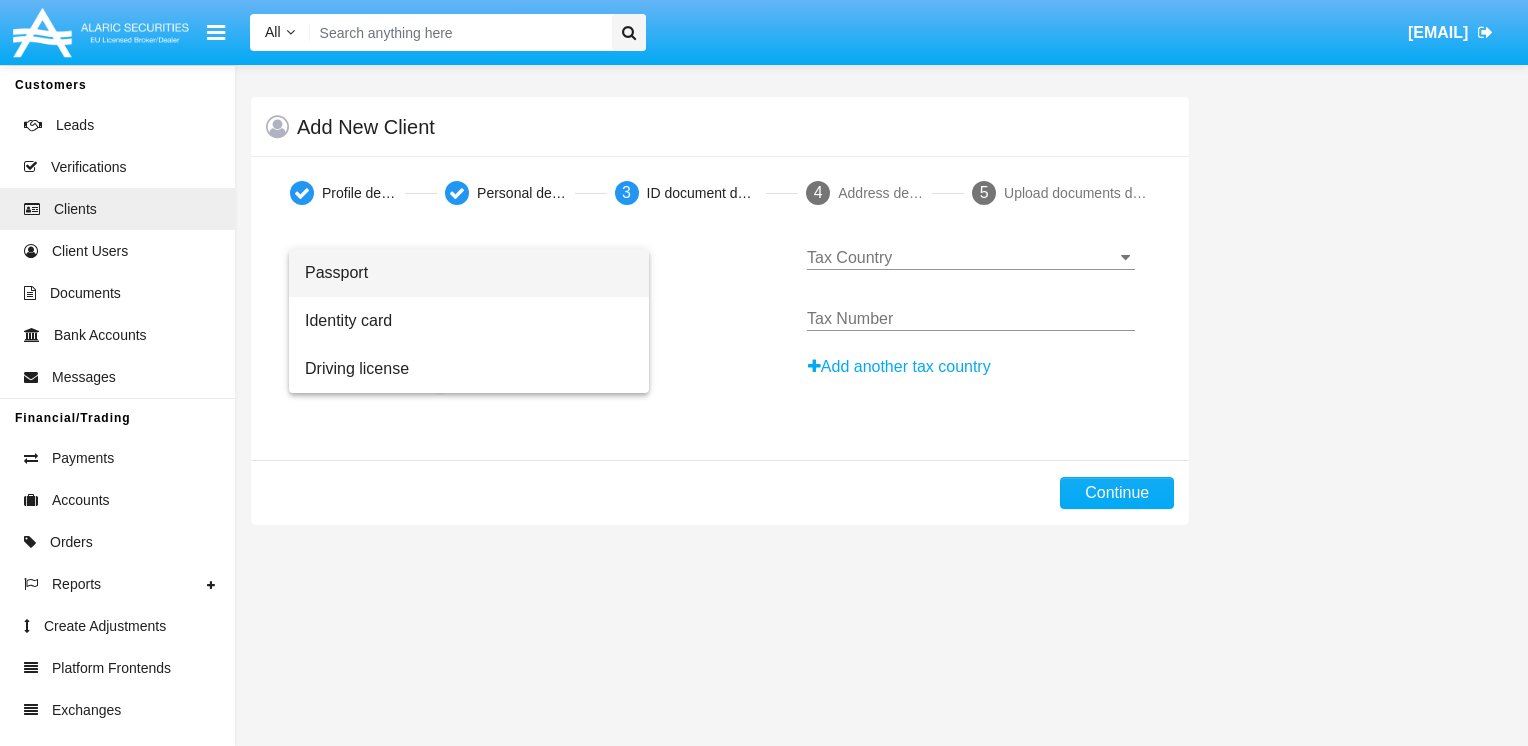 click on "Passport" at bounding box center (469, 273) 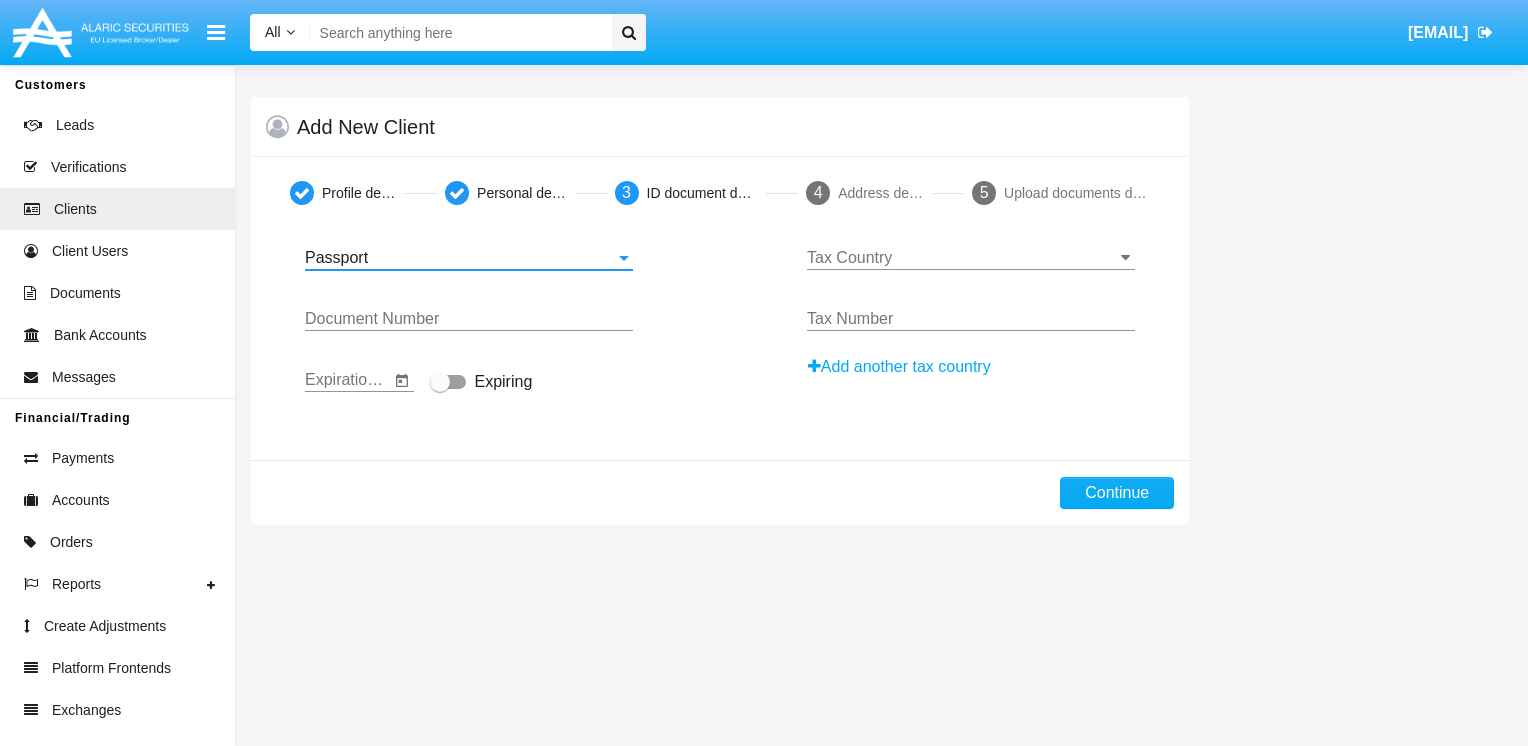 click on "Document Number" at bounding box center [469, 312] 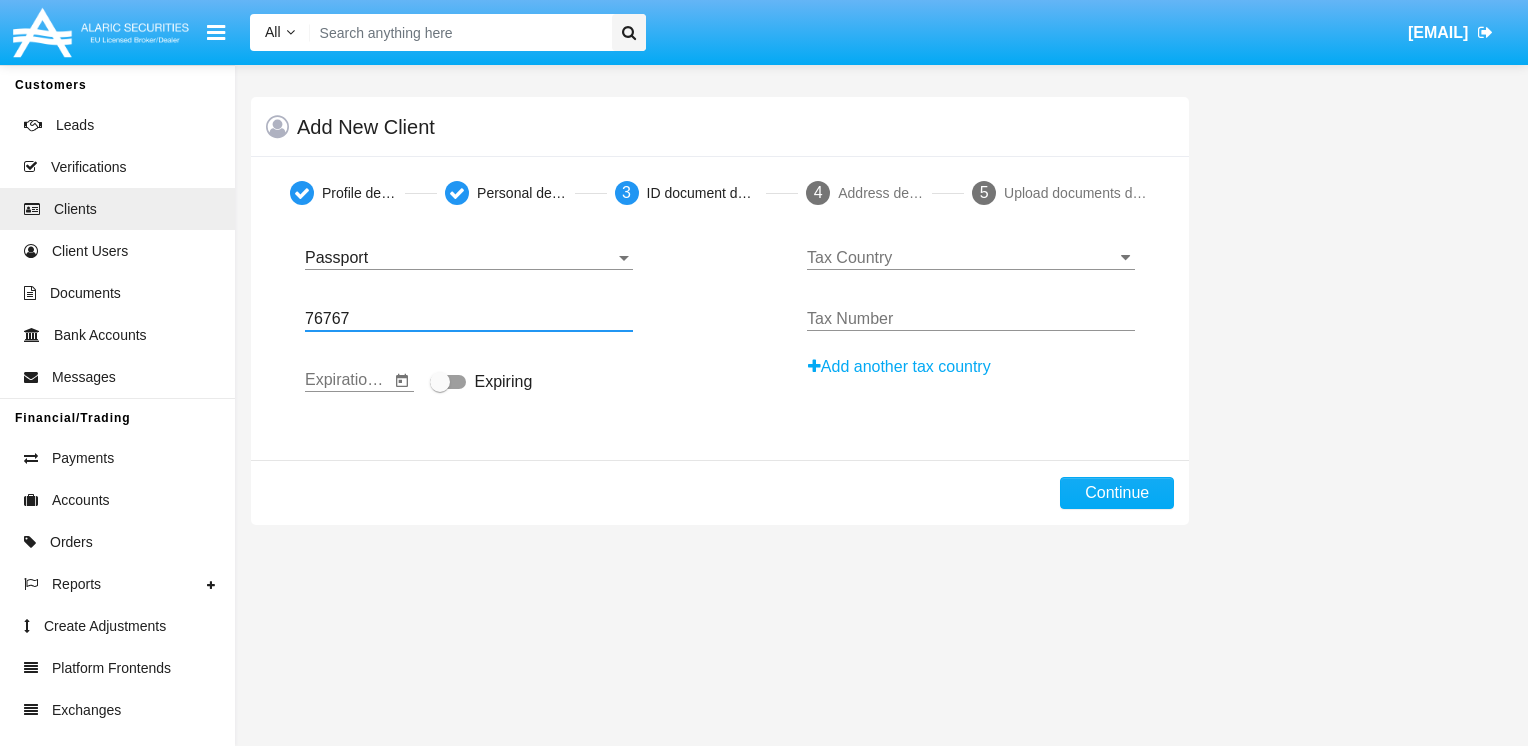 type on "76767" 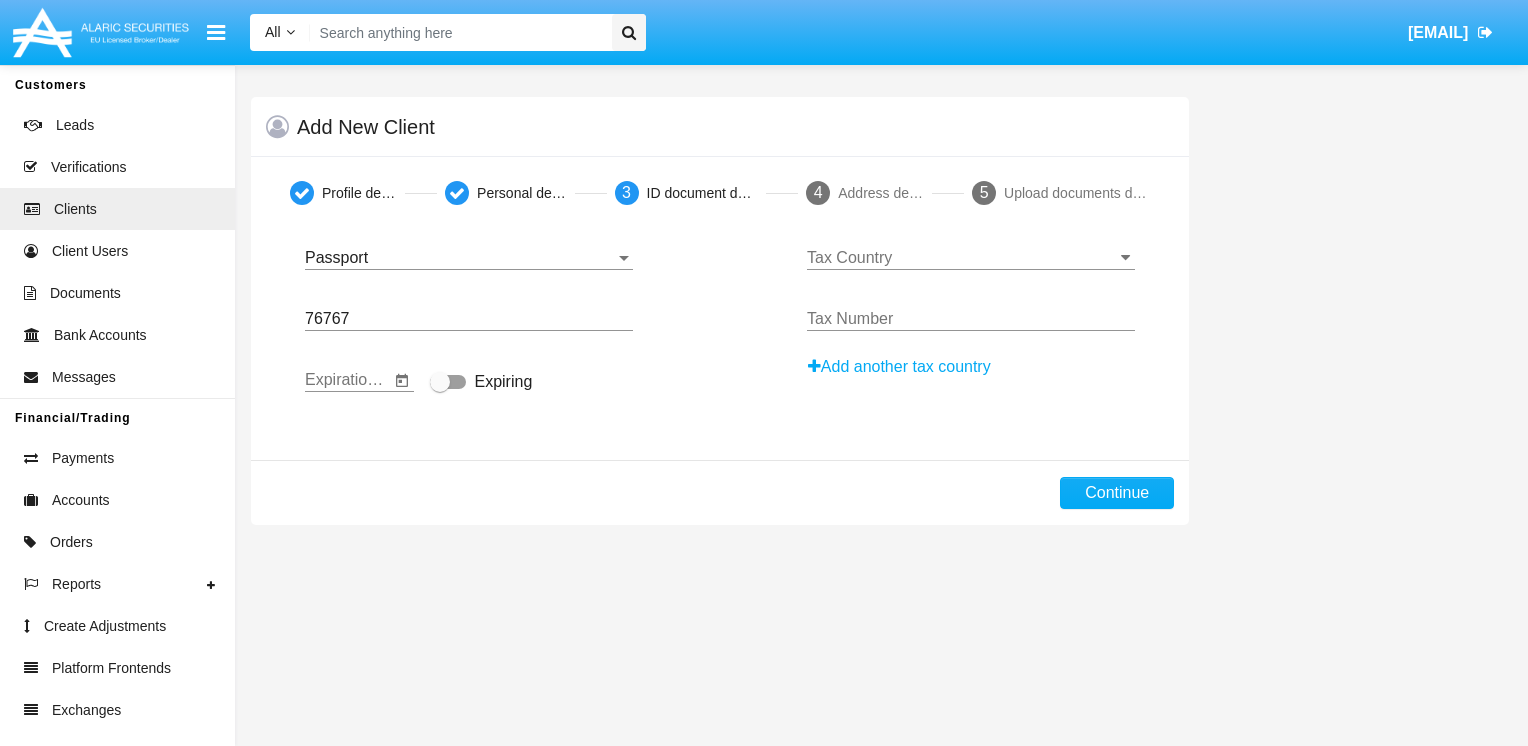 click on "Expiring" at bounding box center [481, 382] 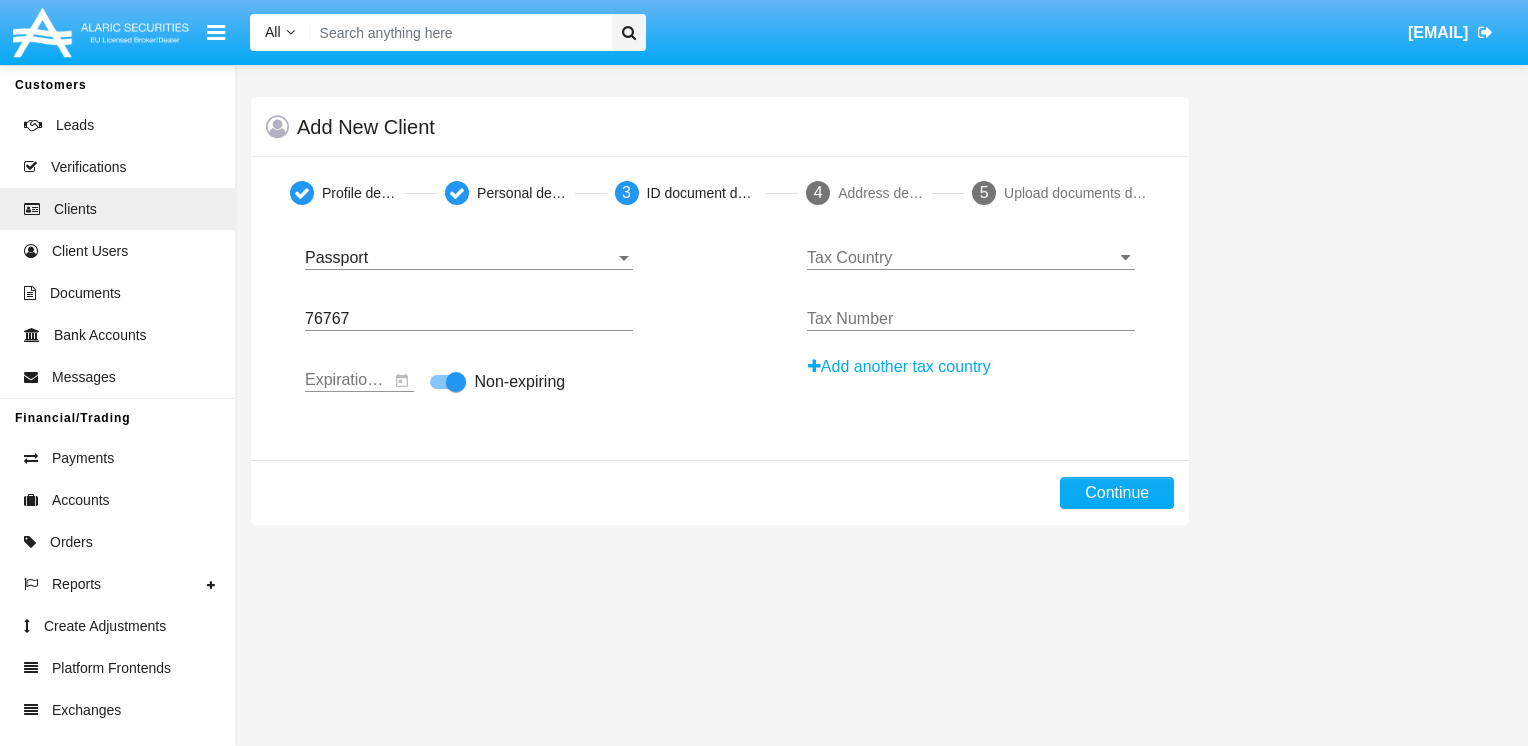 click on "Tax Country" at bounding box center (971, 251) 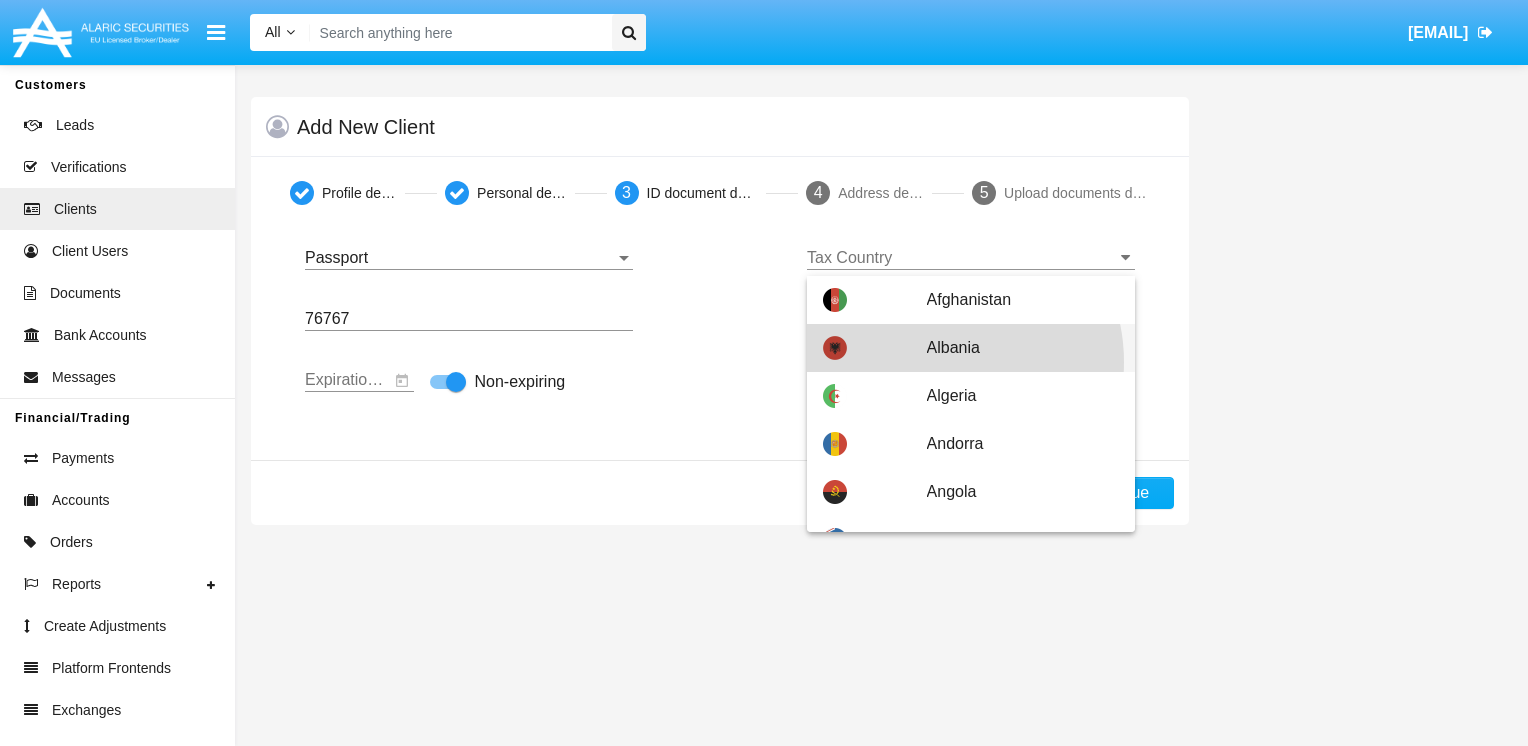 drag, startPoint x: 936, startPoint y: 362, endPoint x: 910, endPoint y: 339, distance: 34.713108 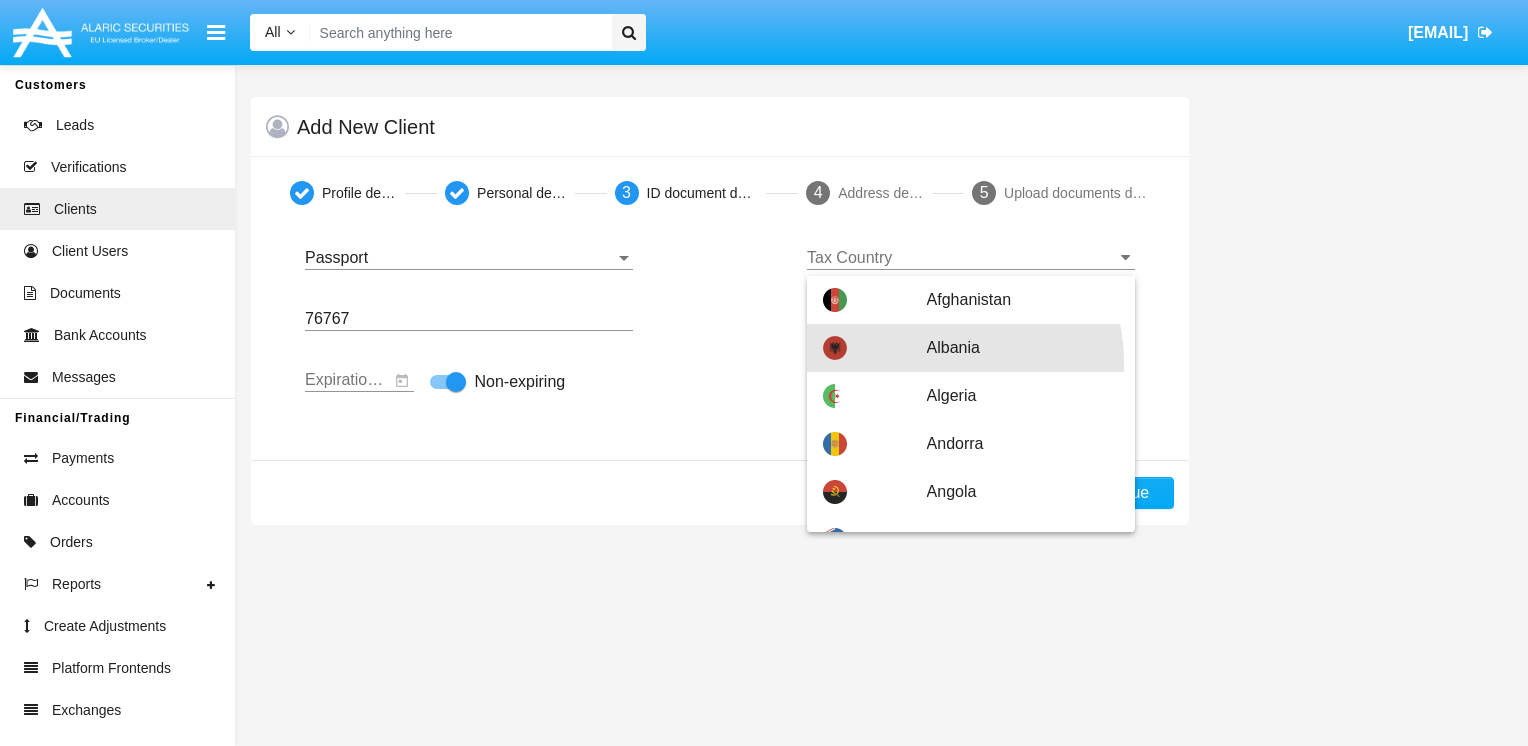 type on "Albania" 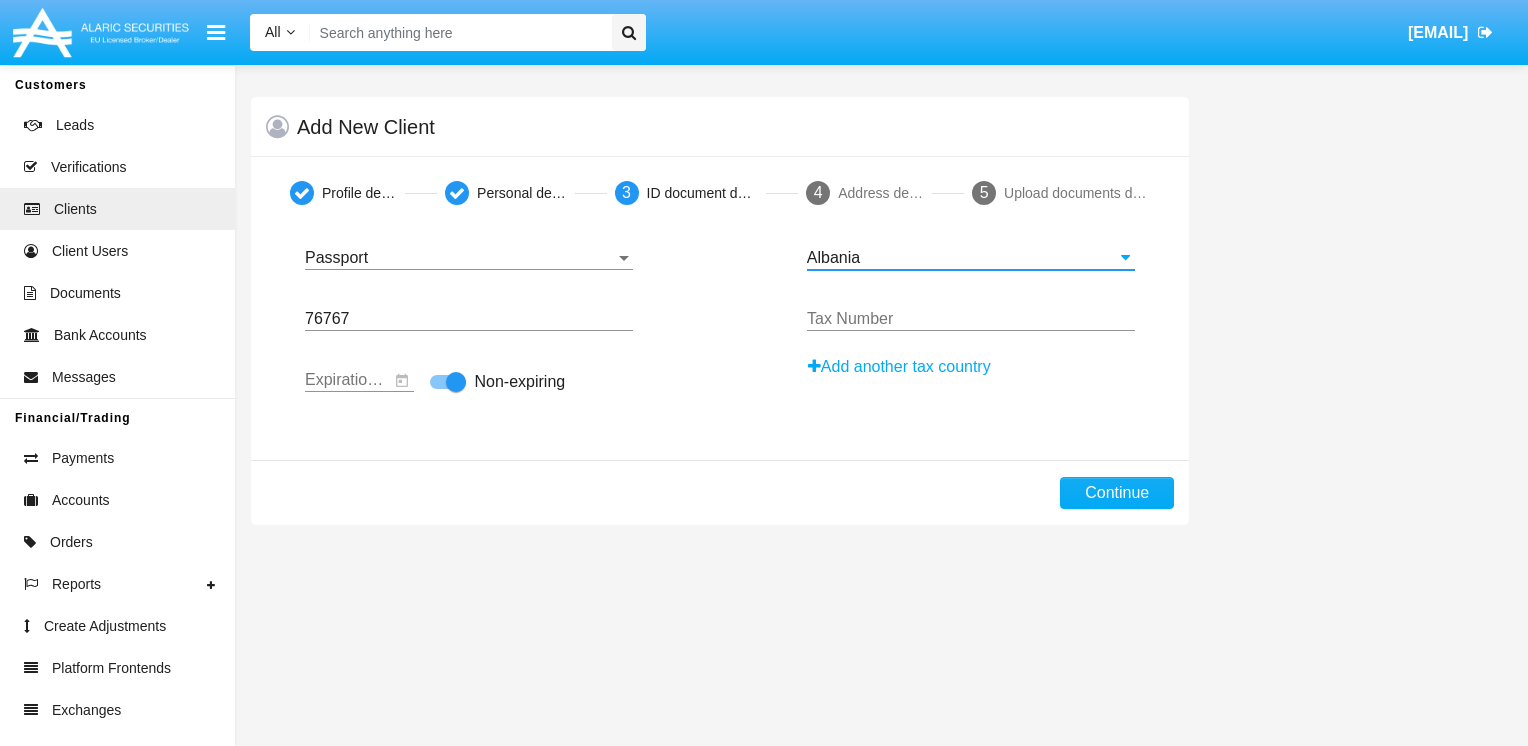 click on "Tax Number" at bounding box center [971, 319] 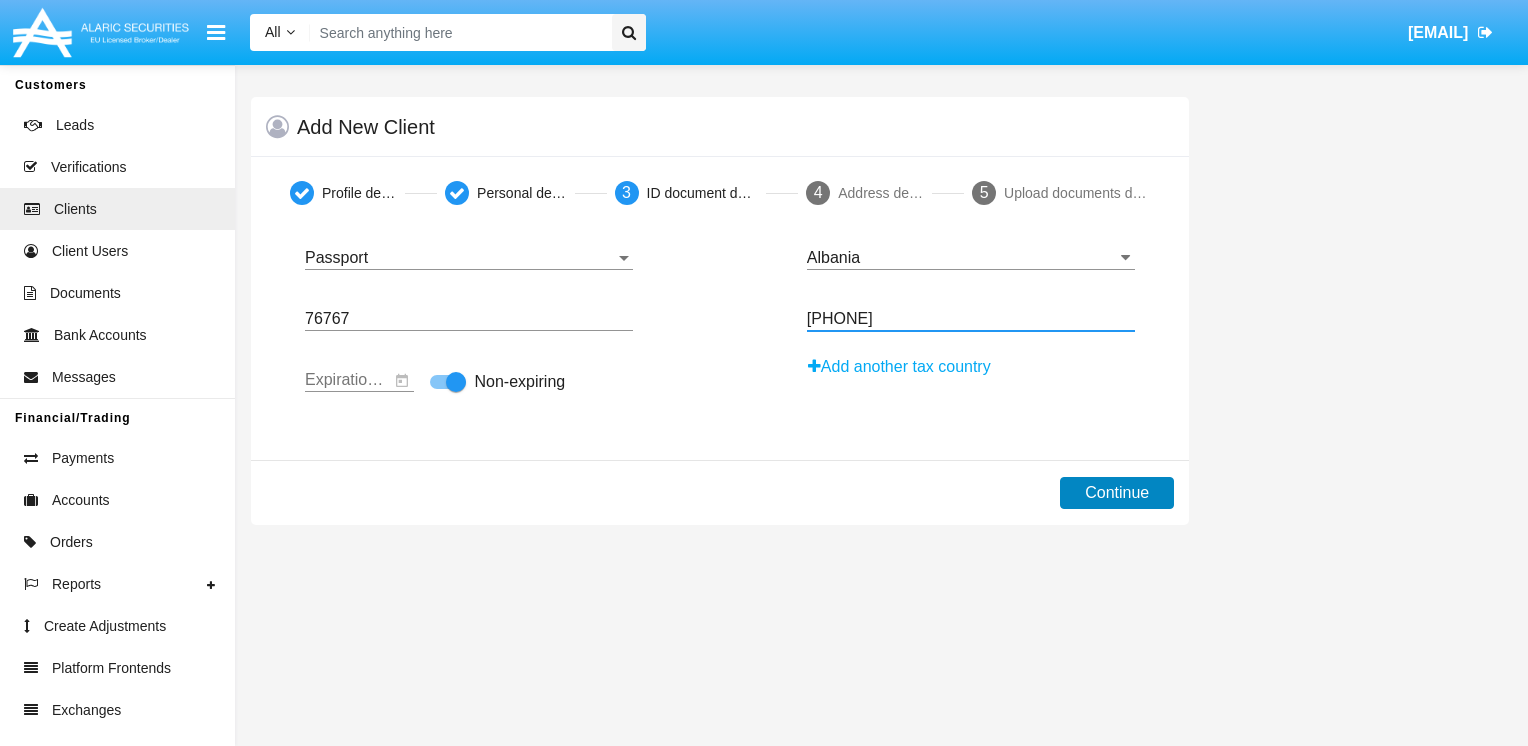 type on "[PHONE]" 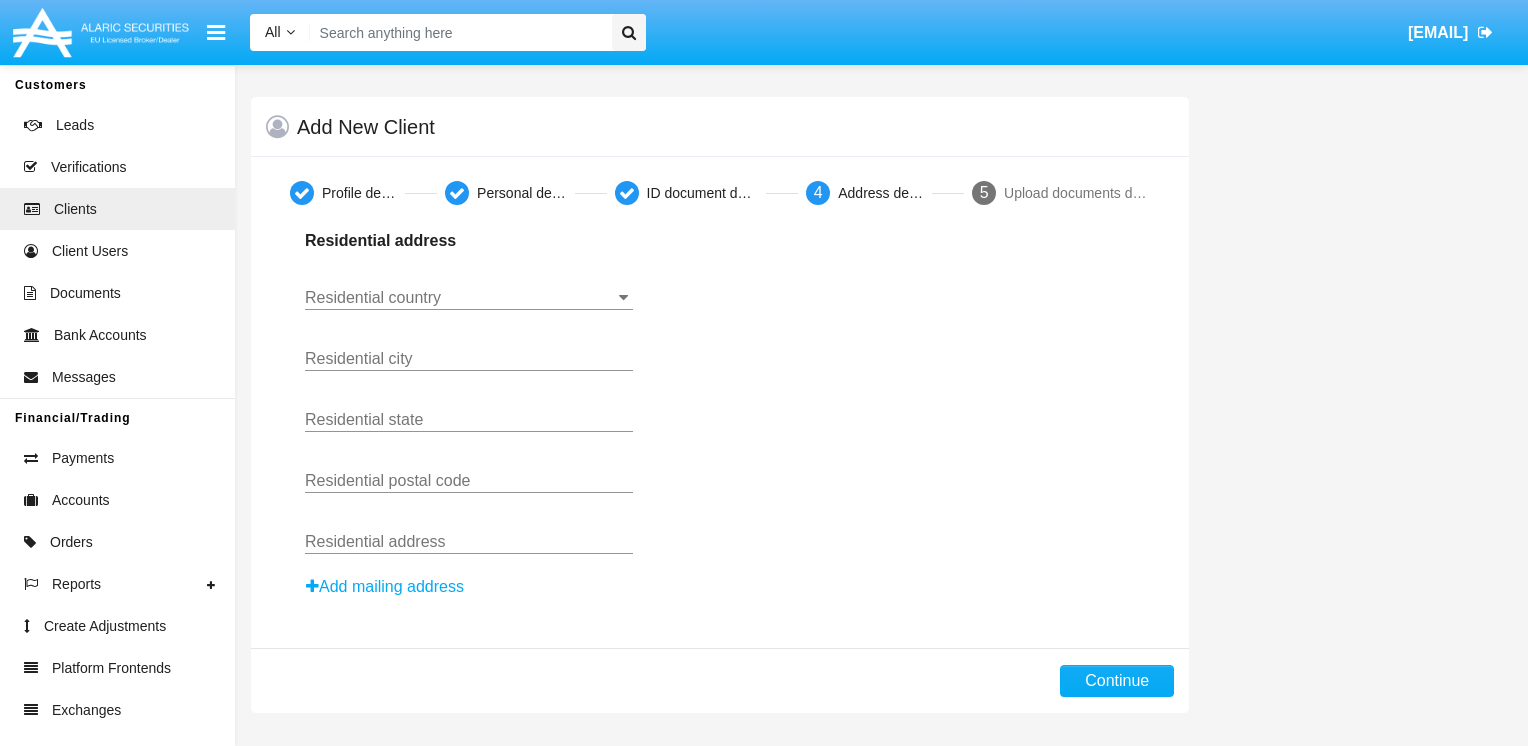 click on "Residential country" at bounding box center (469, 298) 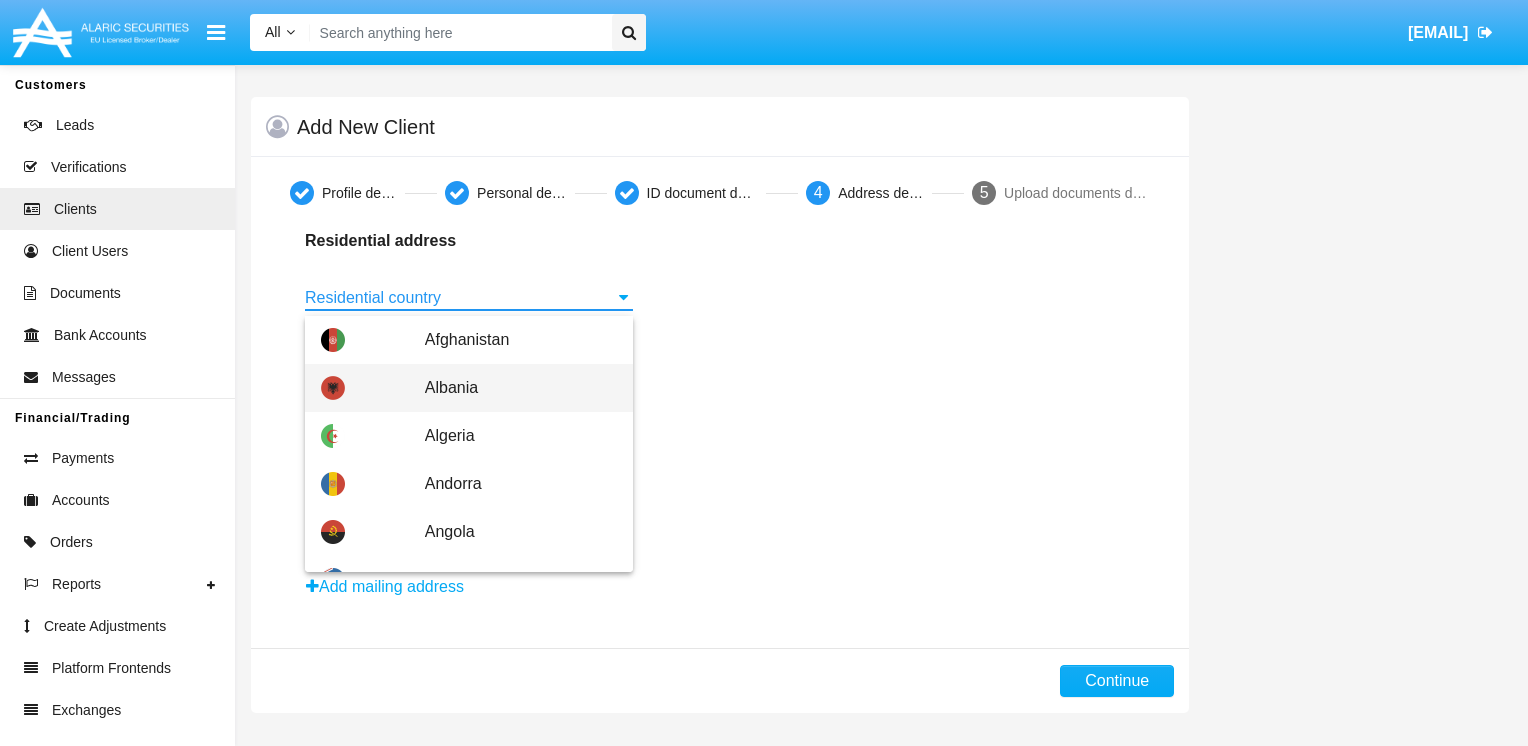 click on "Albania" at bounding box center (469, 388) 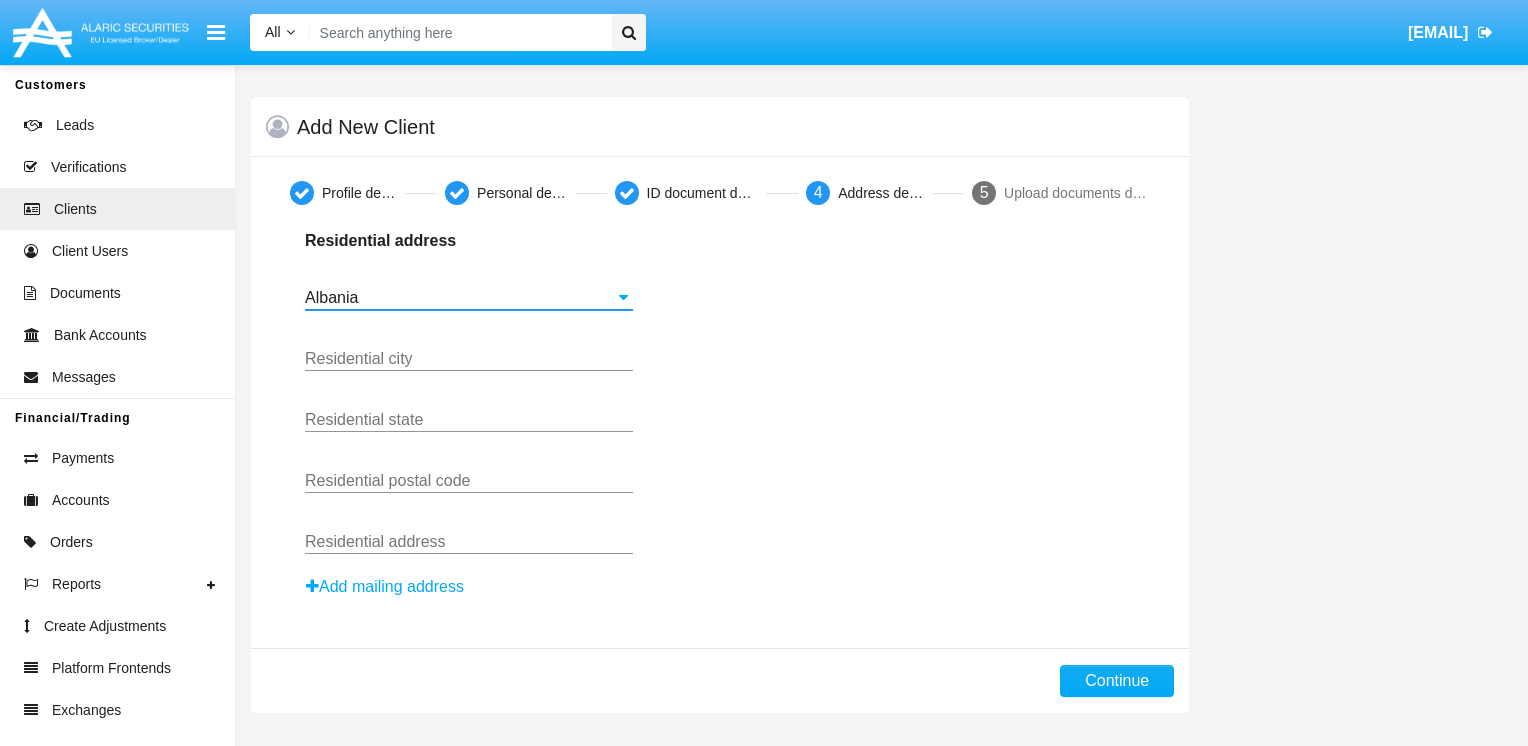 click on "Residential city" at bounding box center [469, 352] 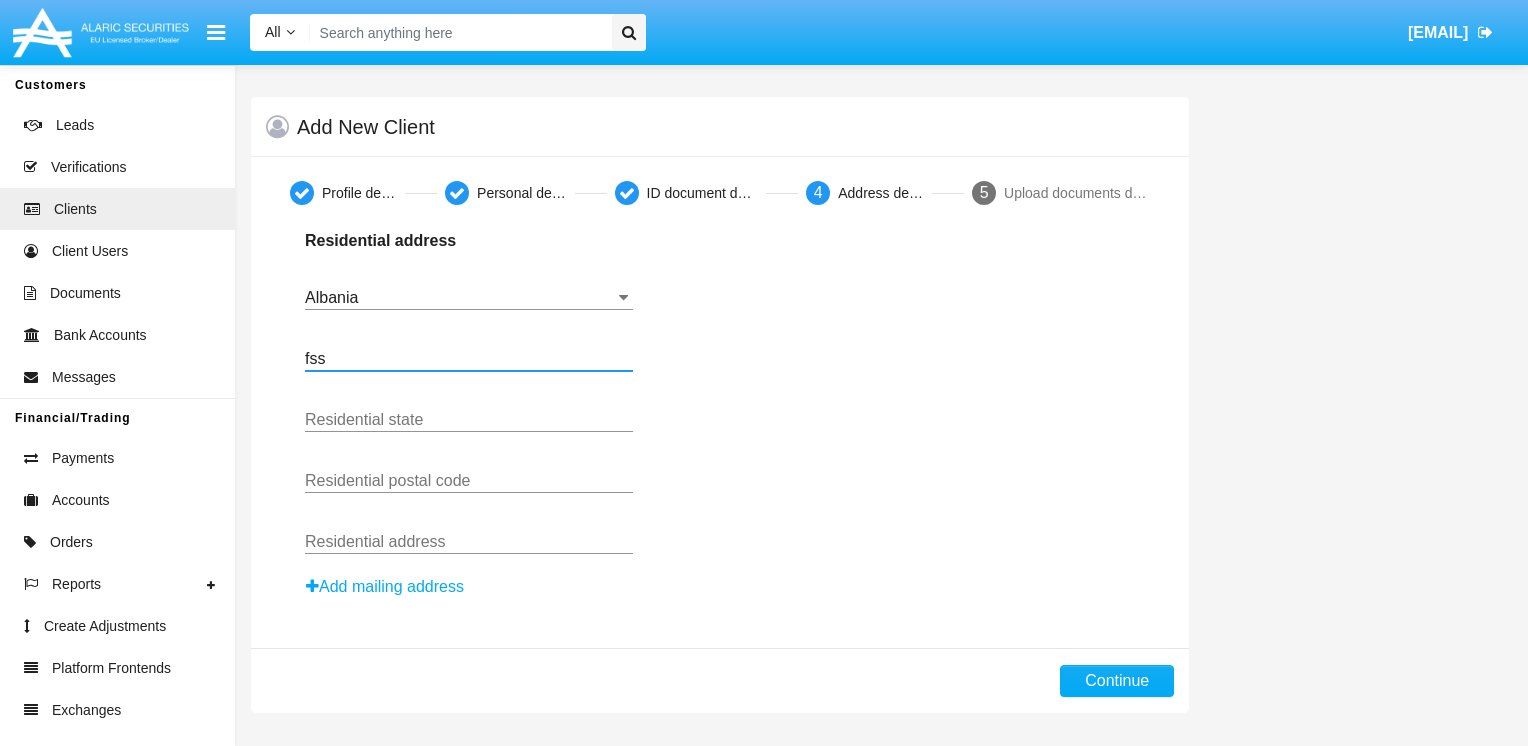 type on "fssf" 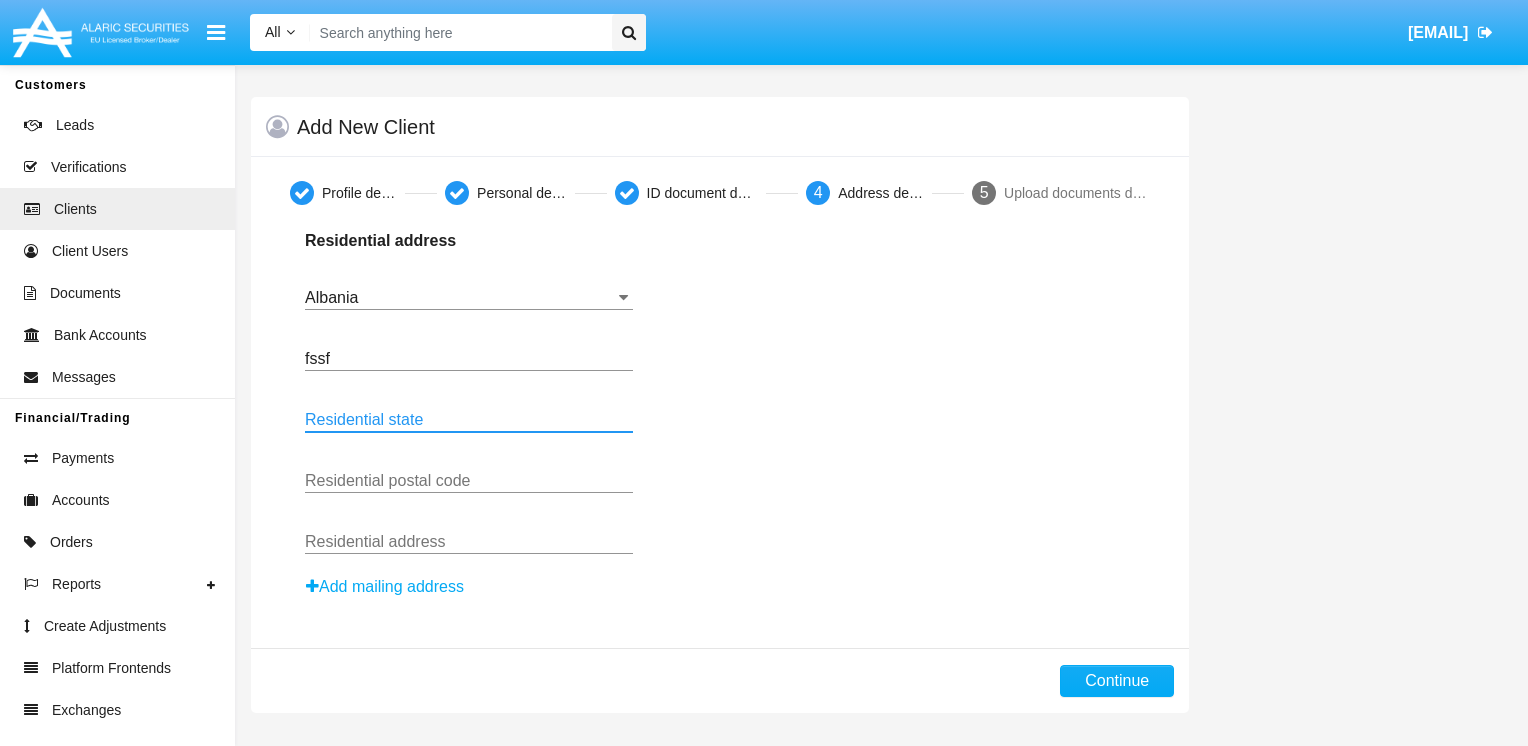 click on "Residential state" at bounding box center [469, 420] 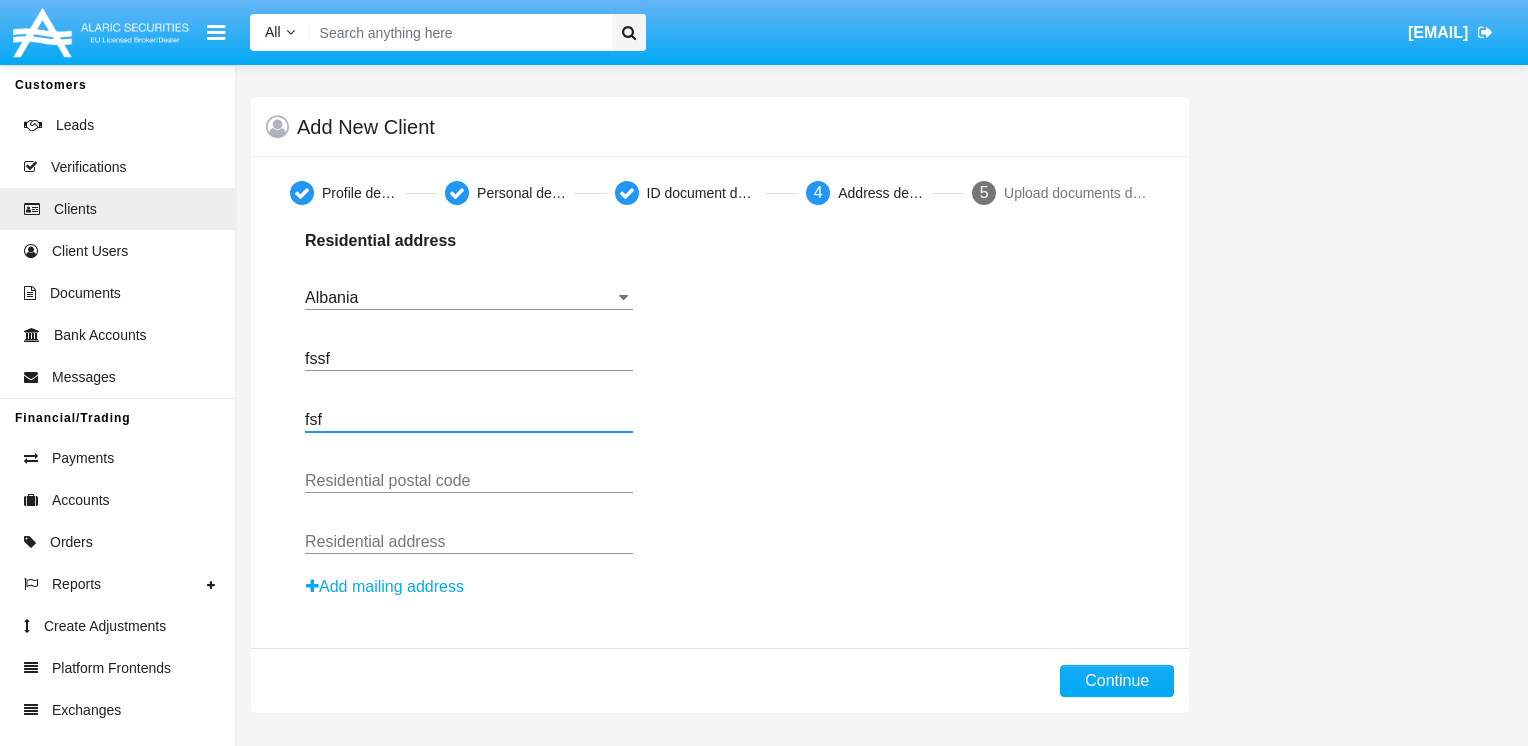 type on "fsf" 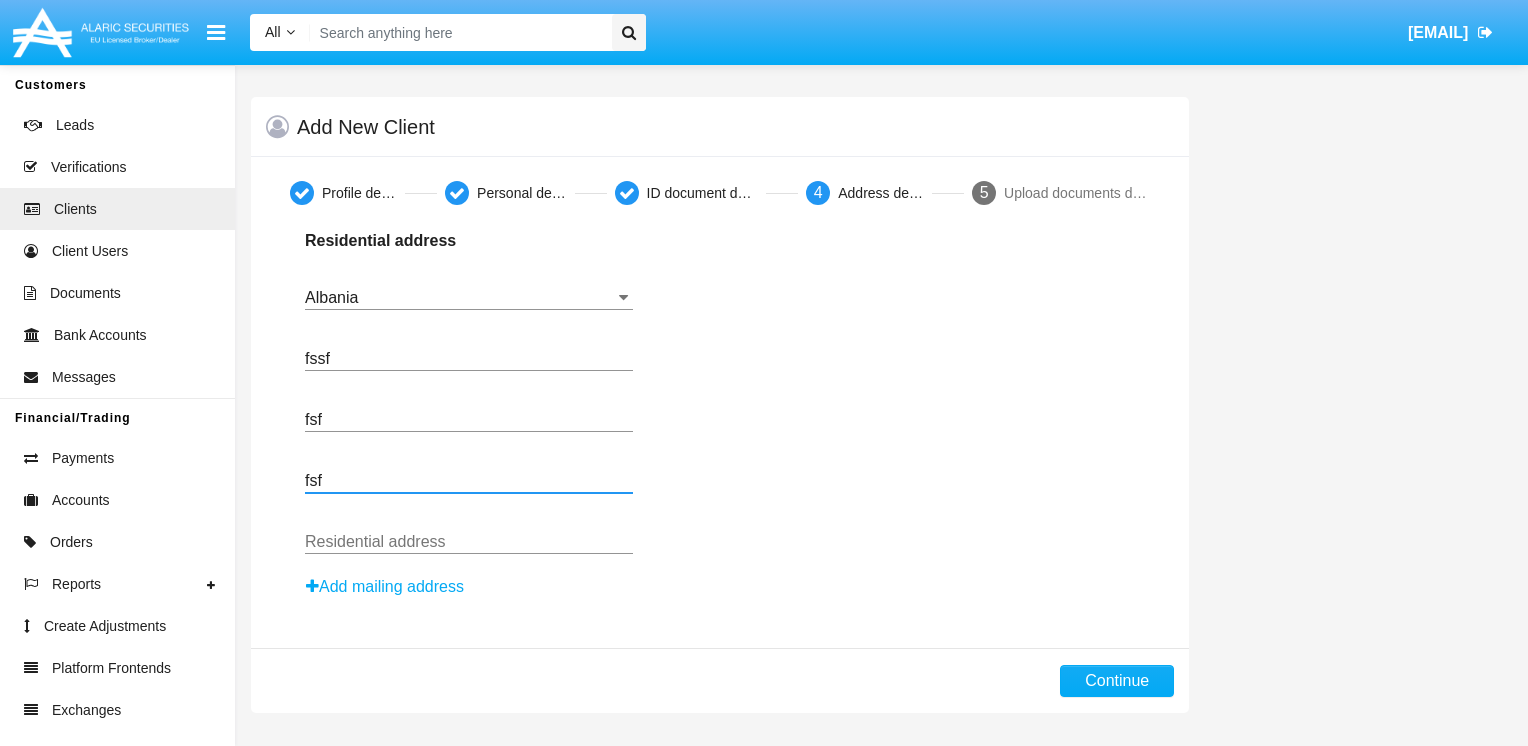 type on "fsf" 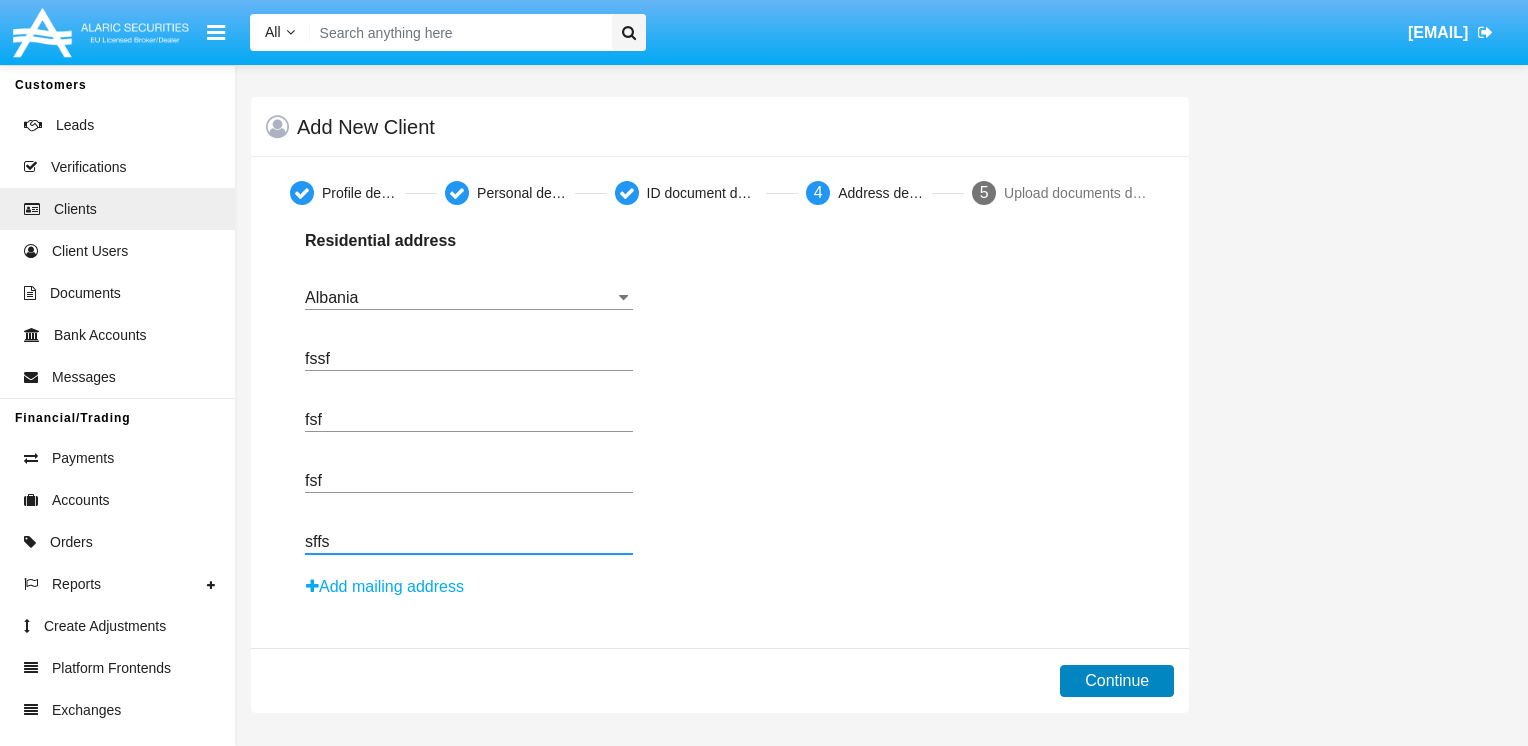 type on "sffs" 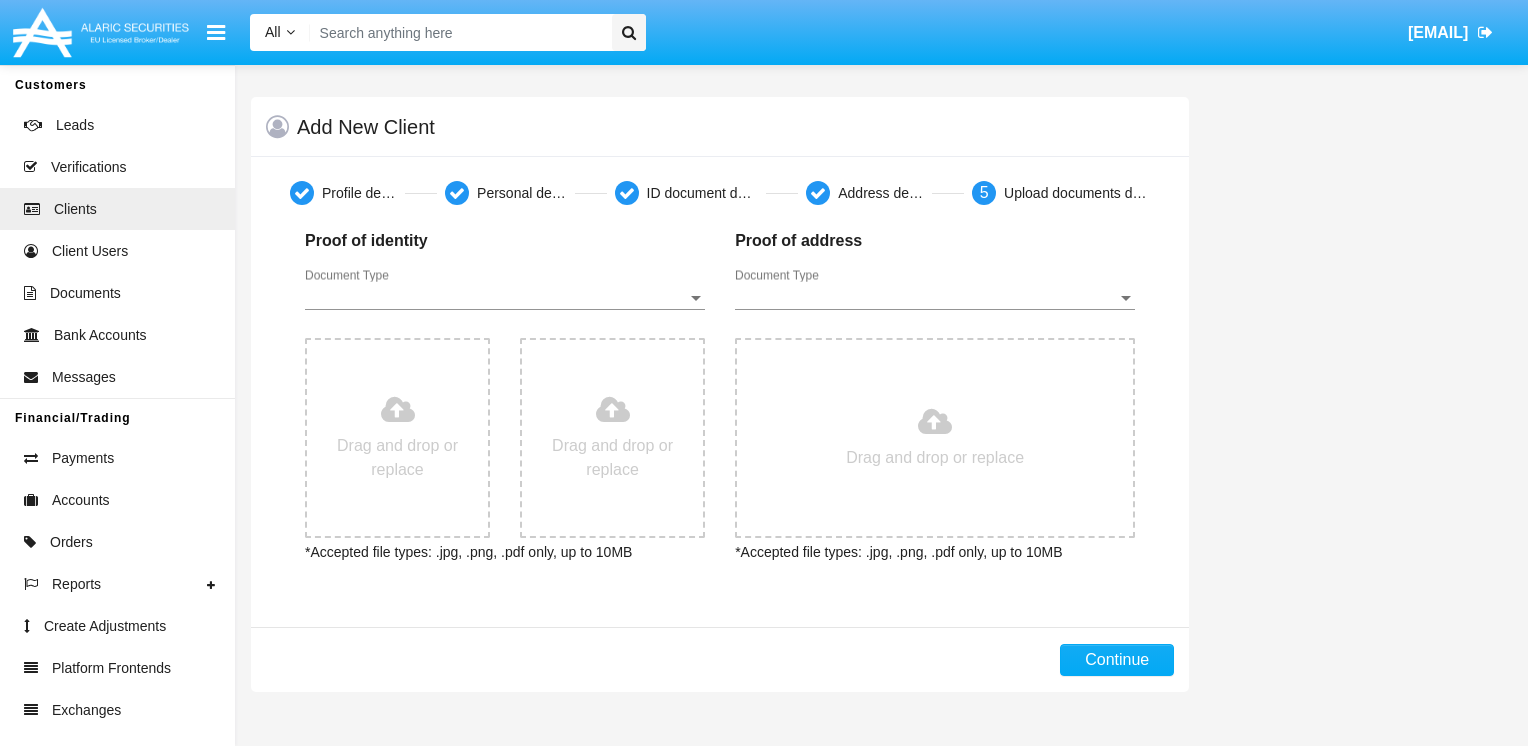 click on "Document Type Document Type" at bounding box center [505, 291] 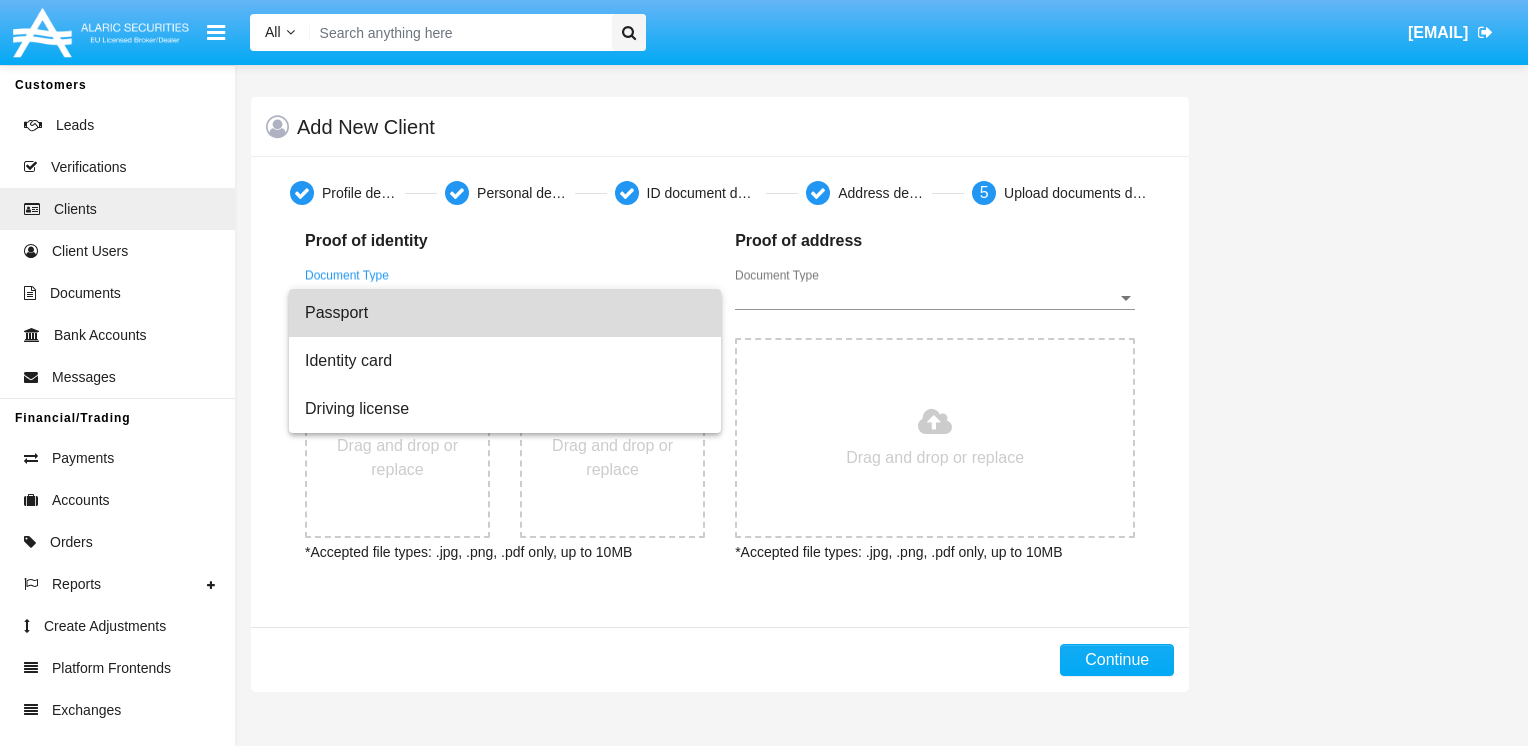 click on "Passport" at bounding box center [505, 313] 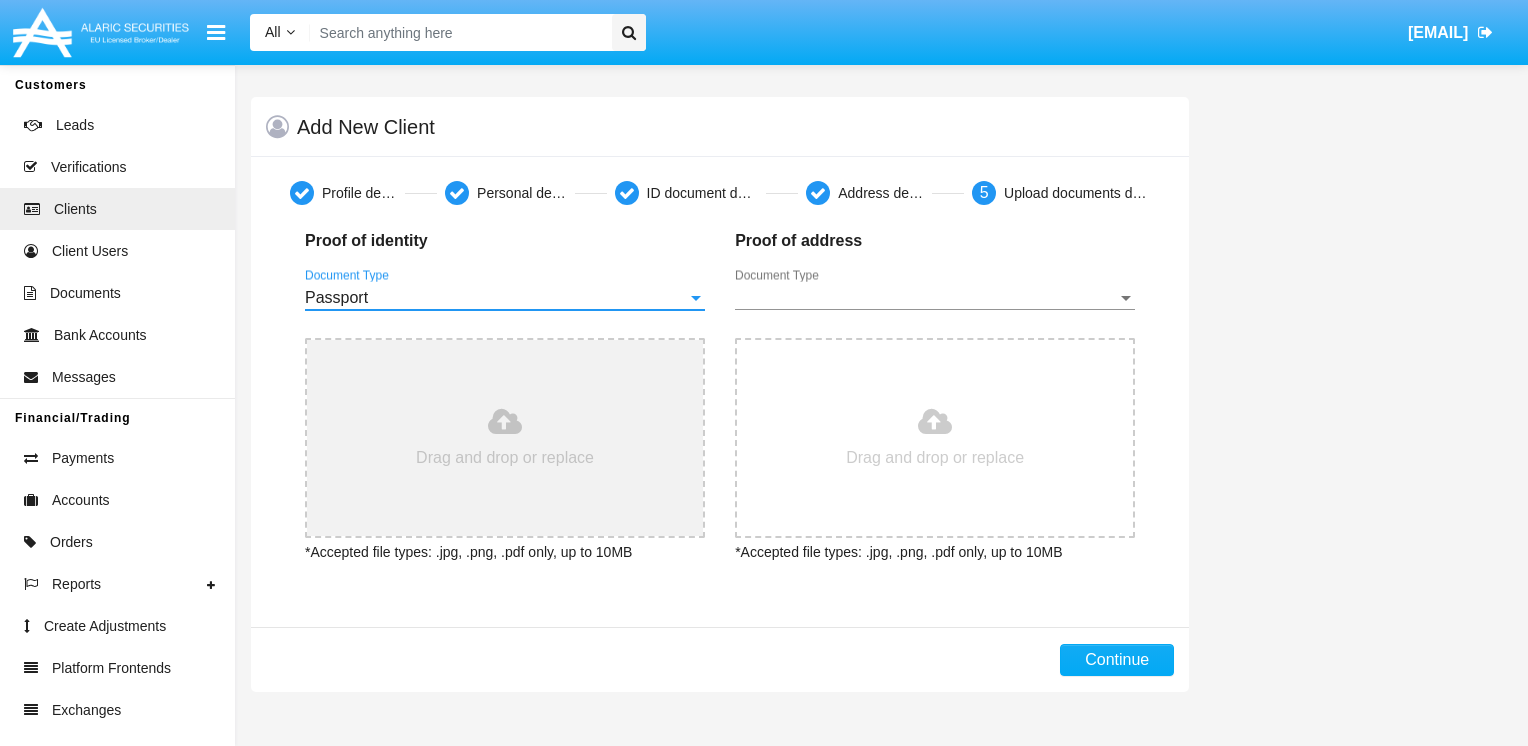 click at bounding box center [505, 438] 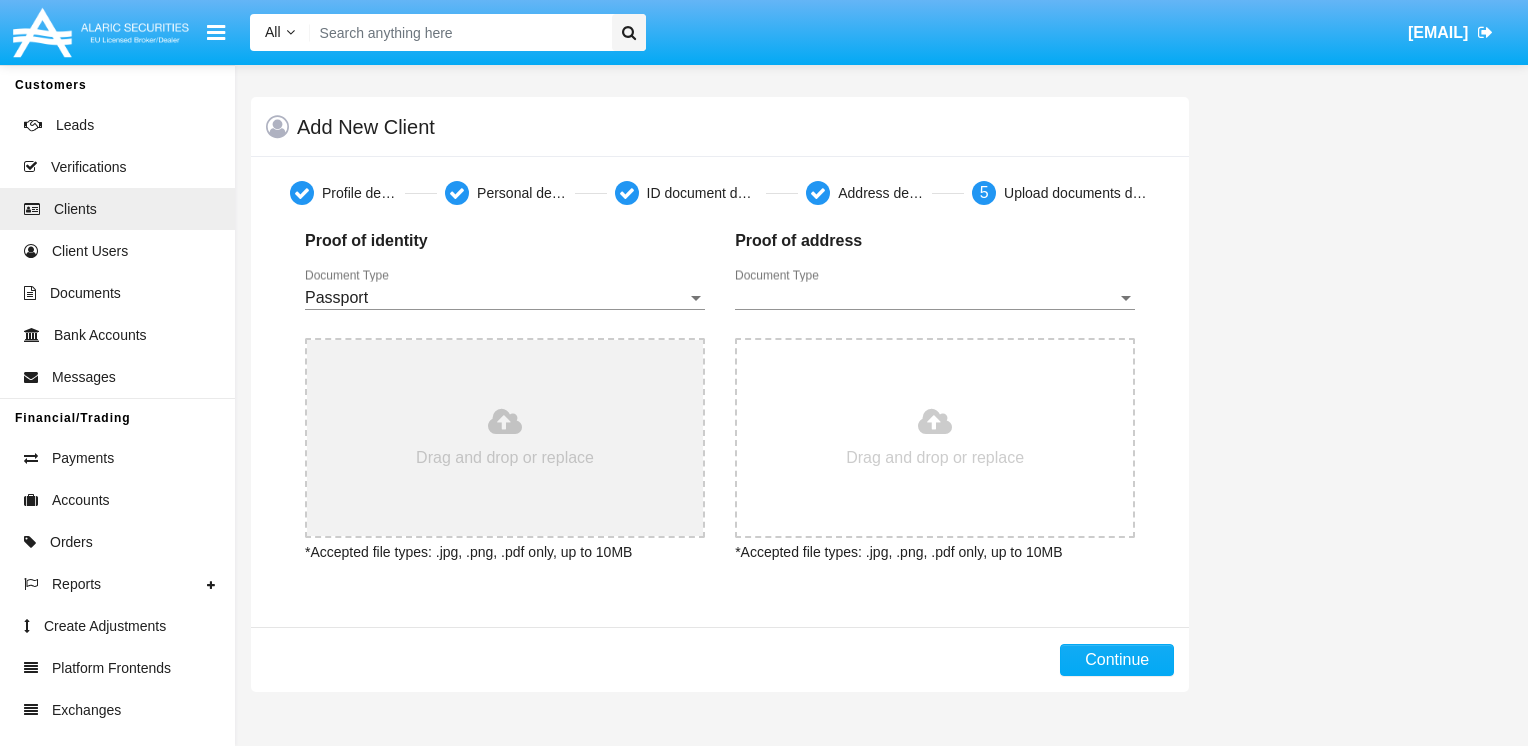 type on "[FILENAME]" 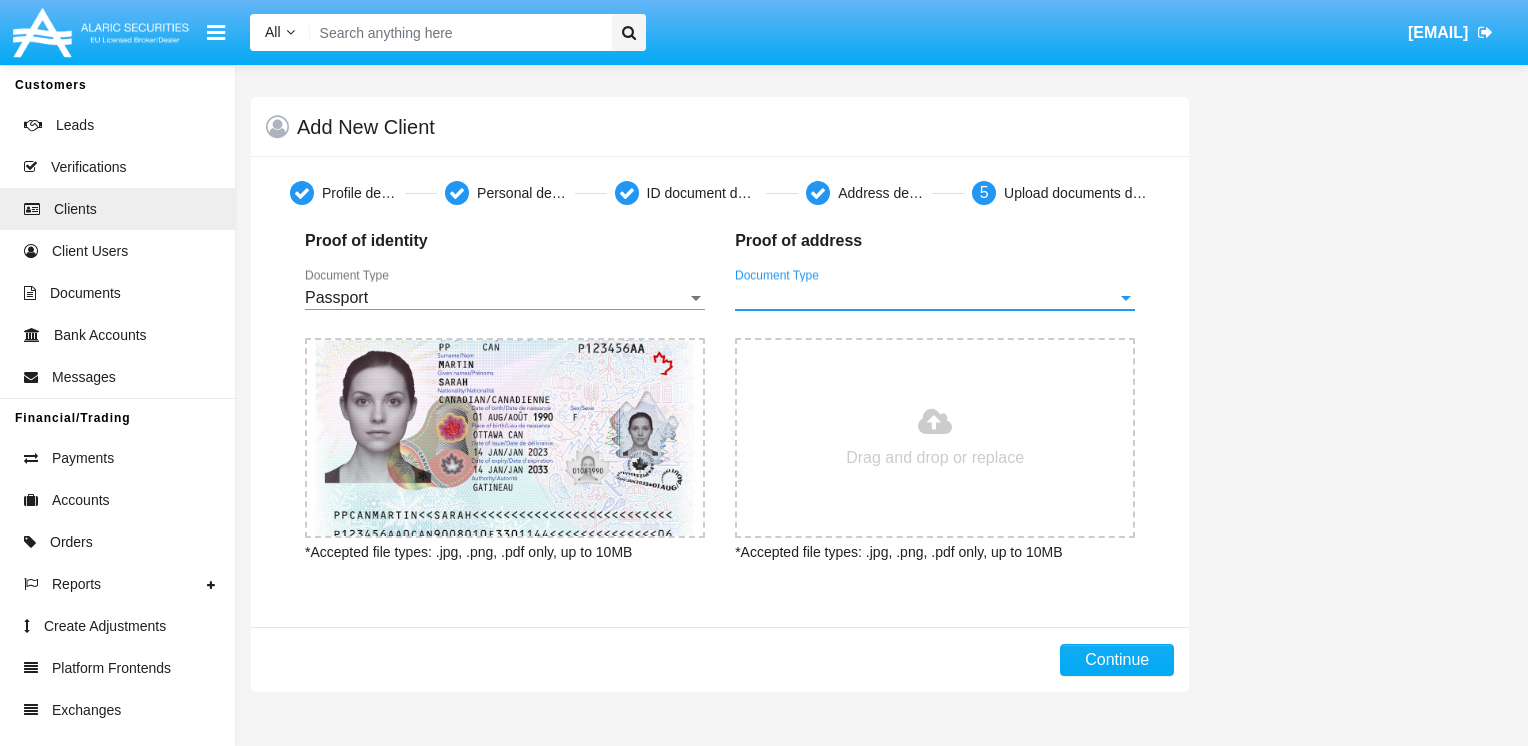 click on "Document Type" at bounding box center [926, 298] 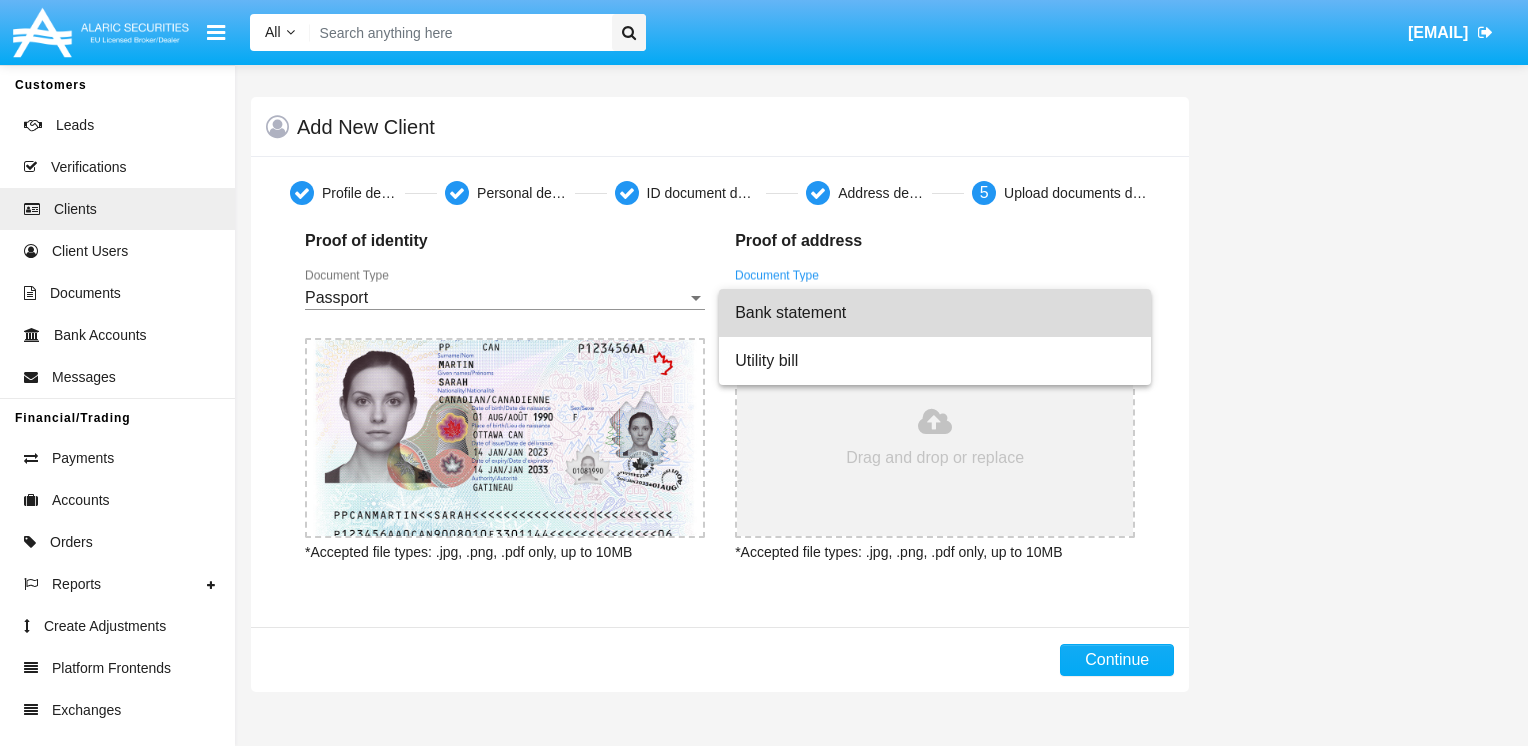 drag, startPoint x: 824, startPoint y: 305, endPoint x: 793, endPoint y: 350, distance: 54.644306 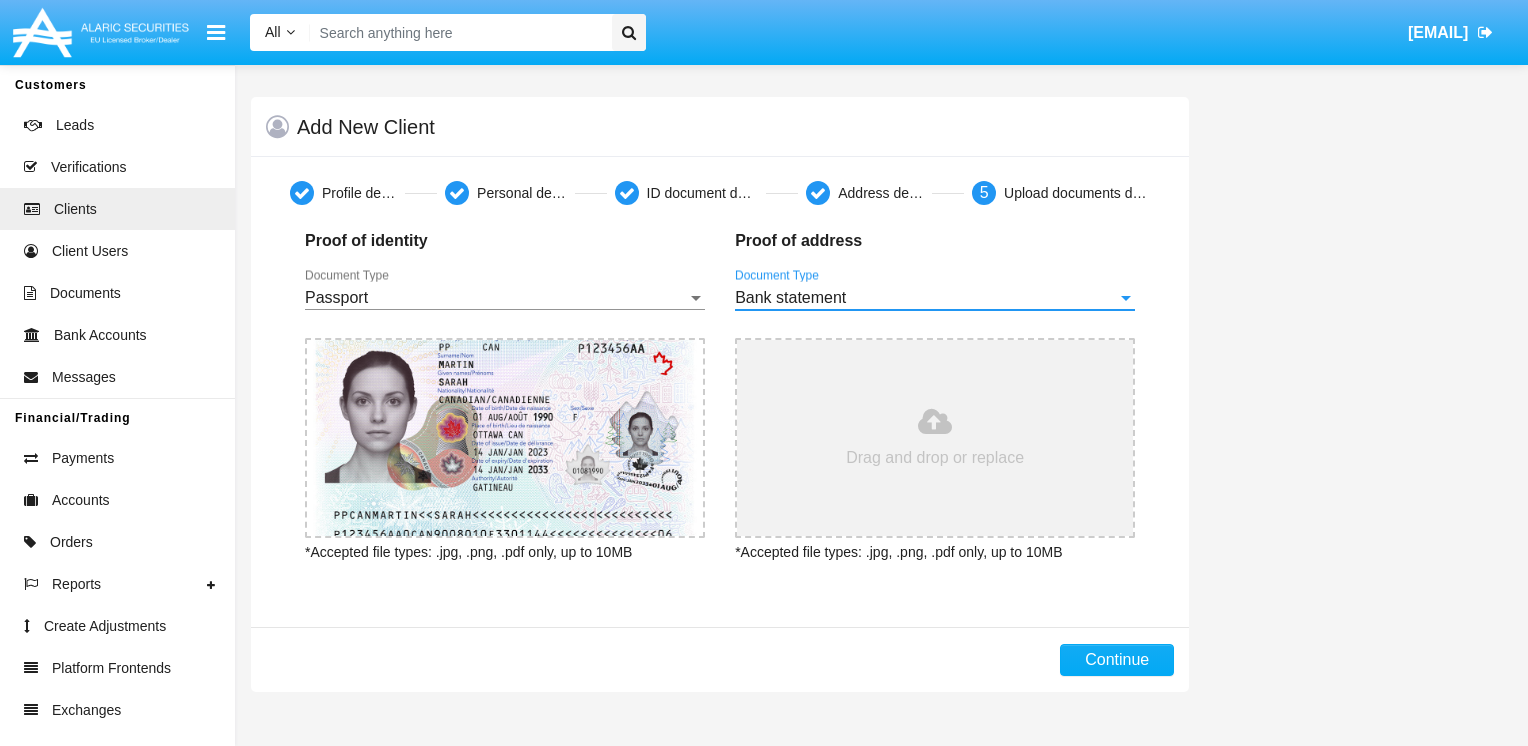 click at bounding box center [935, 438] 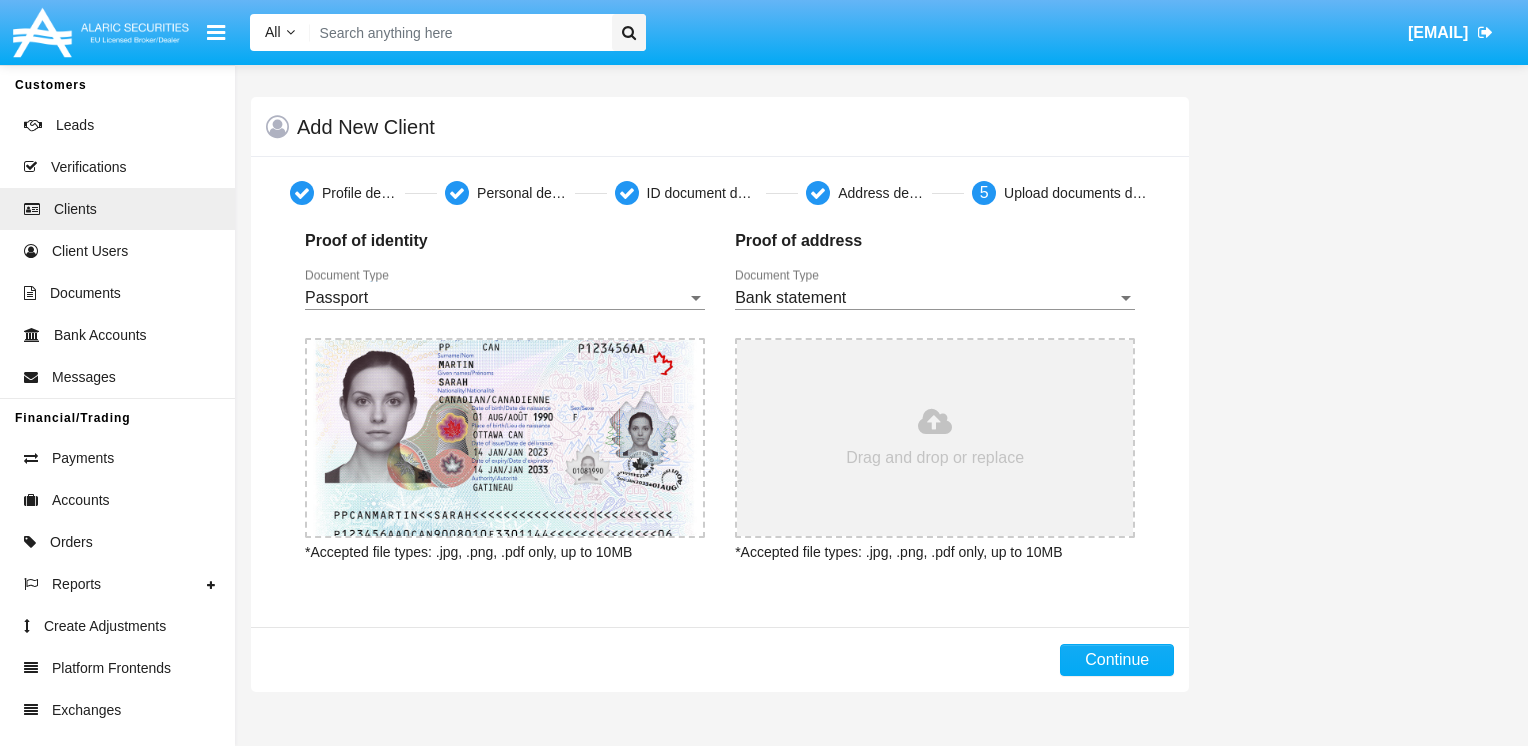 type on "[FILENAME]" 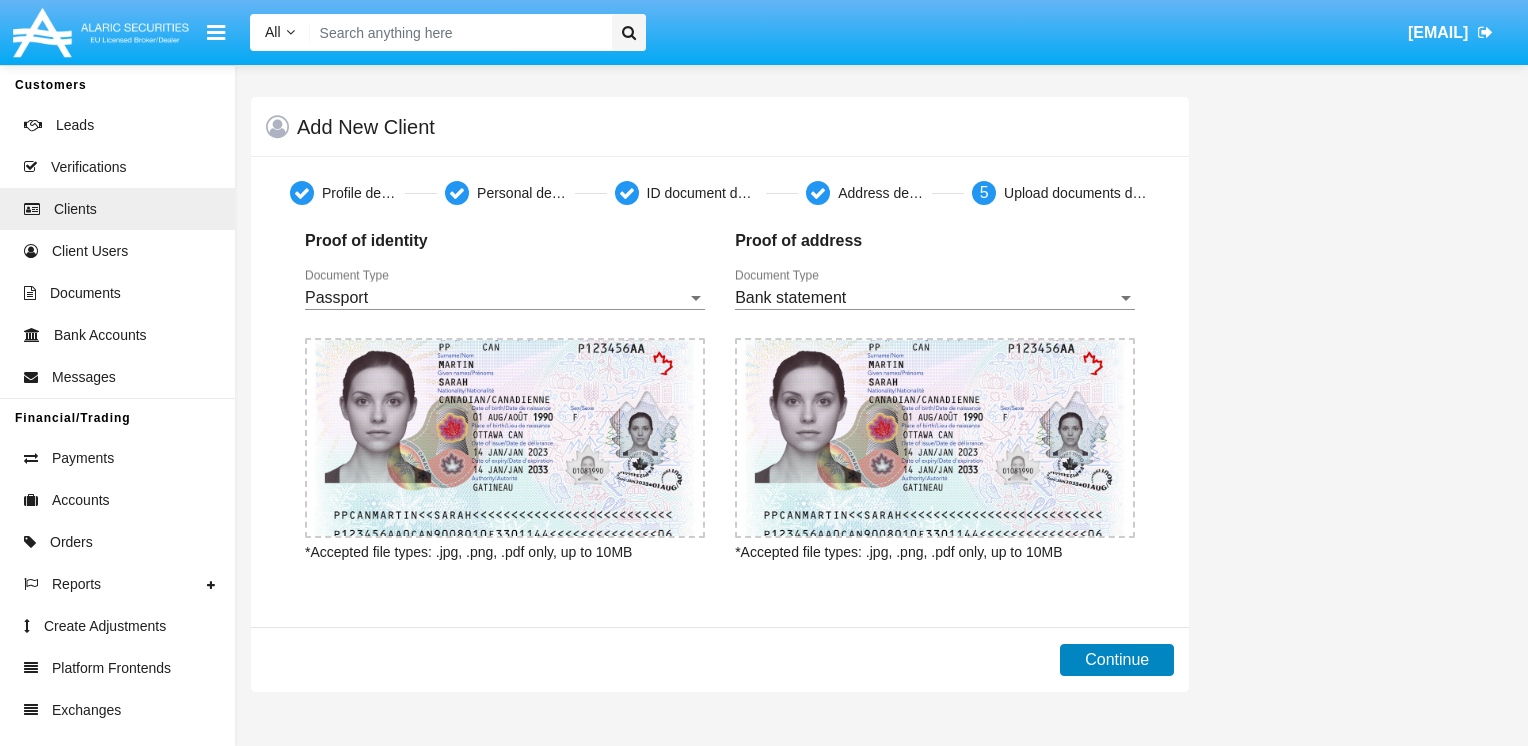 click on "Continue" 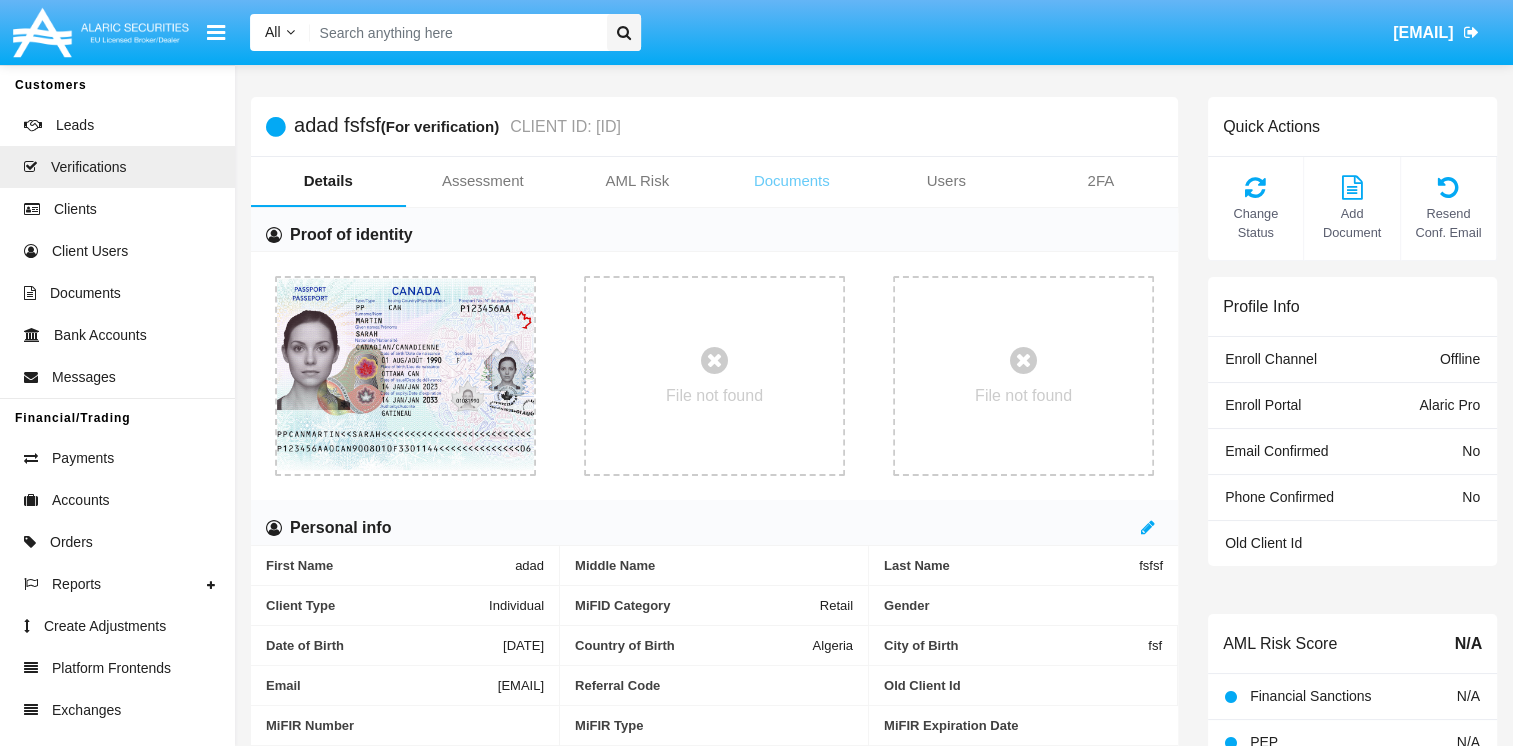 click on "Documents" at bounding box center [792, 181] 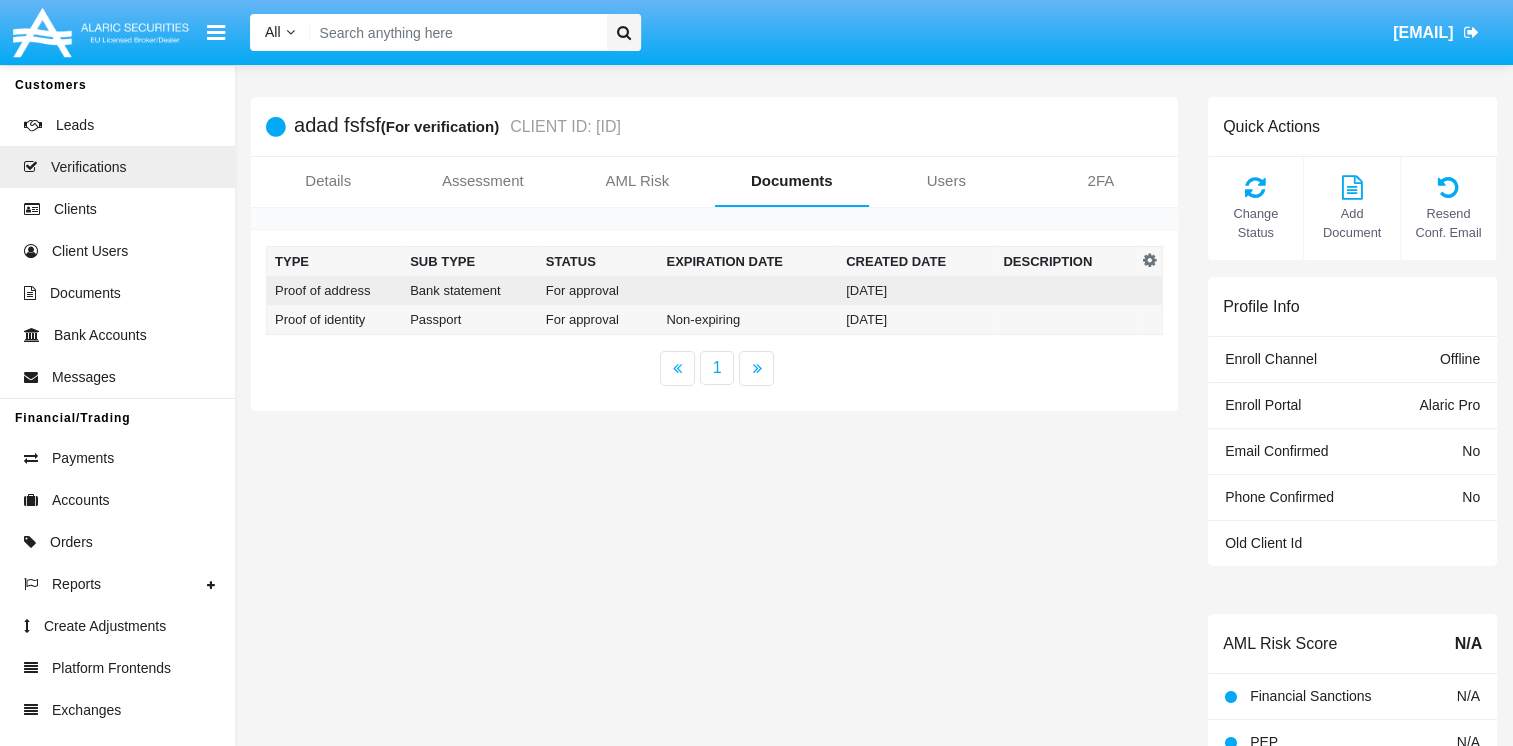click on "[DATE]" 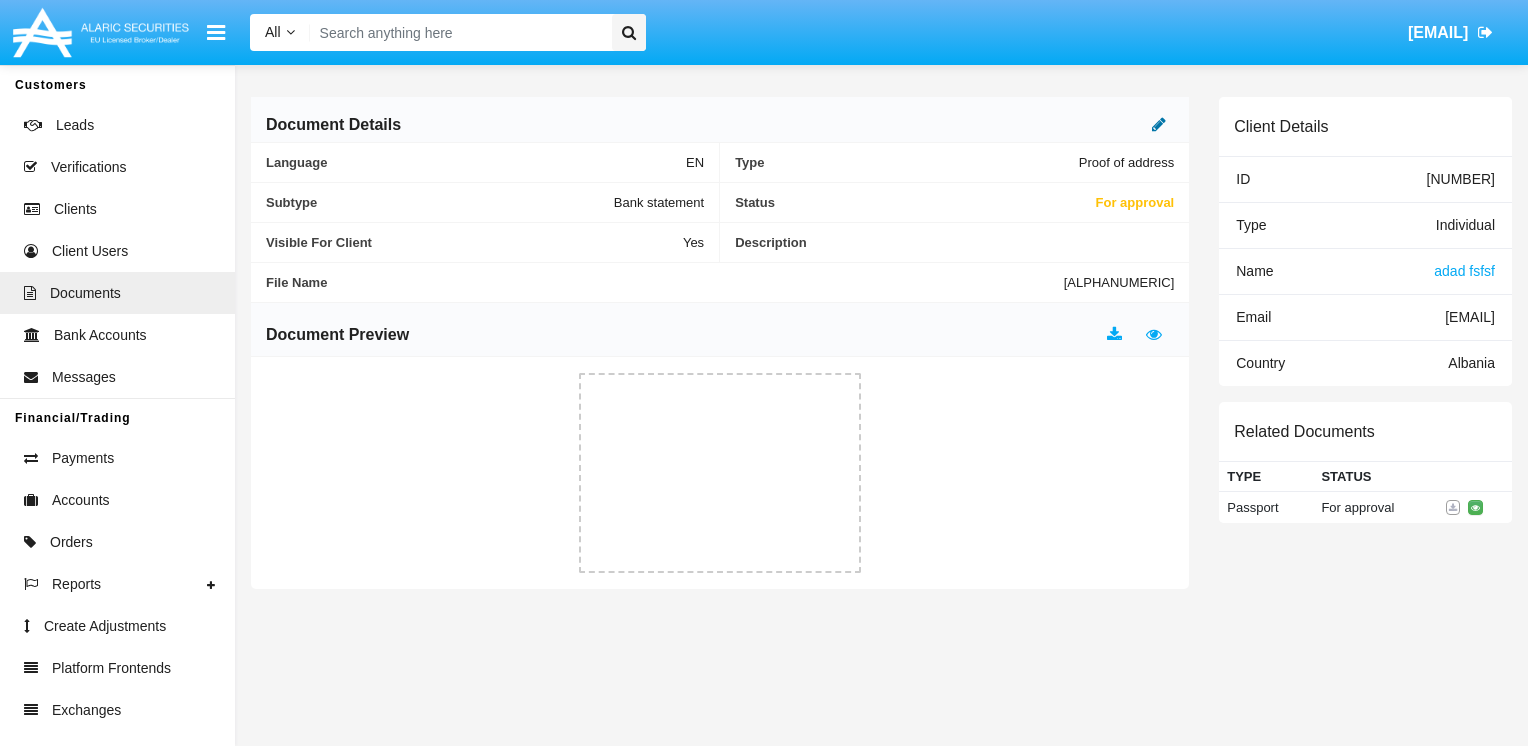 click 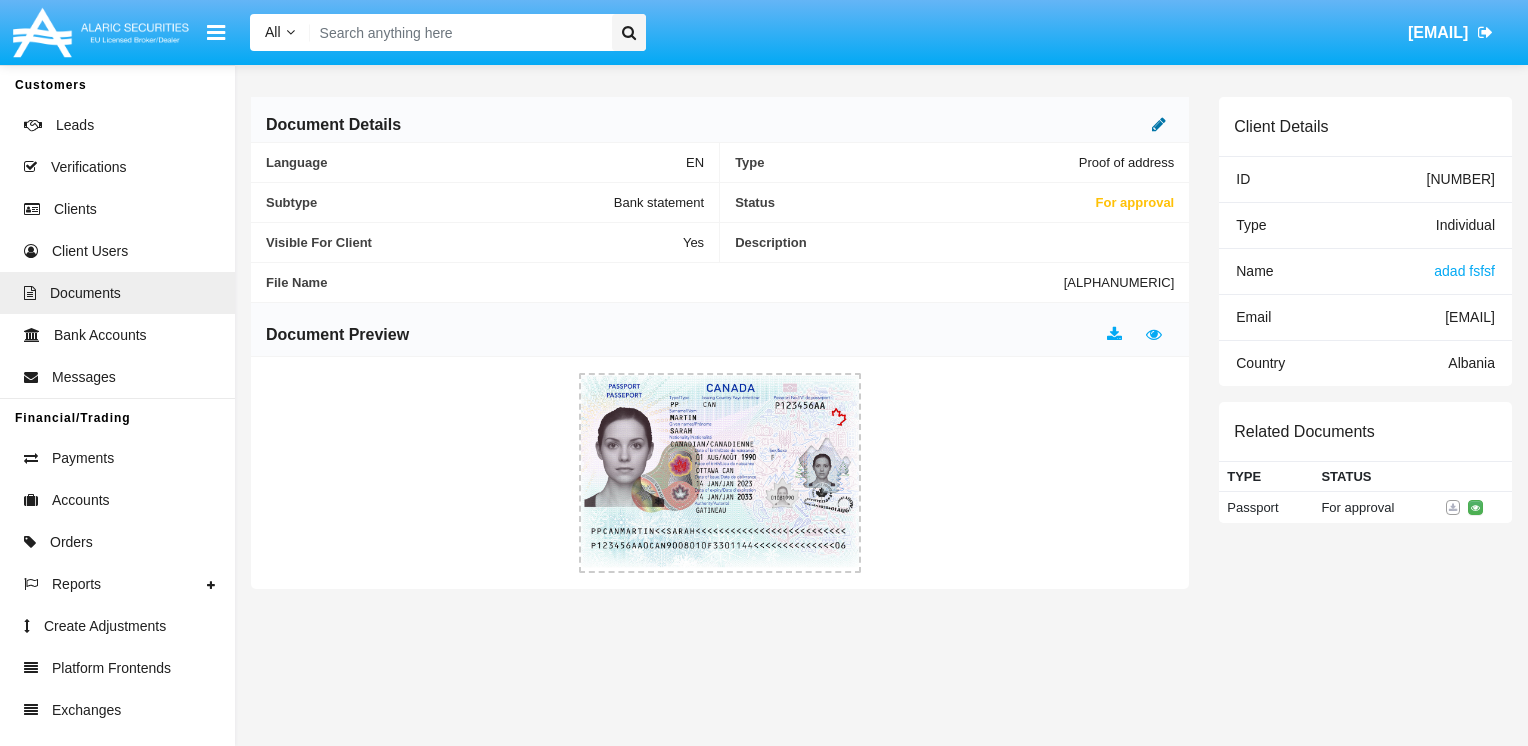 click 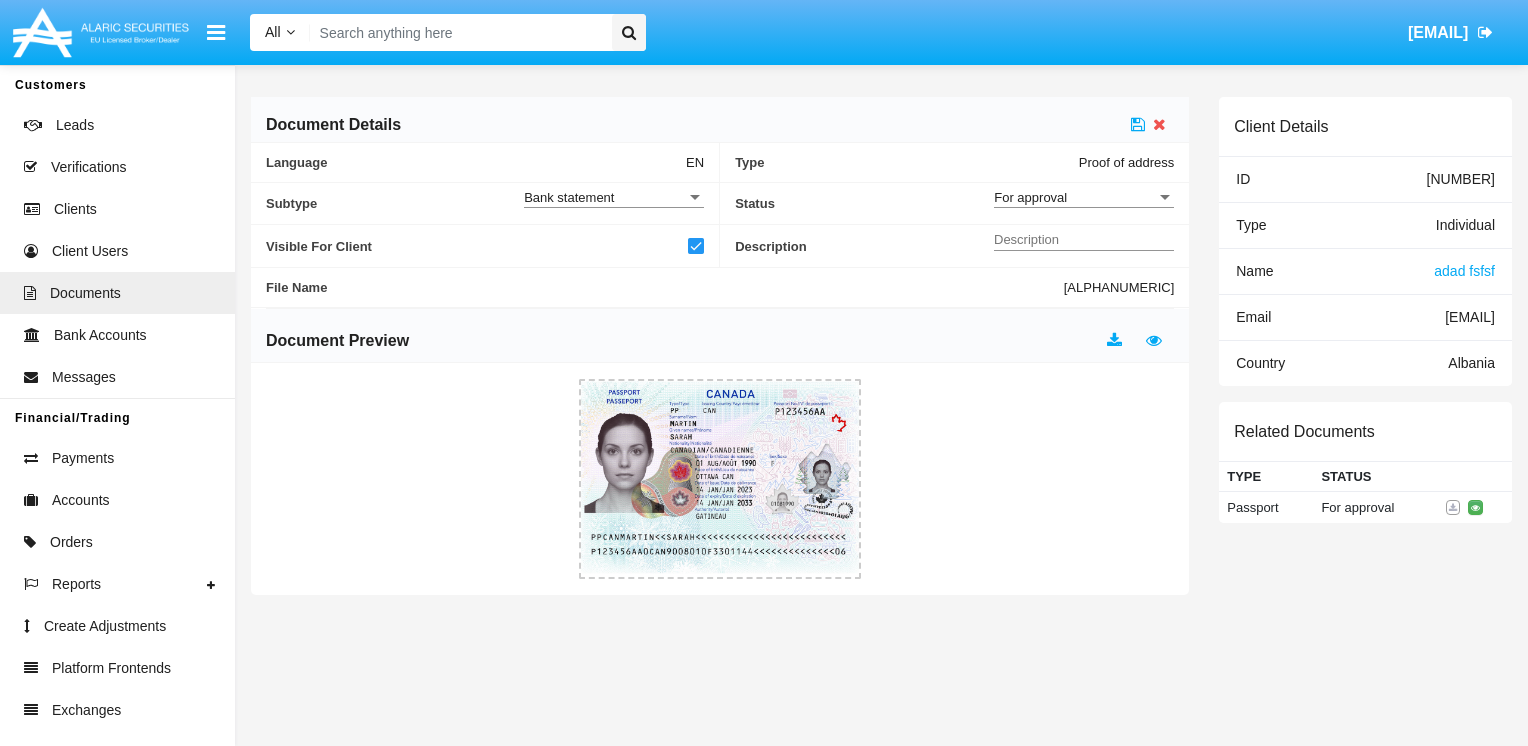 click on "For approval" at bounding box center [1075, 197] 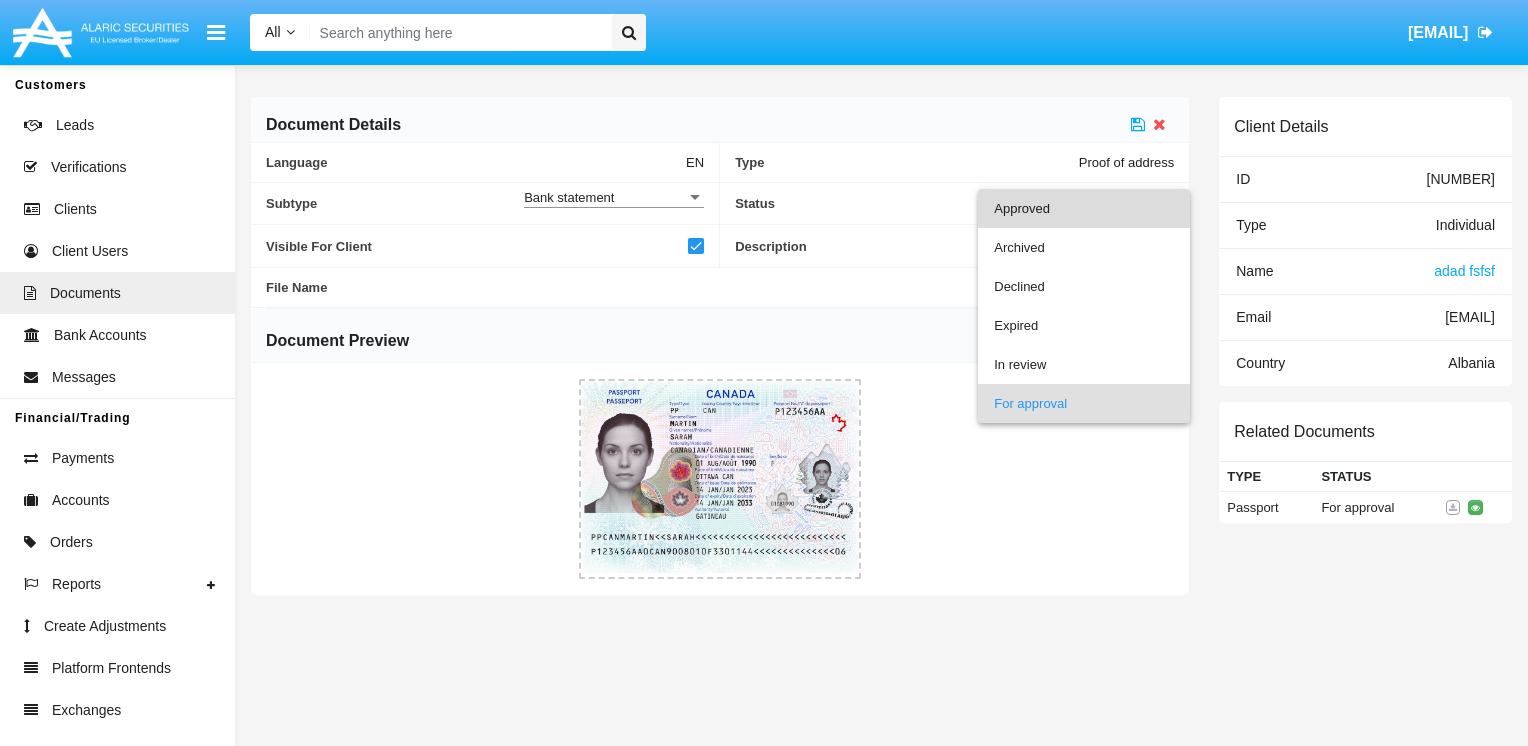 click on "Approved" at bounding box center [1084, 208] 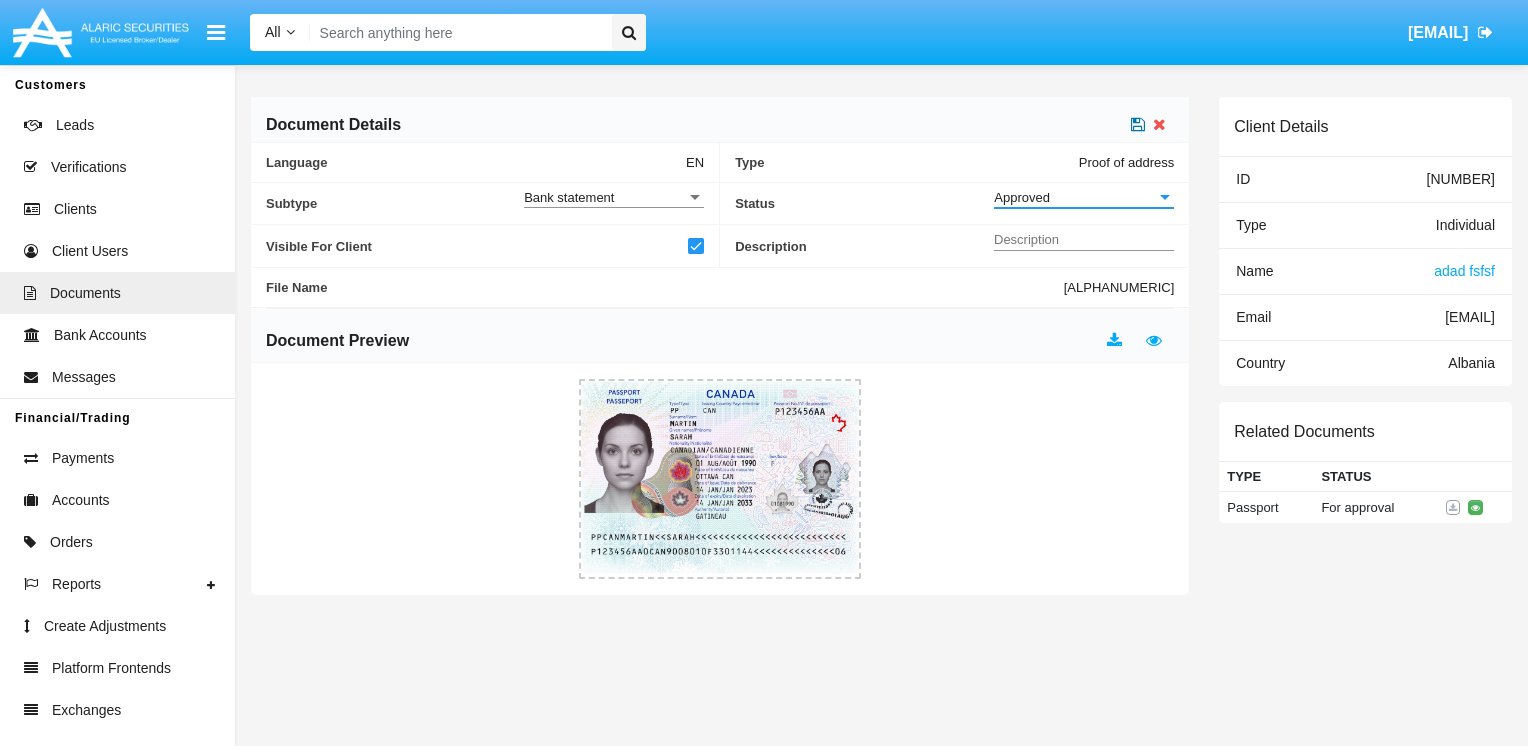 click 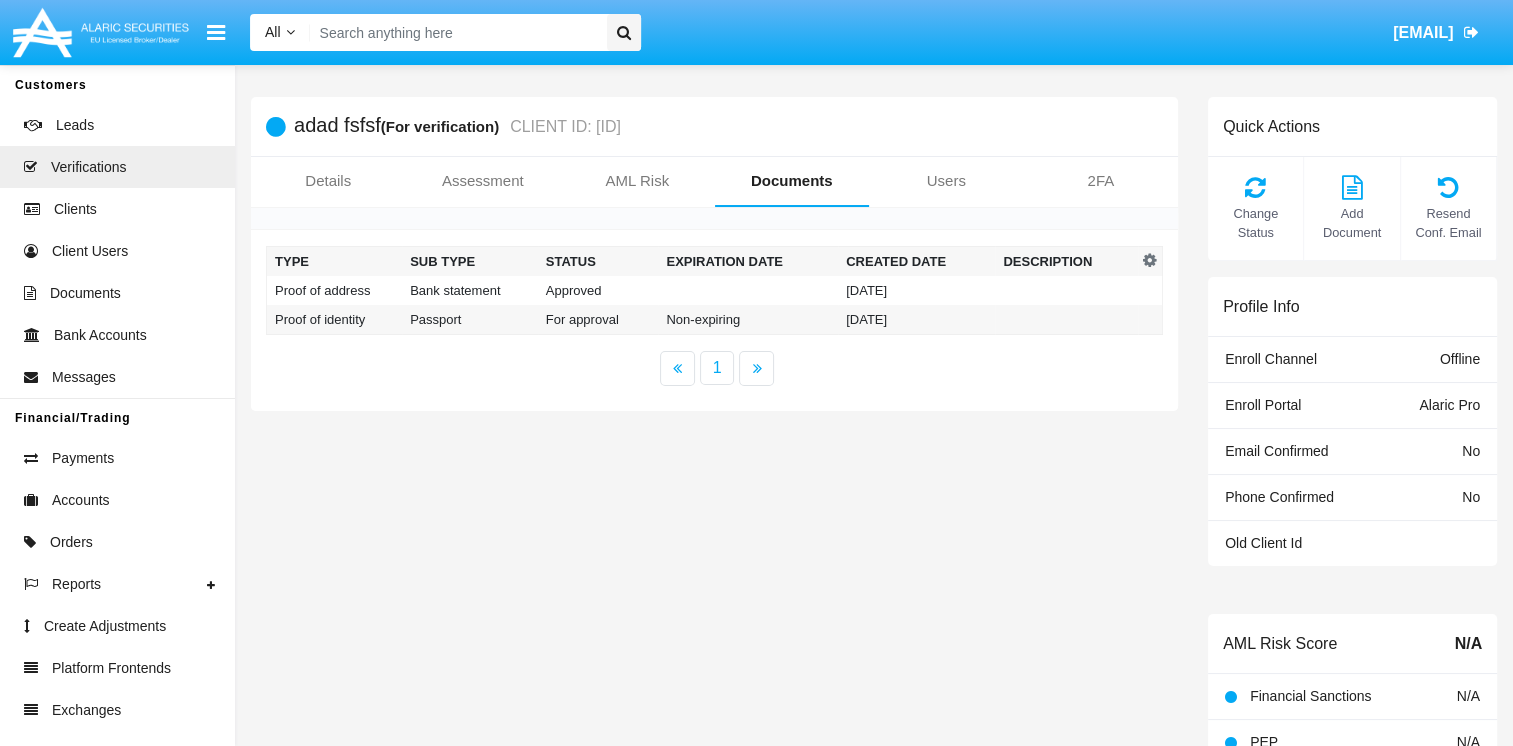 drag, startPoint x: 820, startPoint y: 326, endPoint x: 912, endPoint y: 258, distance: 114.402794 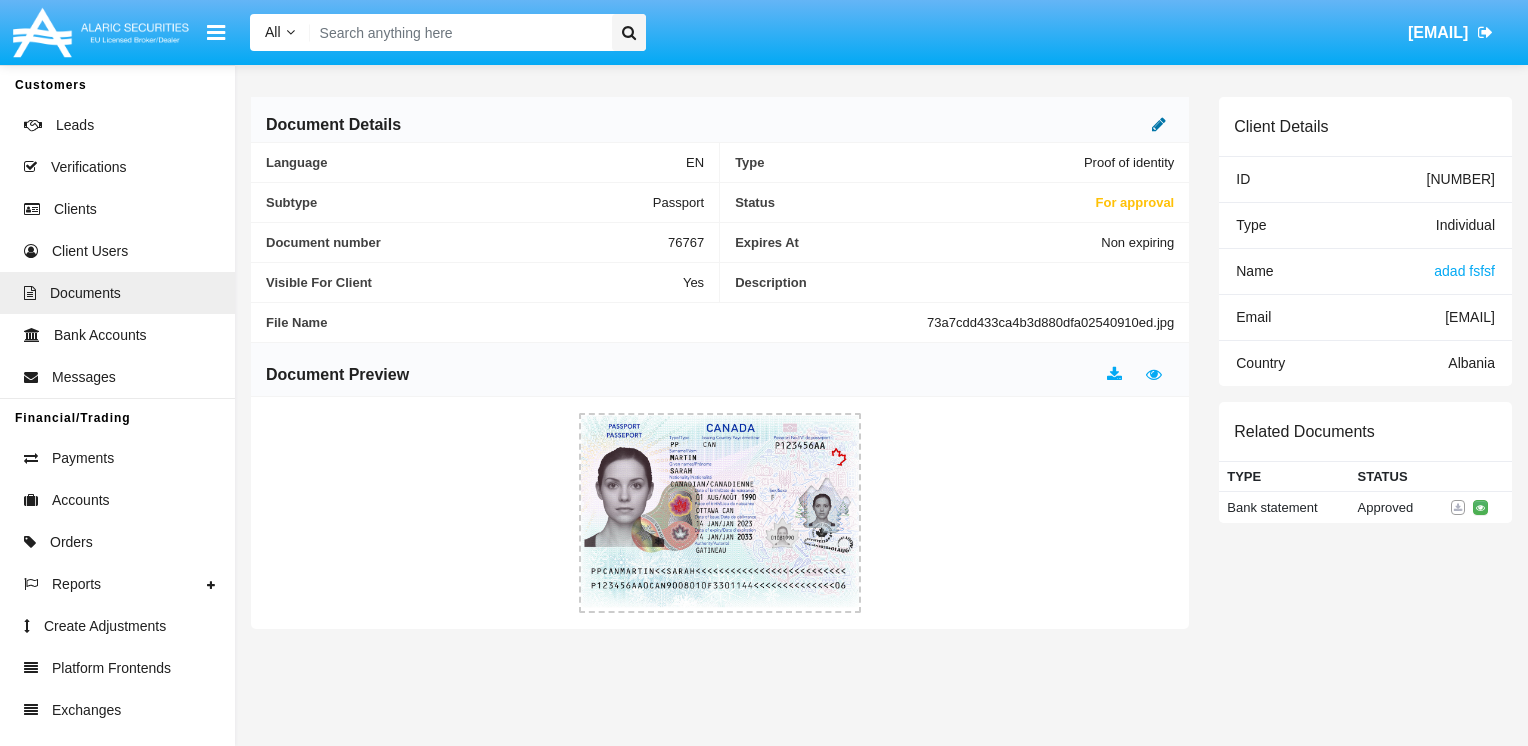 drag, startPoint x: 1152, startPoint y: 126, endPoint x: 1133, endPoint y: 142, distance: 24.839485 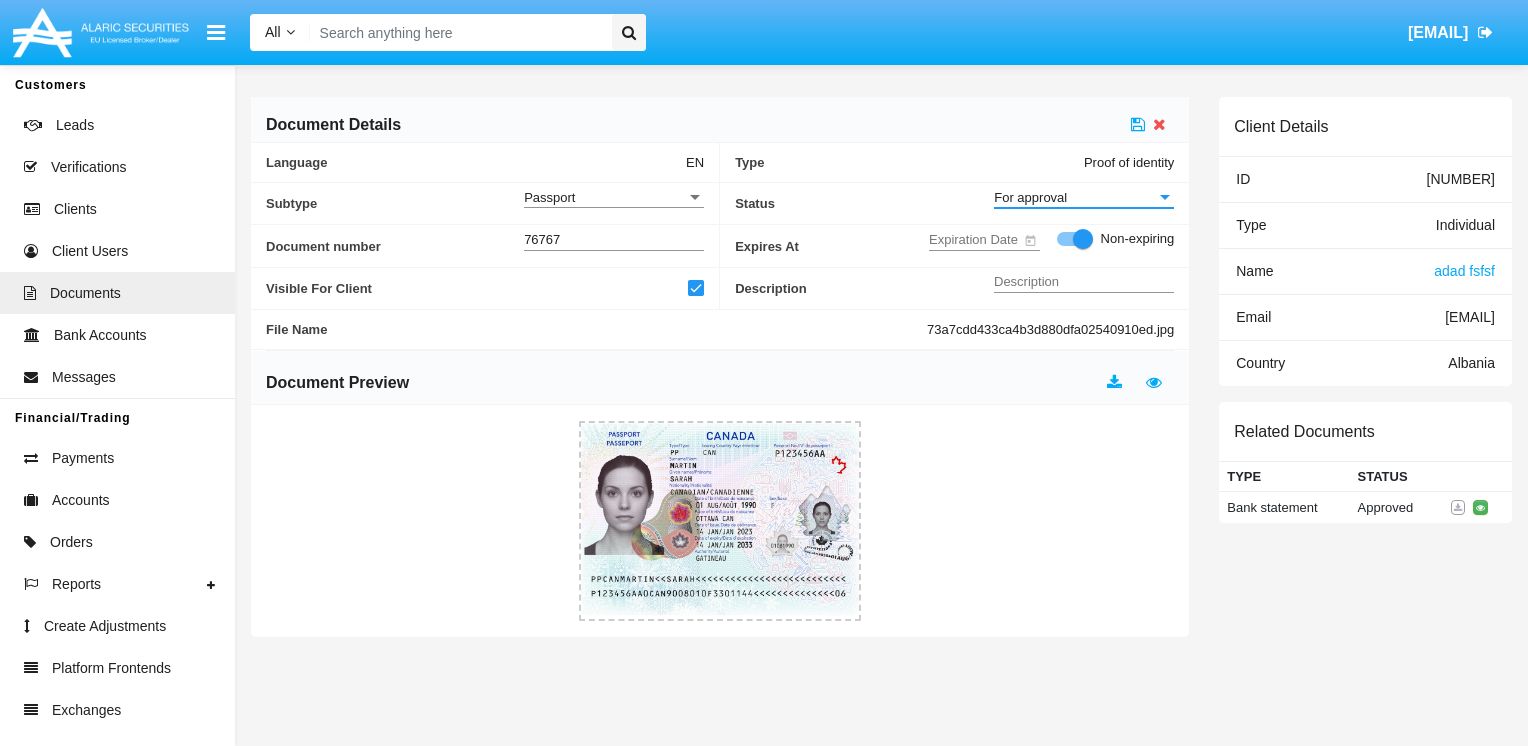 click on "For approval" at bounding box center [1075, 197] 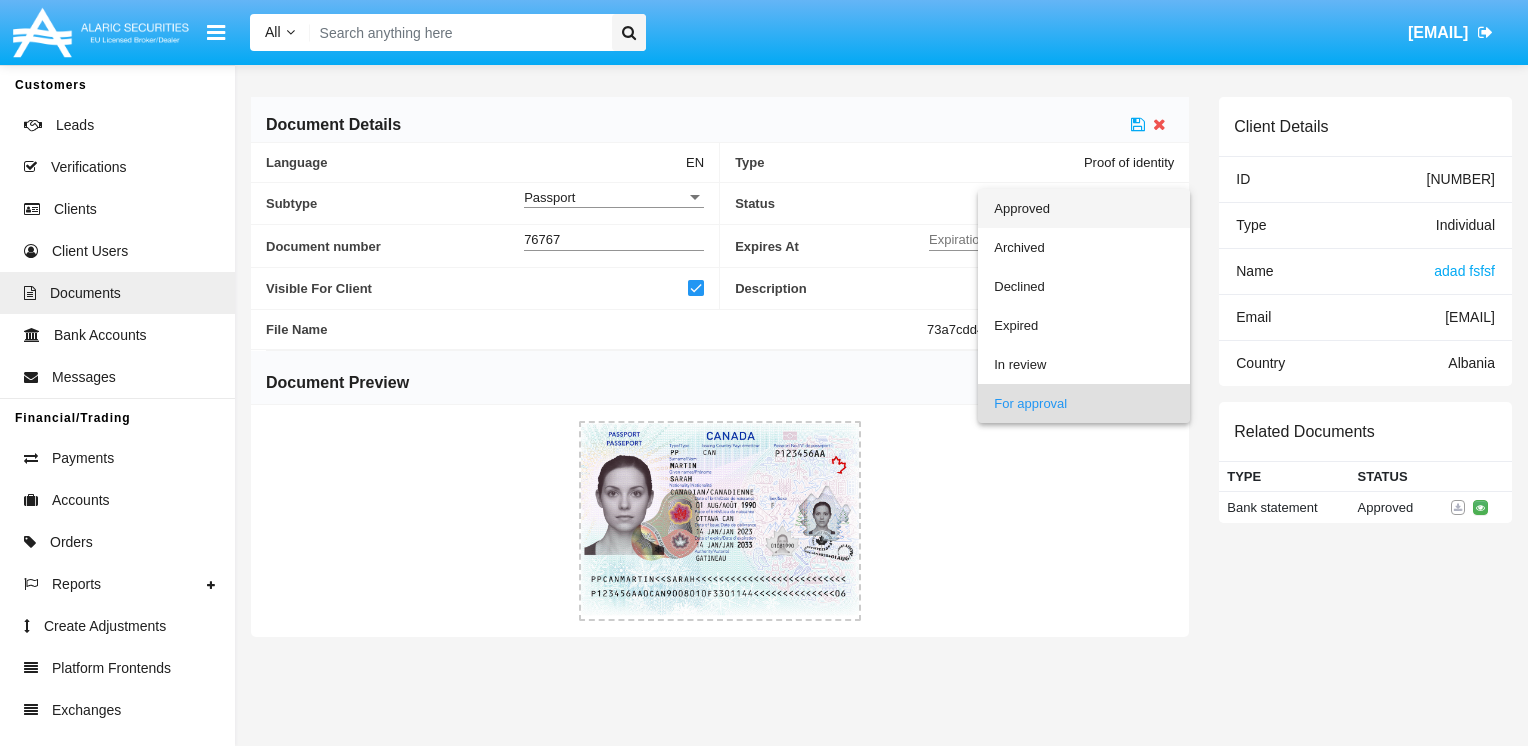 click on "Approved" at bounding box center (1084, 208) 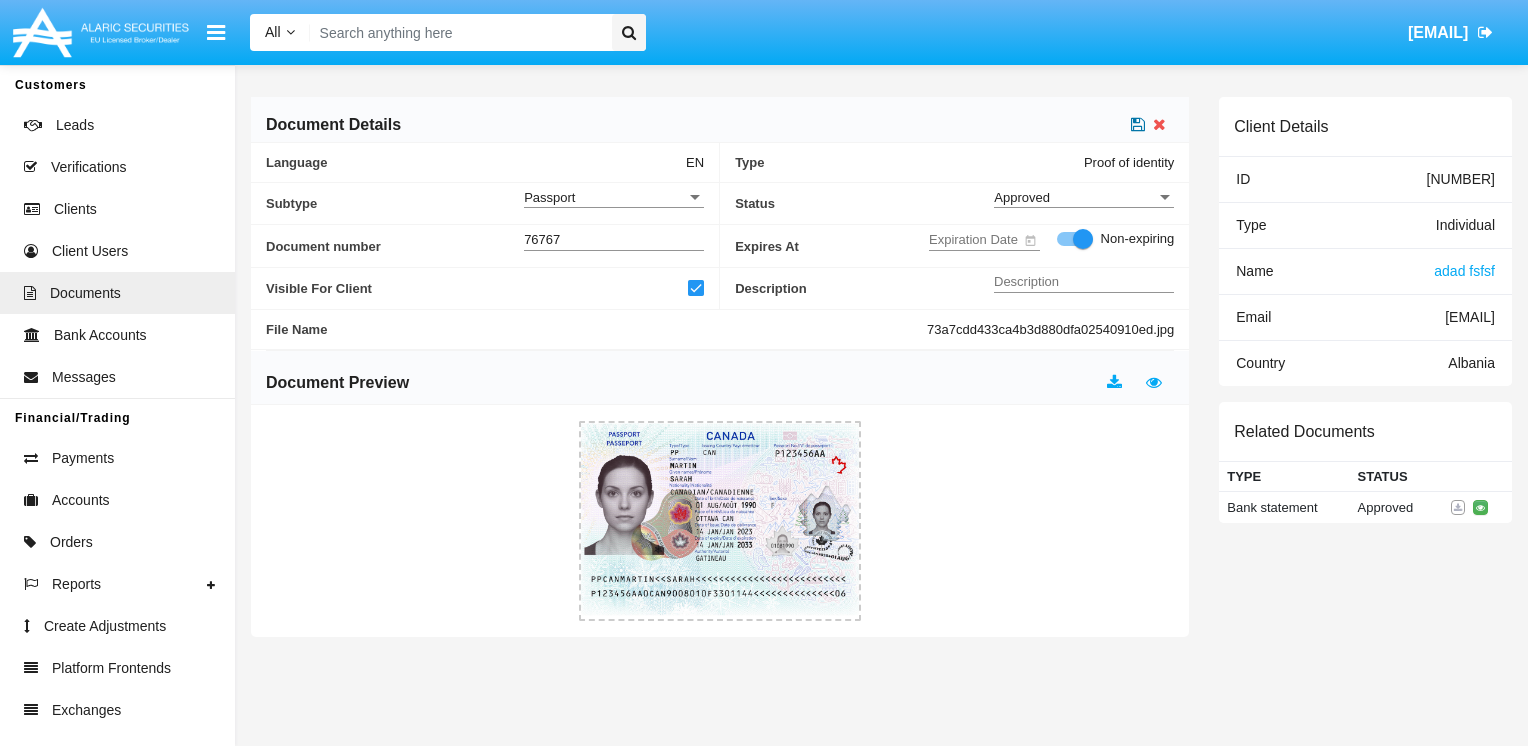 click 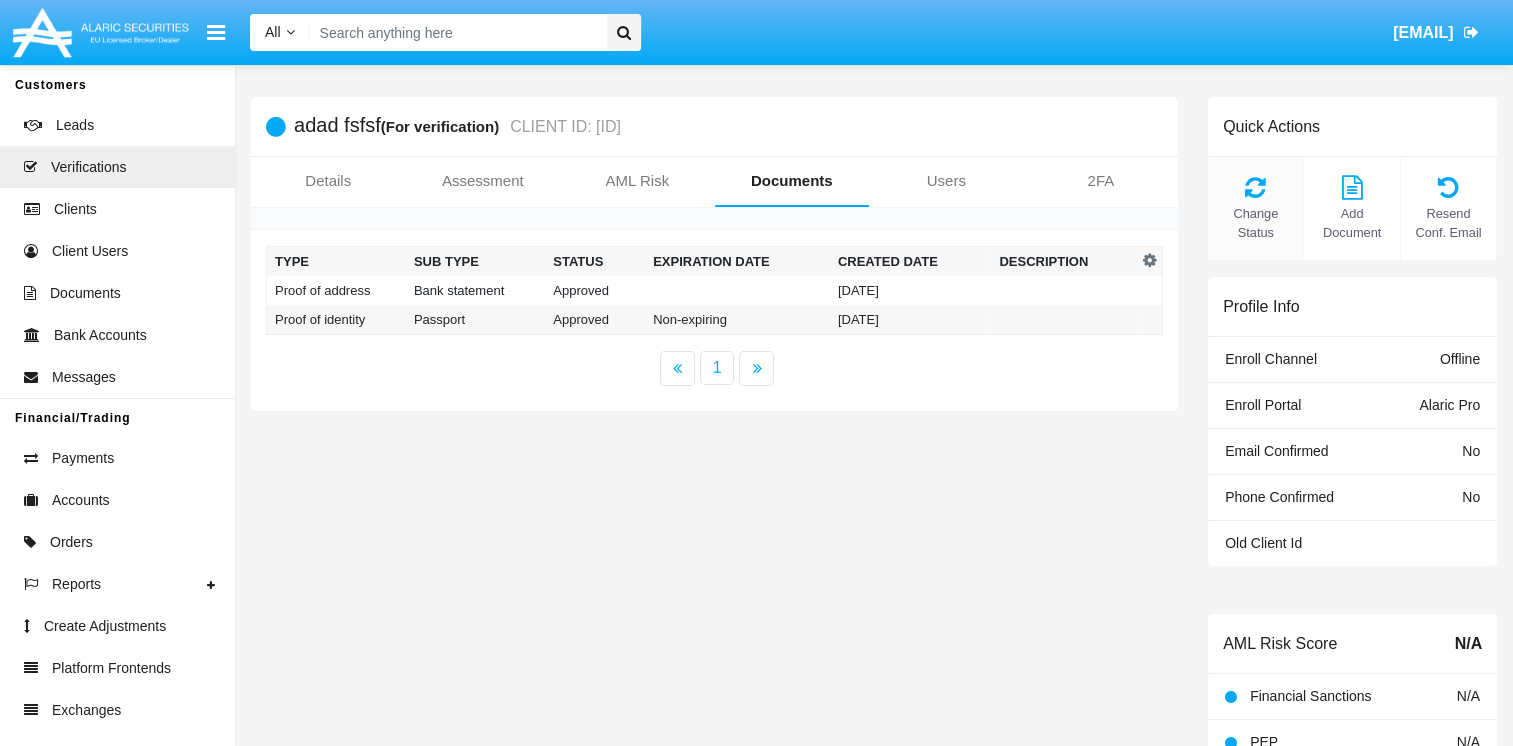 click 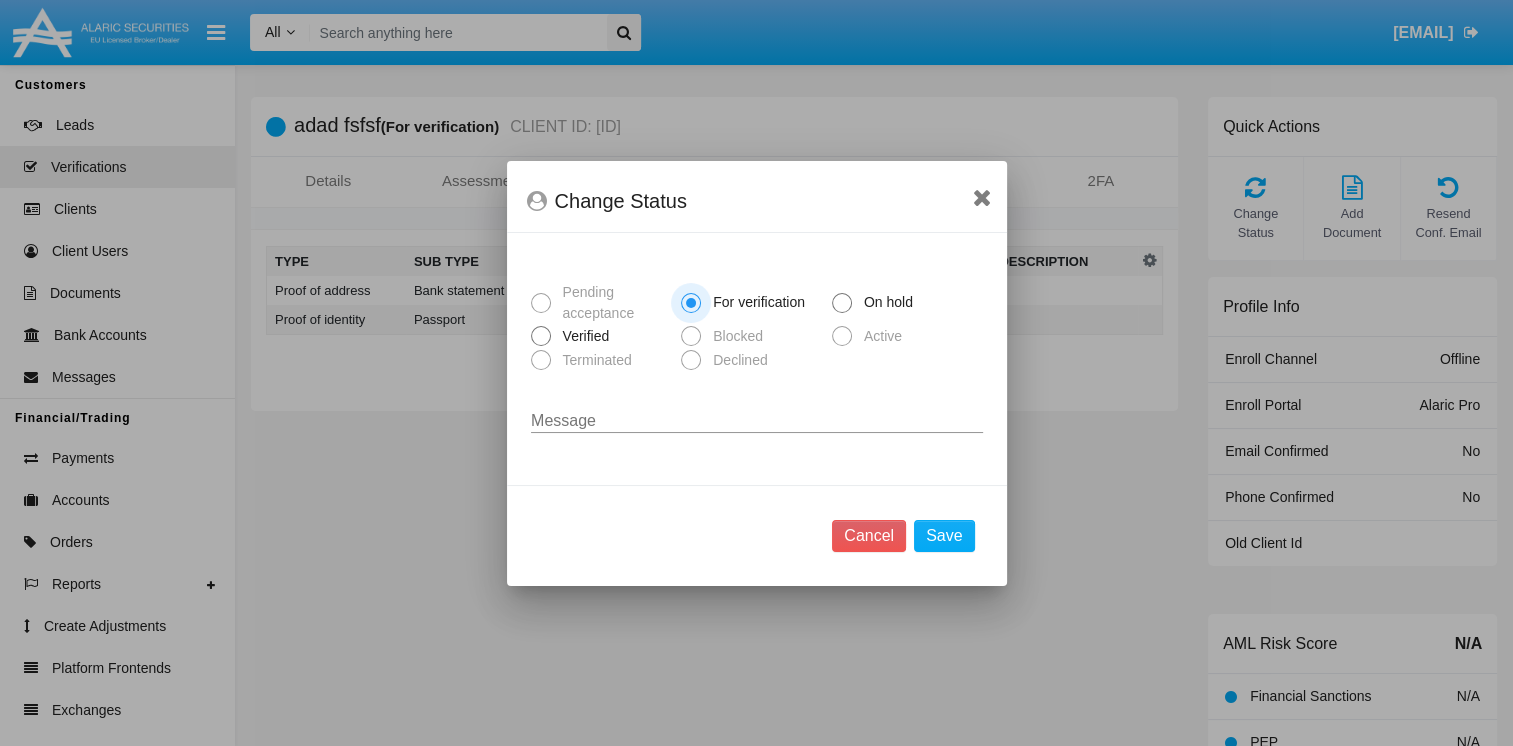 click on "Verified" at bounding box center (583, 336) 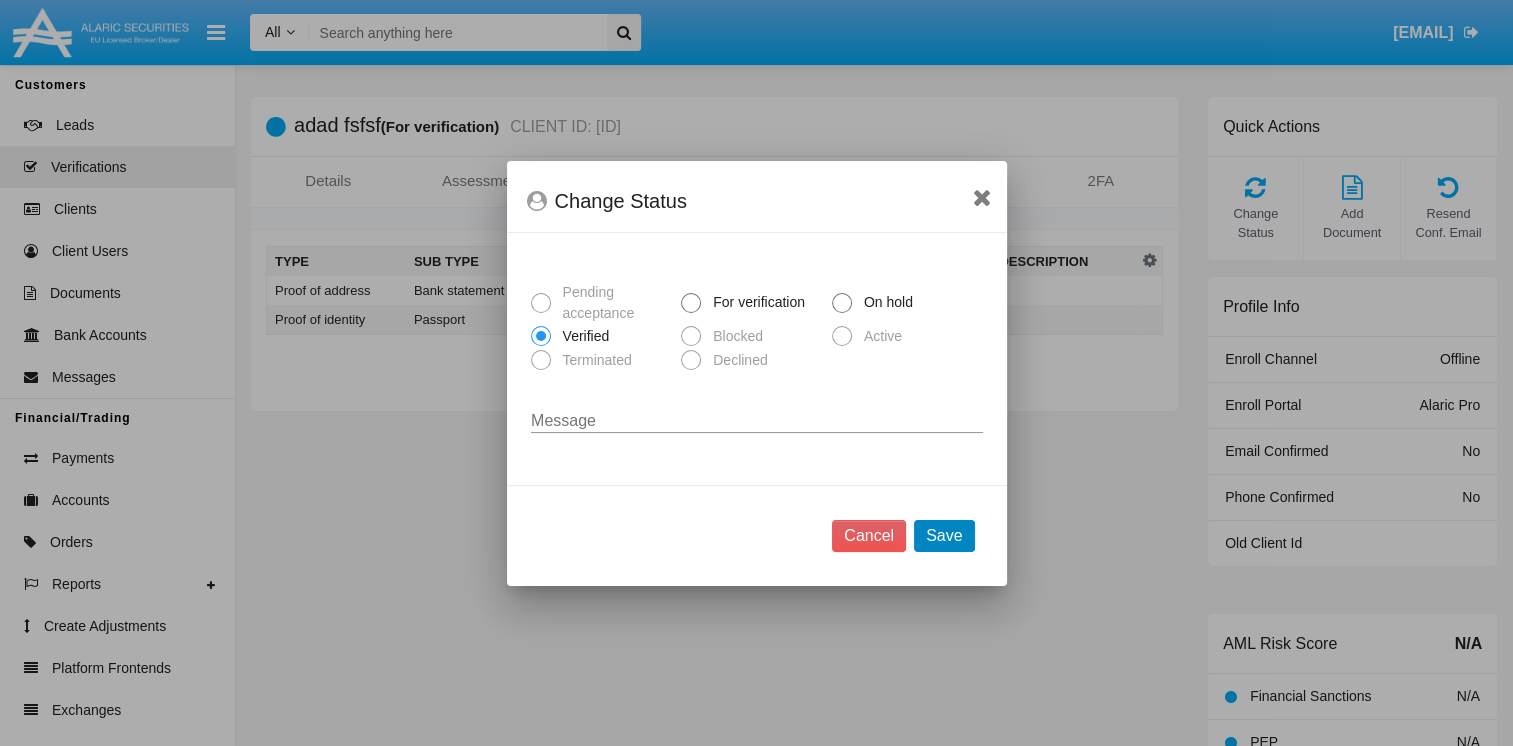 click on "Save" at bounding box center (944, 536) 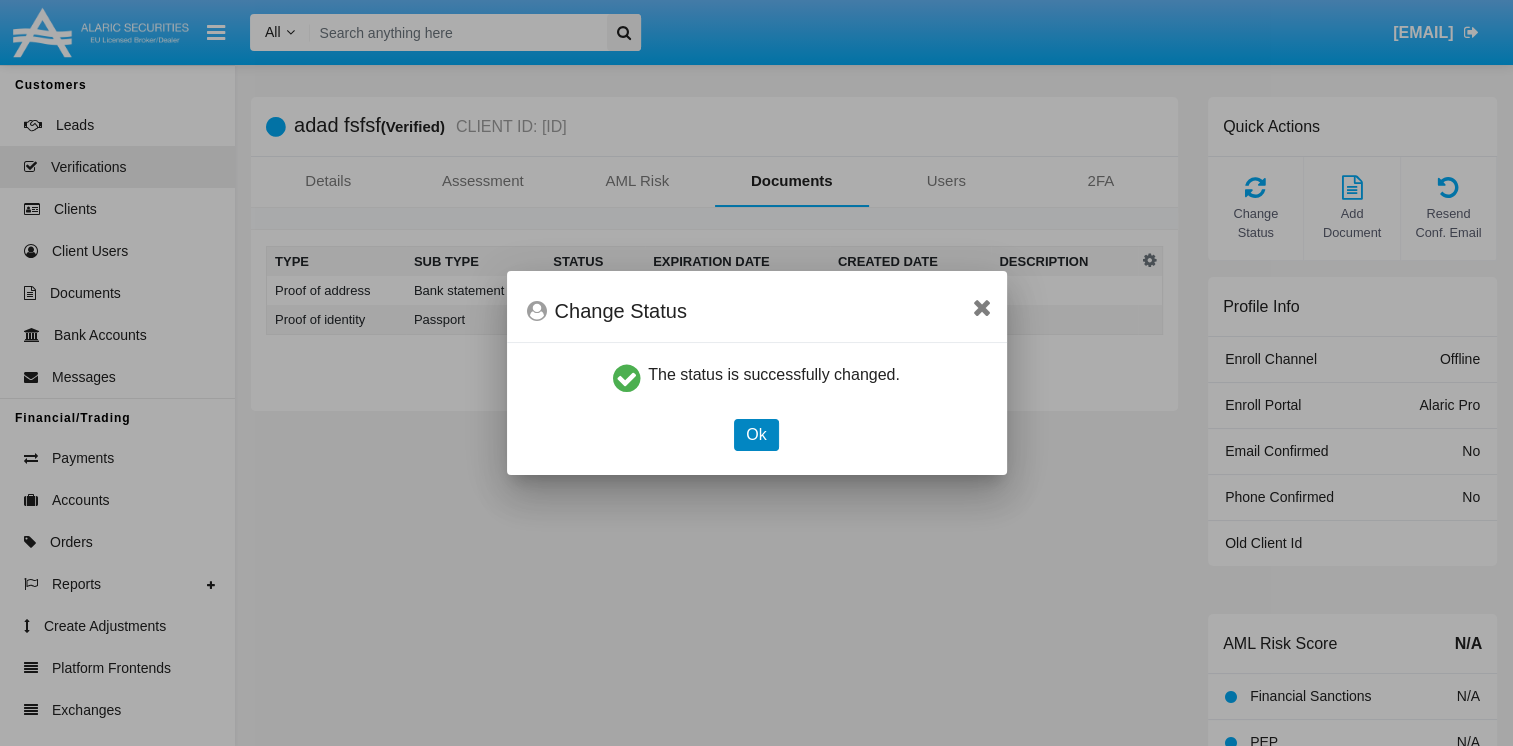 click on "Ok" at bounding box center (756, 435) 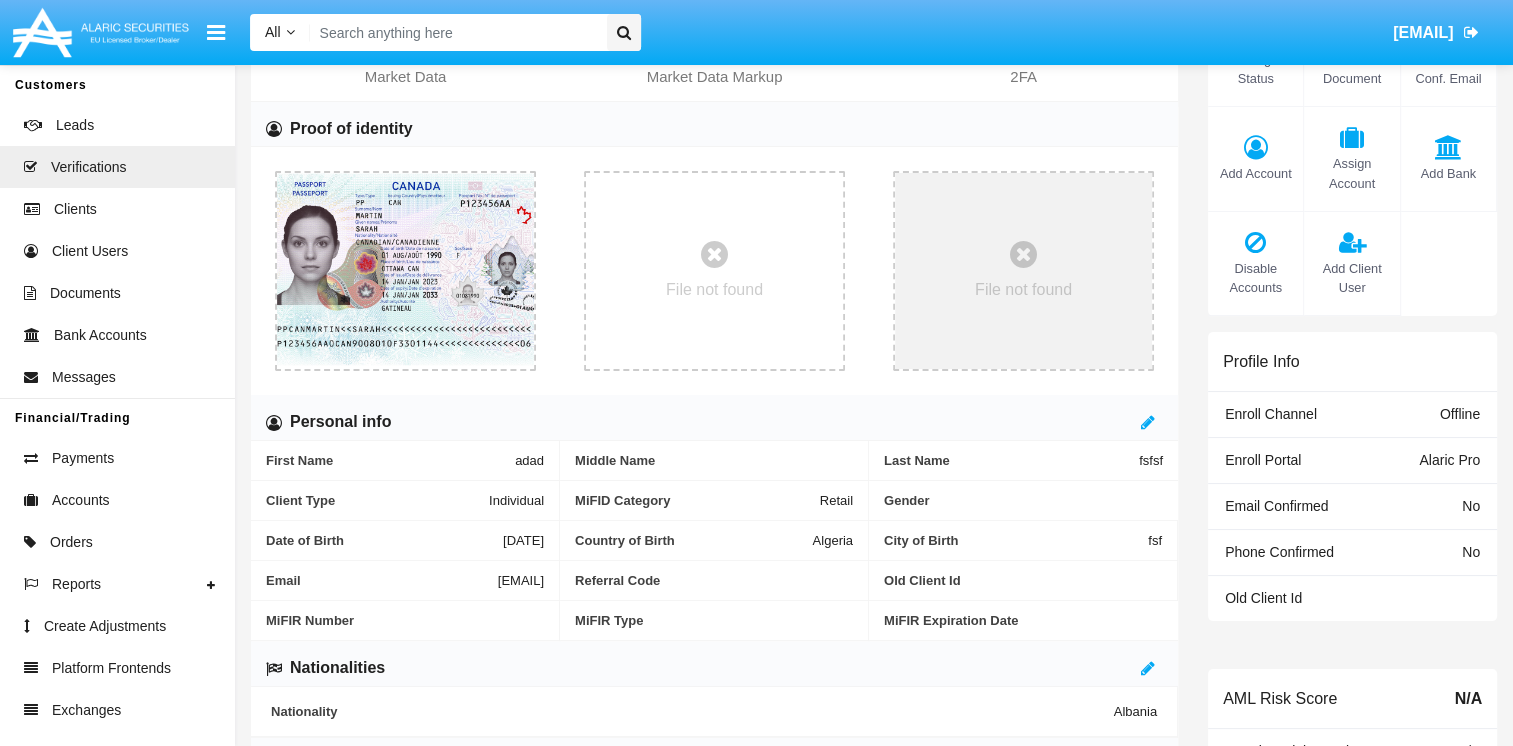 scroll, scrollTop: 300, scrollLeft: 0, axis: vertical 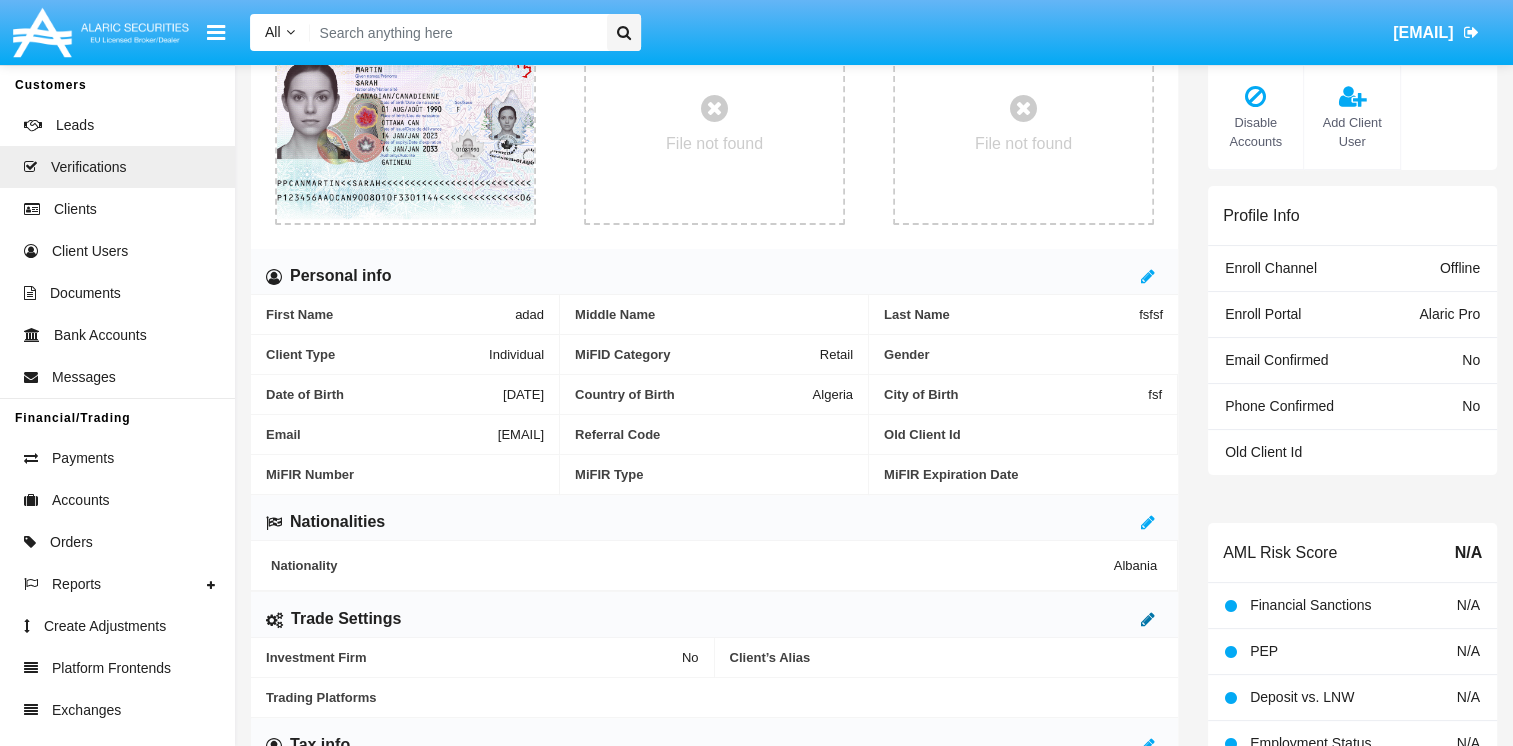 click 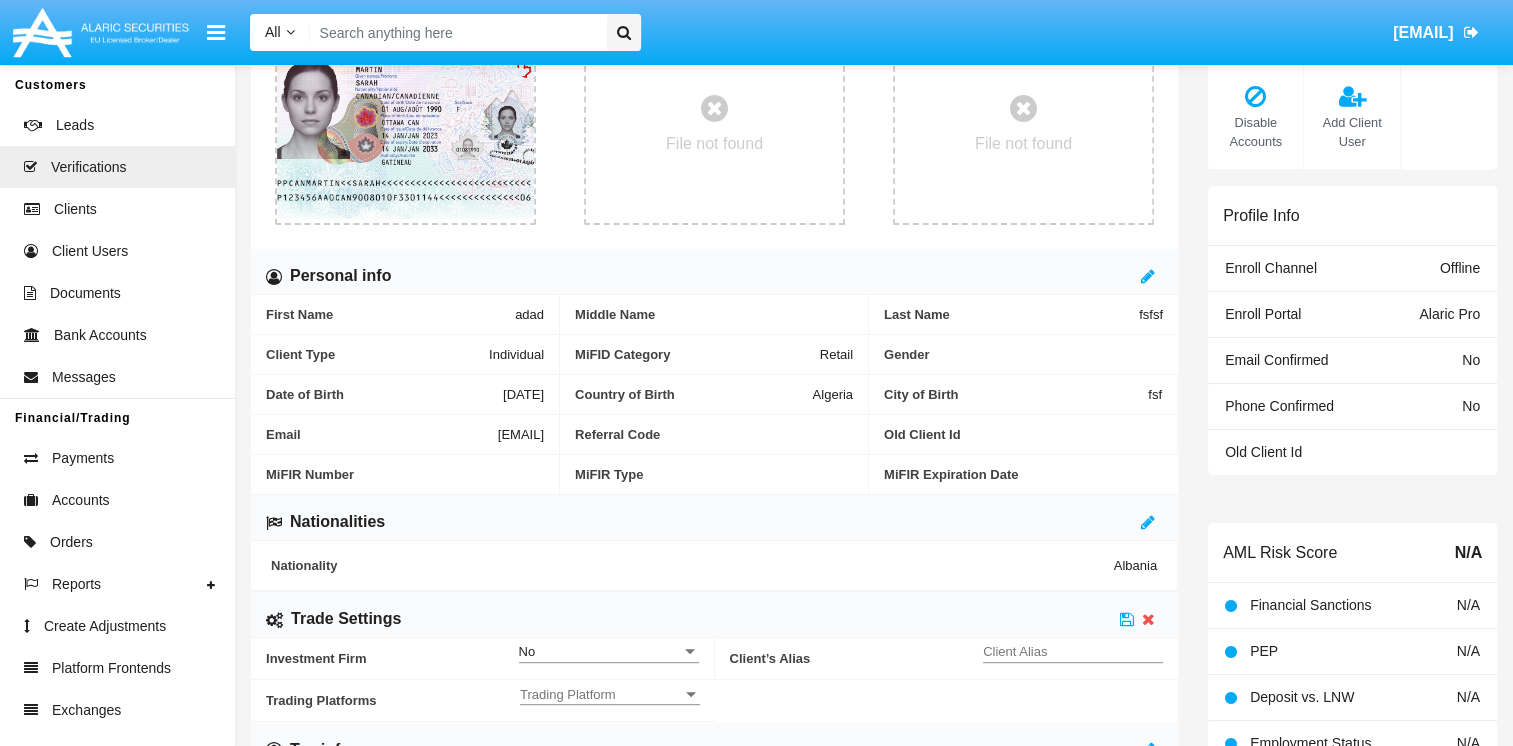 click on "Client Alias" at bounding box center [1073, 651] 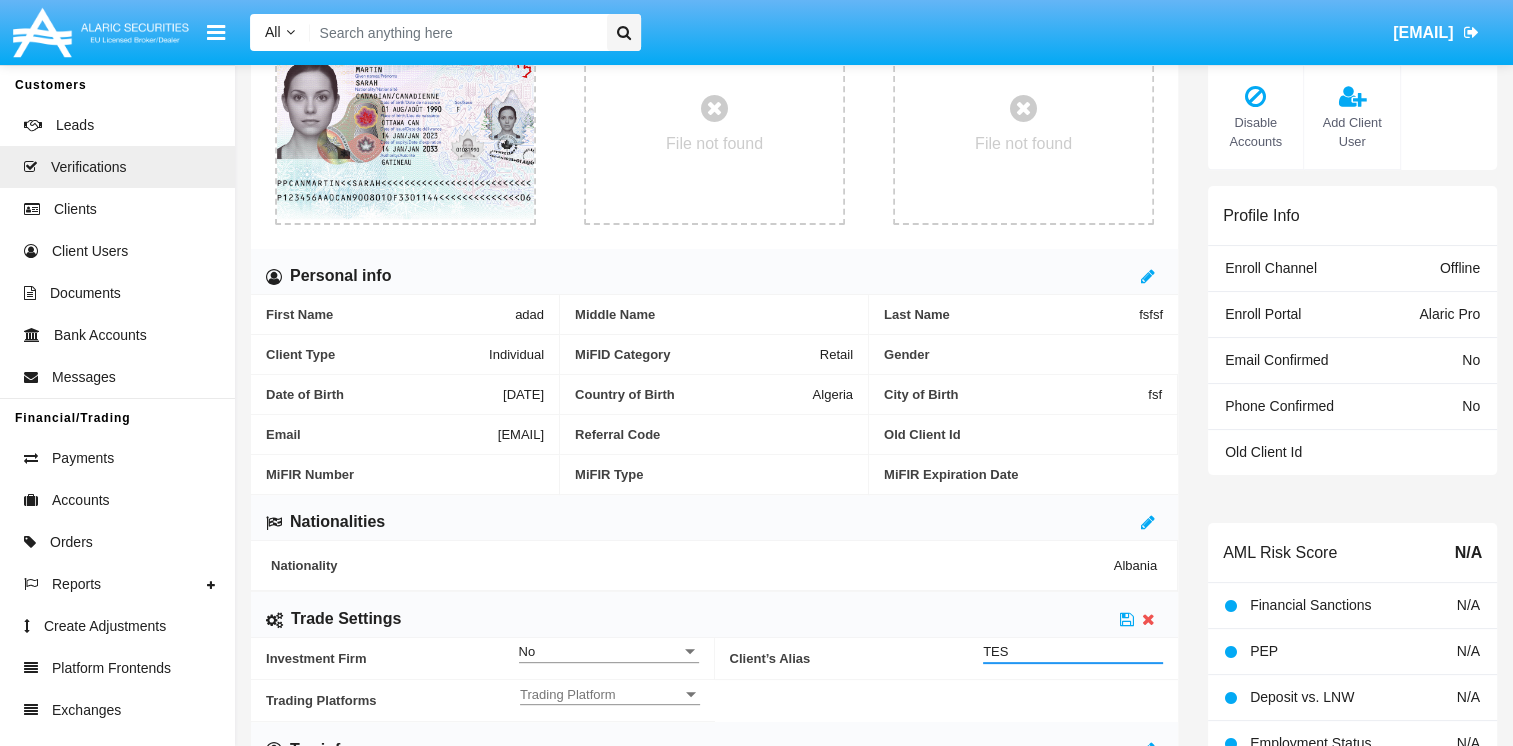 type on "TEST" 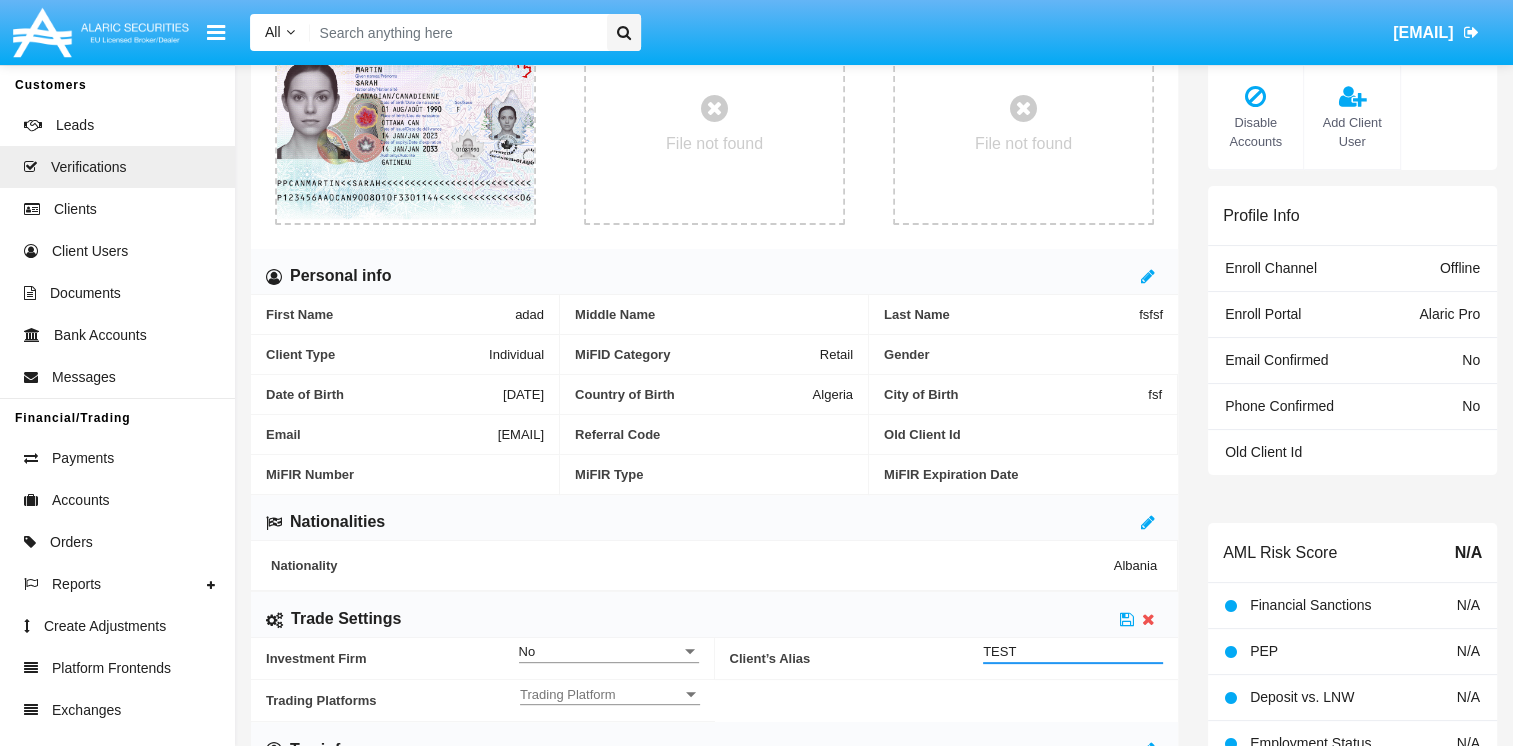 click on "Trading Platform" at bounding box center [601, 694] 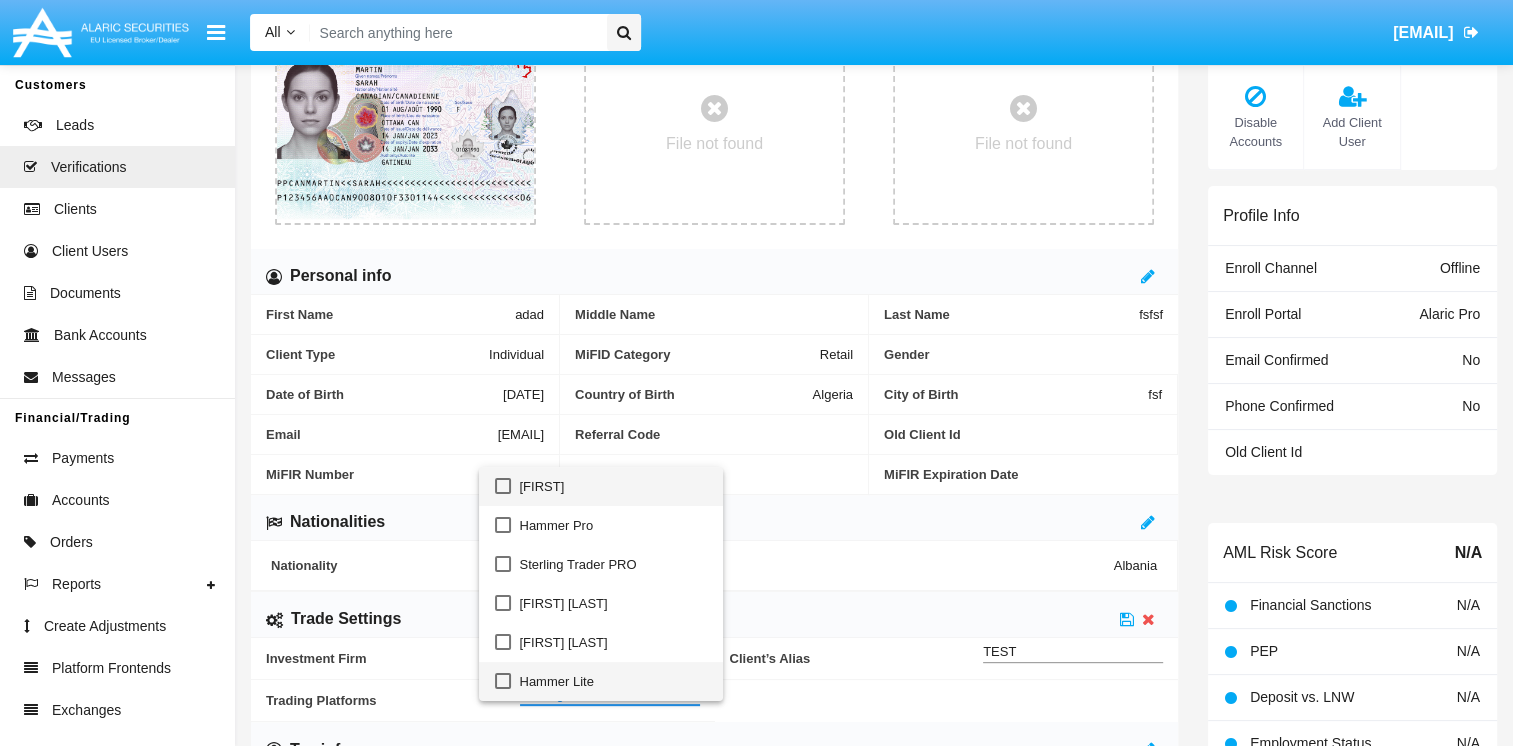 click on "Hammer Lite" at bounding box center (613, 681) 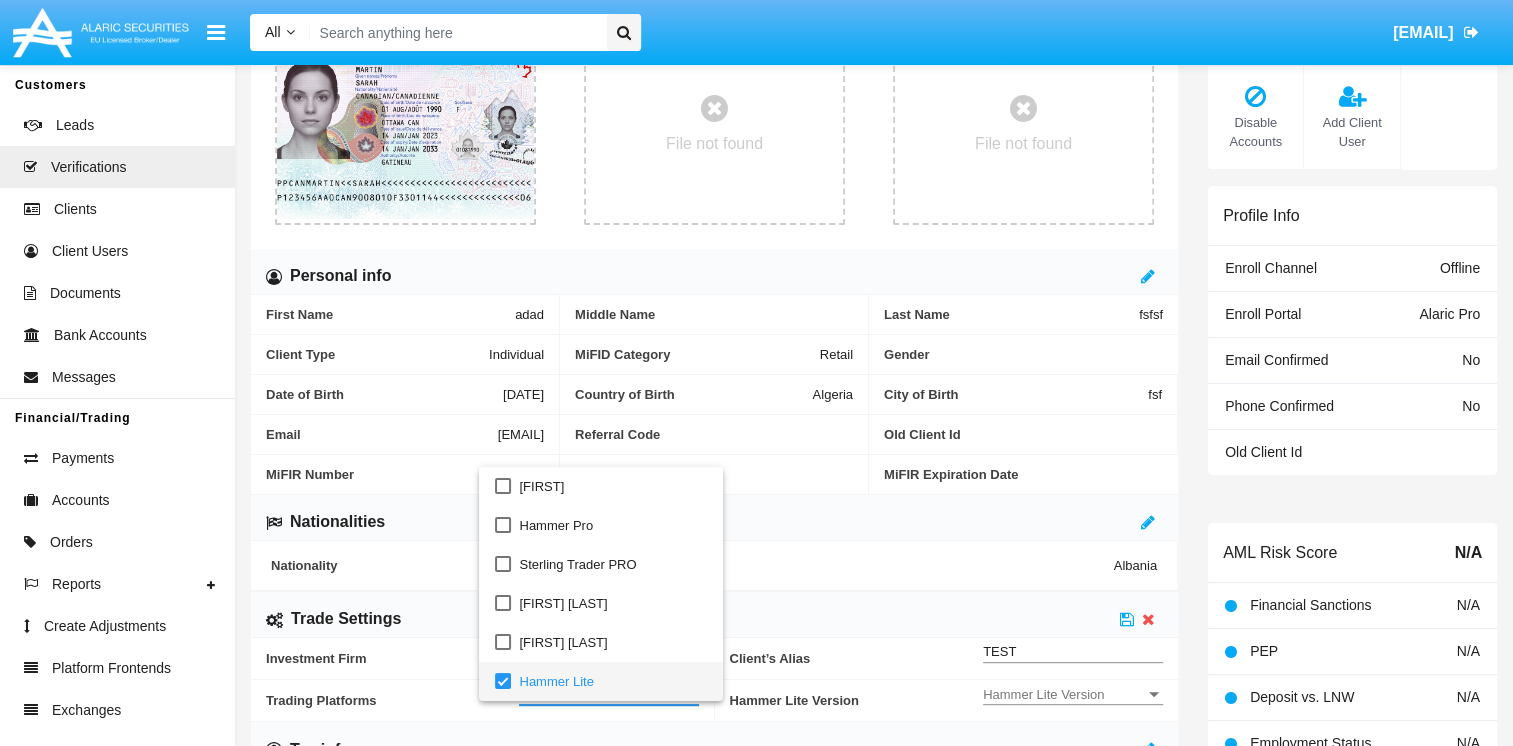 click at bounding box center (756, 373) 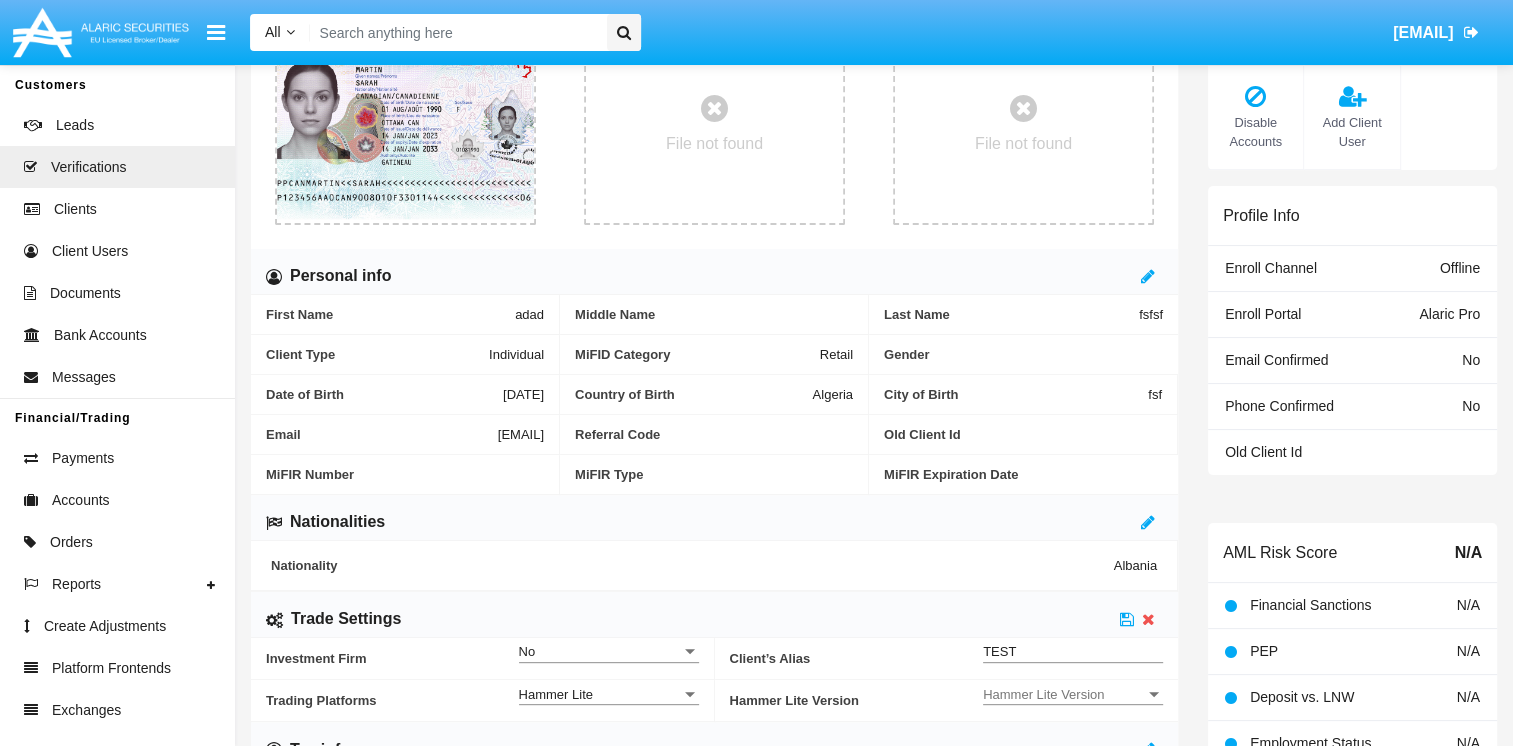 click on "Hammer Lite Version" at bounding box center (1064, 694) 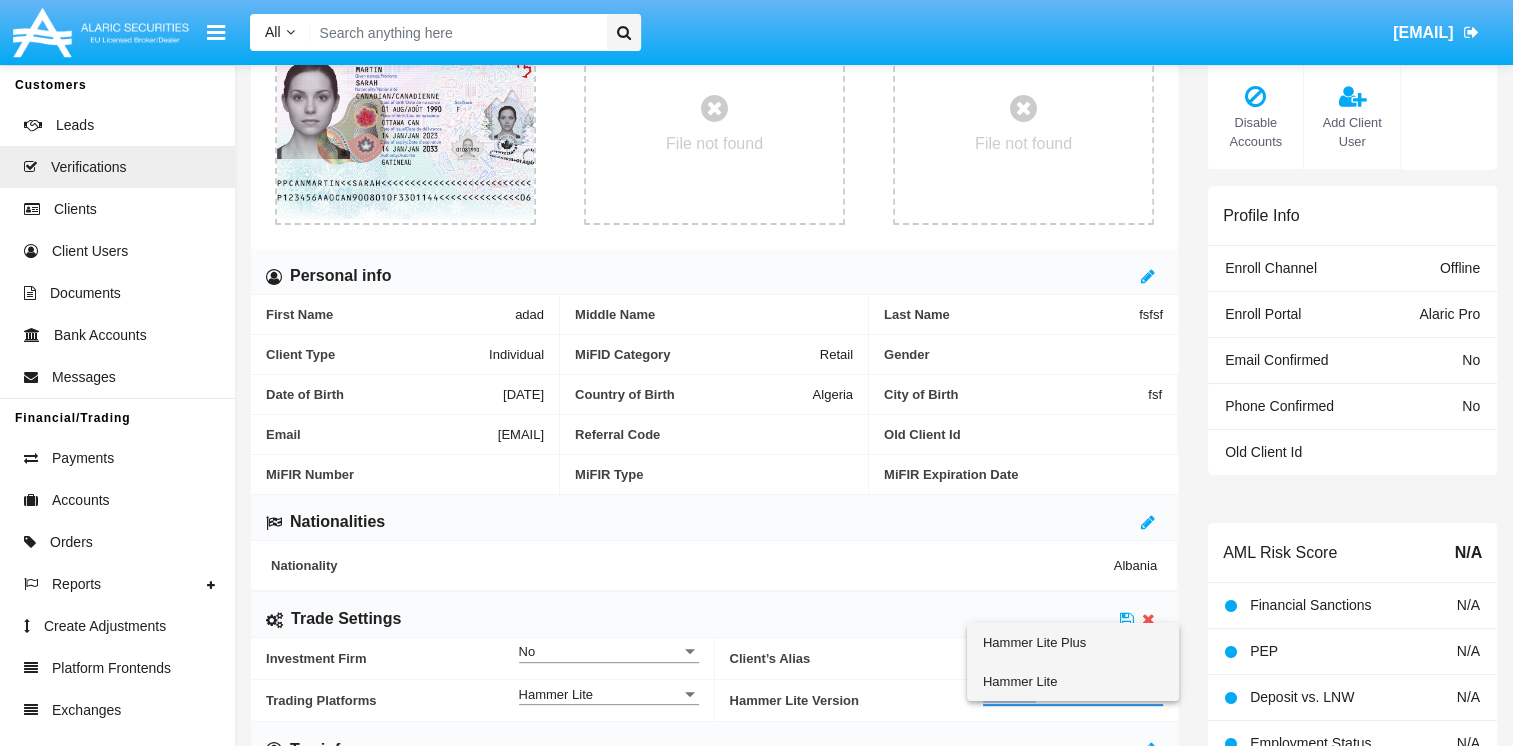 drag, startPoint x: 1028, startPoint y: 696, endPoint x: 1014, endPoint y: 687, distance: 16.643316 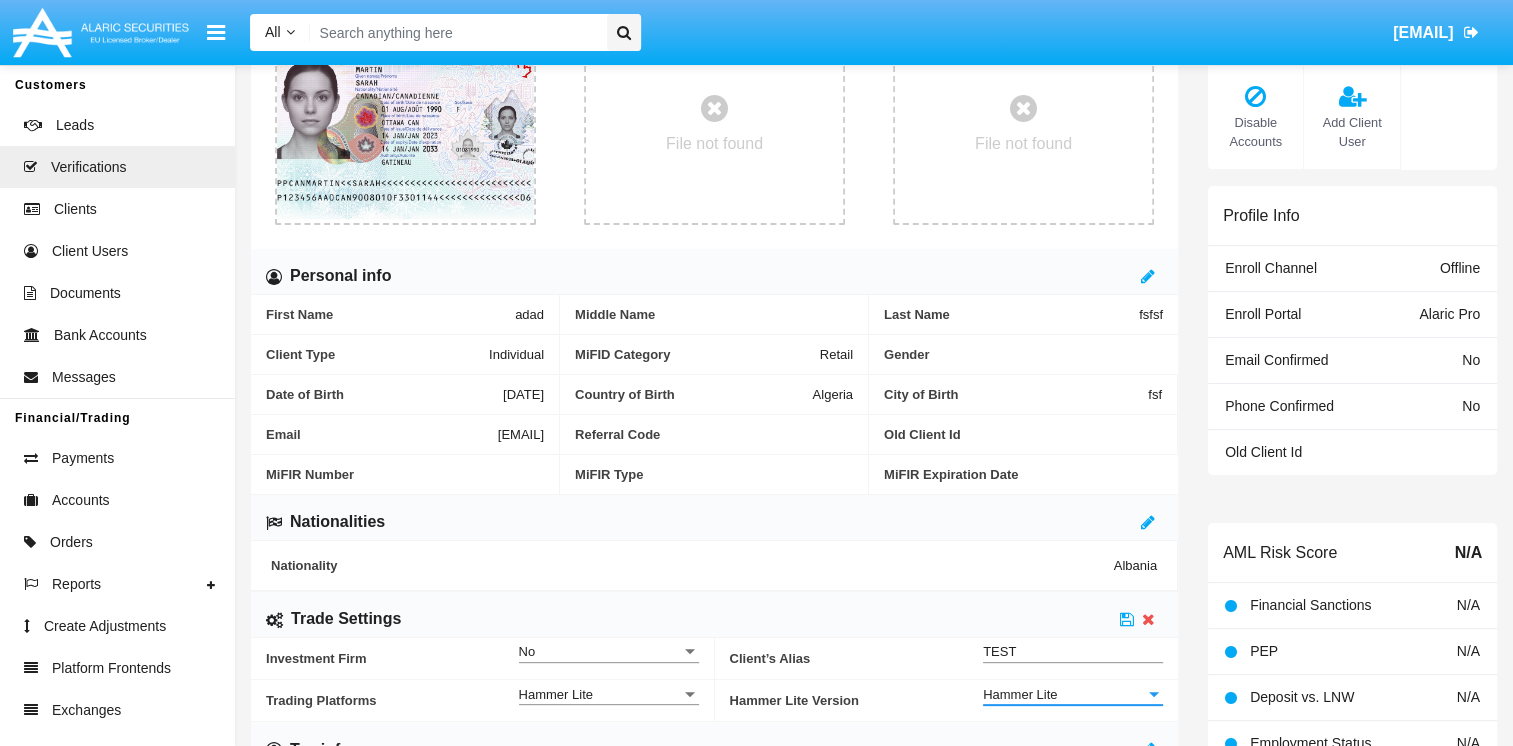 click on "Hammer Lite" at bounding box center [1020, 694] 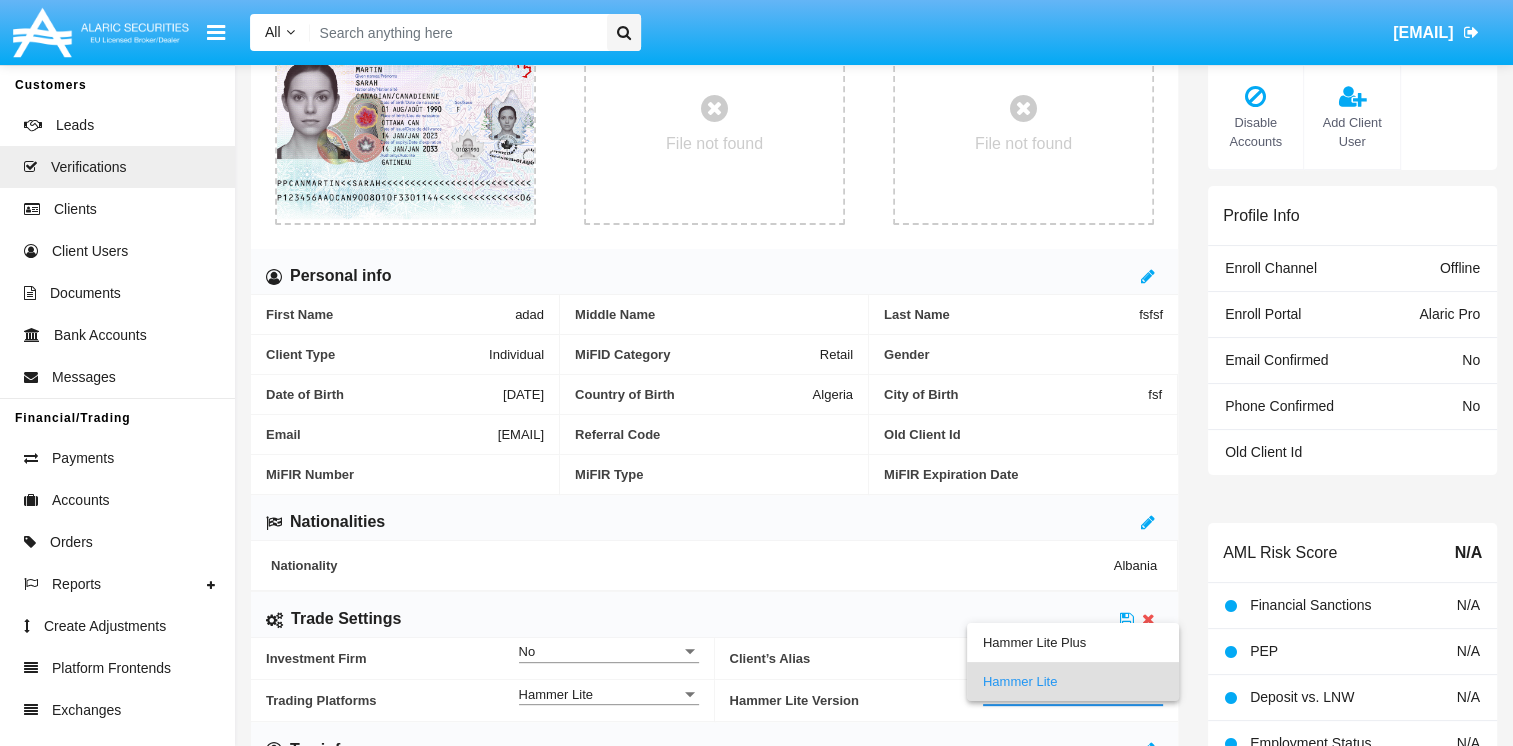 click on "Hammer Lite" at bounding box center [1073, 681] 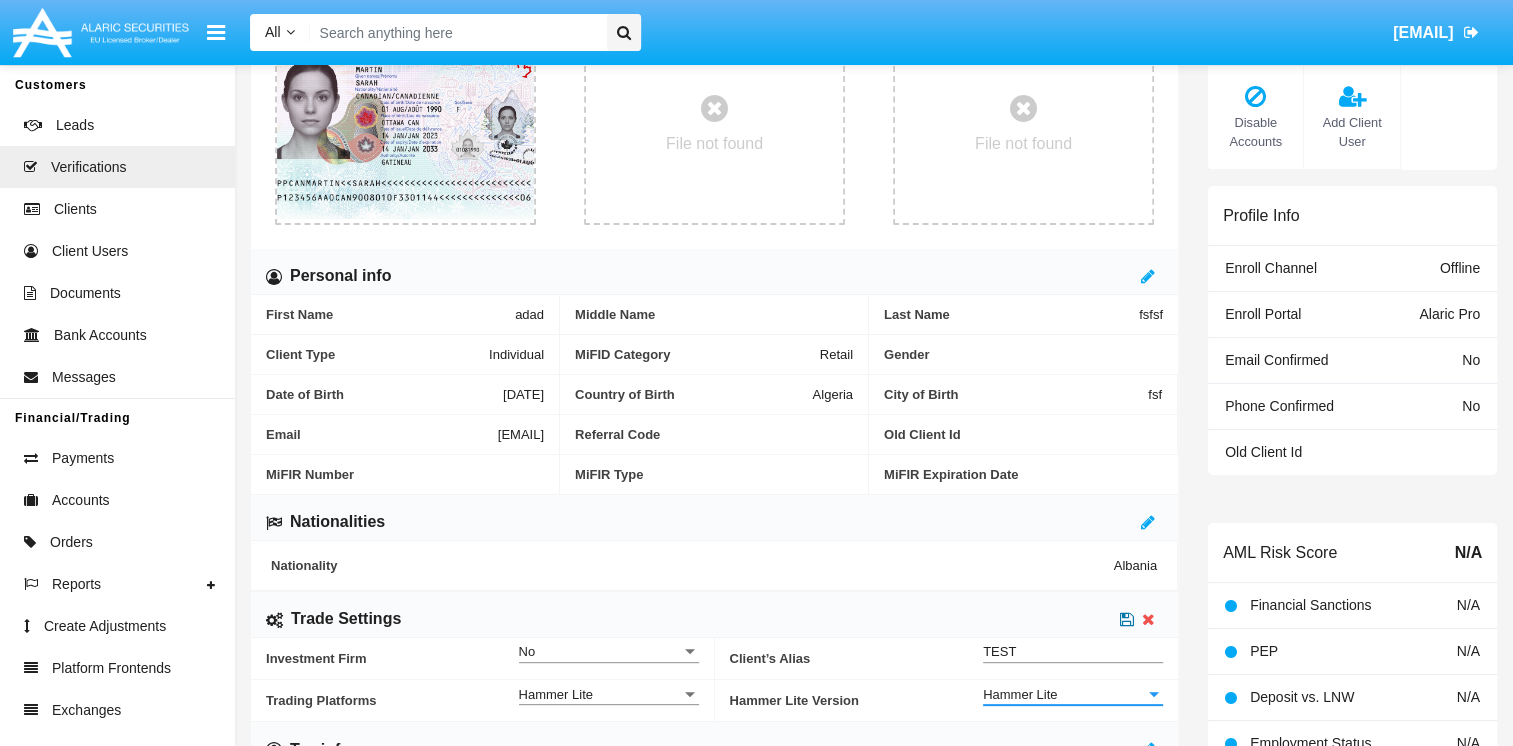 click 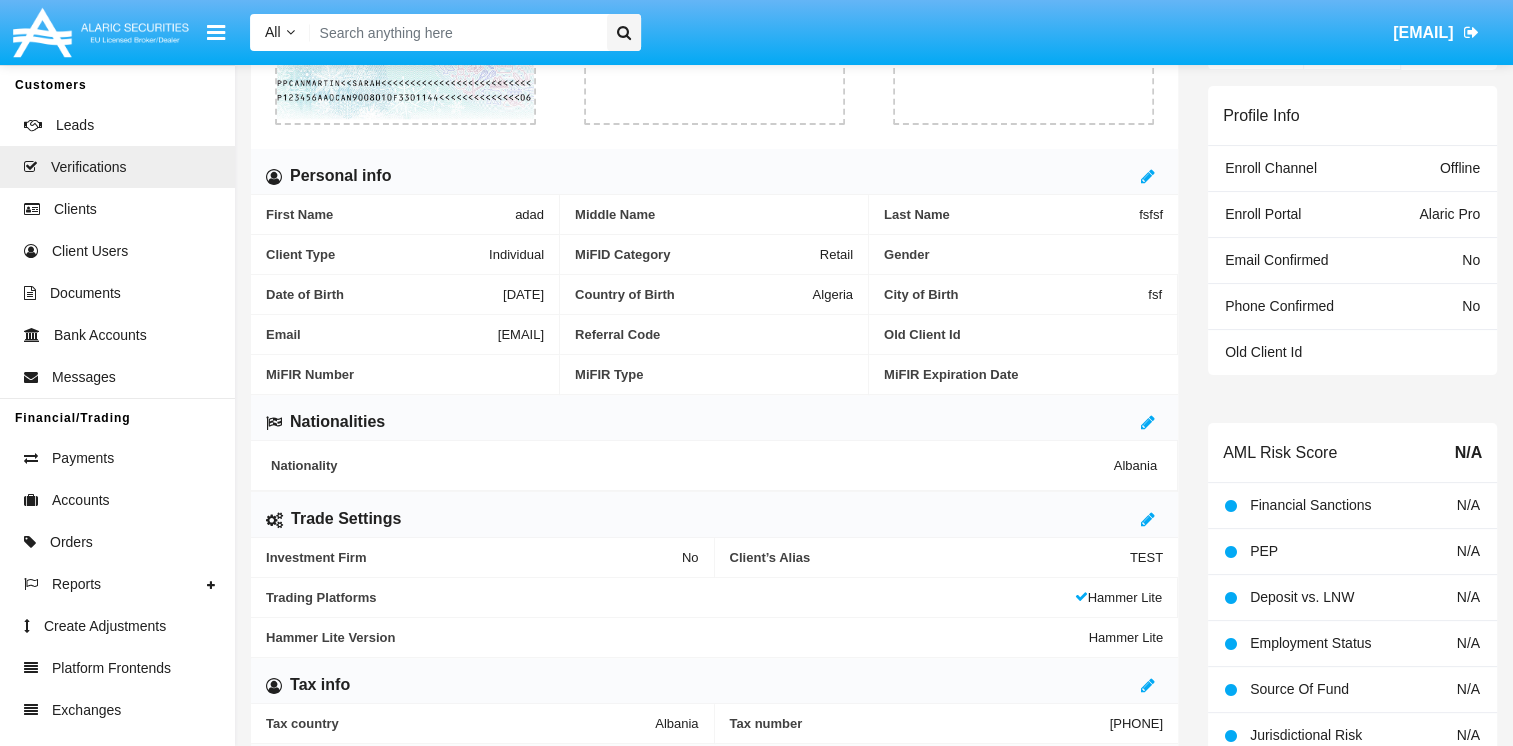 scroll, scrollTop: 0, scrollLeft: 0, axis: both 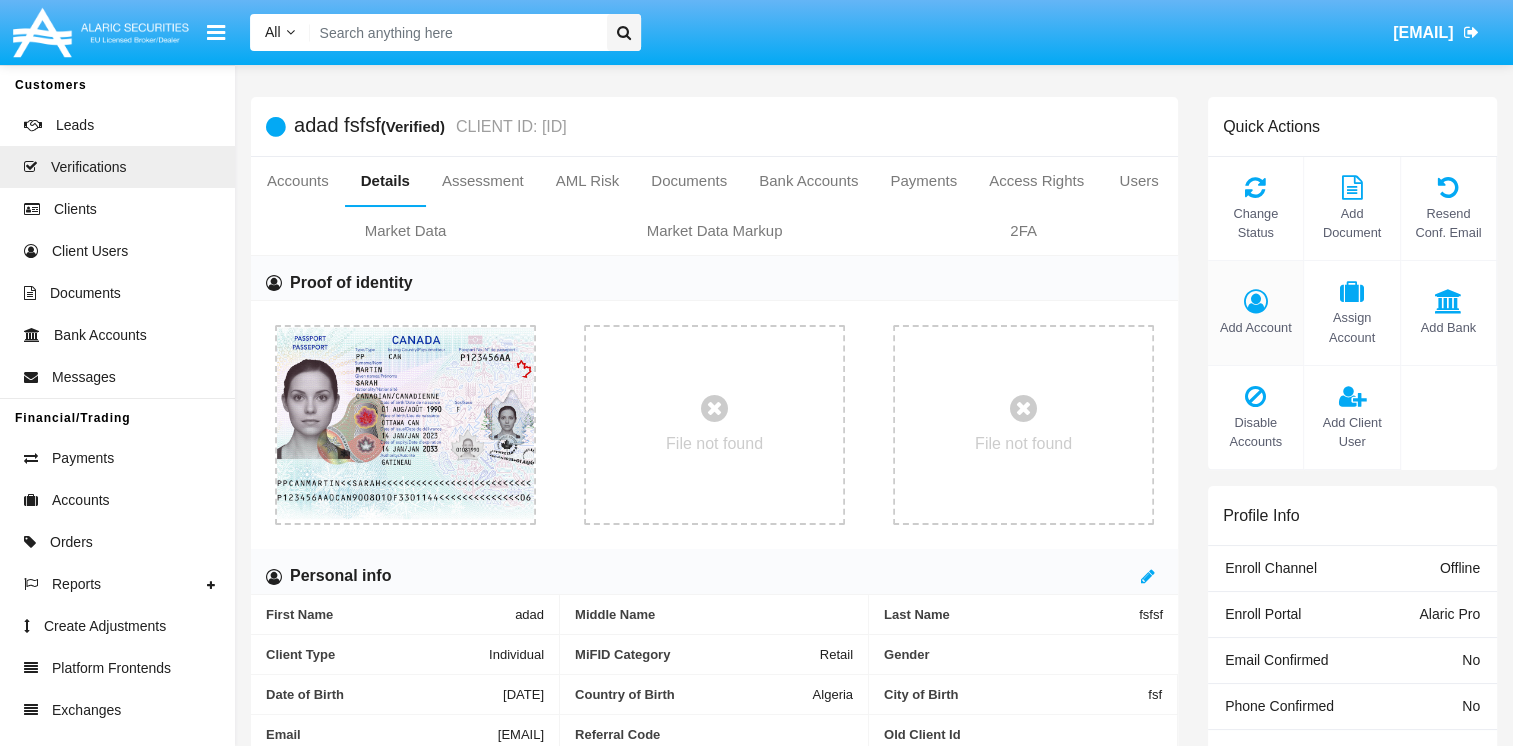 click 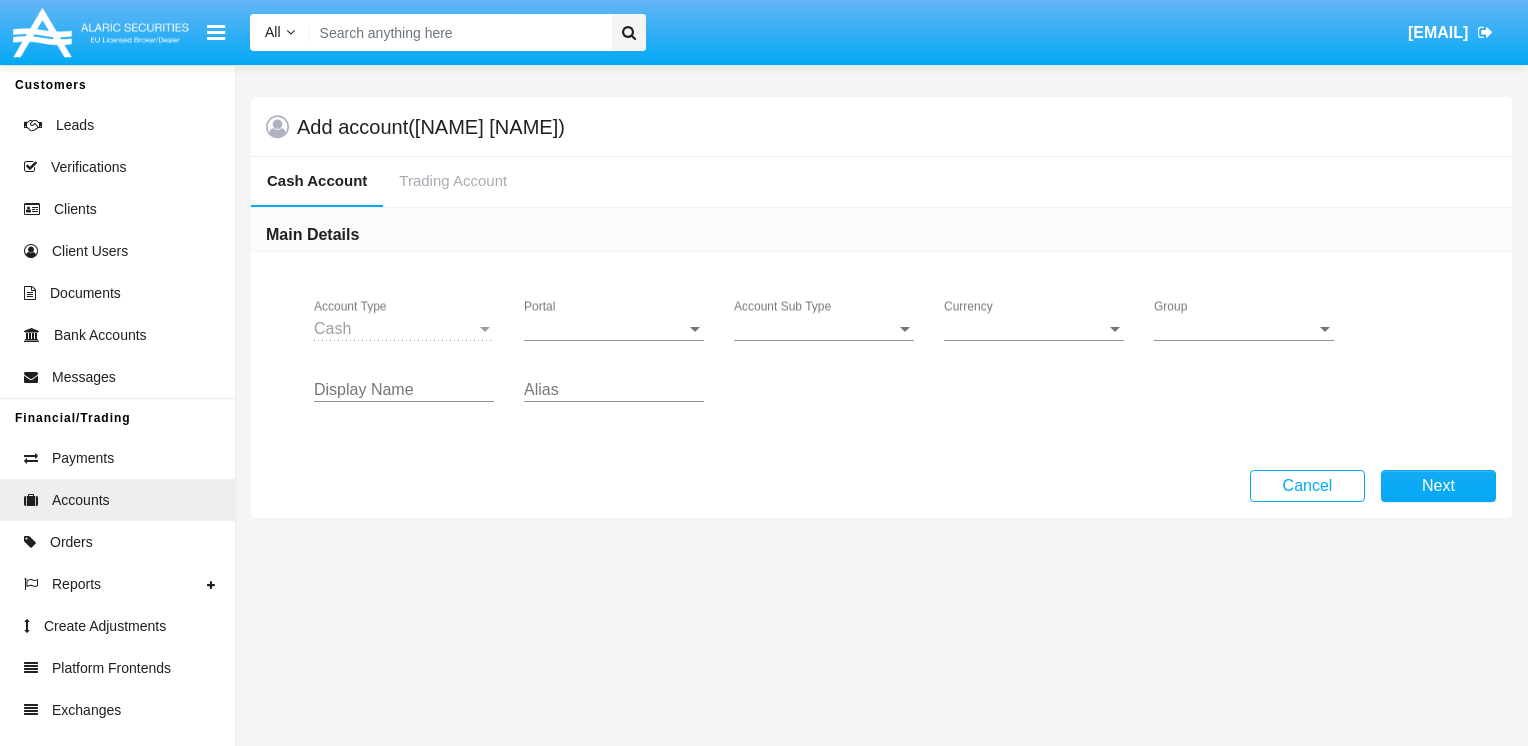 click on "Portal Portal" 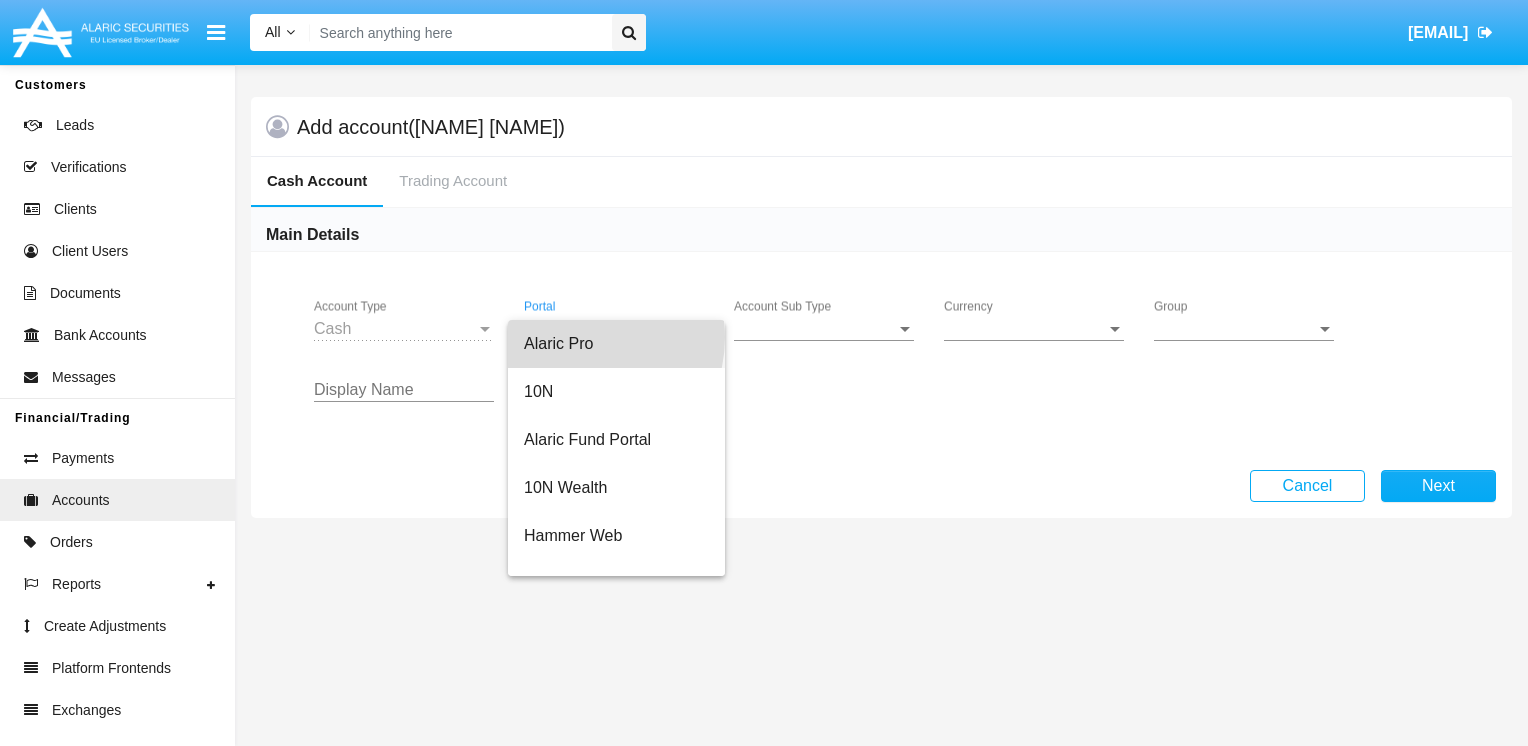 click on "Alaric Pro" at bounding box center [616, 344] 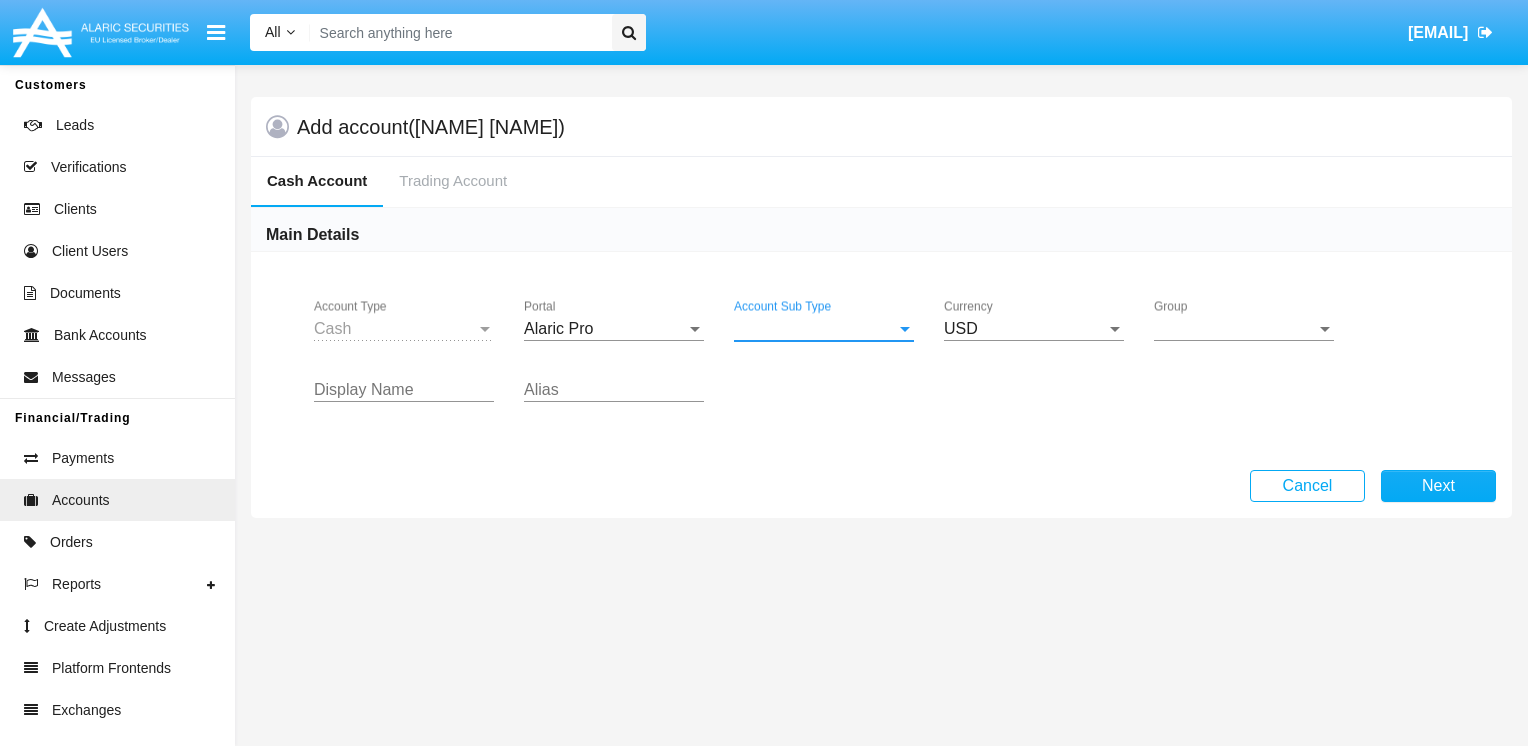 click on "Account Sub Type" at bounding box center [815, 329] 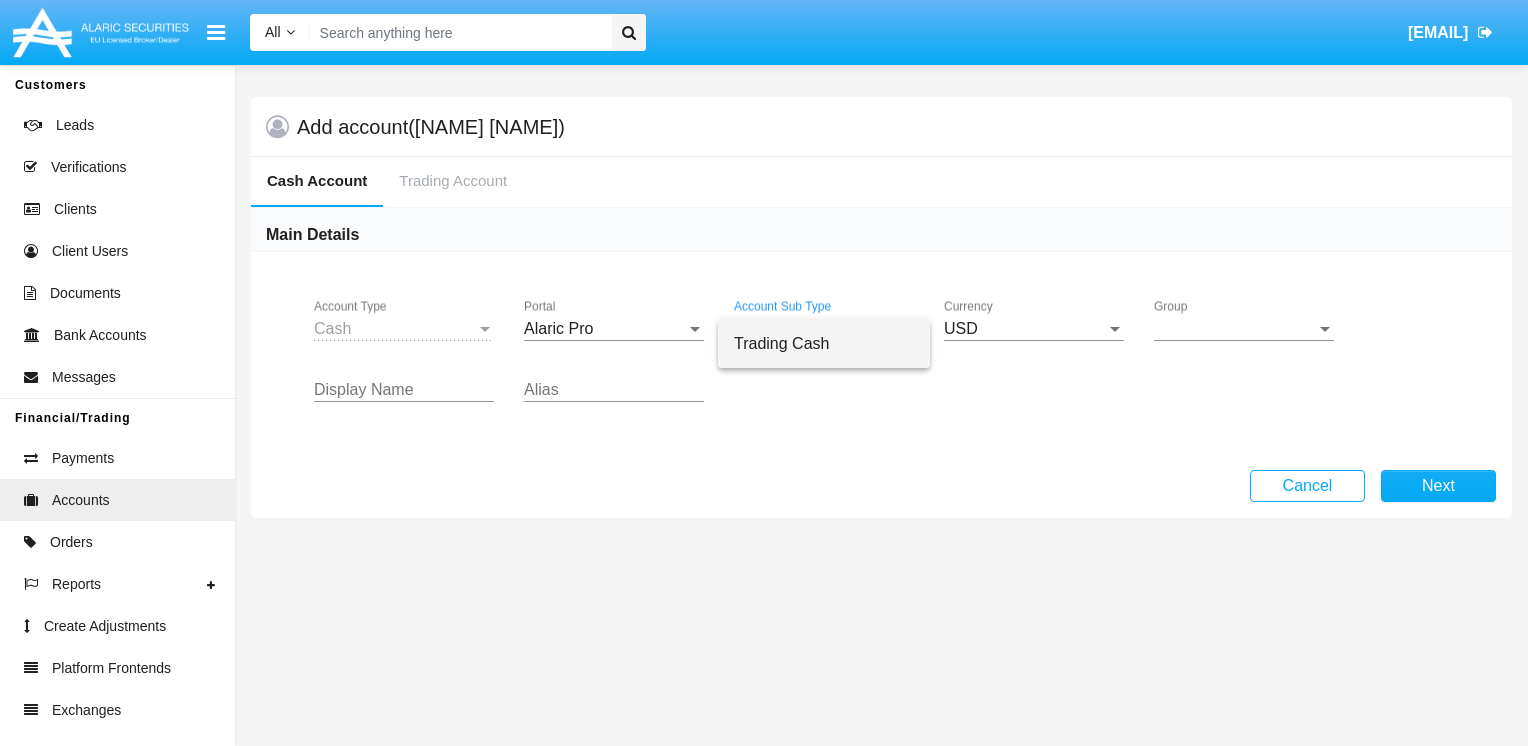drag, startPoint x: 744, startPoint y: 330, endPoint x: 856, endPoint y: 360, distance: 115.948265 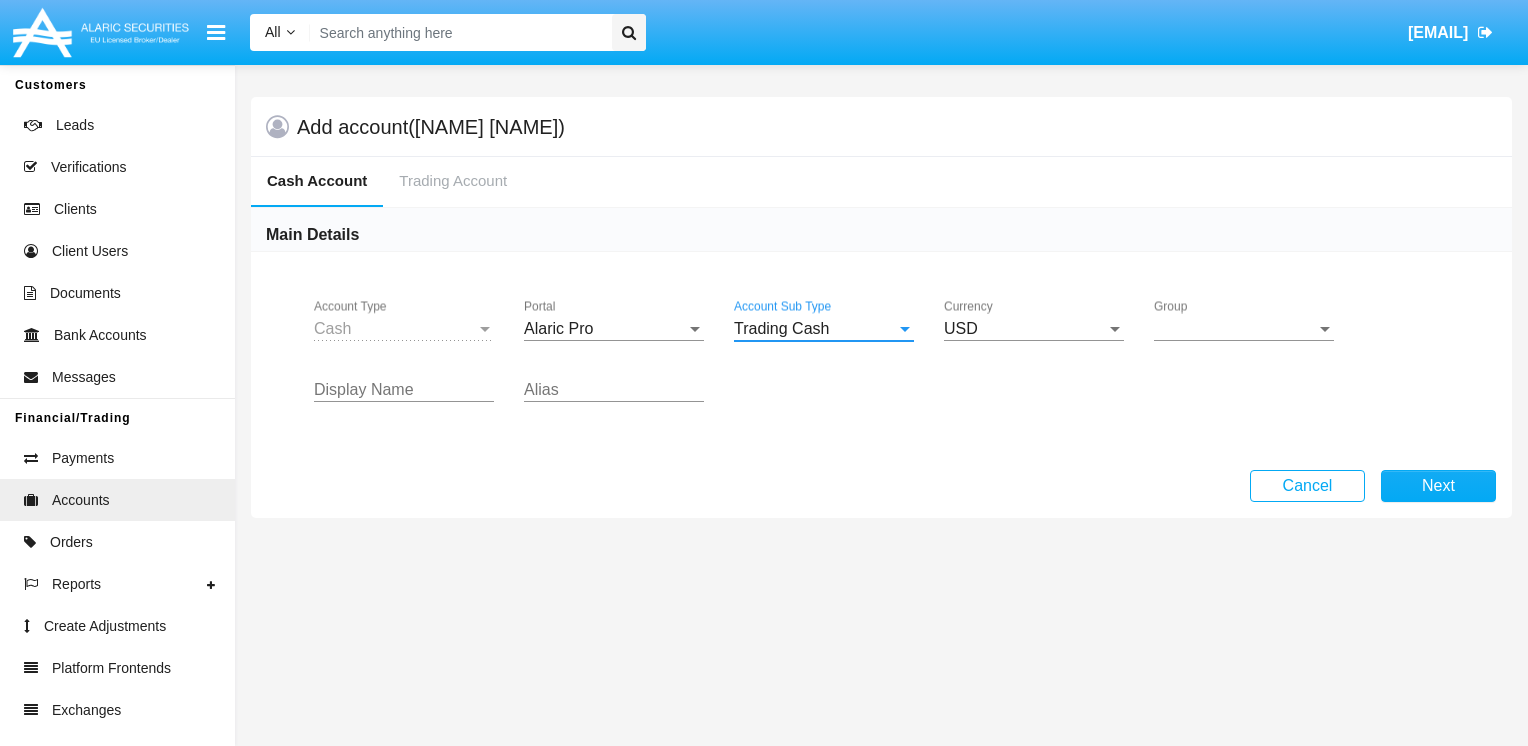 click on "Group" at bounding box center (1235, 329) 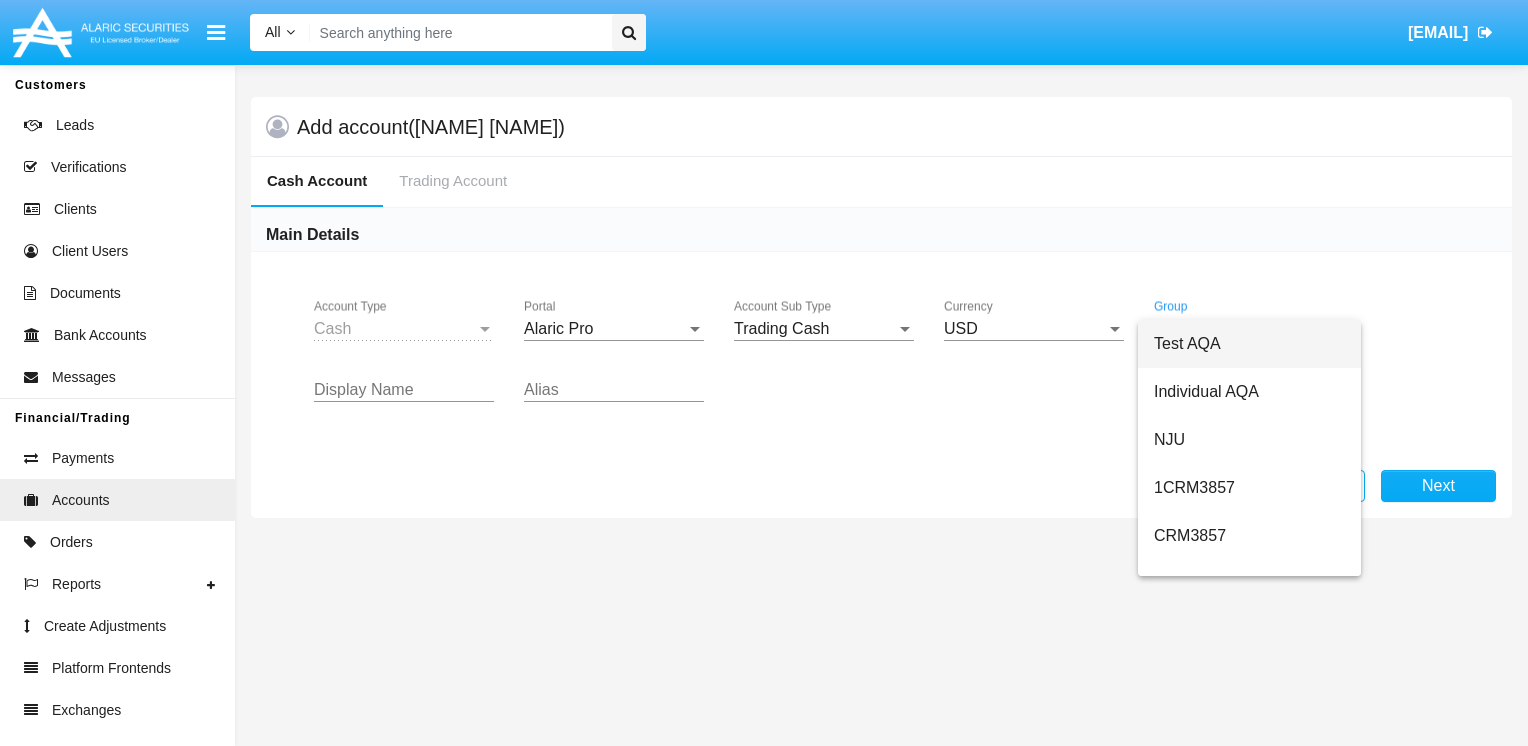drag, startPoint x: 1187, startPoint y: 335, endPoint x: 1078, endPoint y: 342, distance: 109.22454 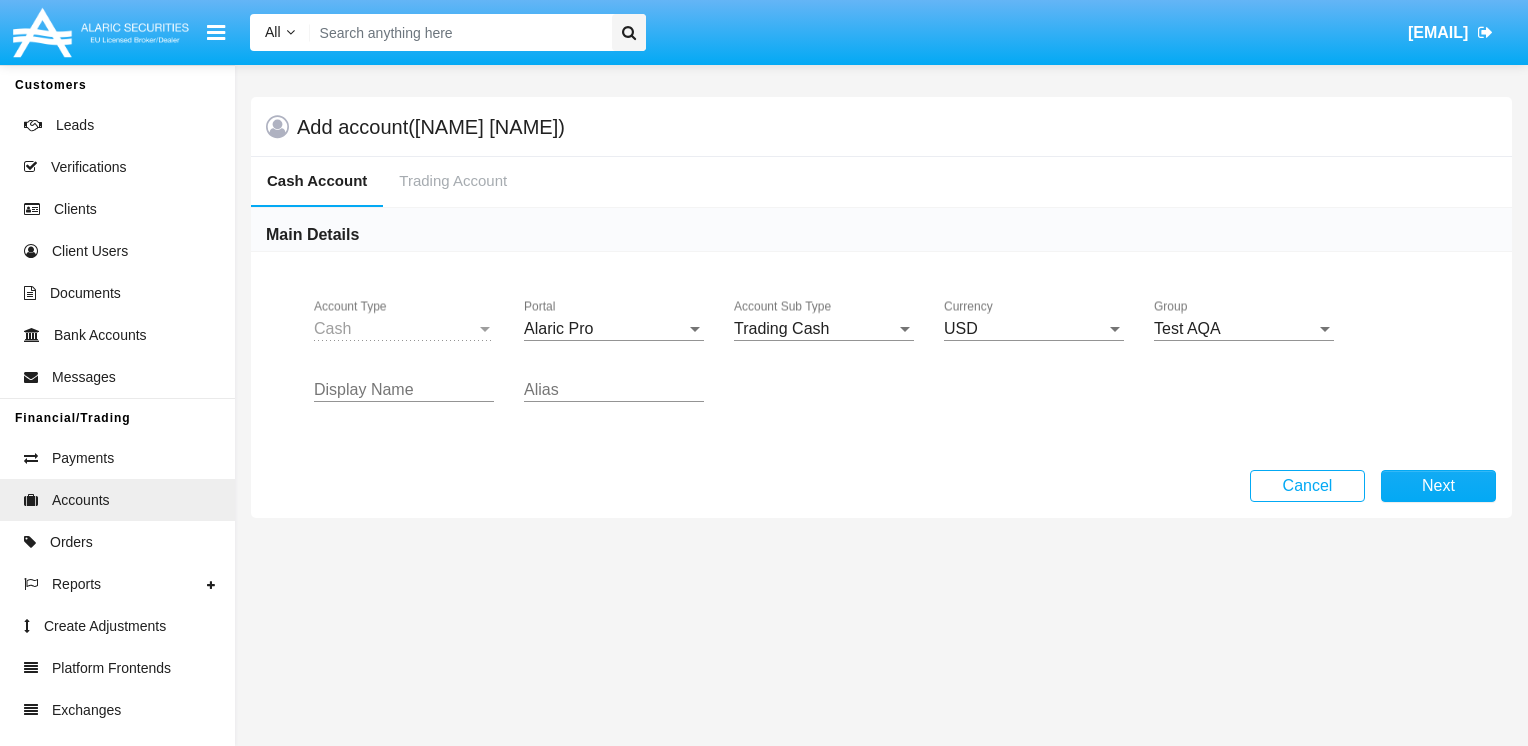 click on "Display Name" 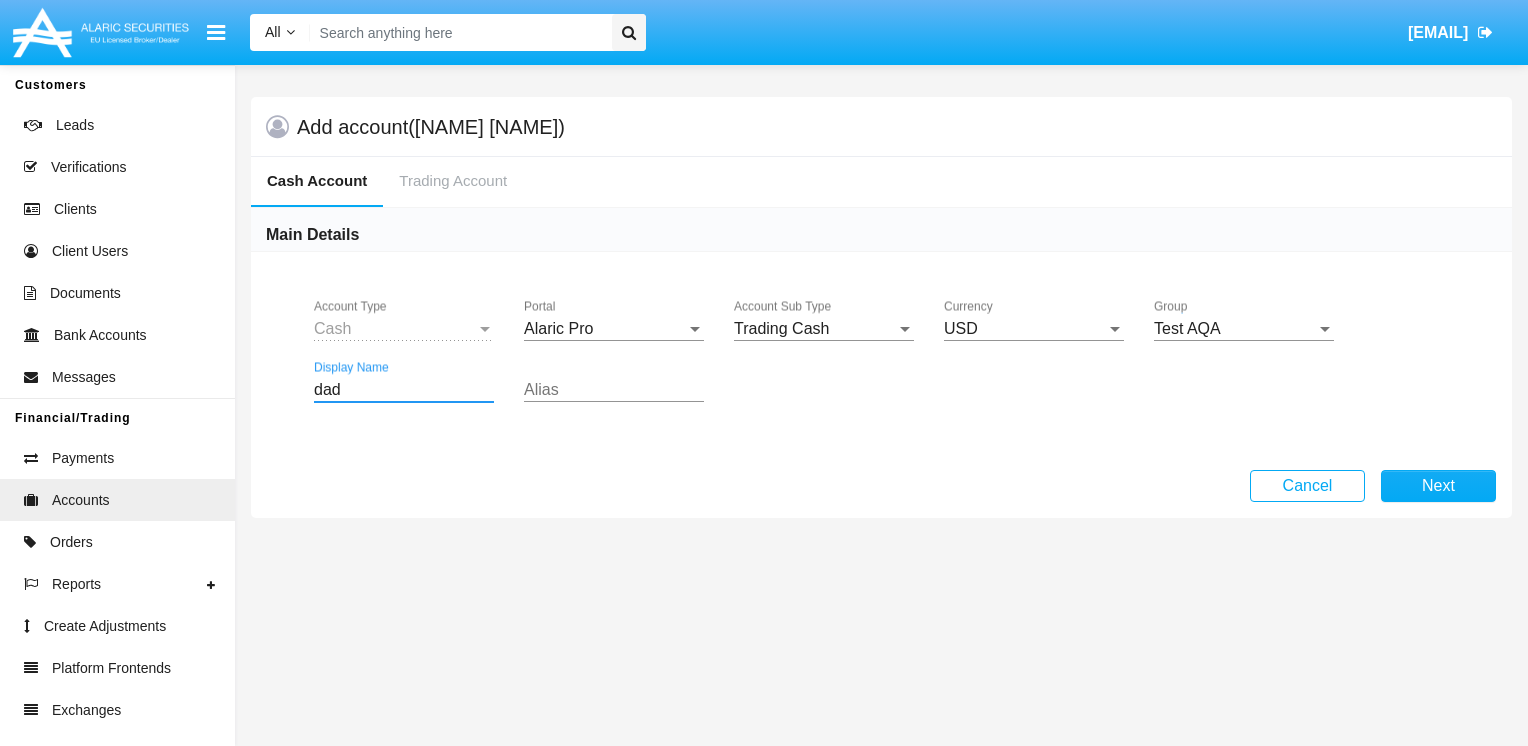 type on "dad" 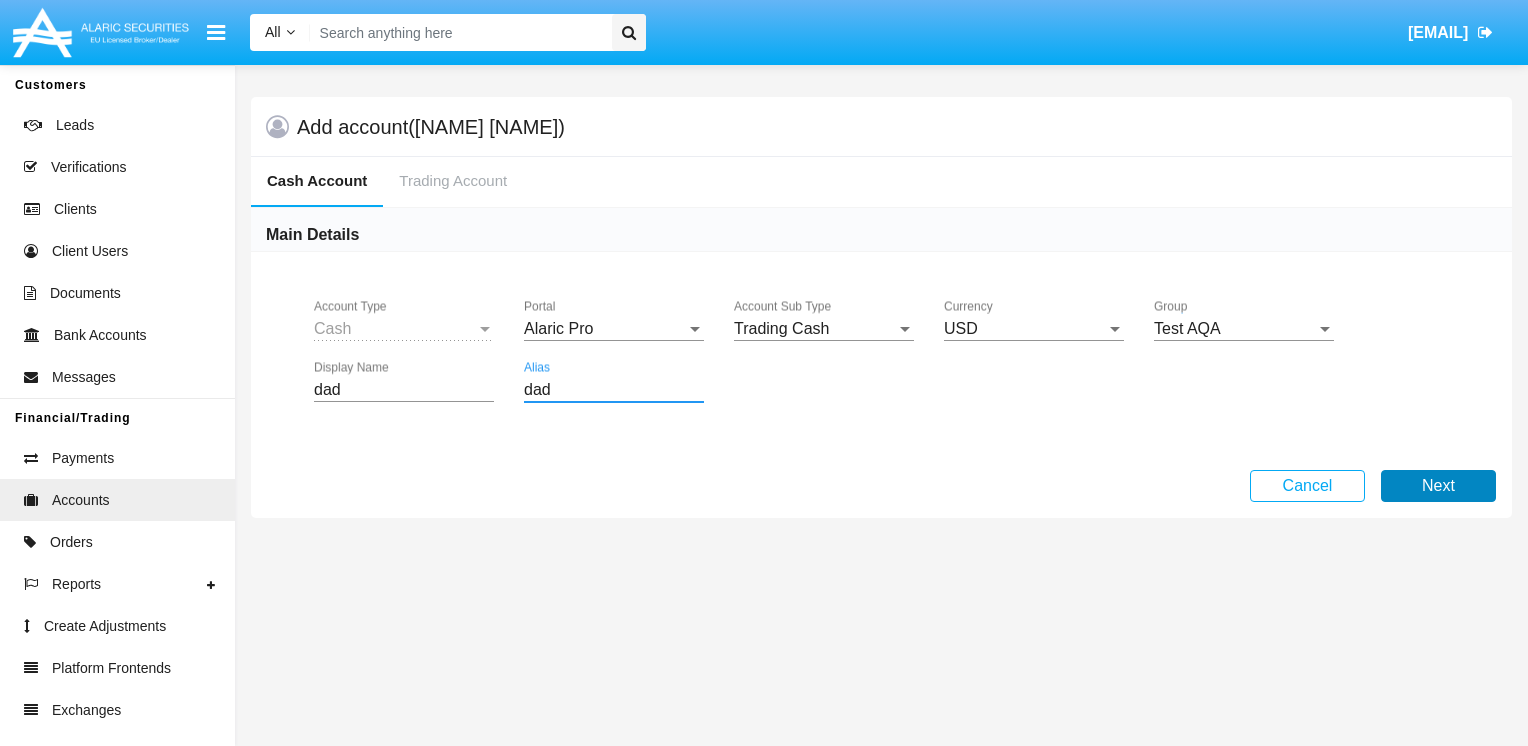 type on "dad" 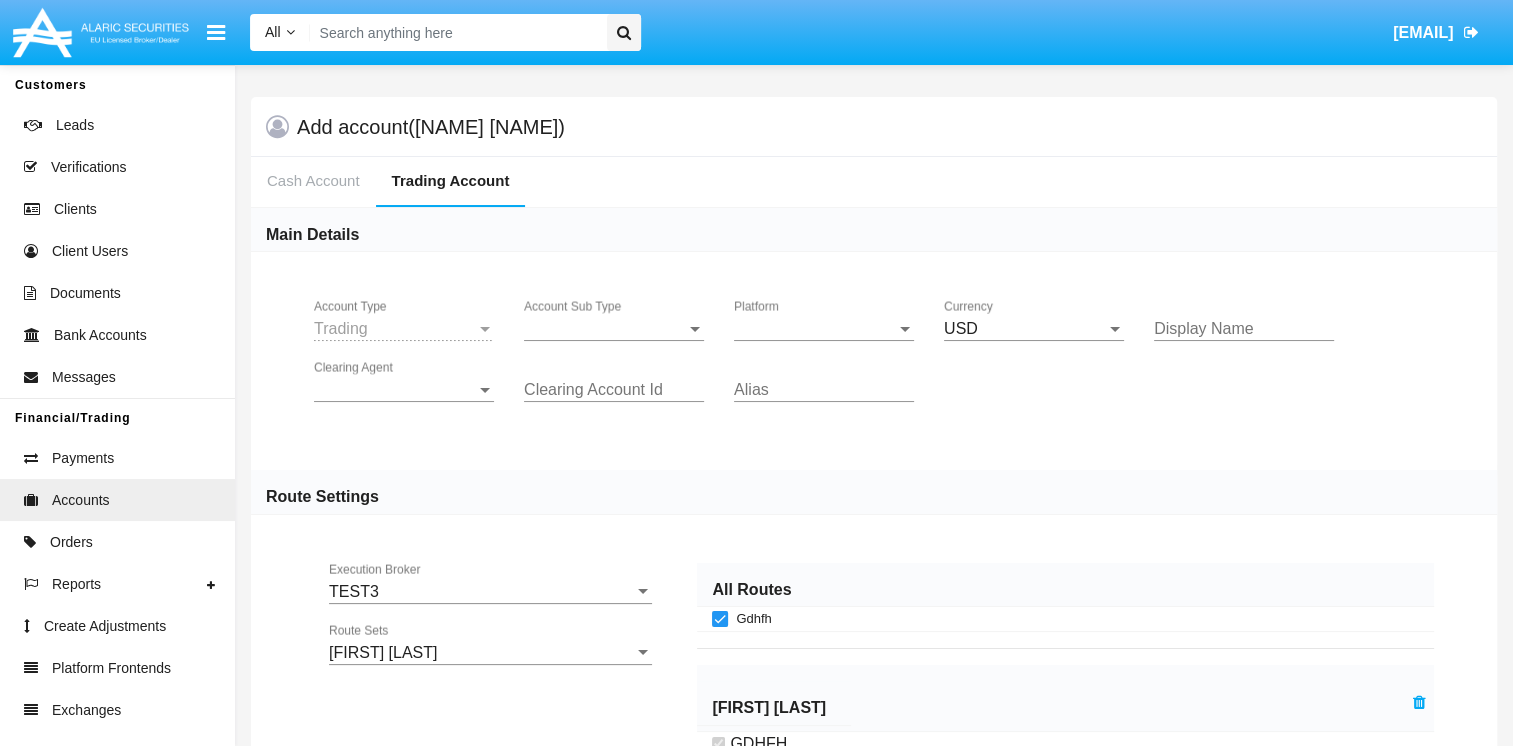 click on "Account Sub Type Account Sub Type" 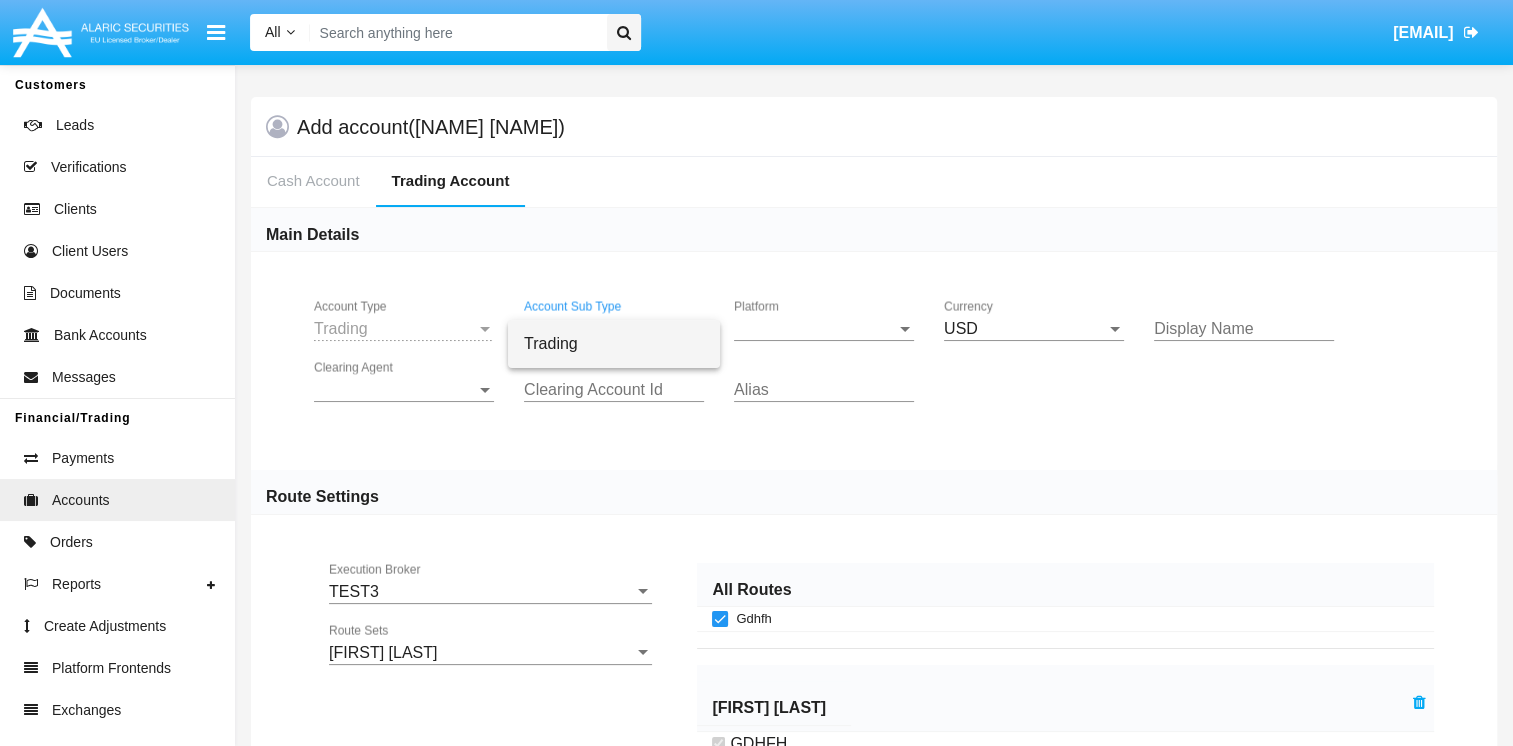 click on "Trading" at bounding box center (614, 344) 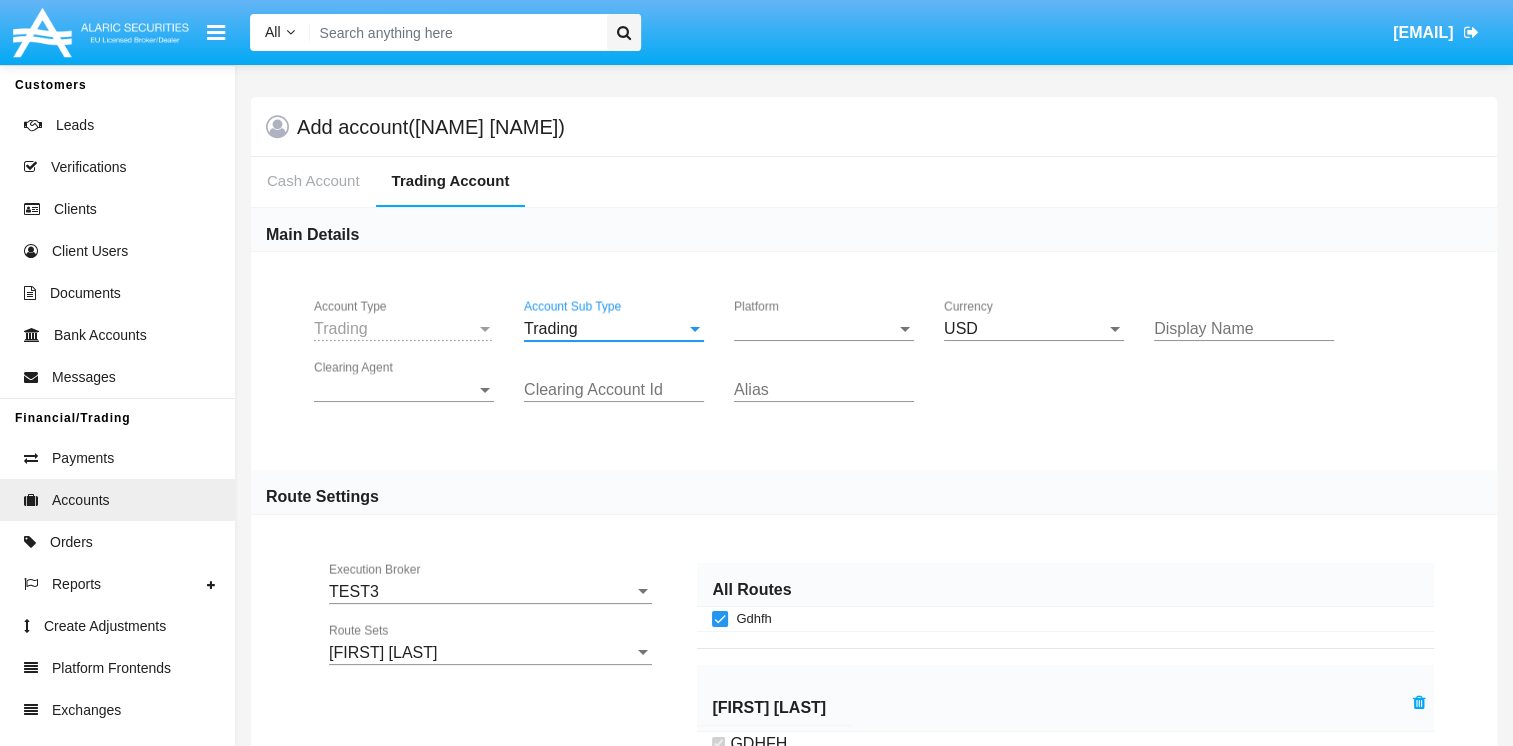 click on "Platform" at bounding box center [815, 329] 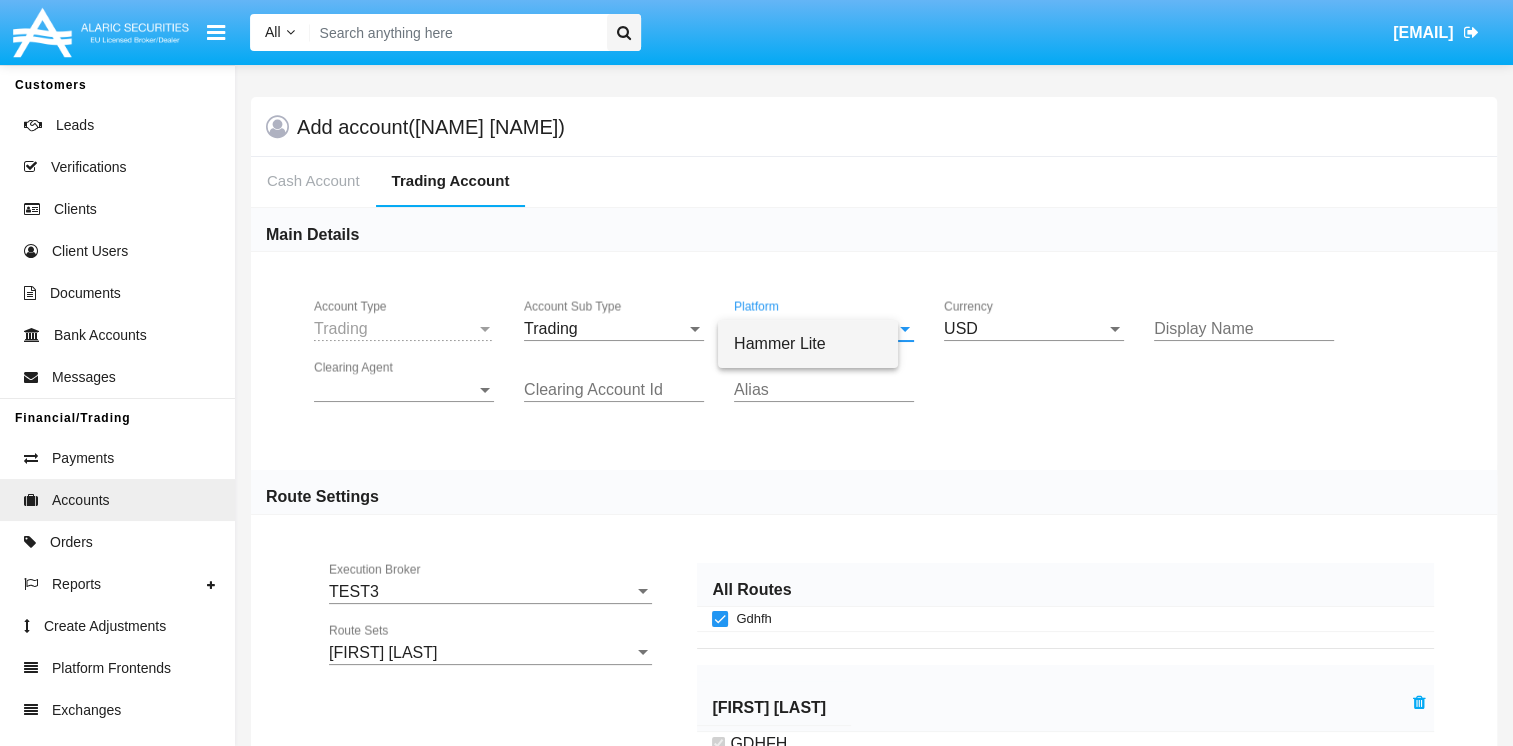 click on "Hammer Lite" at bounding box center [808, 344] 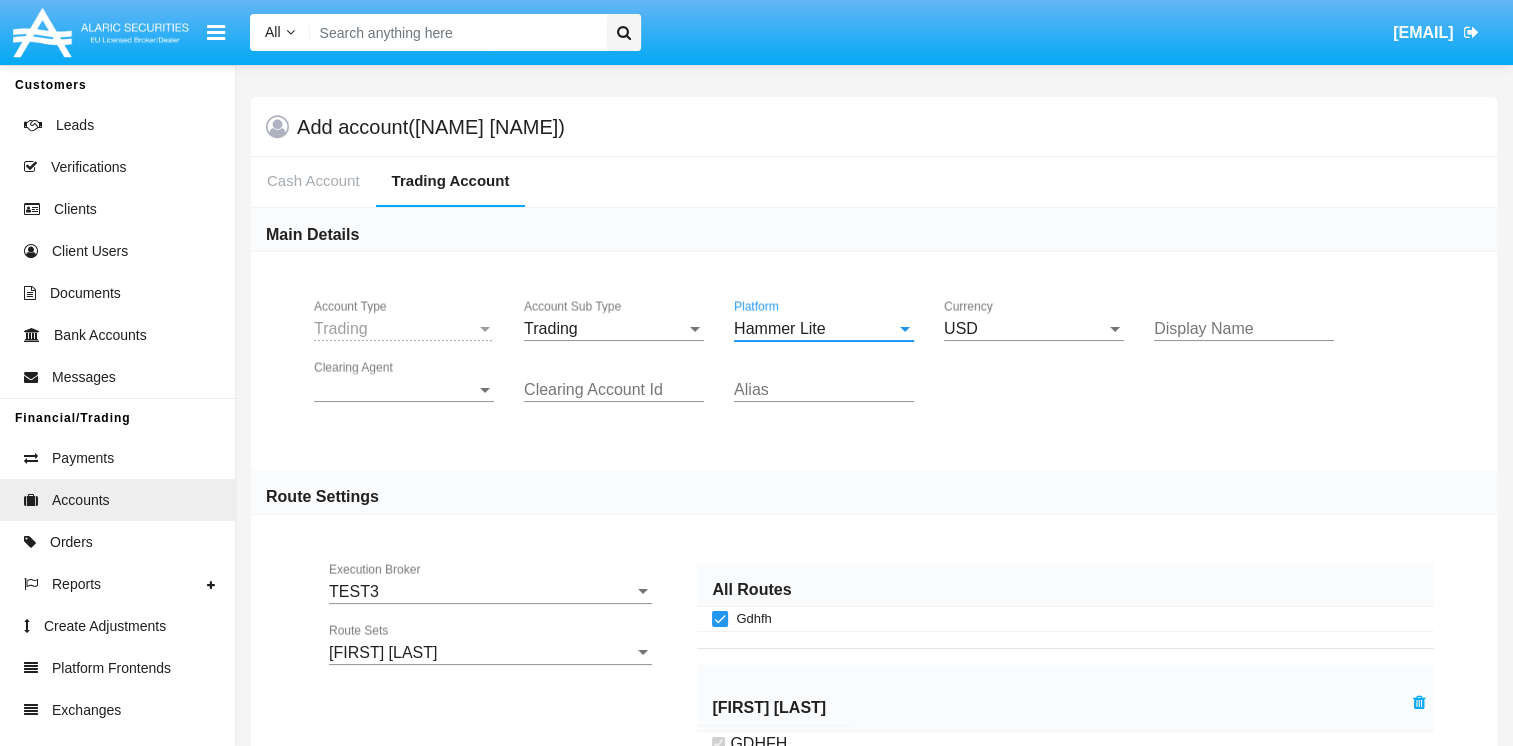 click on "Display Name" 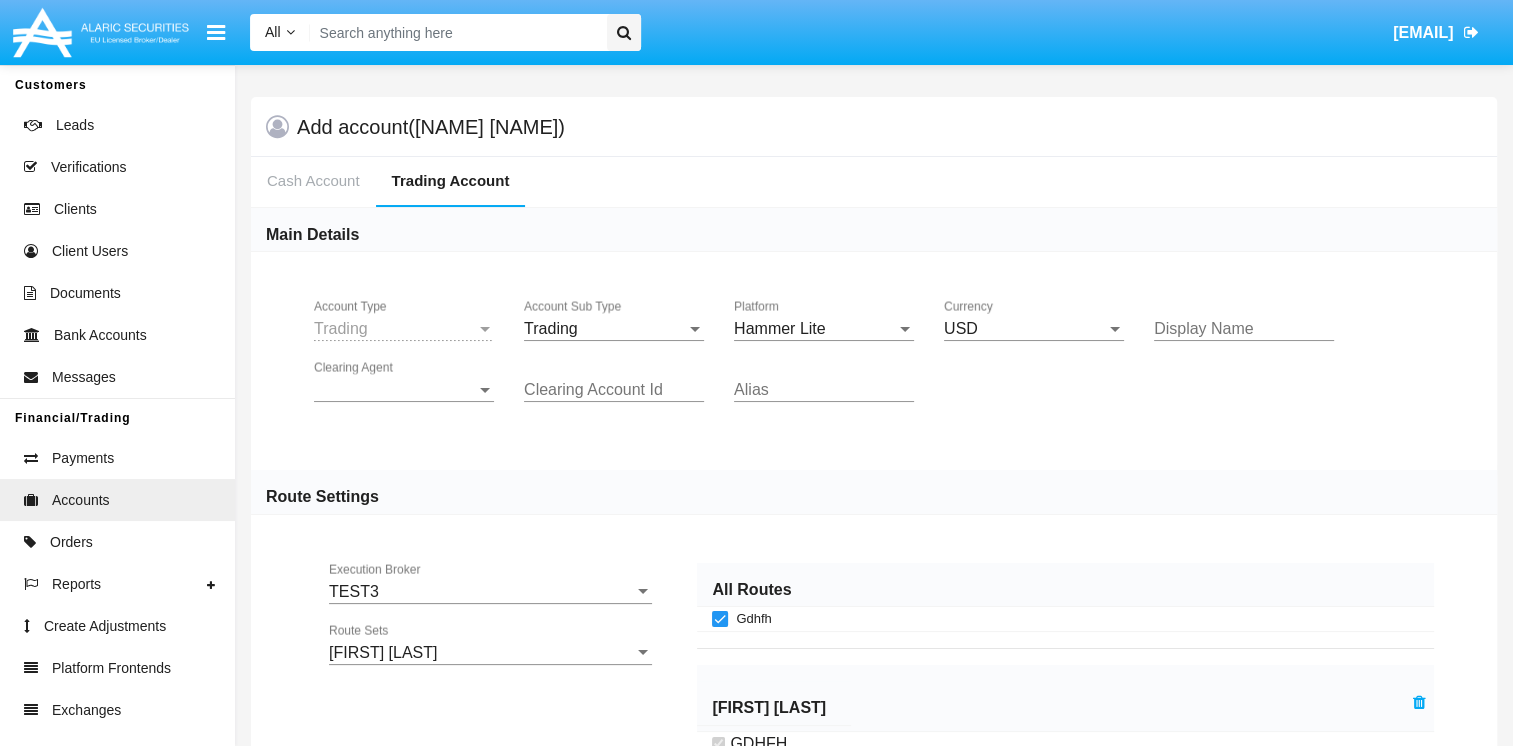 click on "Display Name" 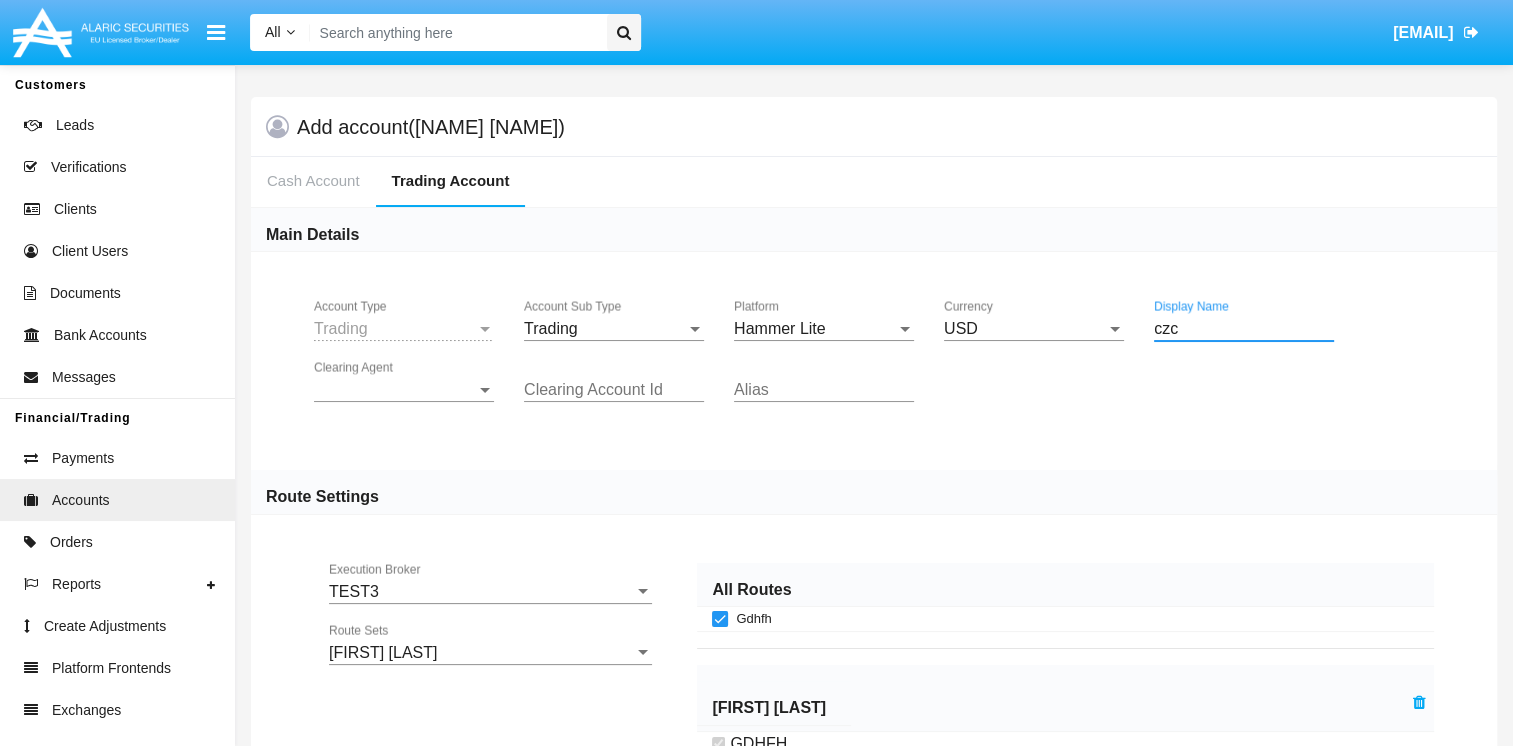 type on "czc" 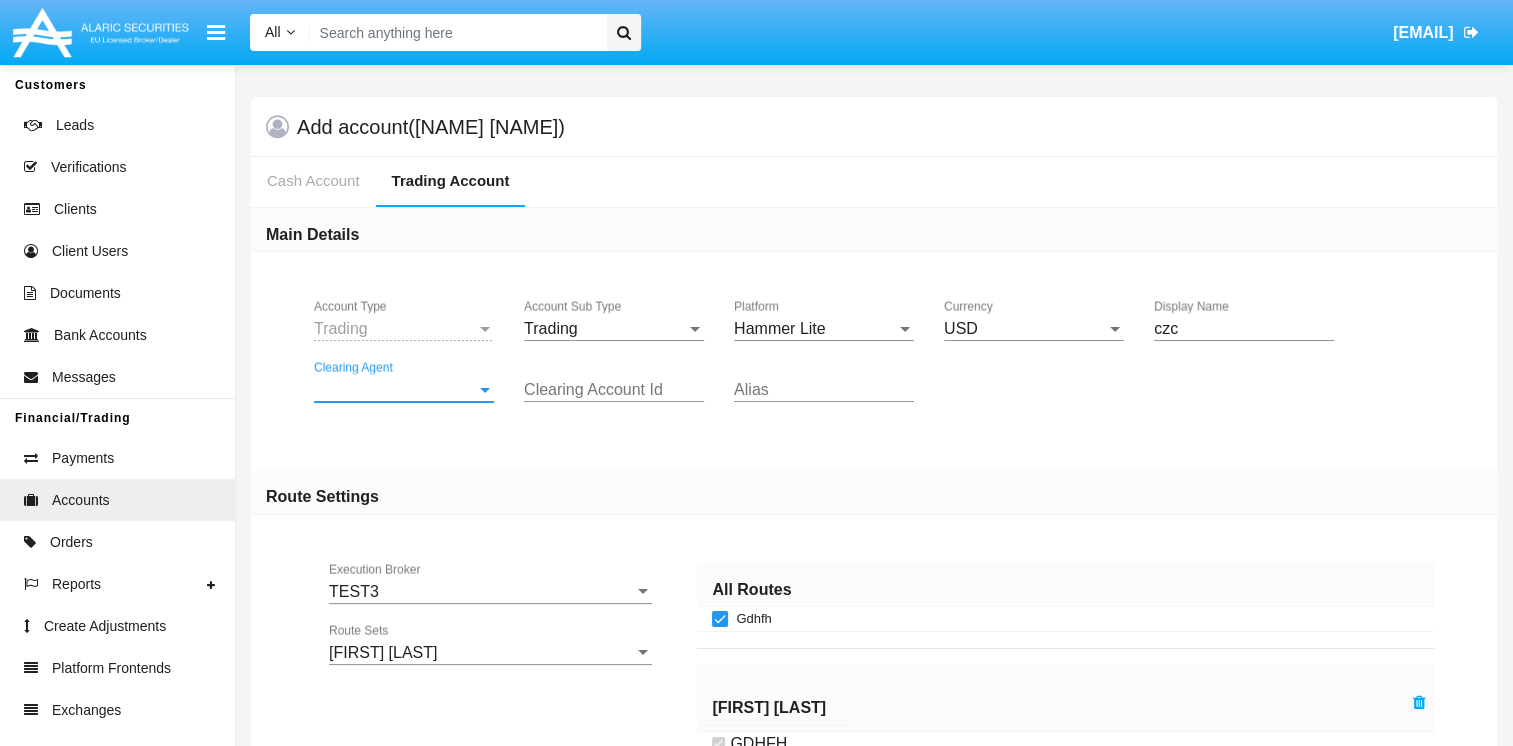 click on "Clearing Agent" at bounding box center [395, 390] 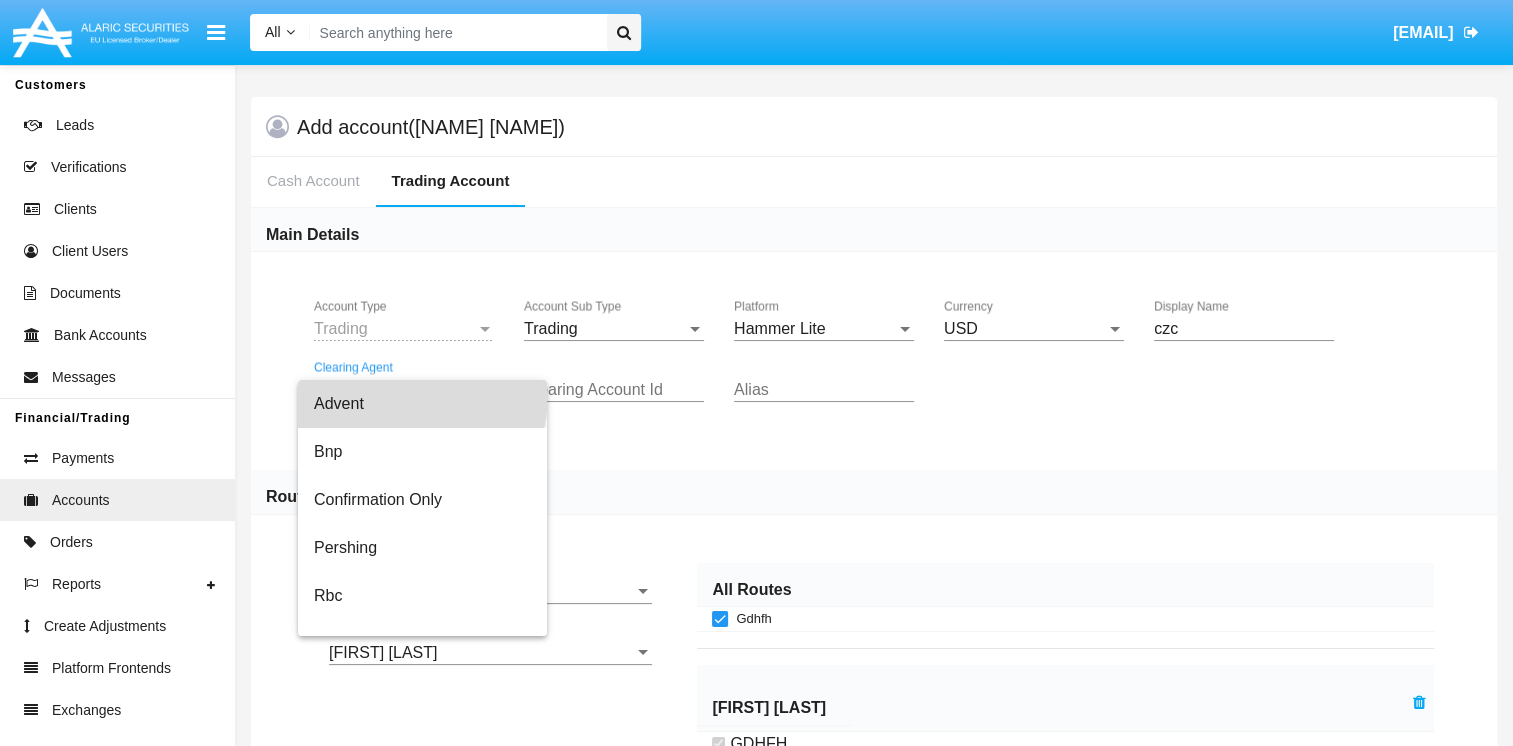 click on "Advent" at bounding box center (422, 404) 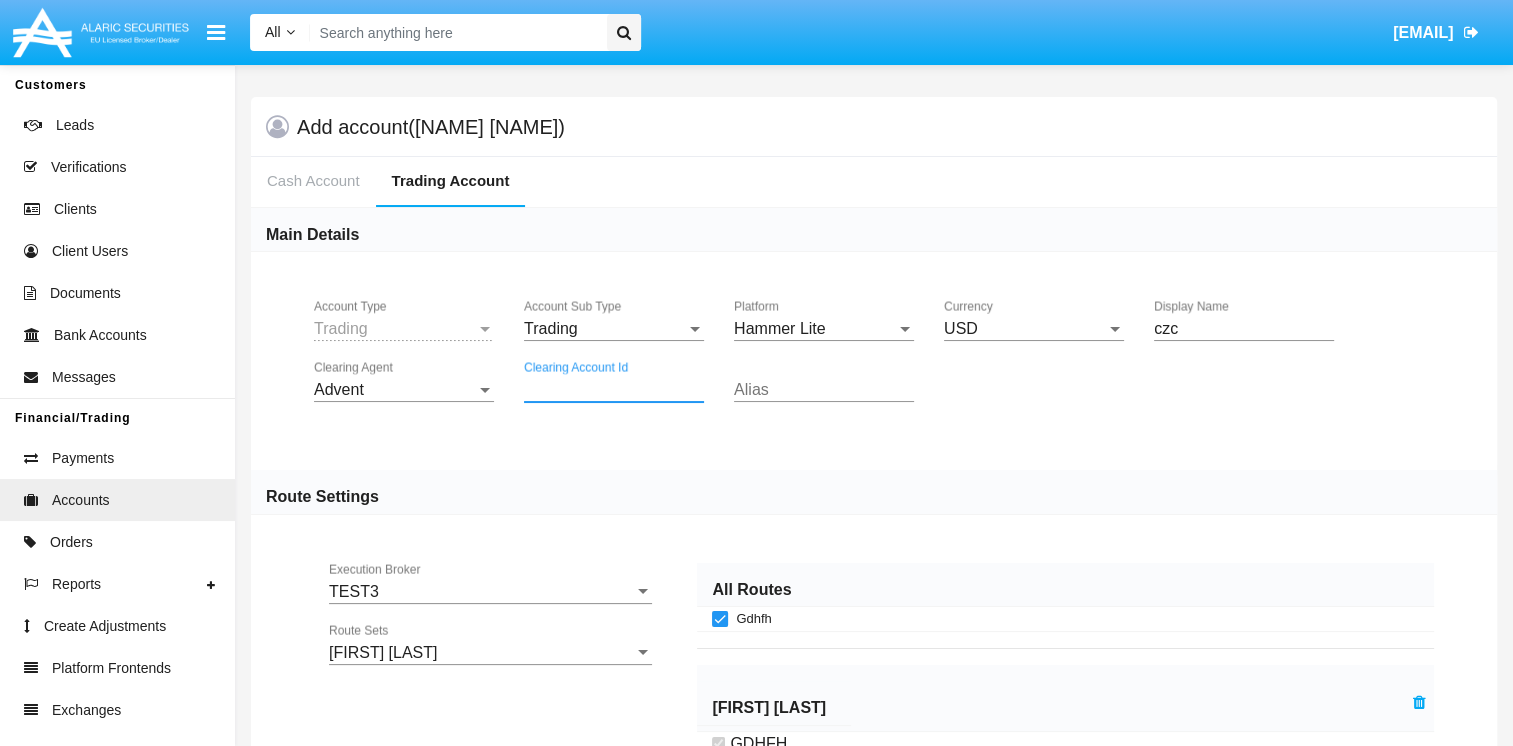 click on "Clearing Account Id" at bounding box center (614, 390) 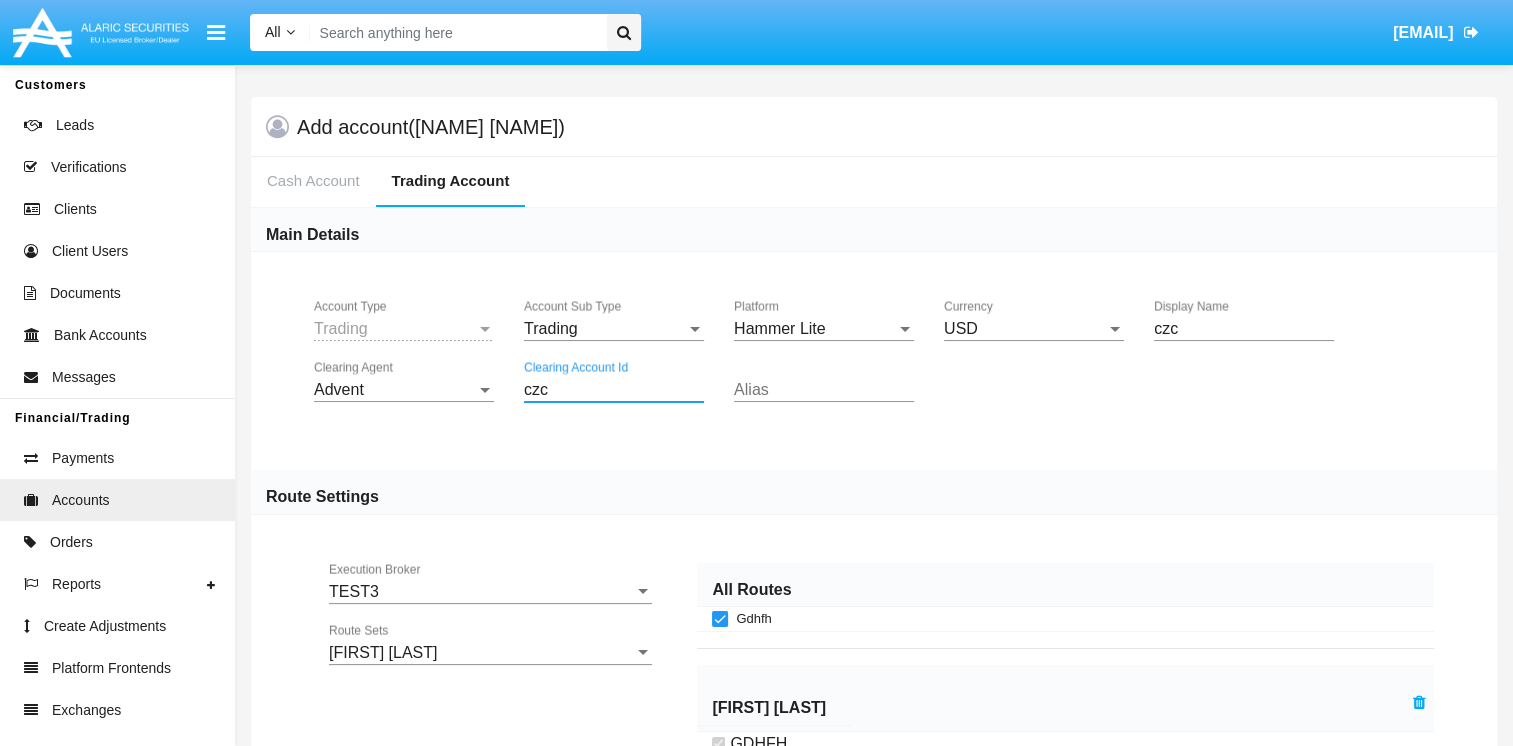 type on "czc" 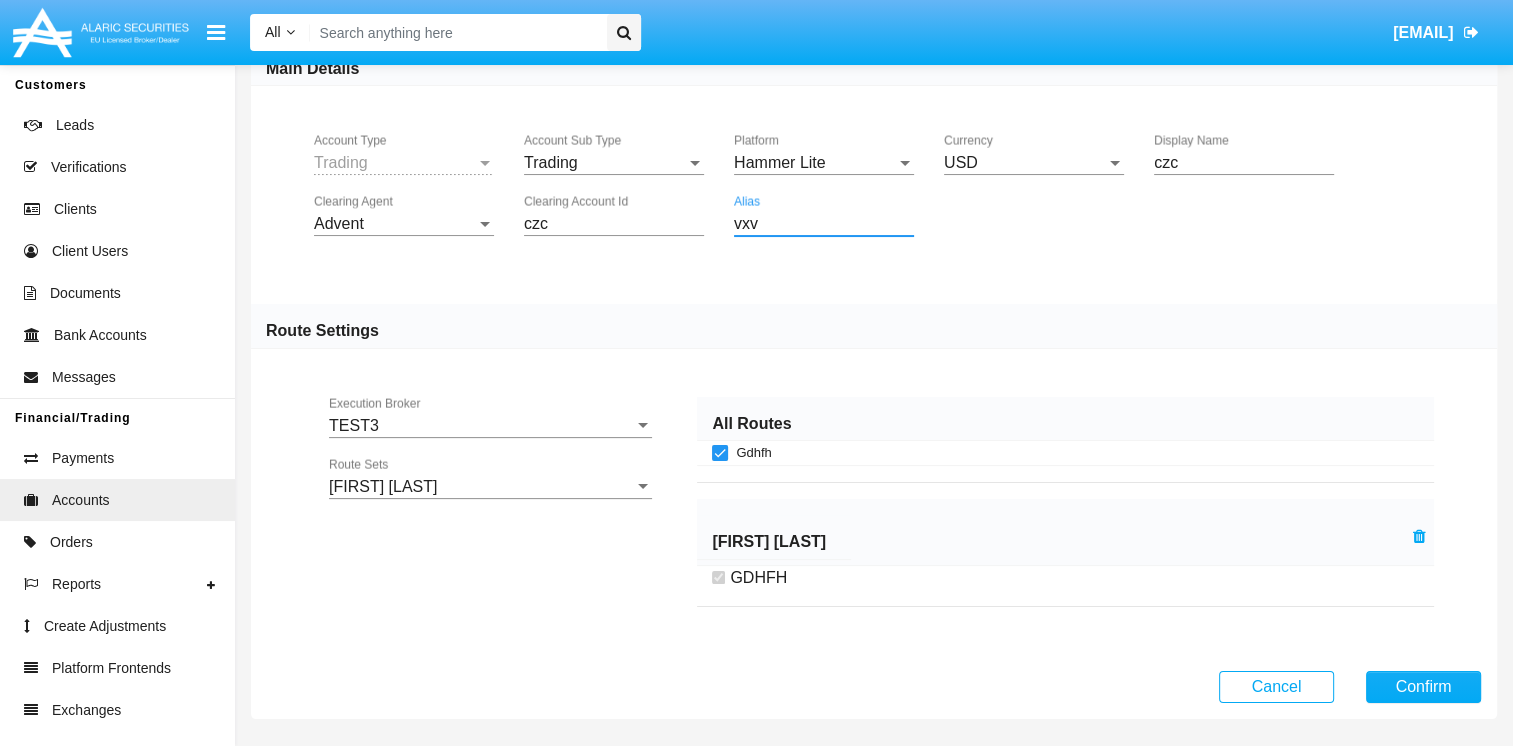 scroll, scrollTop: 167, scrollLeft: 0, axis: vertical 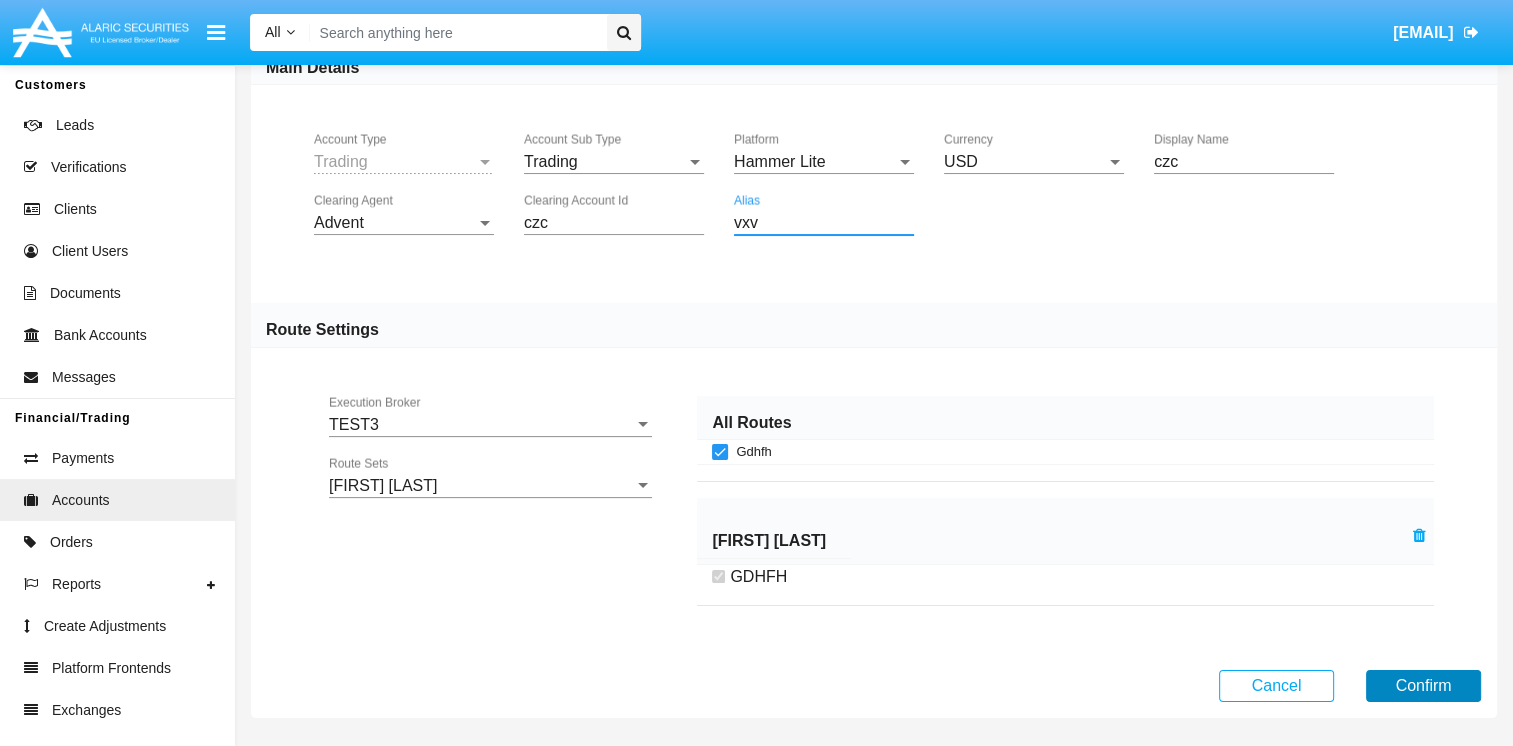 type on "vxv" 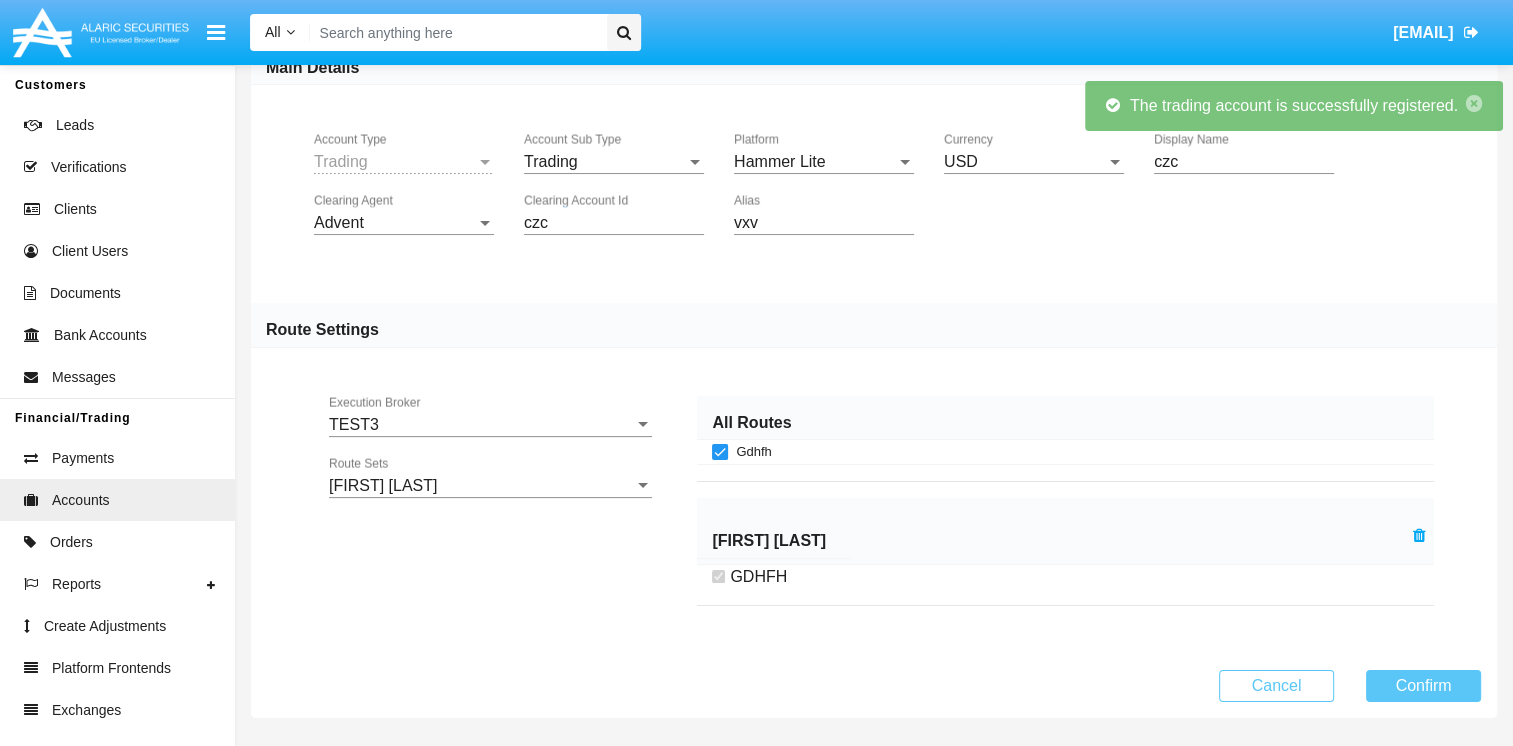 scroll, scrollTop: 0, scrollLeft: 0, axis: both 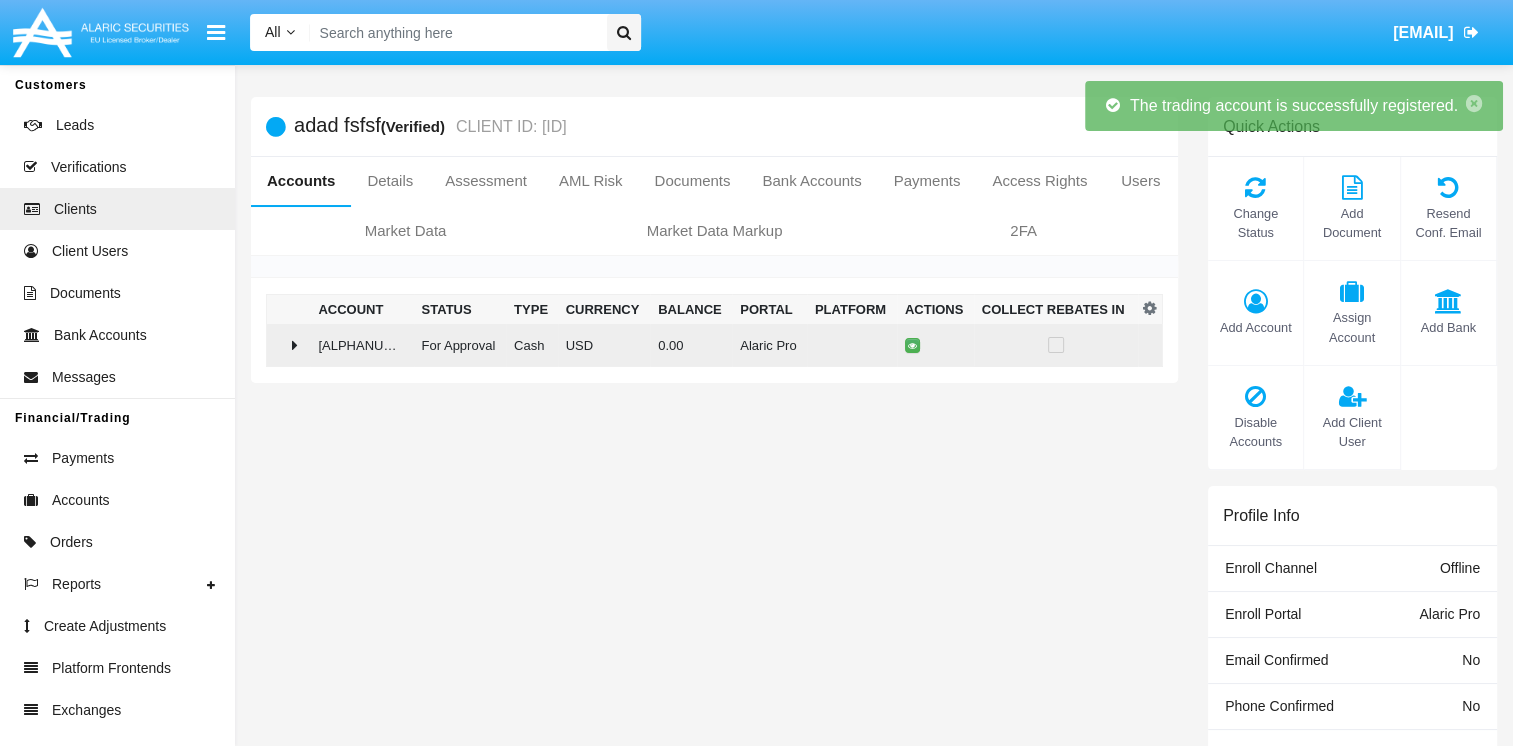 click 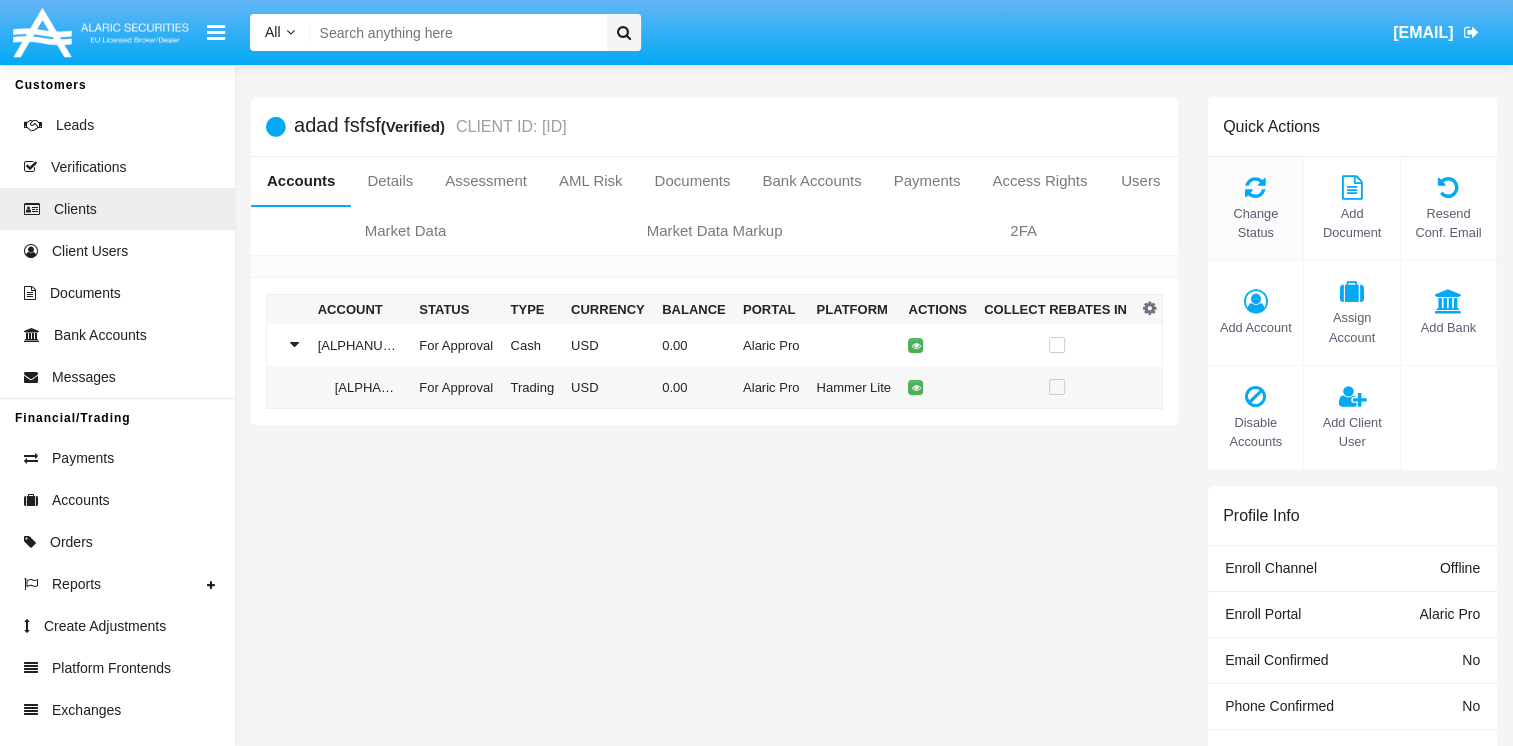 click on "Change Status" 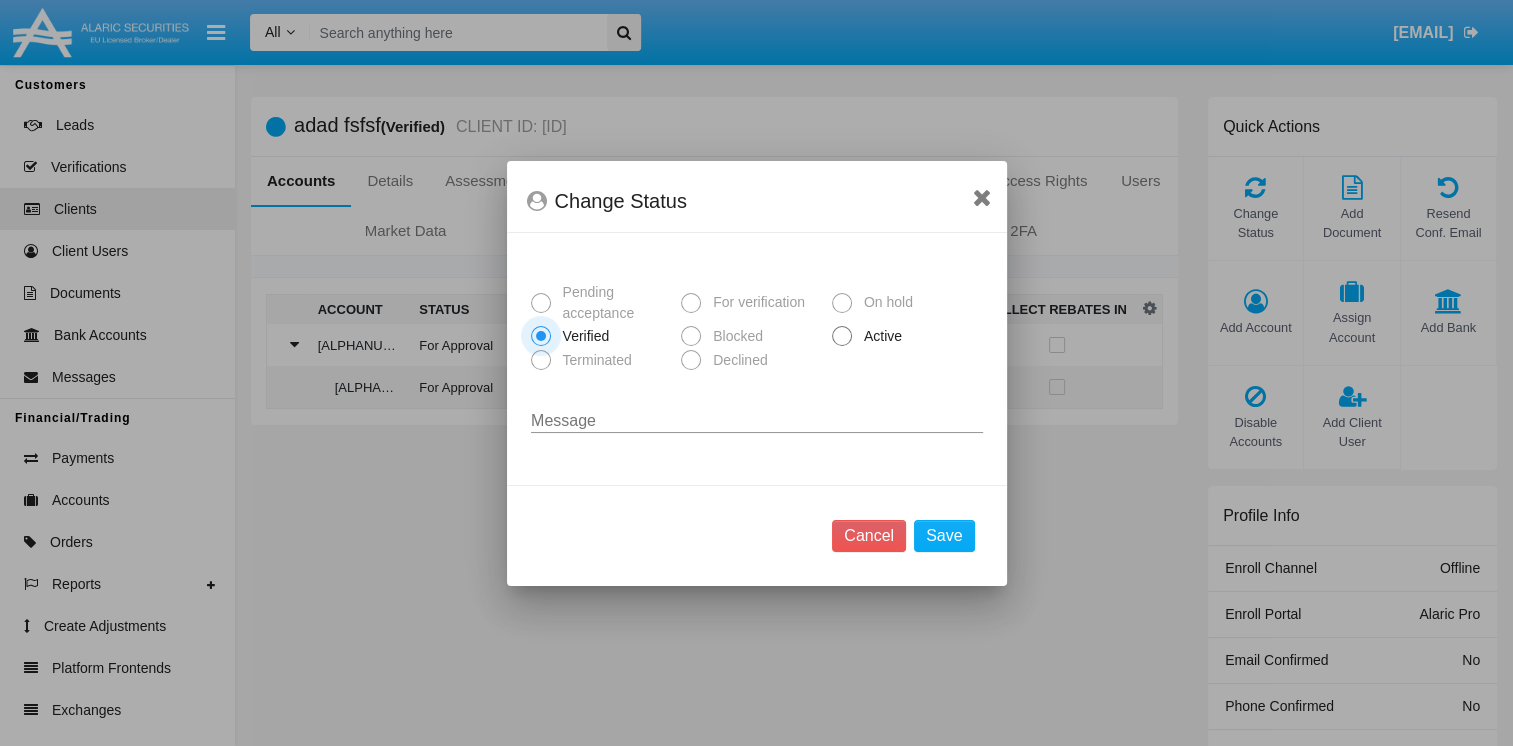 click at bounding box center (842, 336) 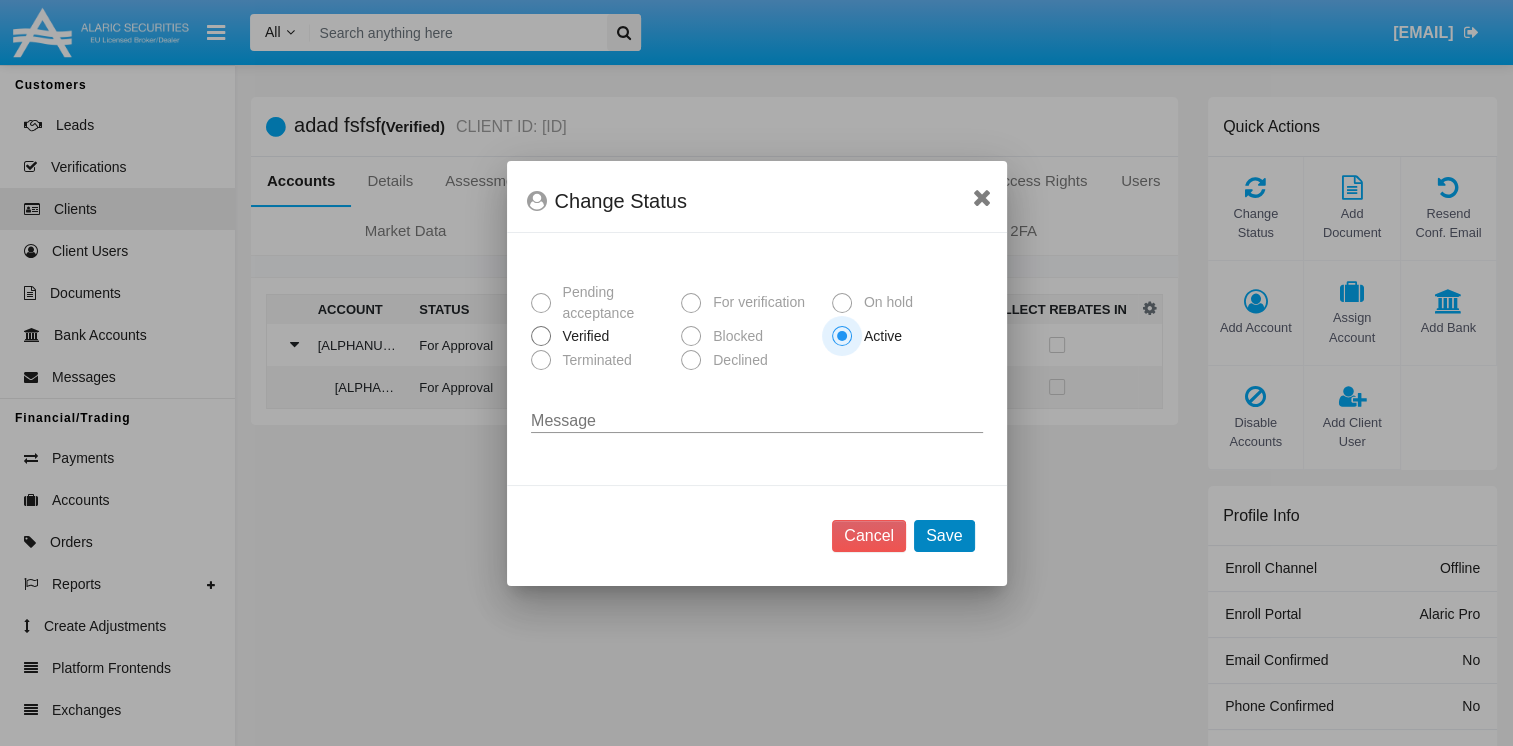 click on "Save" at bounding box center (944, 536) 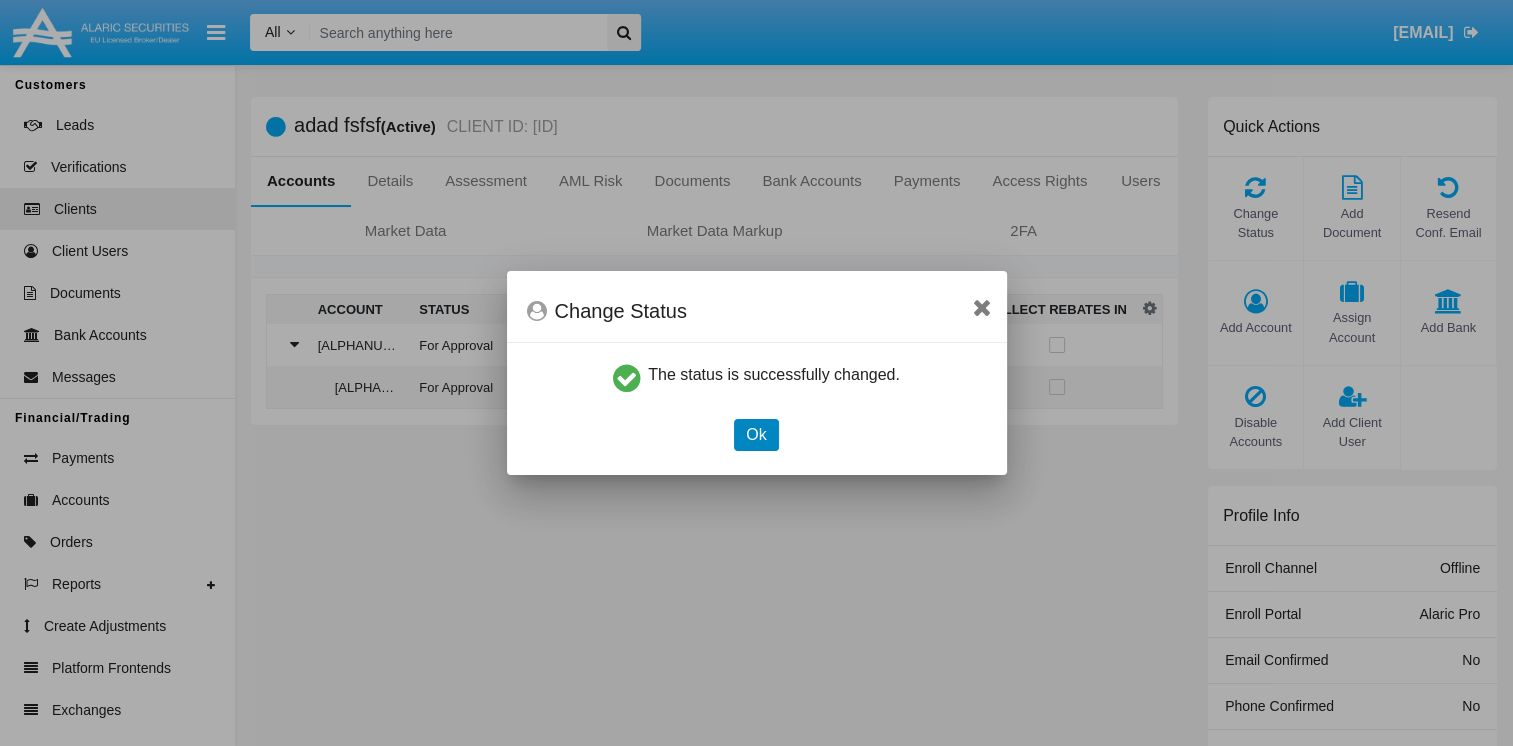 click on "Ok" at bounding box center [756, 435] 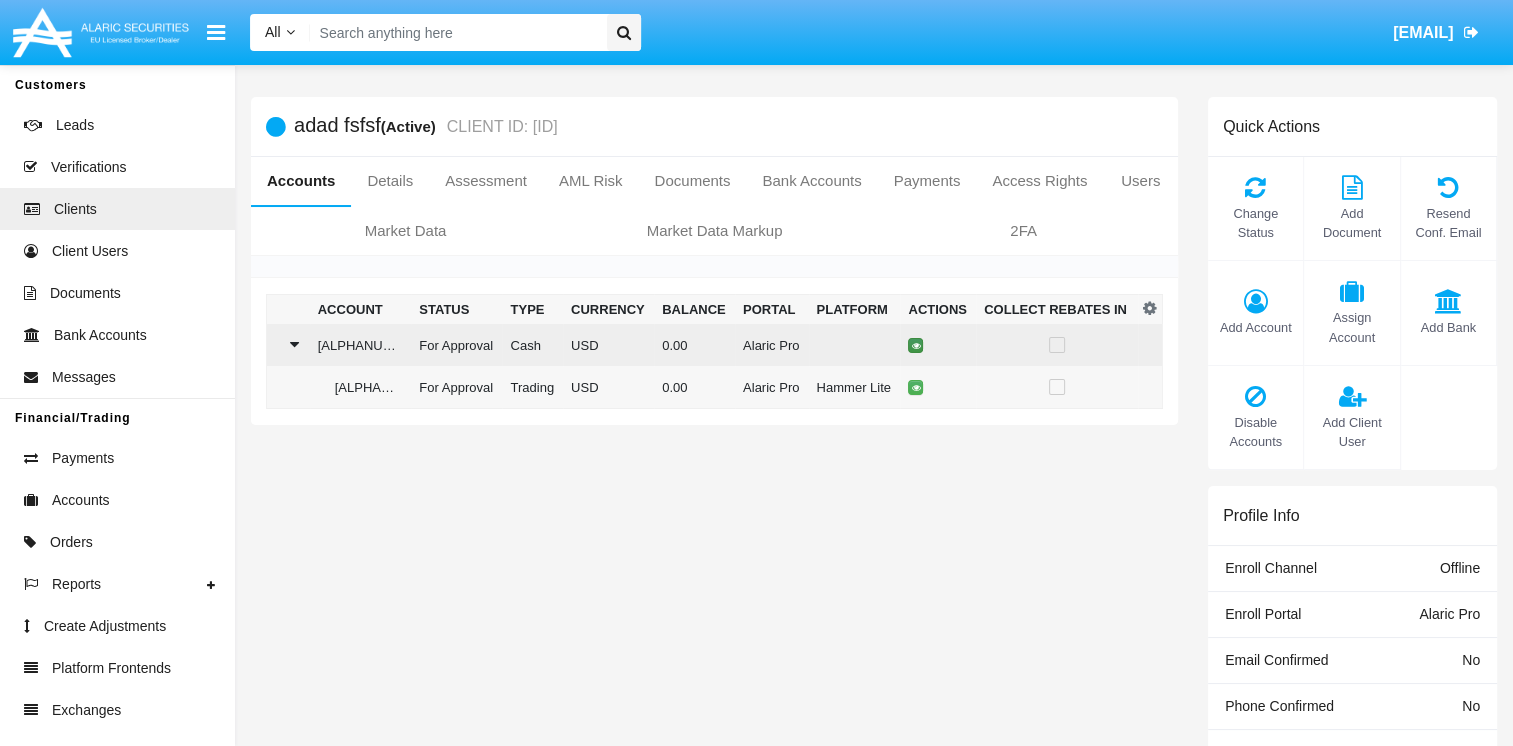 click 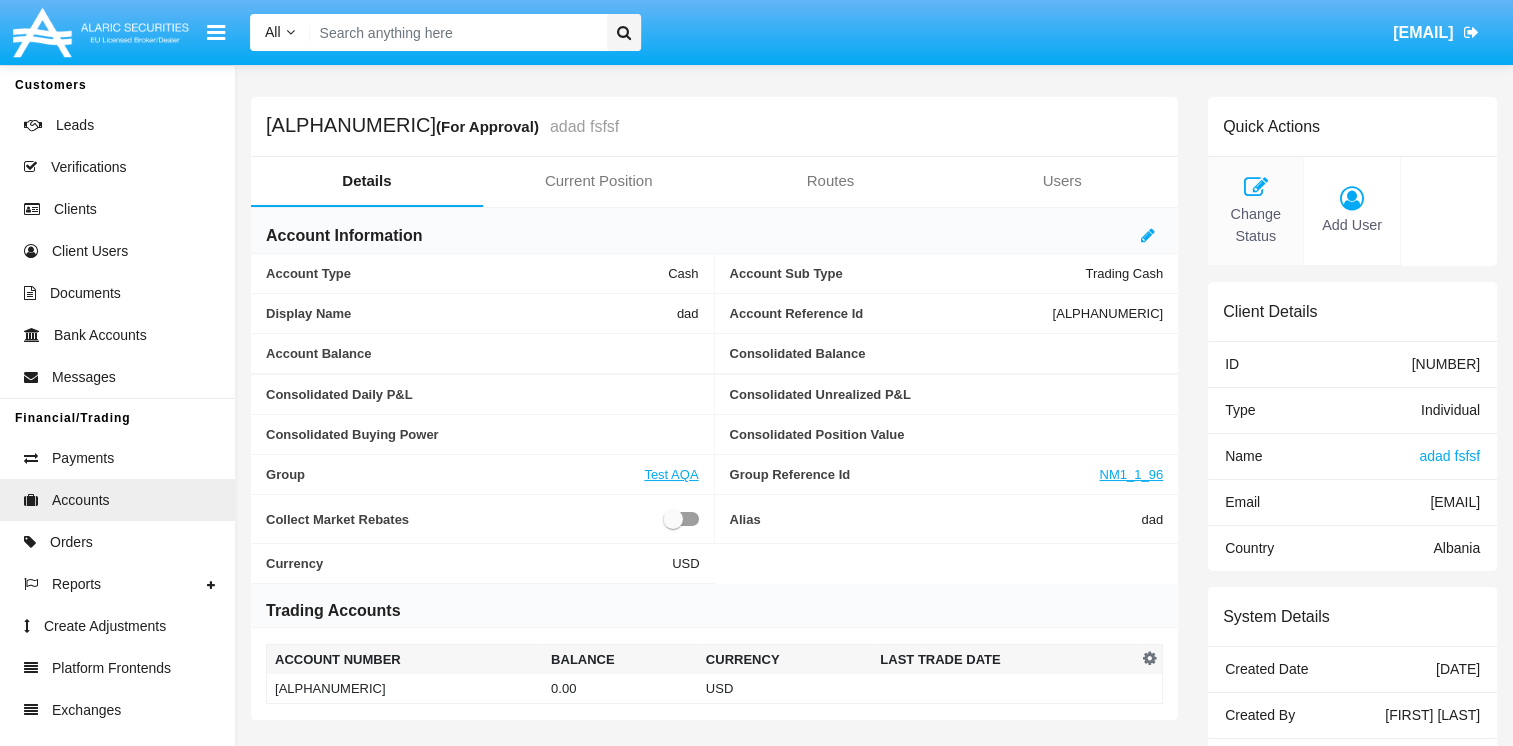 click 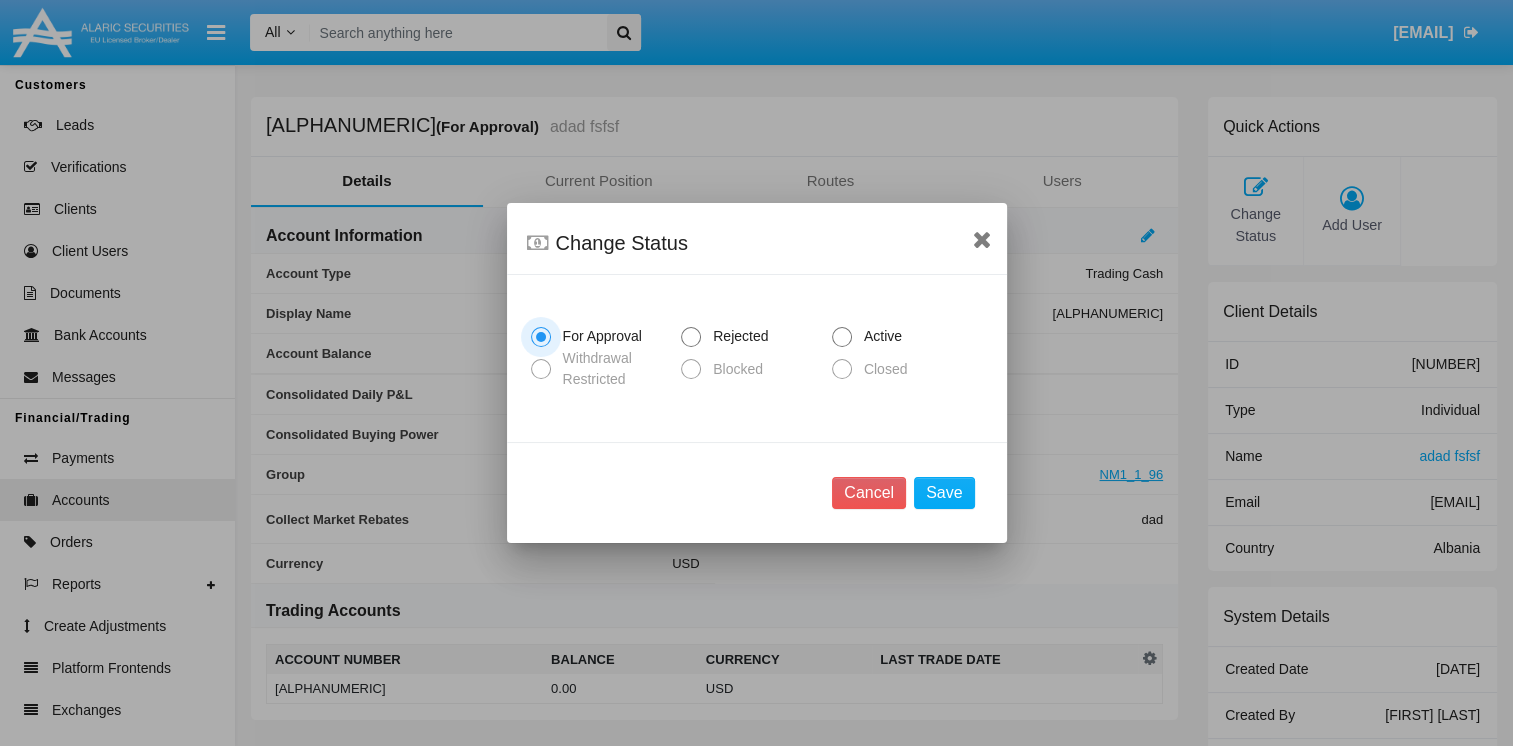 click on "Active" at bounding box center (879, 336) 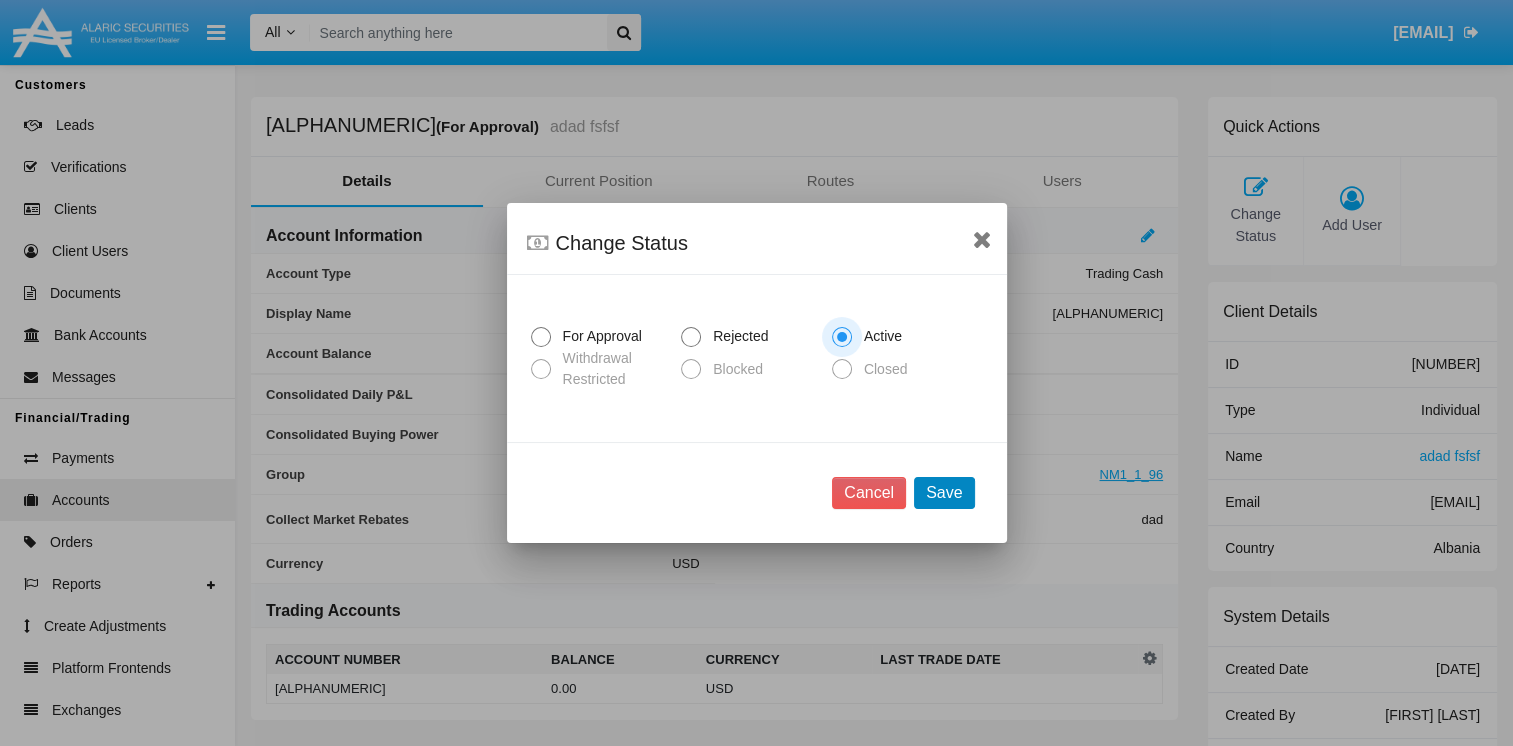 click on "Save" at bounding box center (944, 493) 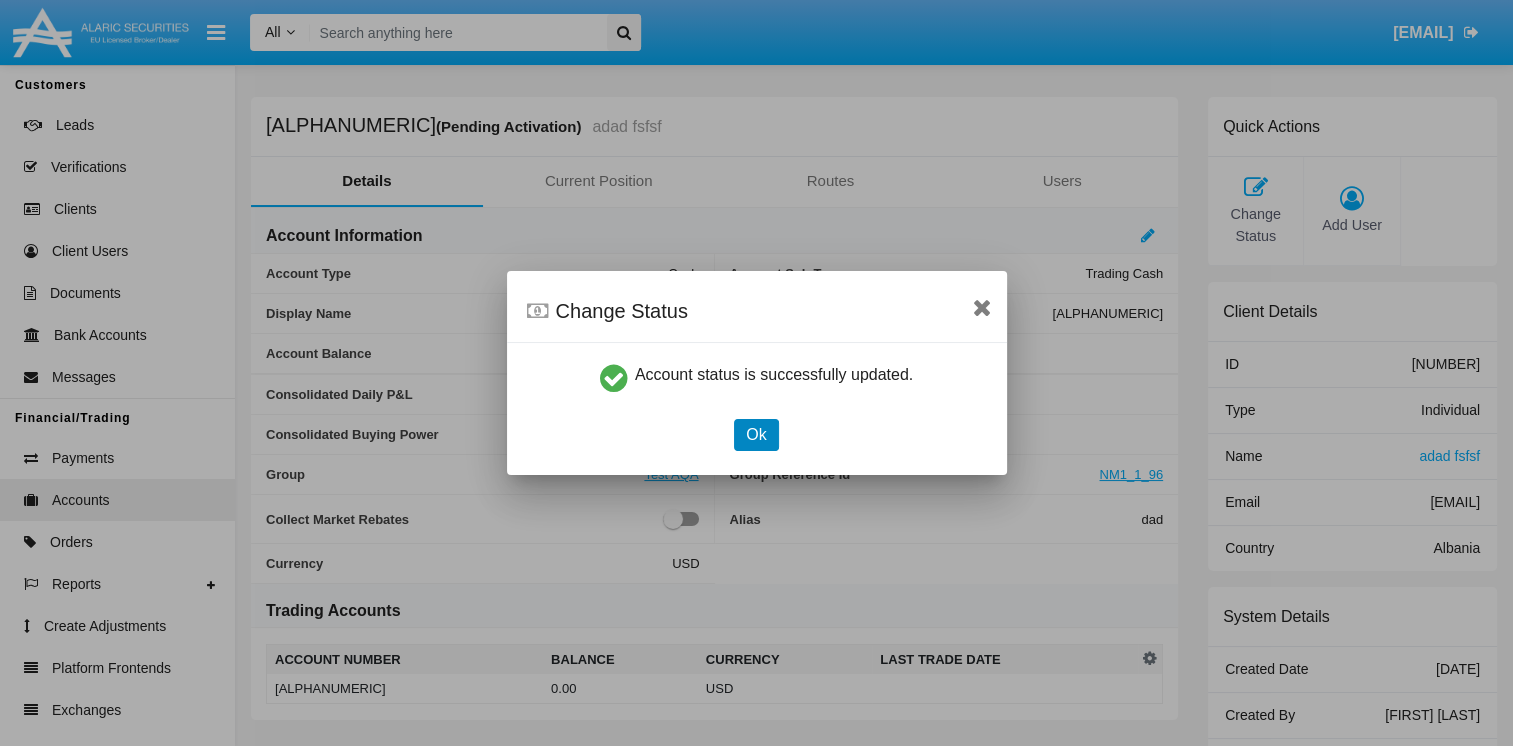 click on "Ok" at bounding box center (756, 435) 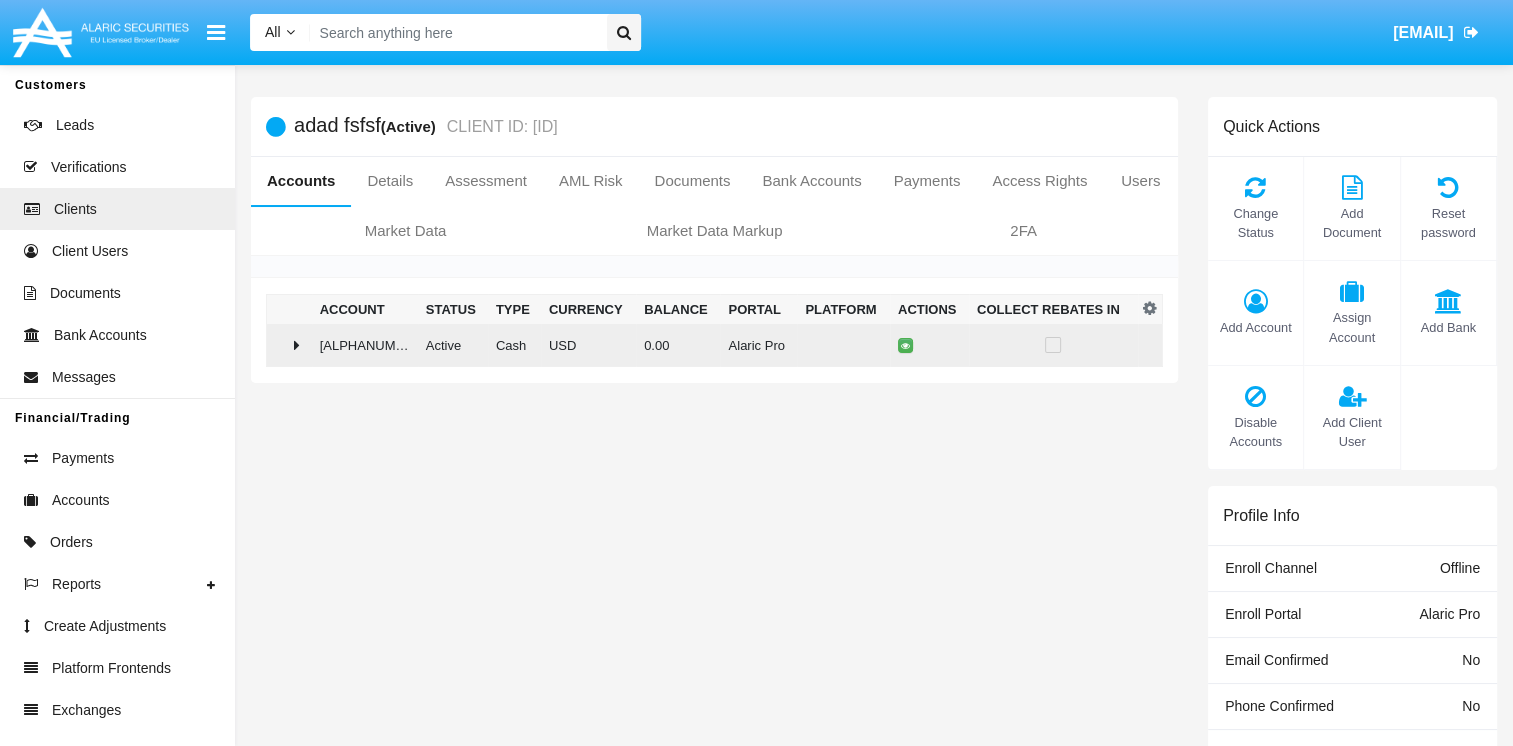 click 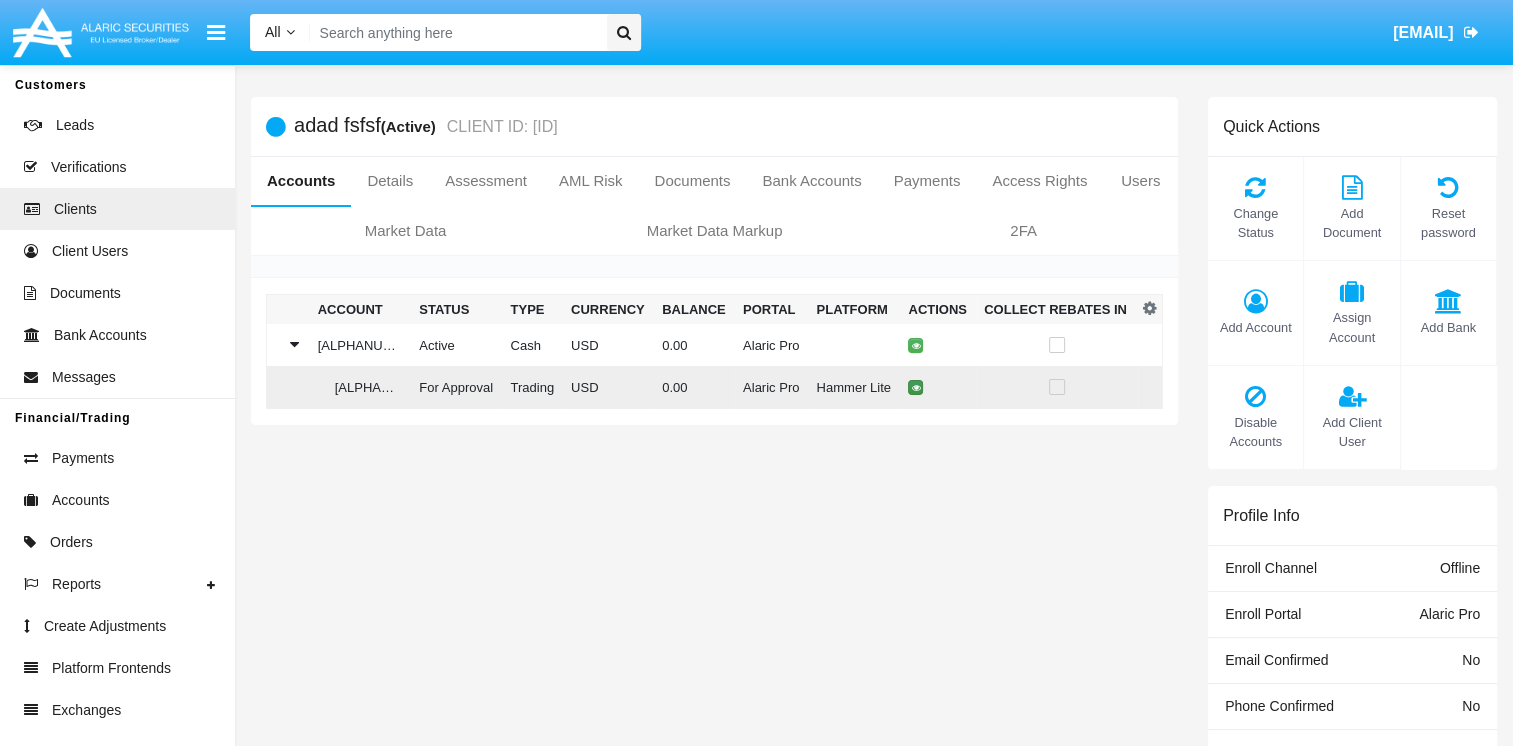 click 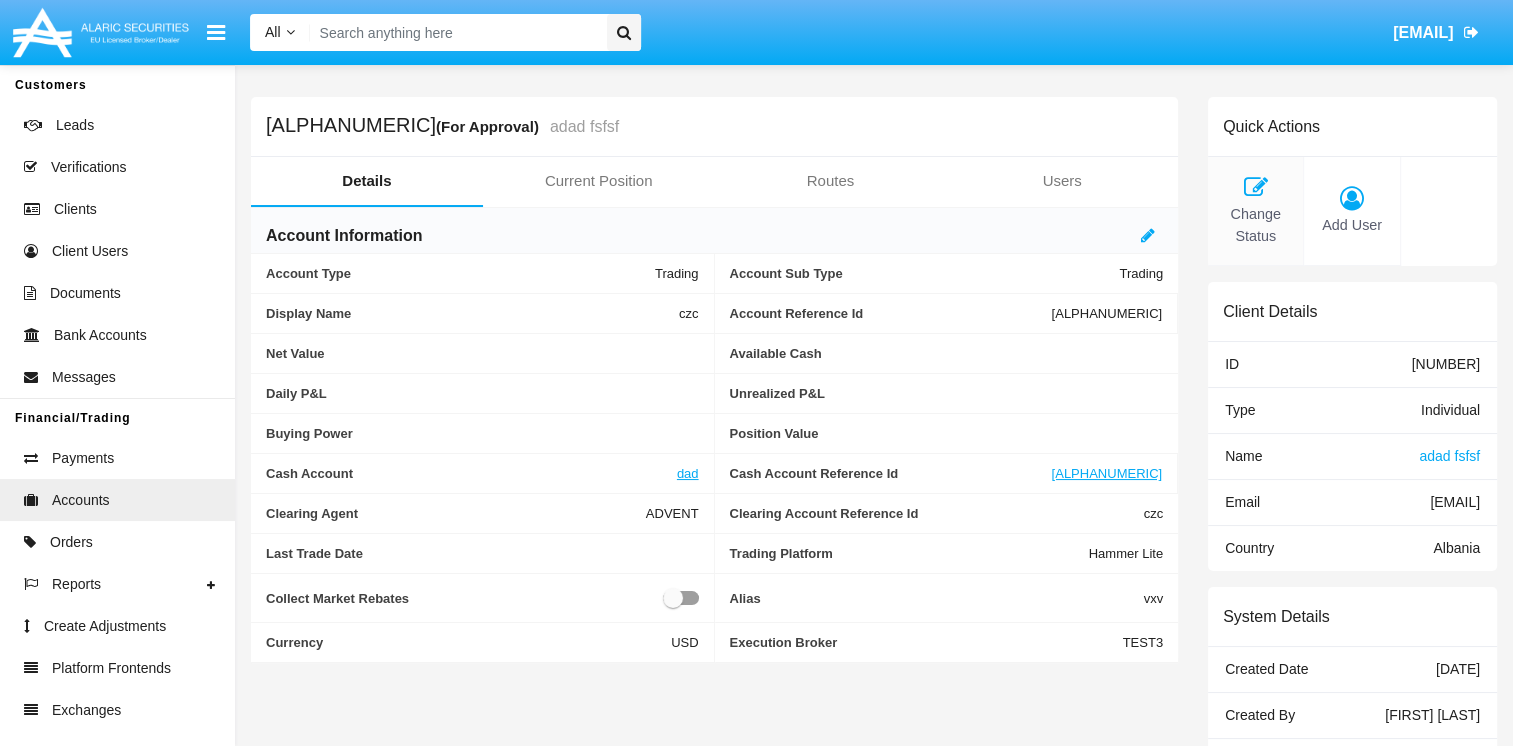 click 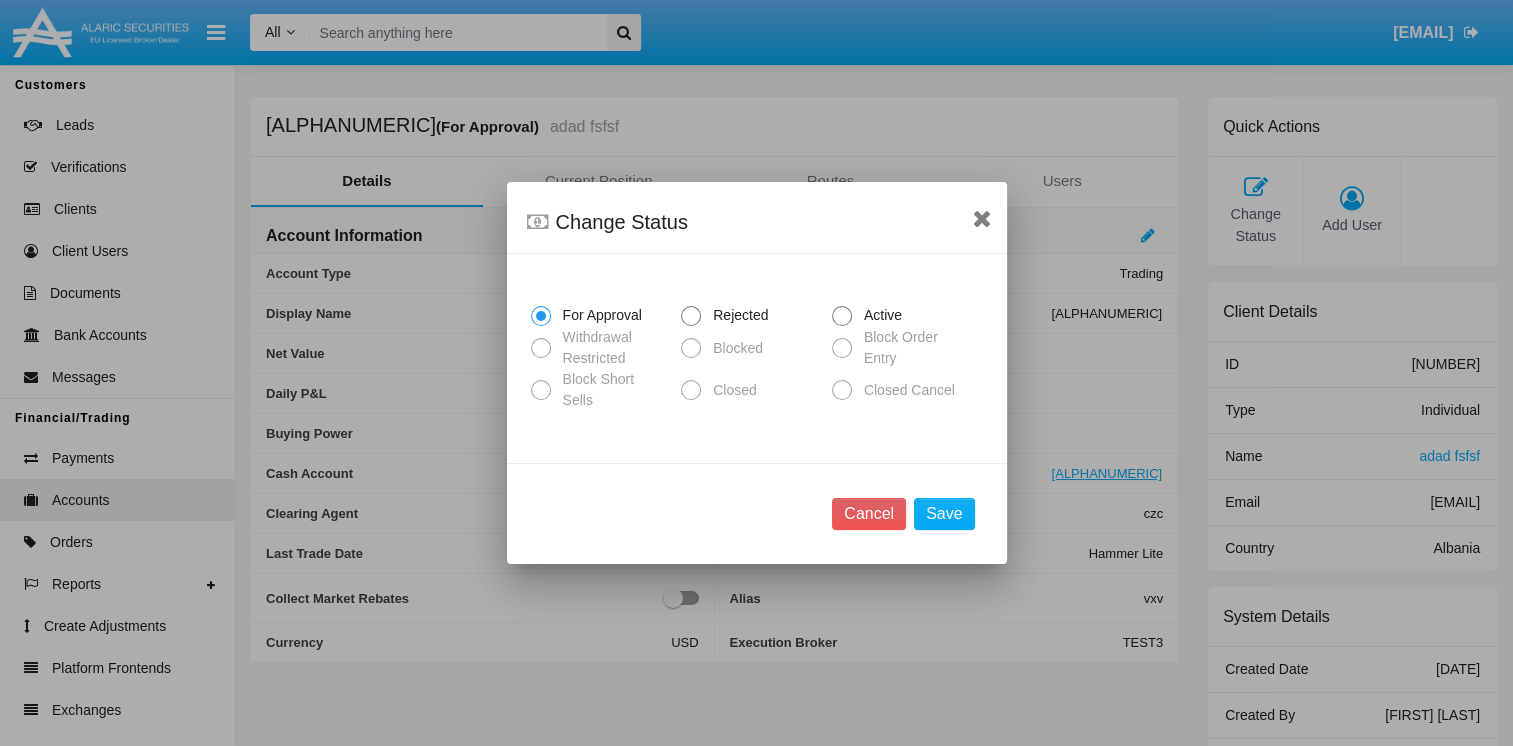 click on "Active" at bounding box center [879, 315] 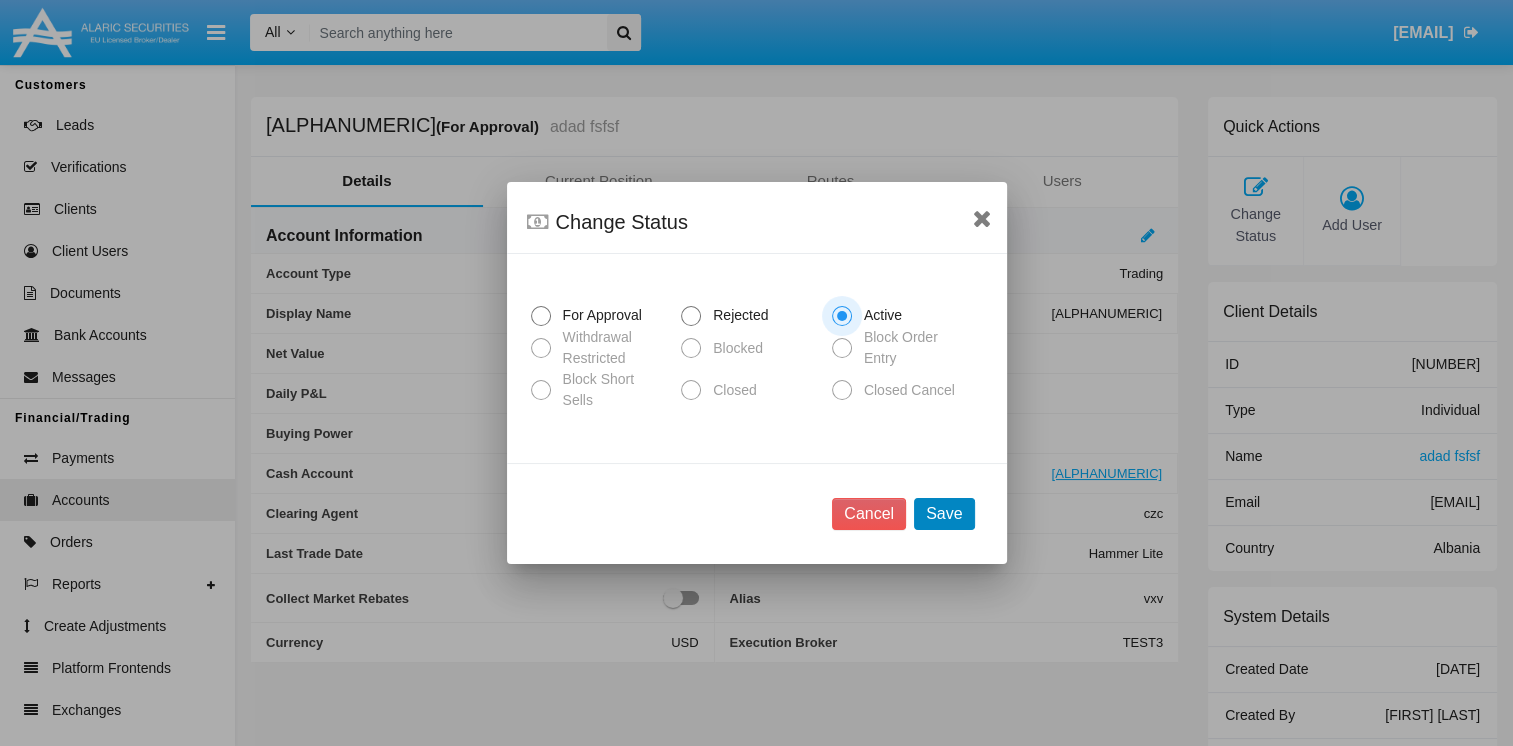 click on "Save" at bounding box center [944, 514] 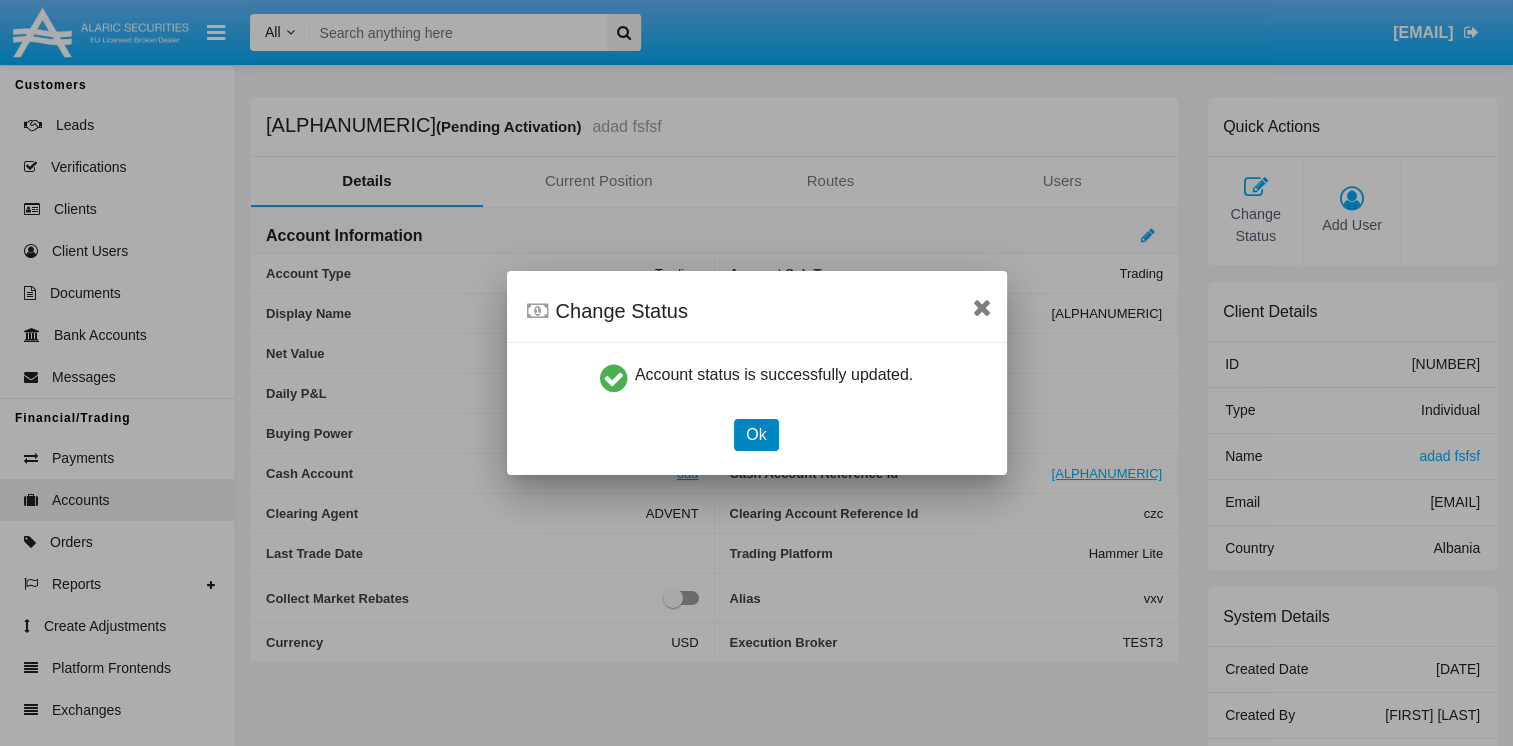 click on "Ok" at bounding box center [756, 435] 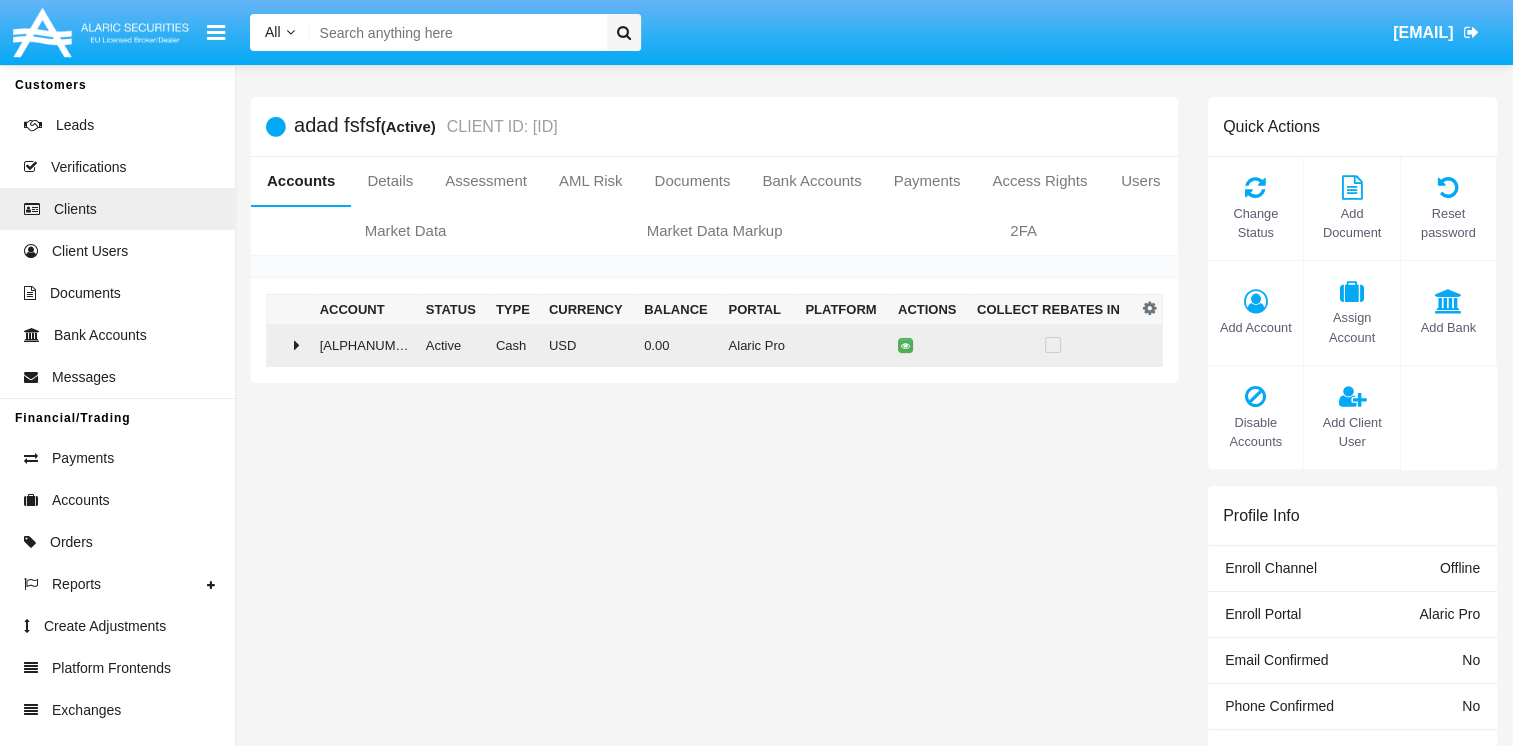 click 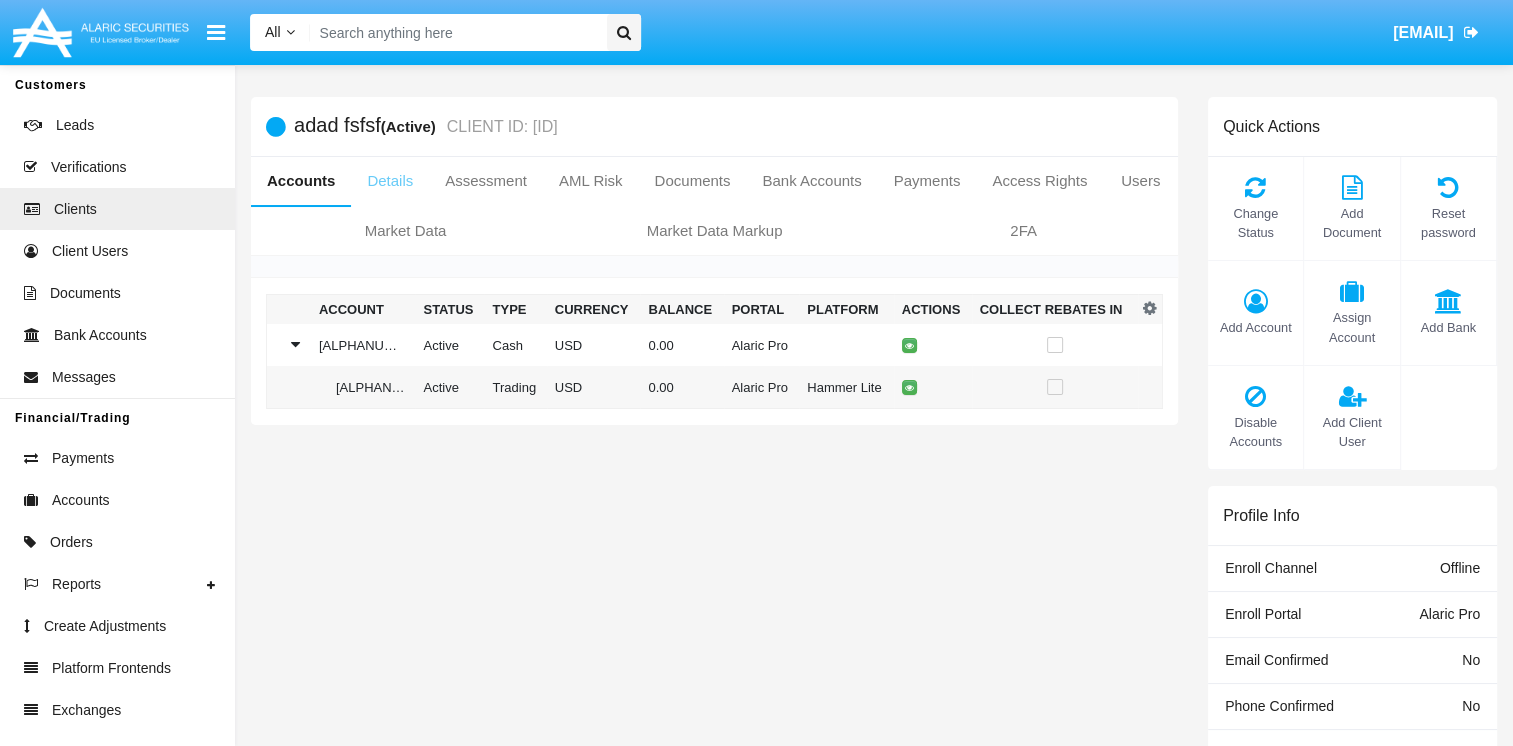 click on "Details" at bounding box center [390, 181] 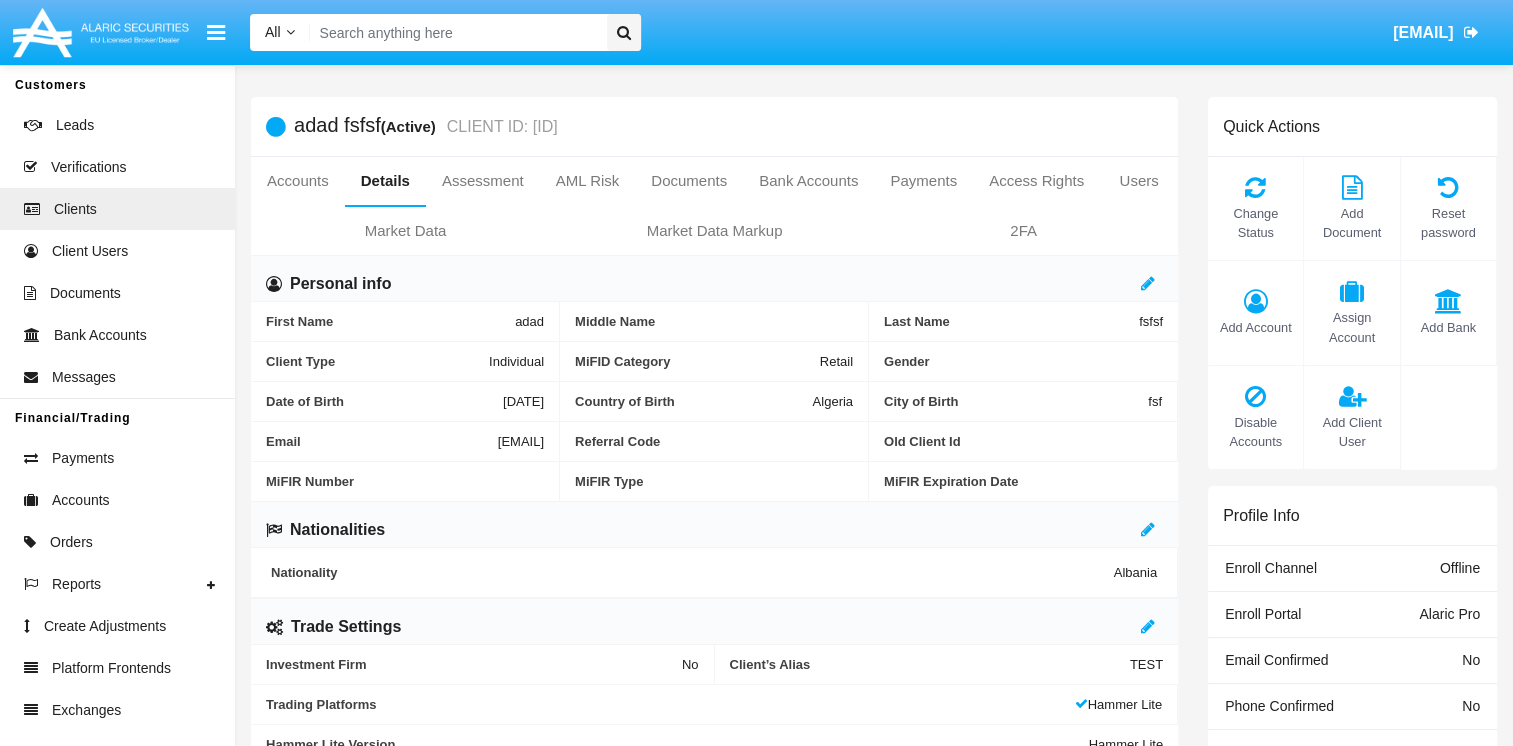 scroll, scrollTop: 100, scrollLeft: 0, axis: vertical 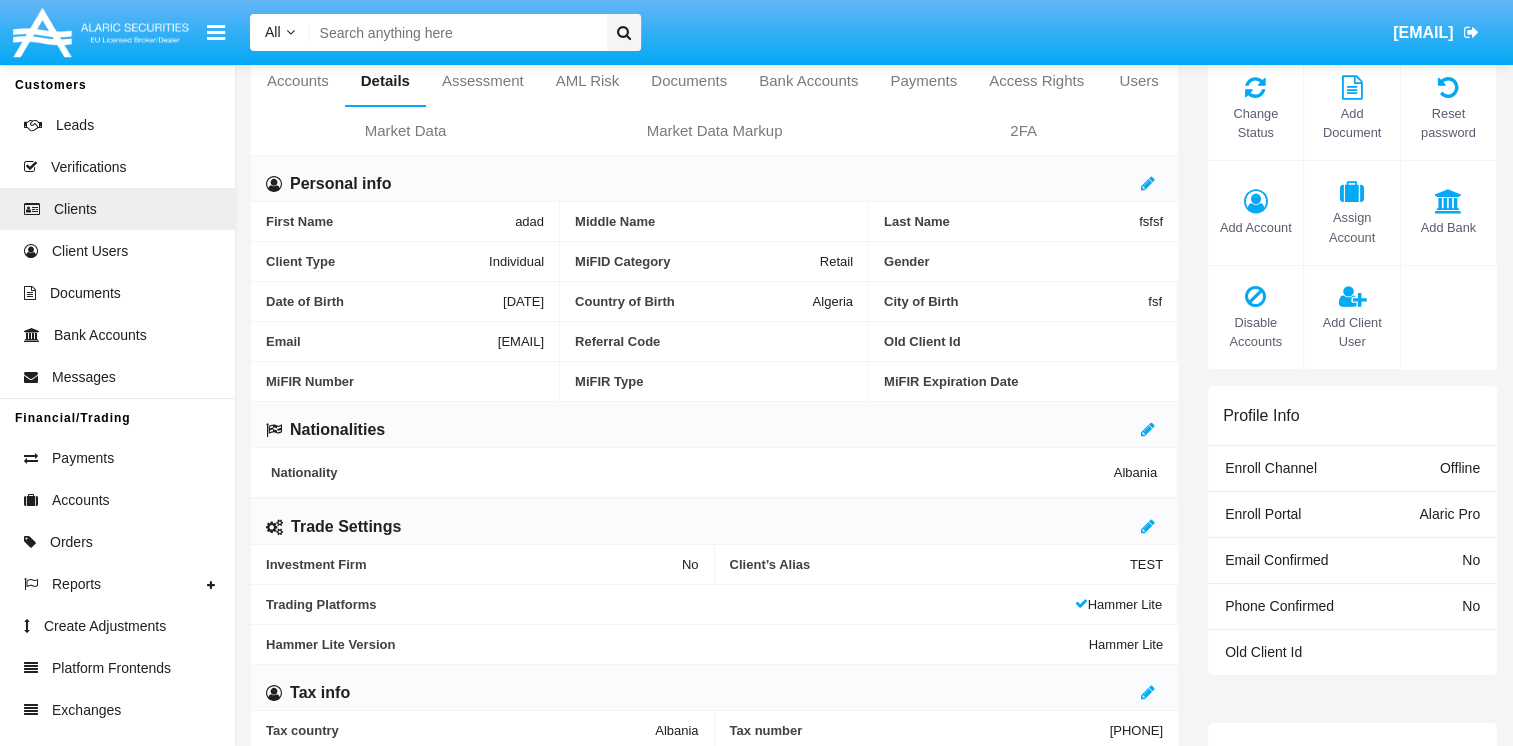 drag, startPoint x: 384, startPoint y: 334, endPoint x: 544, endPoint y: 346, distance: 160.44937 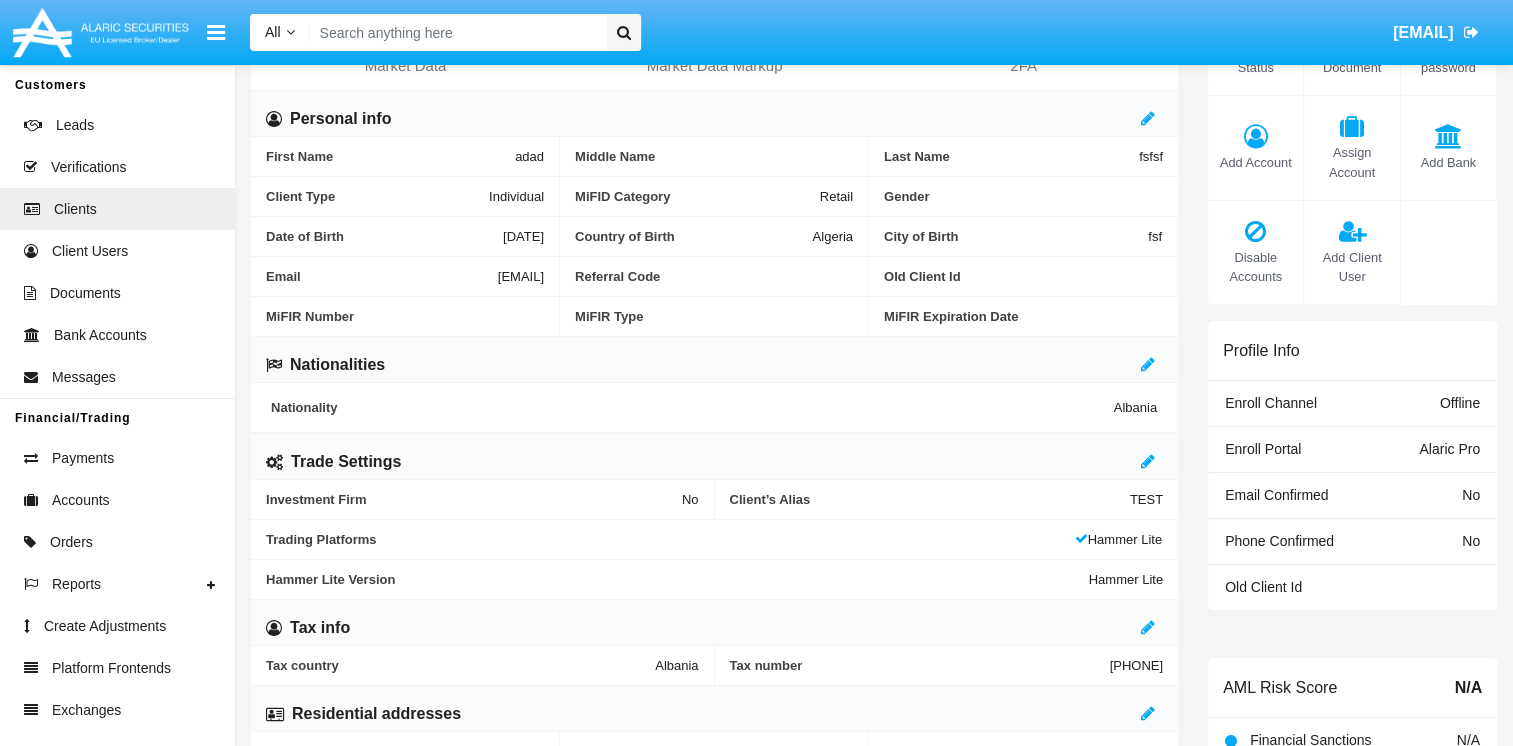 scroll, scrollTop: 200, scrollLeft: 0, axis: vertical 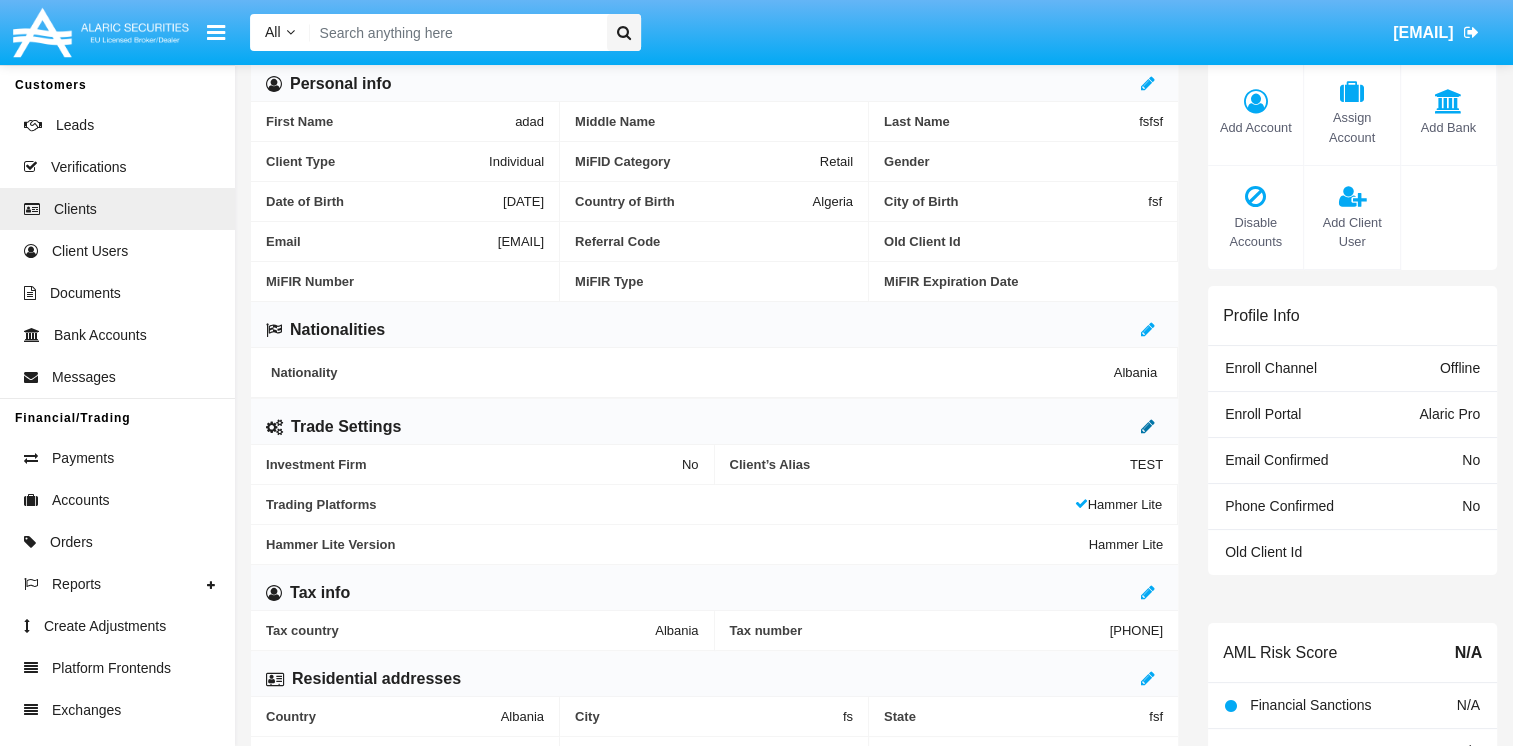 click 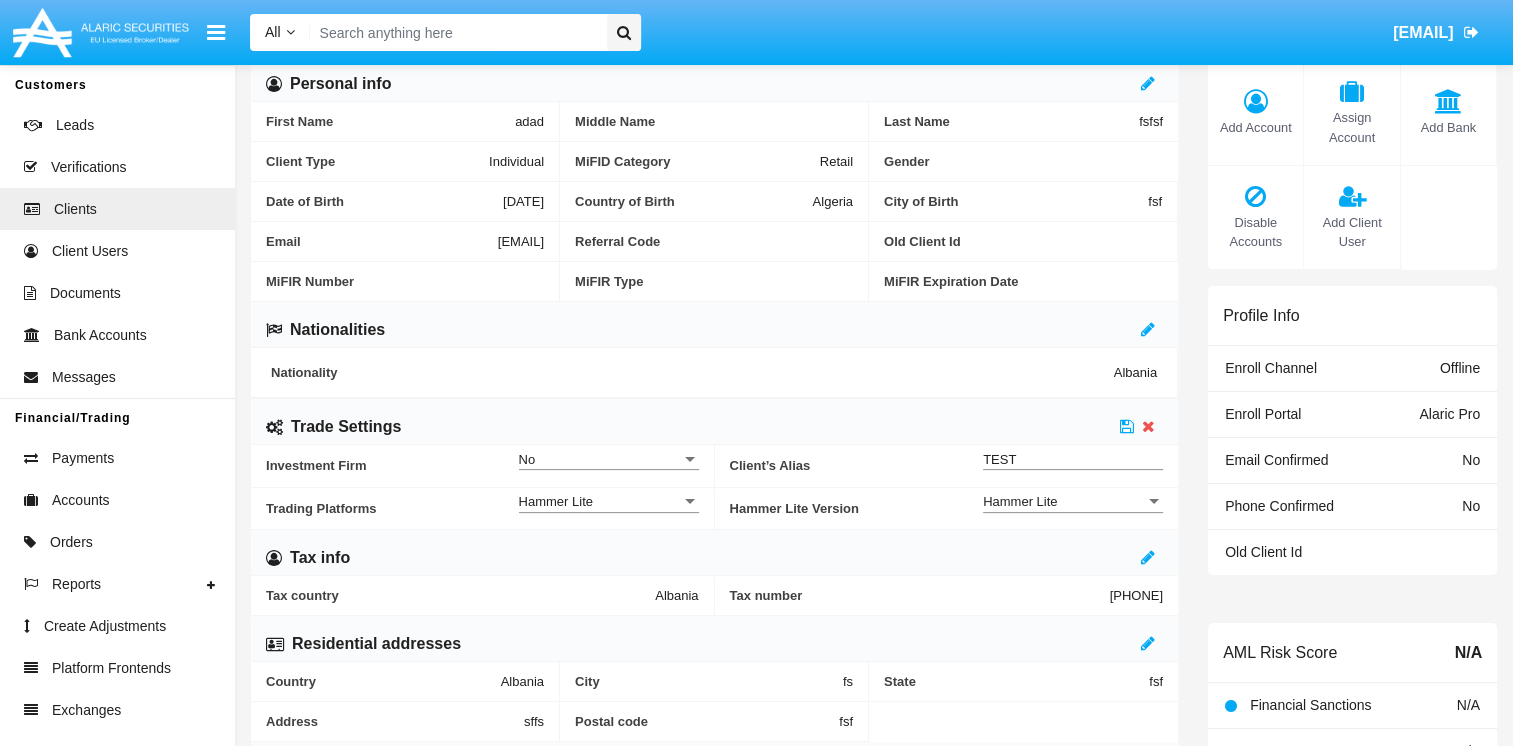 click on "Hammer Lite" at bounding box center [1064, 501] 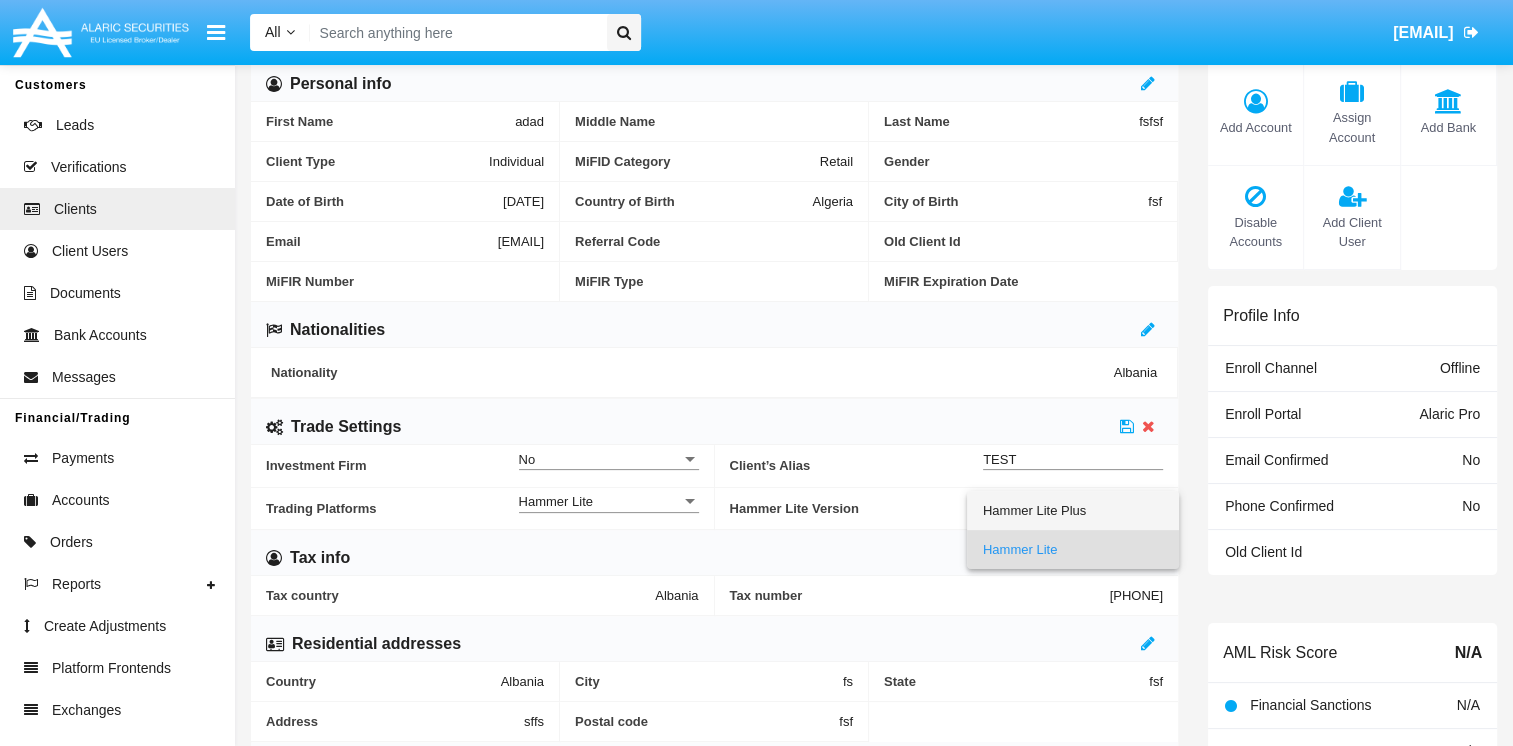 click on "Hammer Lite Plus" at bounding box center [1073, 510] 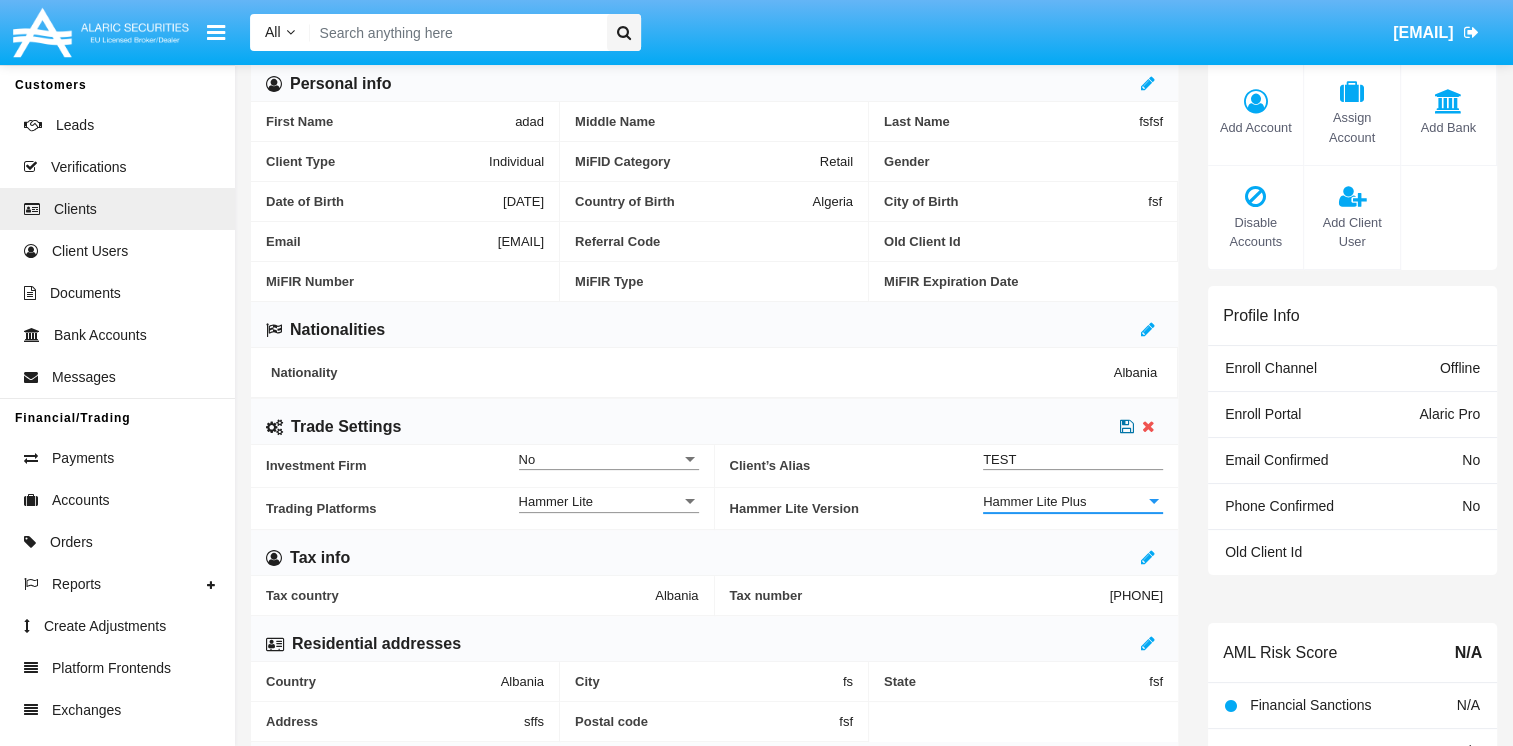 click 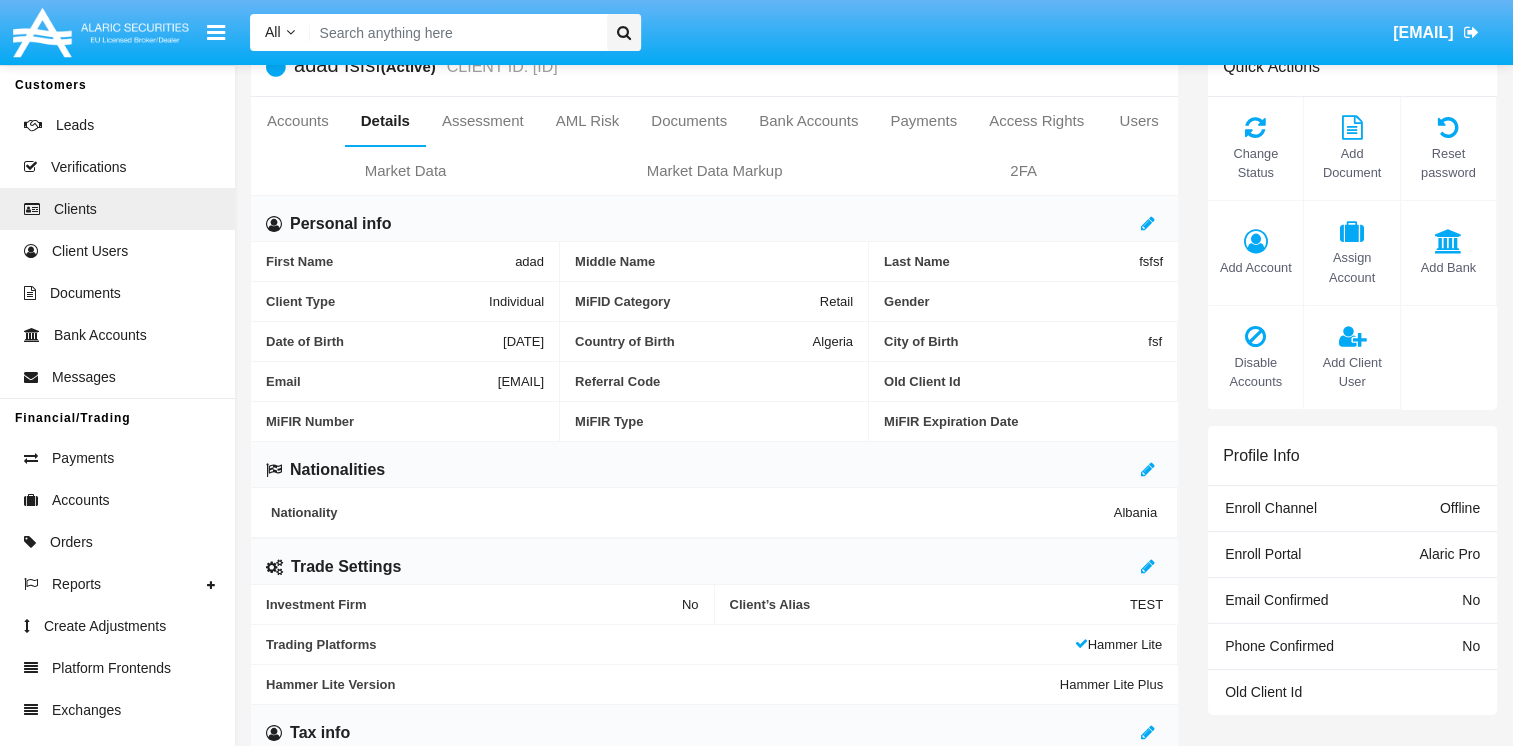 scroll, scrollTop: 0, scrollLeft: 0, axis: both 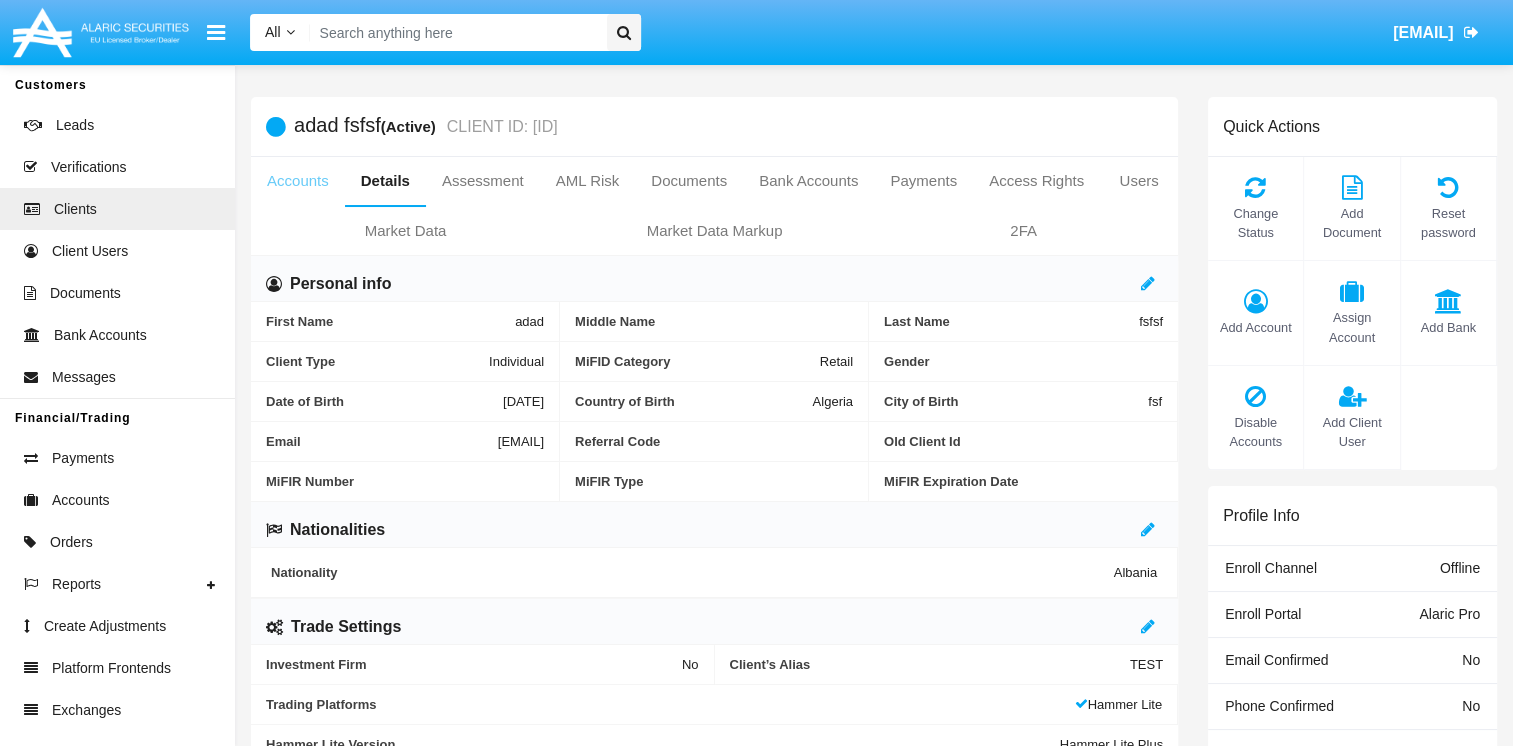 click on "Accounts" at bounding box center (298, 181) 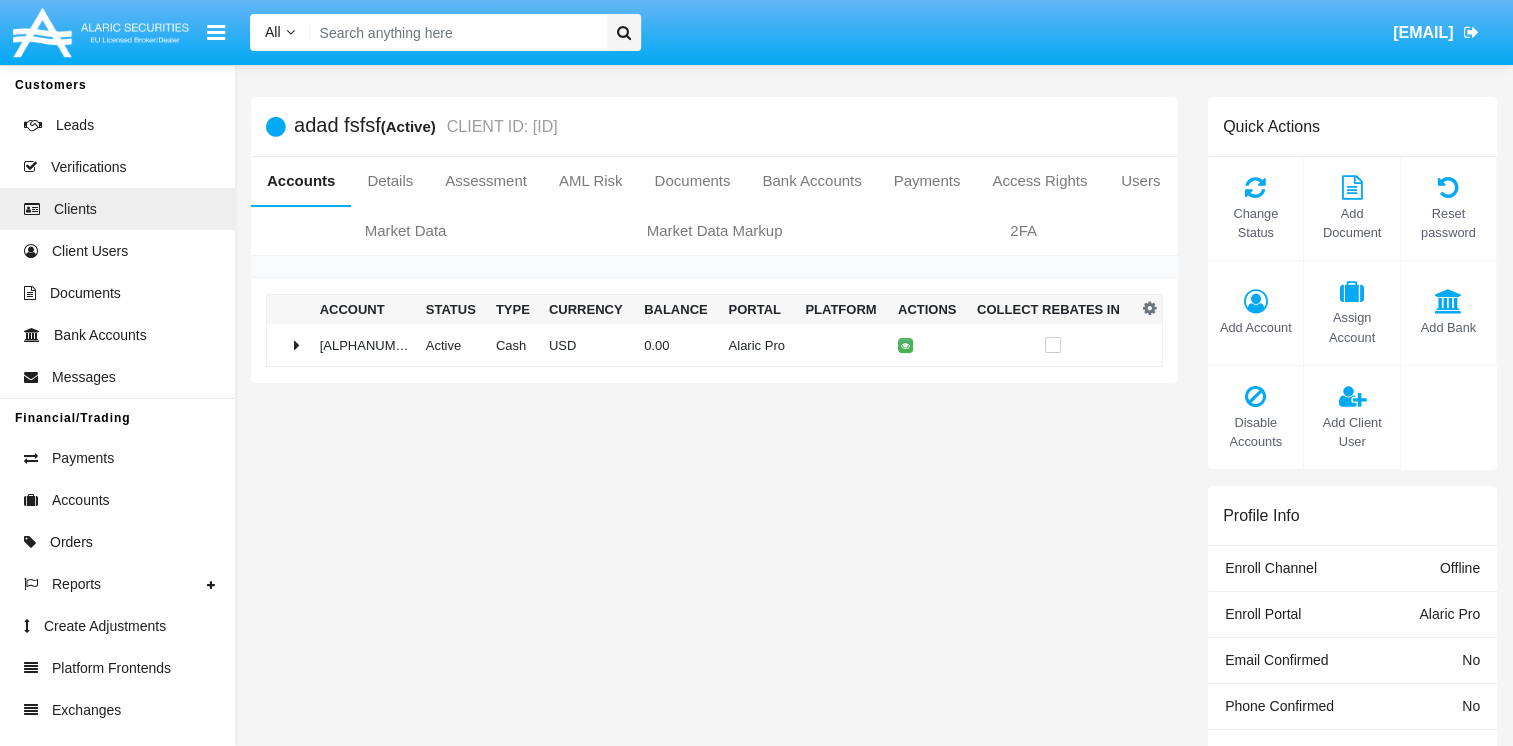 click on "Display columns    Account     Status     Type     Currency     Balance     Portal     Platform   Reset  Close  Account   Status   Type   Currency   Balance   Portal   Platform  Actions Collect Rebates In  TQAI029642AC1   Active   Cash   USD   0.00   Alaric Pro" 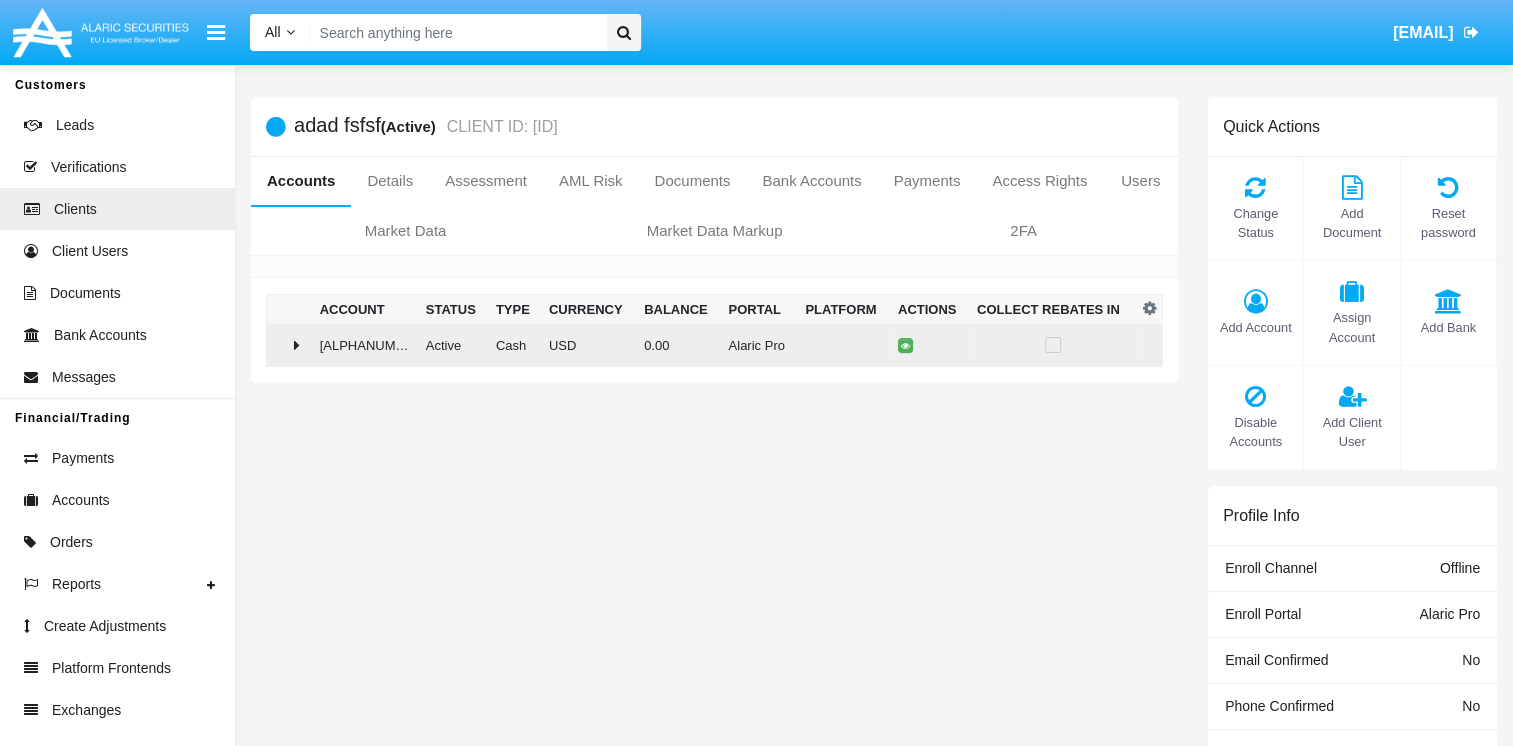 click 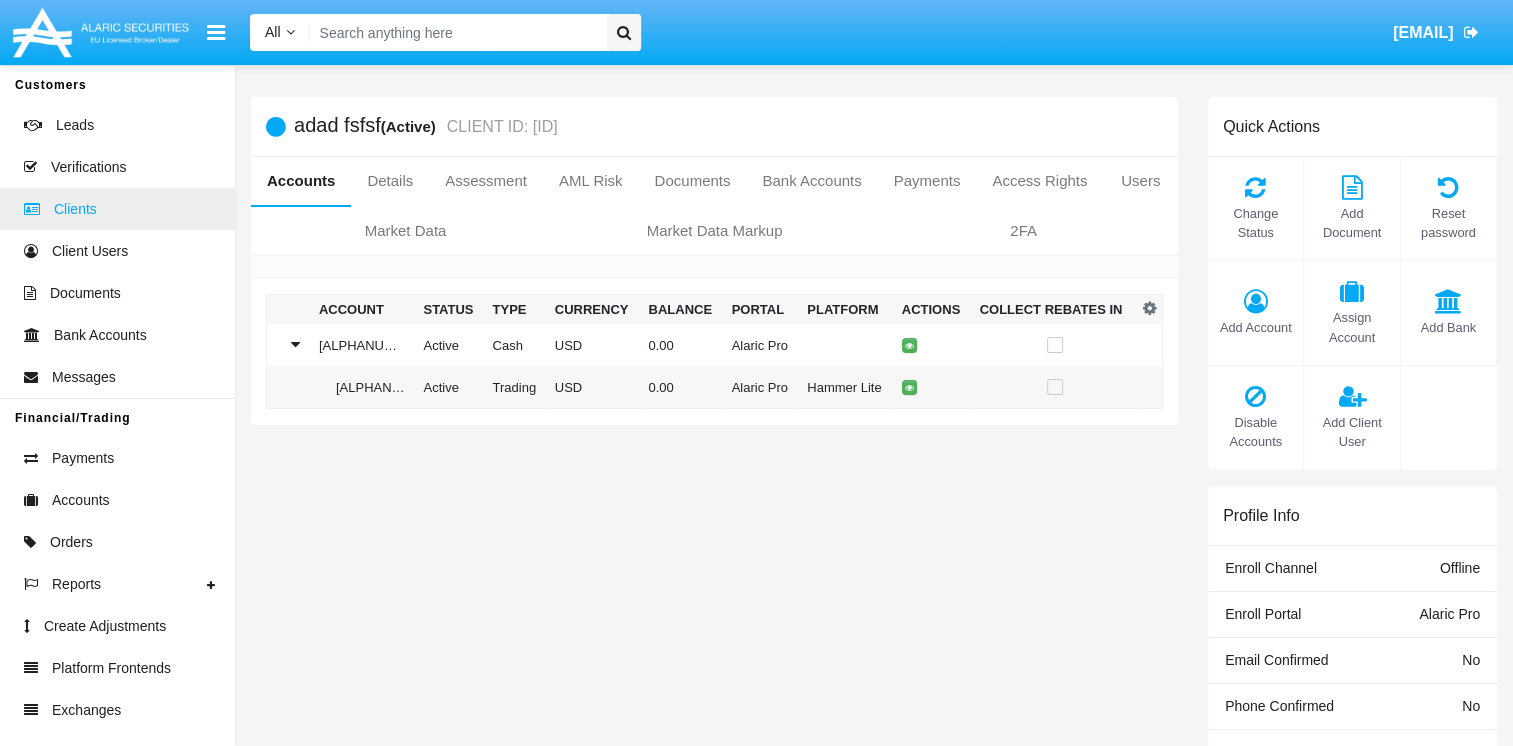 click on "Clients" 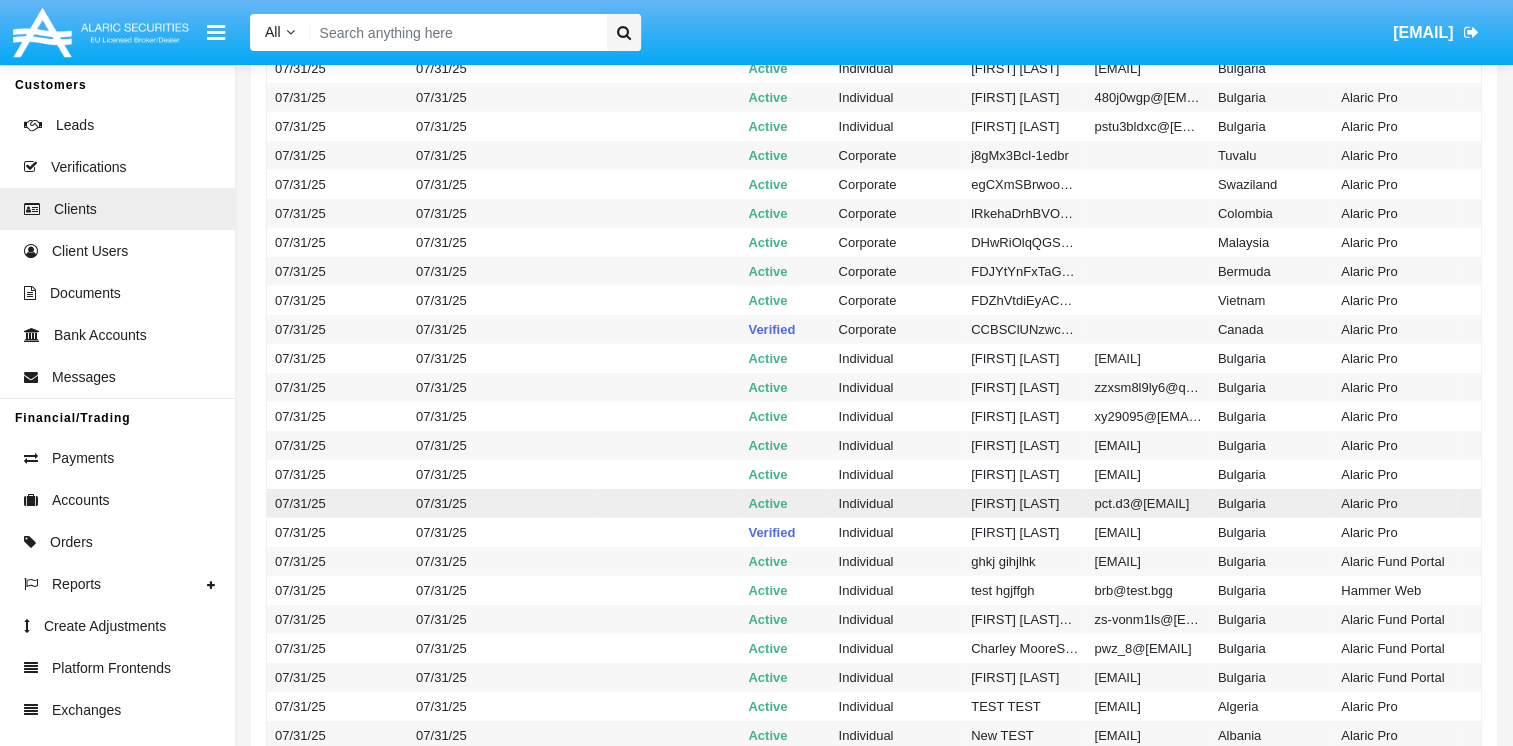 scroll, scrollTop: 4700, scrollLeft: 0, axis: vertical 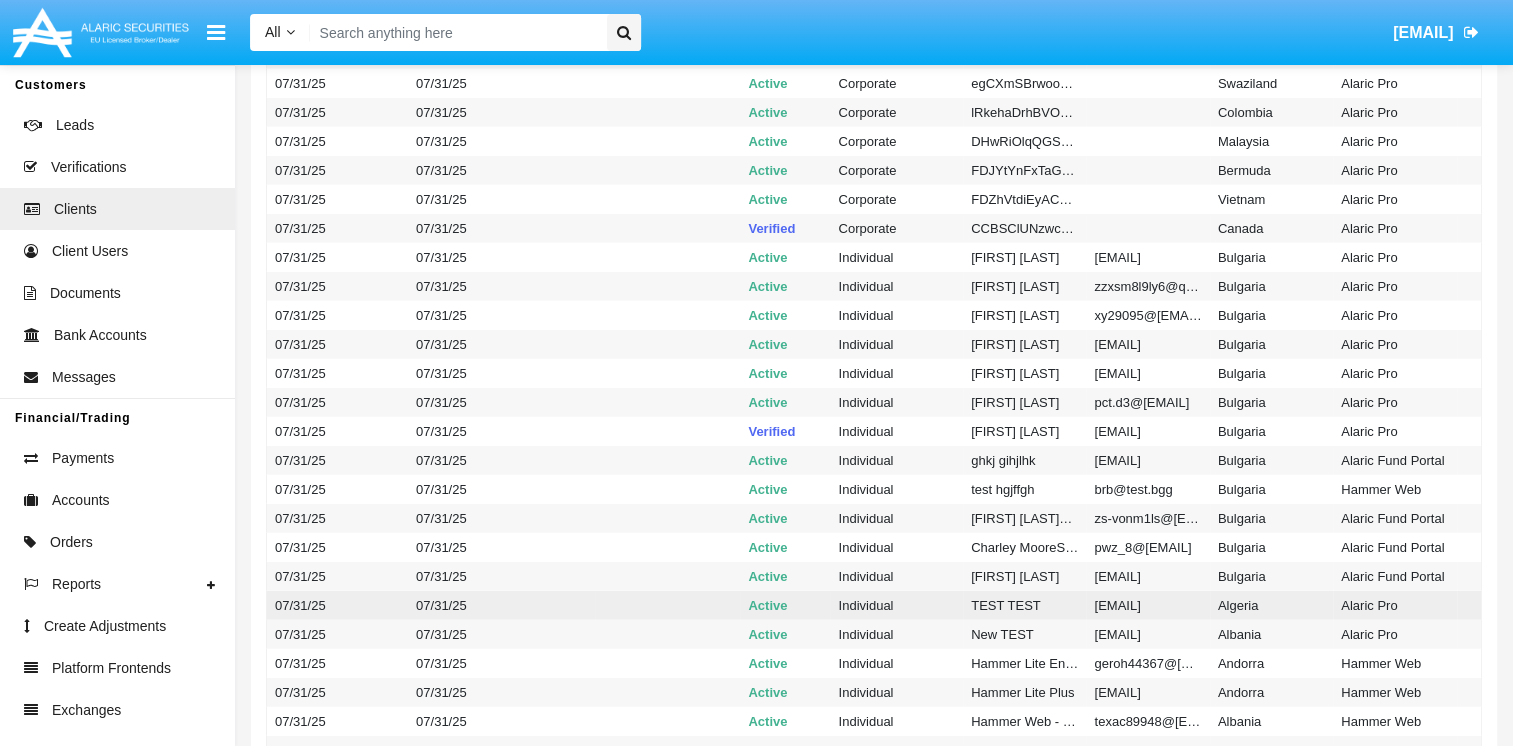 click 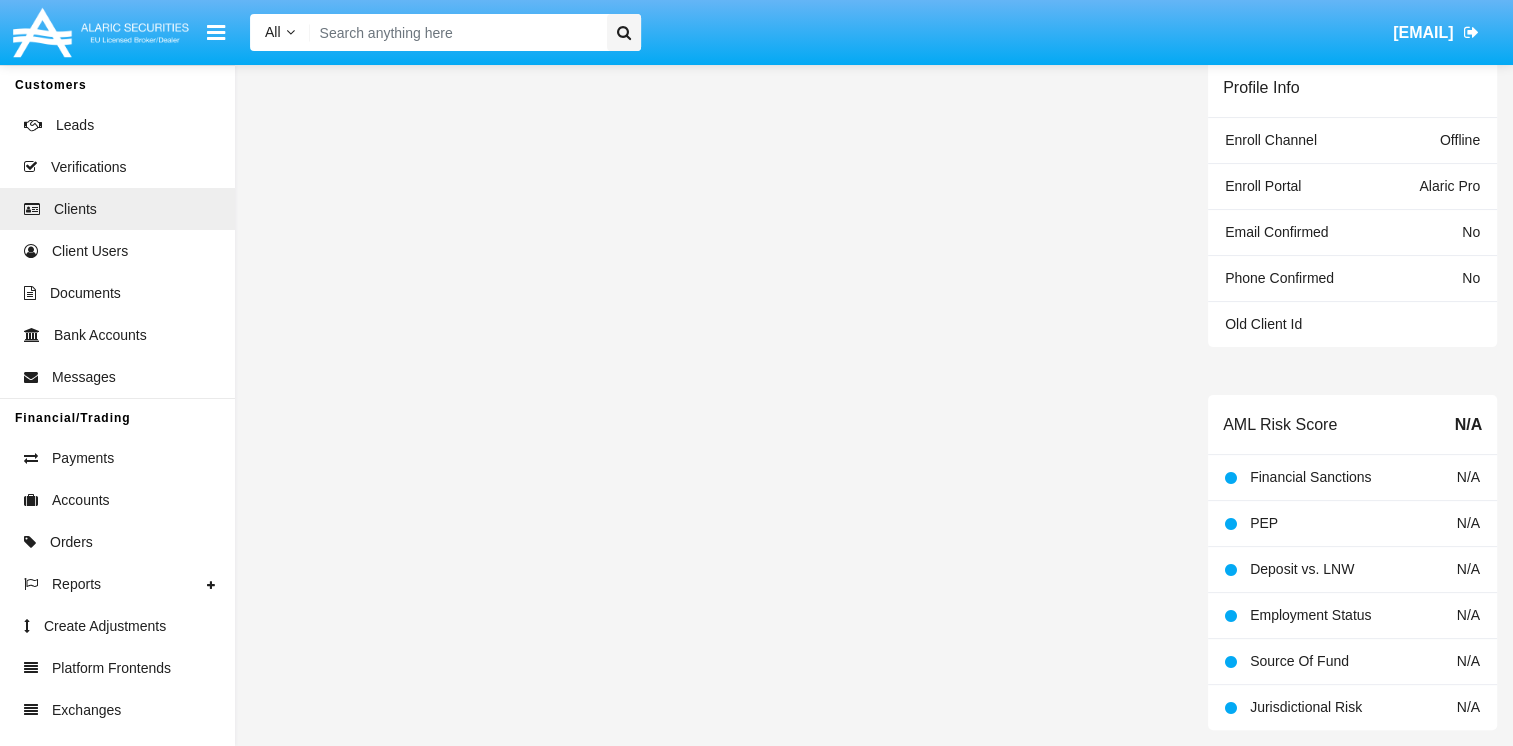 scroll, scrollTop: 0, scrollLeft: 0, axis: both 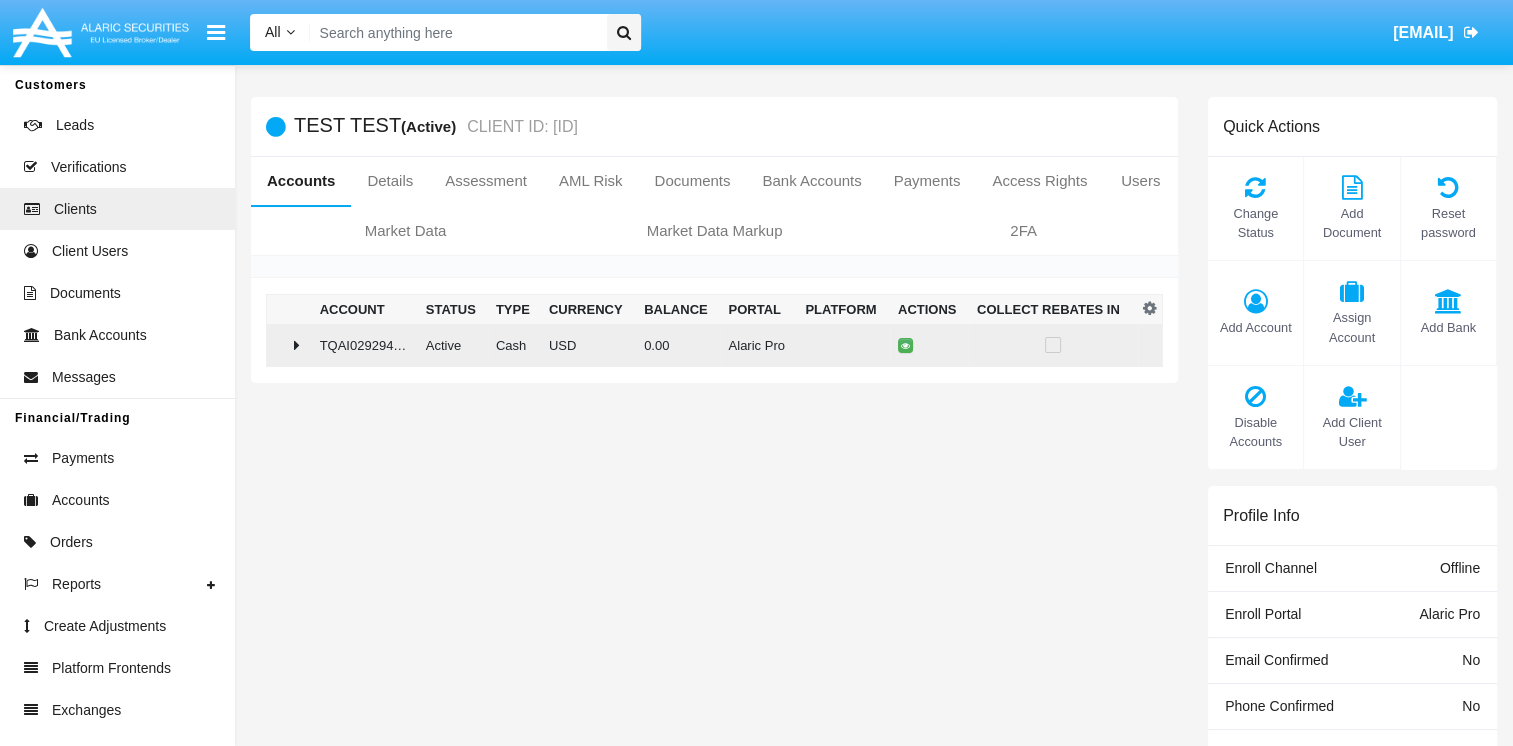 click on "TQAI029294AC1" 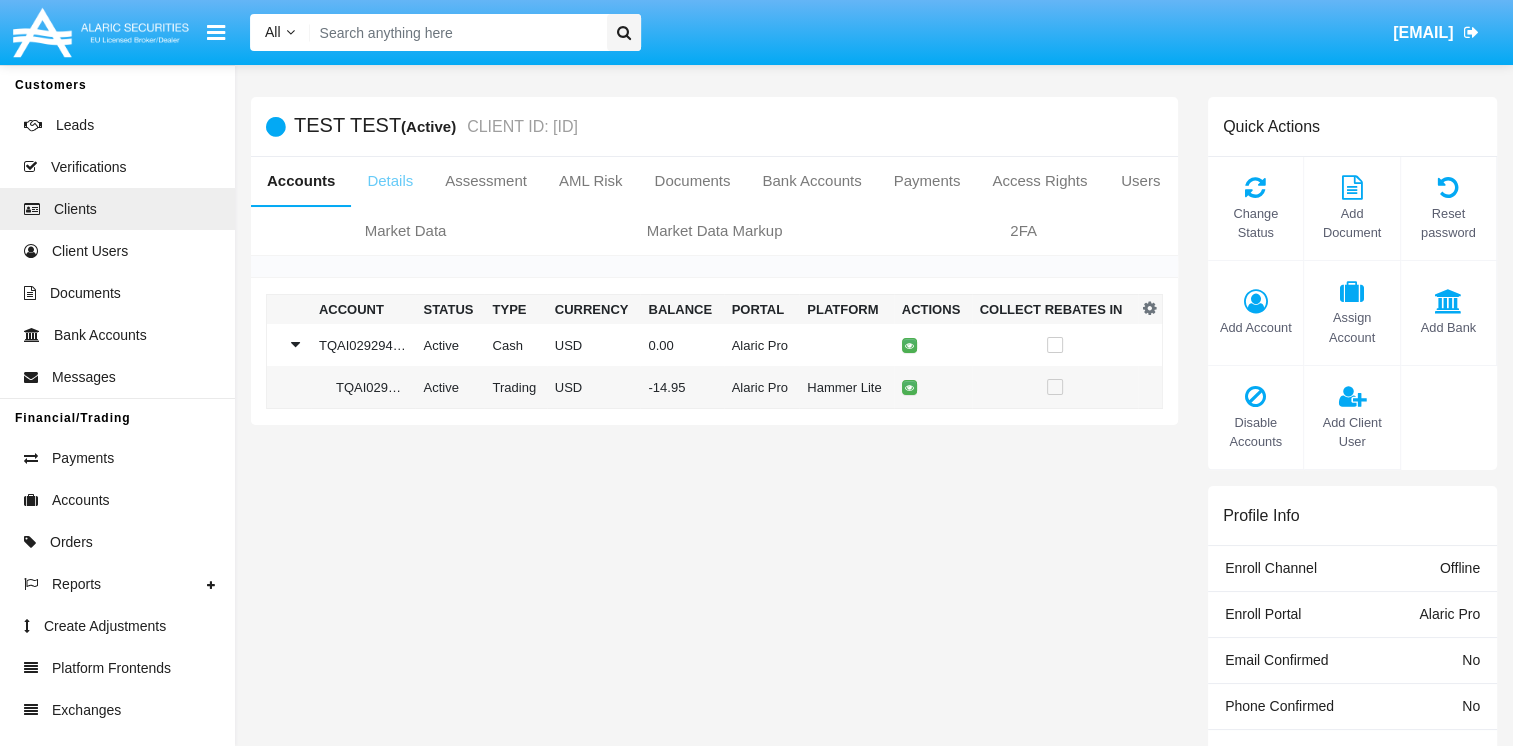 click on "Details" at bounding box center [390, 181] 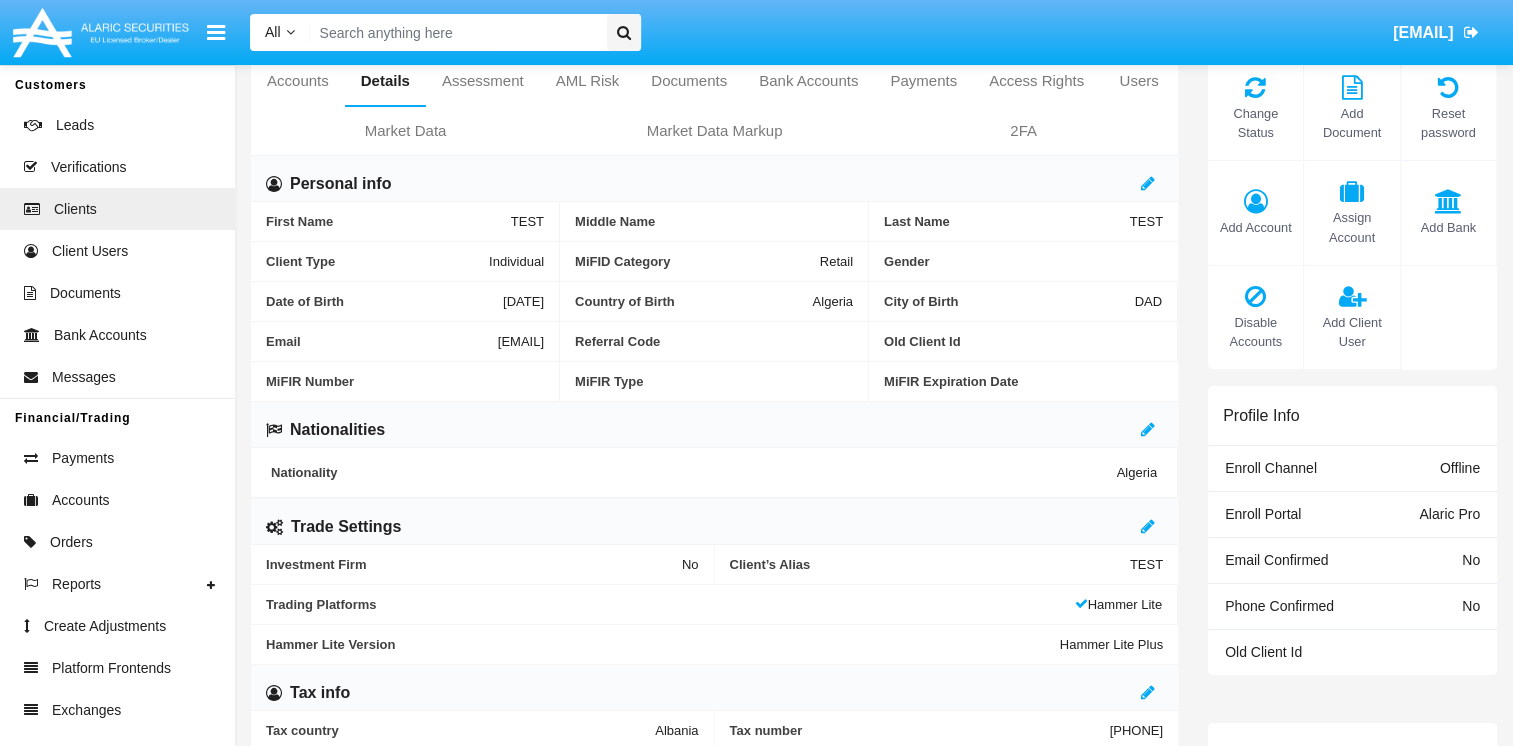 scroll, scrollTop: 0, scrollLeft: 0, axis: both 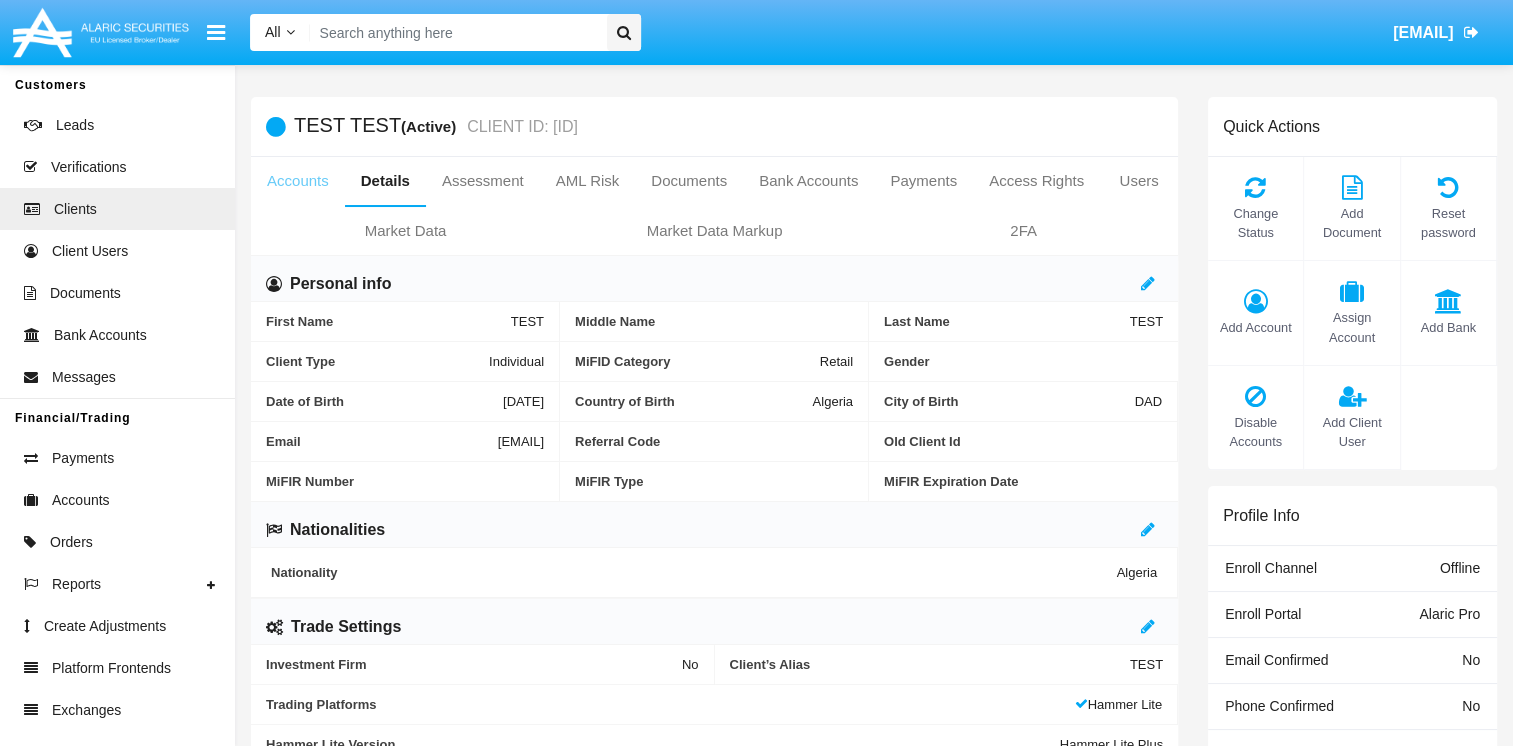 click on "Accounts" at bounding box center (298, 181) 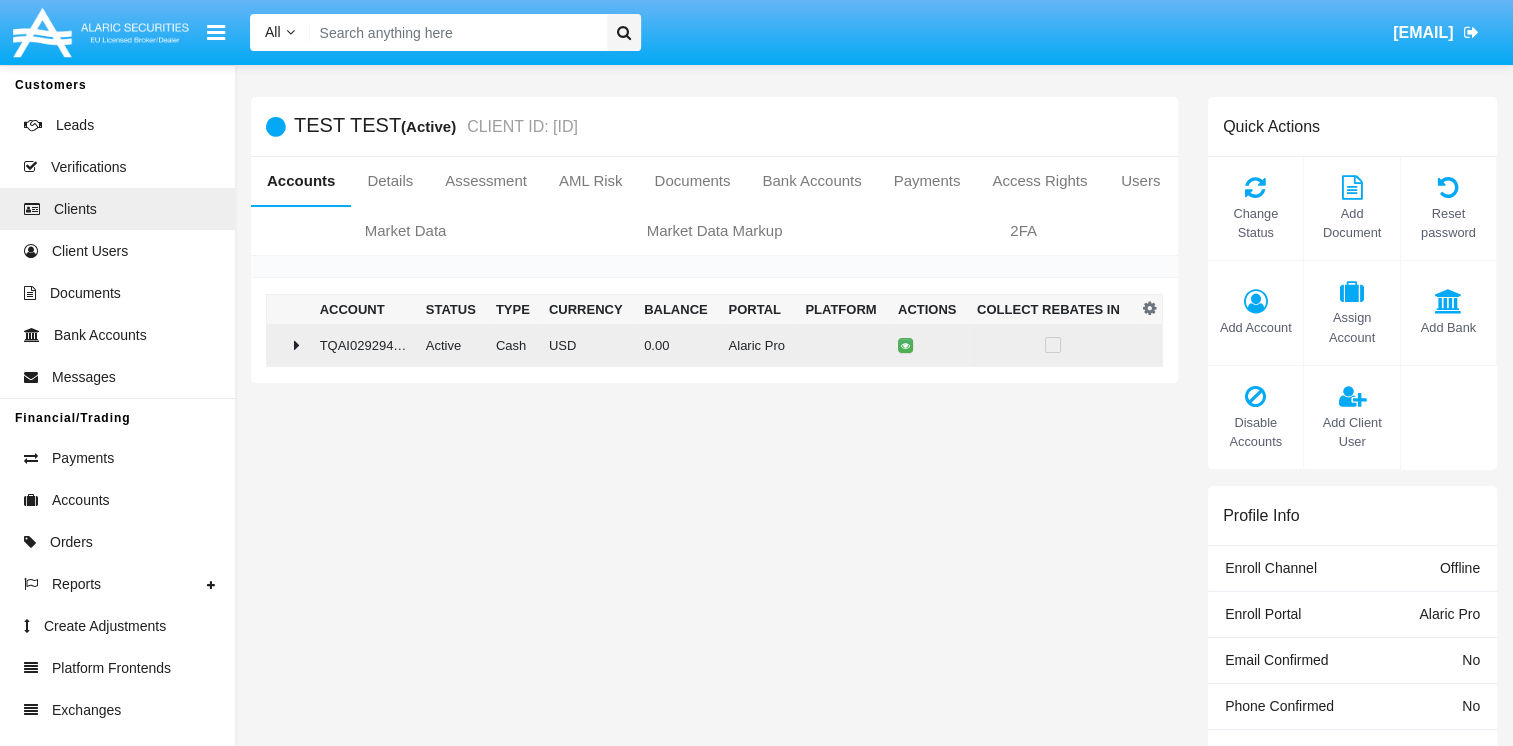 click 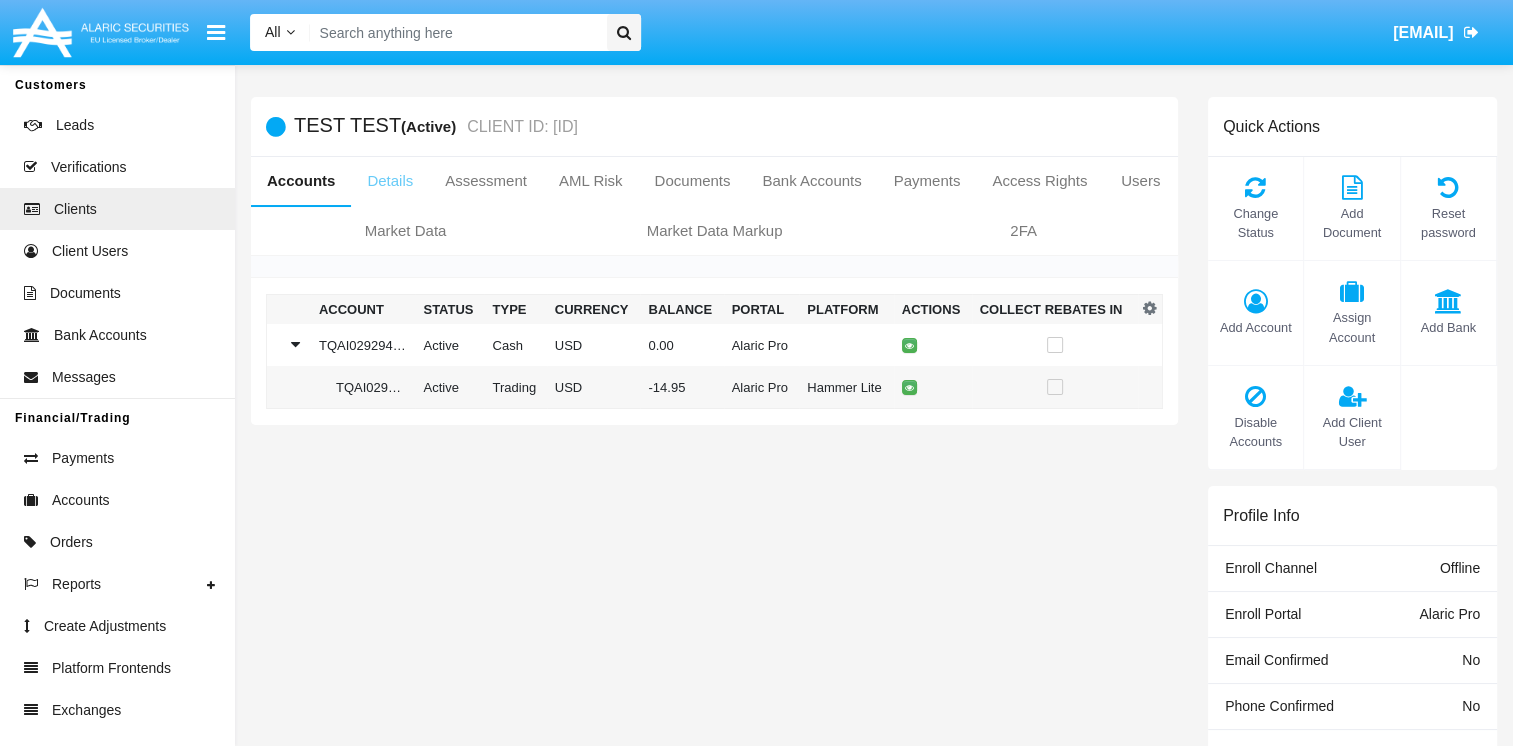 click on "Details" at bounding box center (390, 181) 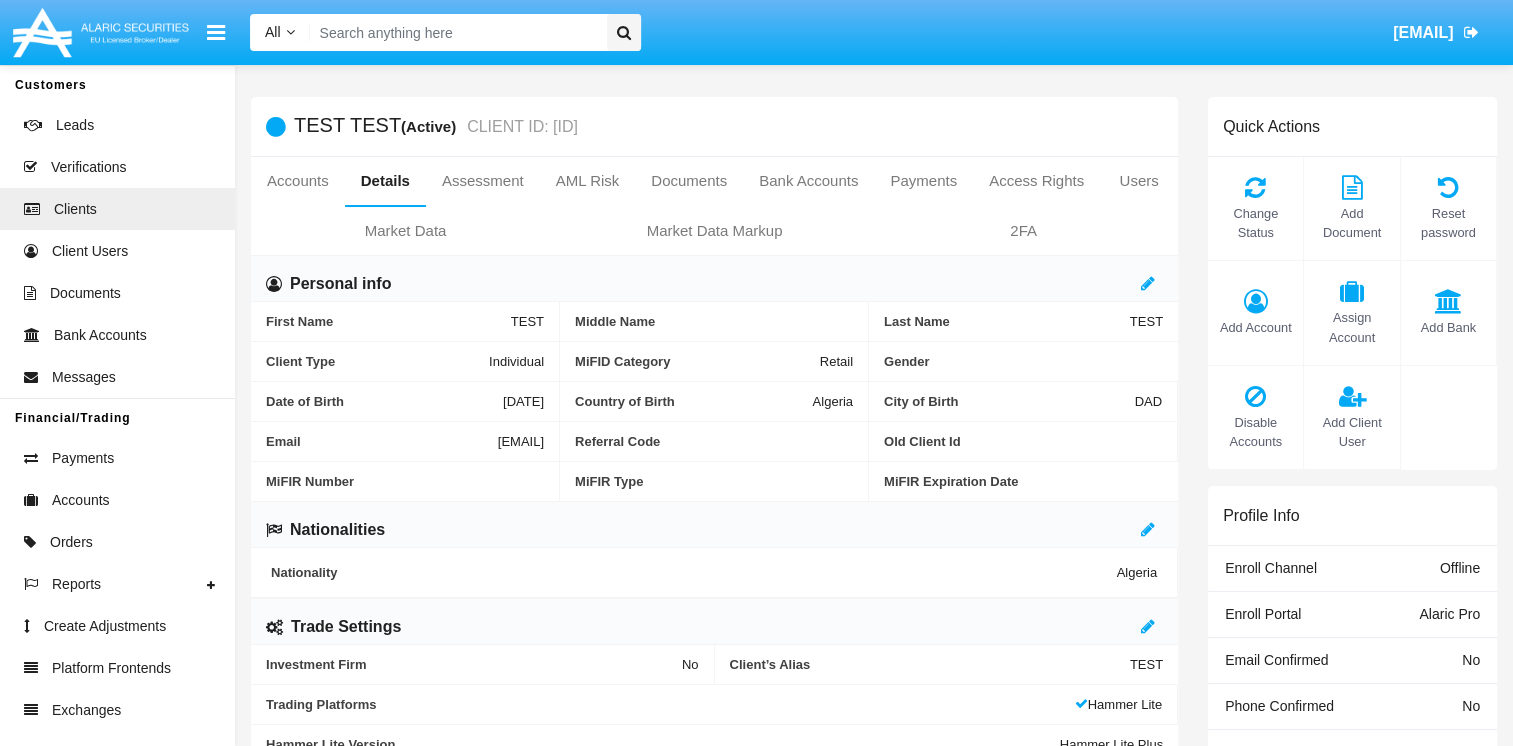 drag, startPoint x: 397, startPoint y: 443, endPoint x: 545, endPoint y: 458, distance: 148.7582 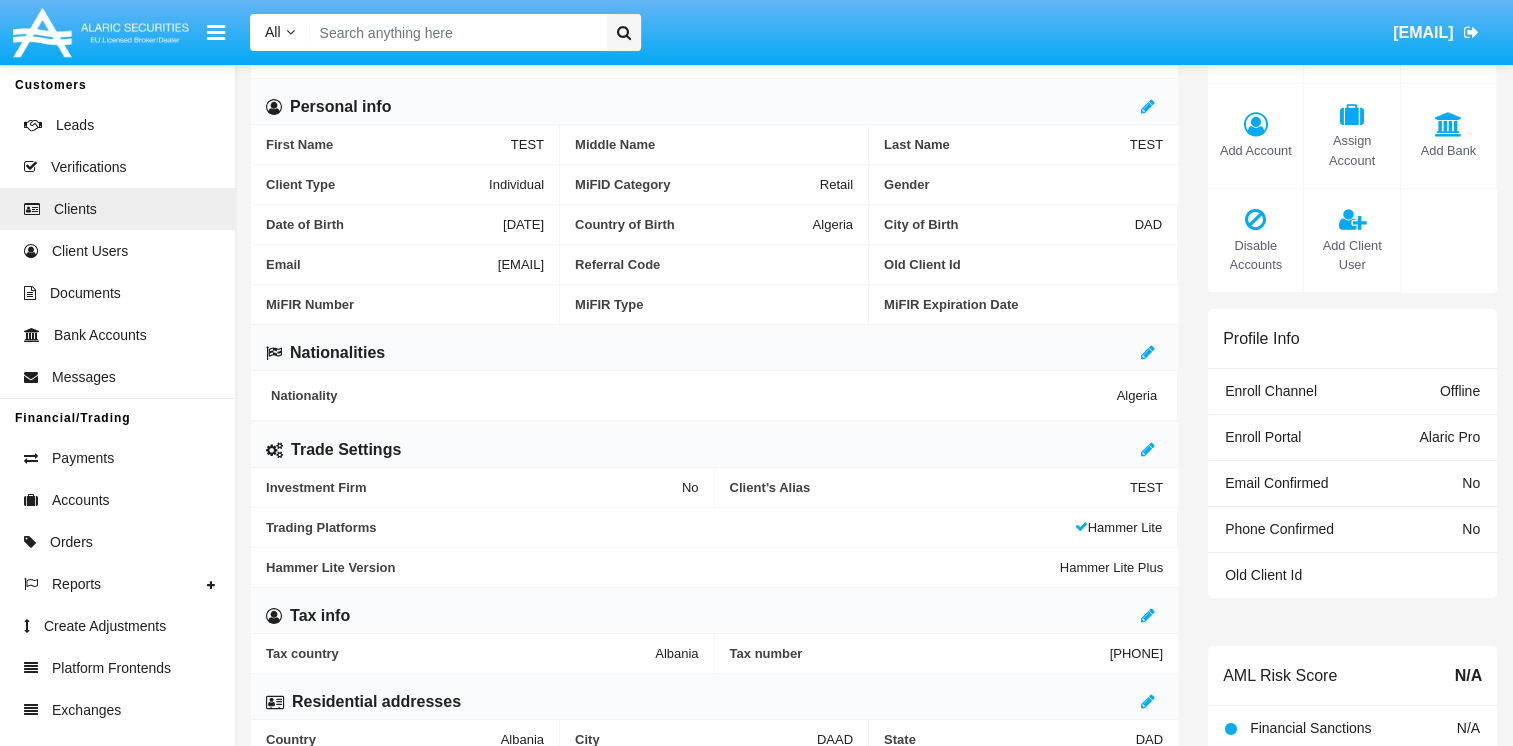 scroll, scrollTop: 200, scrollLeft: 0, axis: vertical 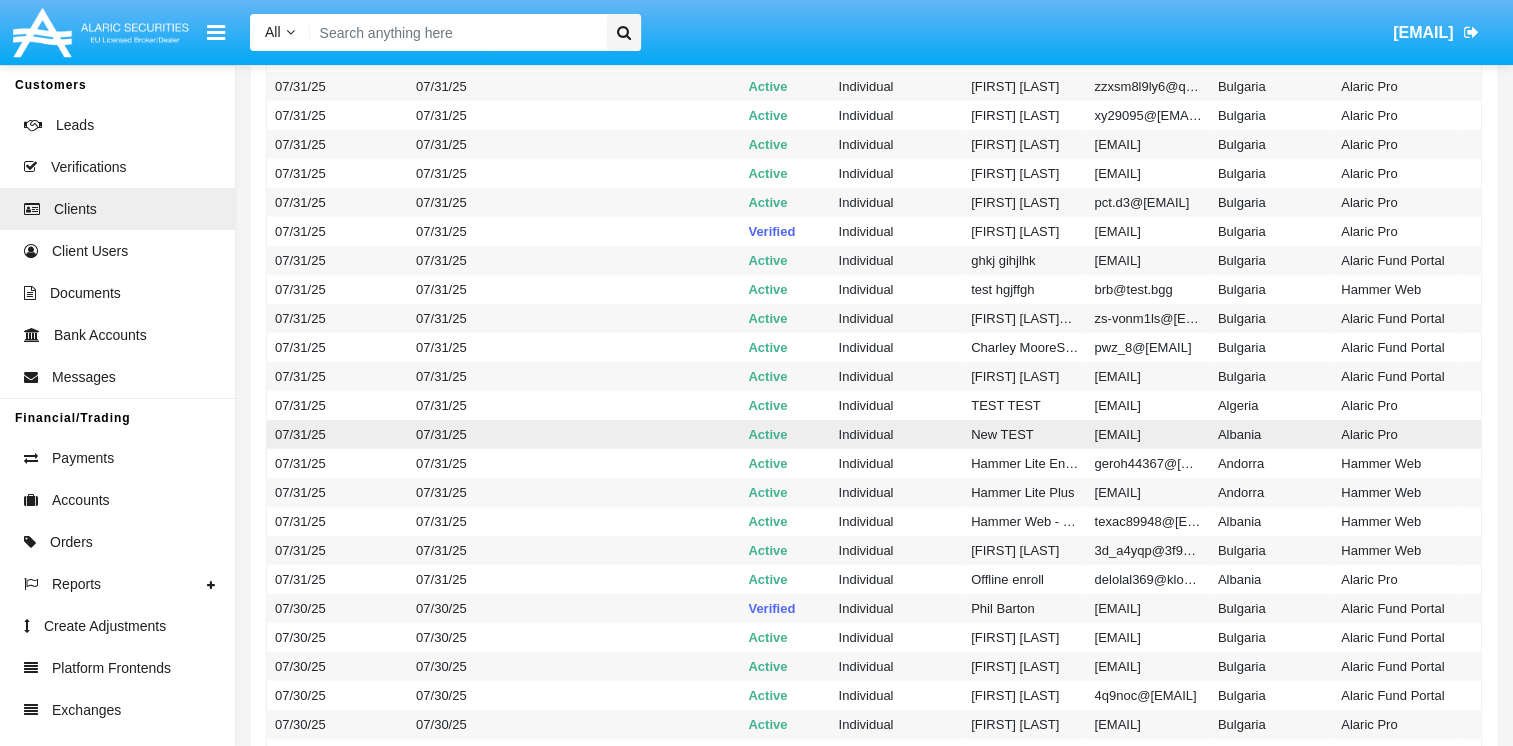 click on "New TEST" 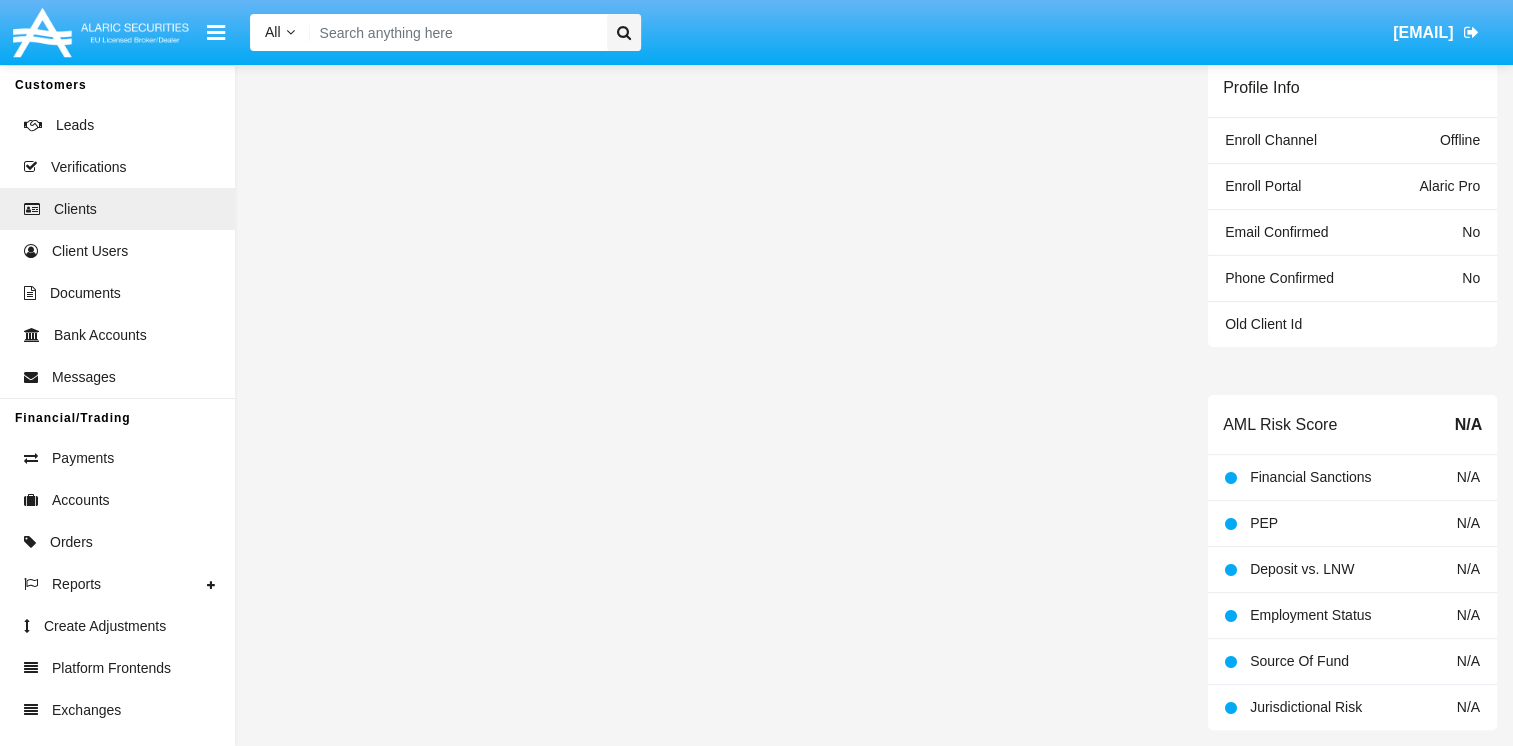 scroll, scrollTop: 0, scrollLeft: 0, axis: both 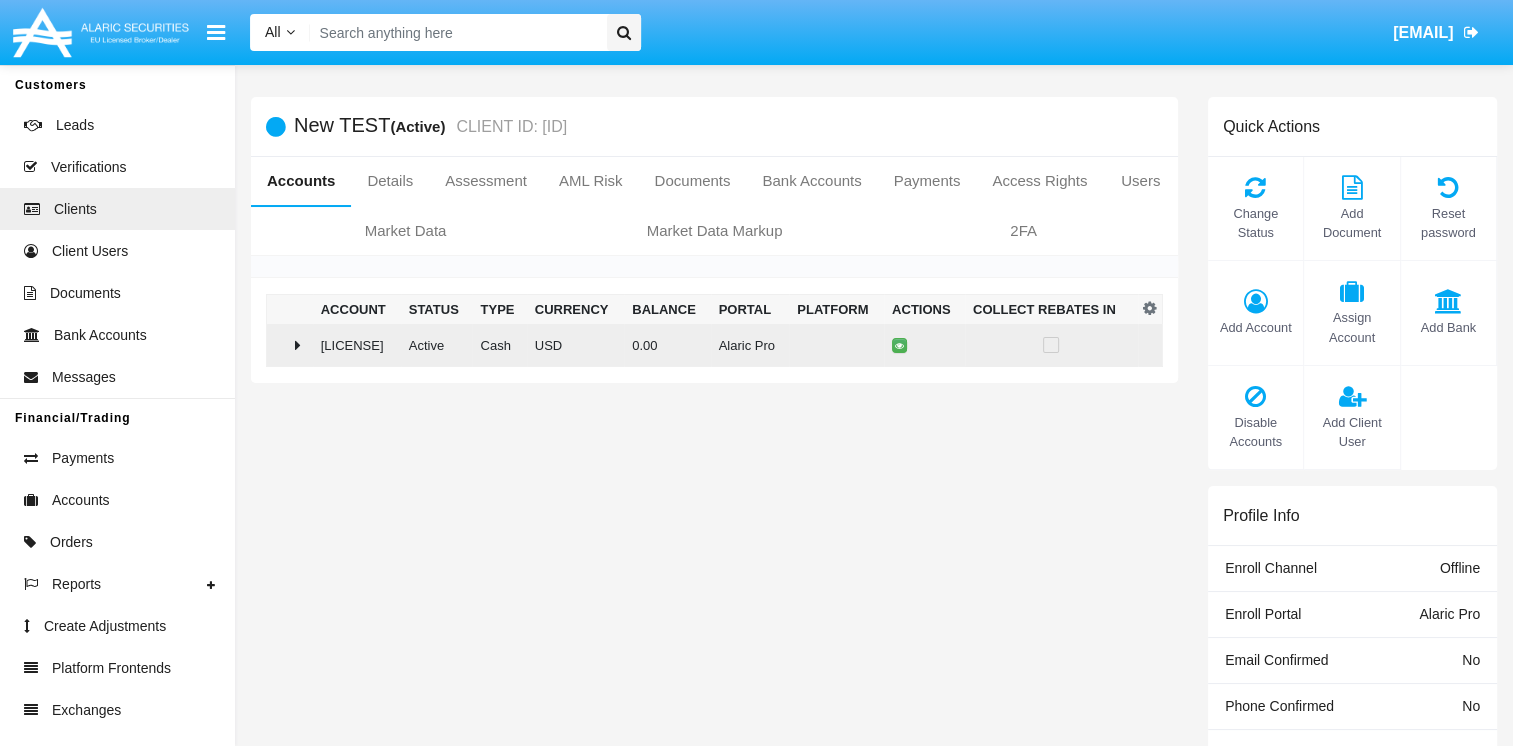 click 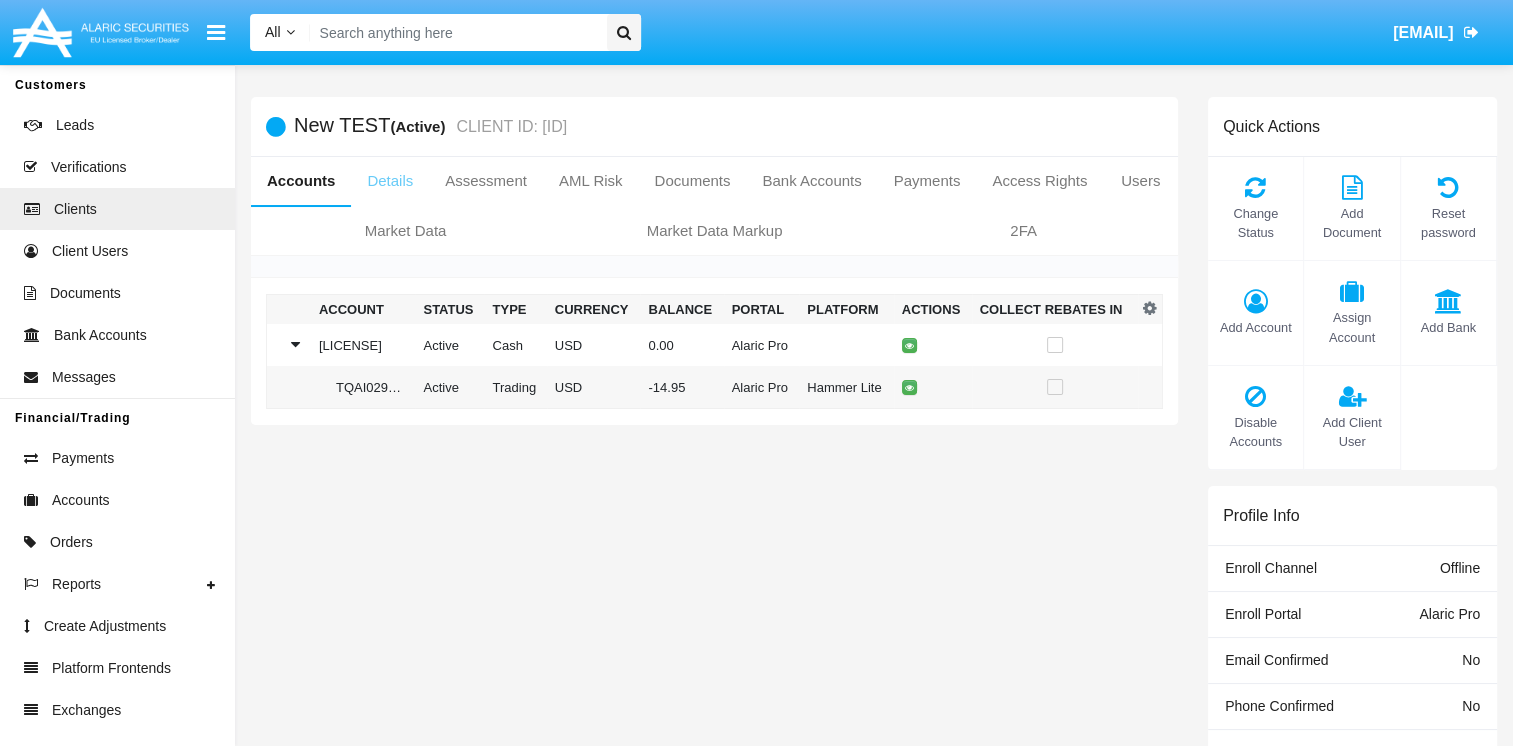 click on "Details" at bounding box center [390, 181] 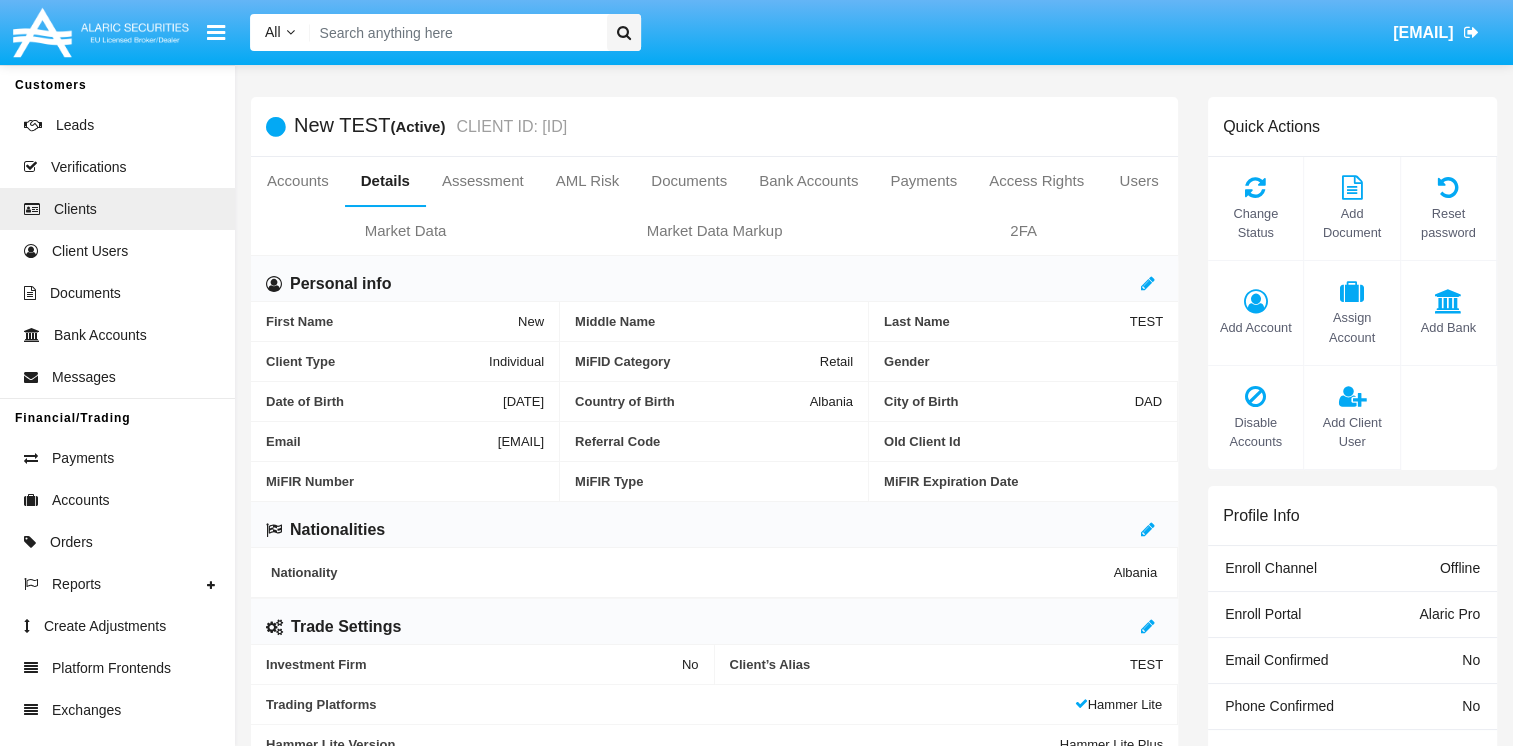 drag, startPoint x: 396, startPoint y: 446, endPoint x: 544, endPoint y: 450, distance: 148.05405 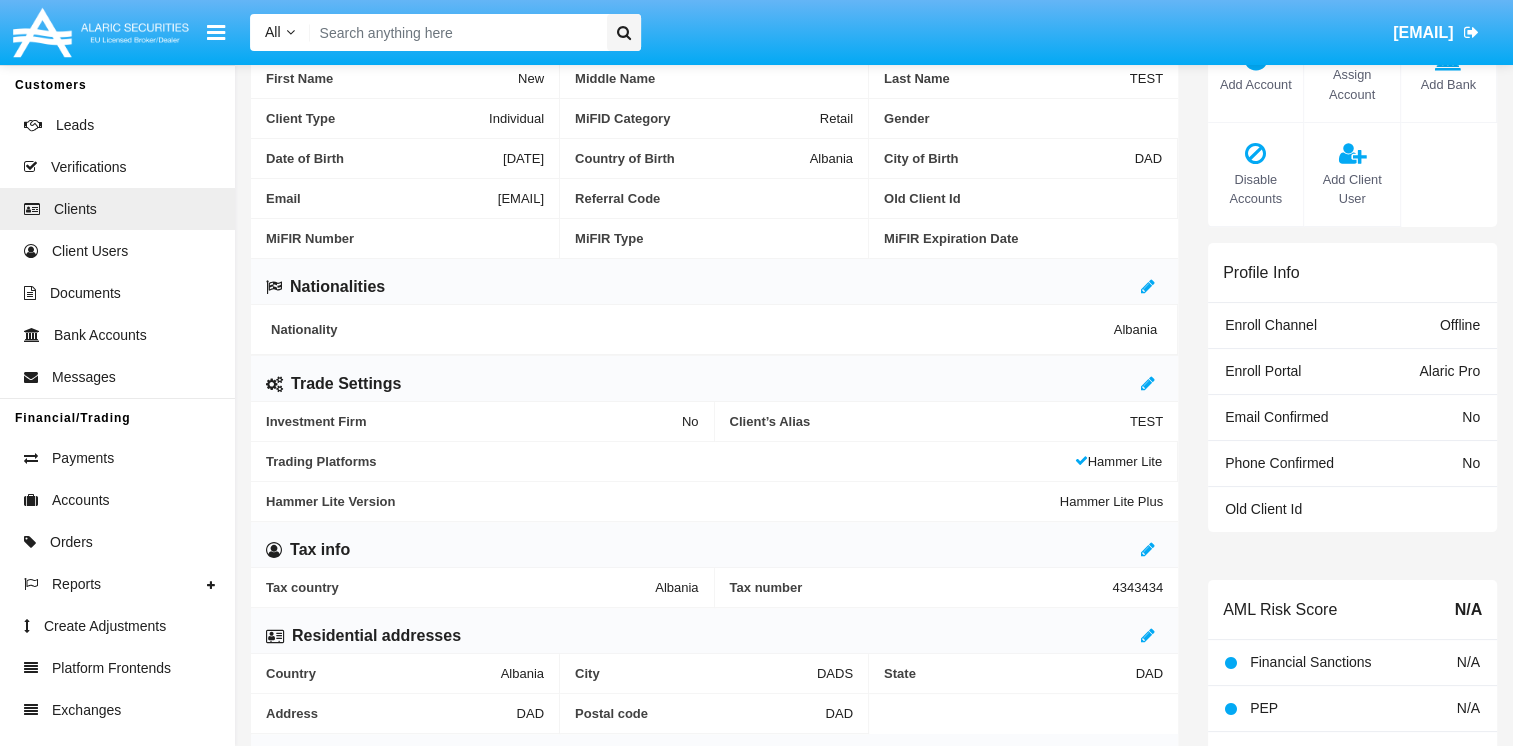 scroll, scrollTop: 300, scrollLeft: 0, axis: vertical 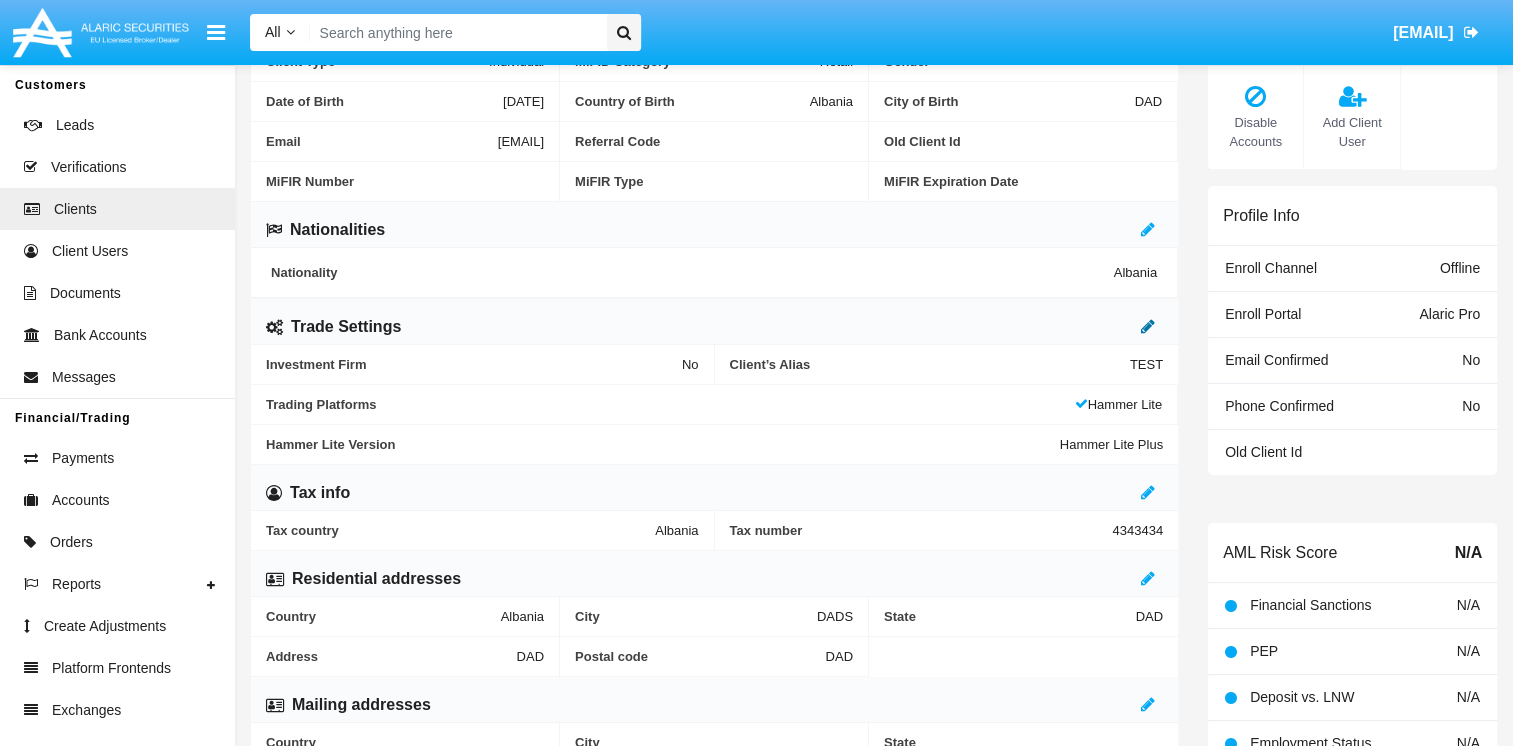 click 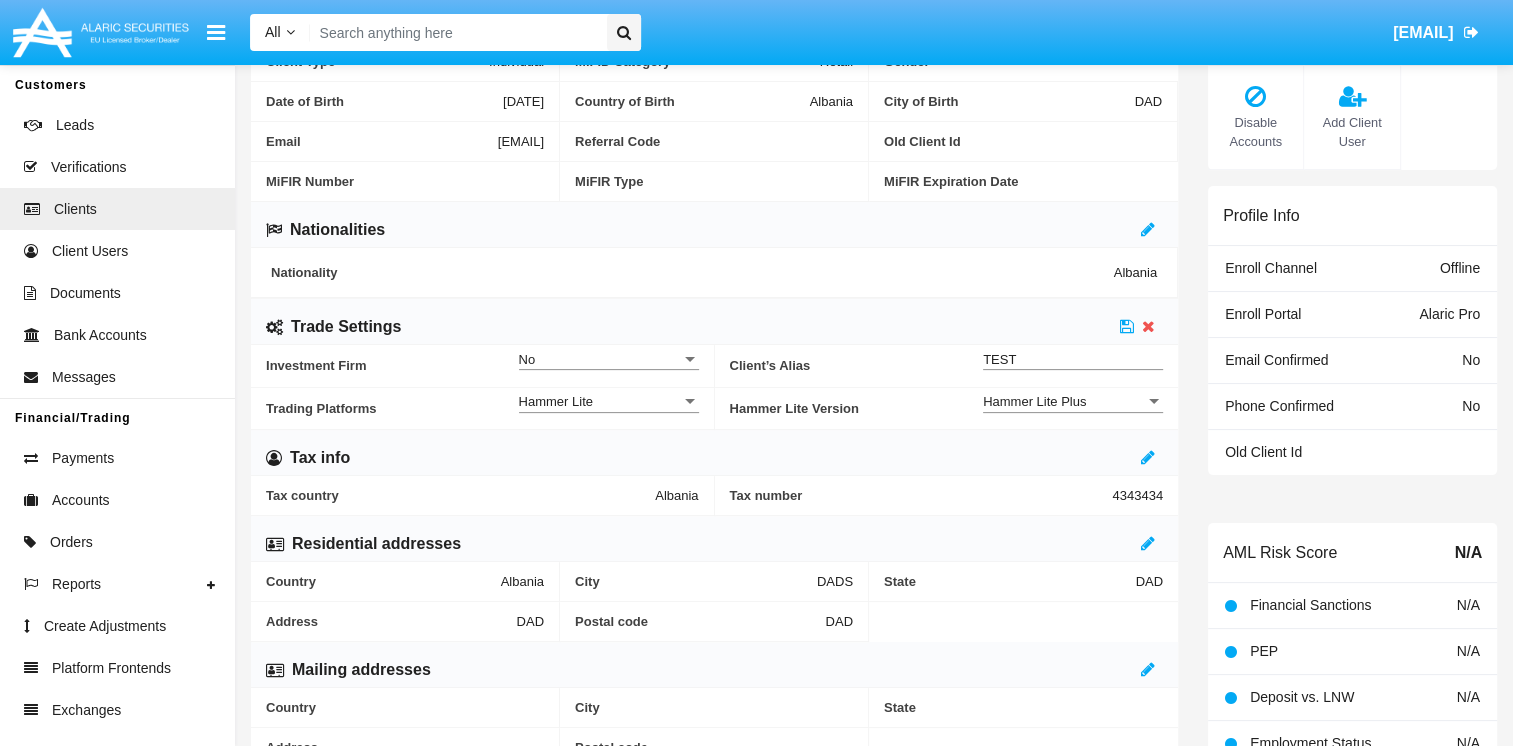 click on "Hammer Lite" at bounding box center (600, 401) 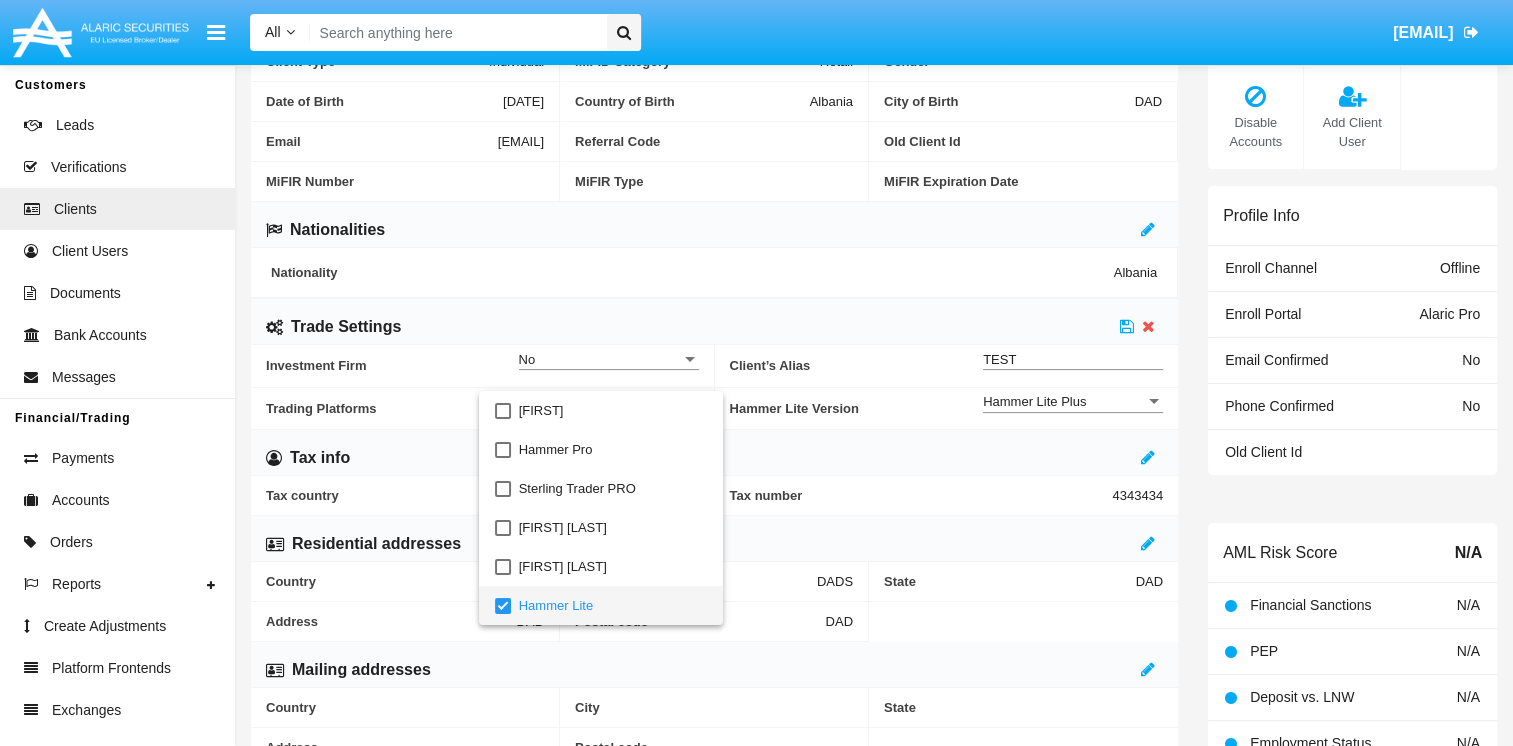 click at bounding box center (756, 373) 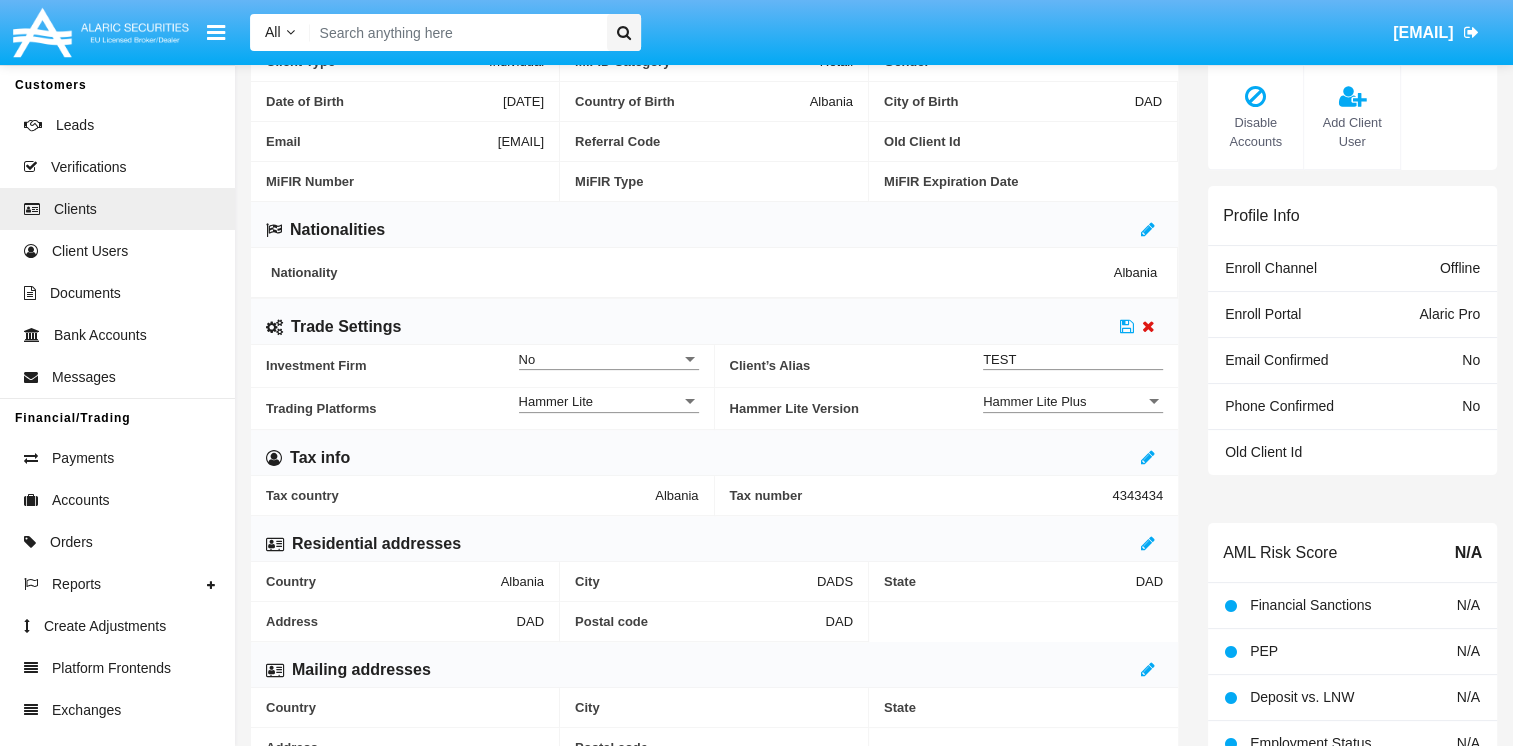 click 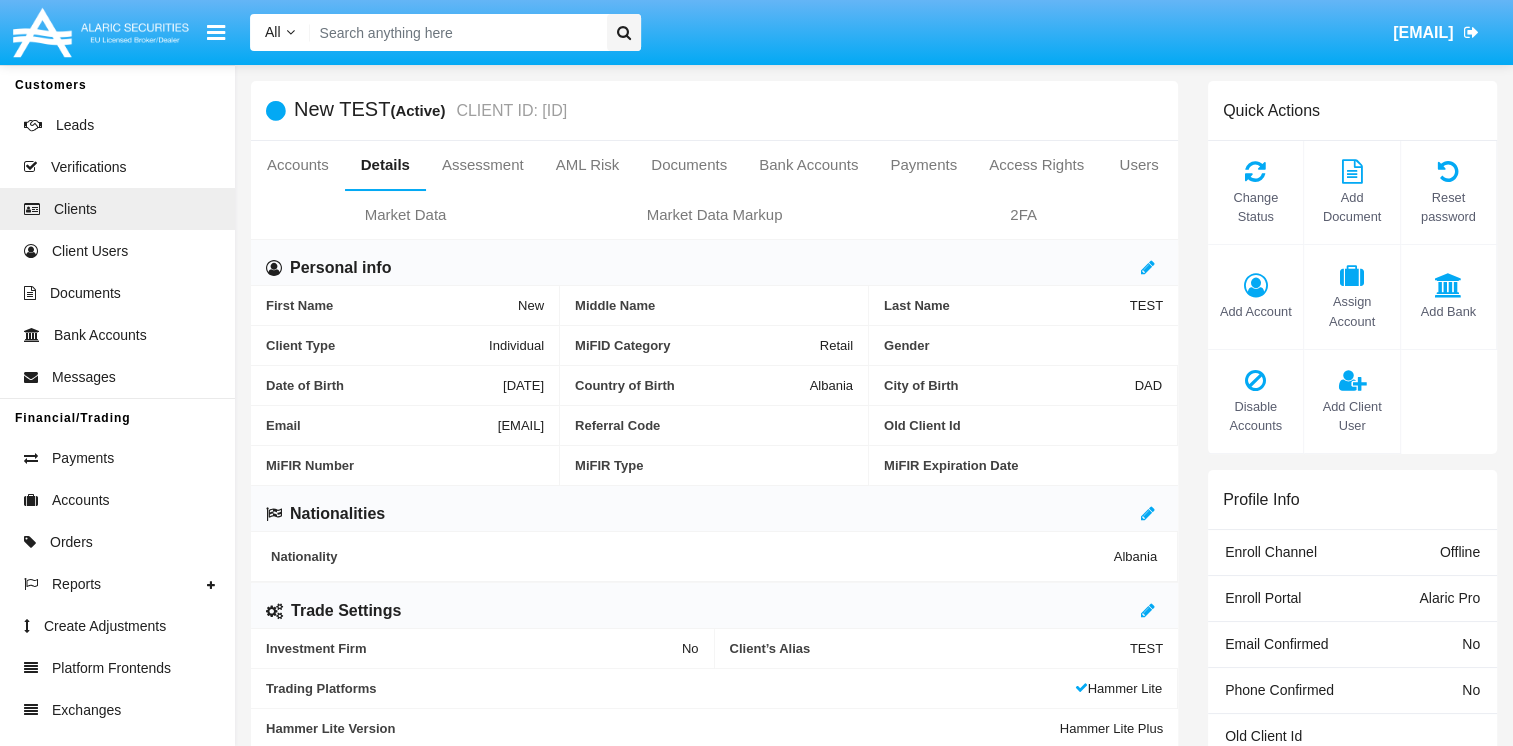 scroll, scrollTop: 0, scrollLeft: 0, axis: both 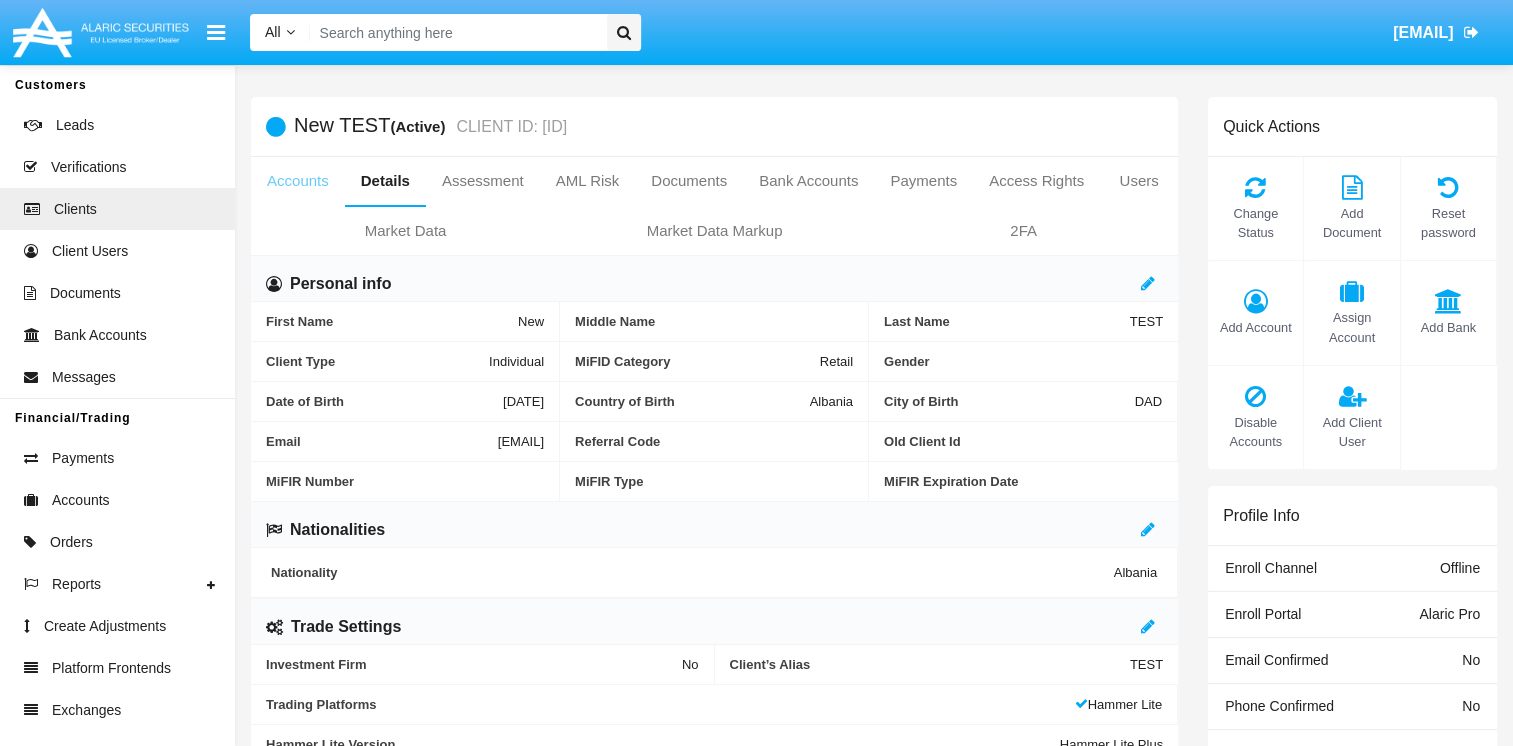 click on "Accounts" at bounding box center [298, 181] 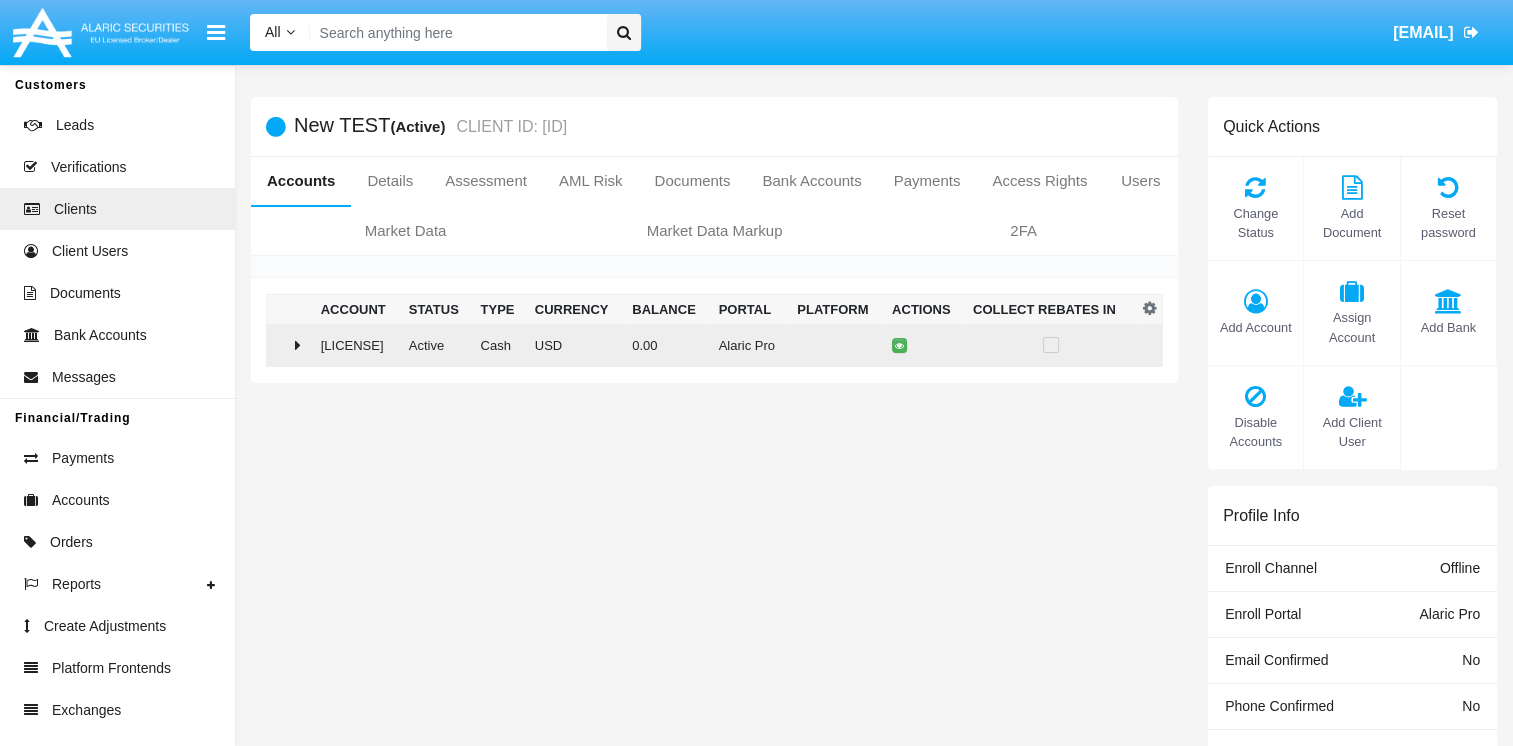 click on "[LICENSE]" 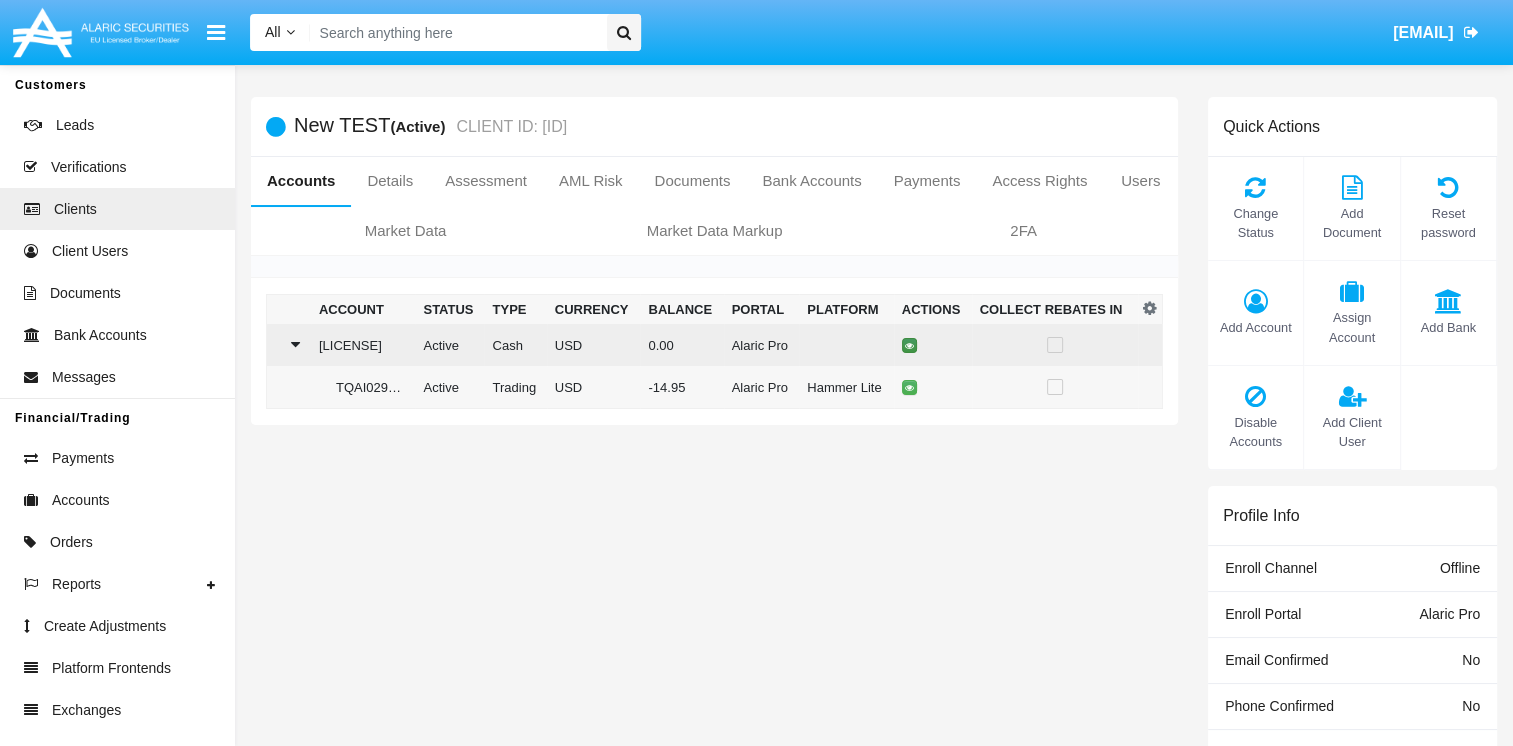 click 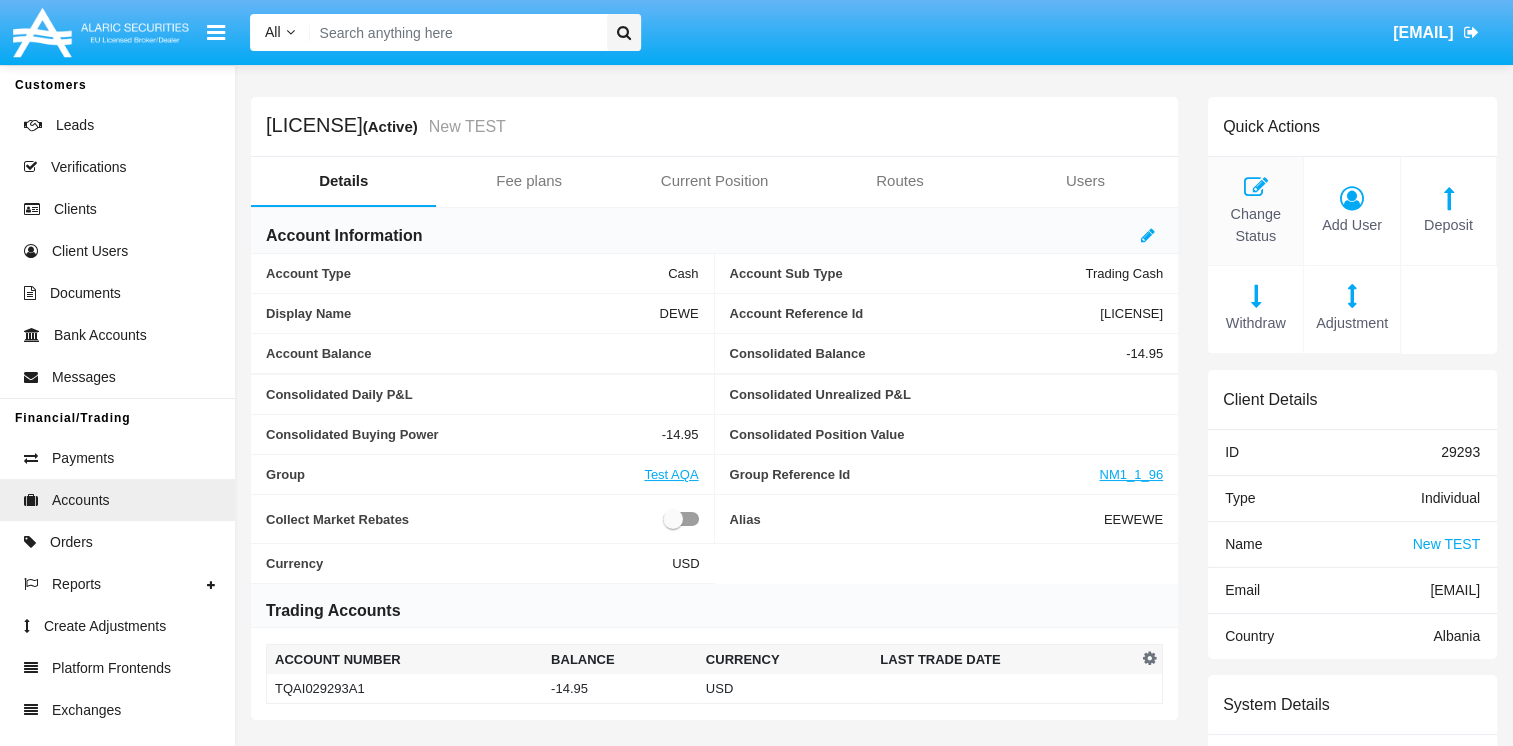 click on "Change Status" 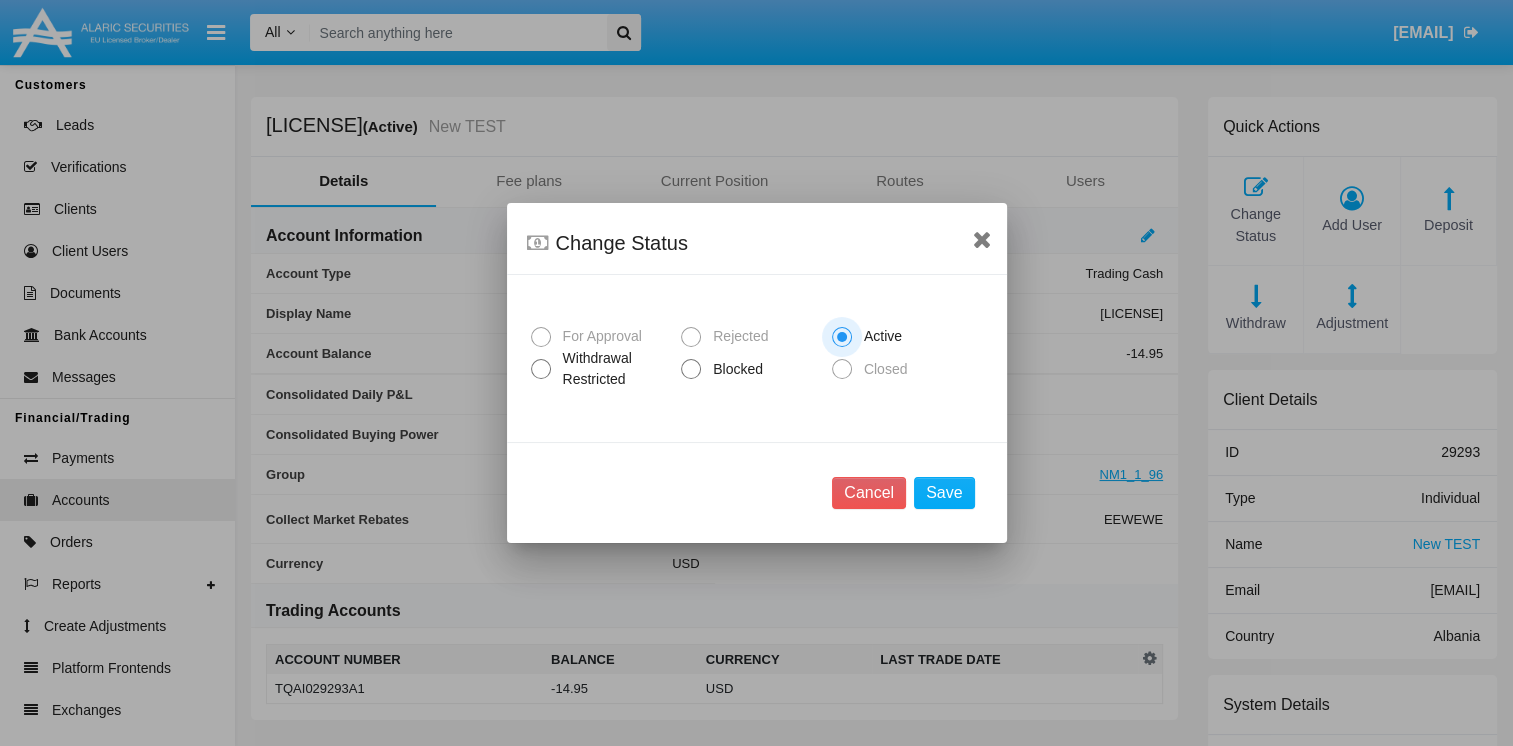 click on "Blocked" at bounding box center (734, 369) 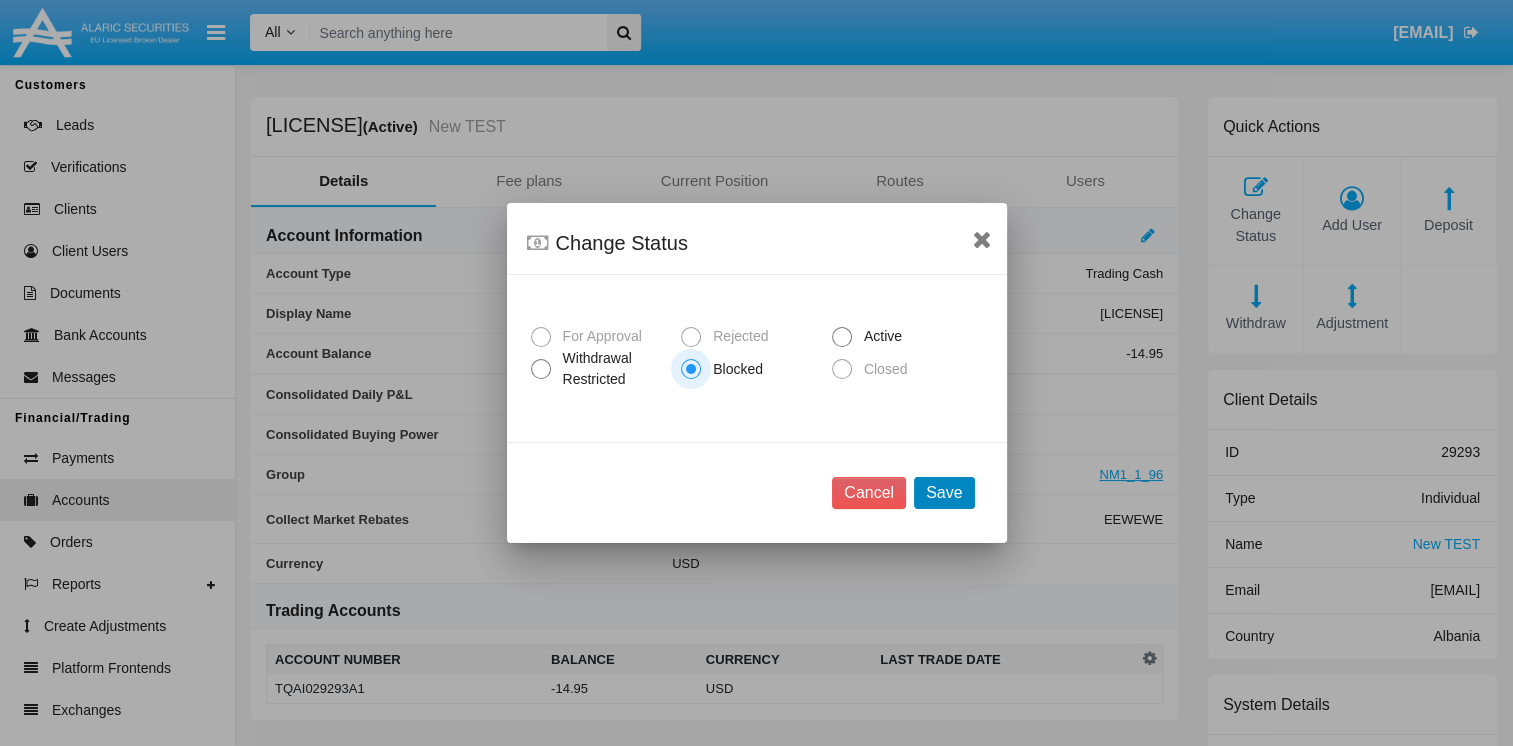 click on "Save" at bounding box center (944, 493) 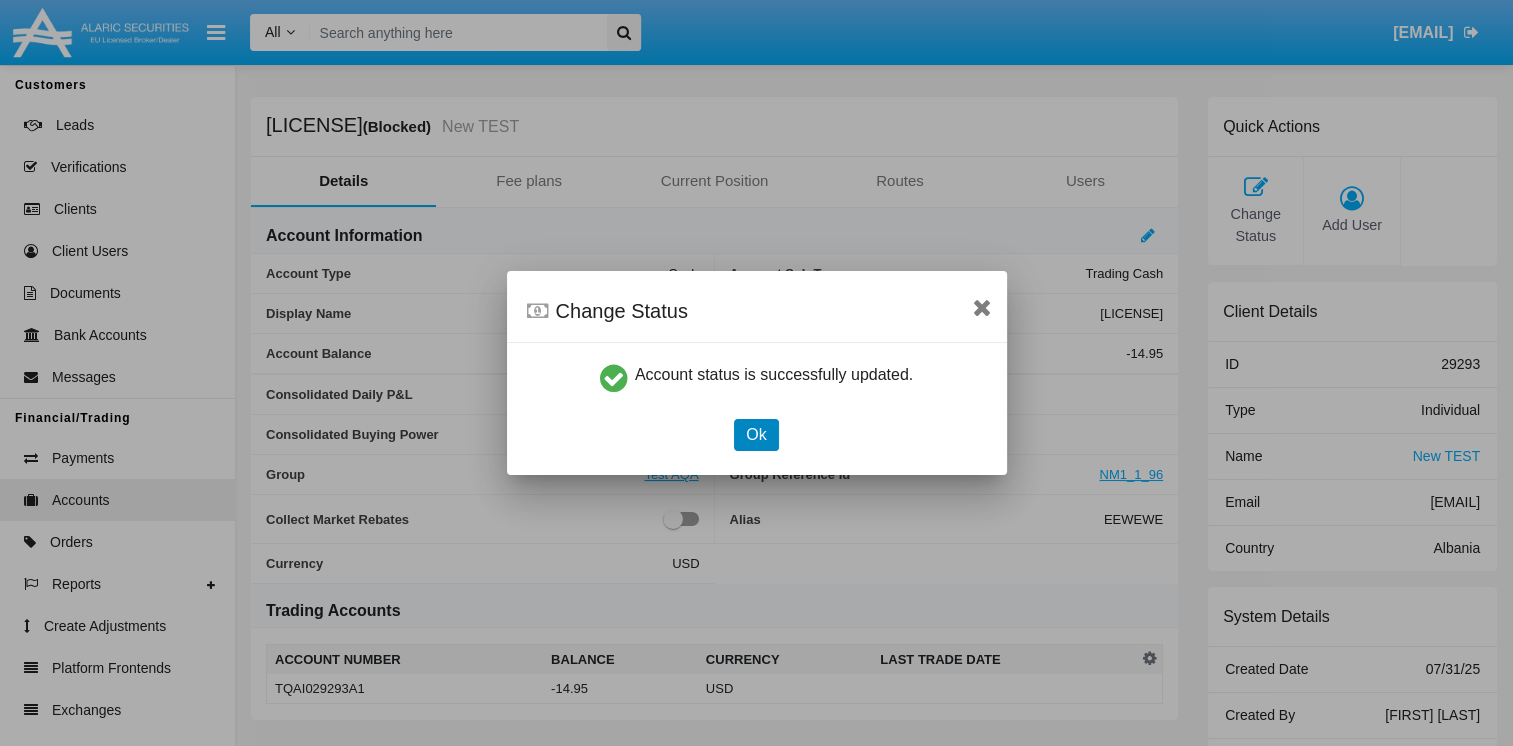 click on "Ok" at bounding box center (756, 435) 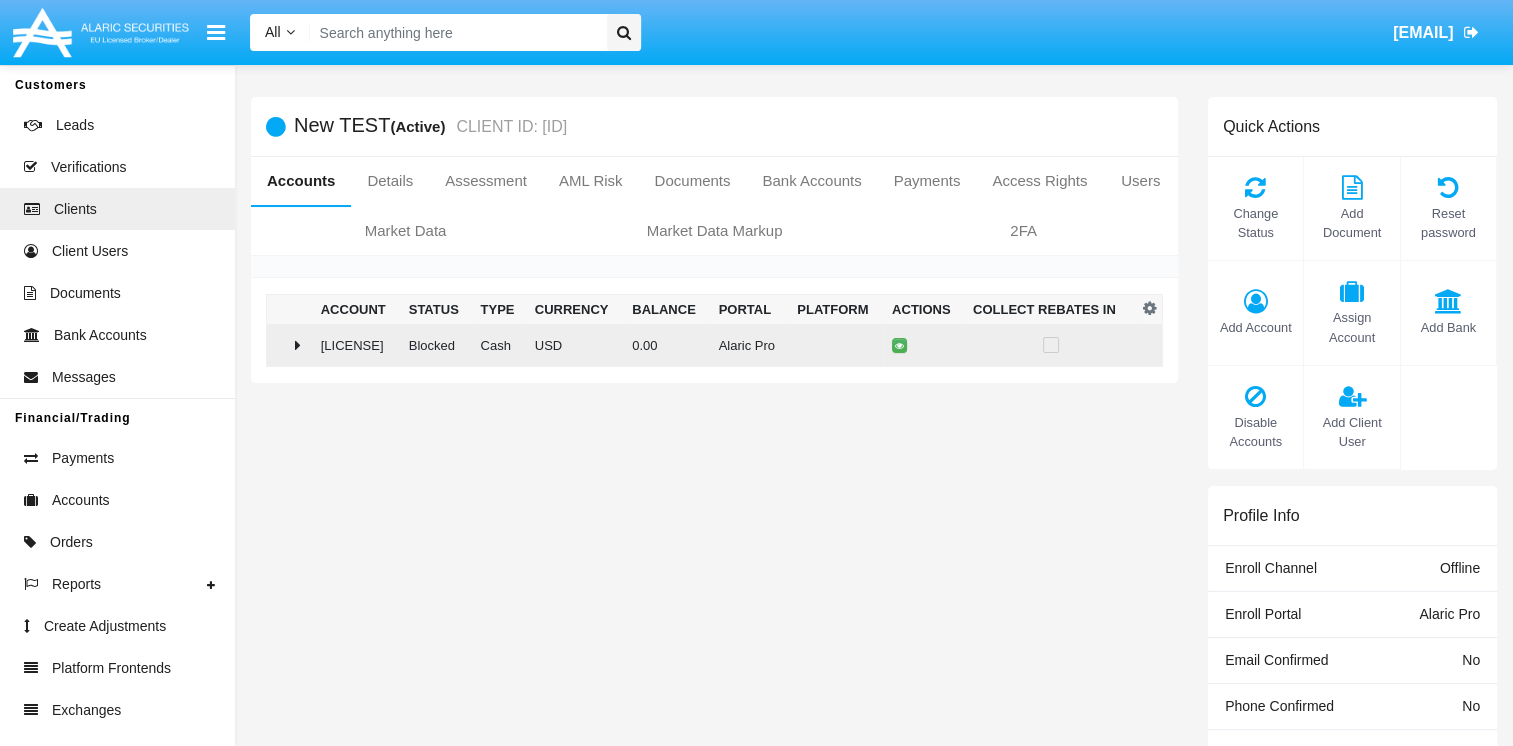 click 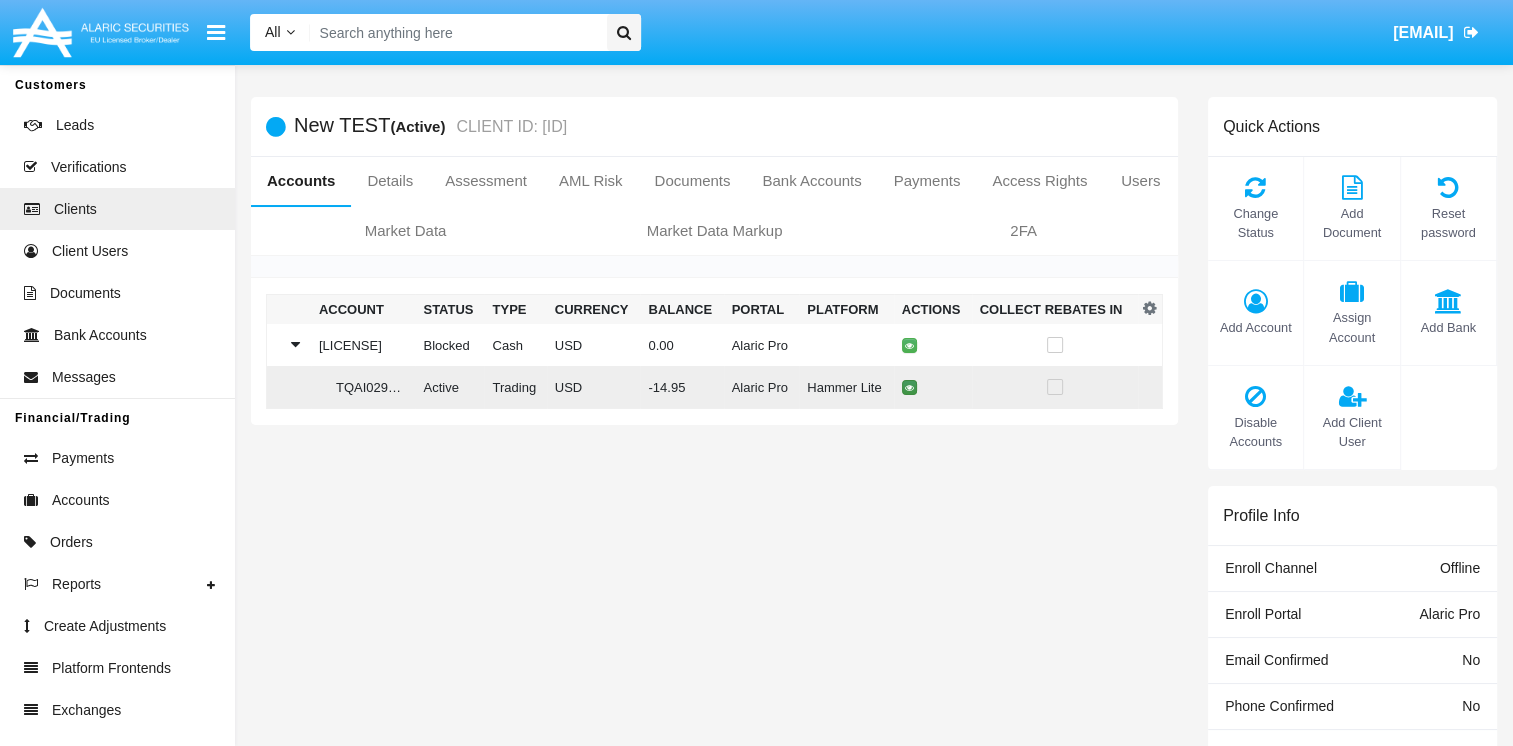 click 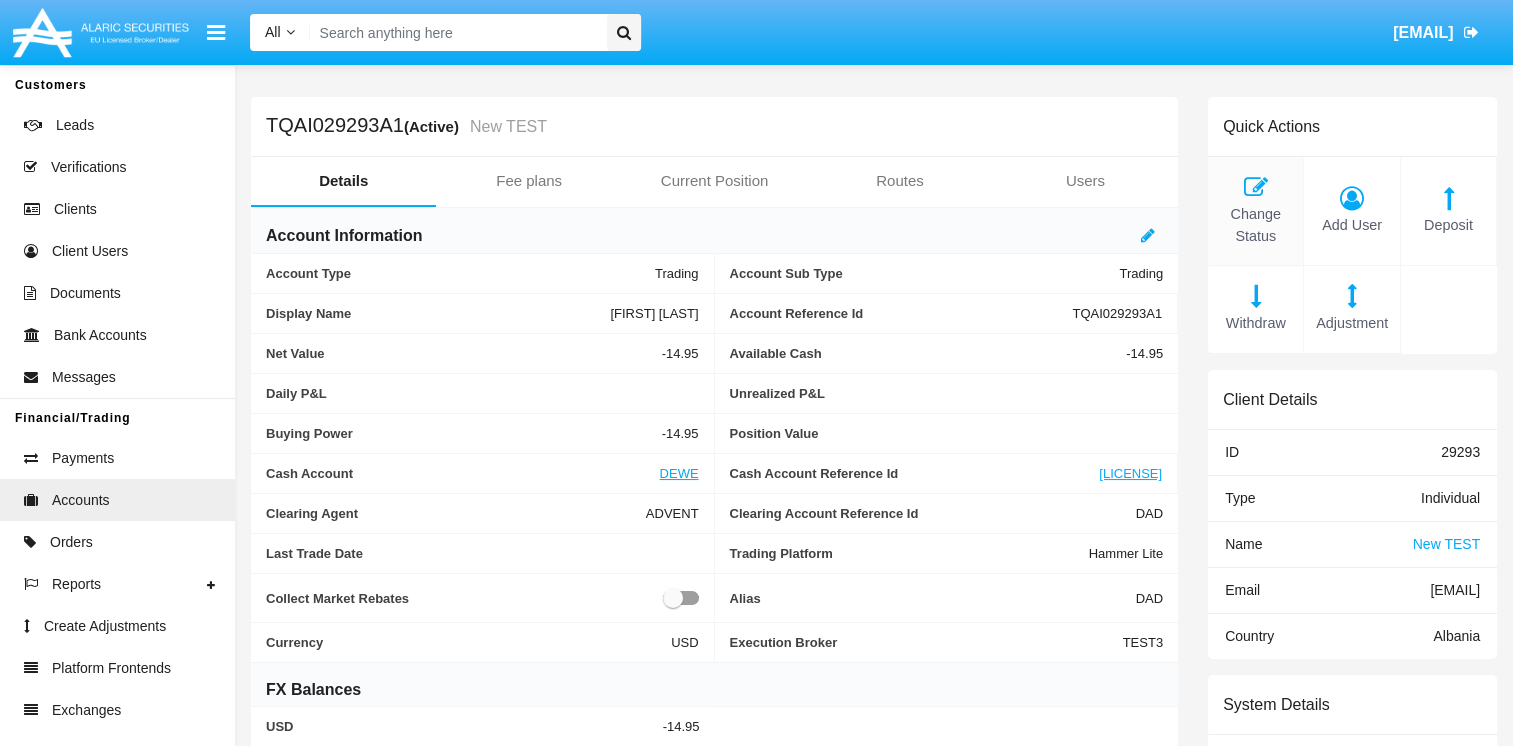 click on "Change Status" 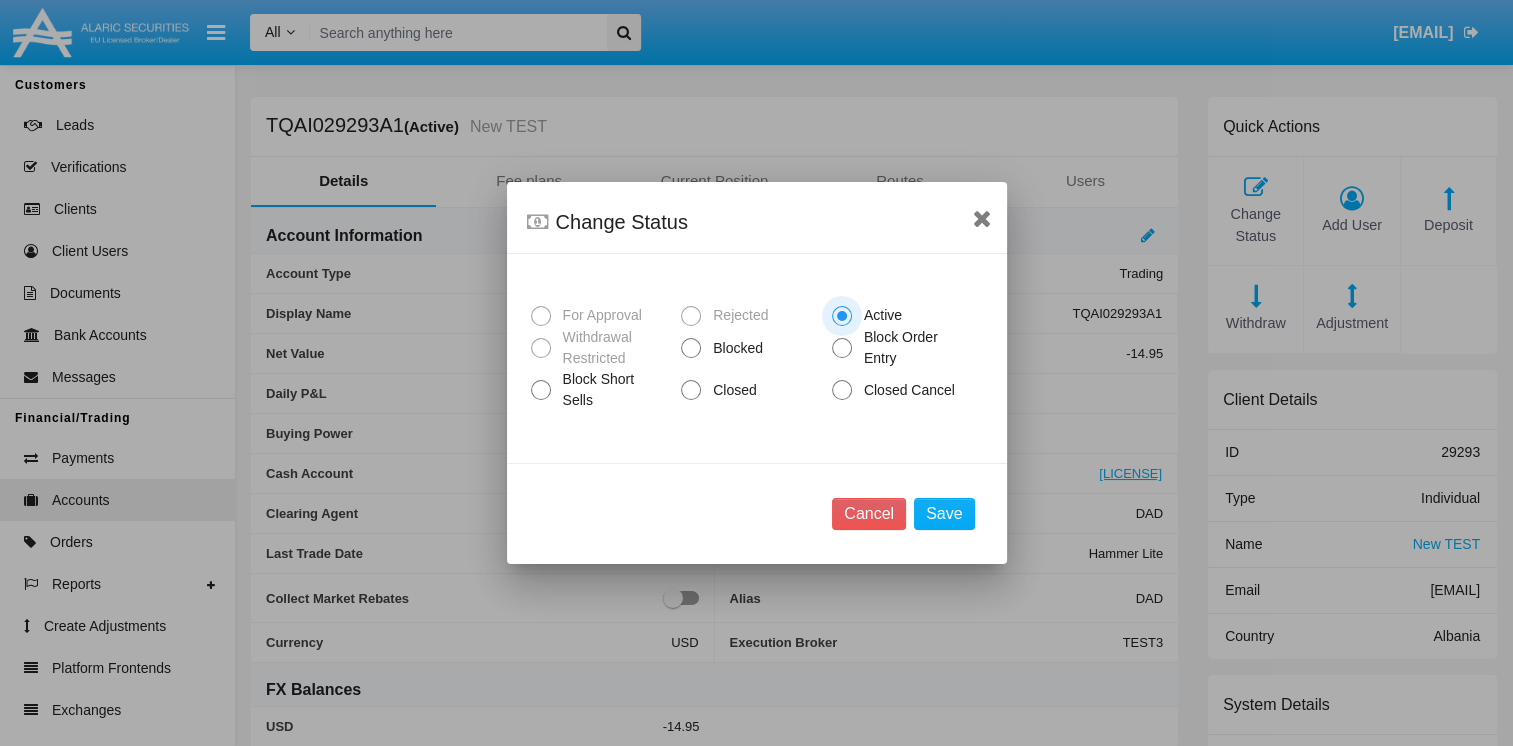 click on "Closed" at bounding box center (731, 390) 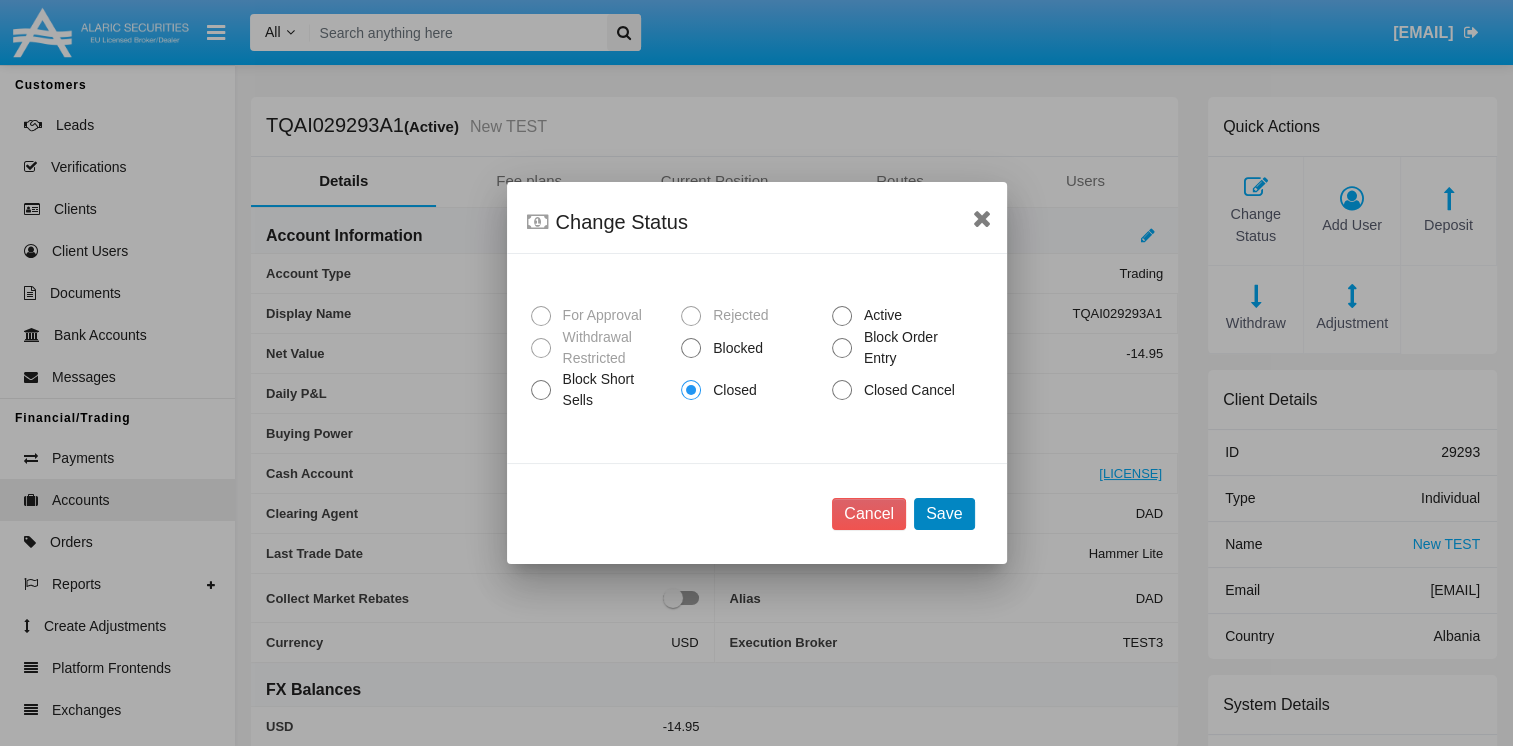 click on "Save" at bounding box center (944, 514) 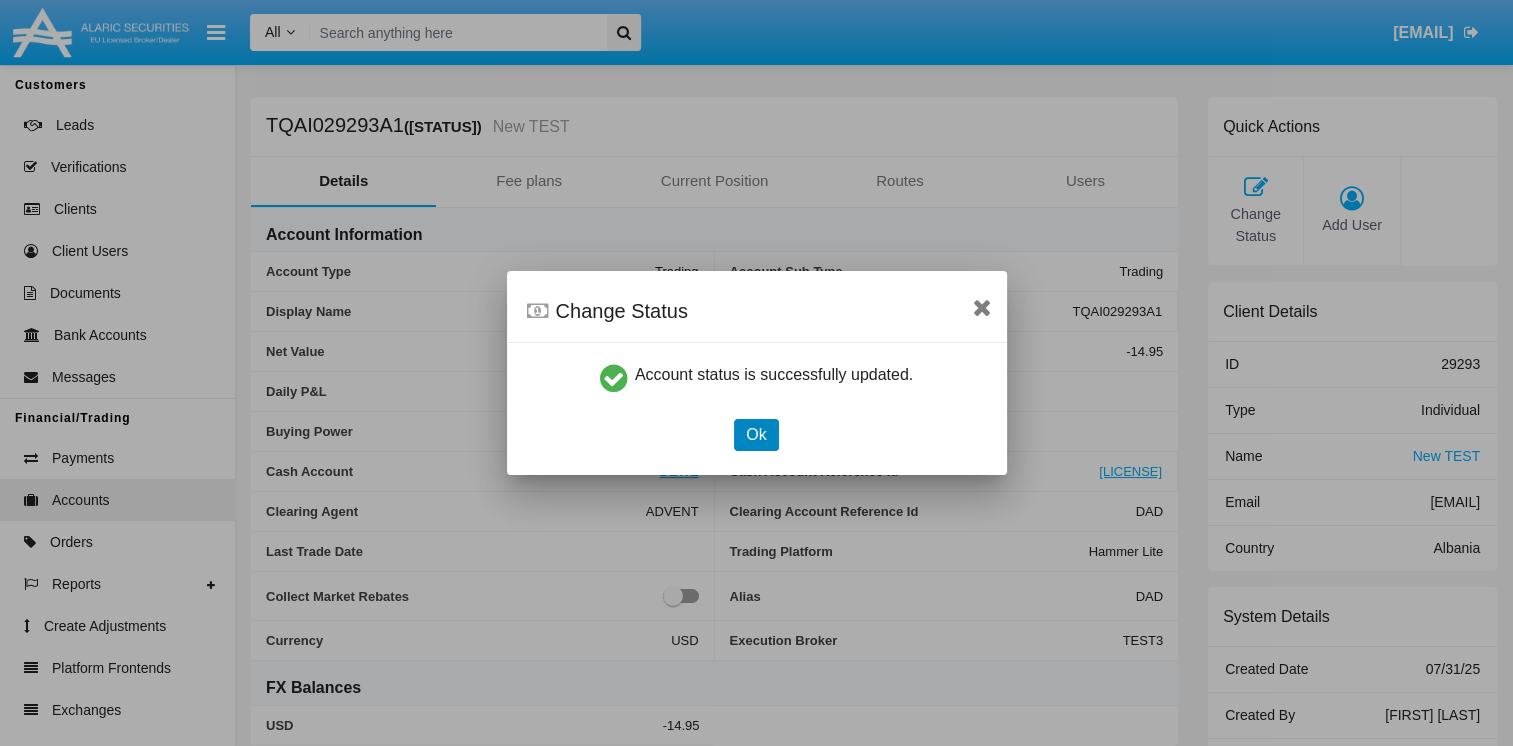 click on "Ok" at bounding box center (756, 435) 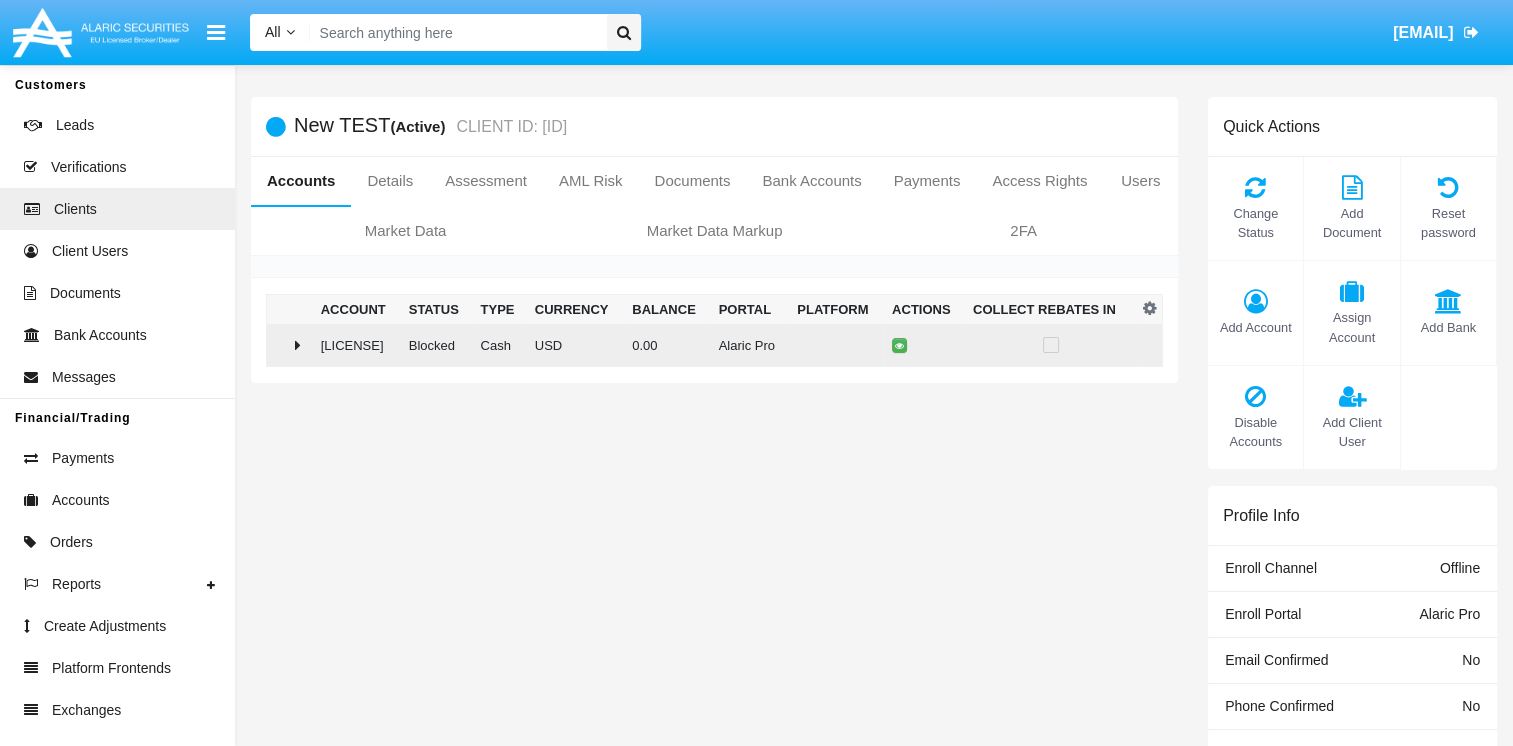 click on "[LICENSE]" 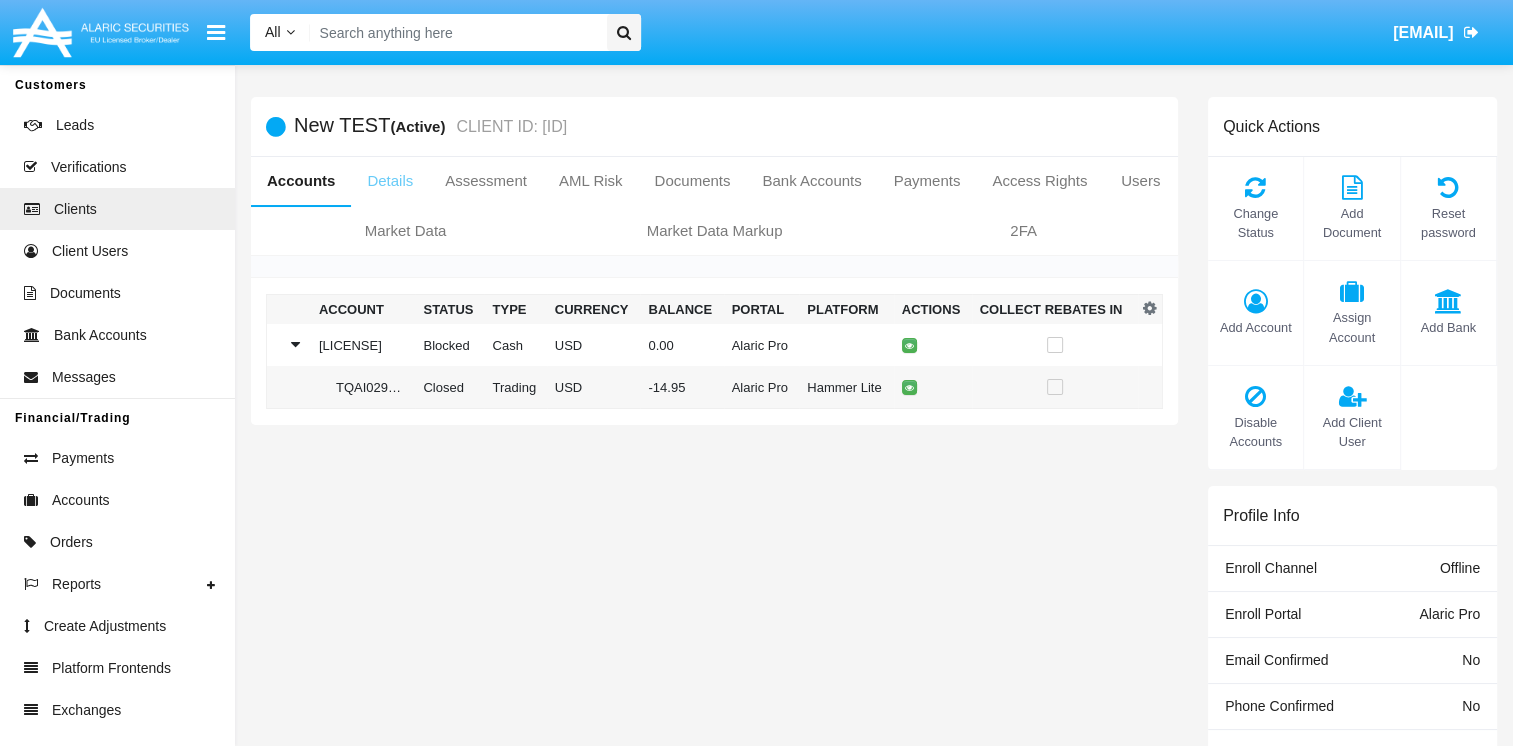 click on "Details" at bounding box center [390, 181] 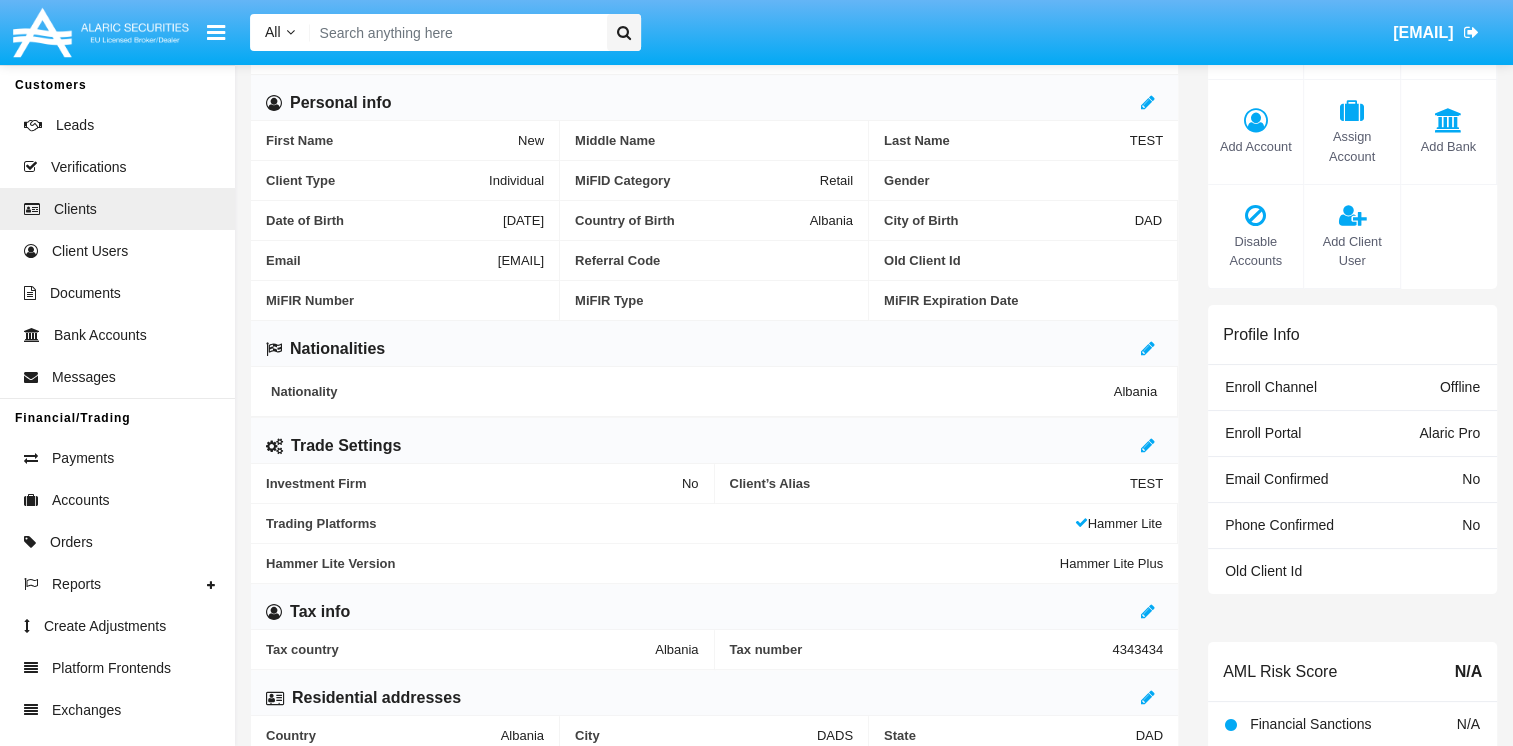 scroll, scrollTop: 200, scrollLeft: 0, axis: vertical 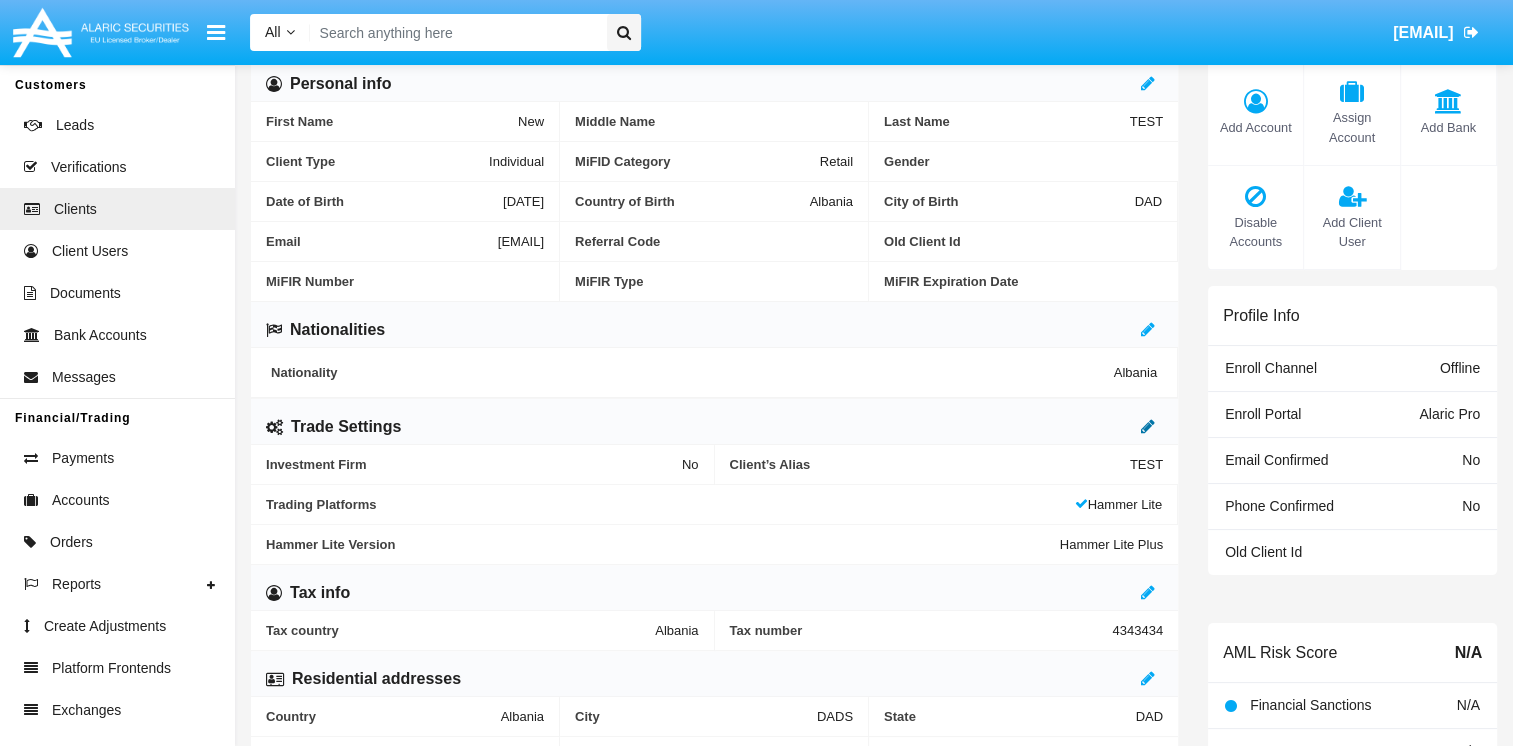 click 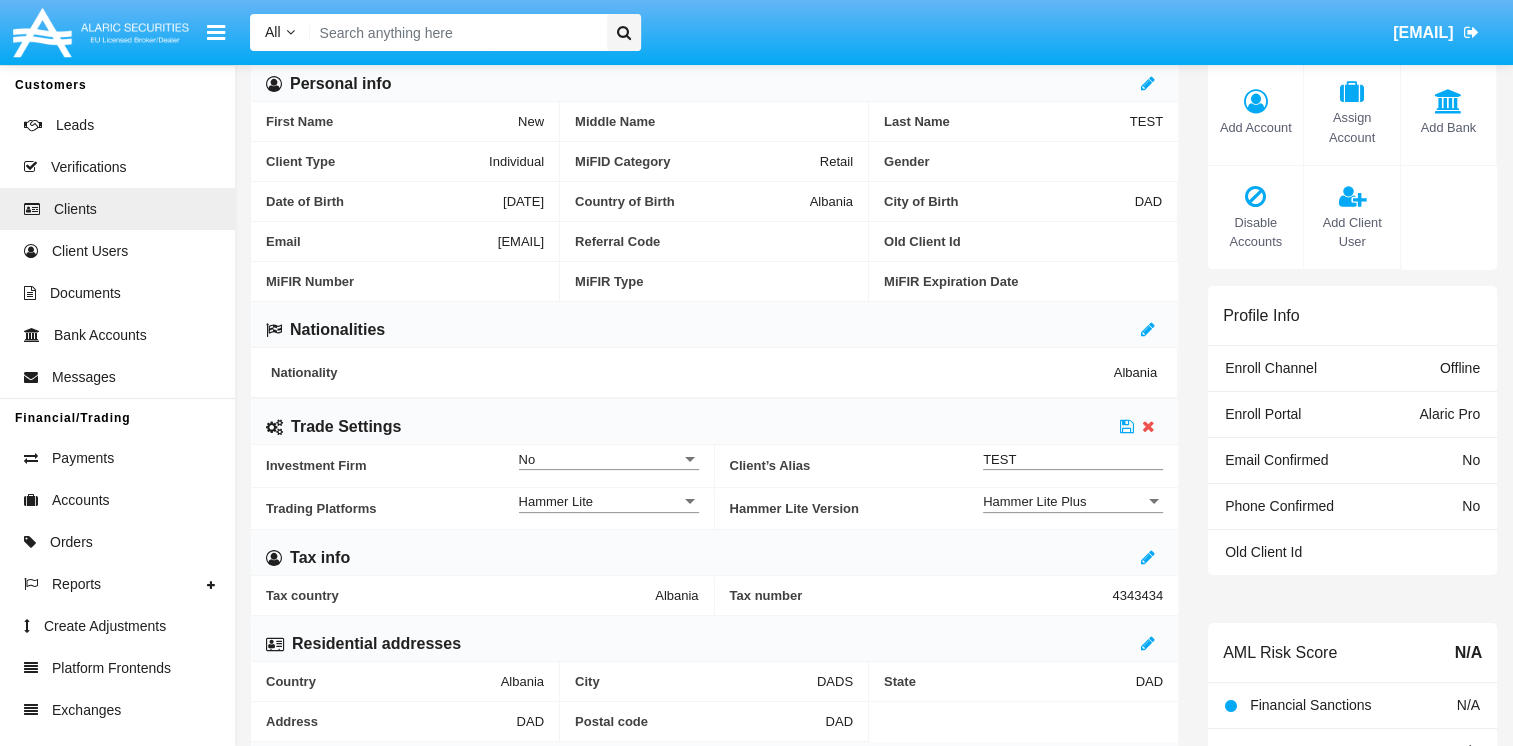 click on "Hammer Lite Trading Platform" 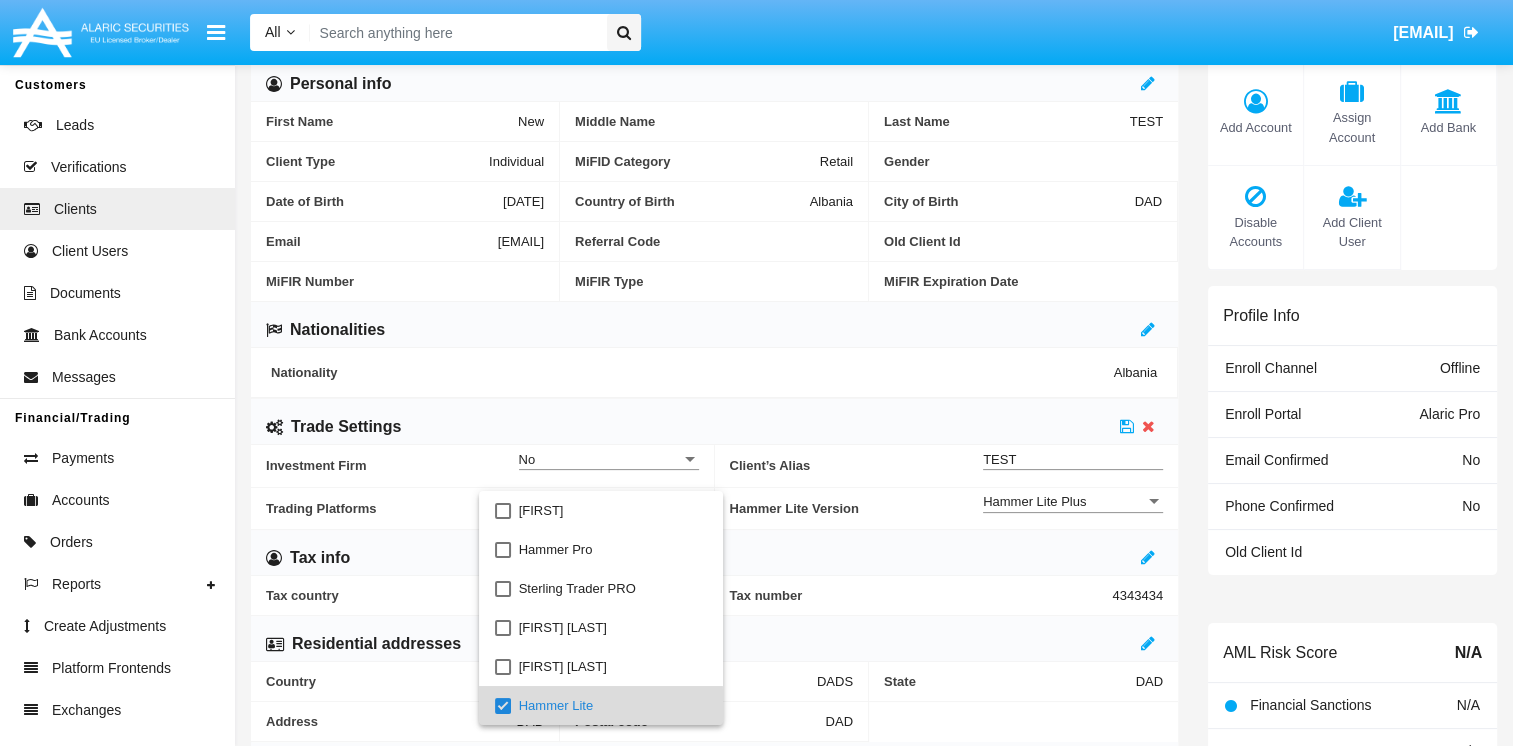 click at bounding box center (503, 706) 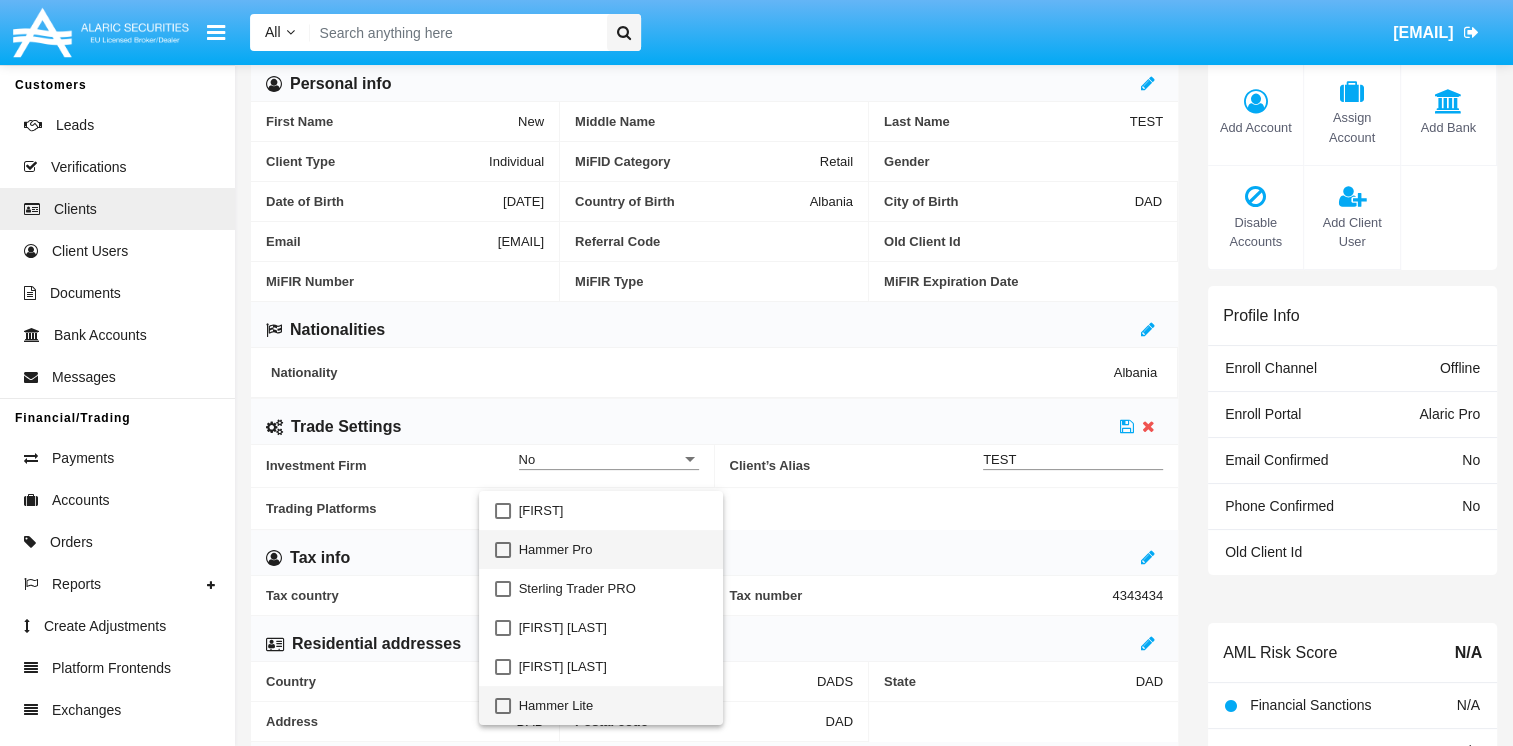 click at bounding box center [503, 550] 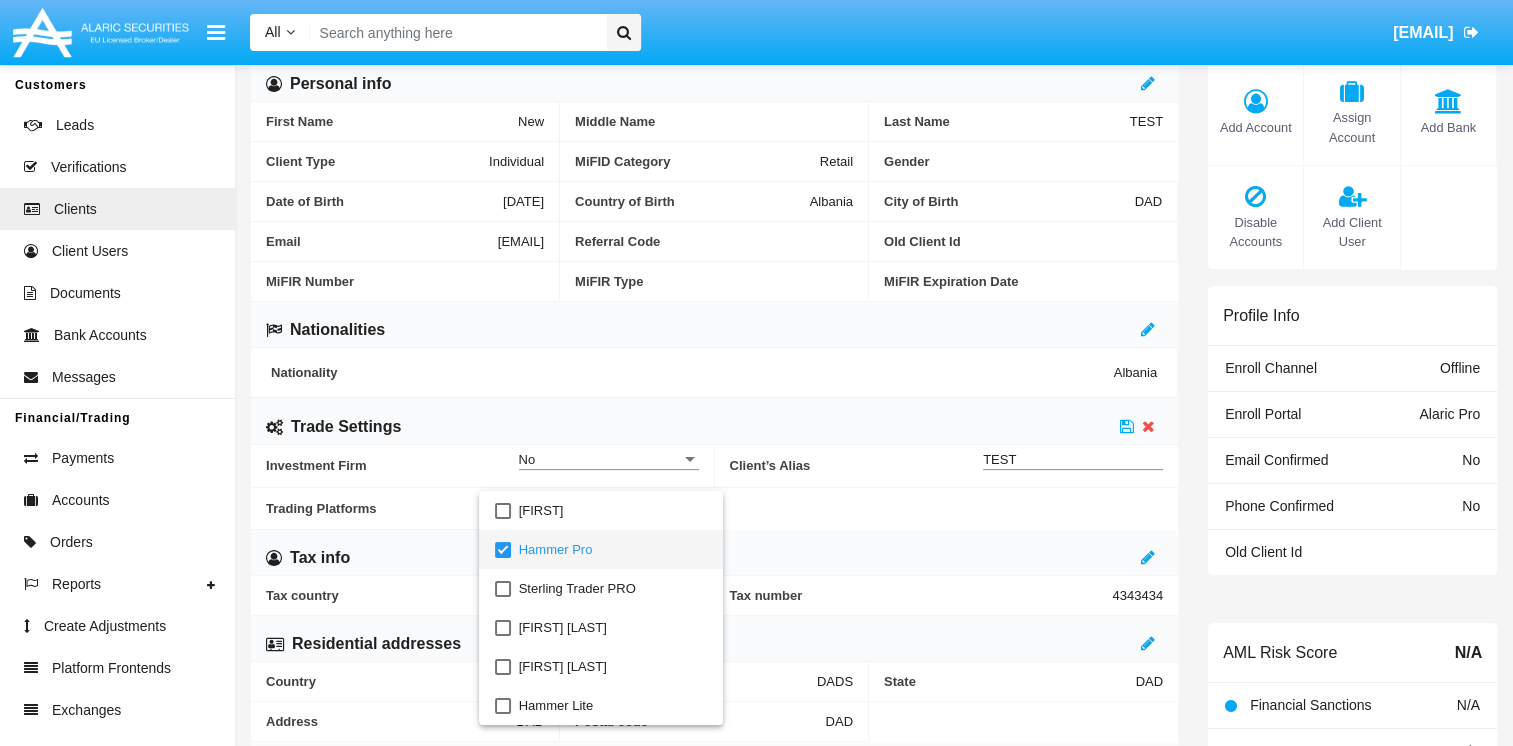 click at bounding box center (756, 373) 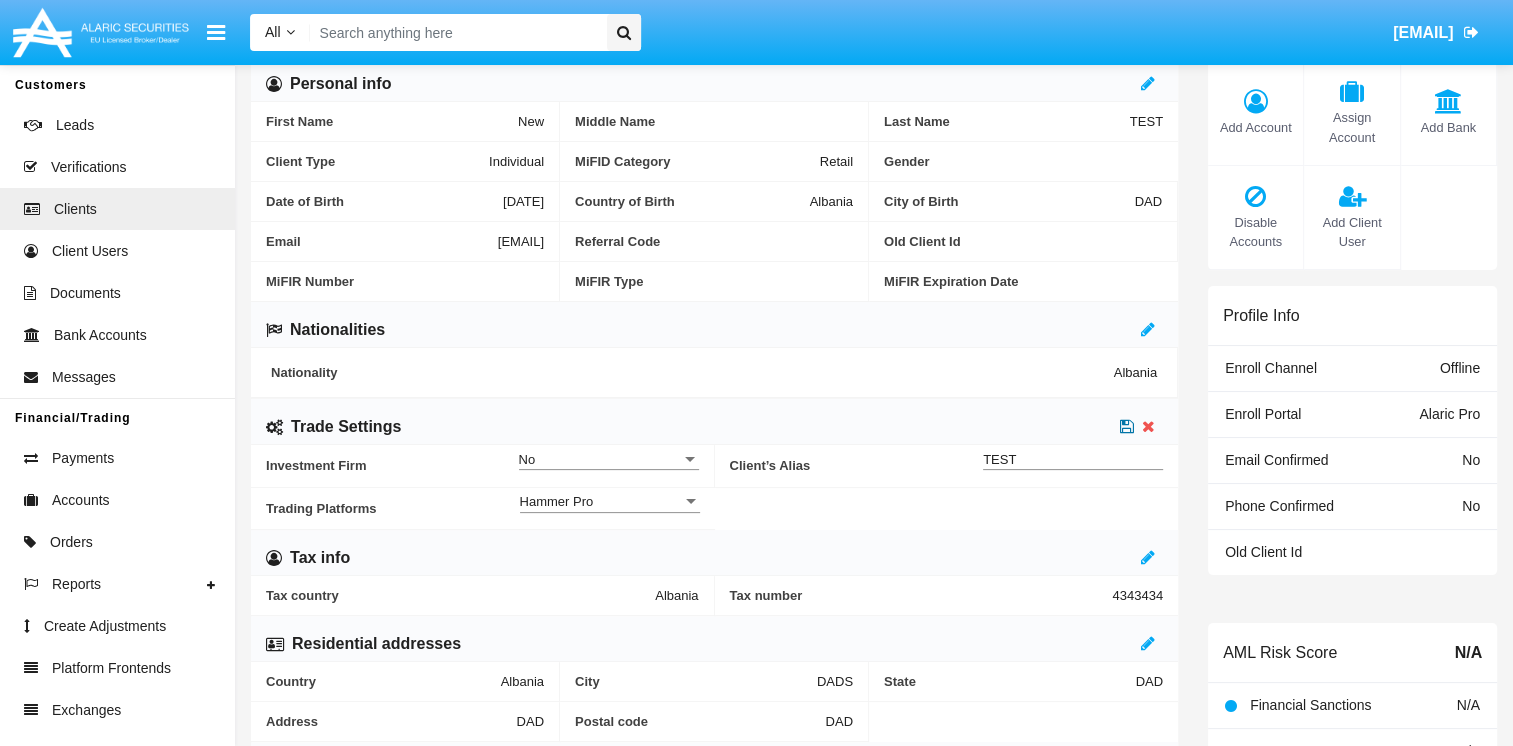 click 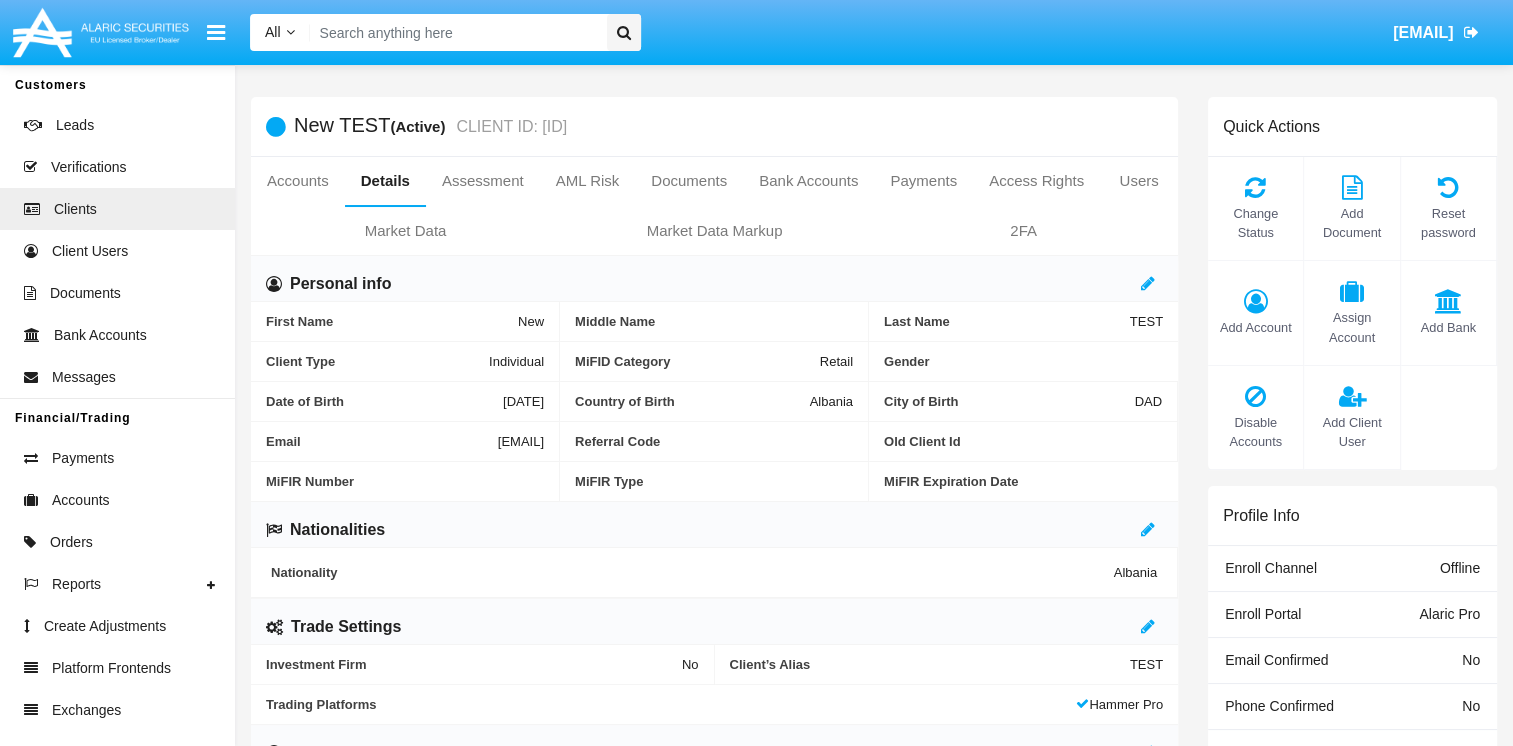 scroll, scrollTop: 0, scrollLeft: 0, axis: both 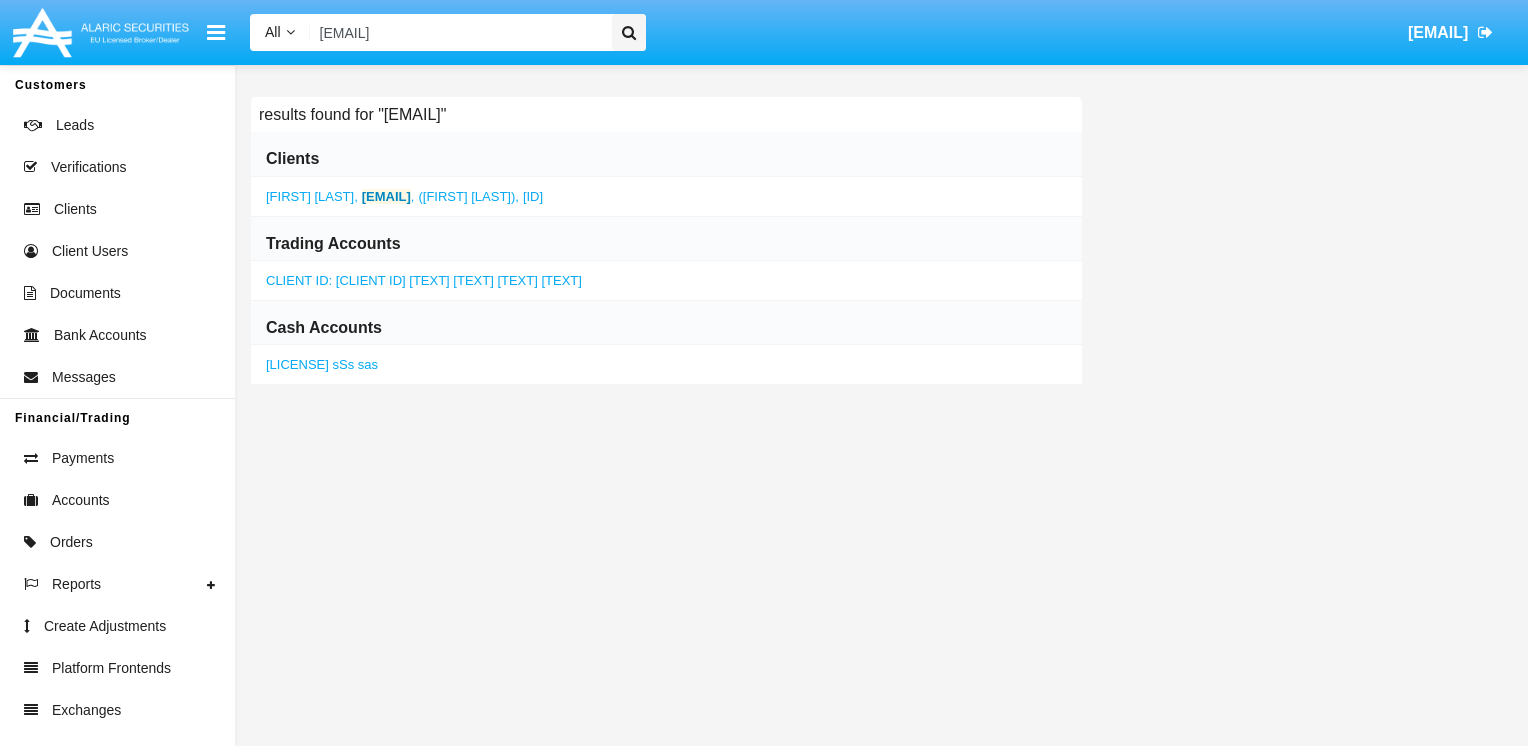 type on "[EMAIL]" 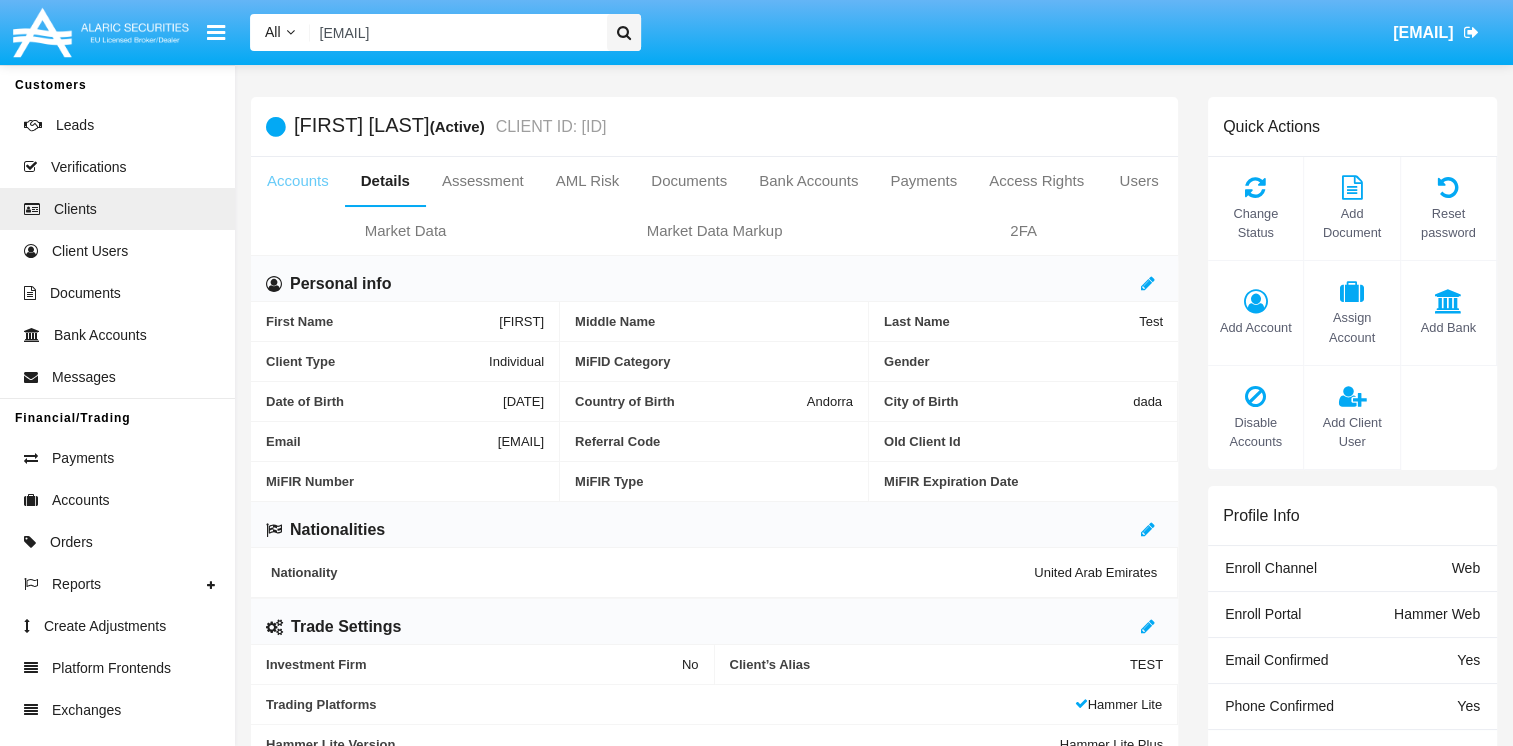 click on "Accounts" at bounding box center [298, 181] 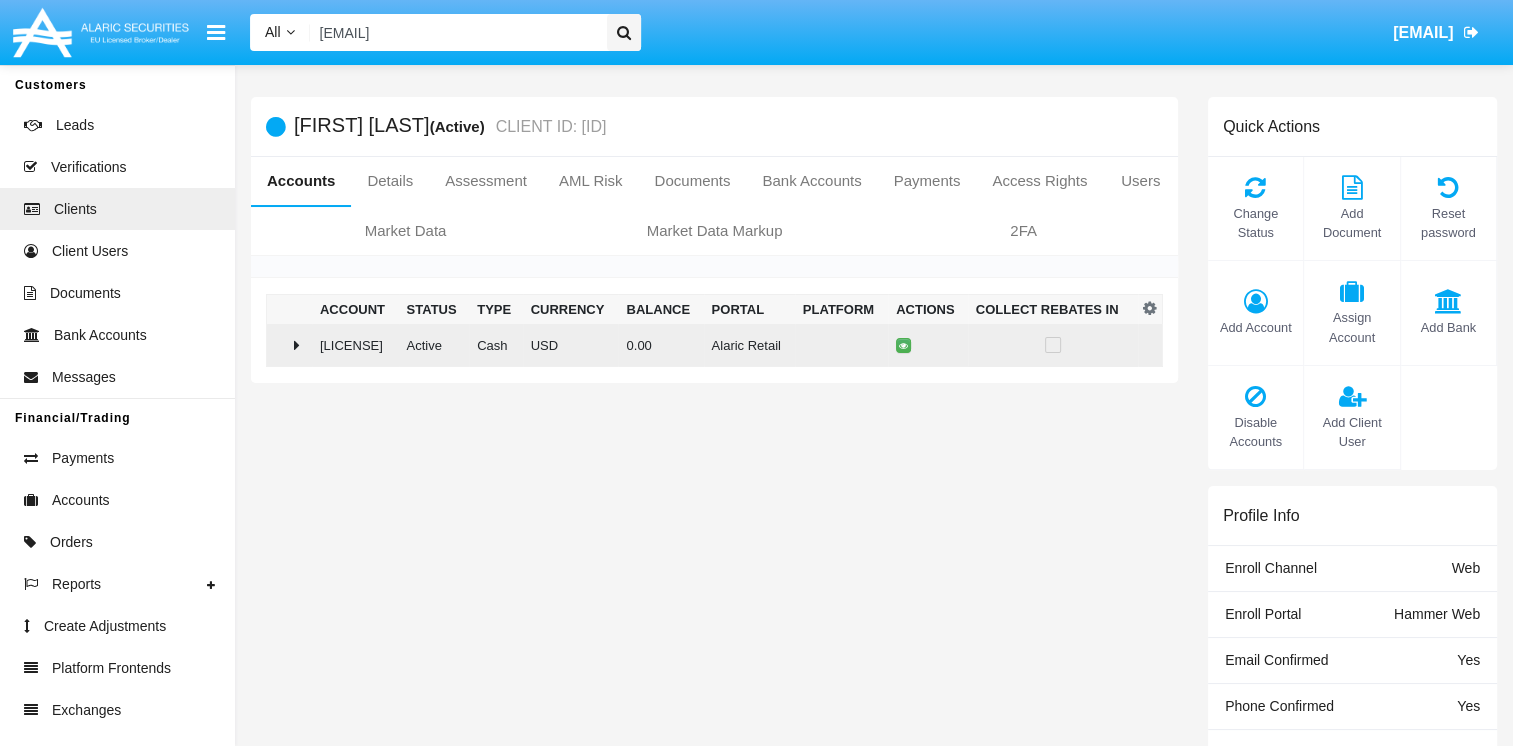 click 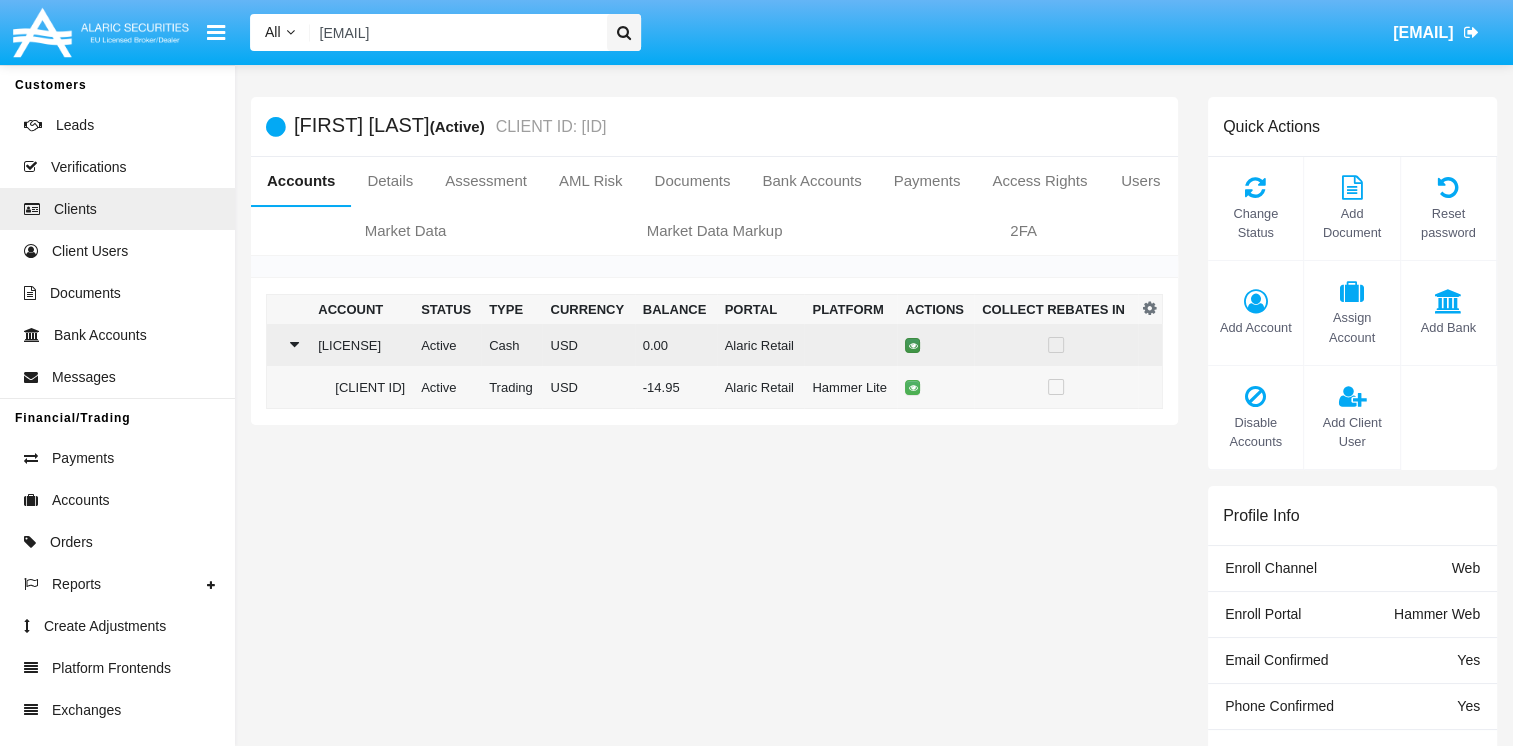 click 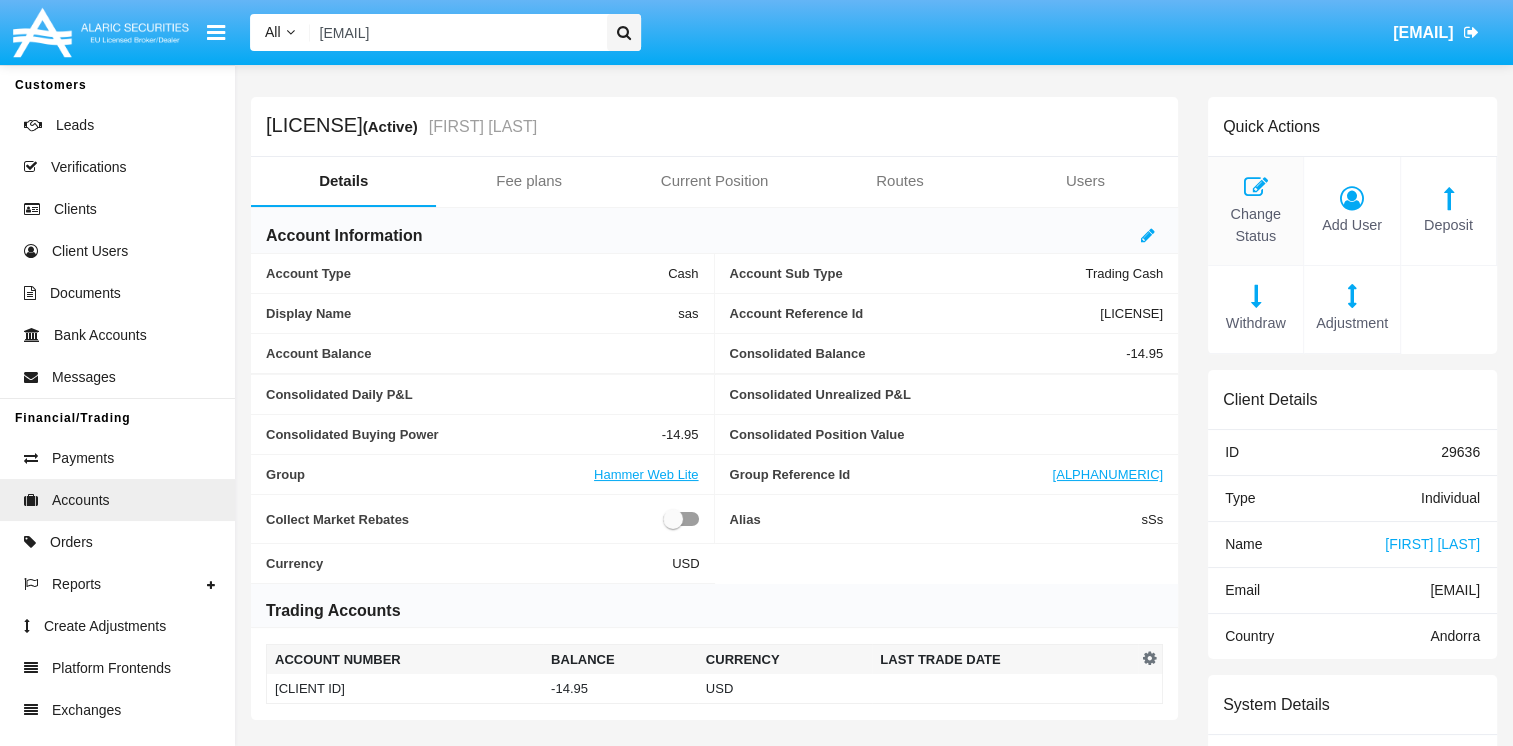 click on "Change Status" 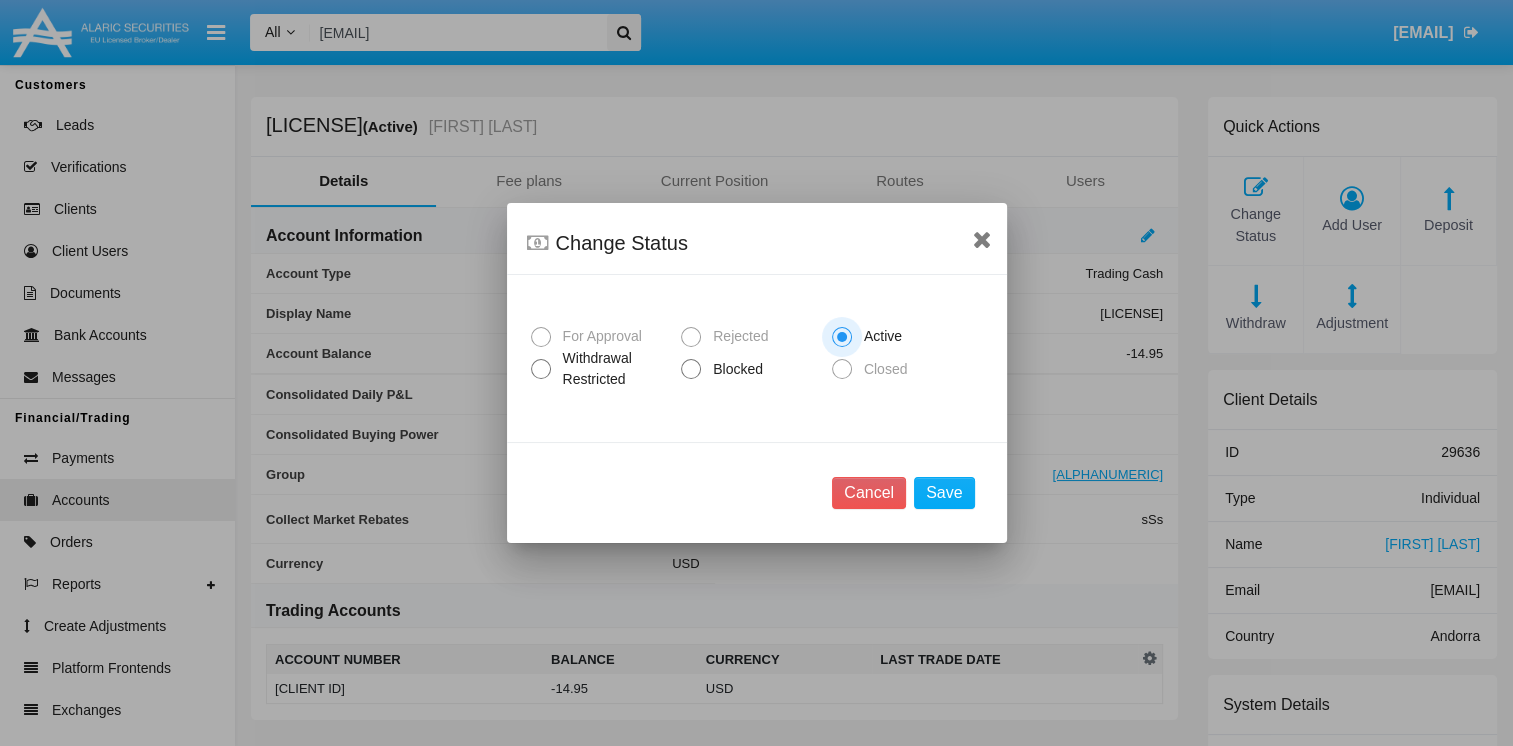 click at bounding box center (691, 369) 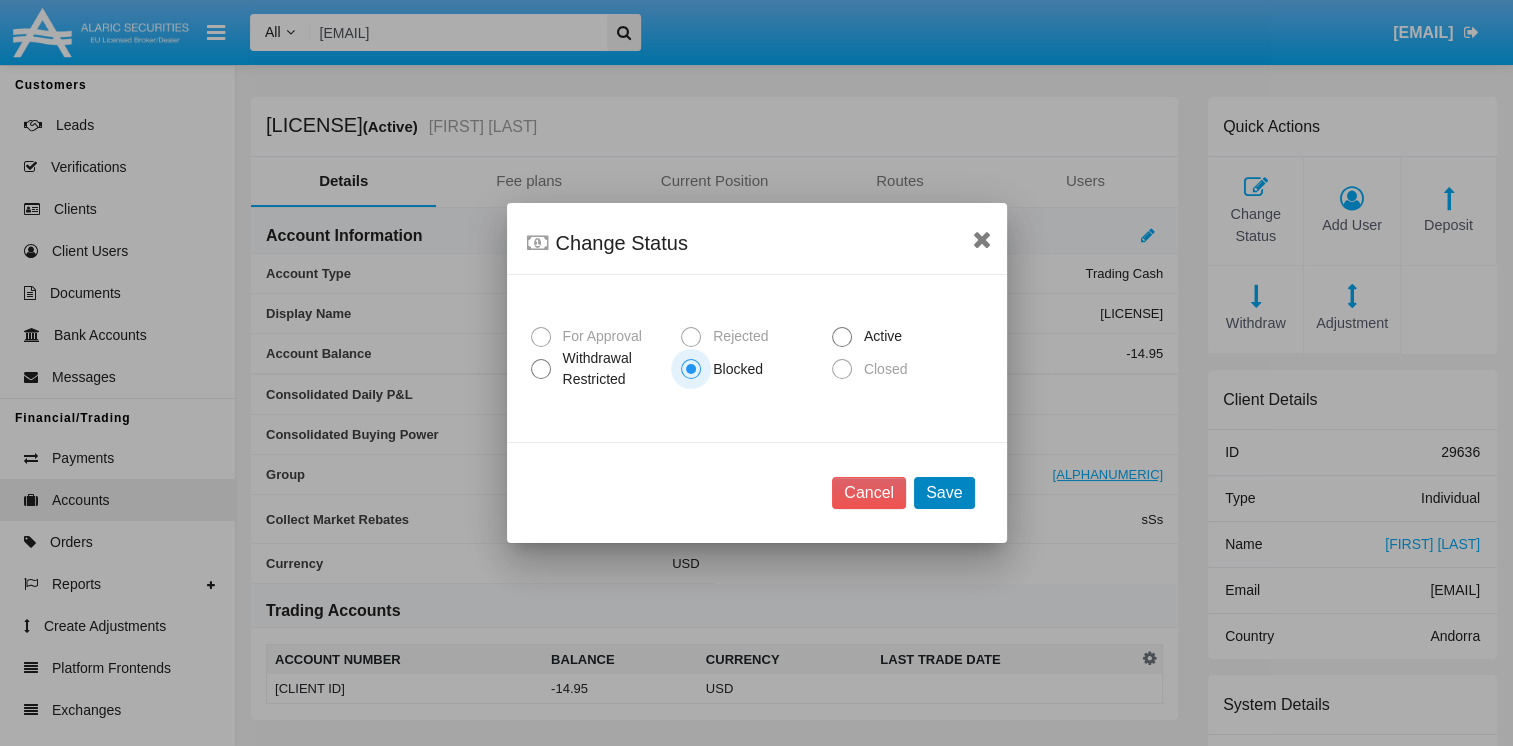click on "Save" at bounding box center (944, 493) 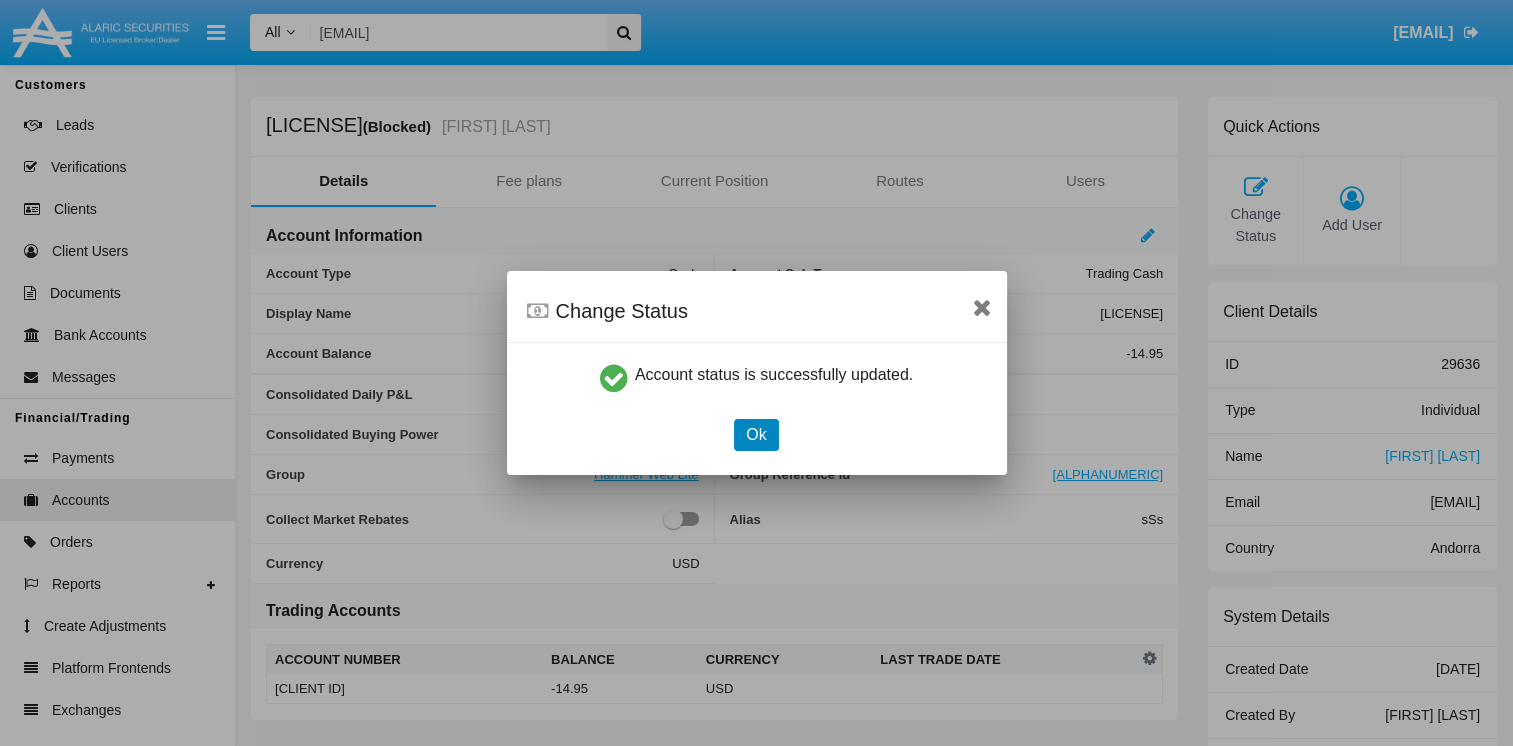 click on "Ok" at bounding box center (756, 435) 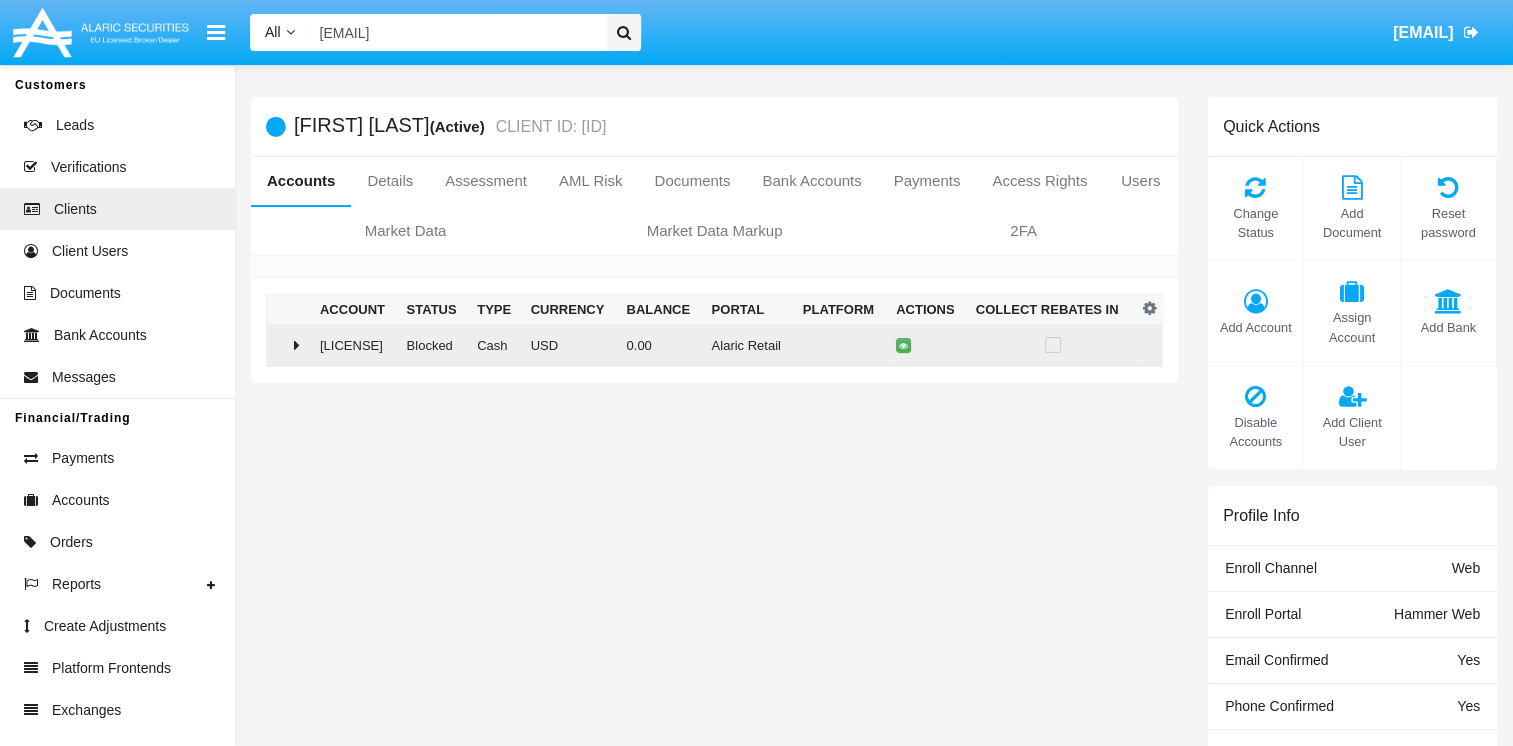 click on "[LICENSE]" 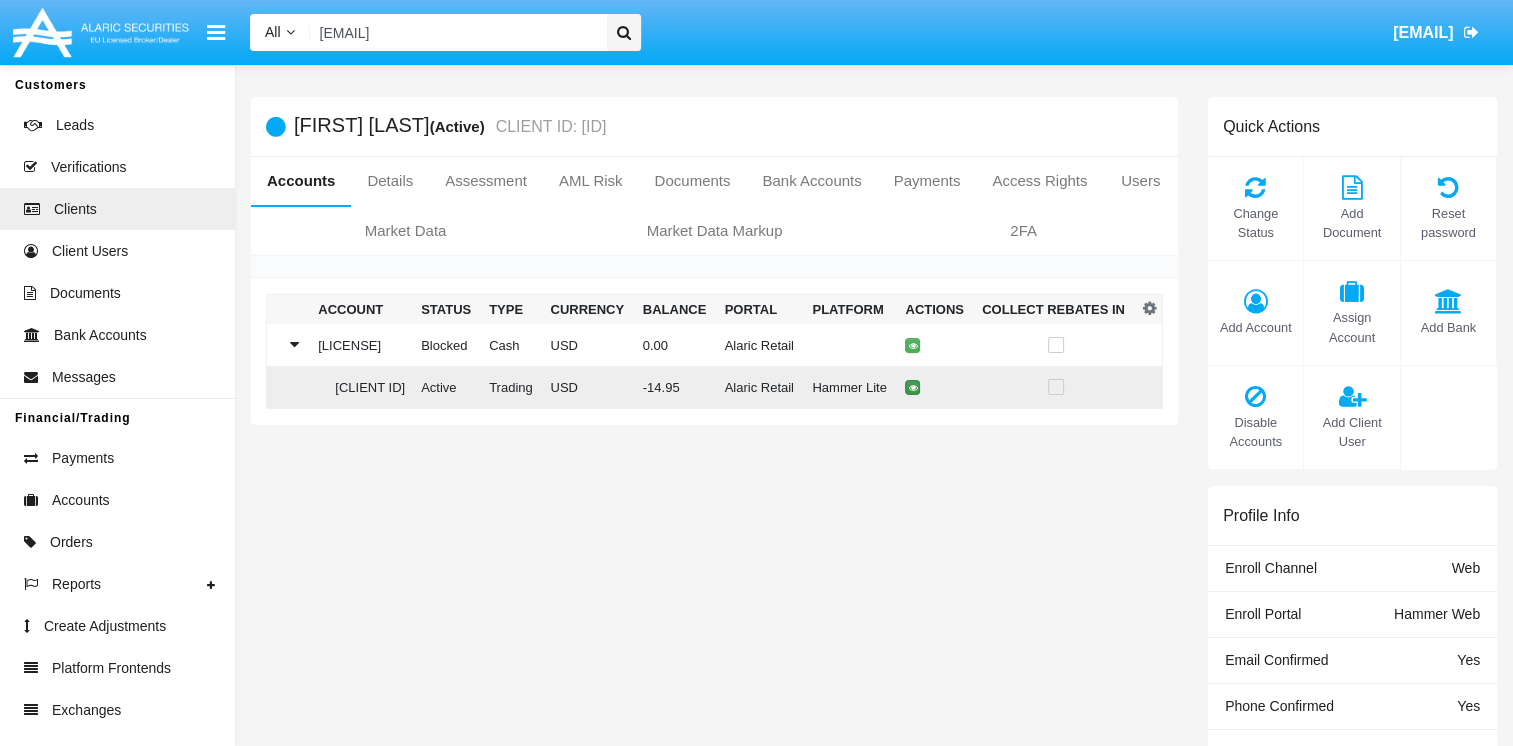 click 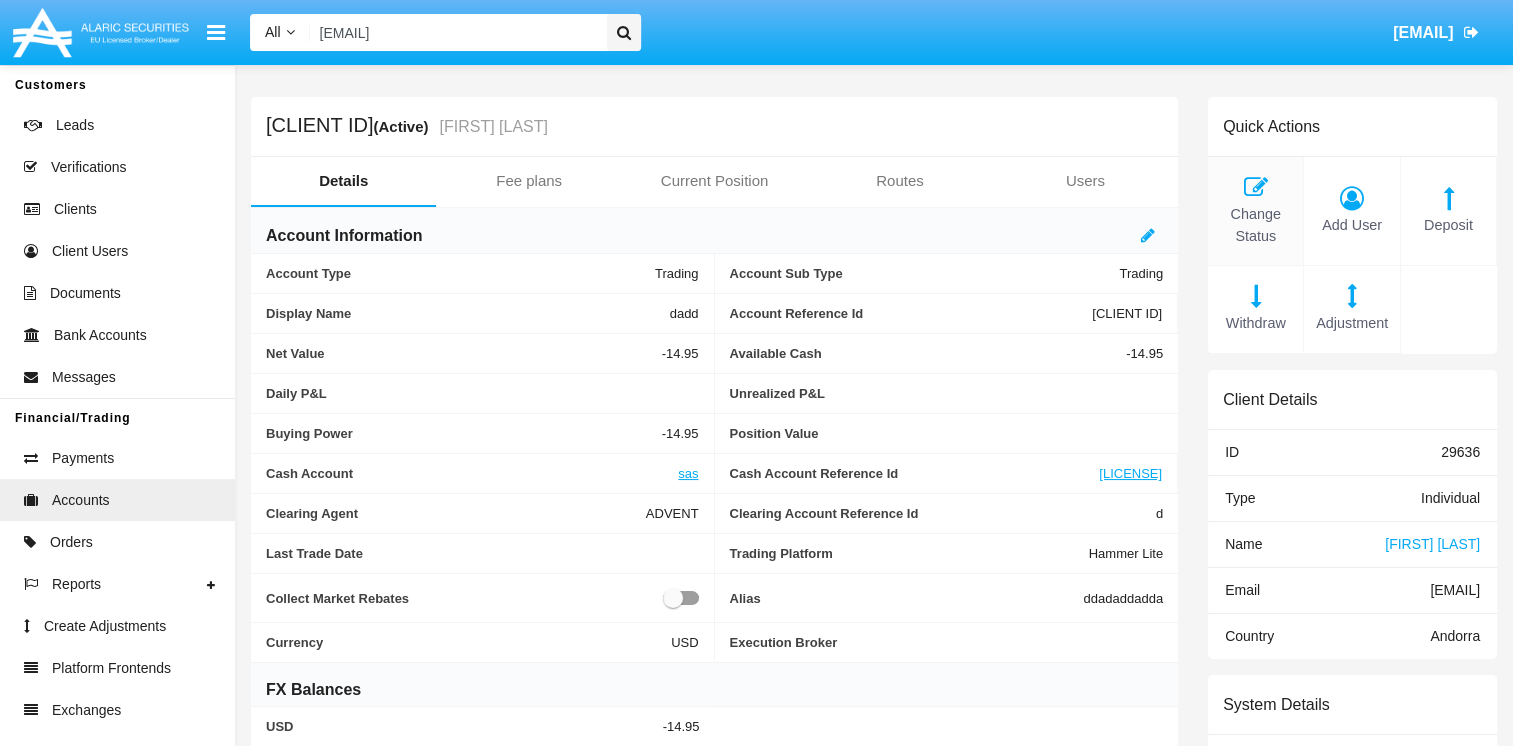 click 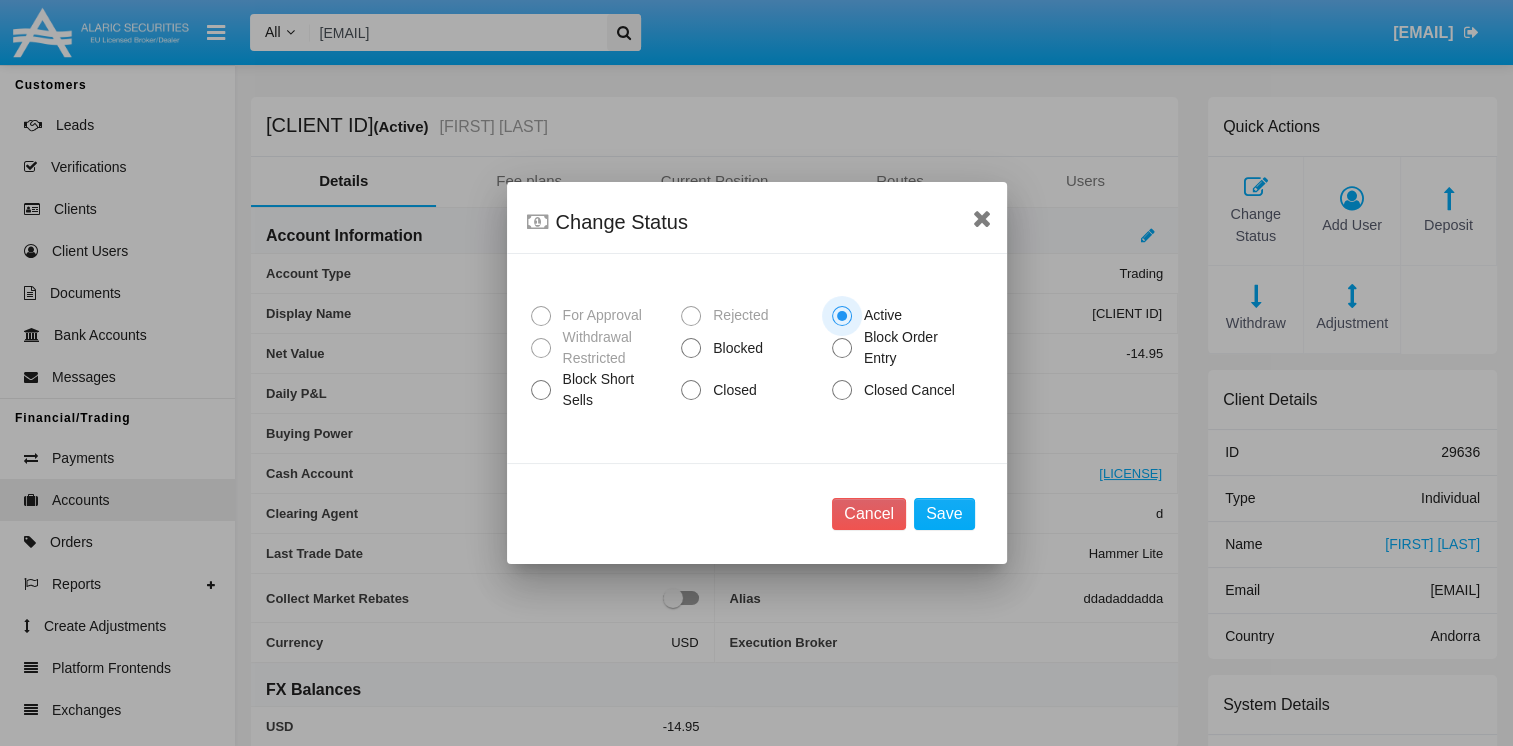 click on "Closed" at bounding box center [731, 390] 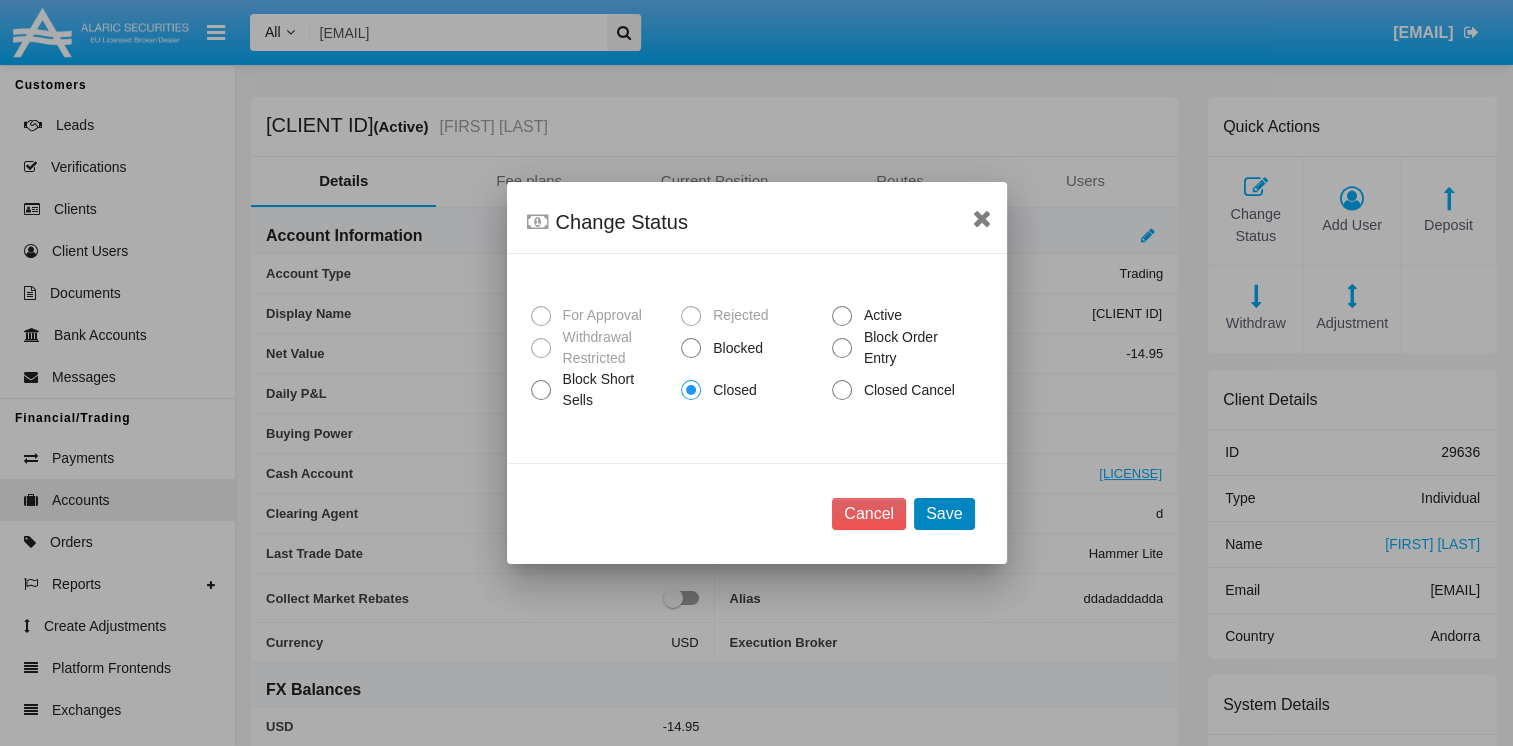 click on "Save" at bounding box center [944, 514] 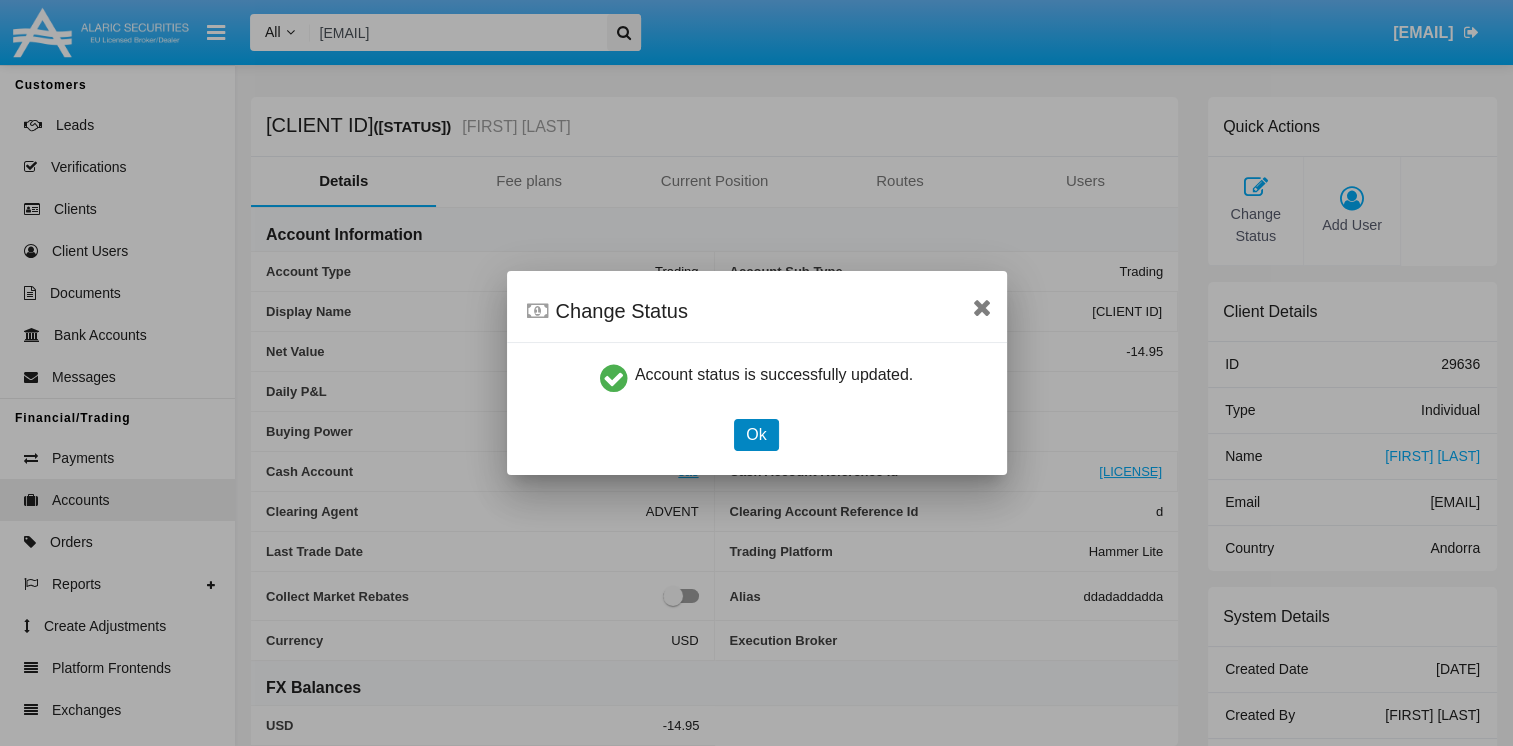 click on "Ok" at bounding box center (756, 435) 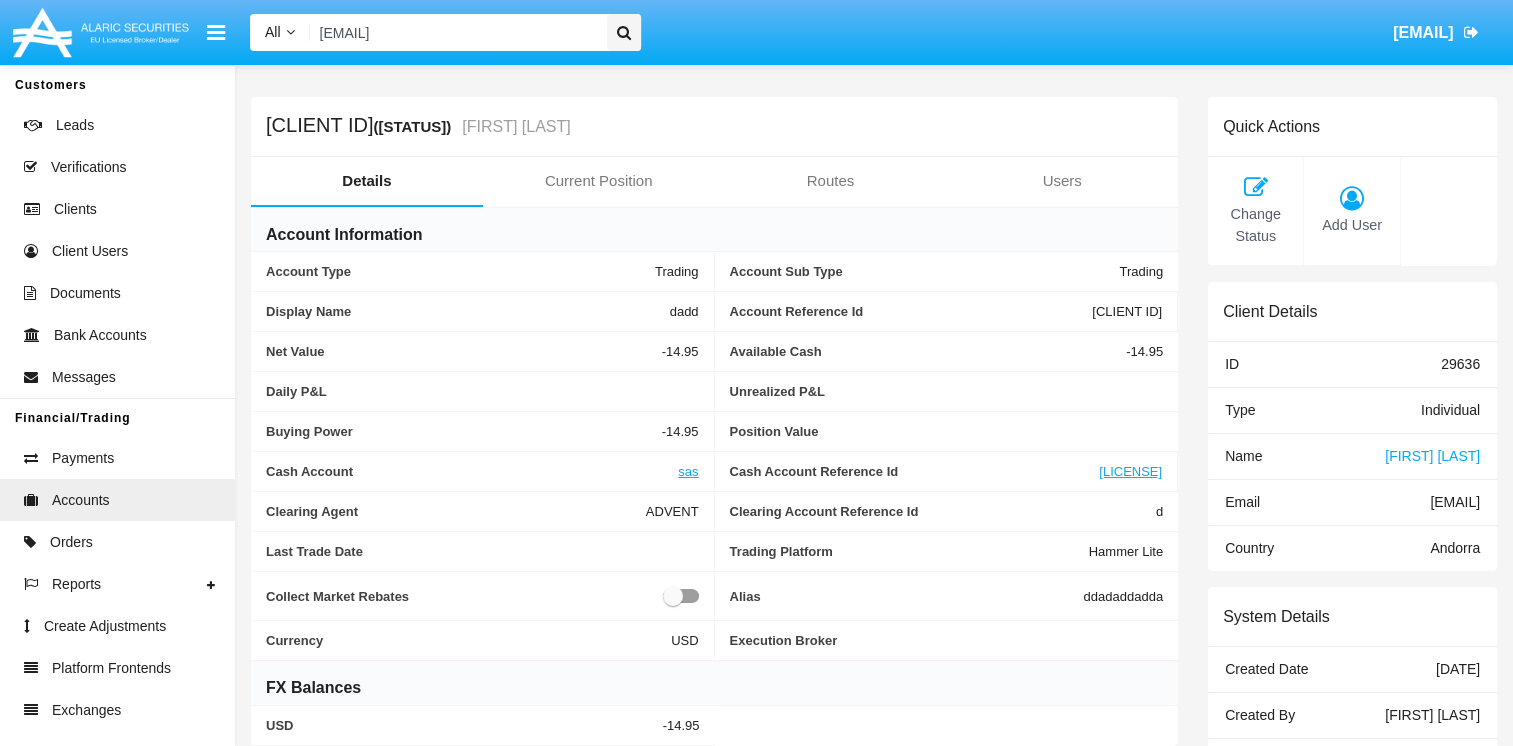 click on "[FIRST] [LAST]" 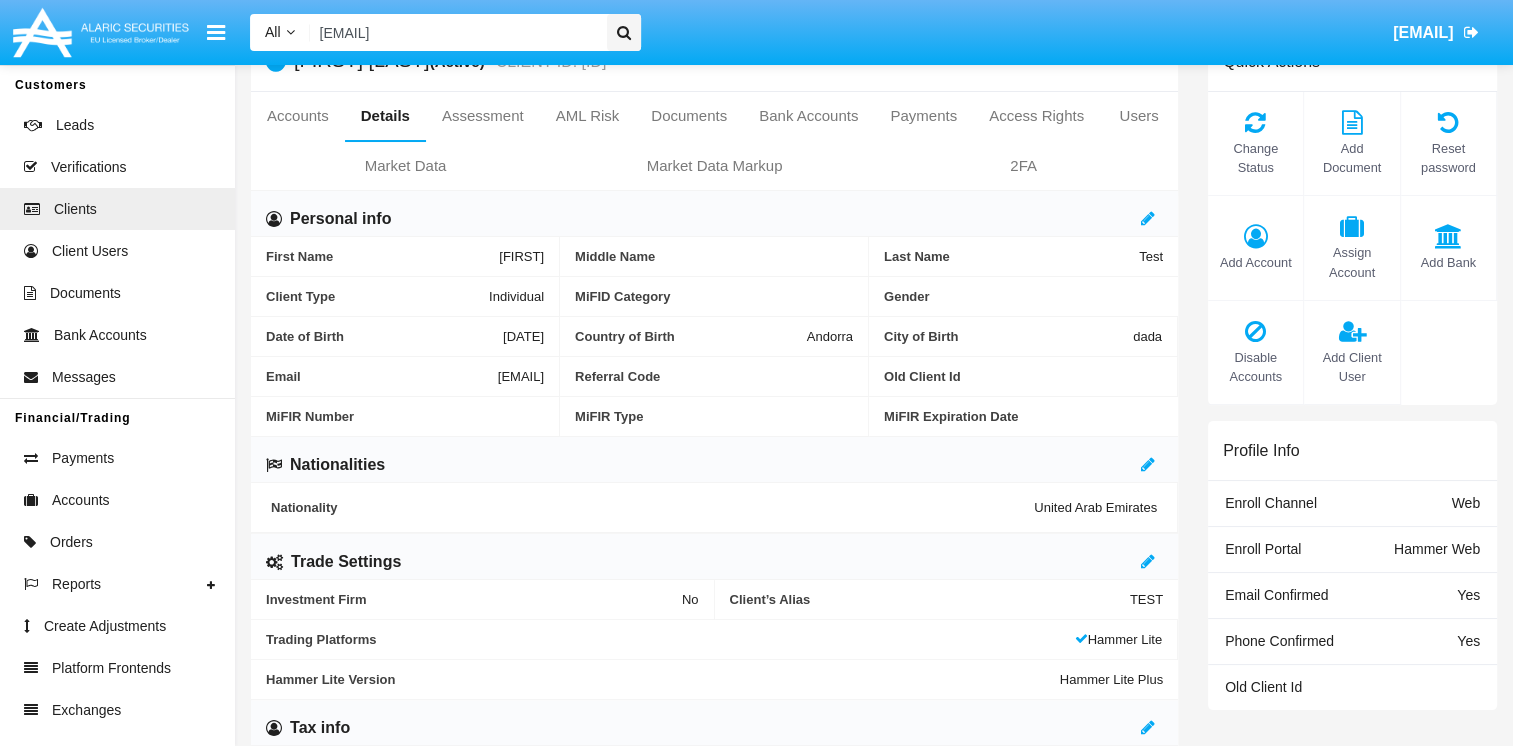 scroll, scrollTop: 100, scrollLeft: 0, axis: vertical 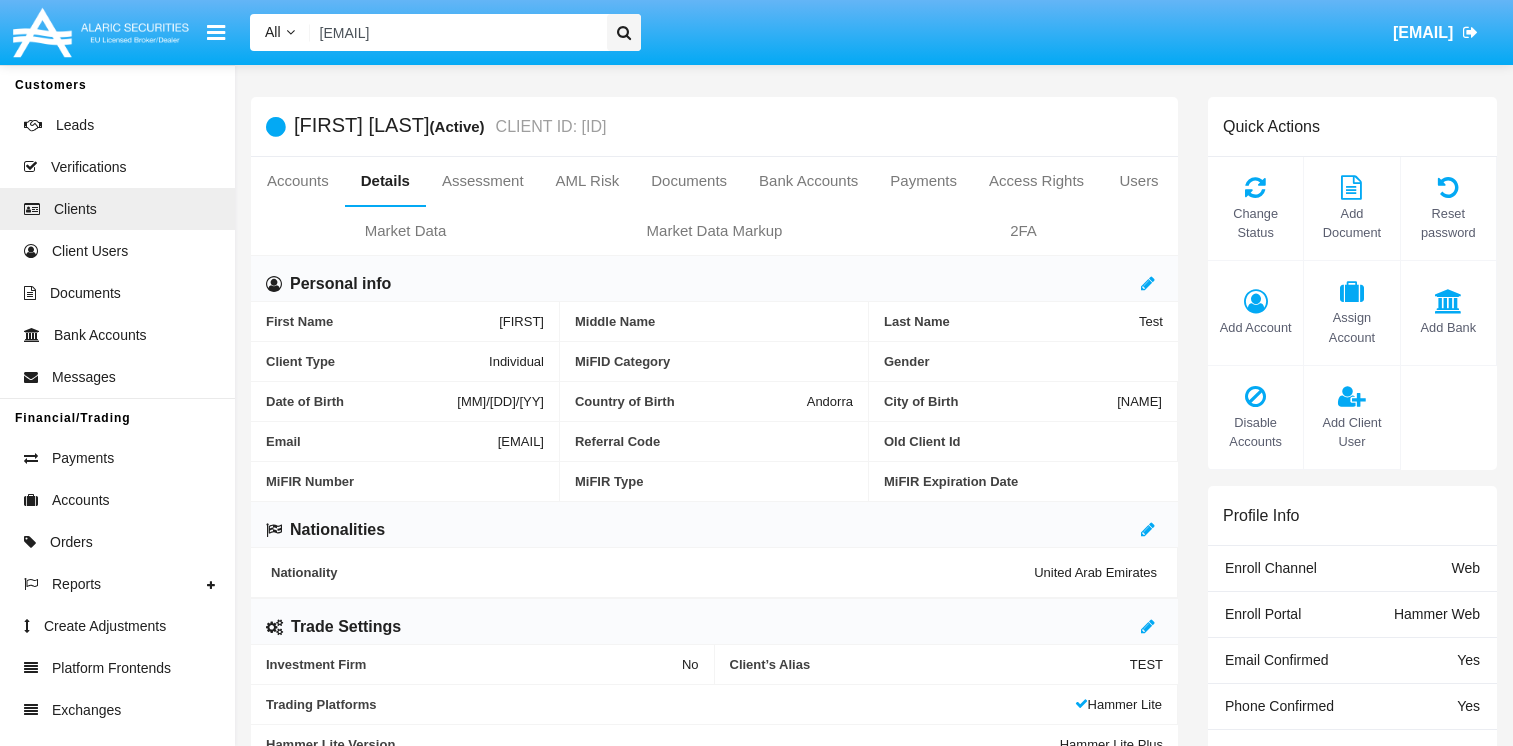 click 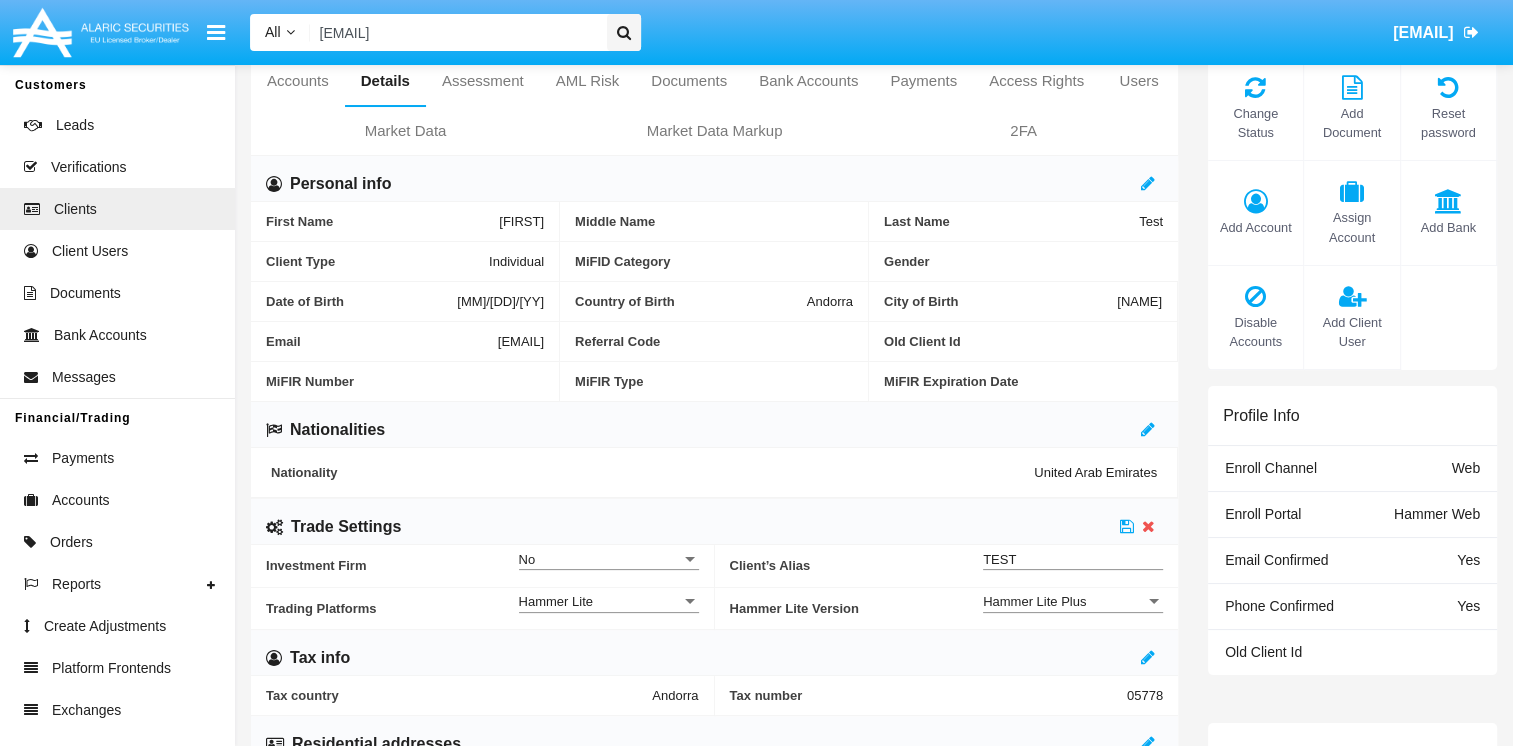 click on "[PRODUCT] [PRODUCT]" 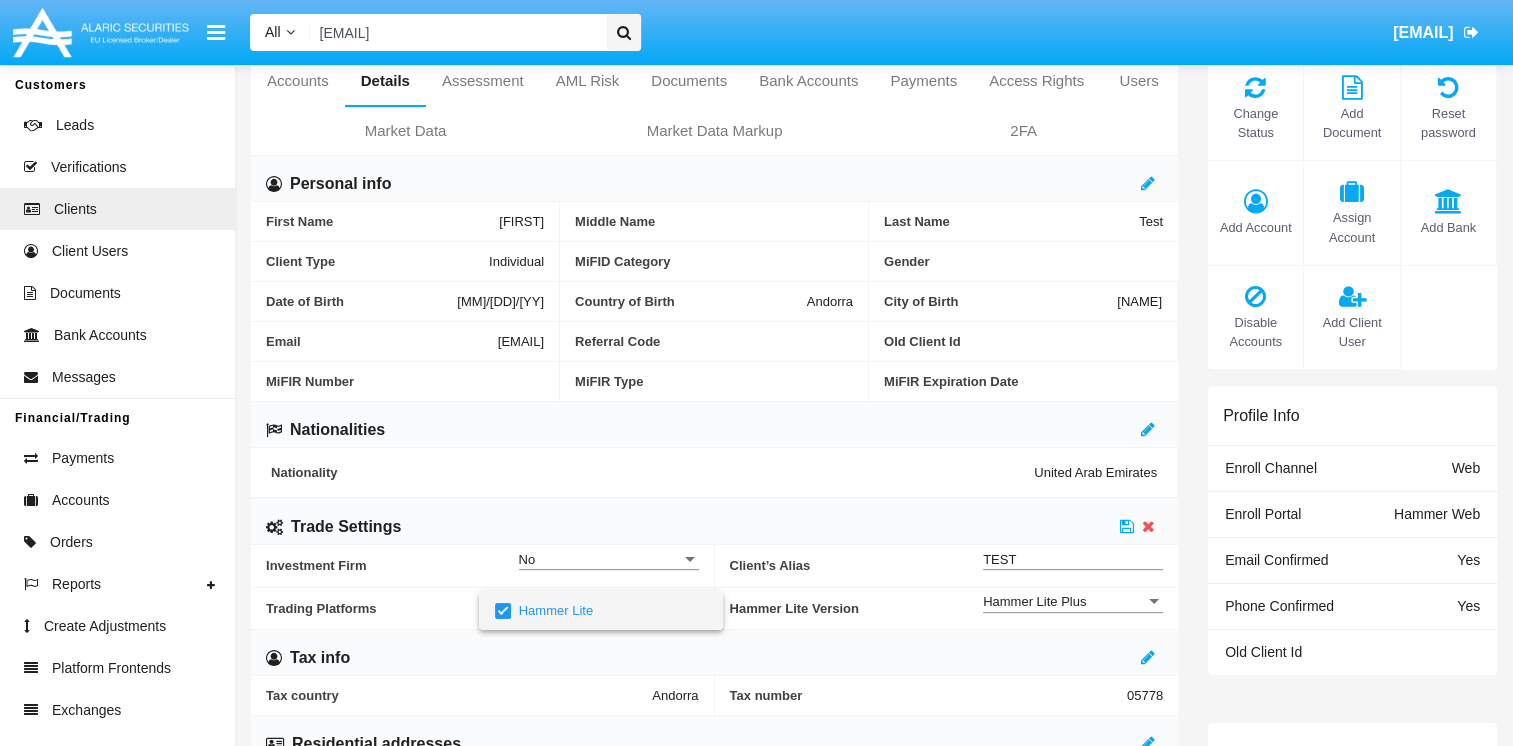 click at bounding box center [756, 373] 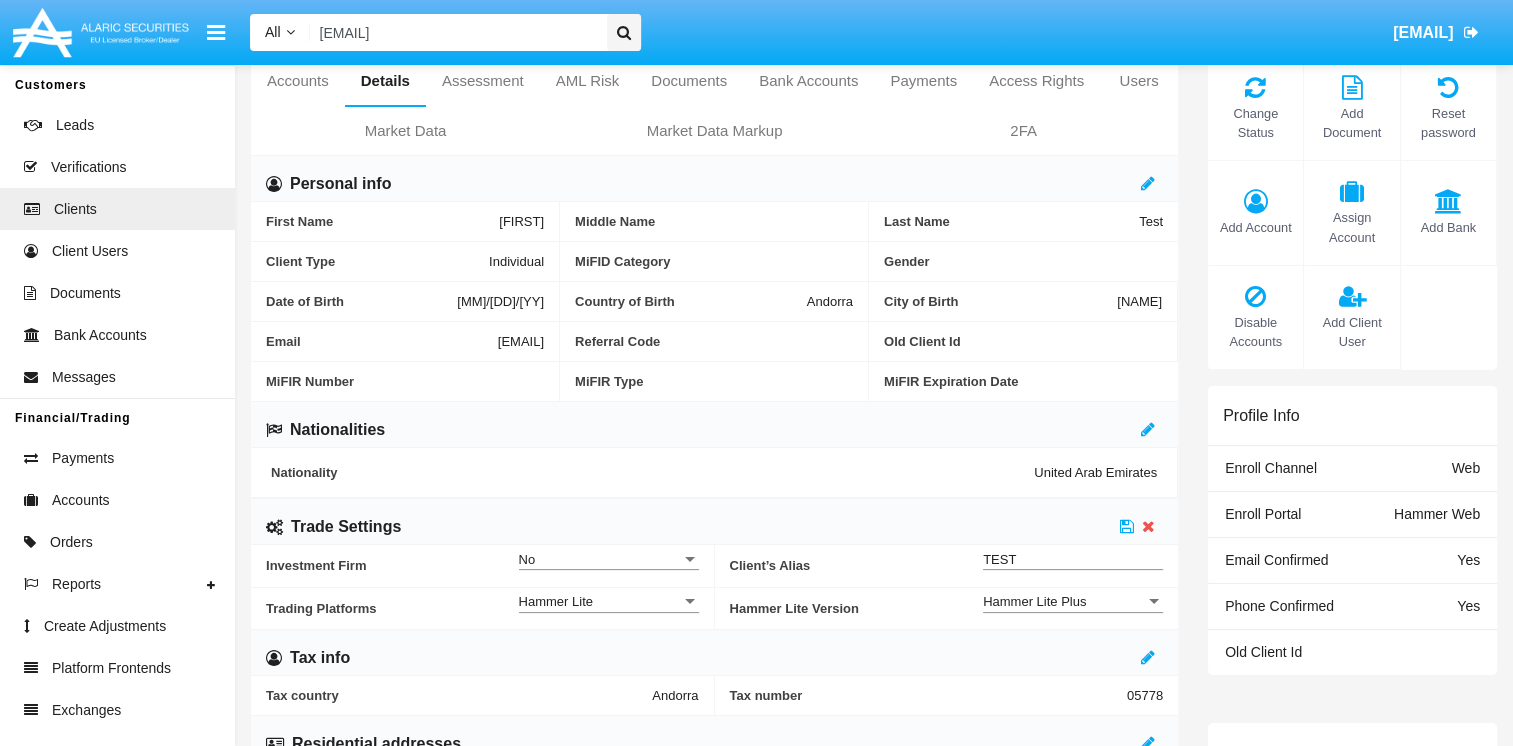 scroll, scrollTop: 0, scrollLeft: 0, axis: both 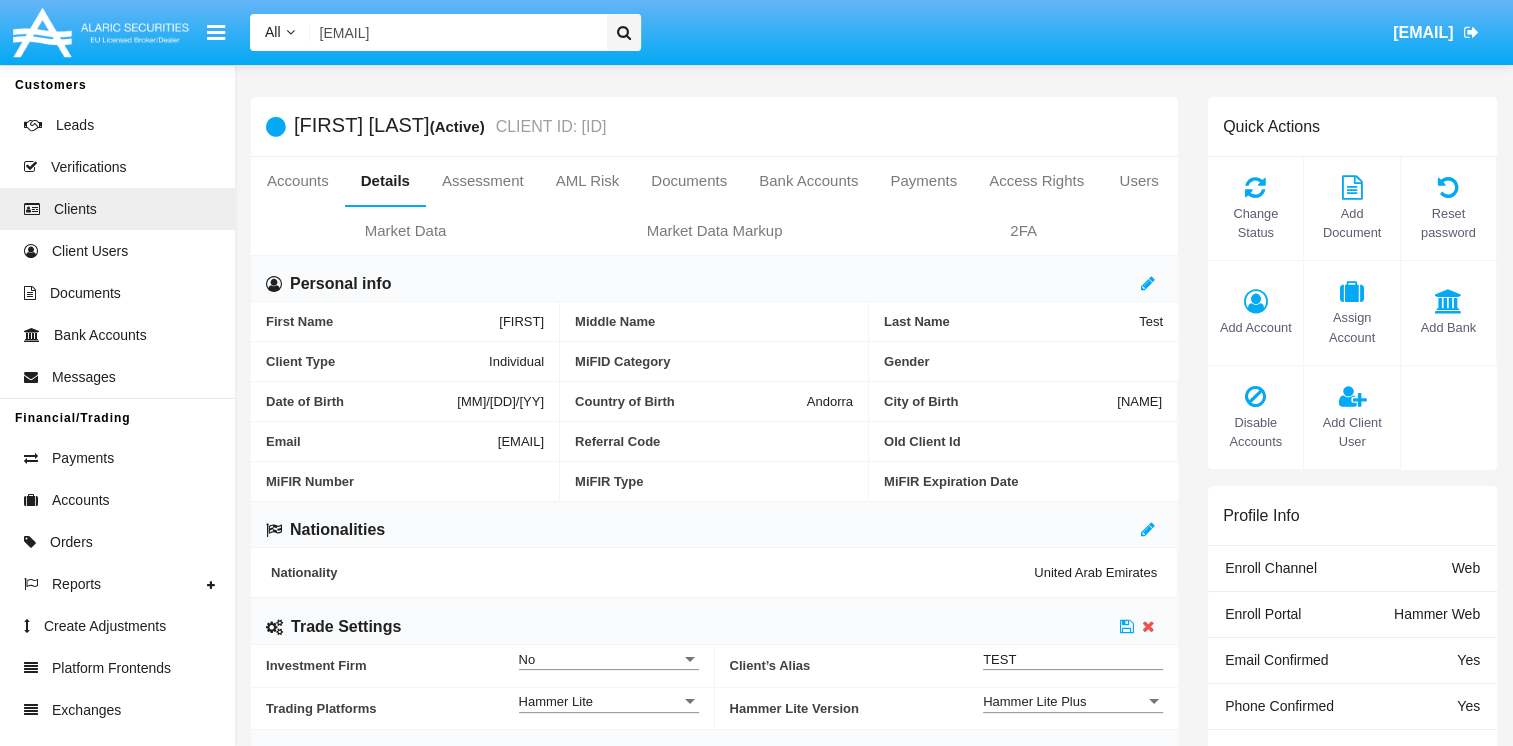 drag, startPoint x: 396, startPoint y: 447, endPoint x: 552, endPoint y: 446, distance: 156.0032 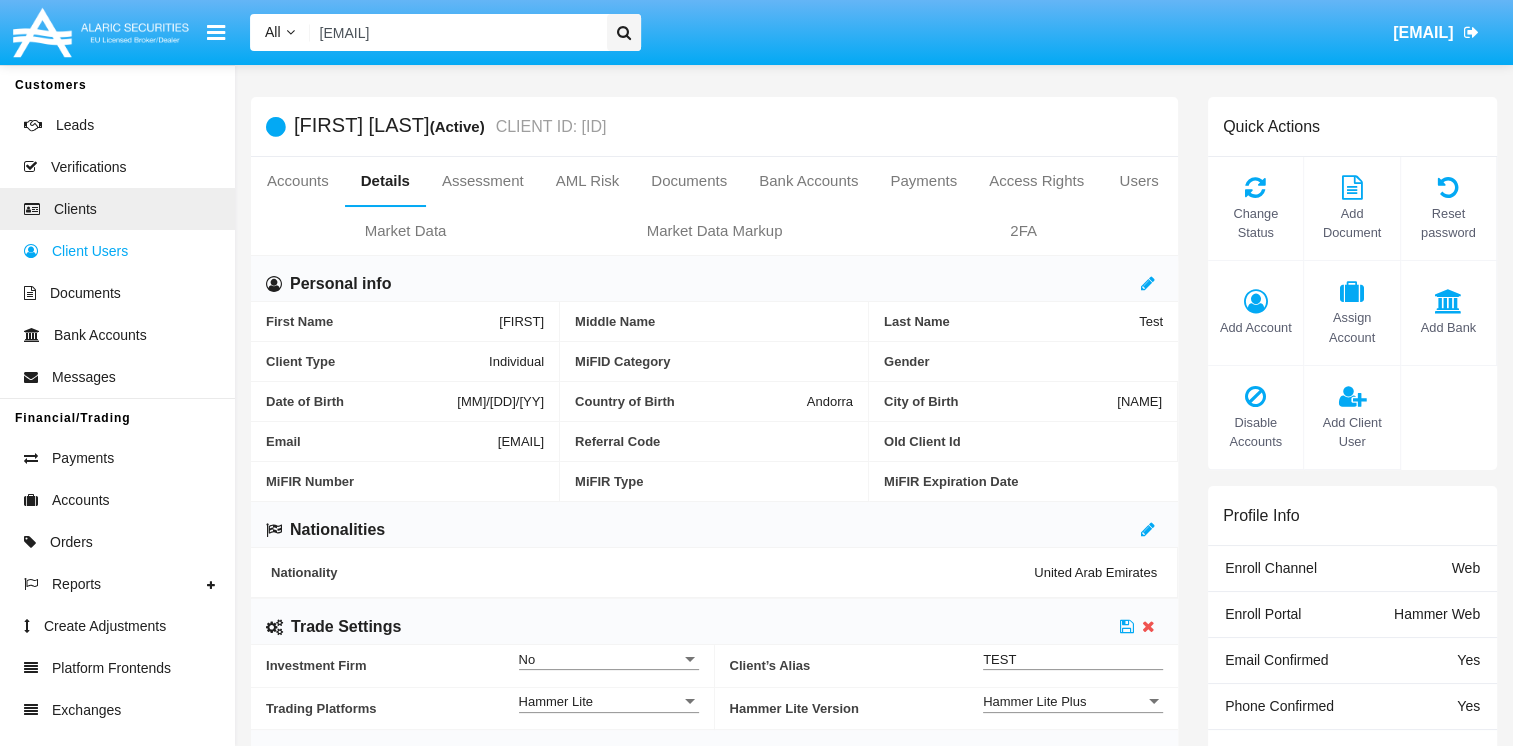 drag, startPoint x: 77, startPoint y: 244, endPoint x: 76, endPoint y: 232, distance: 12.0415945 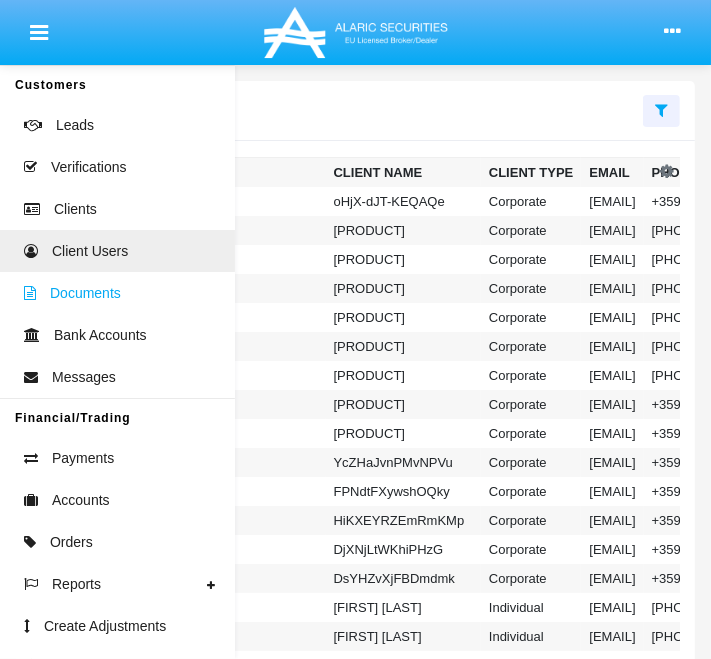 click on "Clients" 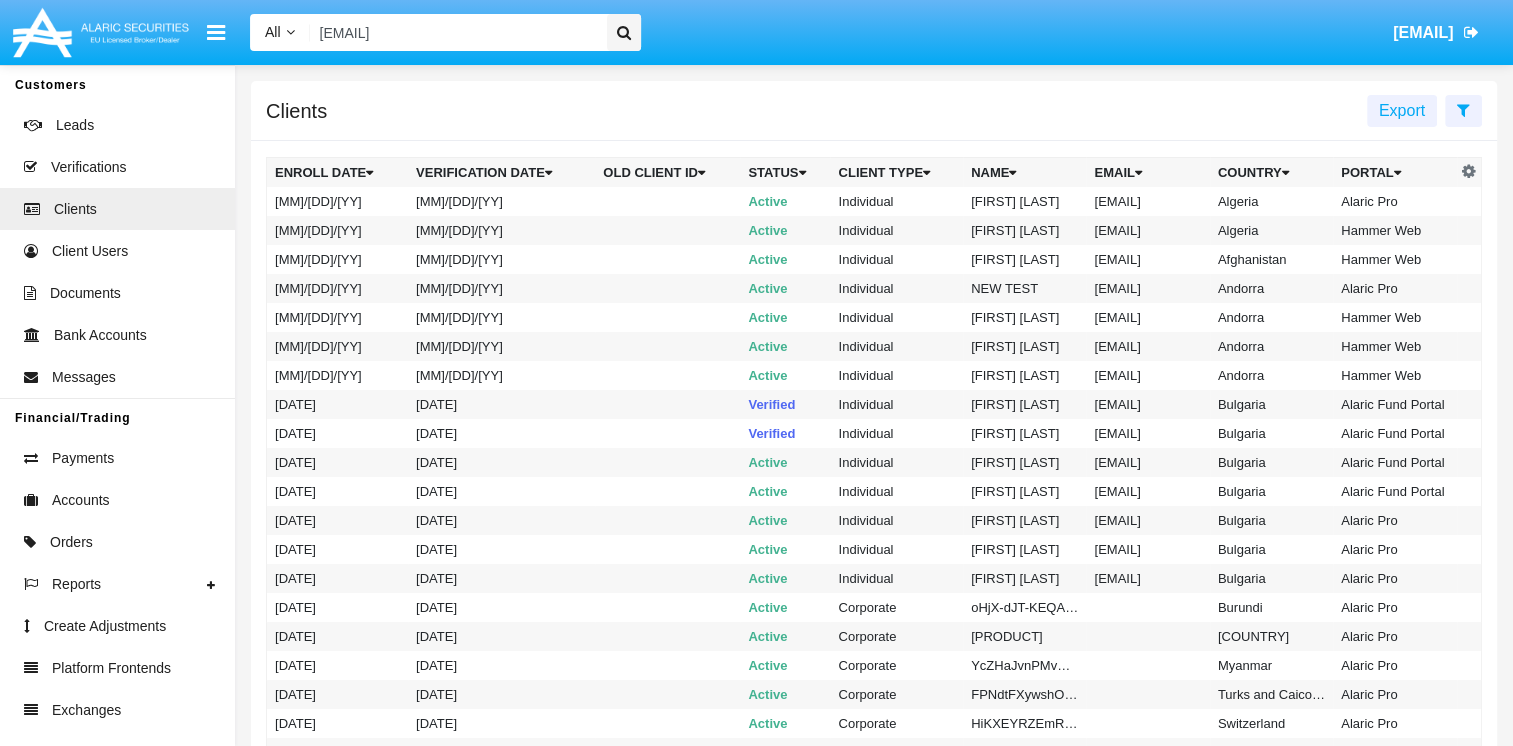 drag, startPoint x: 523, startPoint y: 38, endPoint x: 314, endPoint y: 31, distance: 209.11719 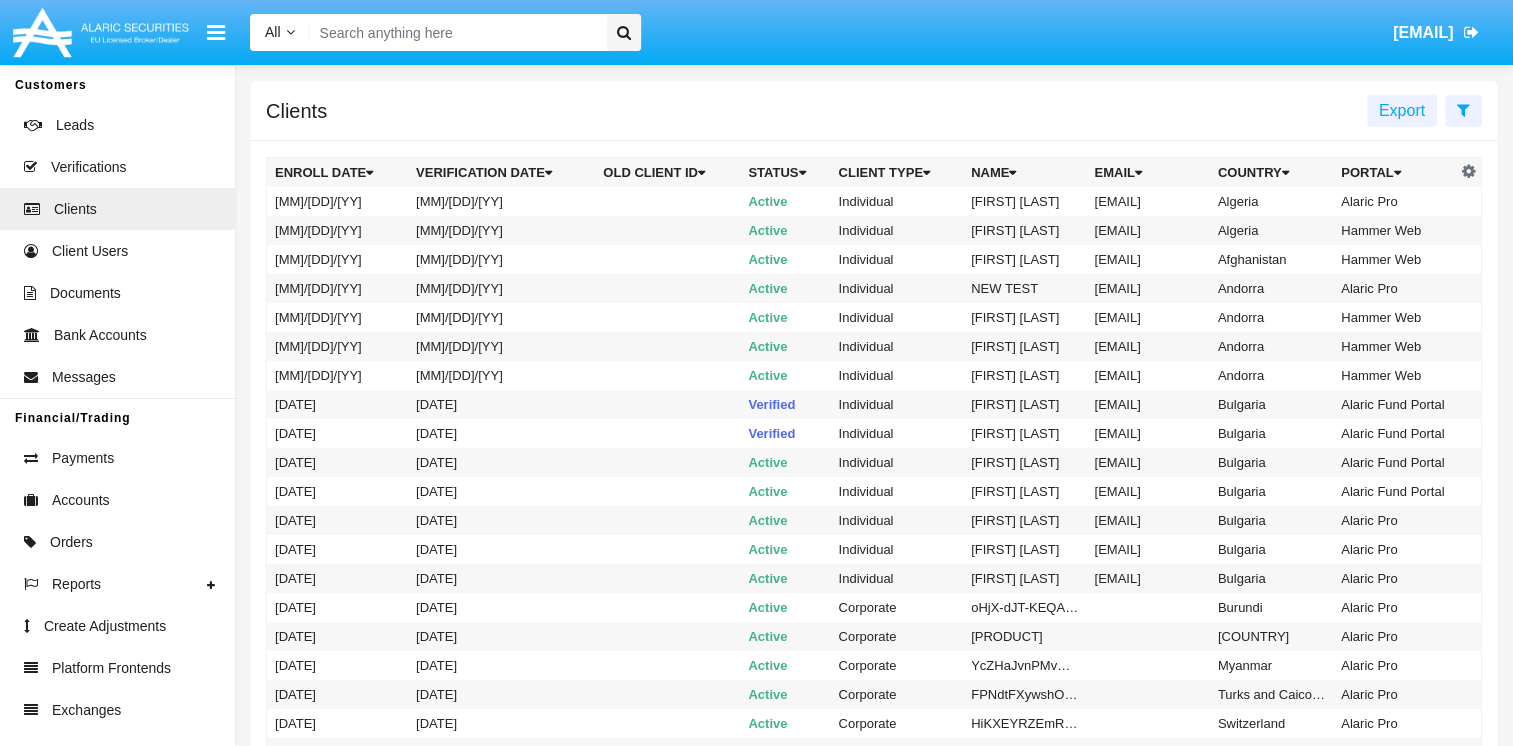 paste on "[EMAIL]" 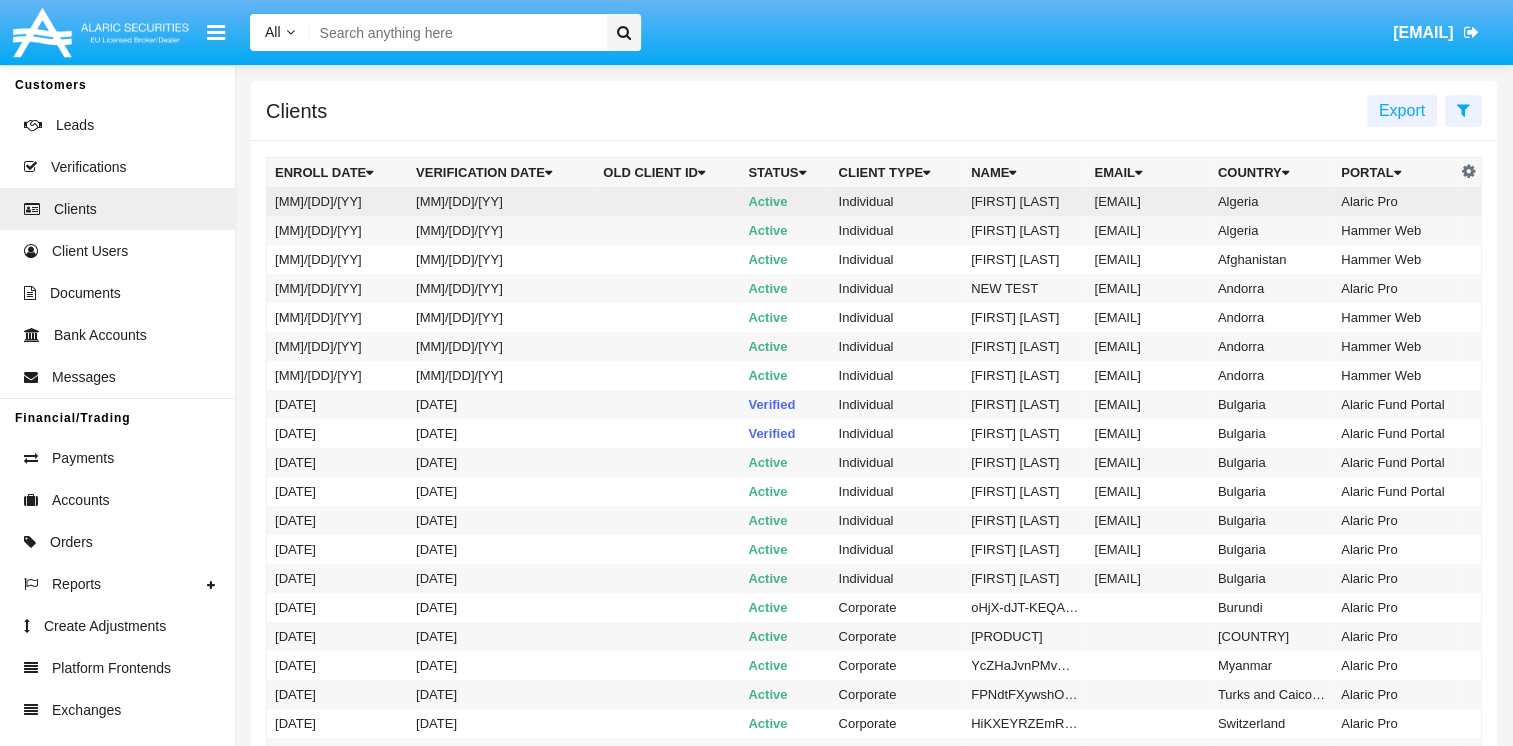 type on "[EMAIL]" 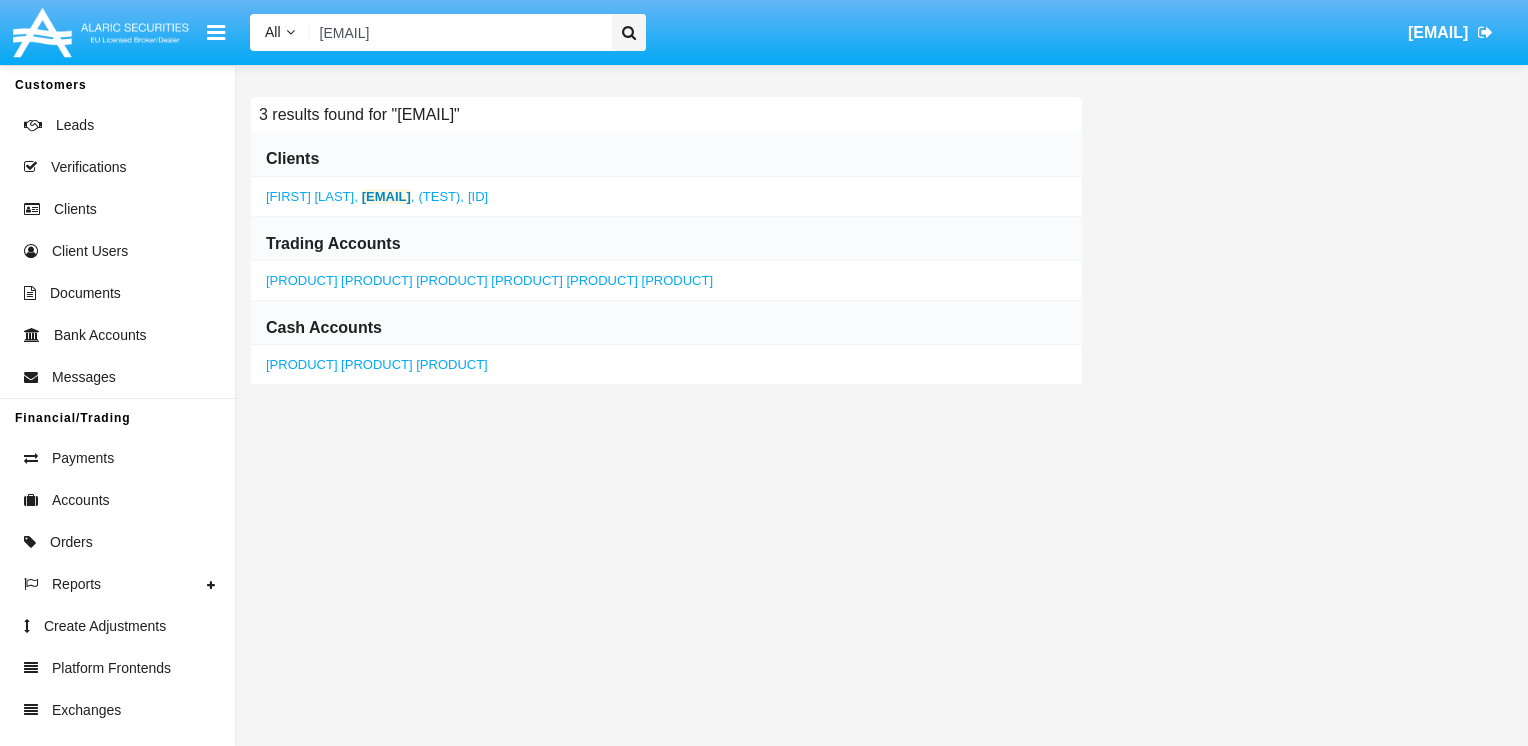 click on "Nasi Test ,  fegam43787@elobits.com ,  (TEST),  I029636" 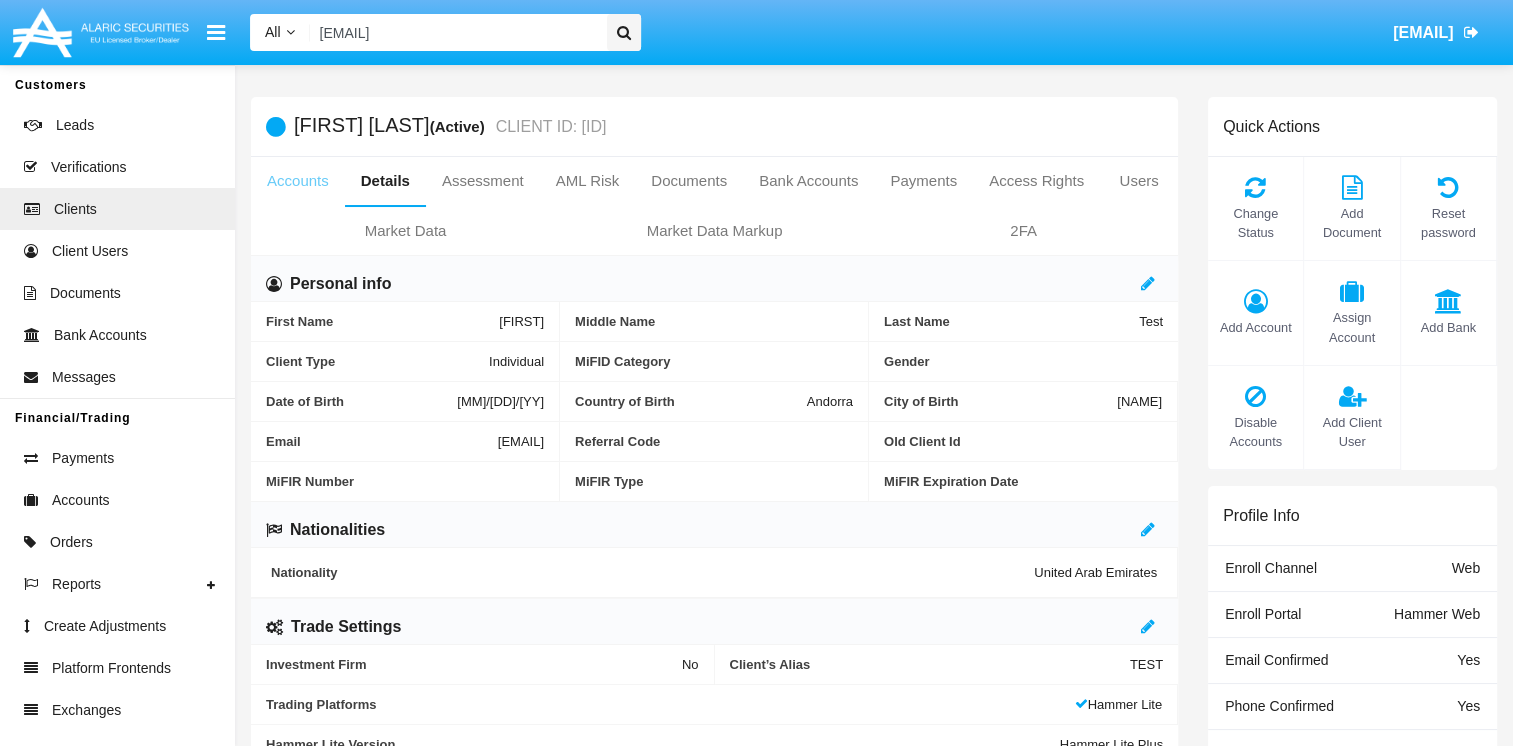 click on "Accounts" at bounding box center (298, 181) 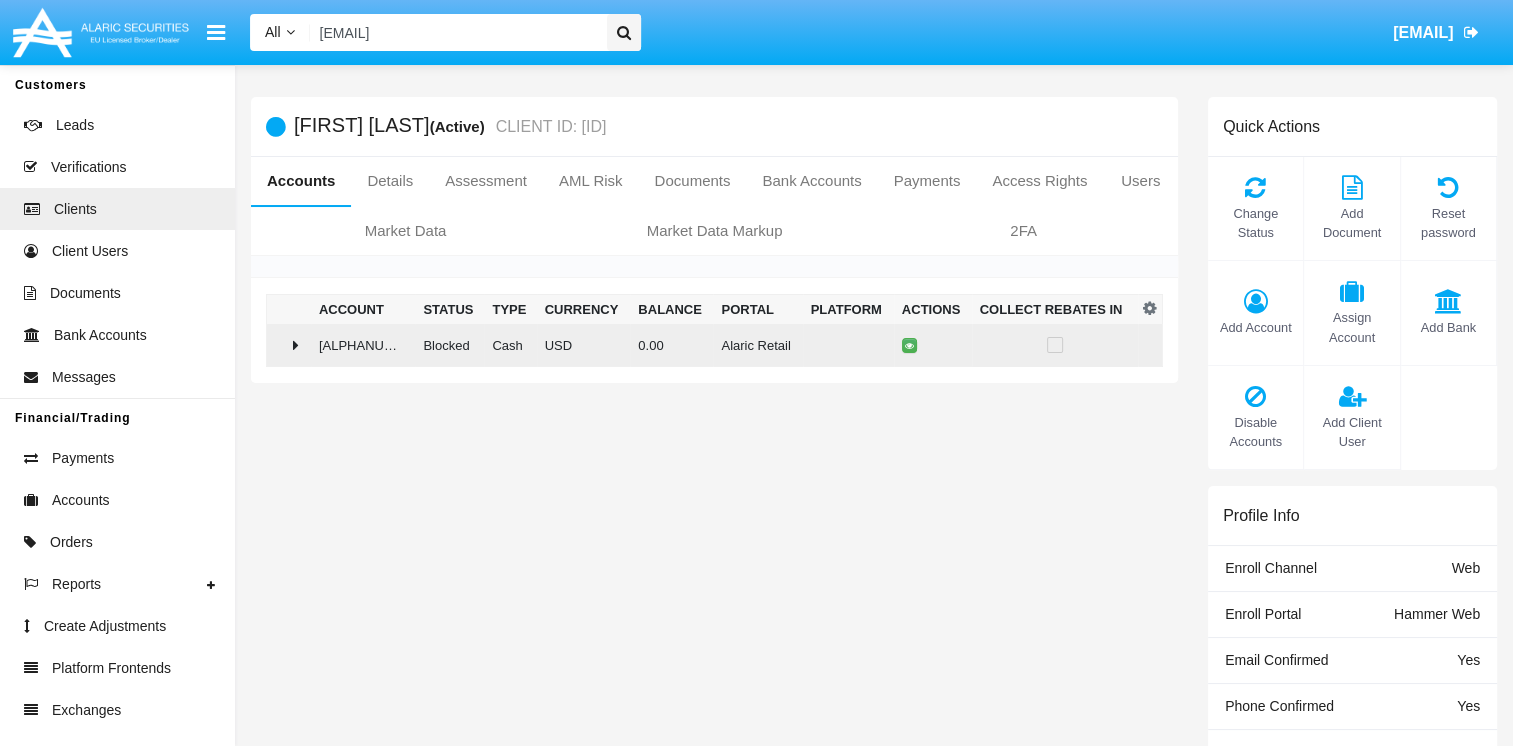 click 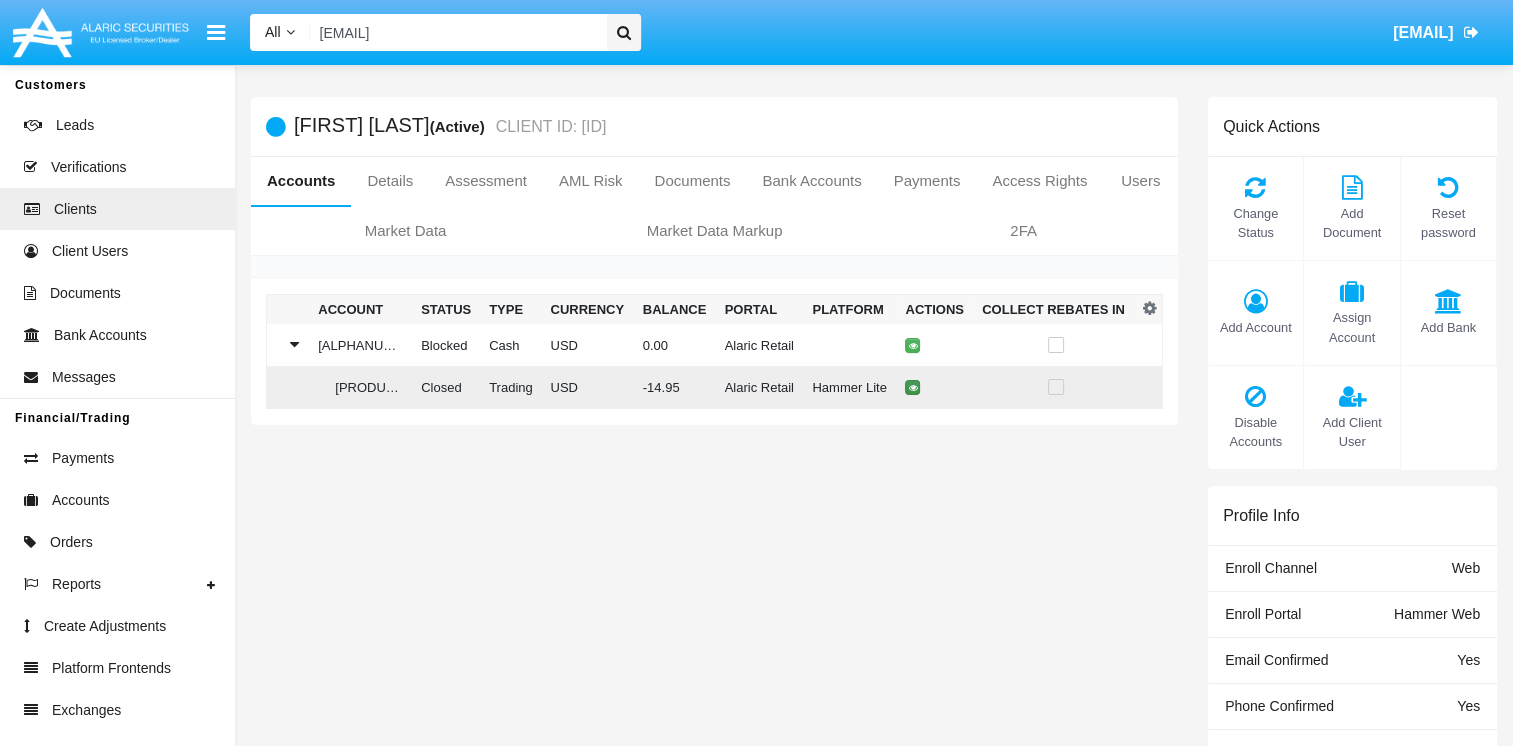 click 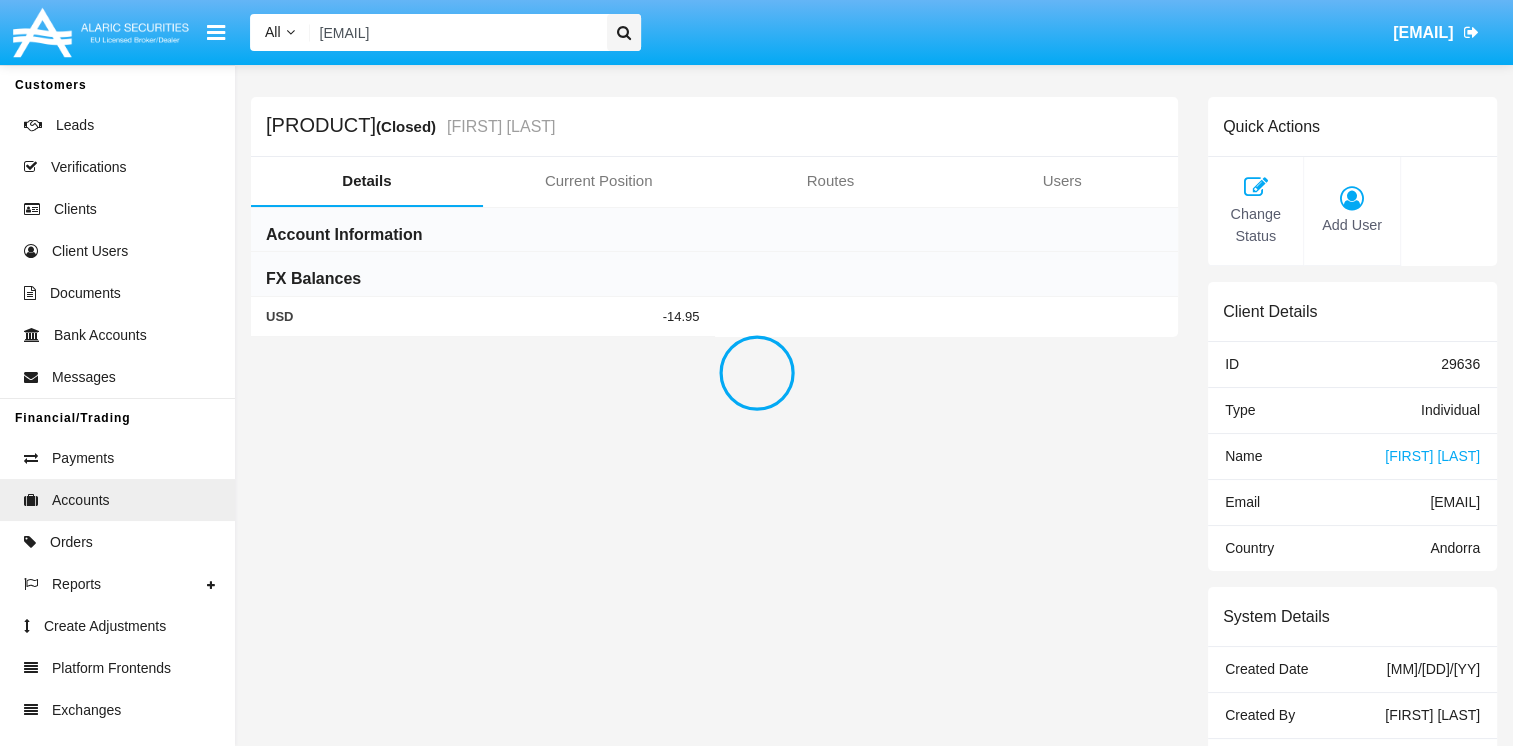 click on "HWLI029636A1  (Closed) Nasi Test" 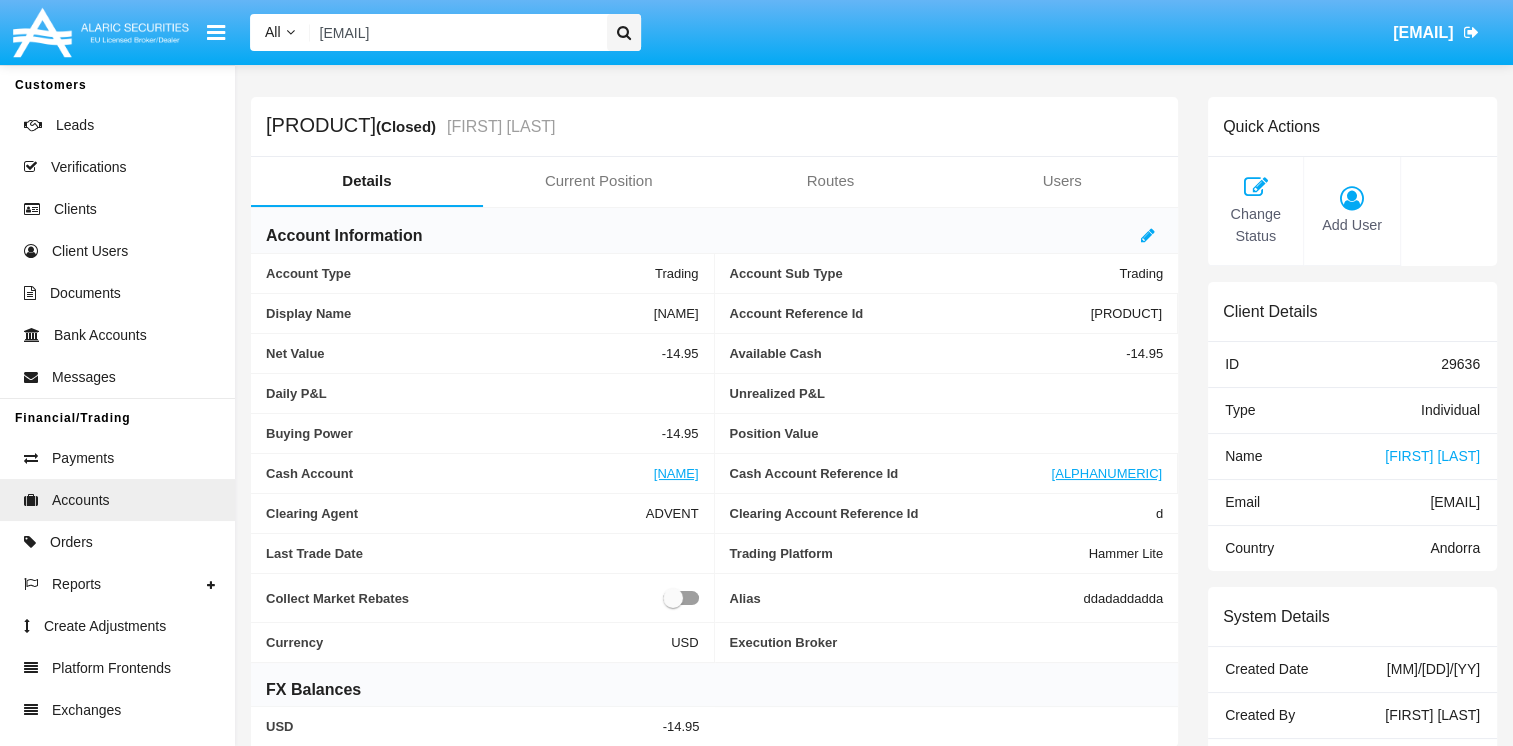 drag, startPoint x: 260, startPoint y: 120, endPoint x: 251, endPoint y: 126, distance: 10.816654 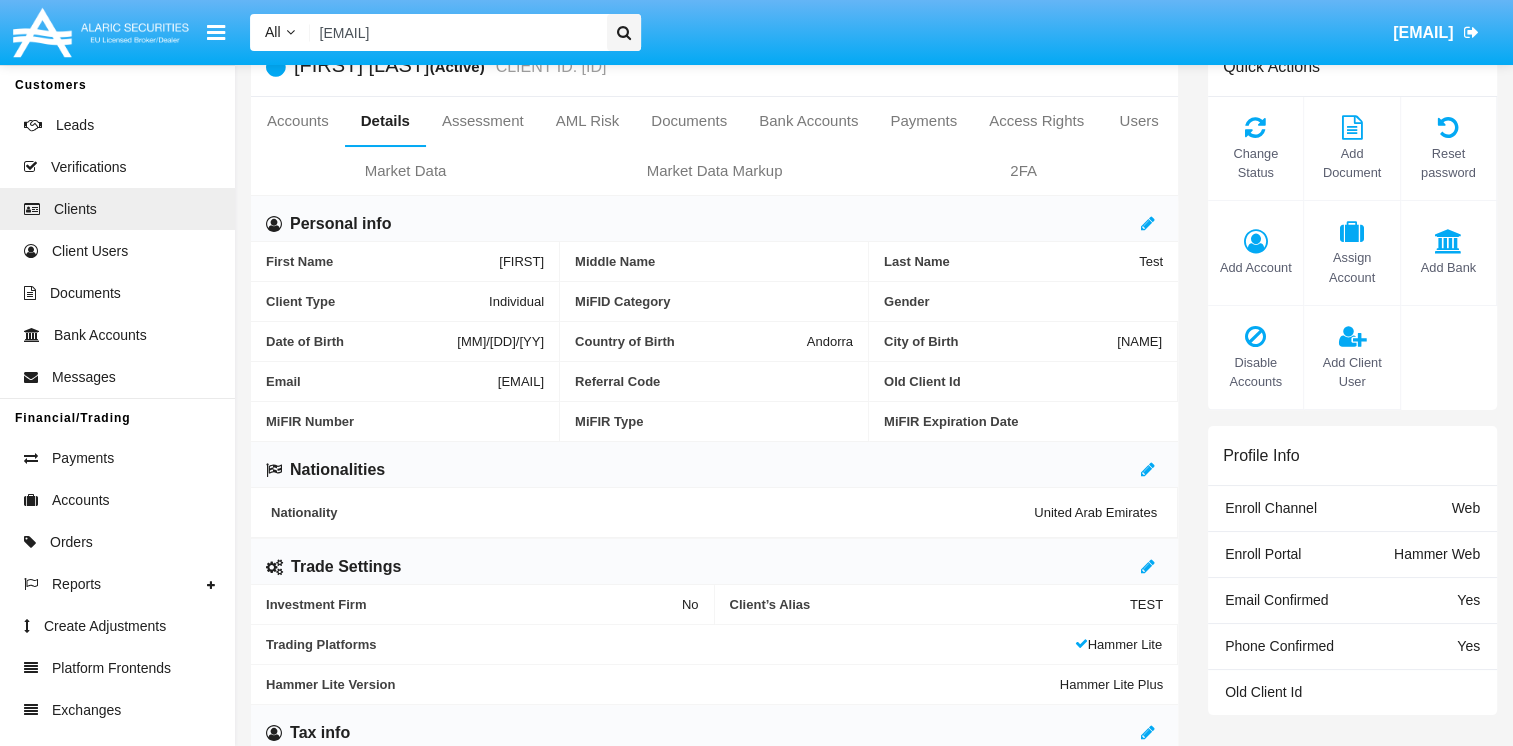 scroll, scrollTop: 0, scrollLeft: 0, axis: both 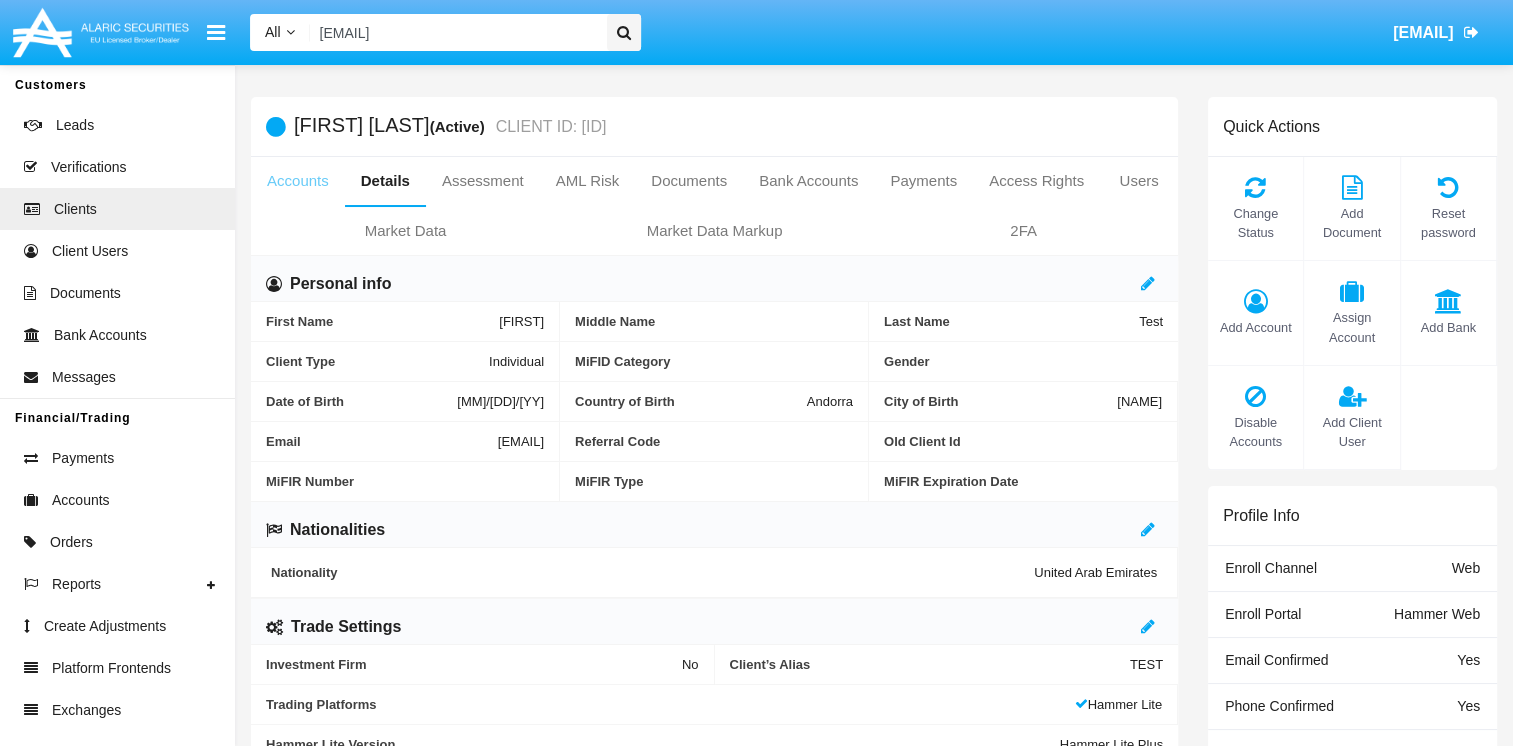click on "Accounts" at bounding box center (298, 181) 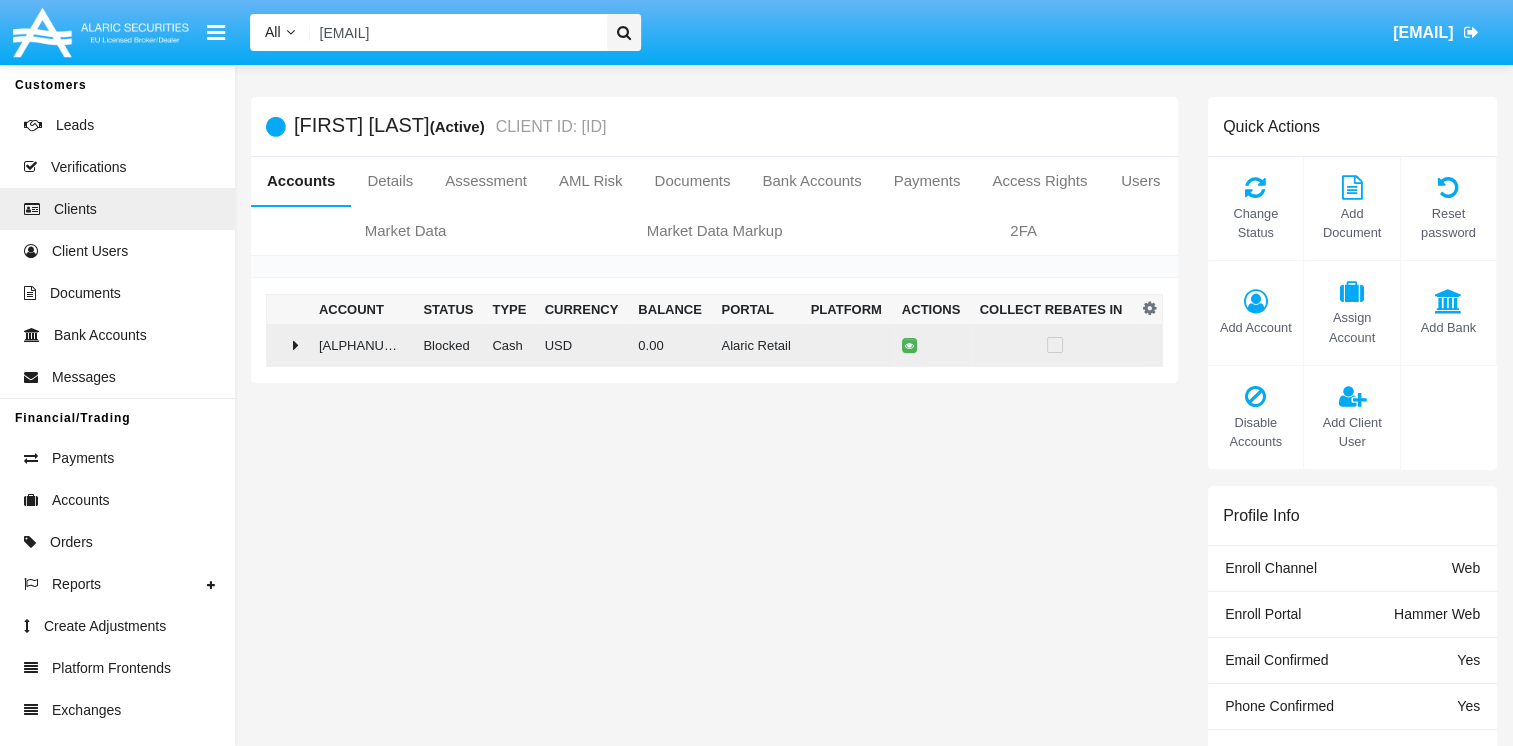 click 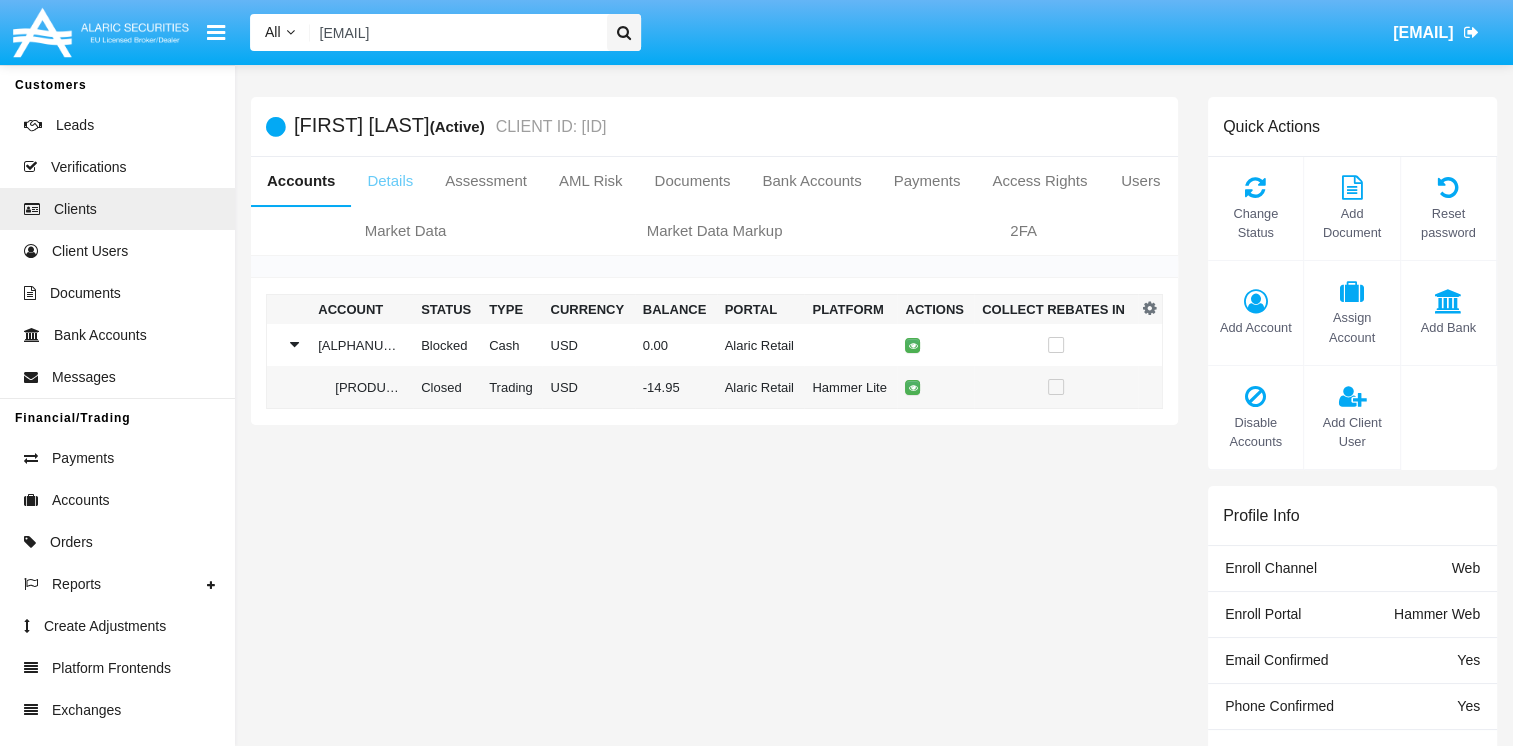 click on "Details" at bounding box center (390, 181) 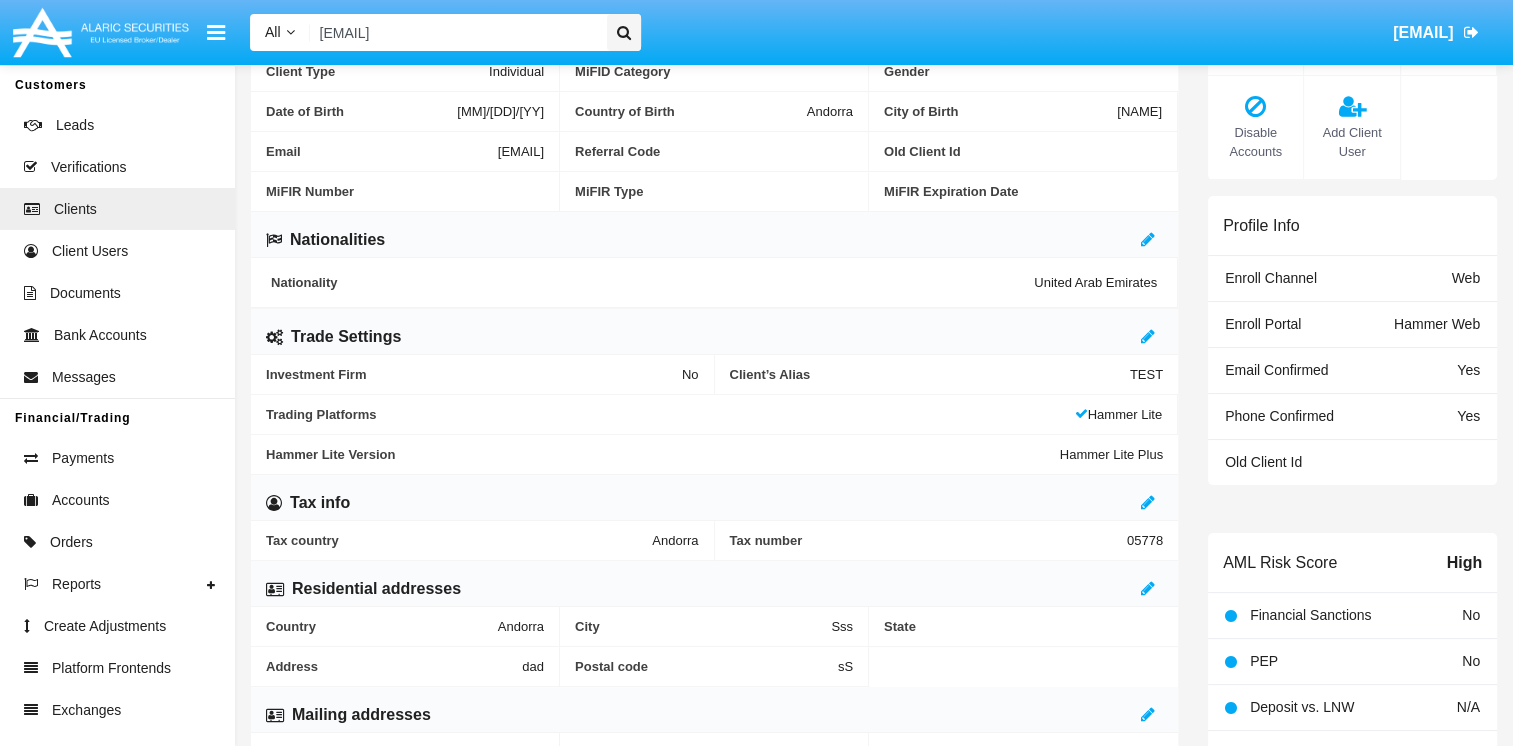 scroll, scrollTop: 300, scrollLeft: 0, axis: vertical 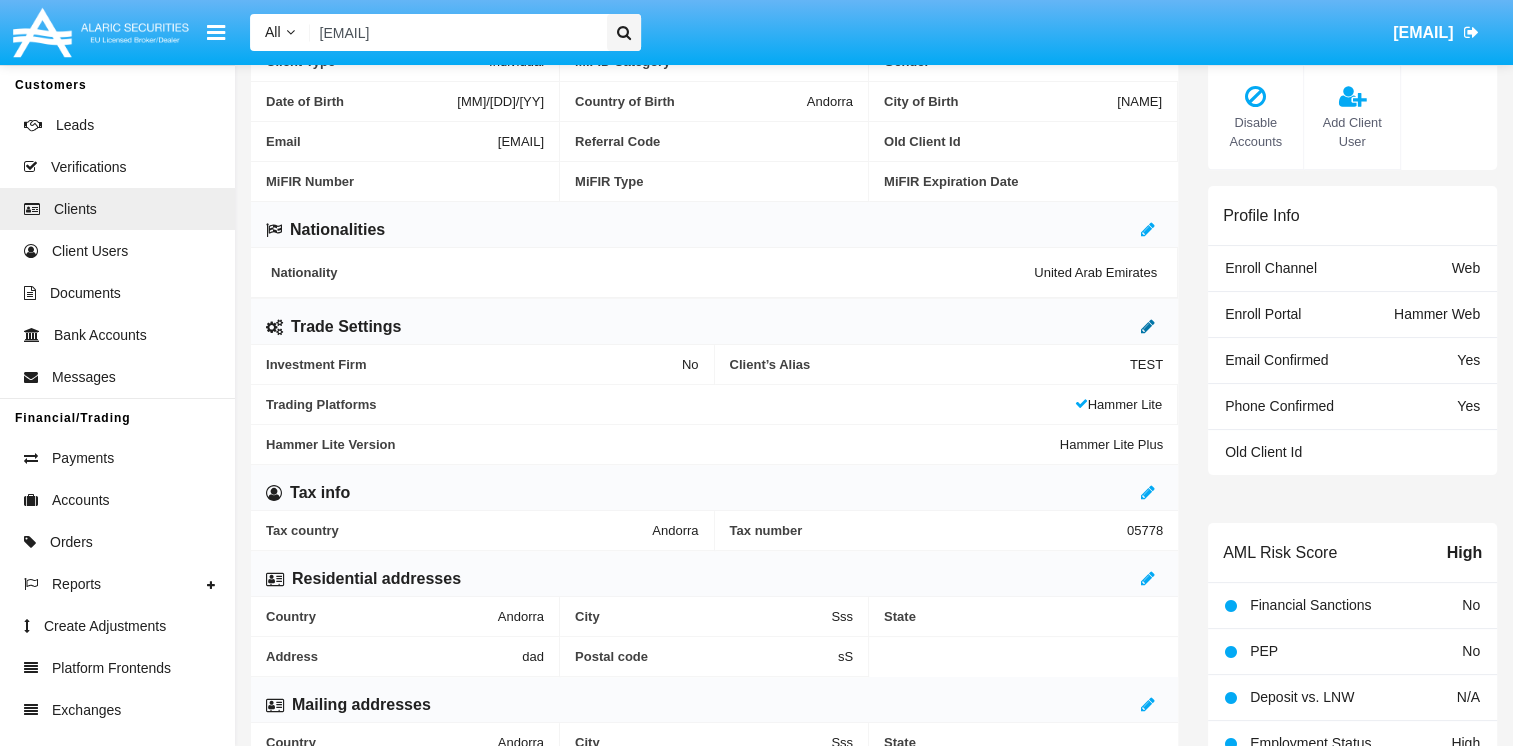 click 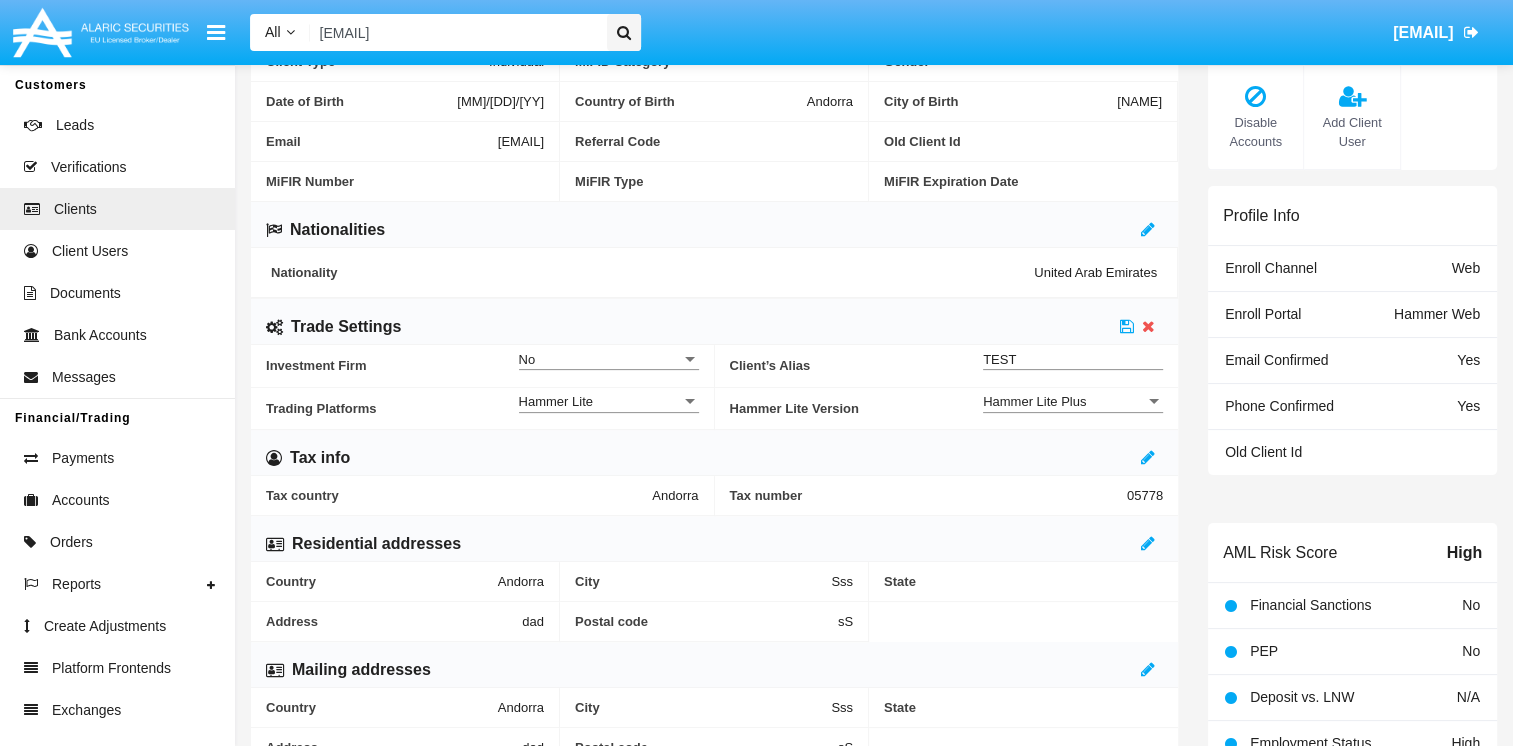 click on "Hammer Lite" at bounding box center (600, 401) 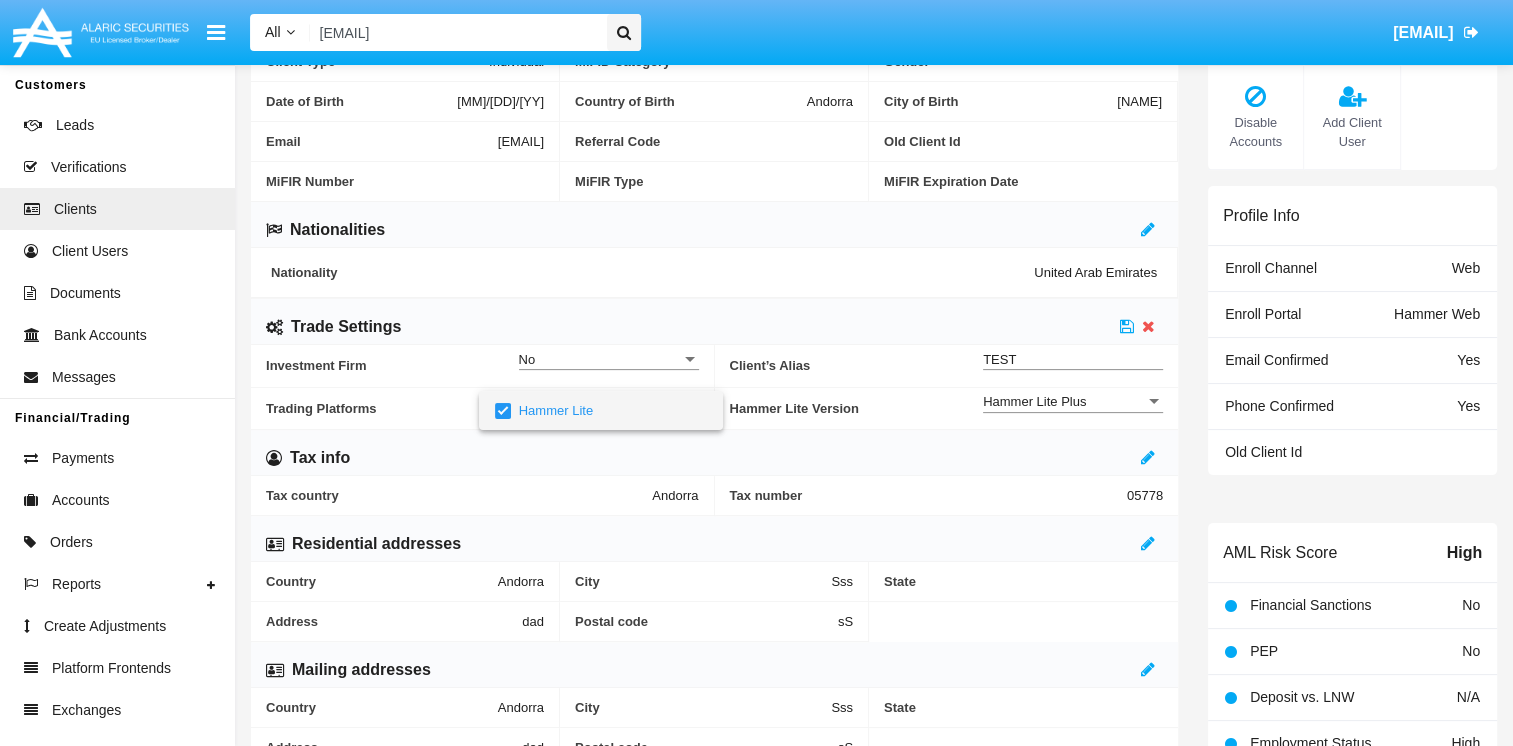 click at bounding box center (756, 373) 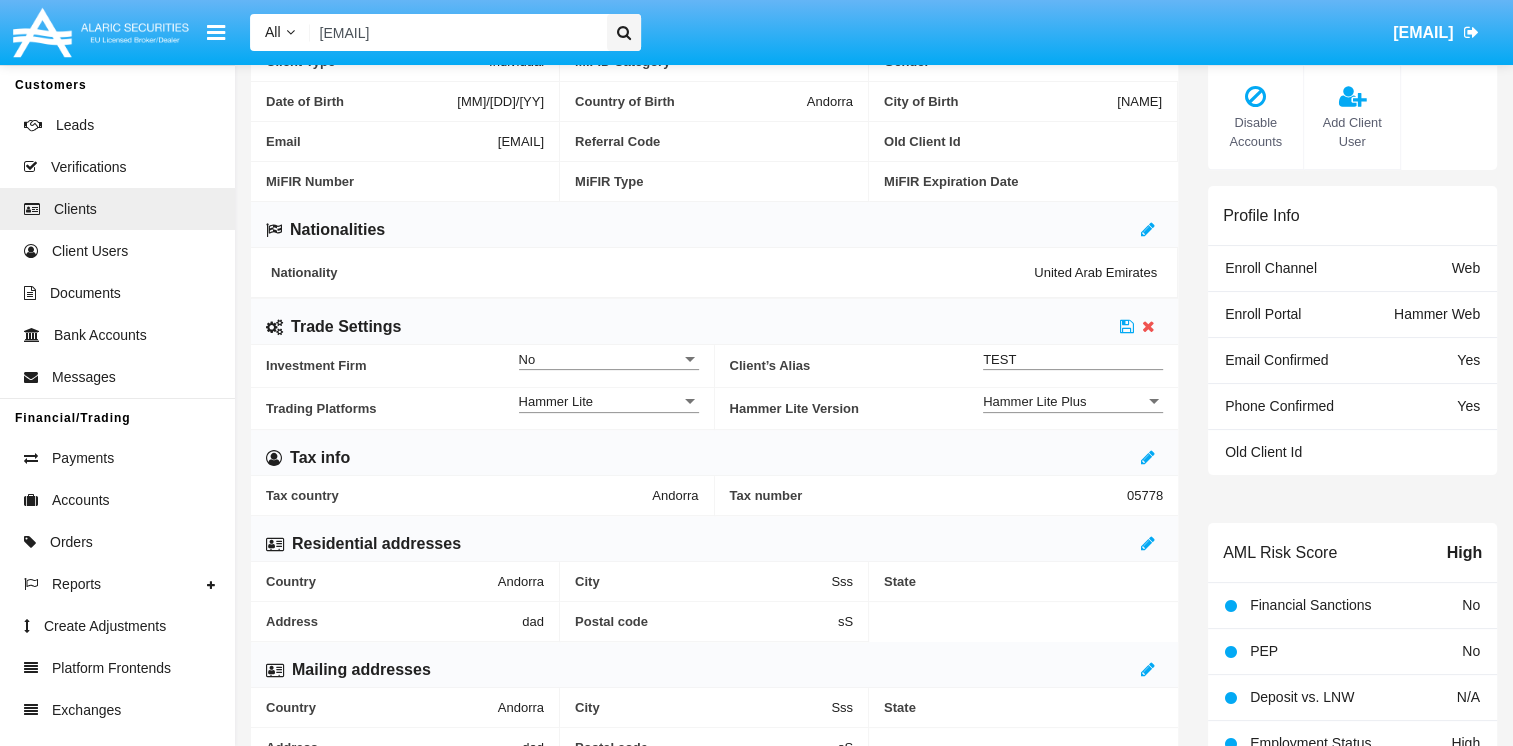 drag, startPoint x: 500, startPoint y: 29, endPoint x: 317, endPoint y: 29, distance: 183 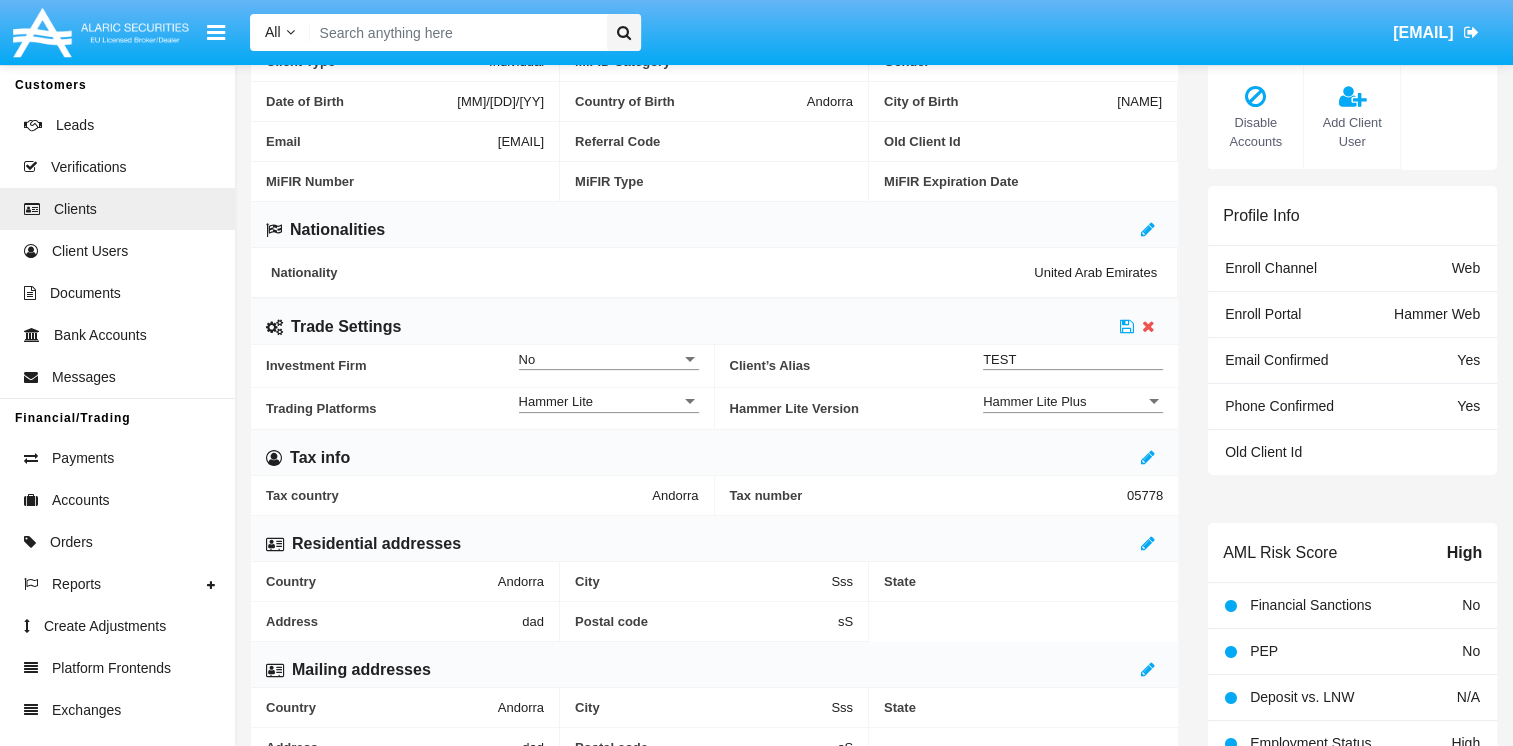 paste on "gegalev370@[EMAIL]" 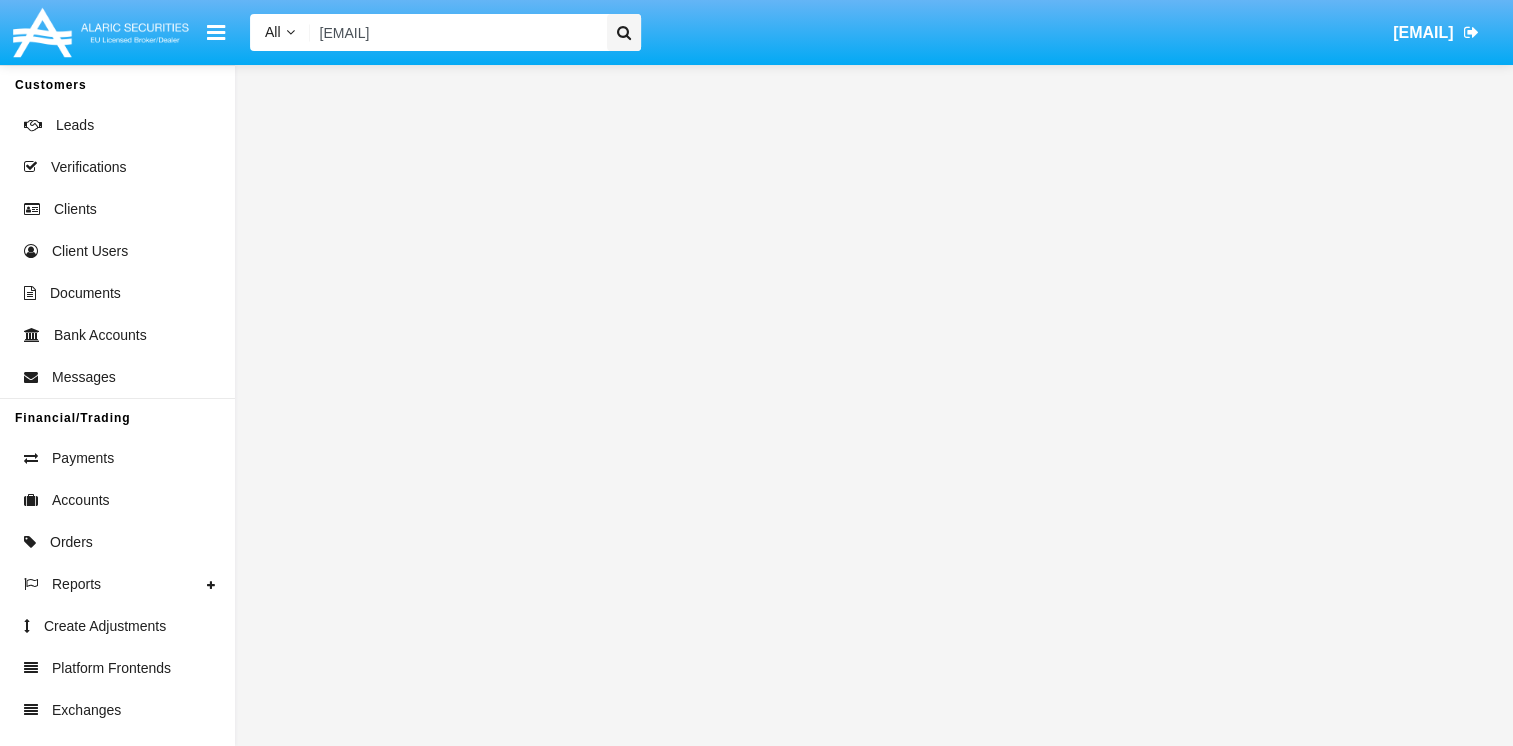 scroll, scrollTop: 0, scrollLeft: 0, axis: both 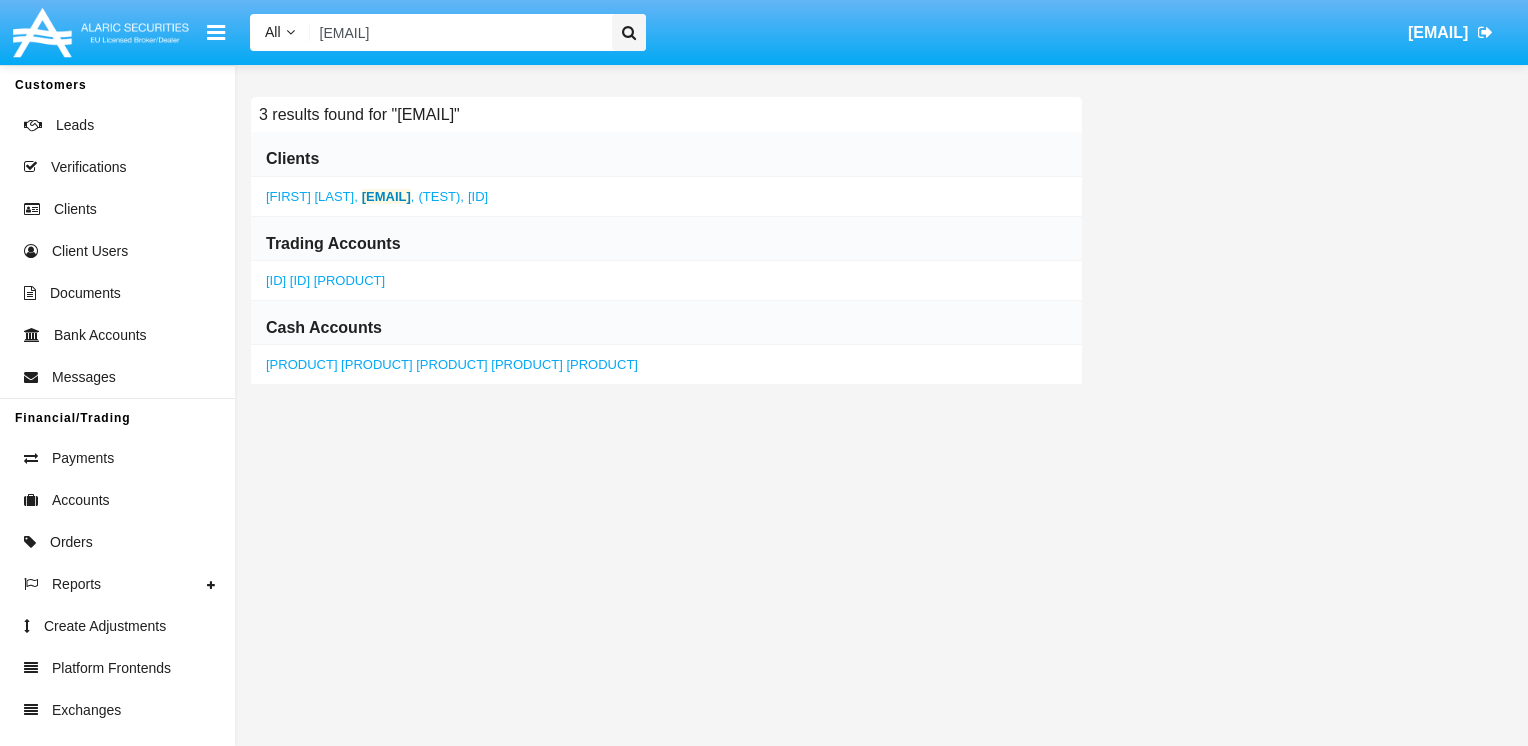 type on "gegalev370@[EMAIL]" 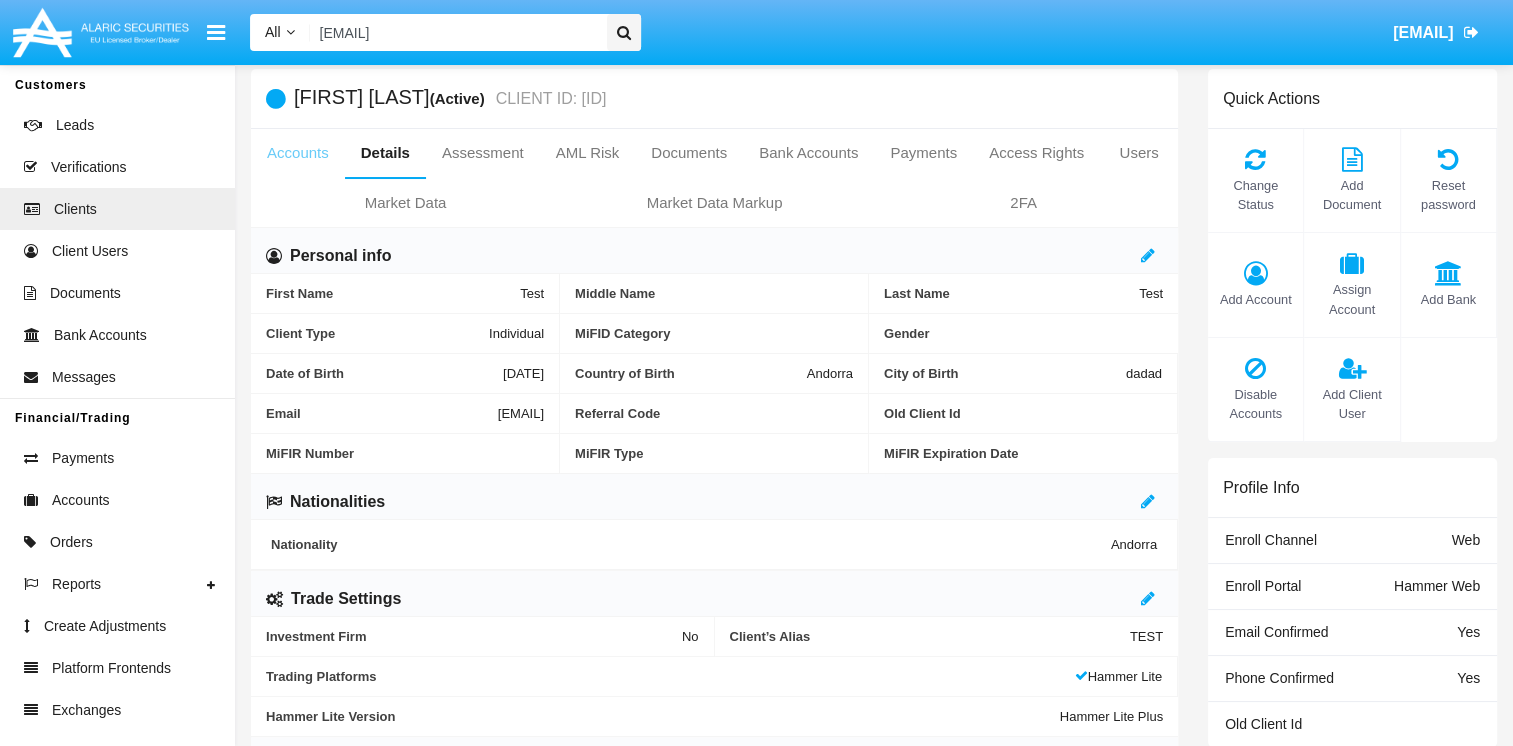 scroll, scrollTop: 0, scrollLeft: 0, axis: both 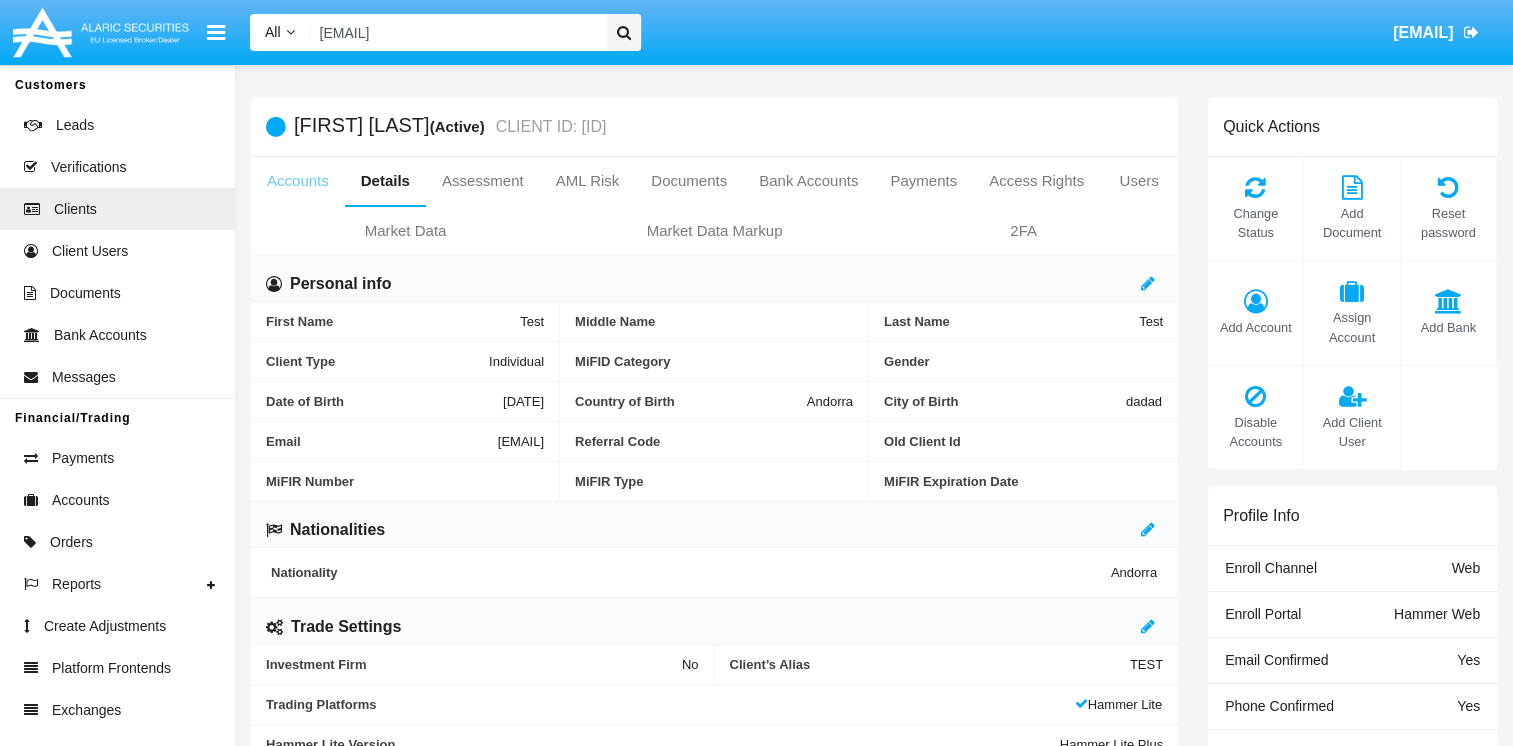 click on "Accounts" at bounding box center [298, 181] 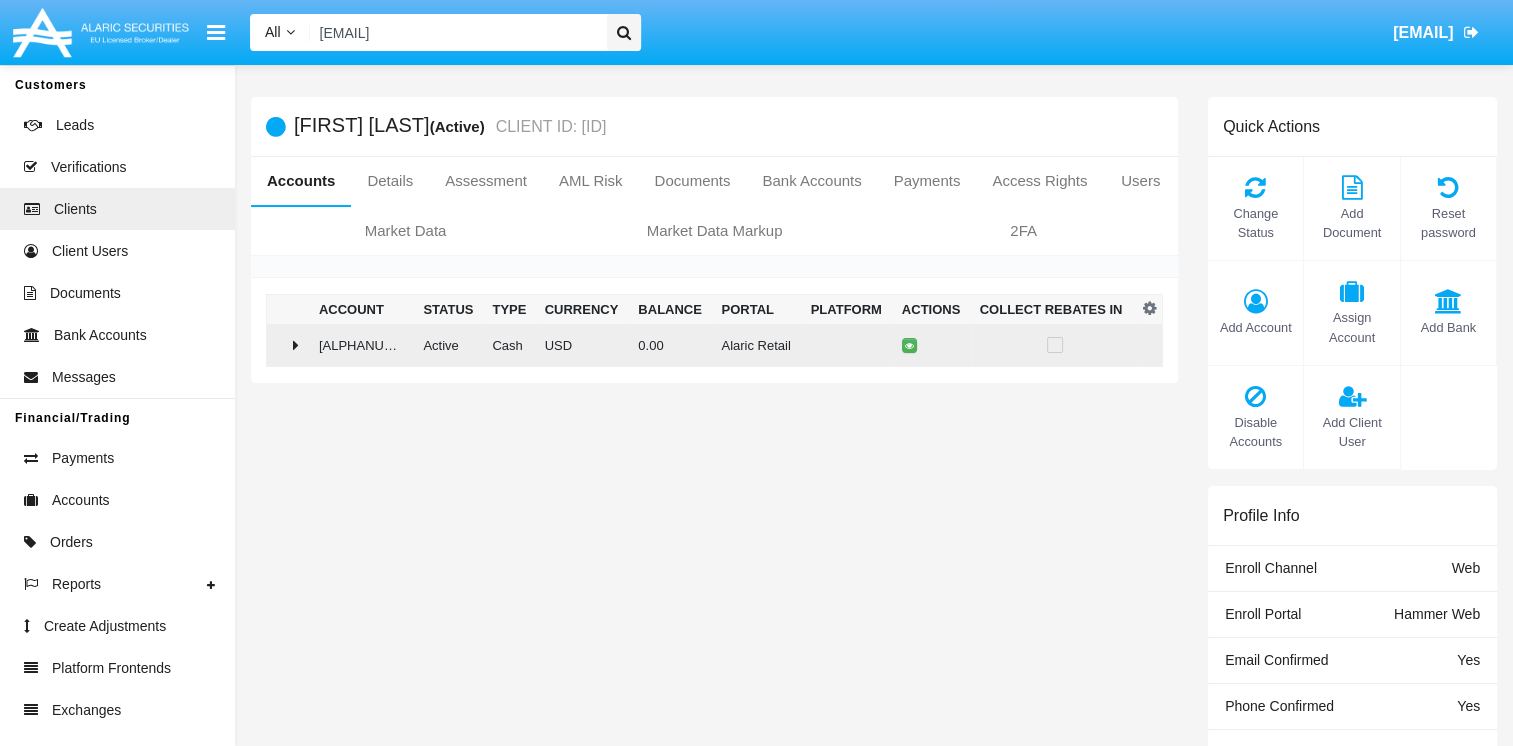 click on "HWLI029638AC1" 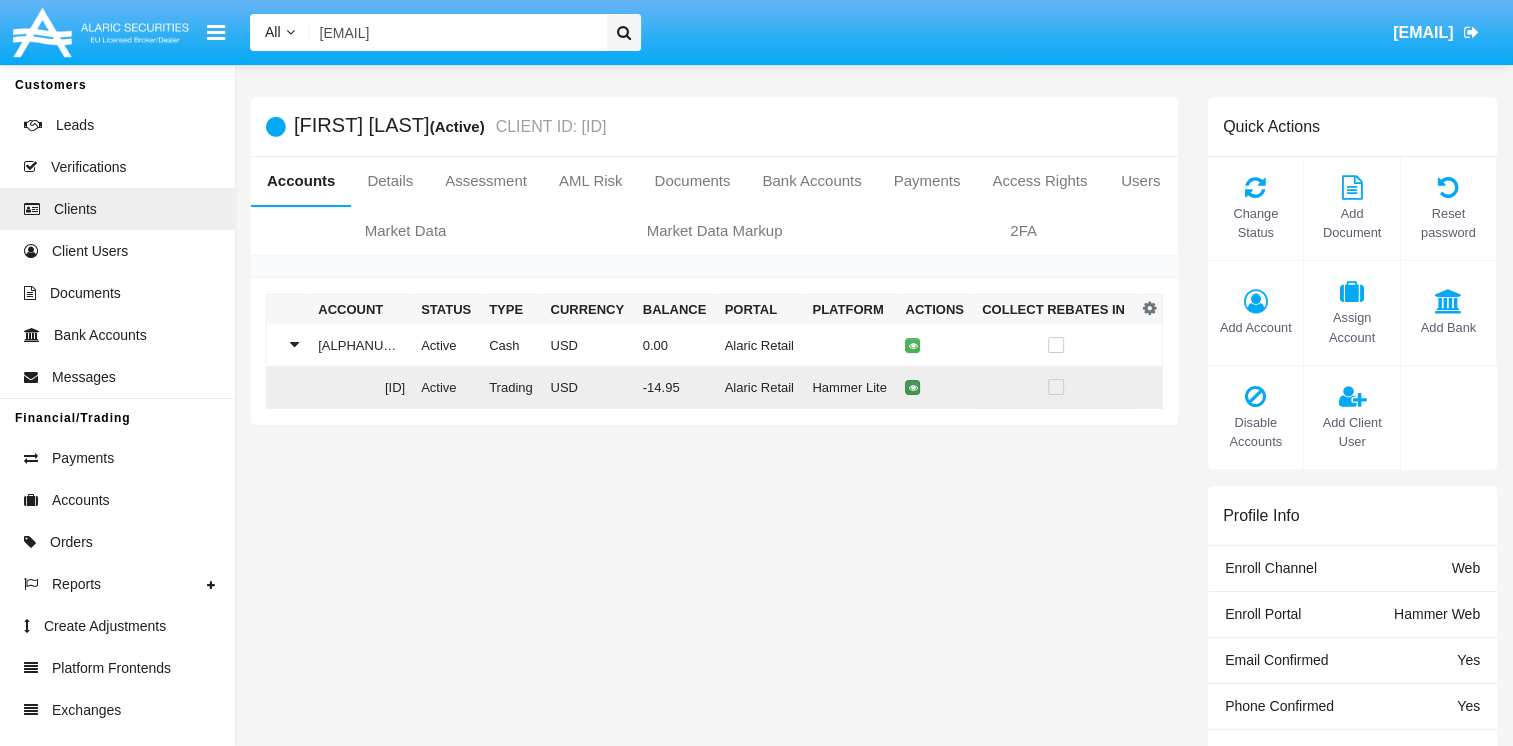 click 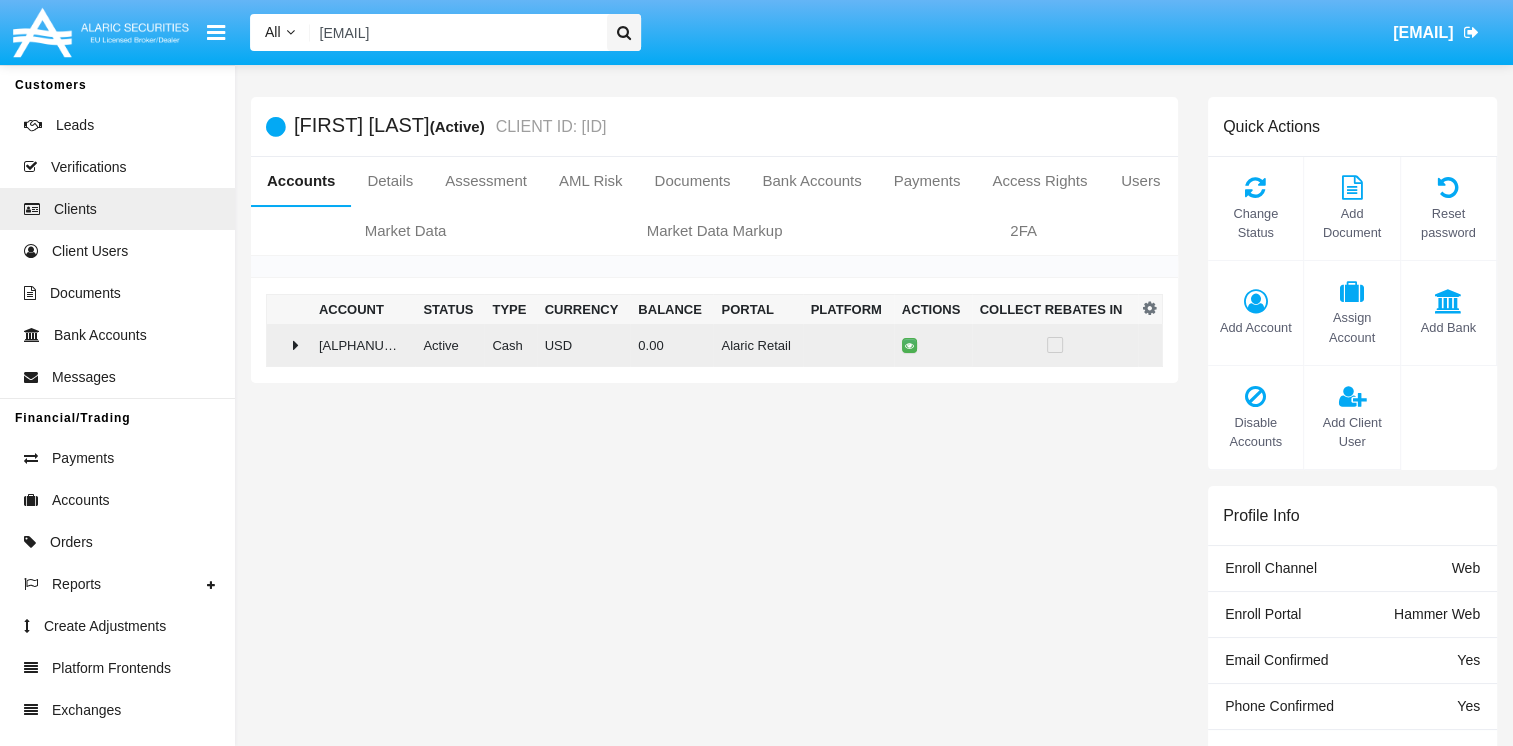 click on "HWLI029638AC1" 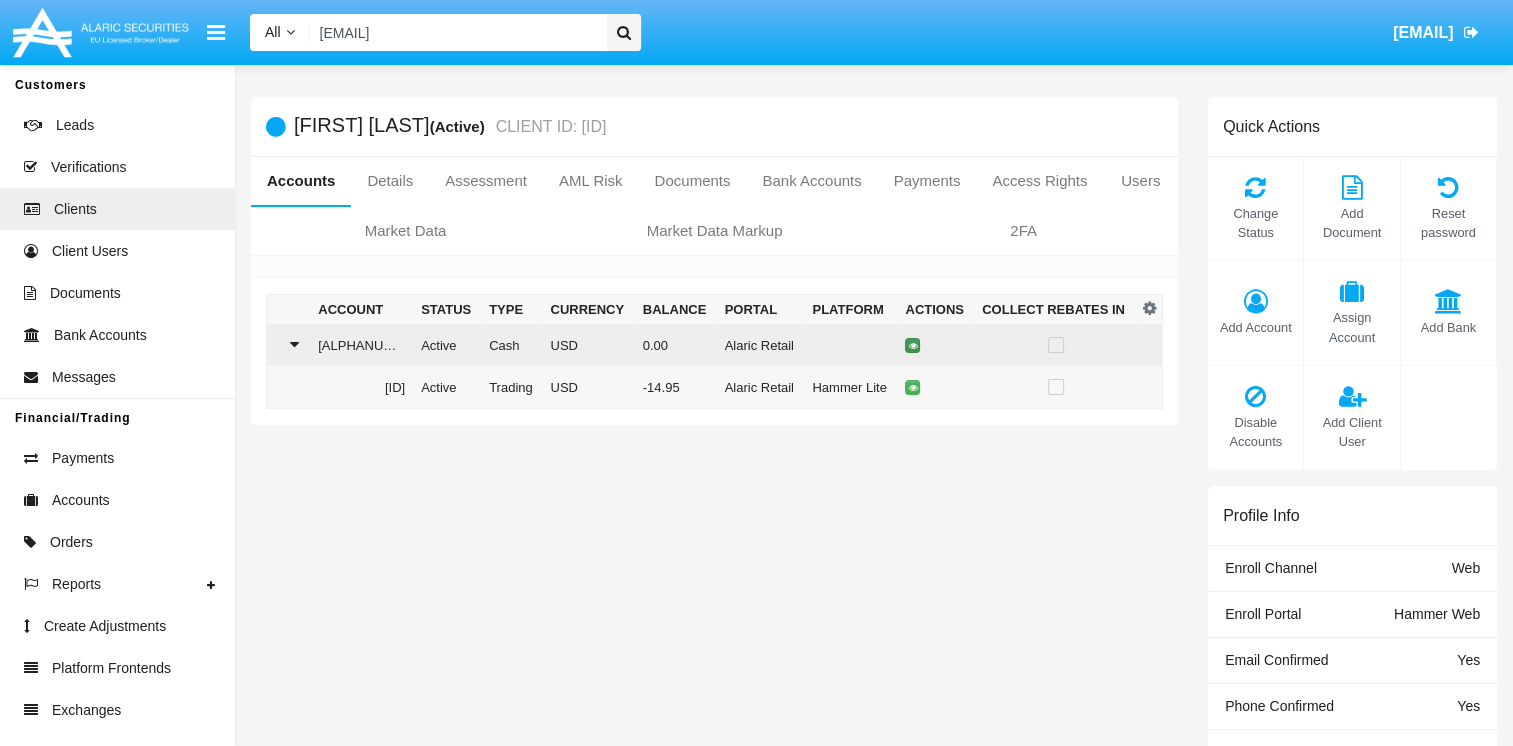 click 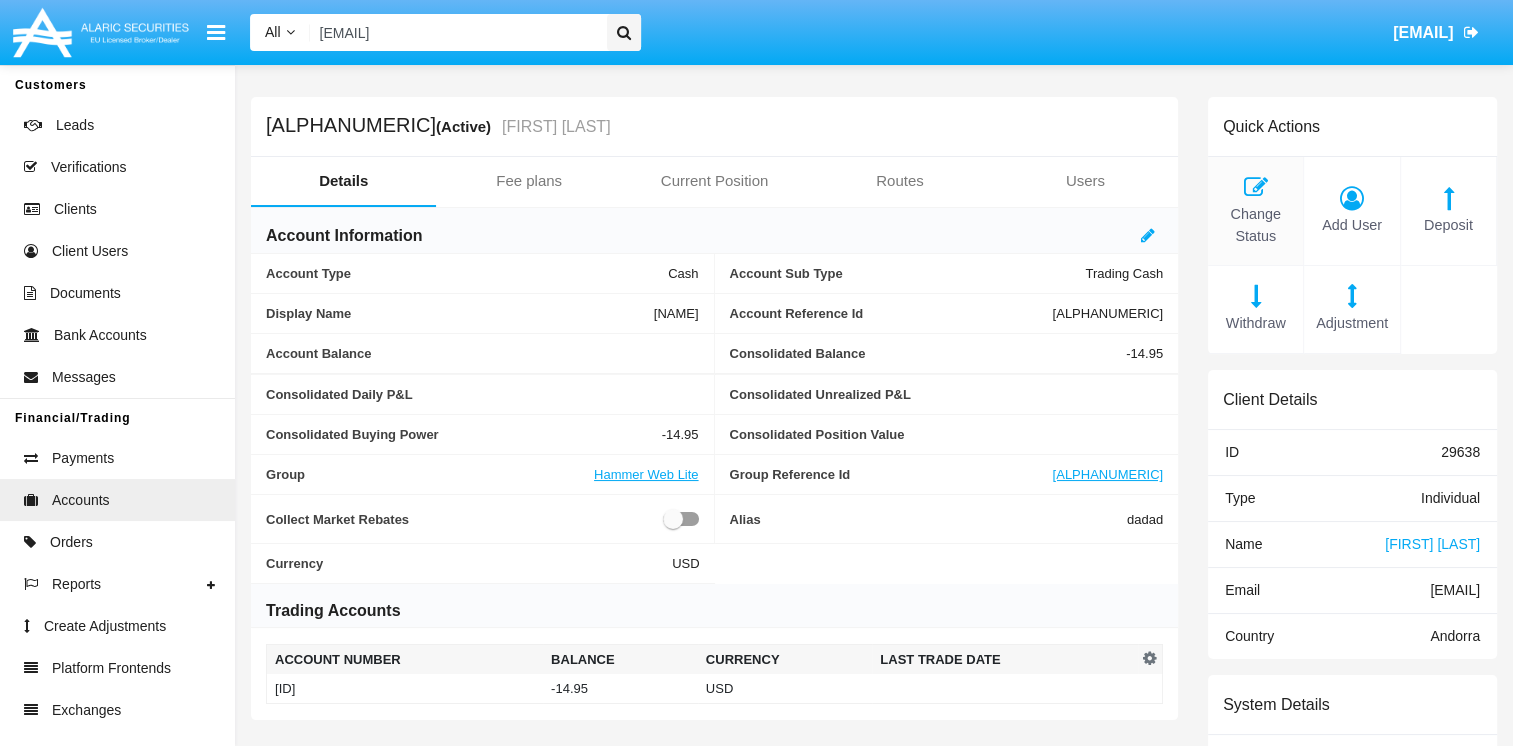 click 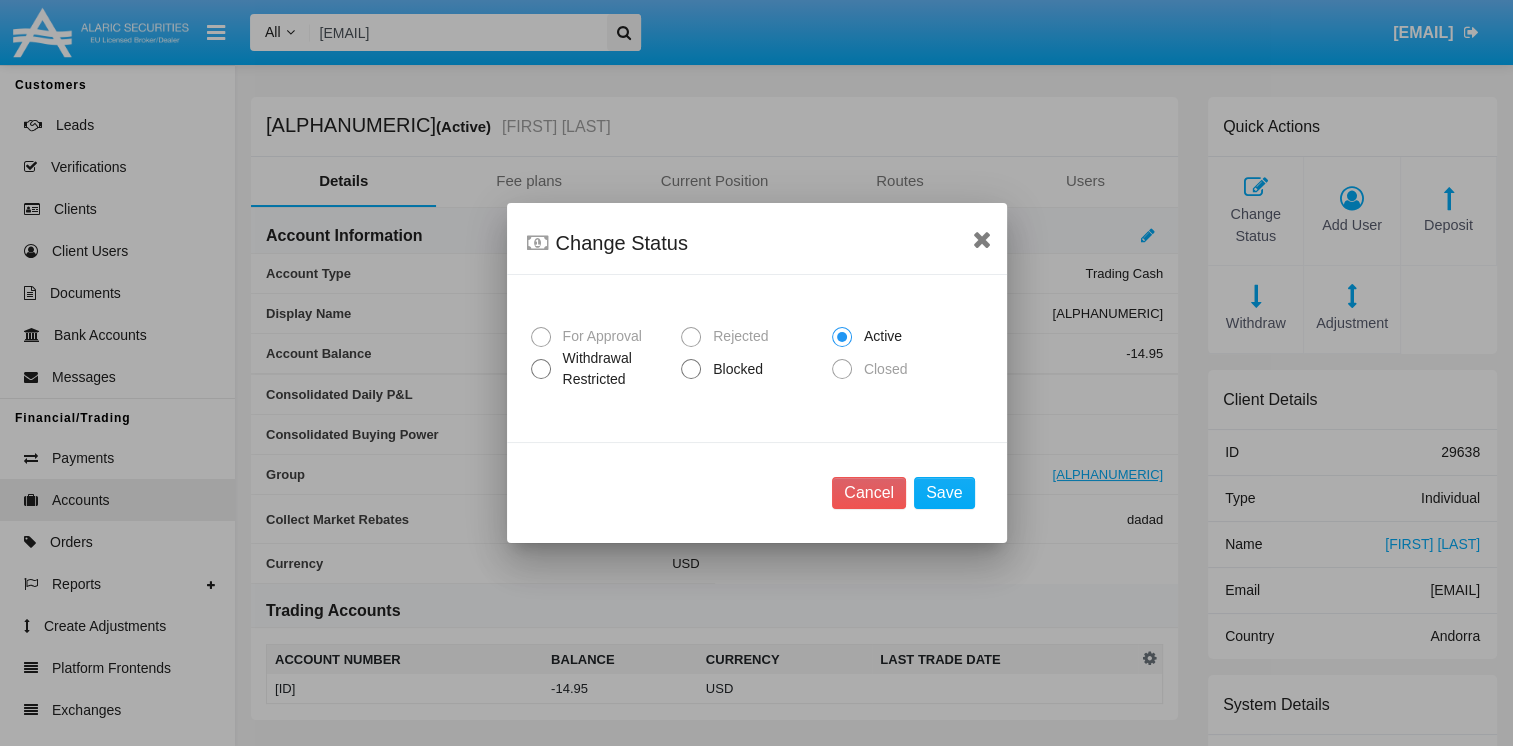 click at bounding box center [691, 369] 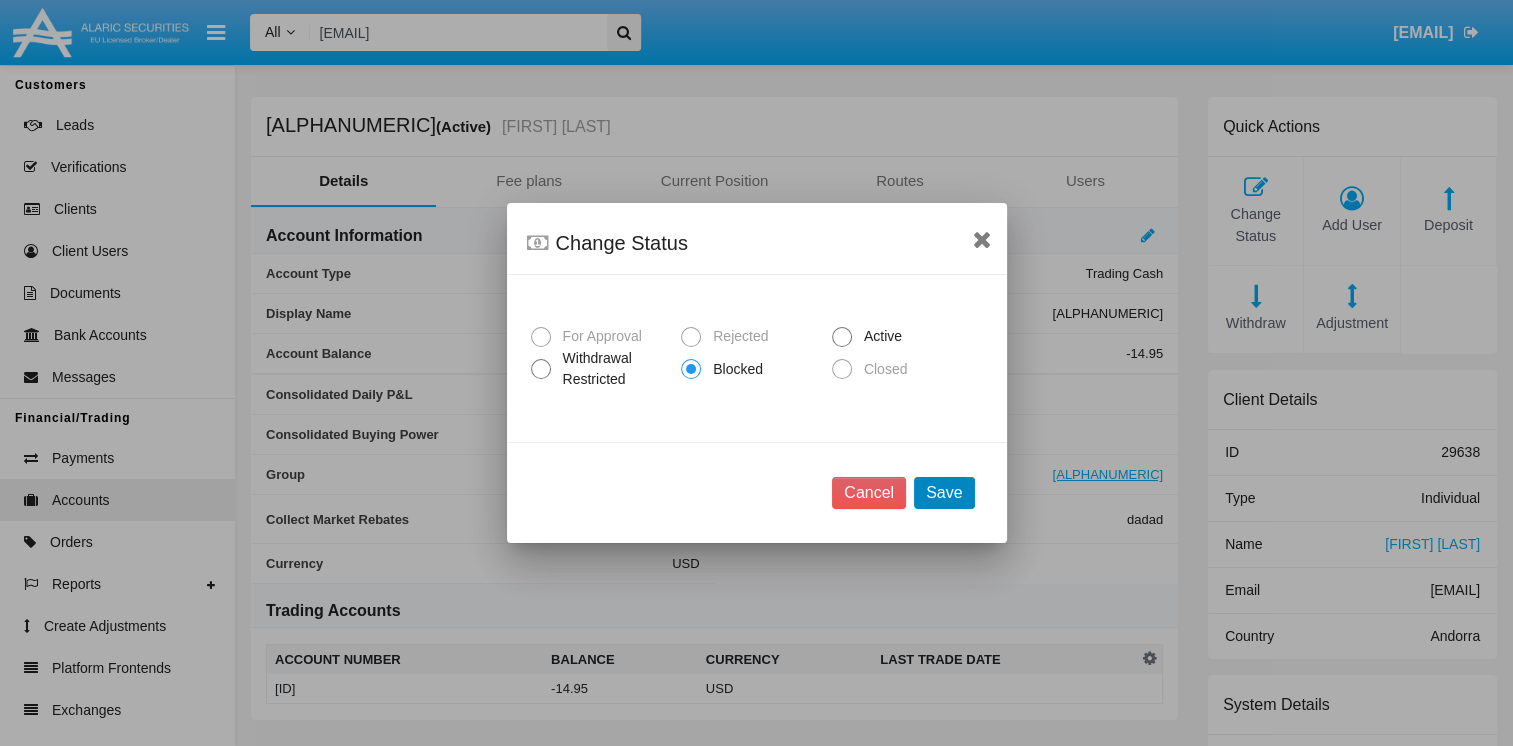 click on "Save" at bounding box center [944, 493] 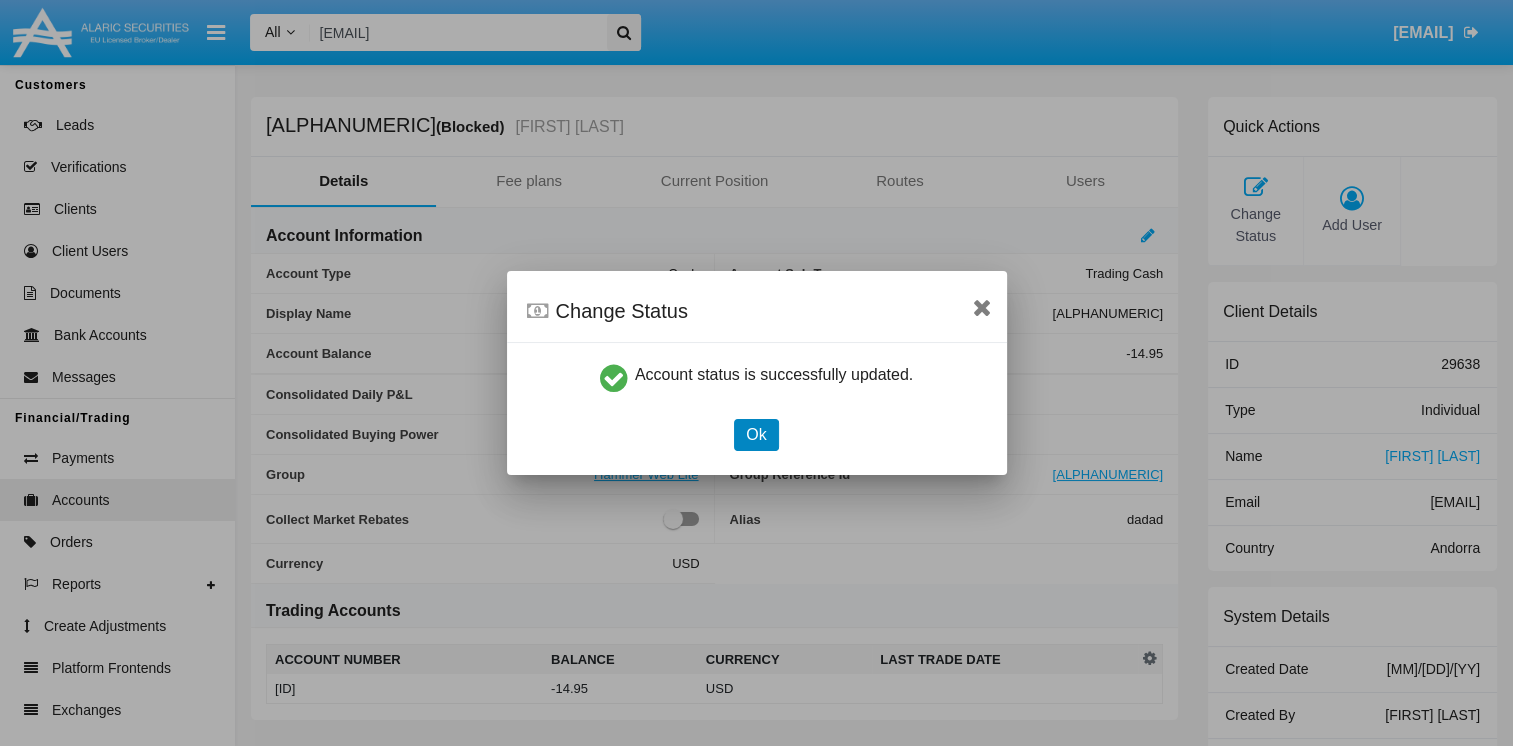 click on "Ok" at bounding box center [756, 435] 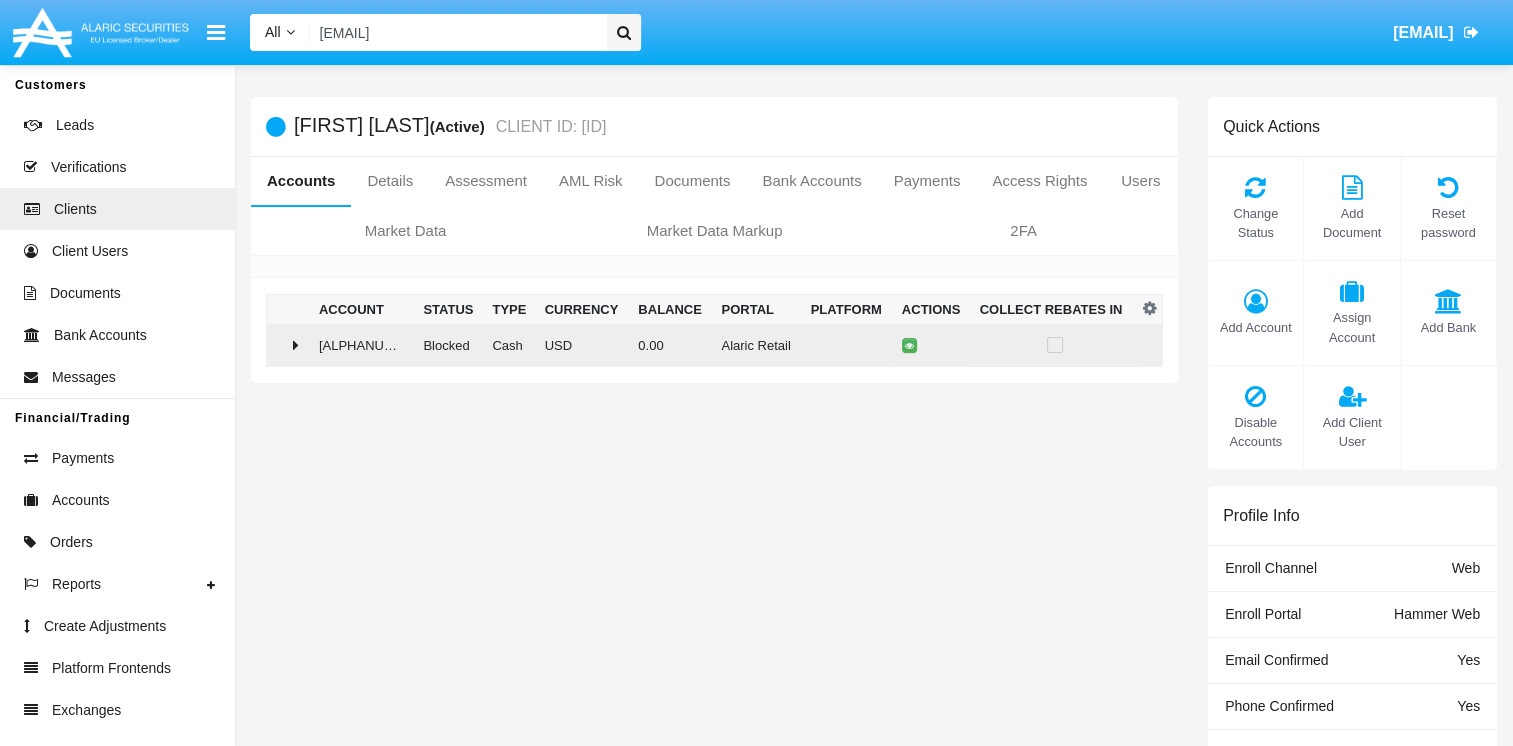 click 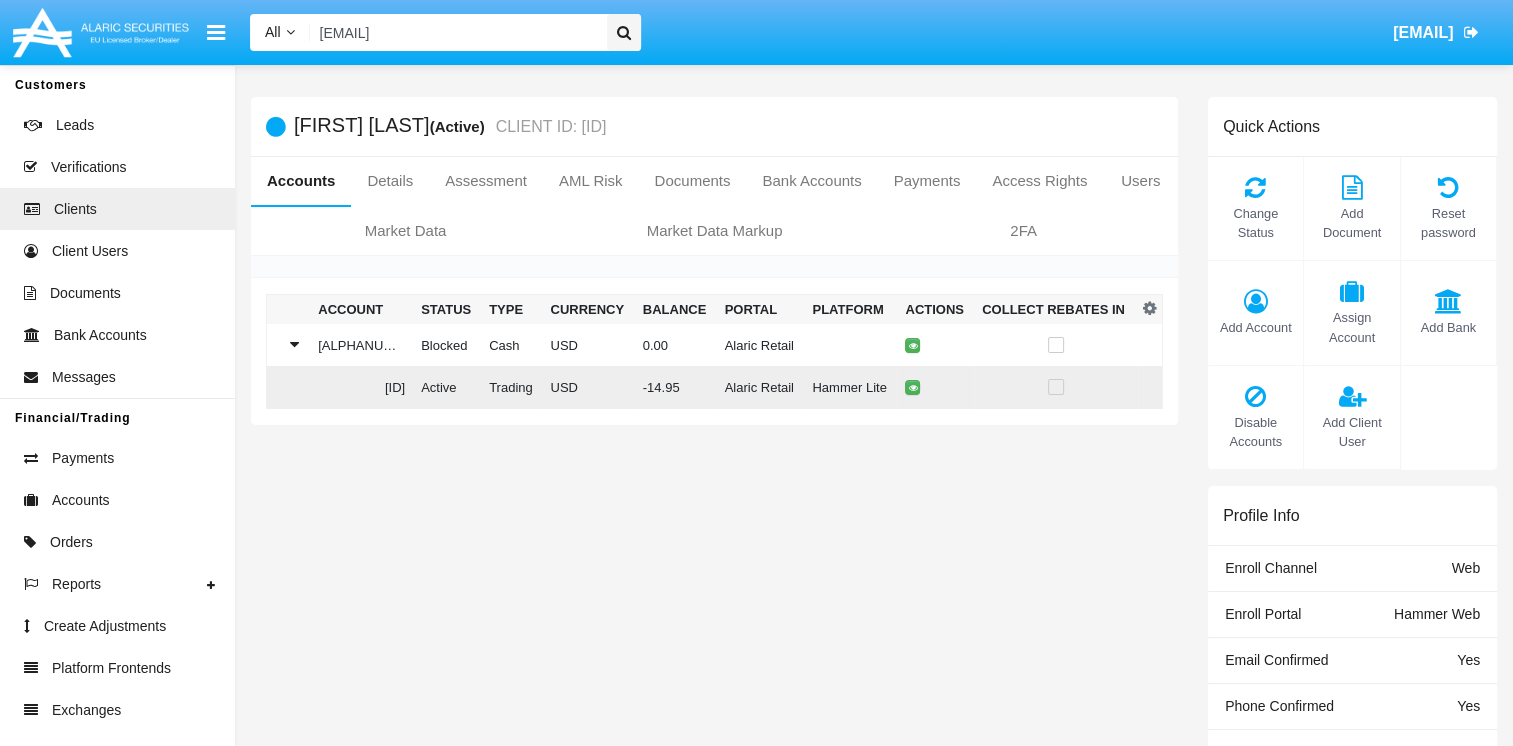 click 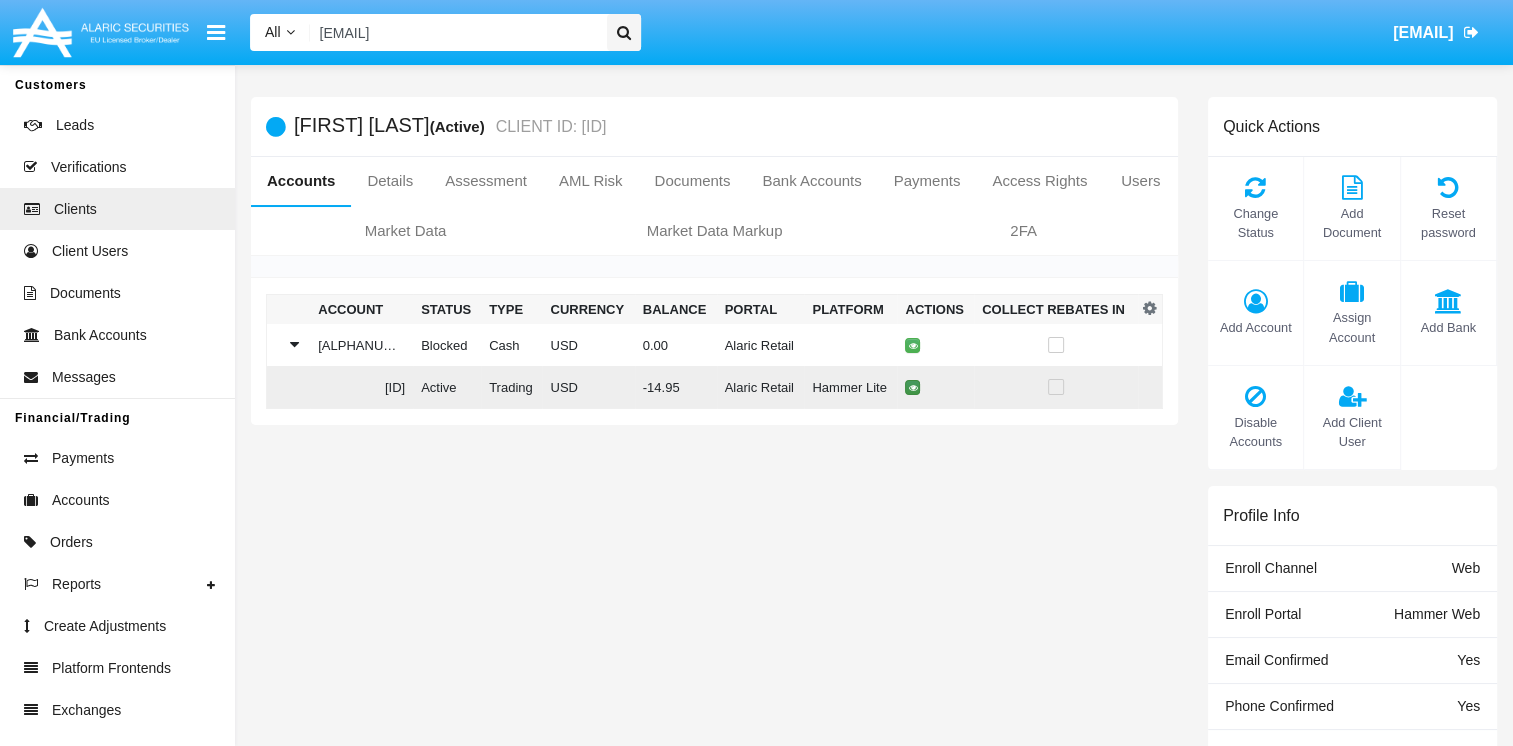 click 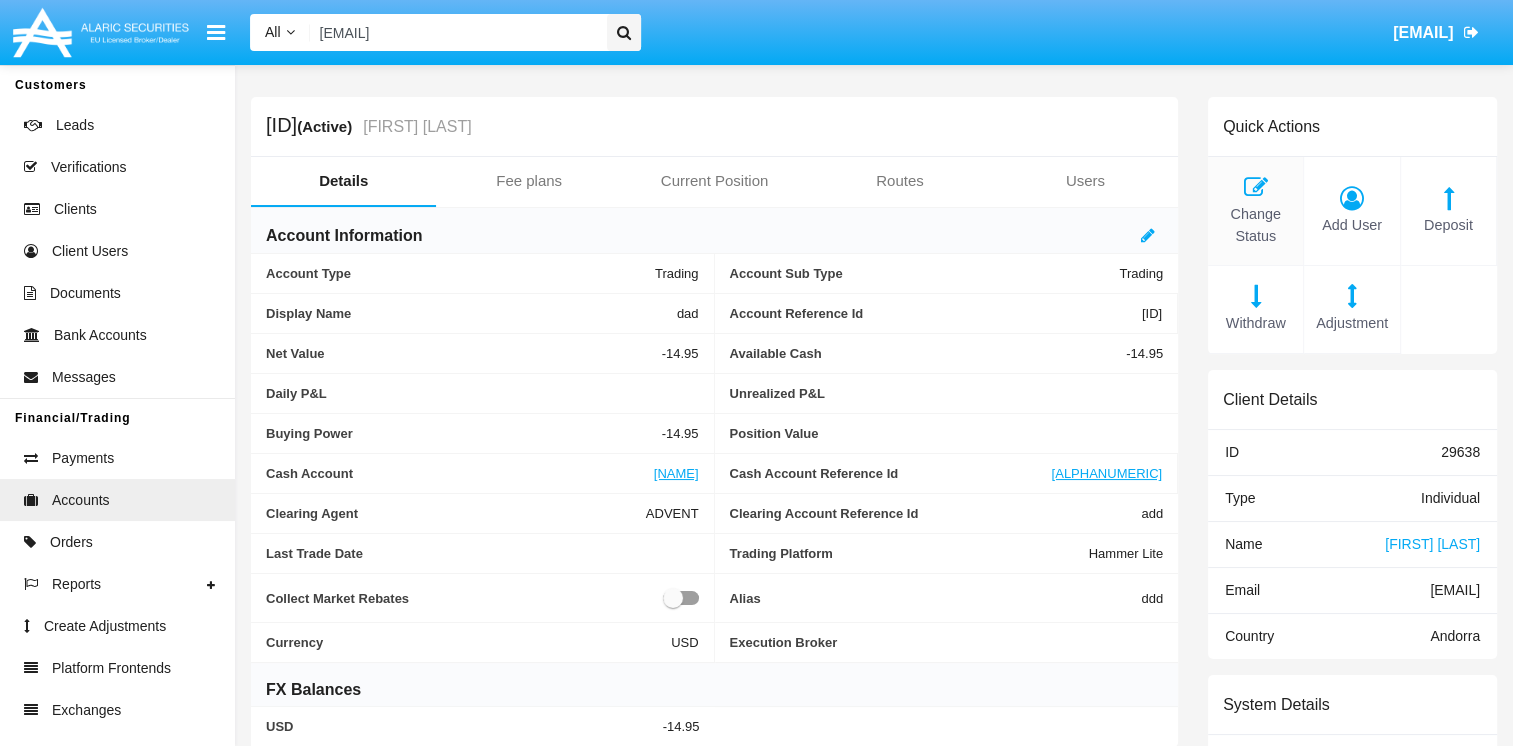 click 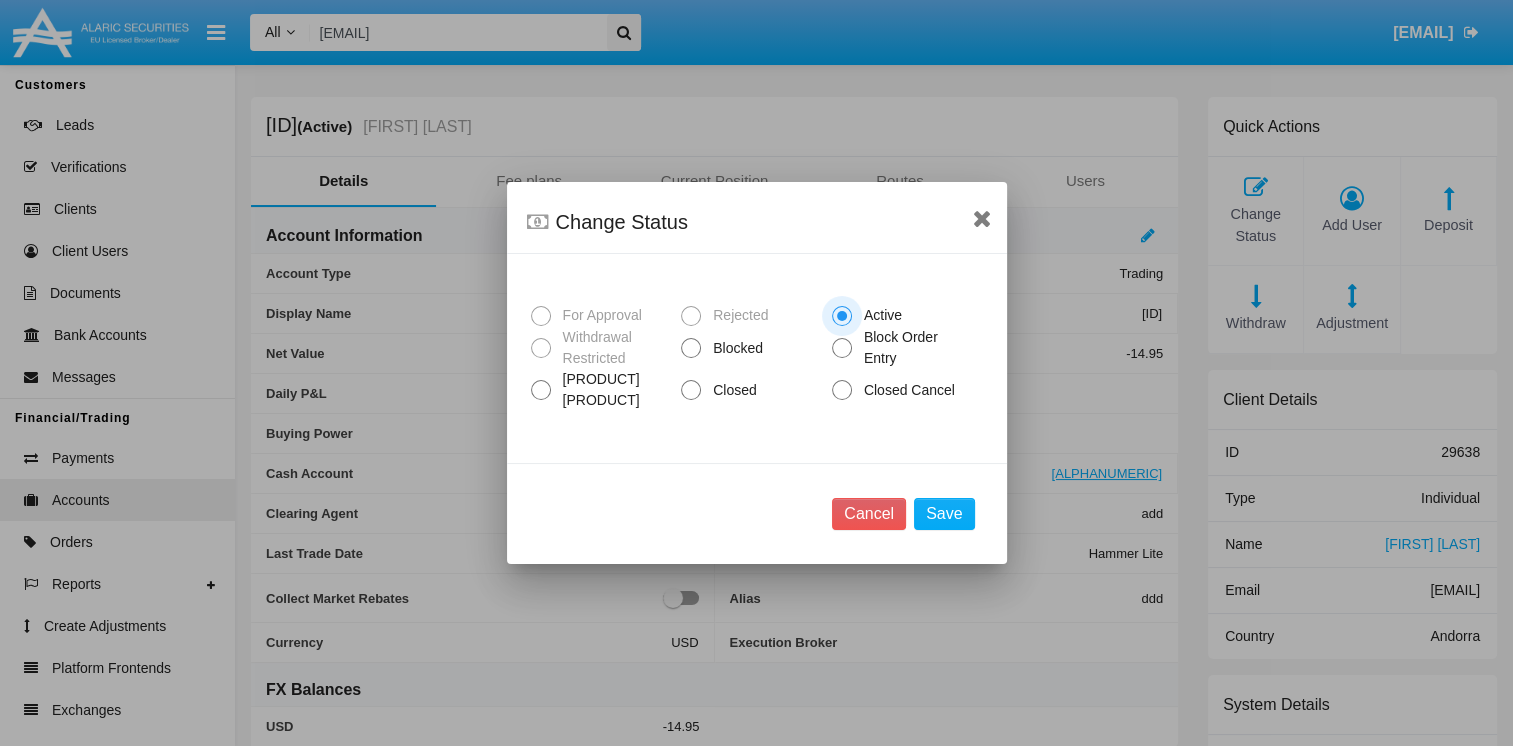 click on "Closed" at bounding box center [731, 390] 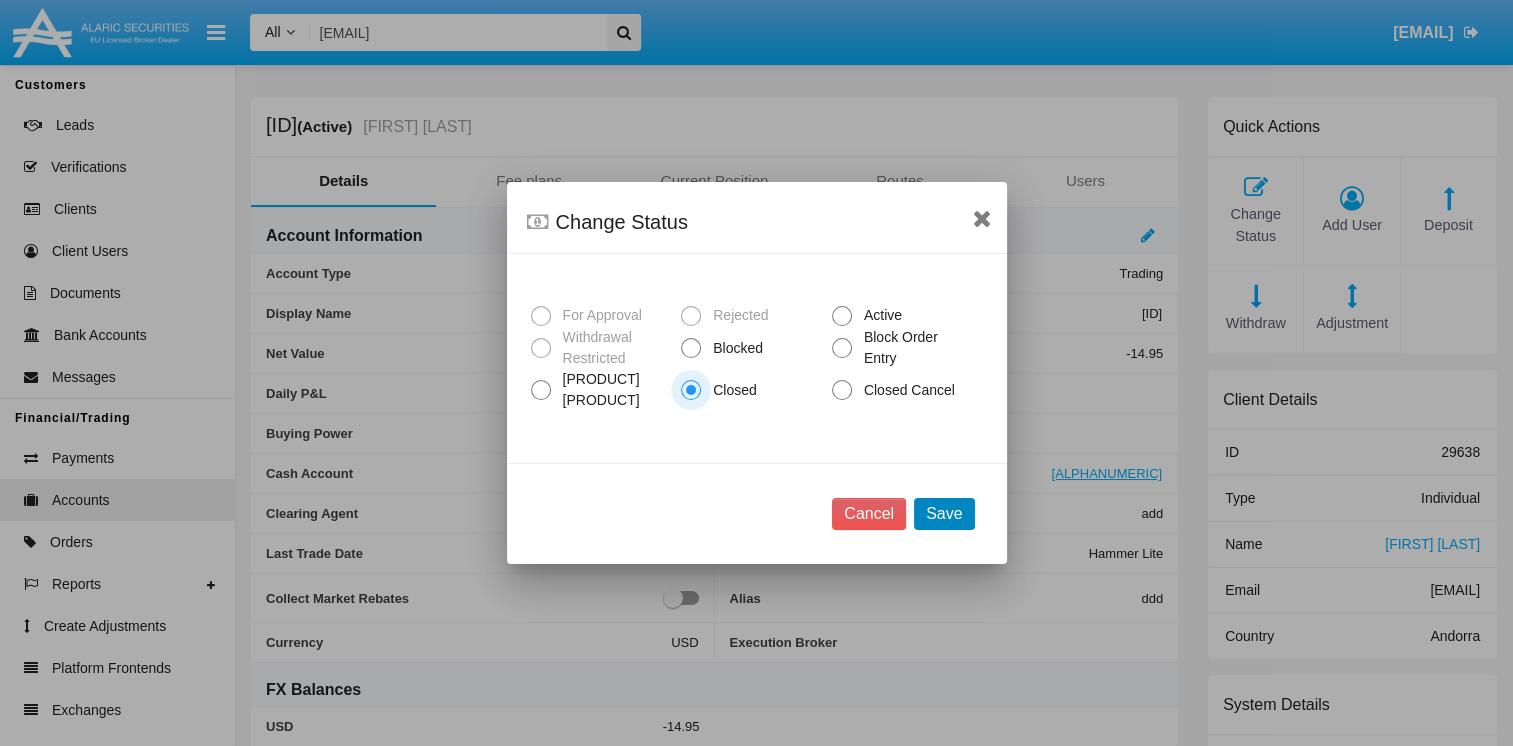 click on "Save" at bounding box center [944, 514] 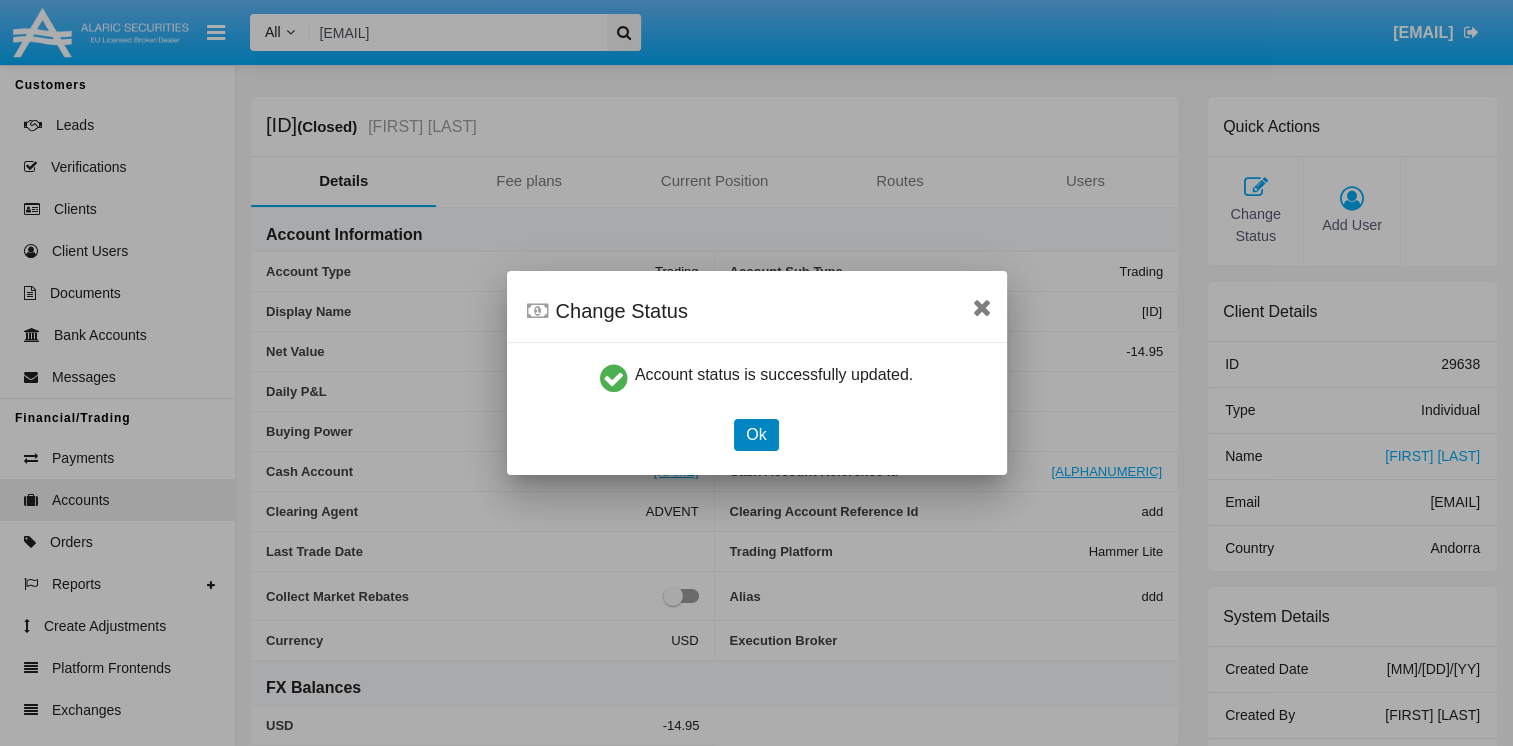click on "Ok" at bounding box center [756, 435] 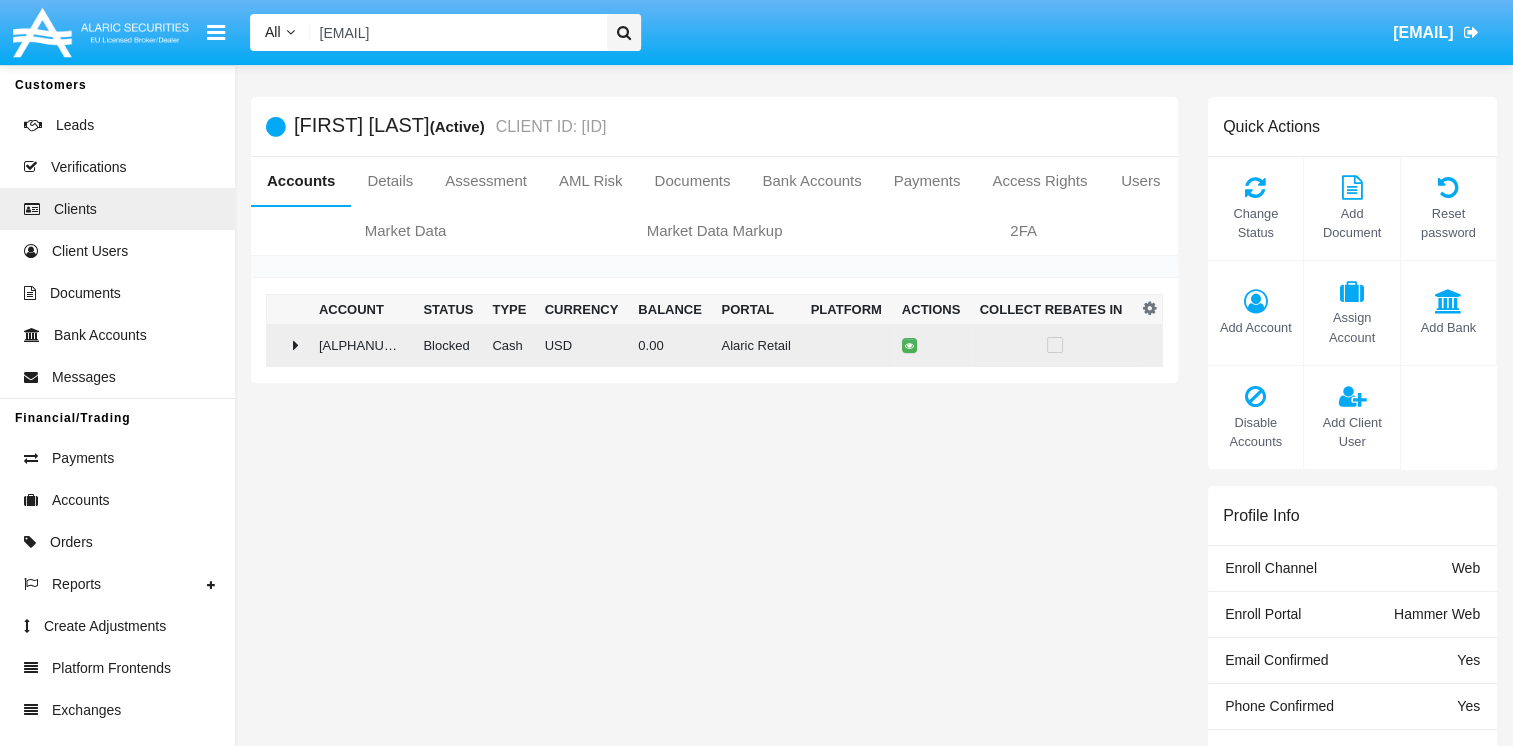 click on "HWLI029638AC1" 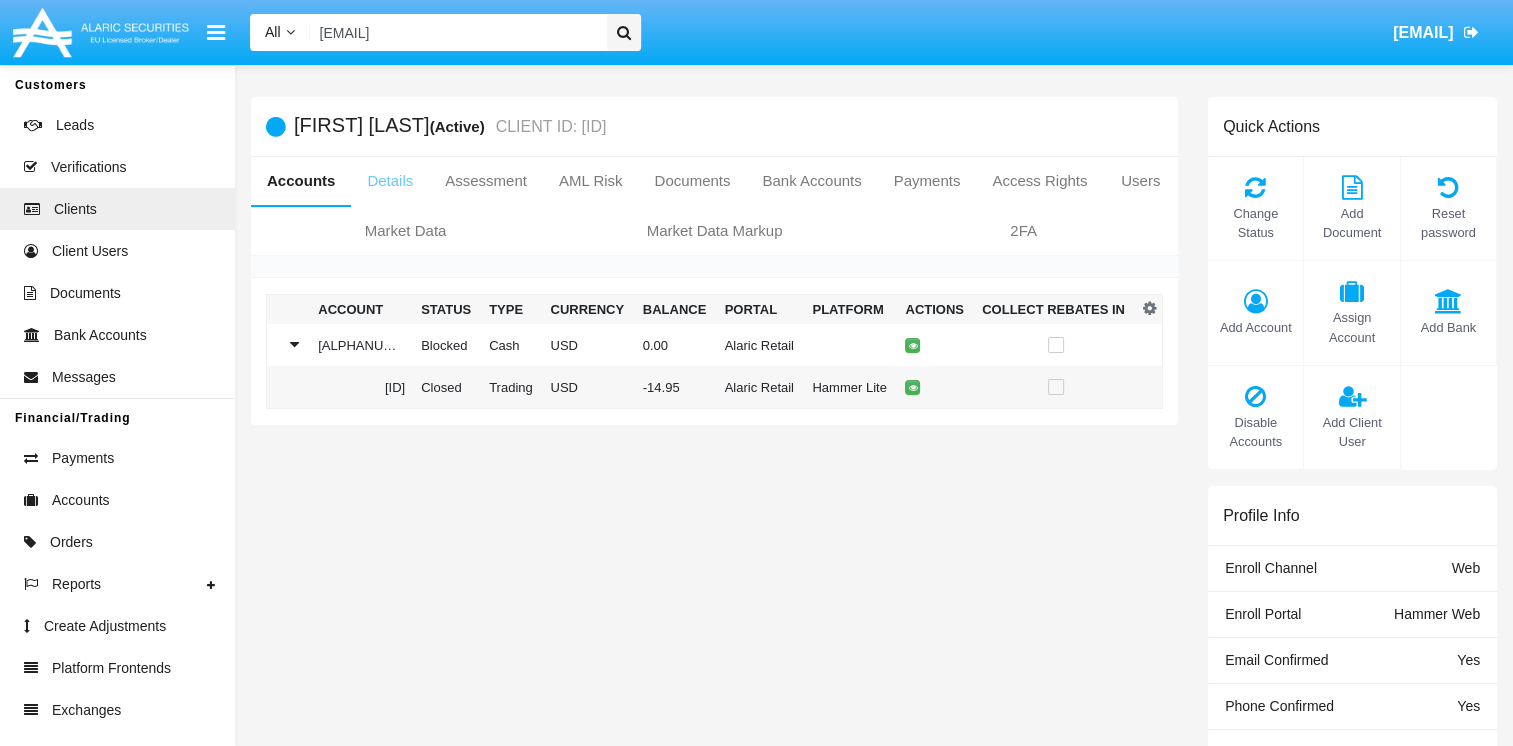 click on "Details" at bounding box center [390, 181] 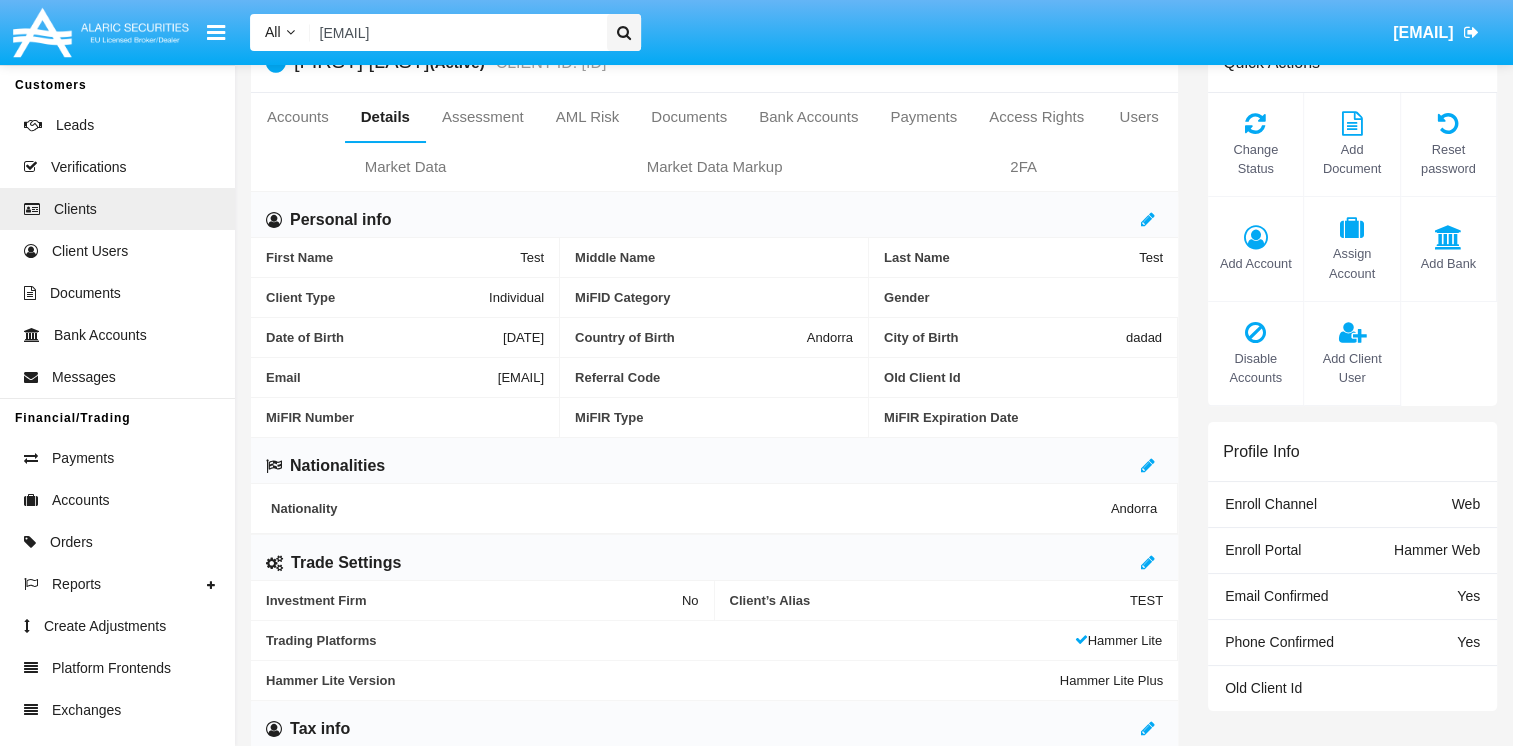 scroll, scrollTop: 100, scrollLeft: 0, axis: vertical 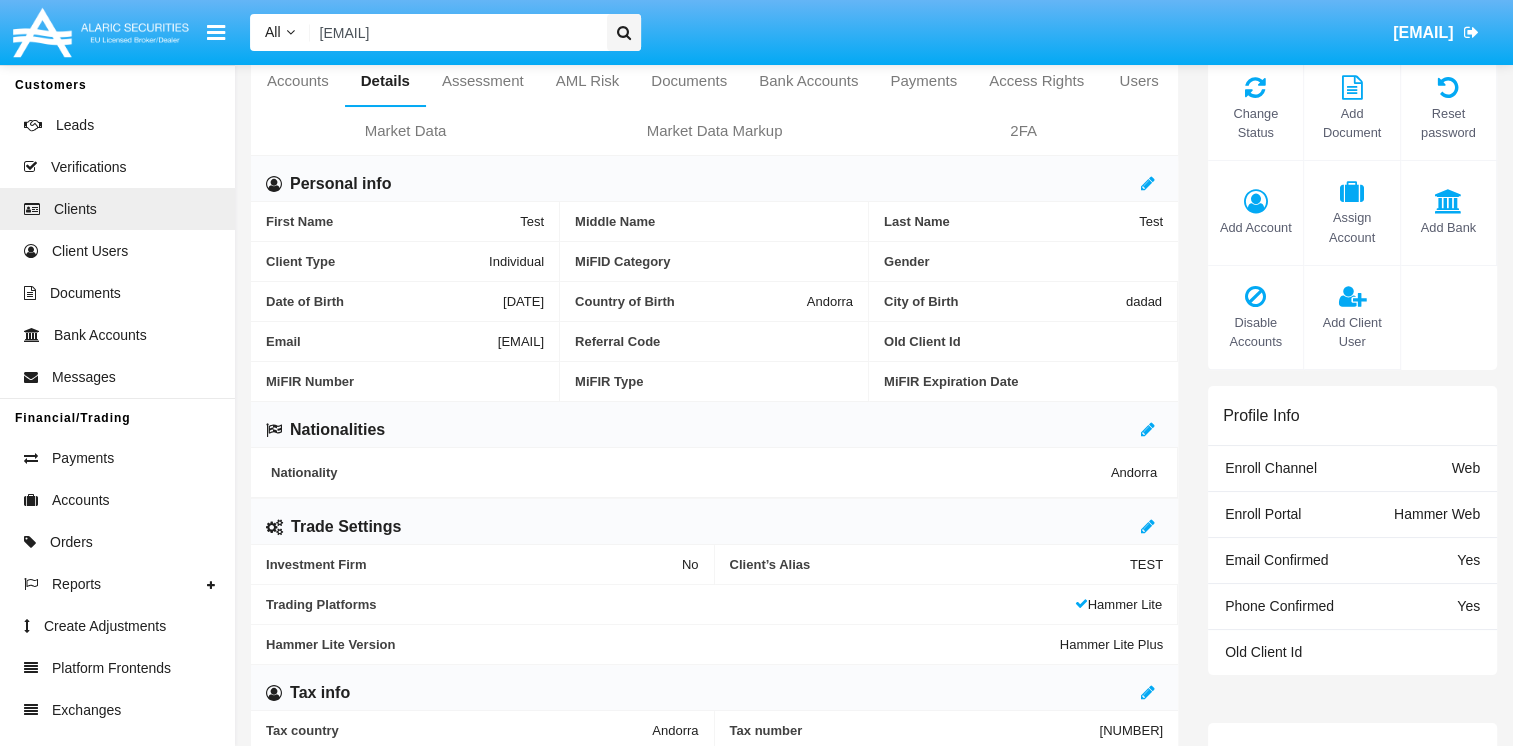 drag, startPoint x: 401, startPoint y: 342, endPoint x: 540, endPoint y: 350, distance: 139.23003 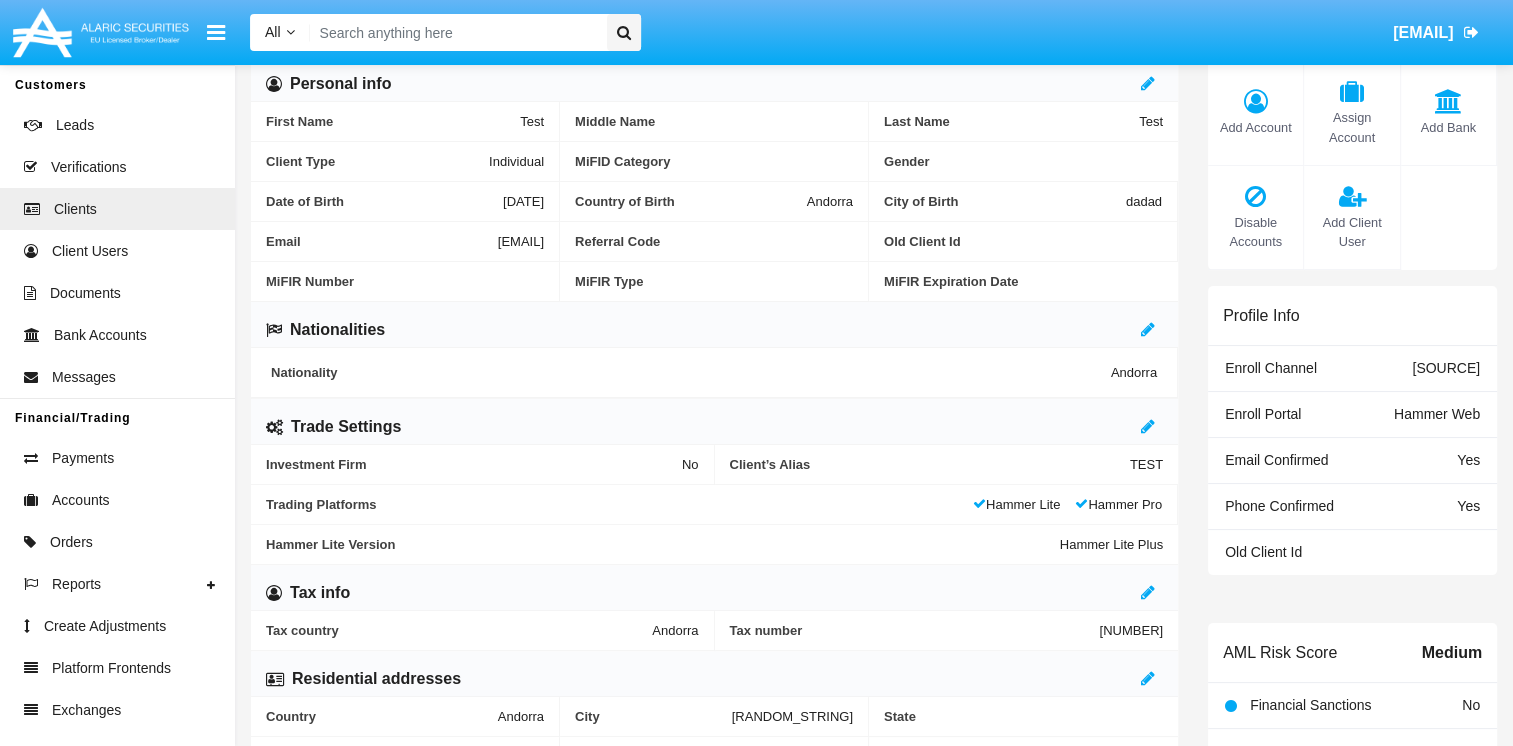 scroll, scrollTop: 200, scrollLeft: 0, axis: vertical 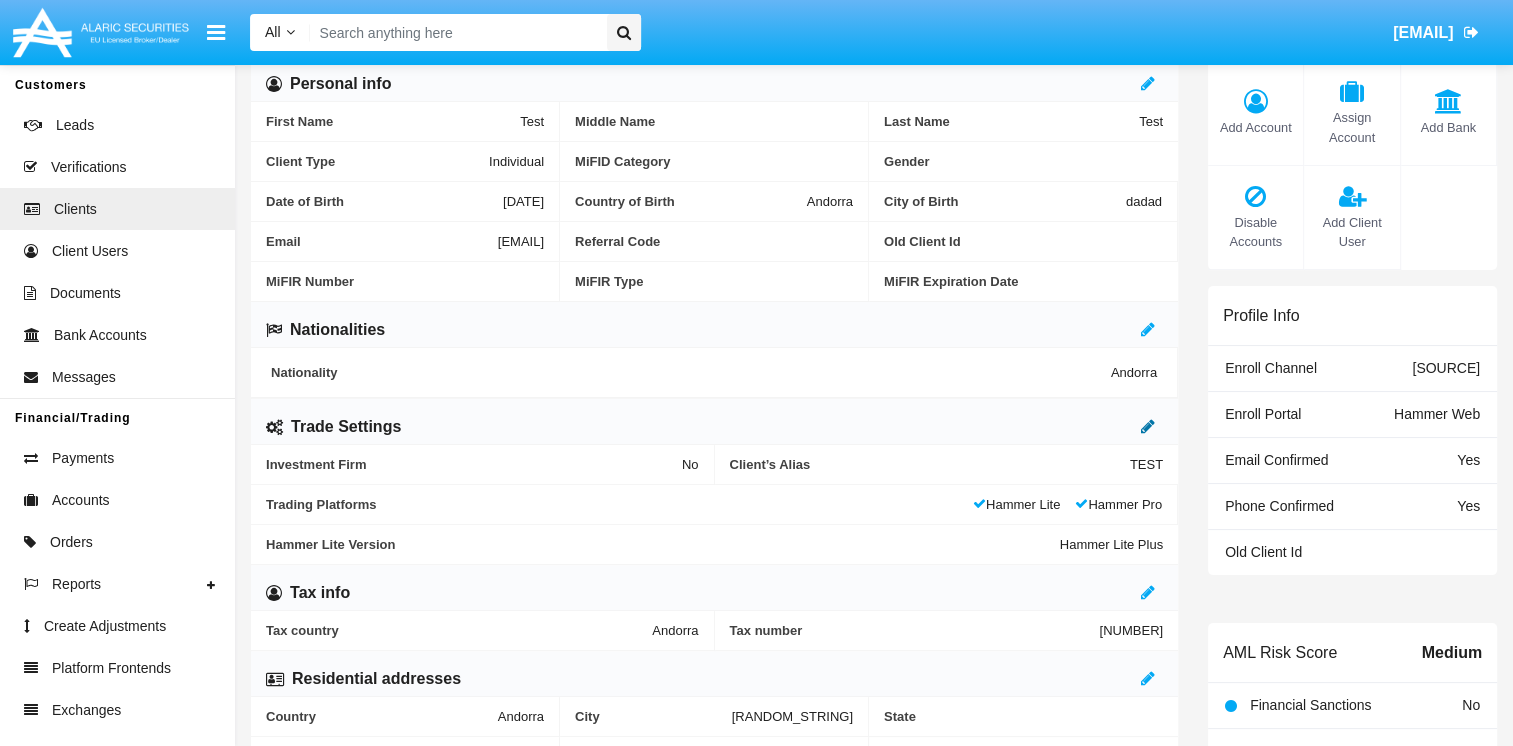click 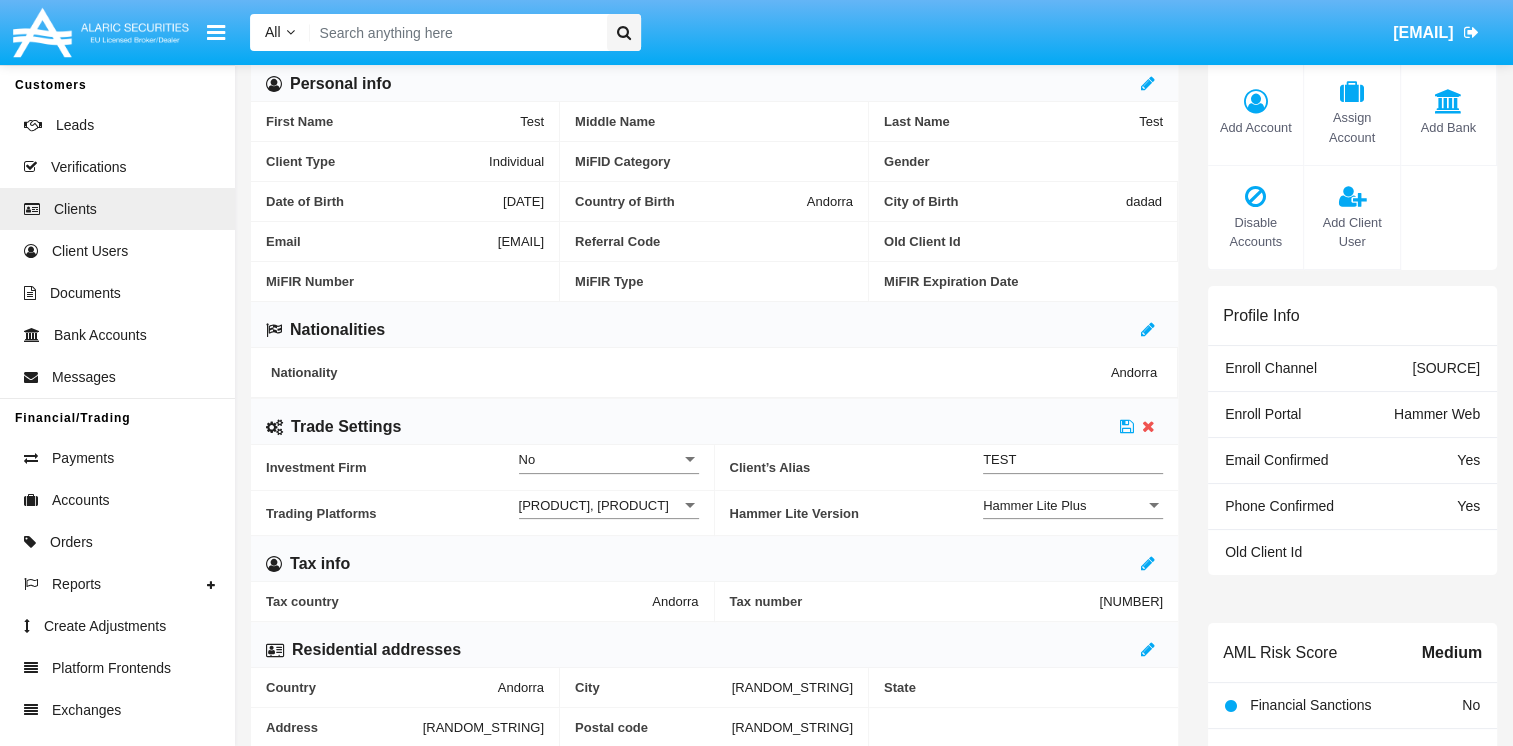 scroll, scrollTop: 0, scrollLeft: 0, axis: both 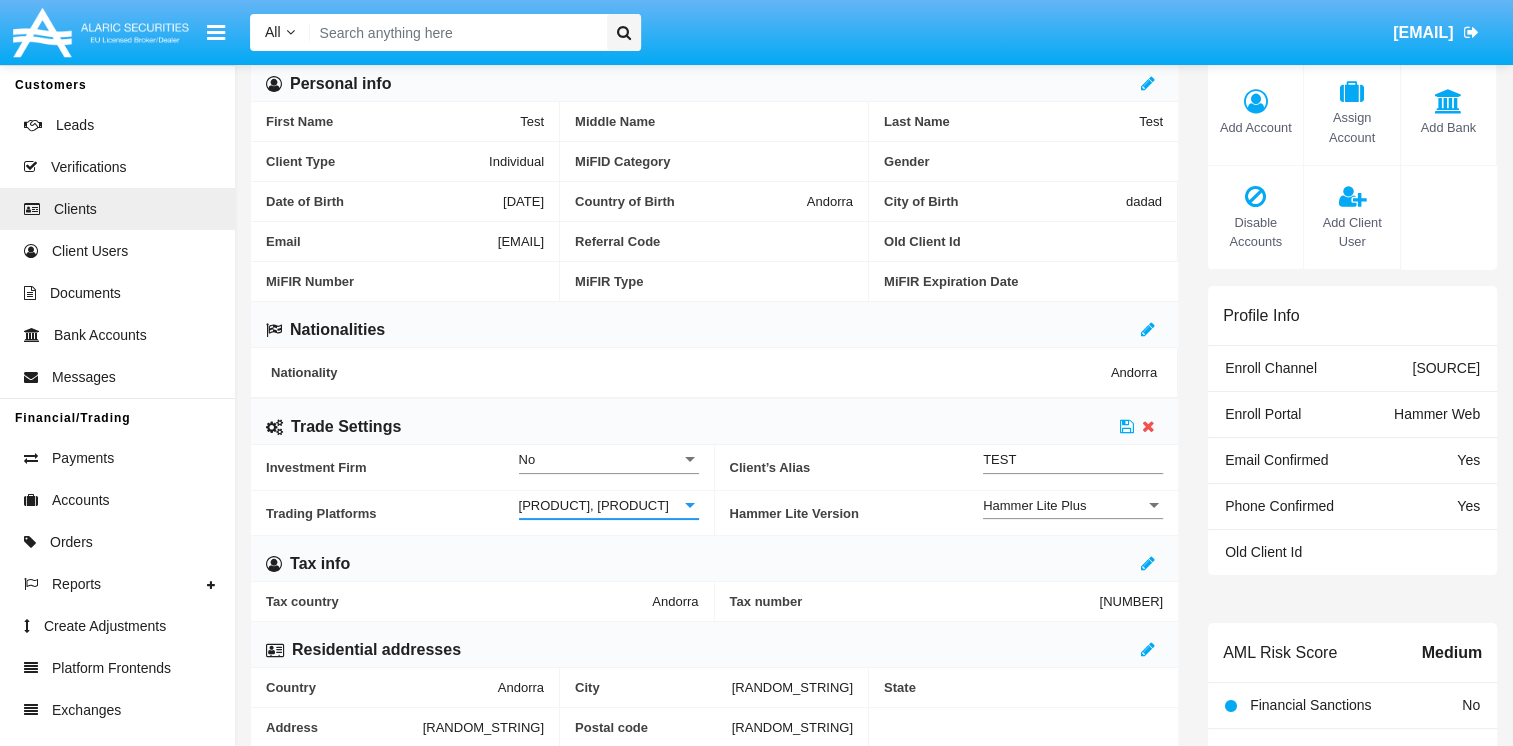 click on "Hammer Lite, Hammer Pro" at bounding box center [594, 505] 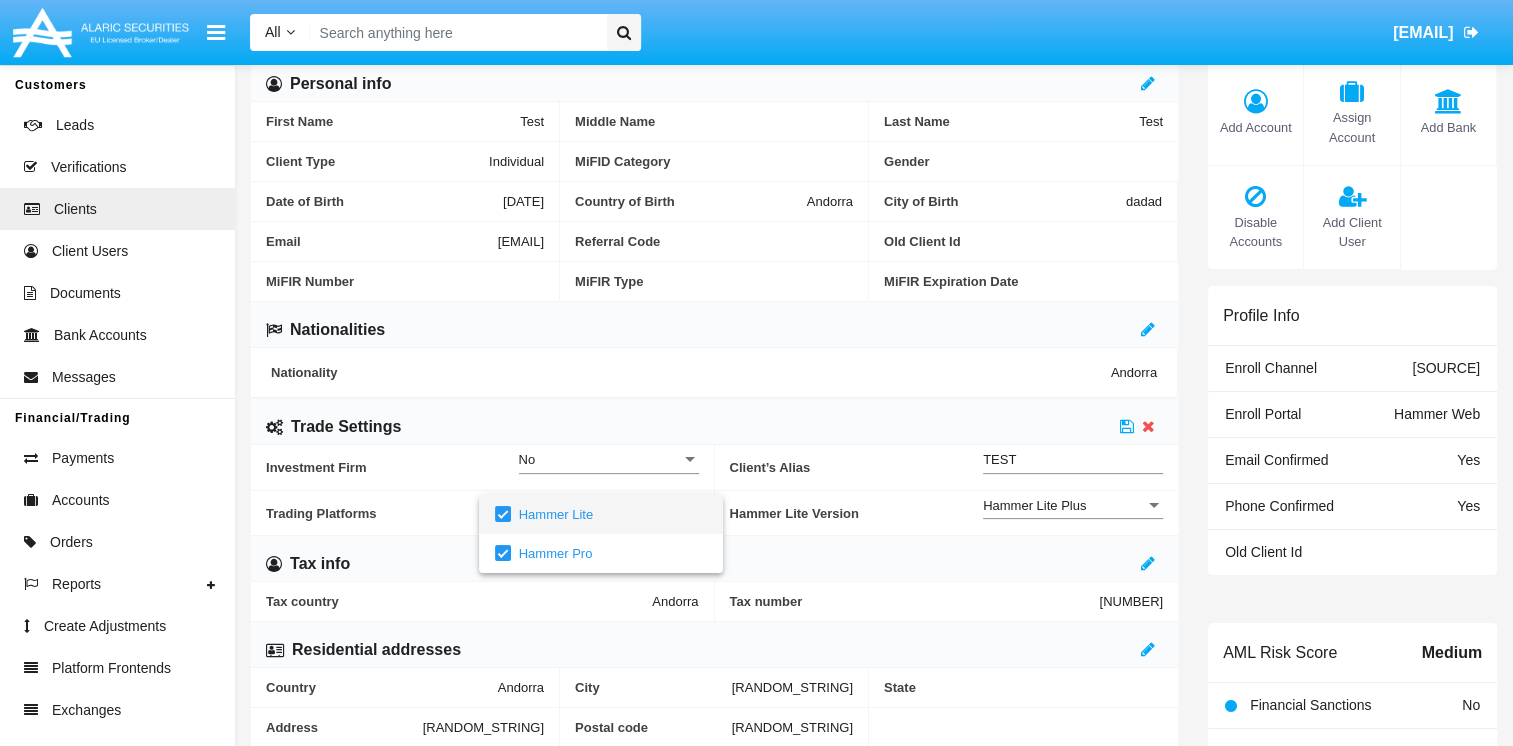 click at bounding box center (503, 514) 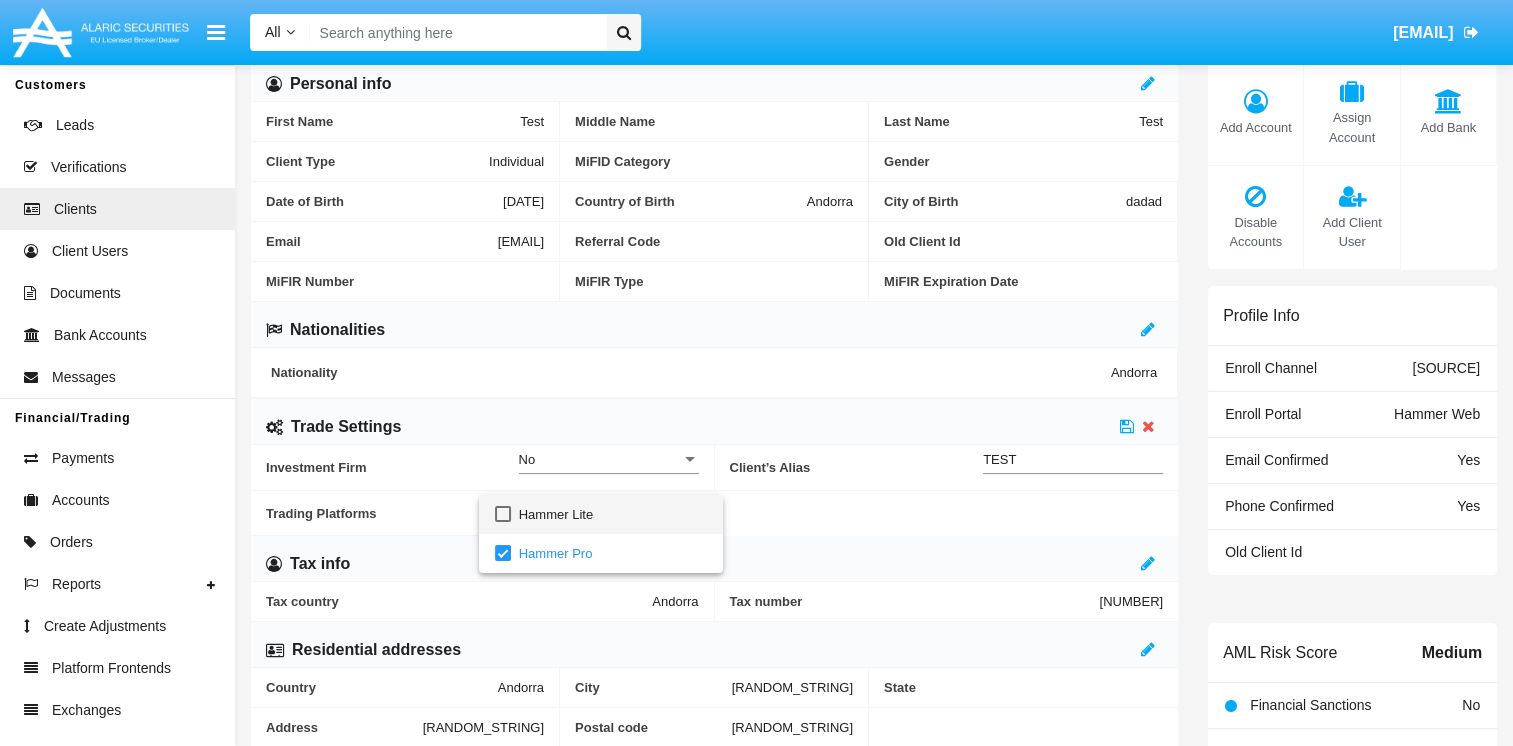 click at bounding box center (756, 373) 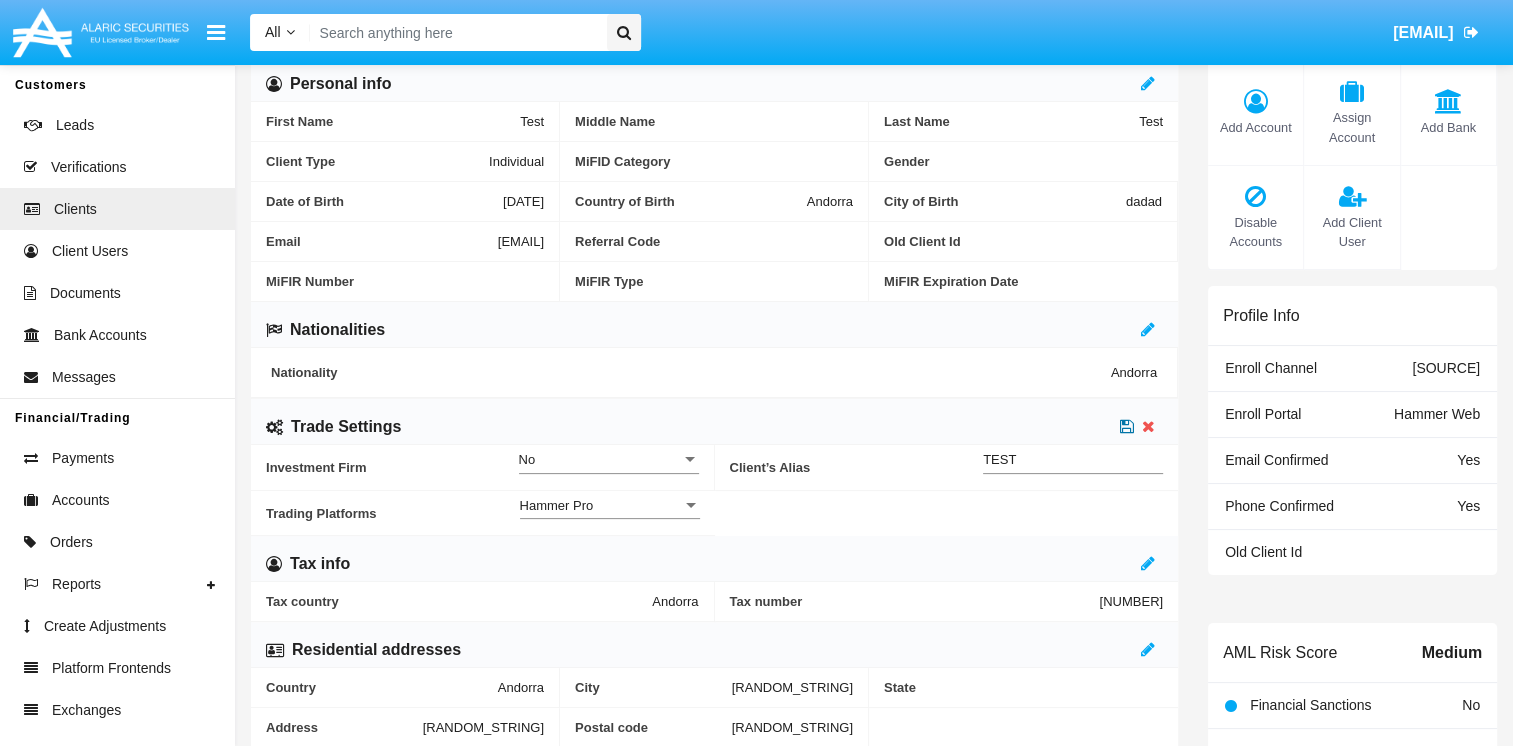 click 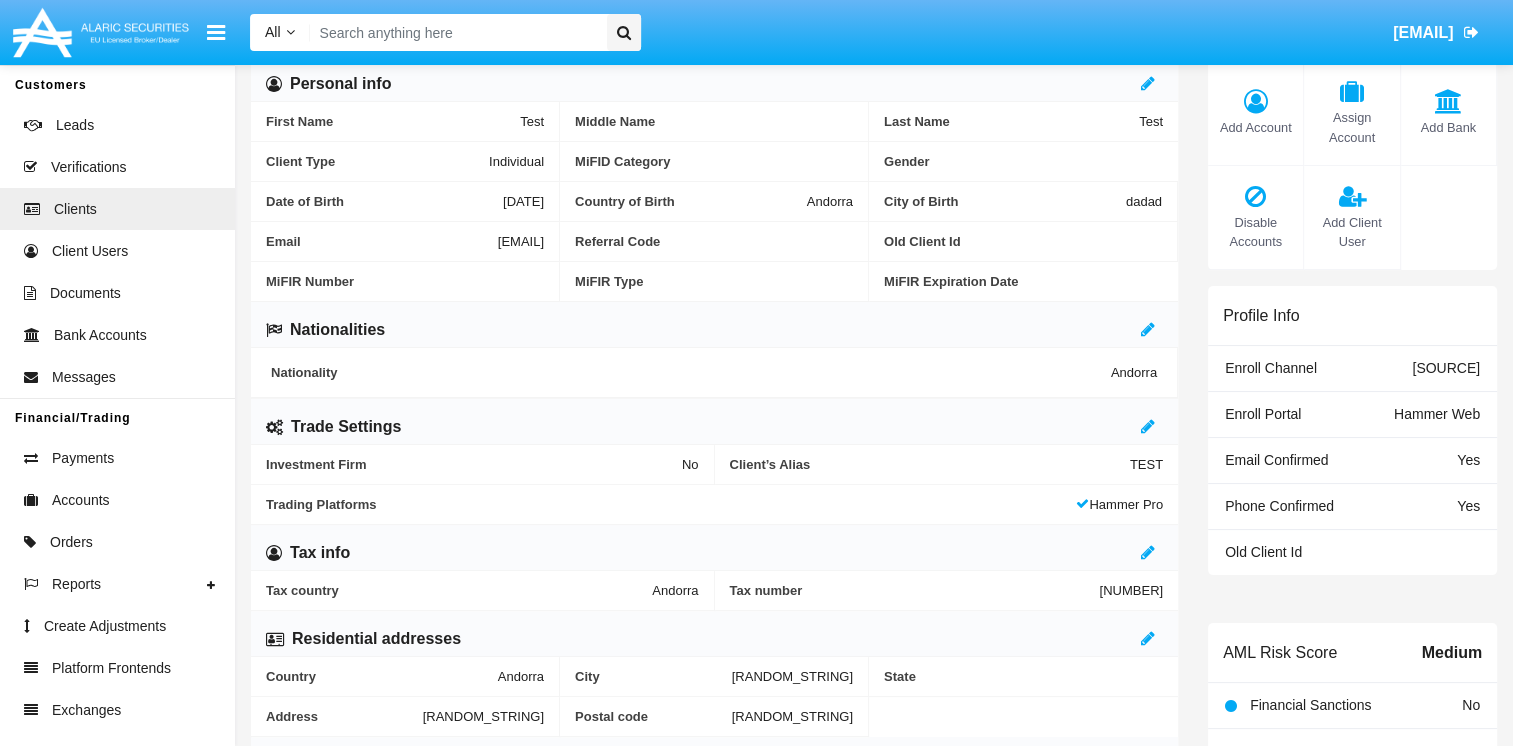 scroll, scrollTop: 100, scrollLeft: 0, axis: vertical 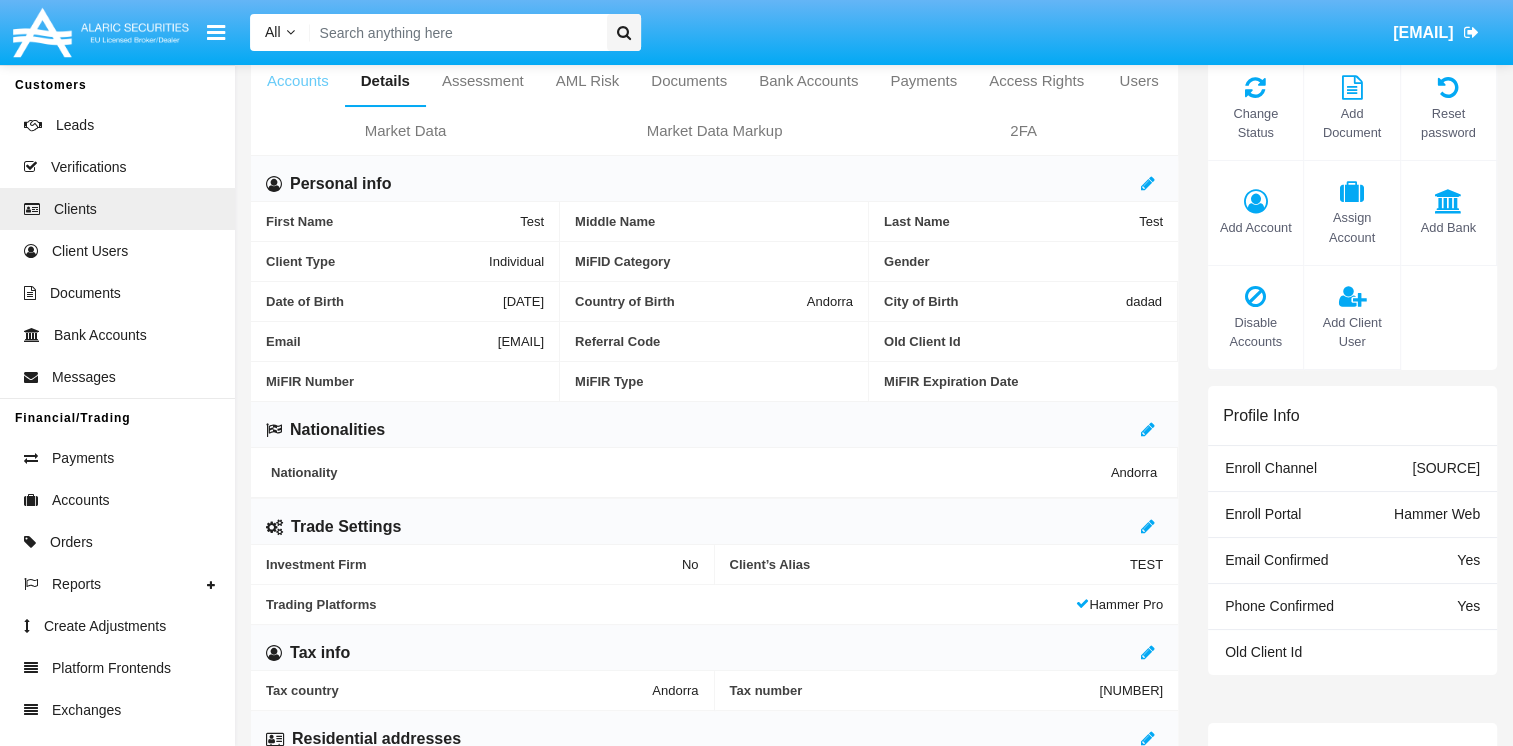 click on "Accounts" at bounding box center [298, 81] 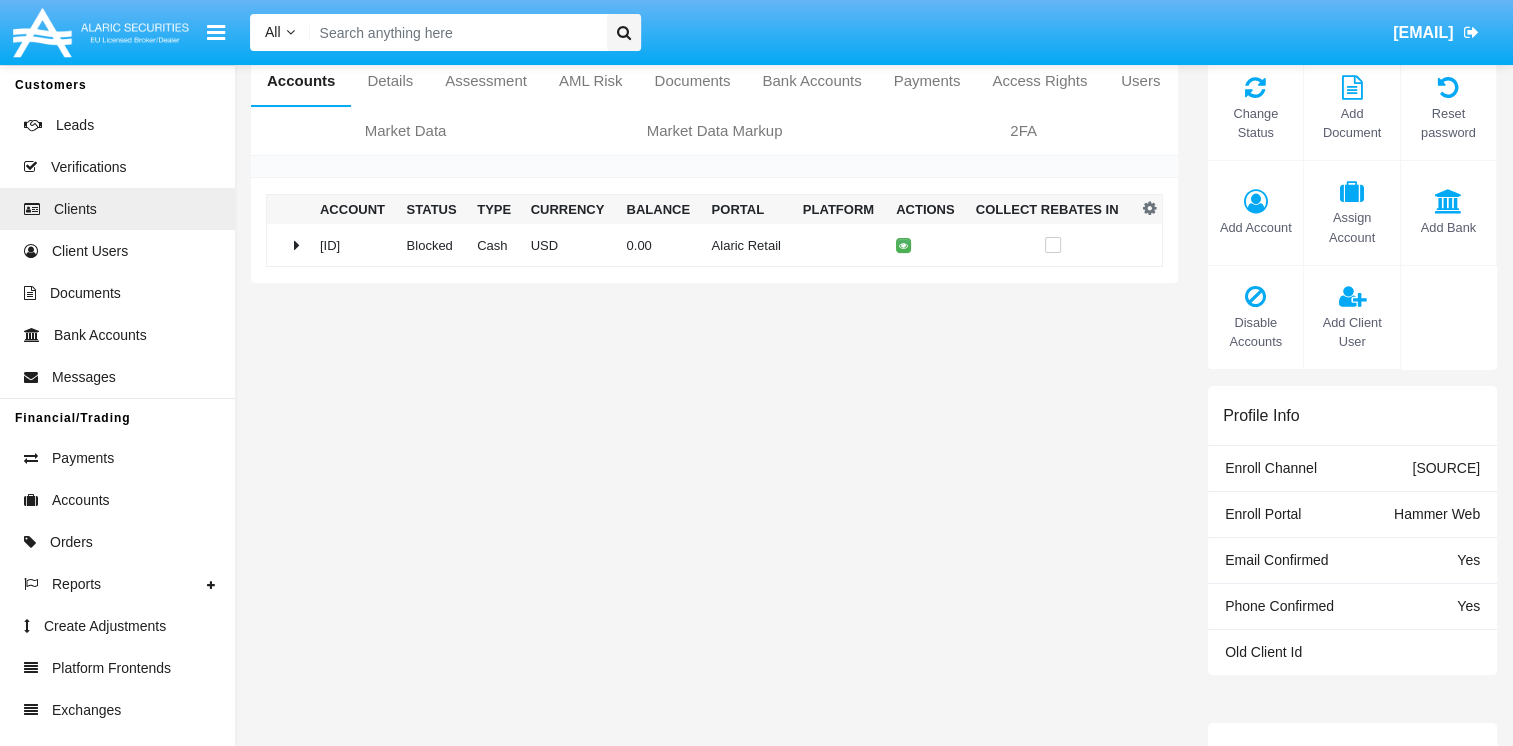 scroll, scrollTop: 0, scrollLeft: 0, axis: both 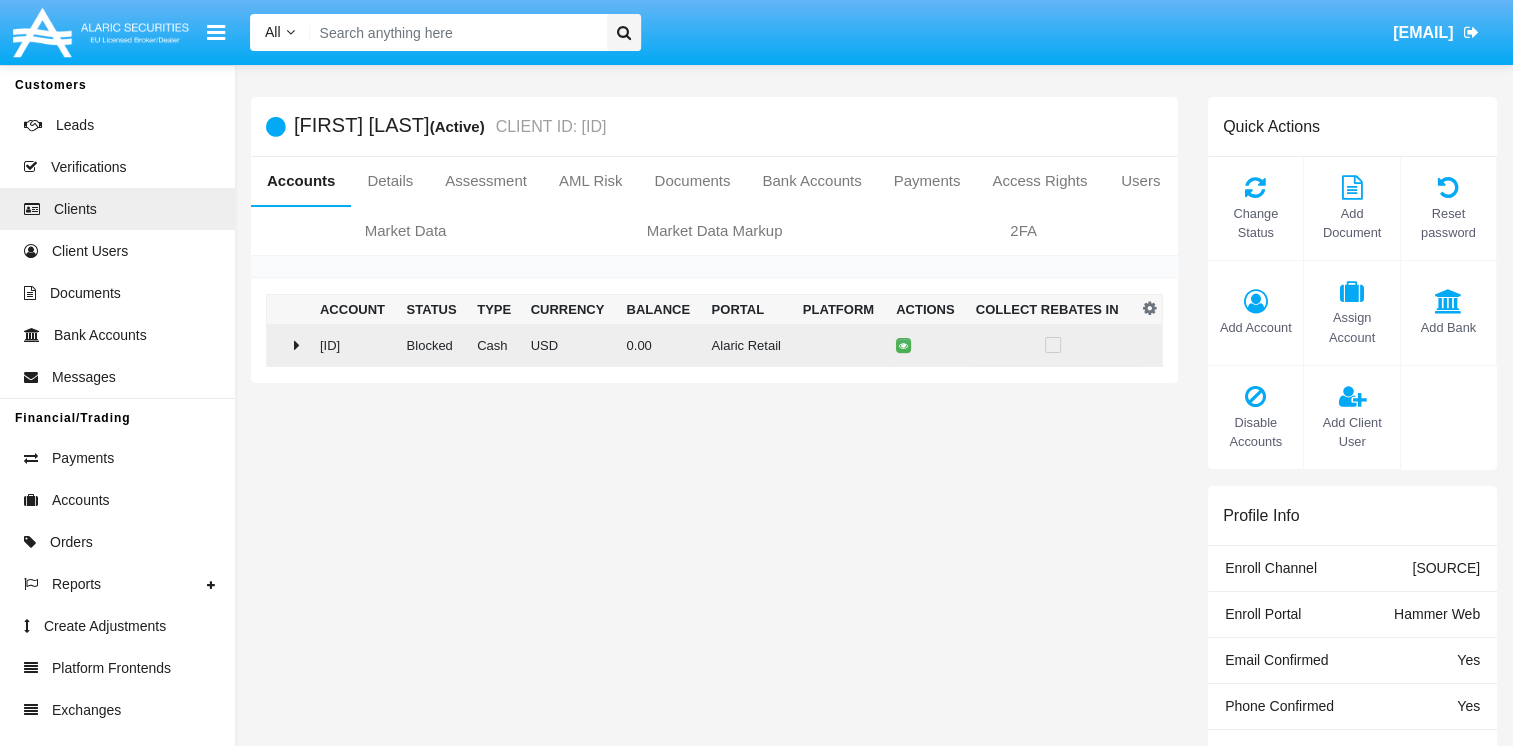 click on "HWLI029638AC1" 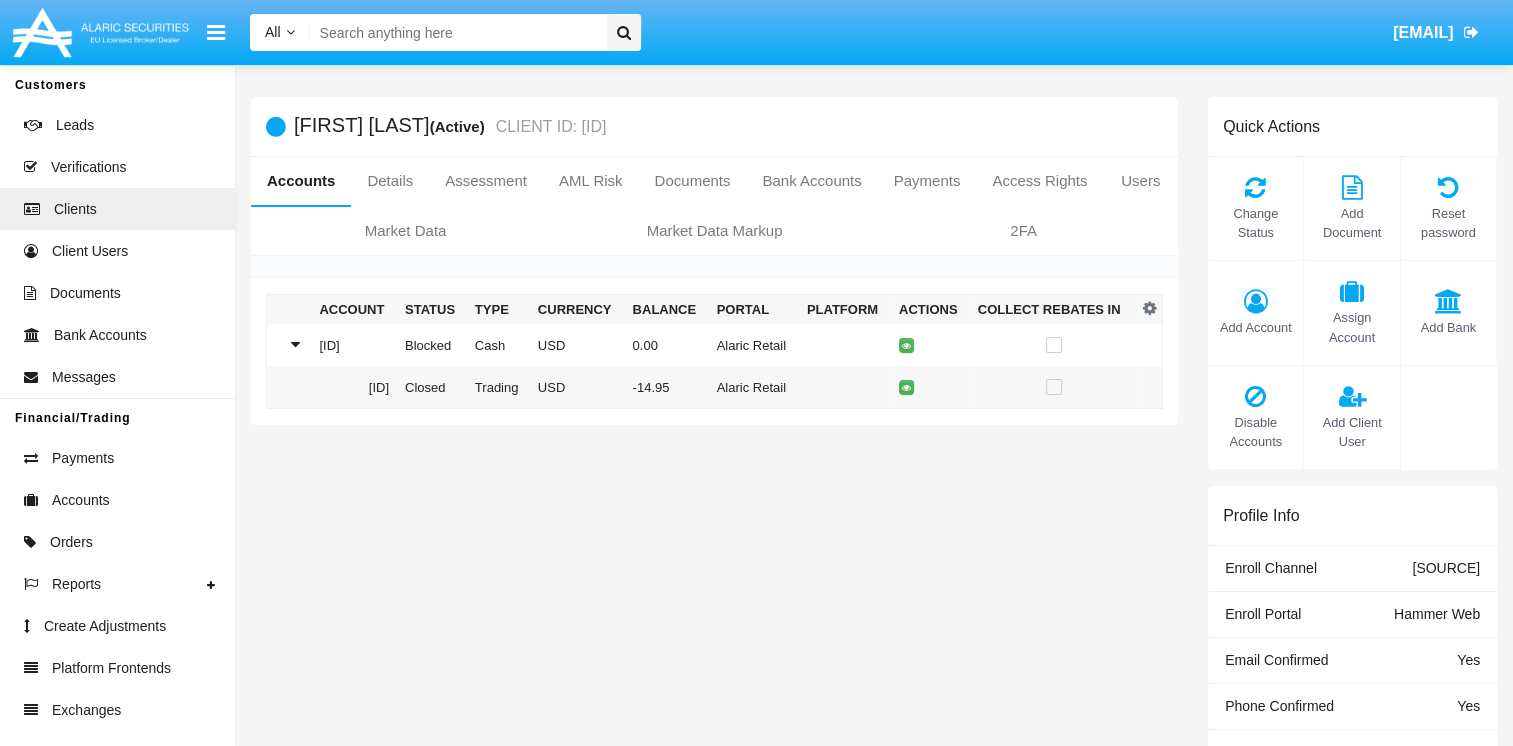 paste on "[EMAIL]" 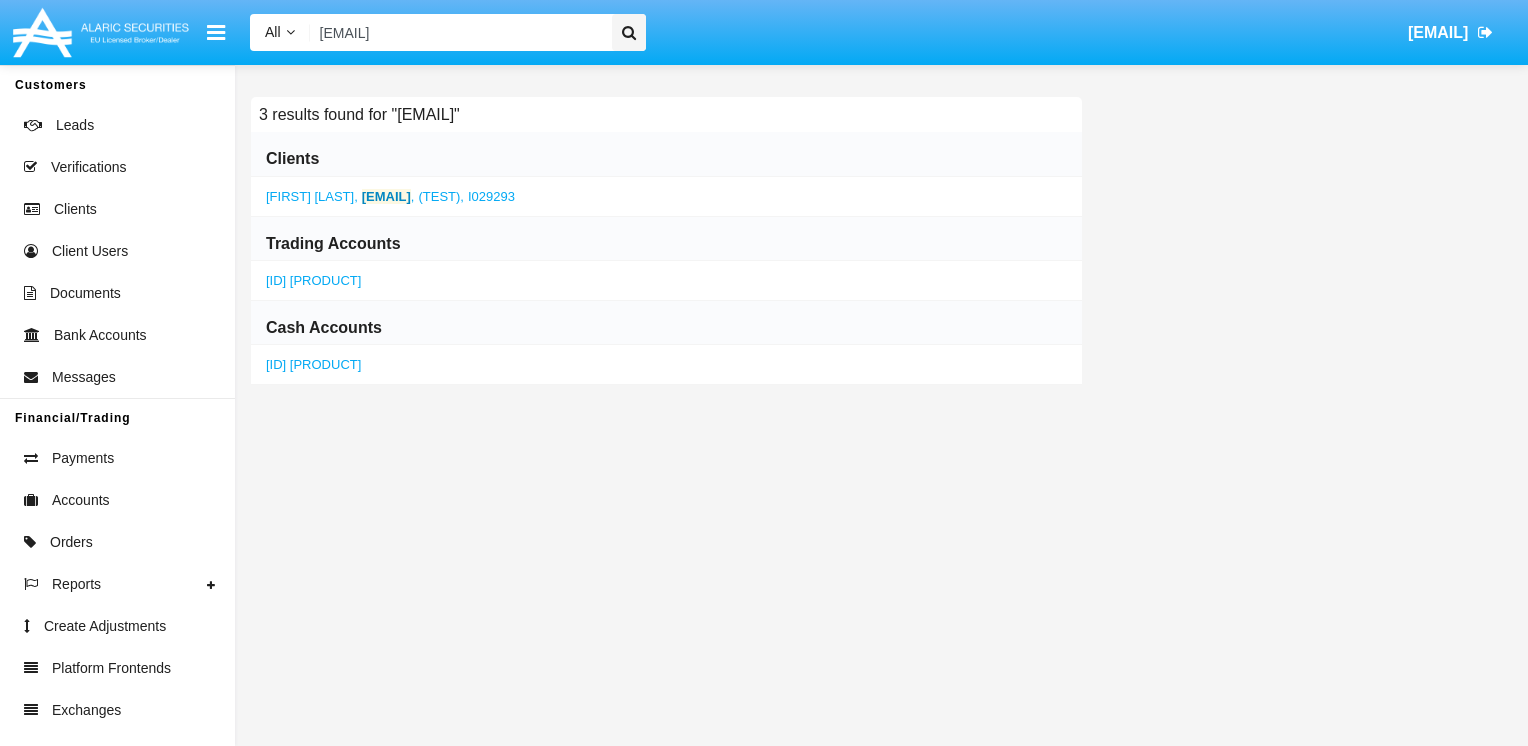 type on "[EMAIL]" 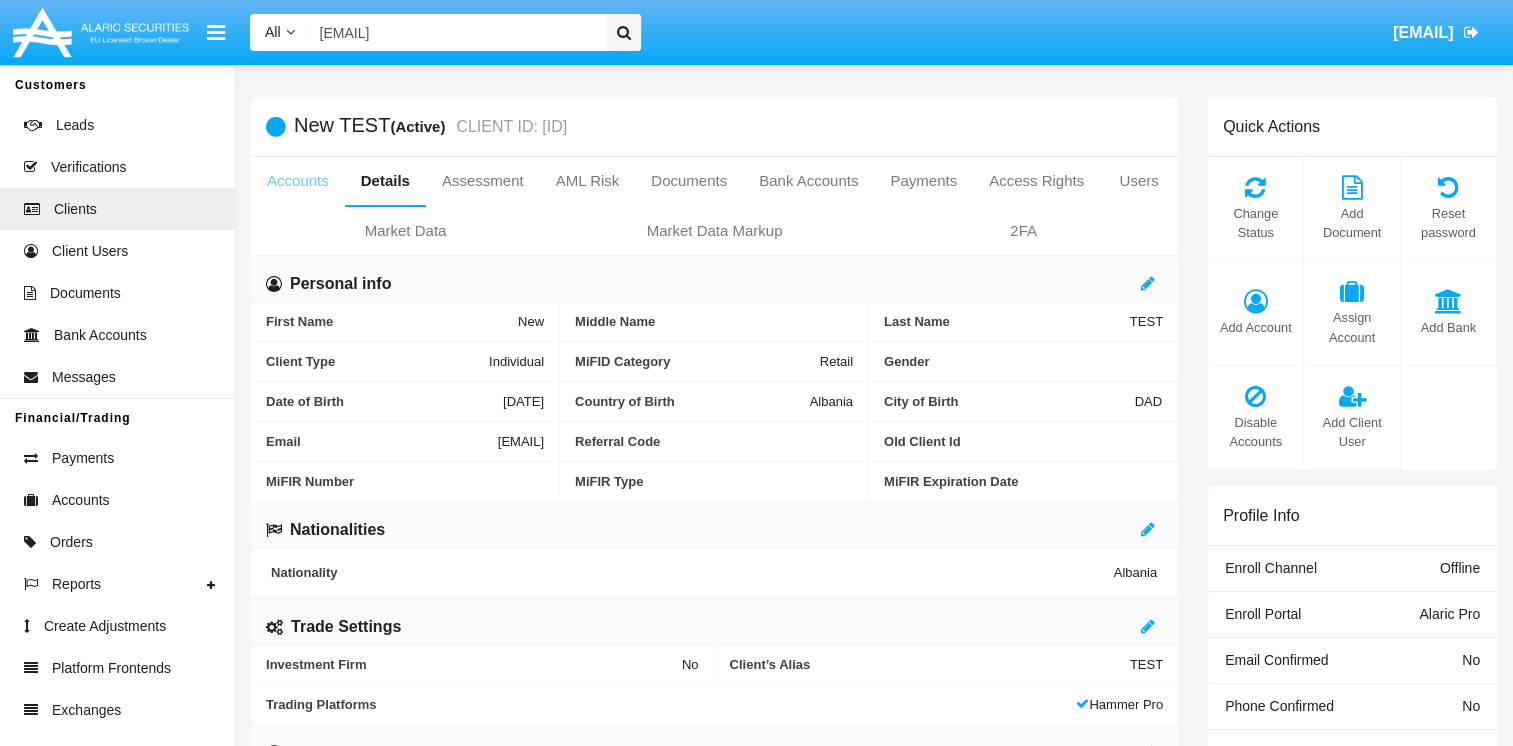click on "Accounts" at bounding box center (298, 181) 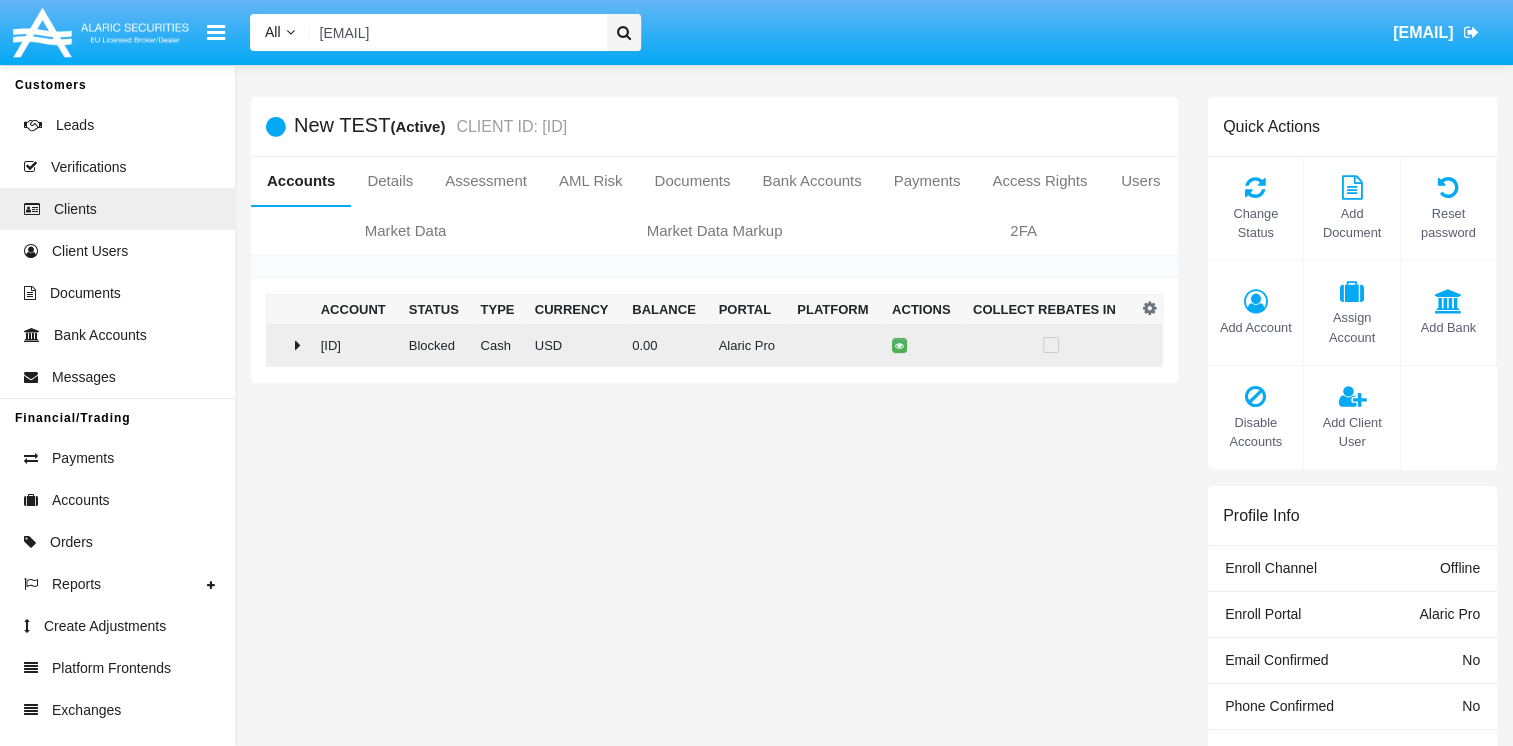 click 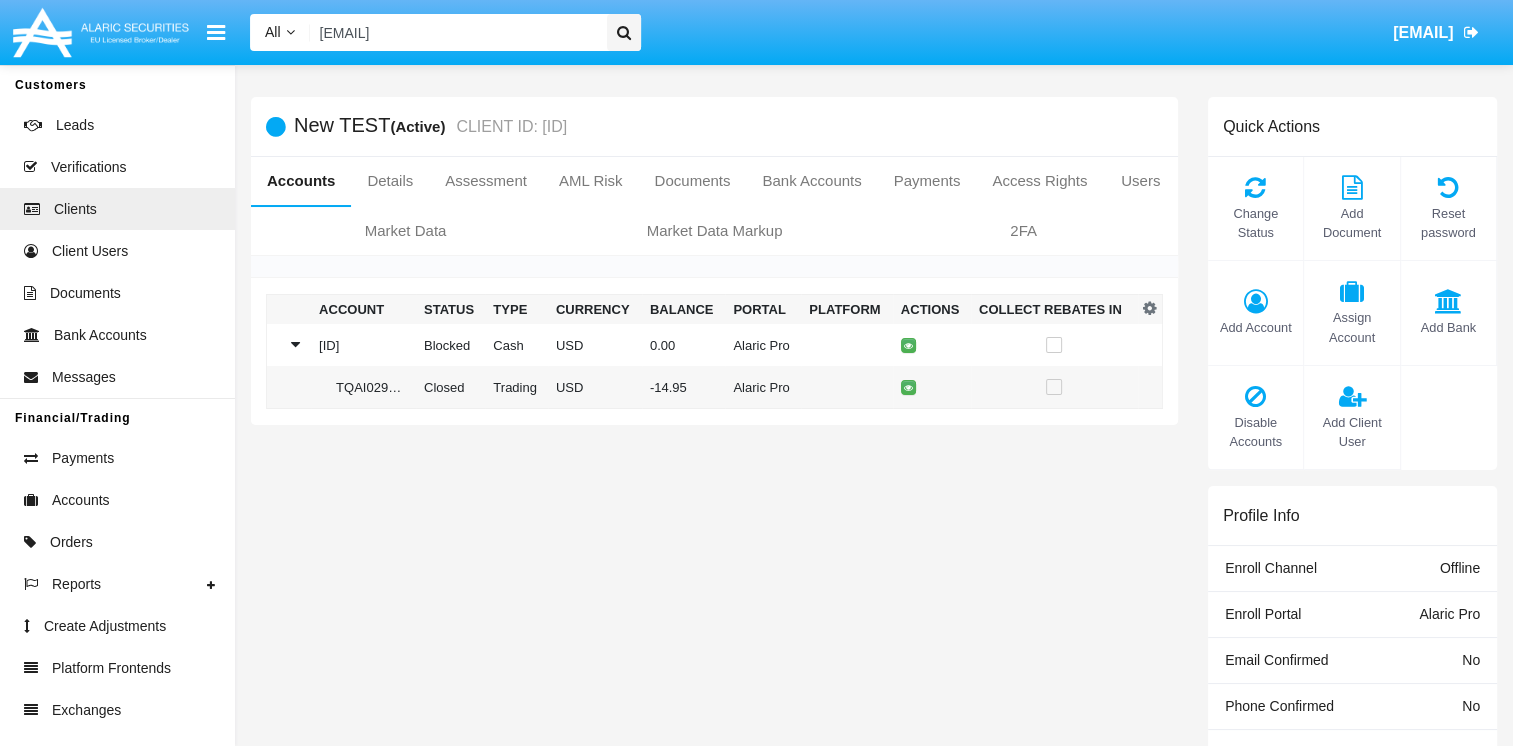 click on "[EMAIL]" 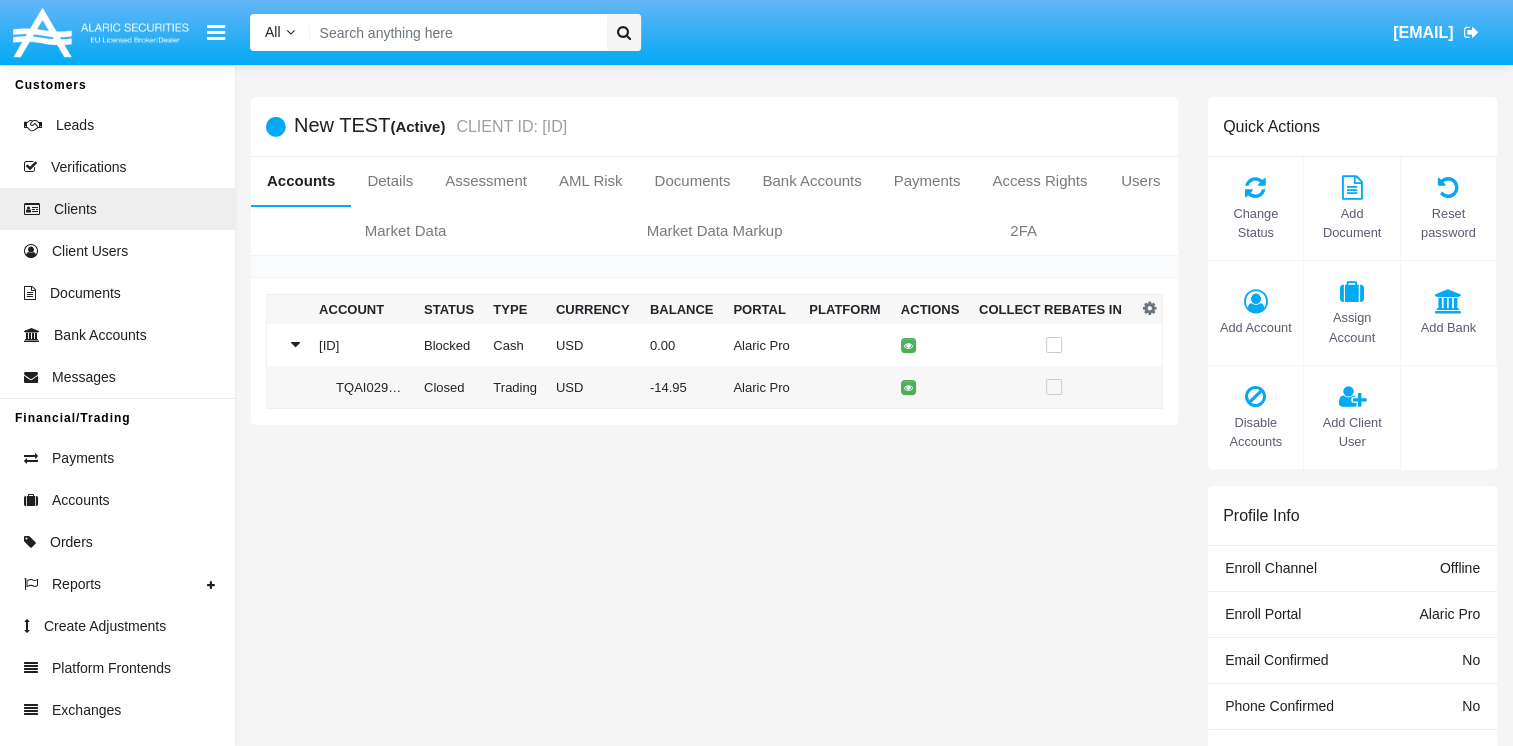 paste on "gegalev370@[EMAIL]" 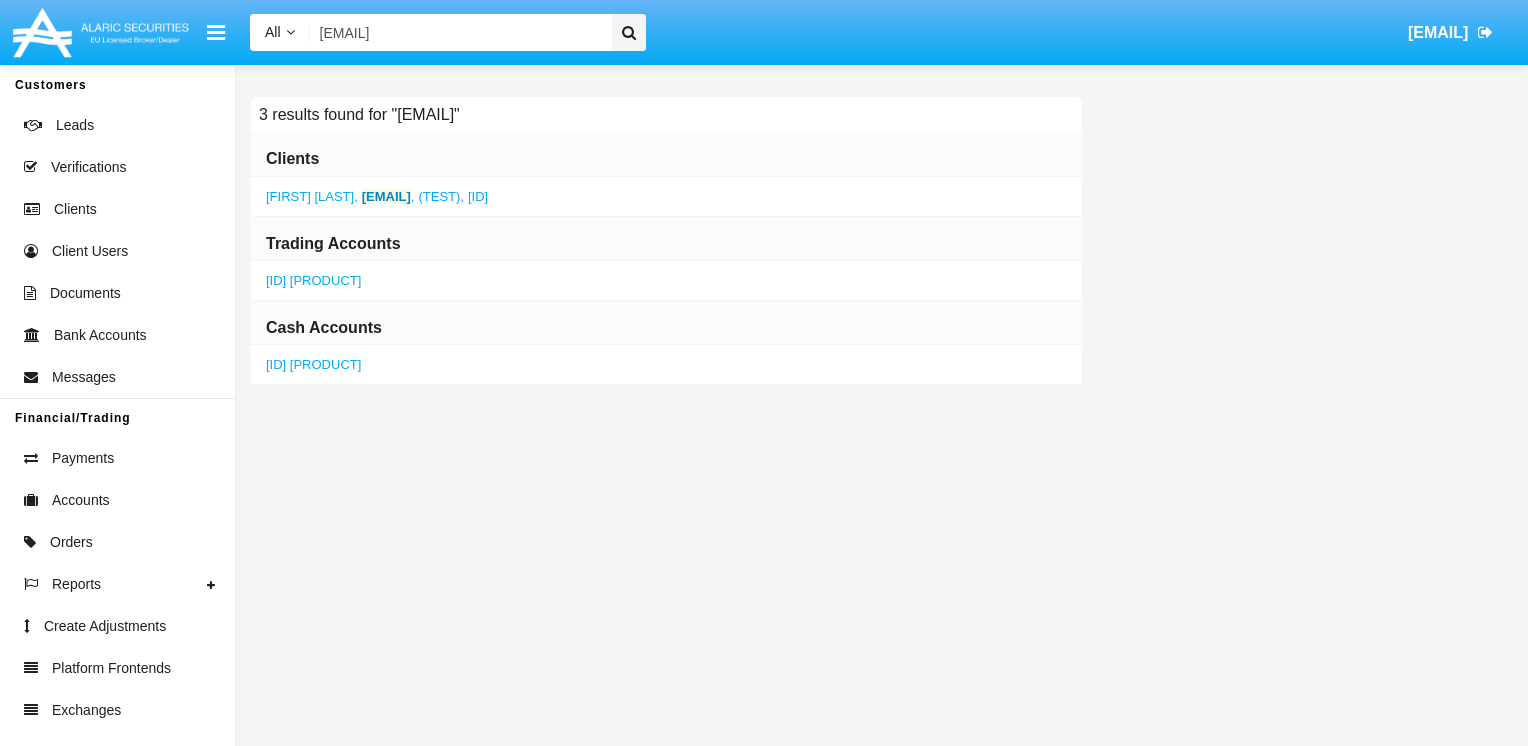 type on "gegalev370@[EMAIL]" 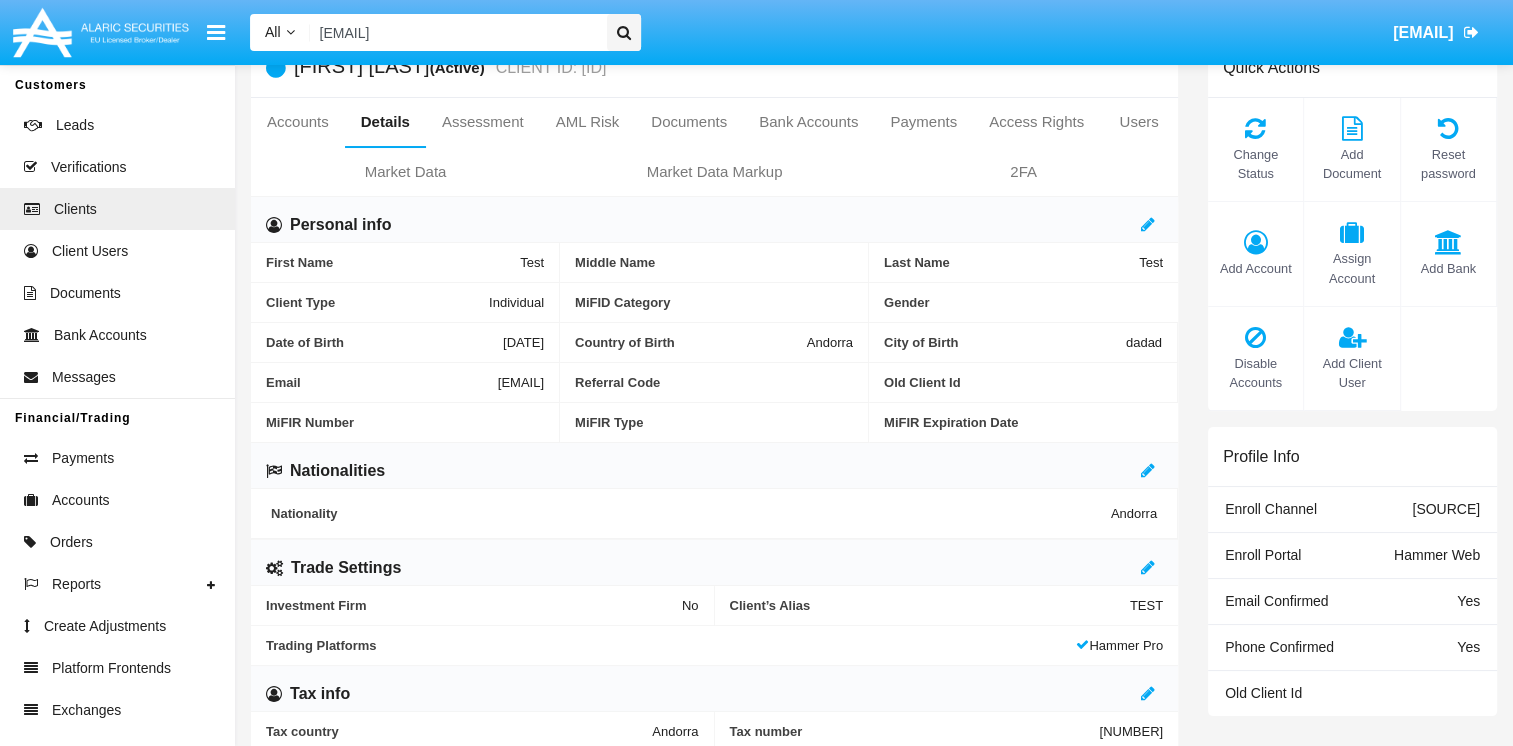 scroll, scrollTop: 0, scrollLeft: 0, axis: both 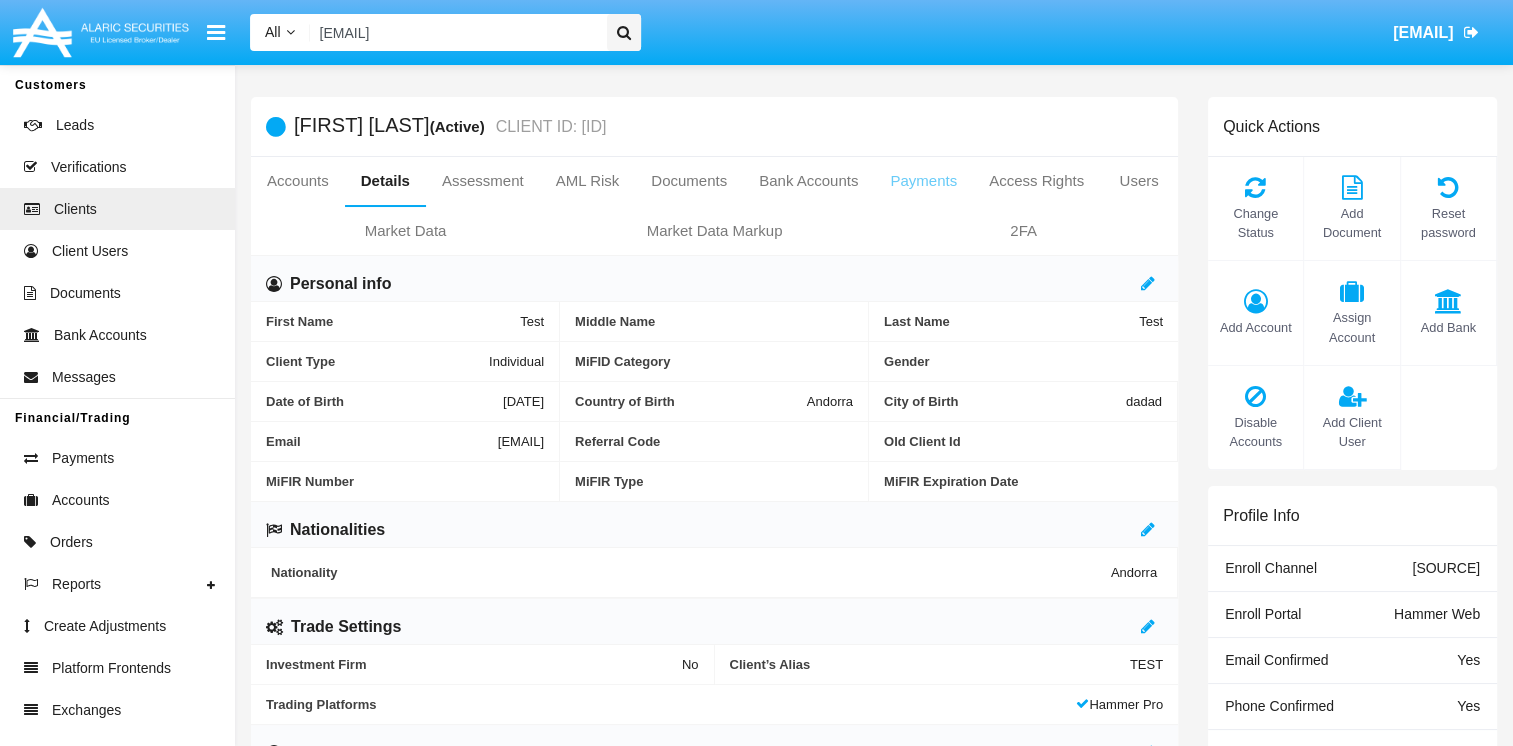 click on "Payments" at bounding box center (923, 181) 